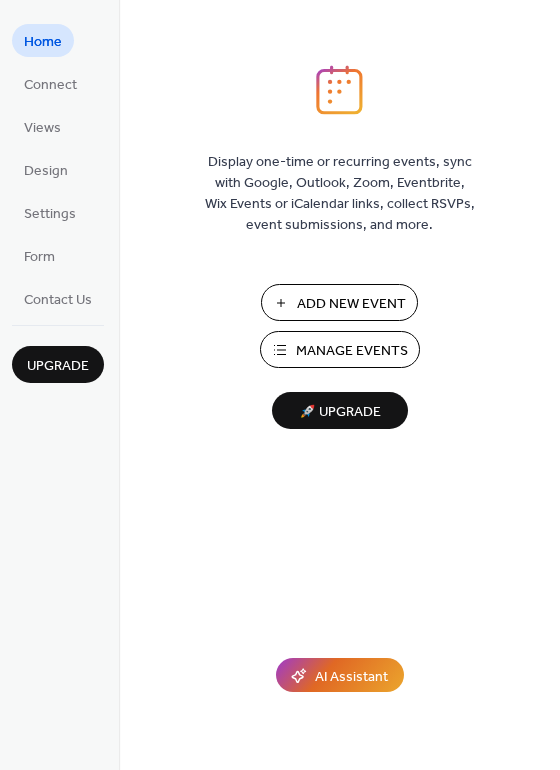 scroll, scrollTop: 0, scrollLeft: 0, axis: both 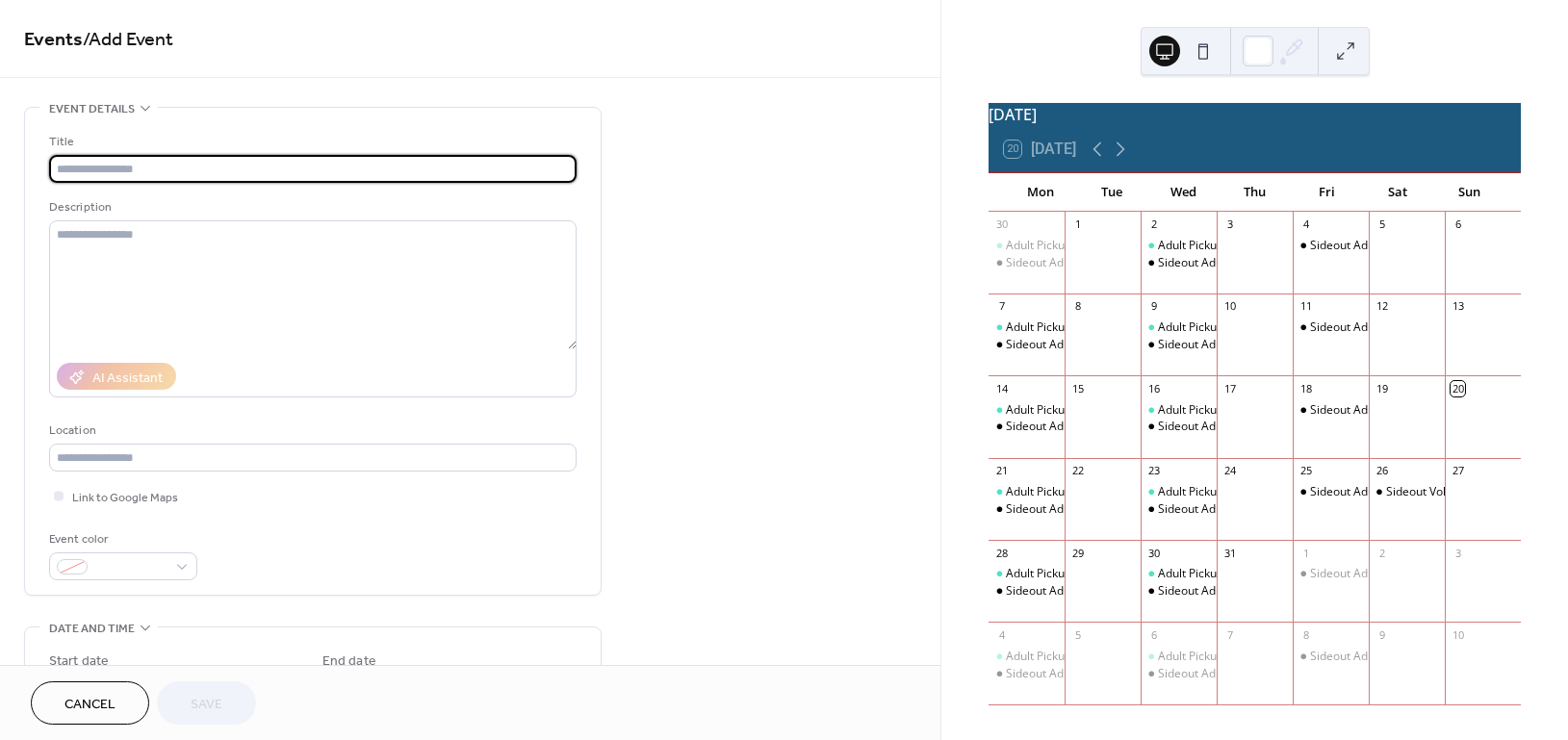 click at bounding box center (313, 168) 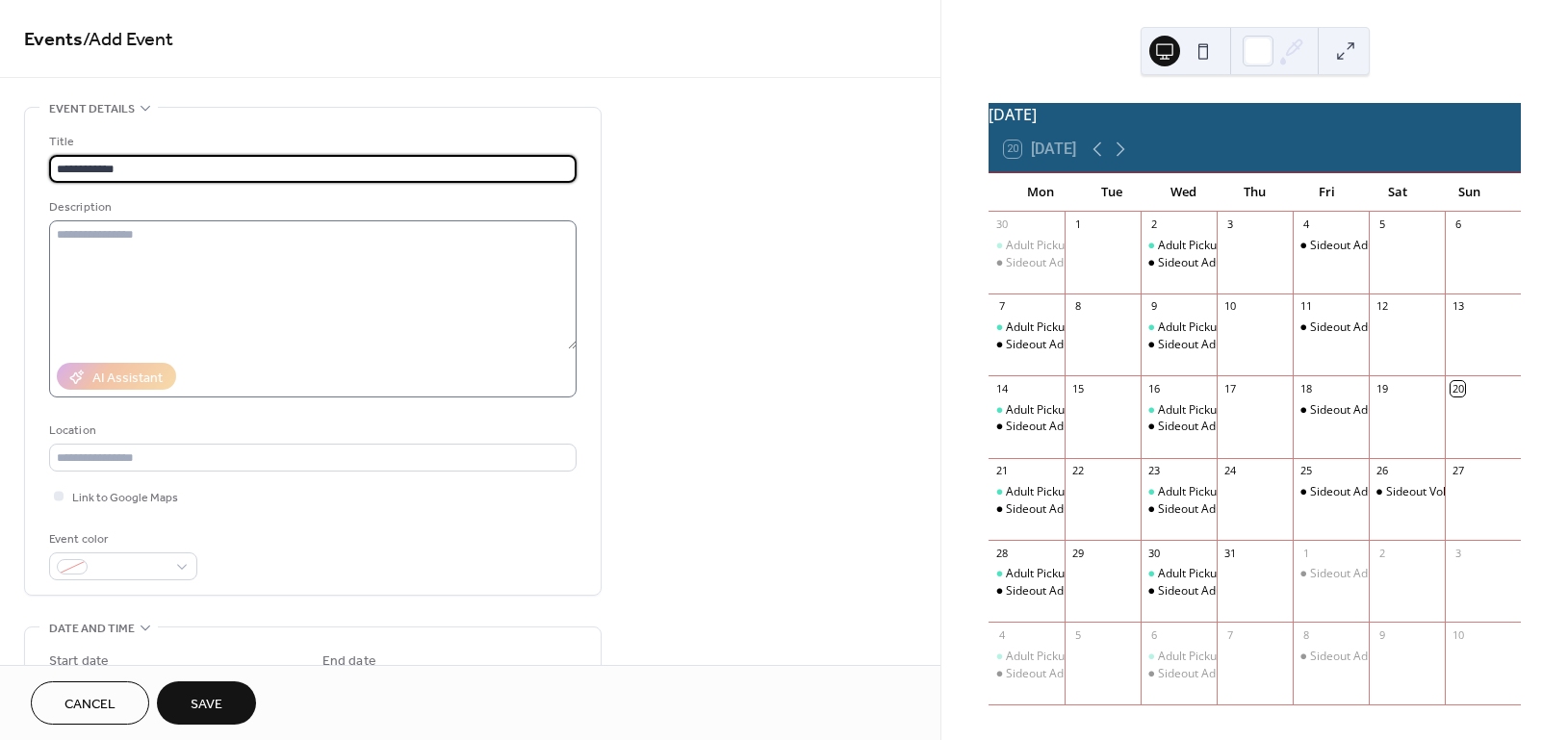 type on "**********" 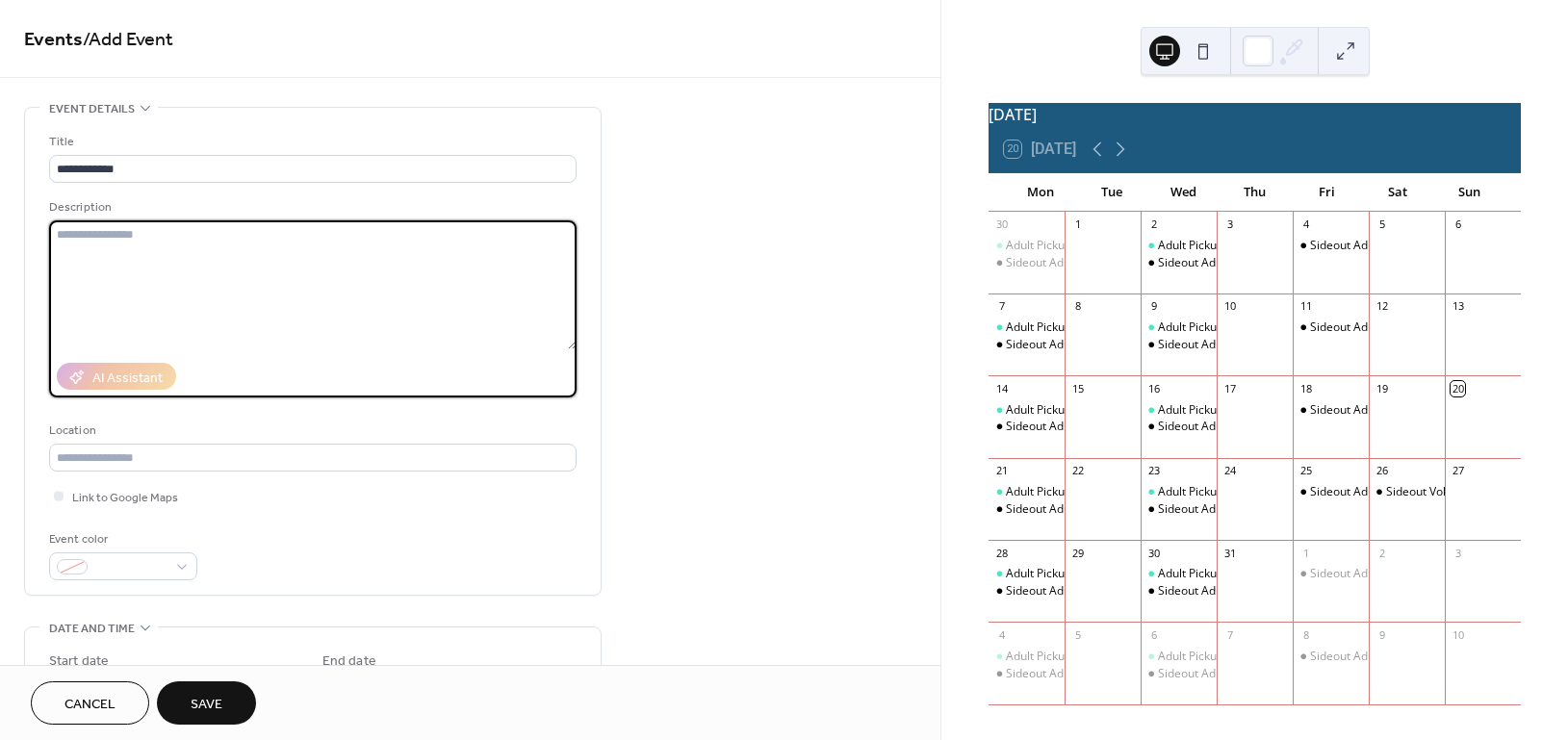 click at bounding box center (313, 285) 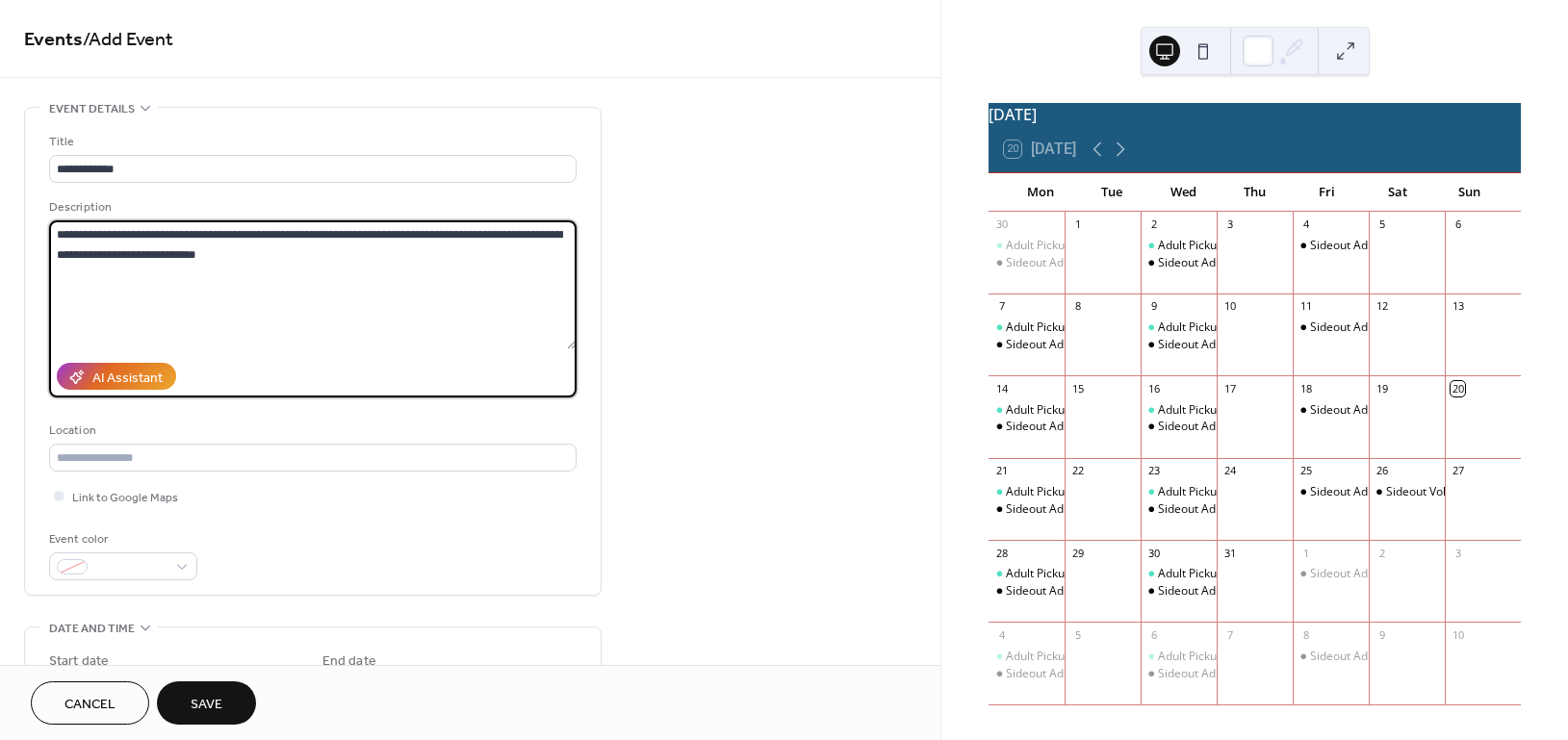 click on "**********" at bounding box center [312, 285] 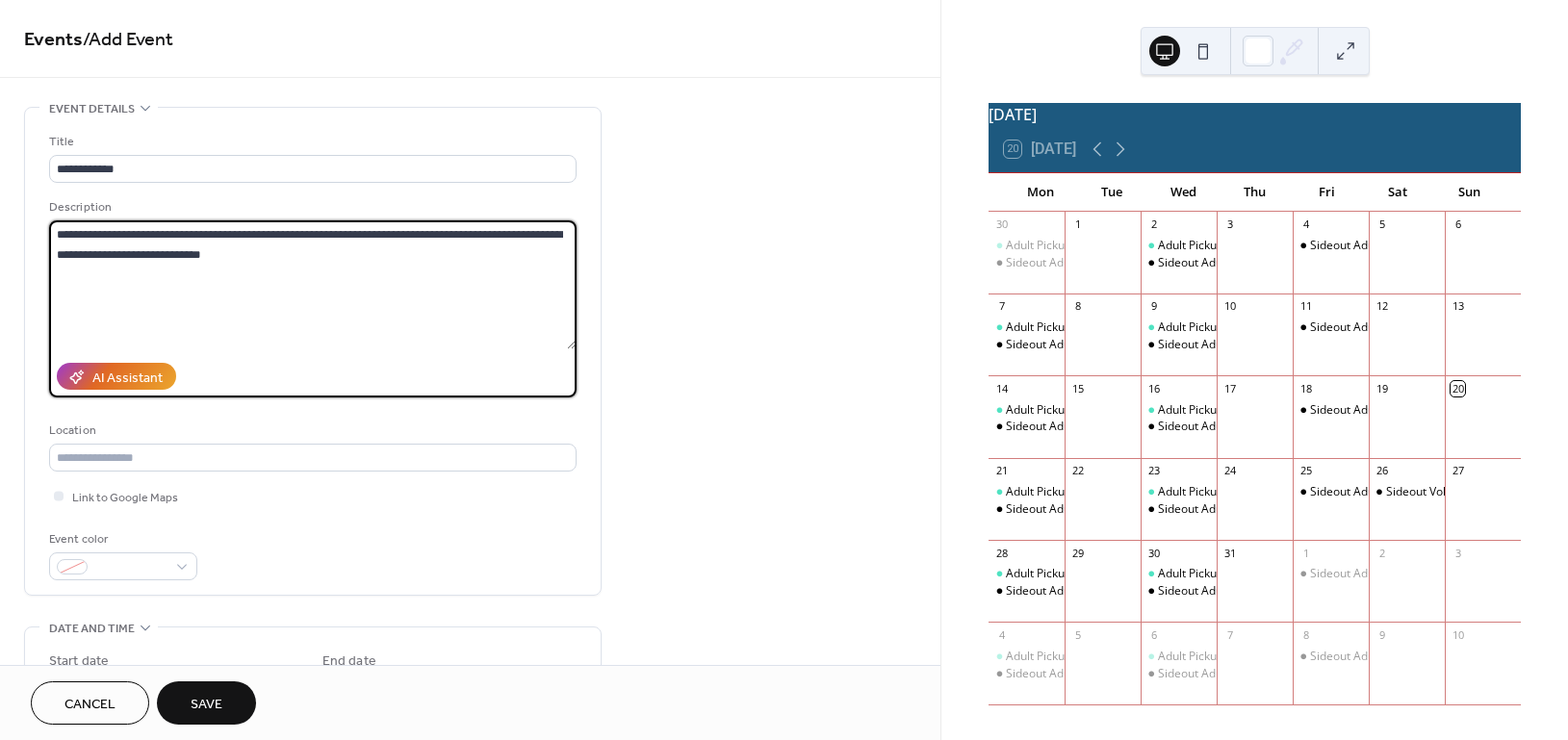 click on "**********" at bounding box center (312, 285) 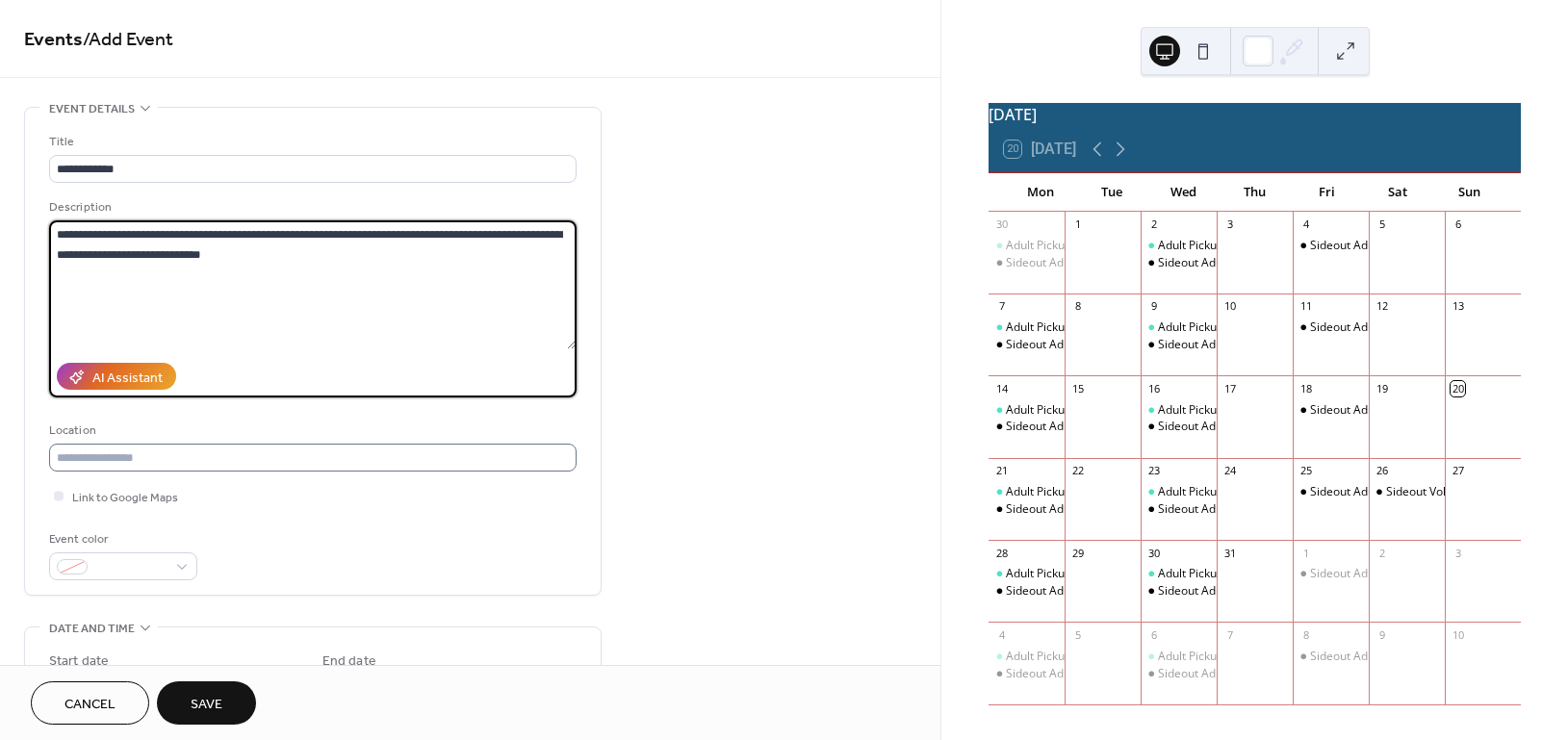 type on "**********" 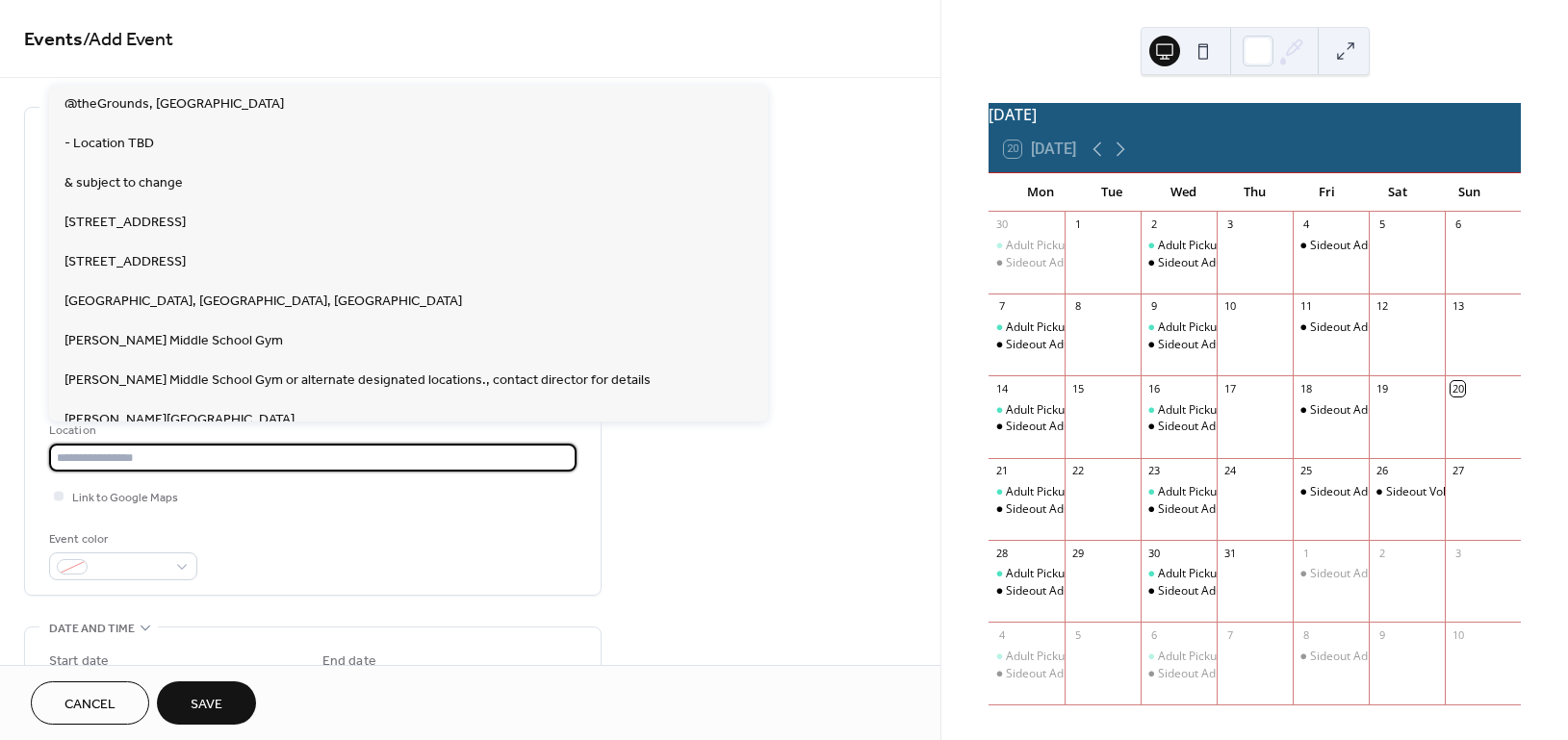 click at bounding box center [313, 457] 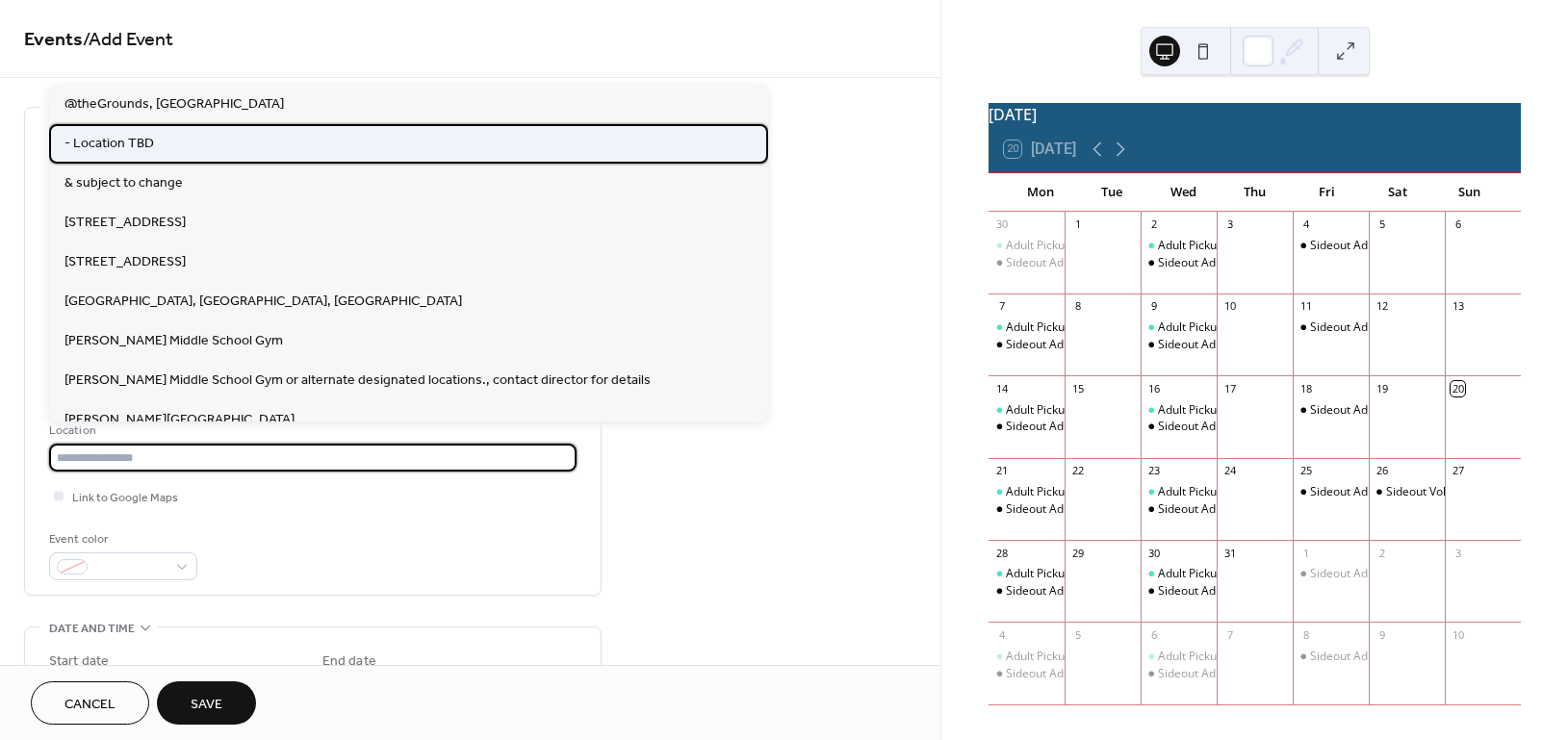 click on "- Location TBD" at bounding box center (109, 142) 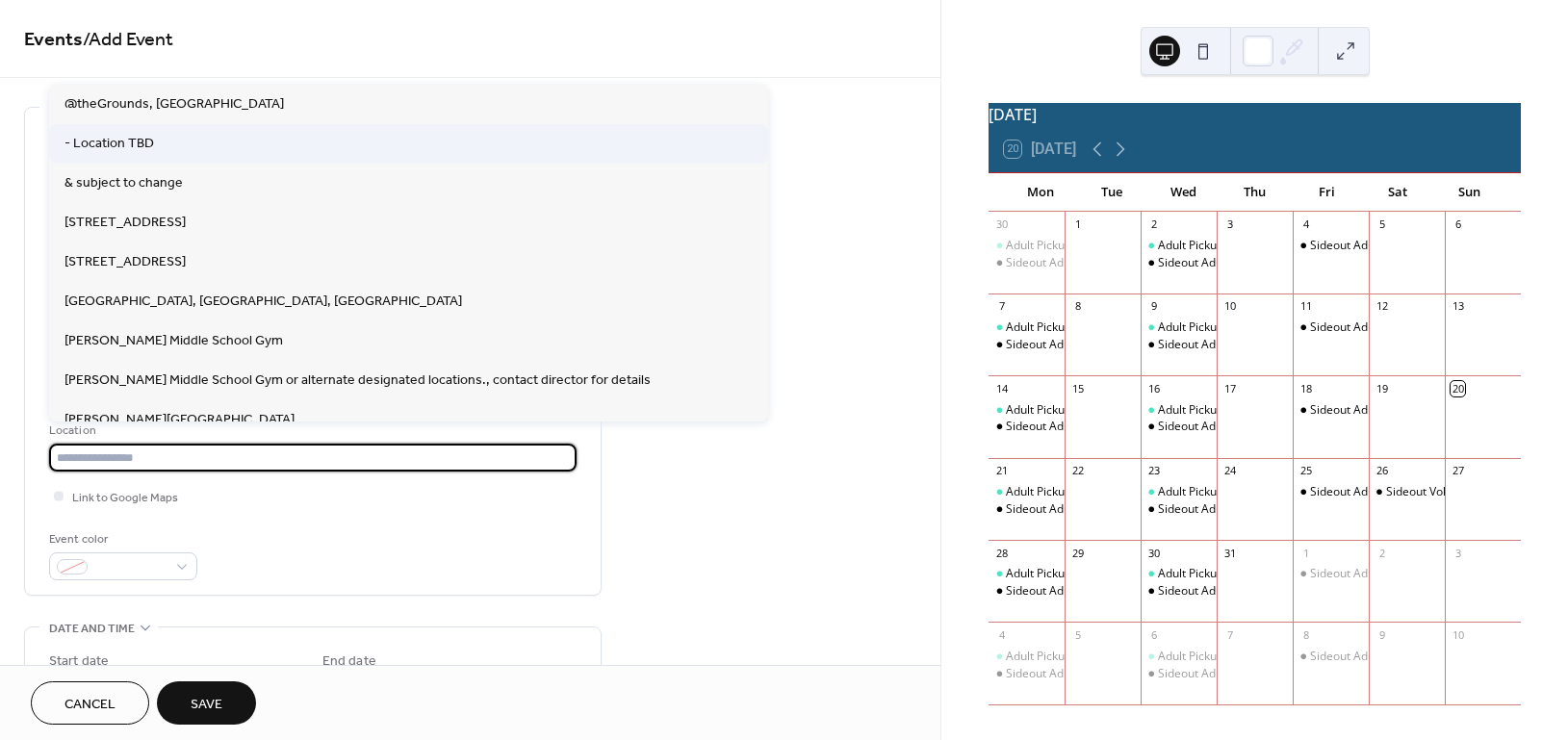 type on "**********" 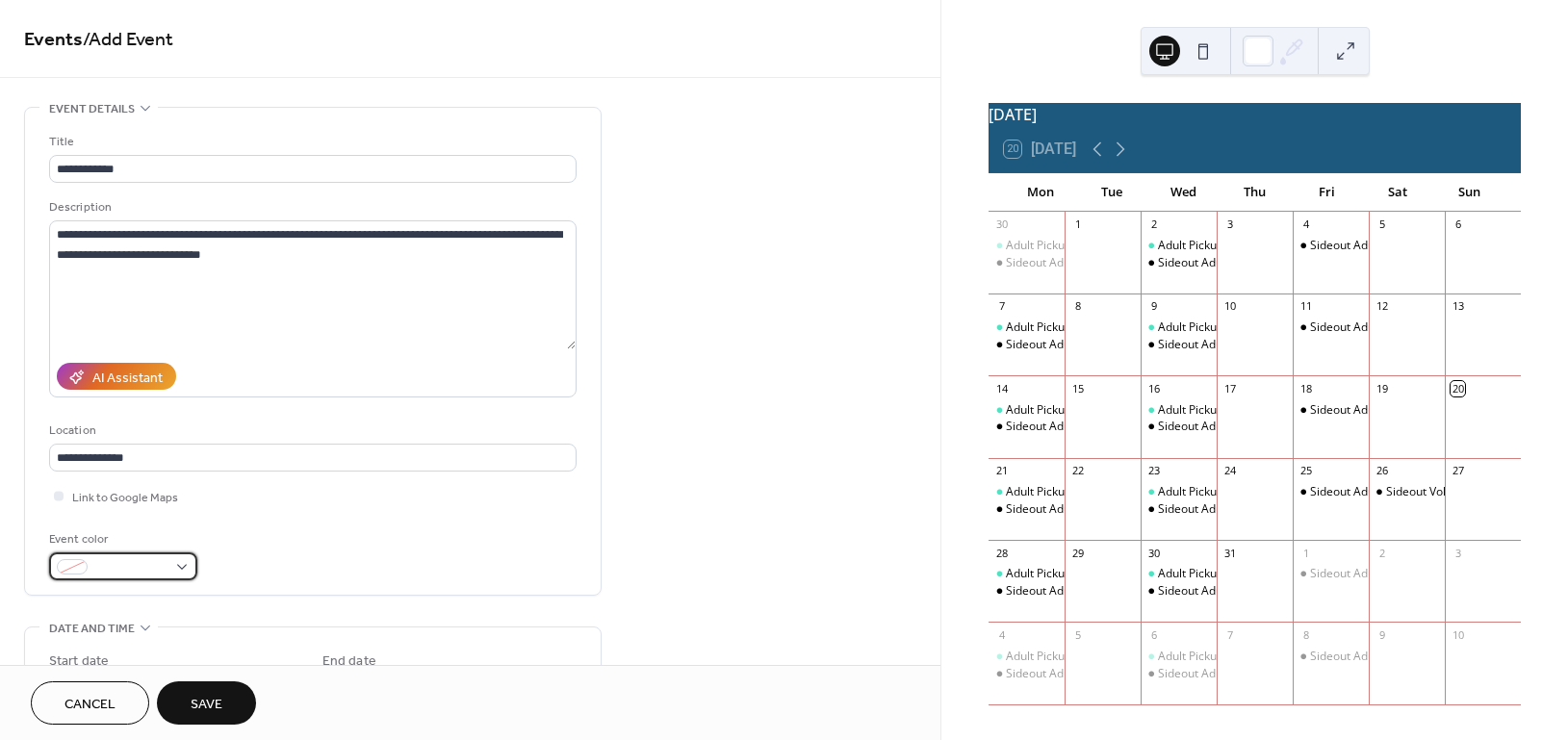 click at bounding box center [123, 566] 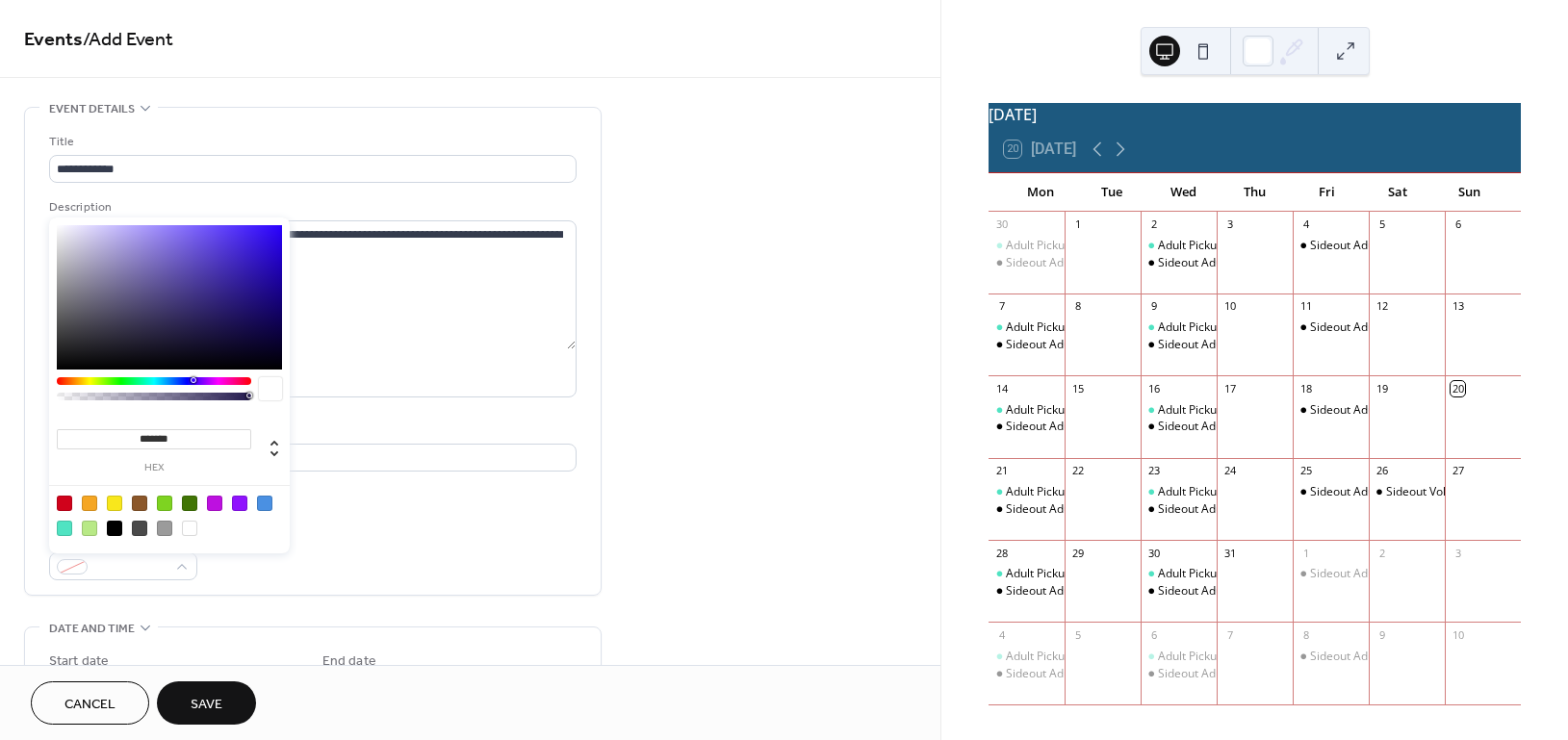 click at bounding box center [154, 381] 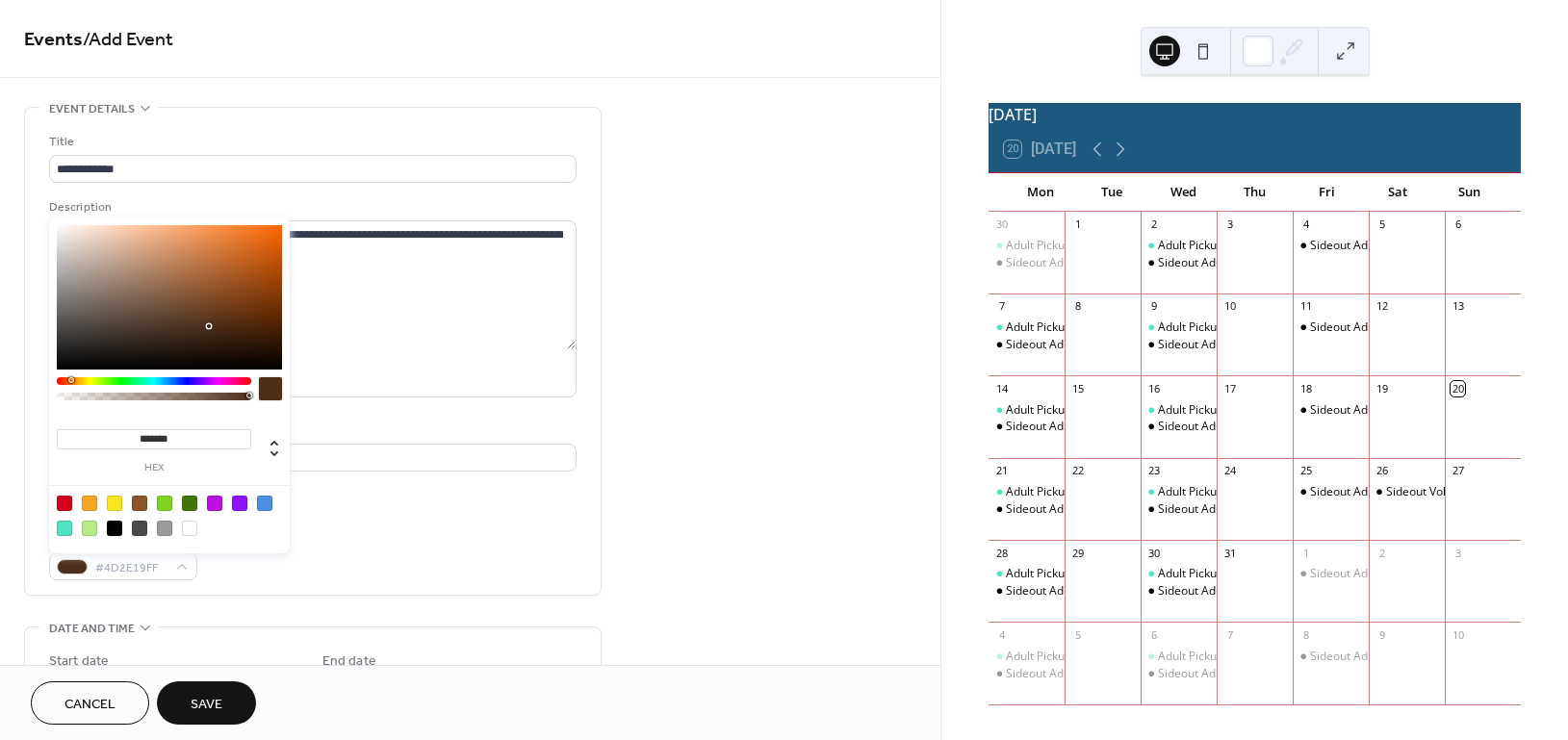 click at bounding box center [154, 381] 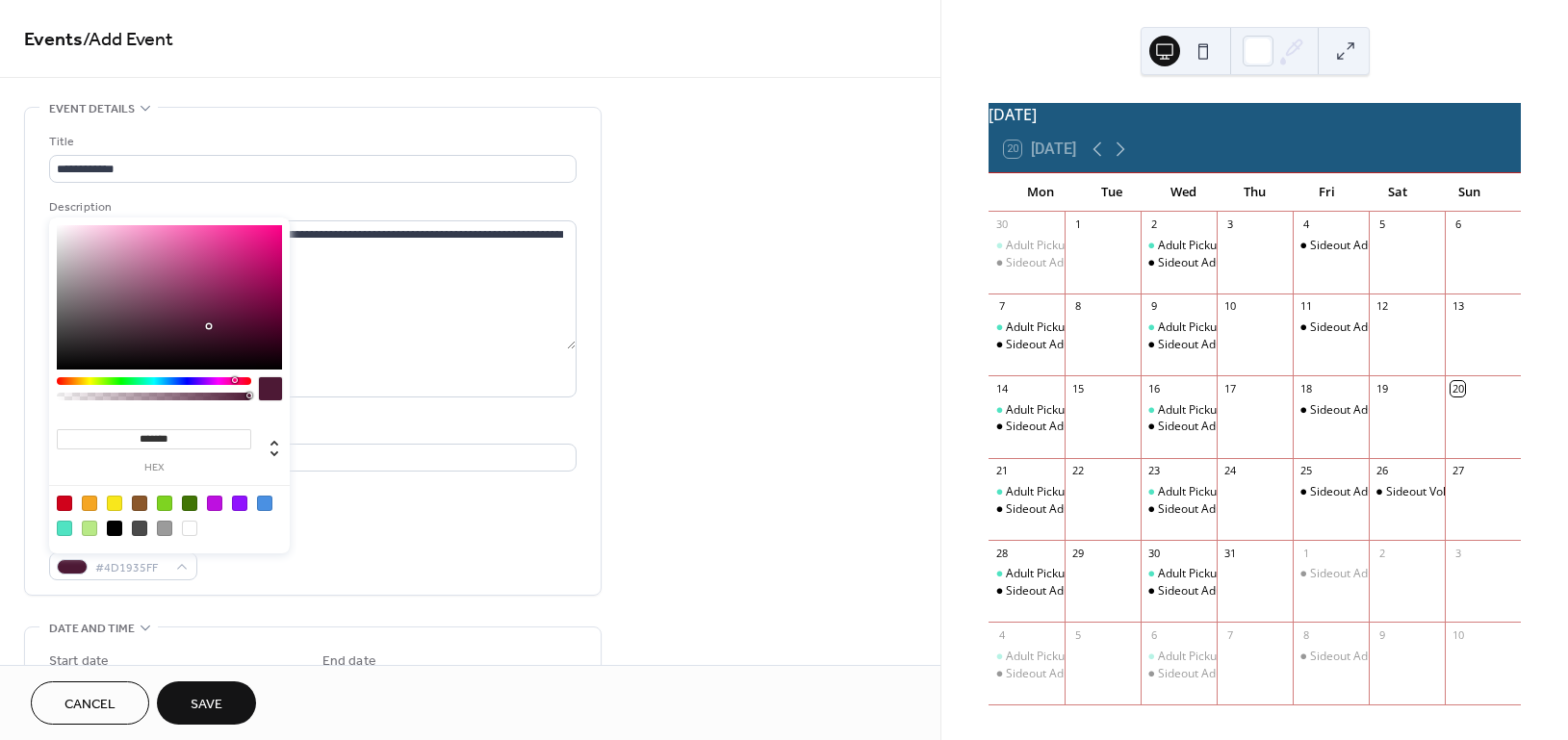 click at bounding box center (154, 381) 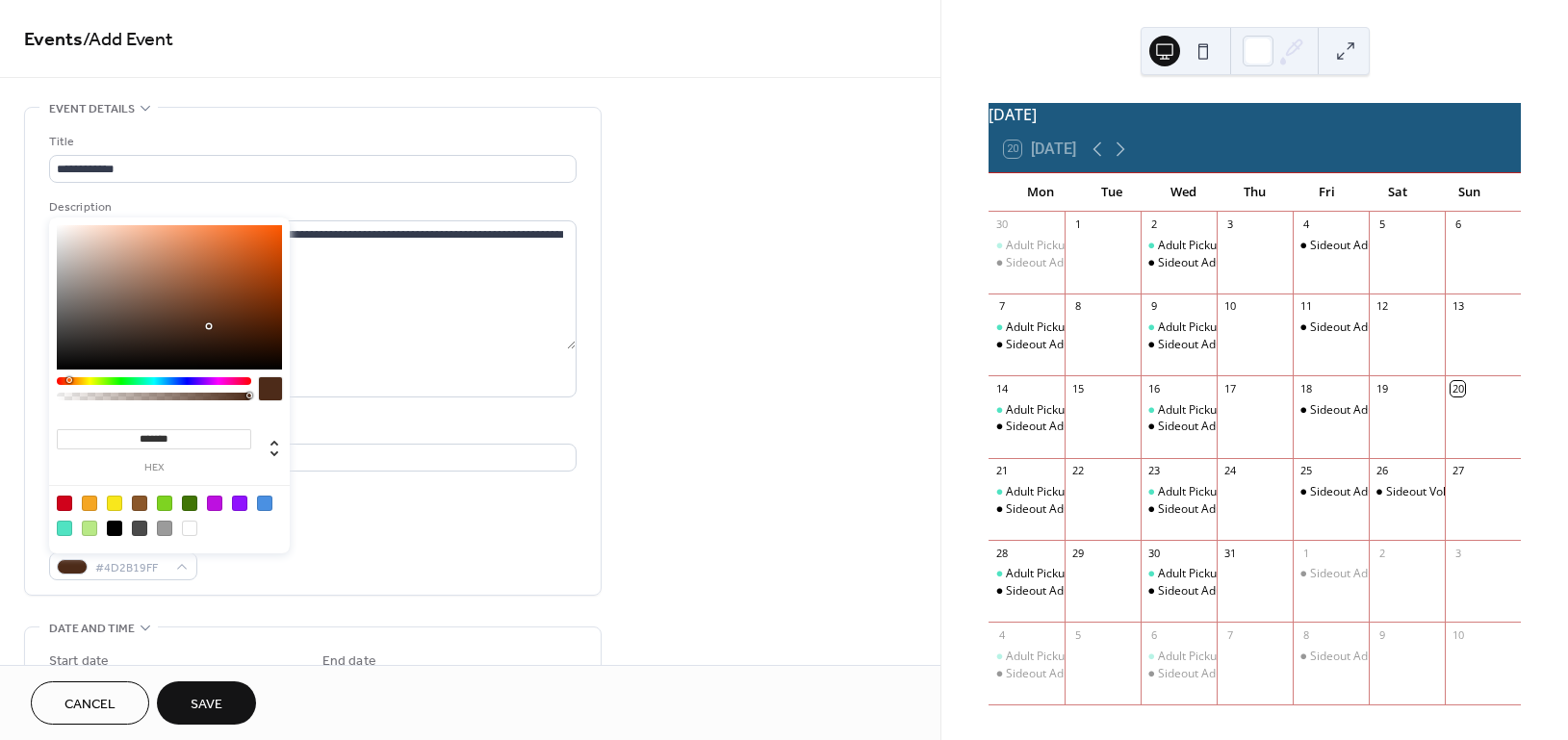 click at bounding box center [154, 381] 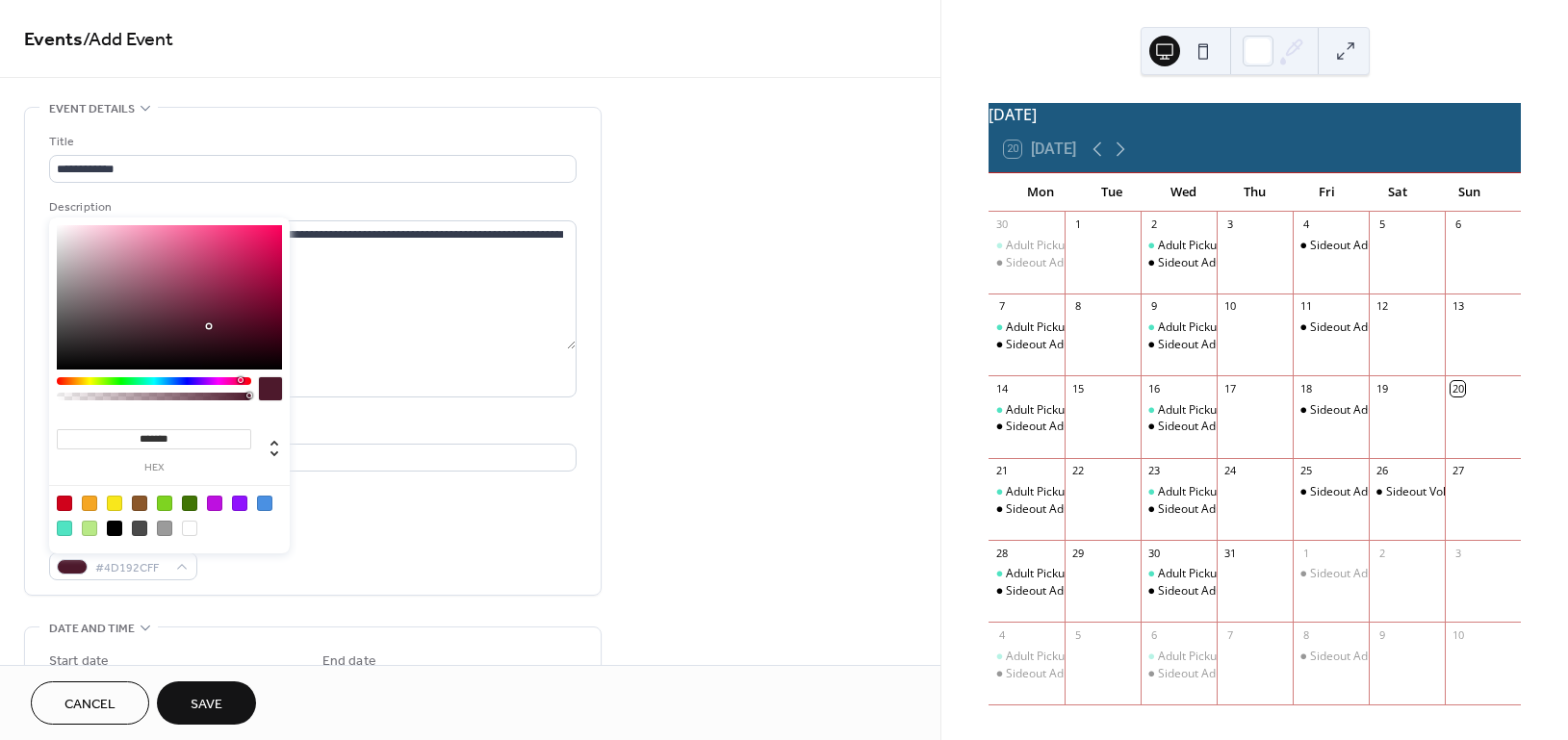 click at bounding box center [241, 380] 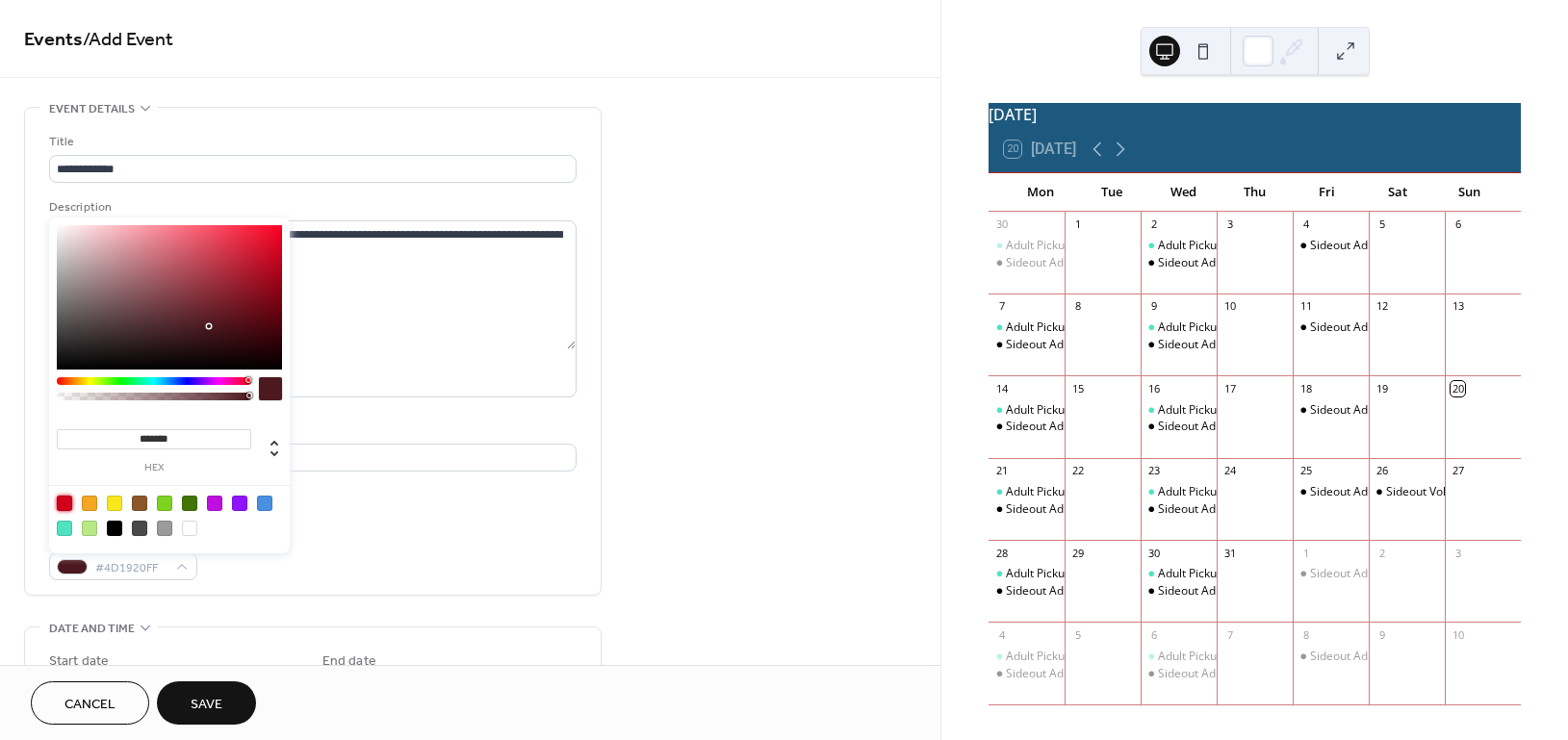 click at bounding box center [64, 503] 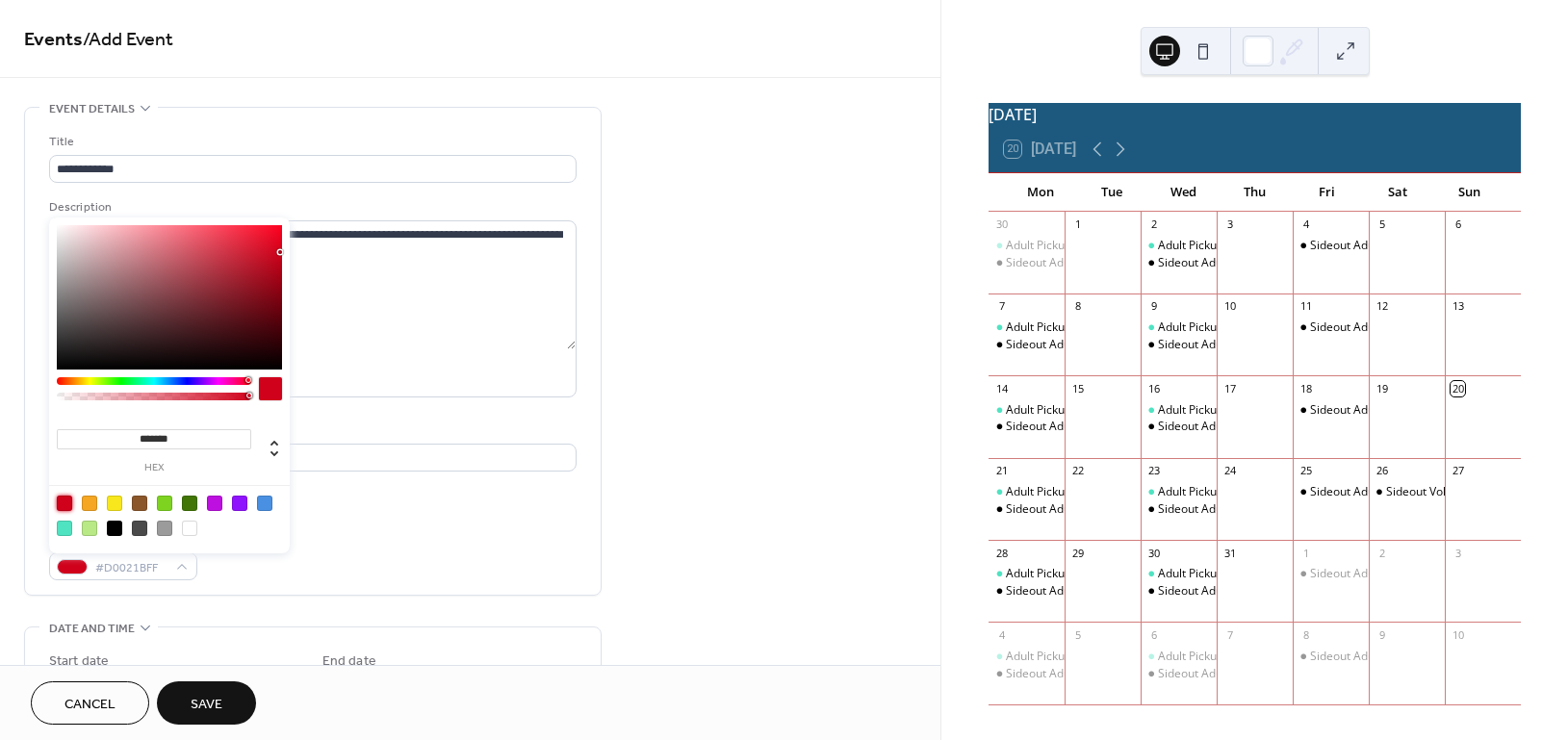 click on "AI Assistant" at bounding box center [313, 376] 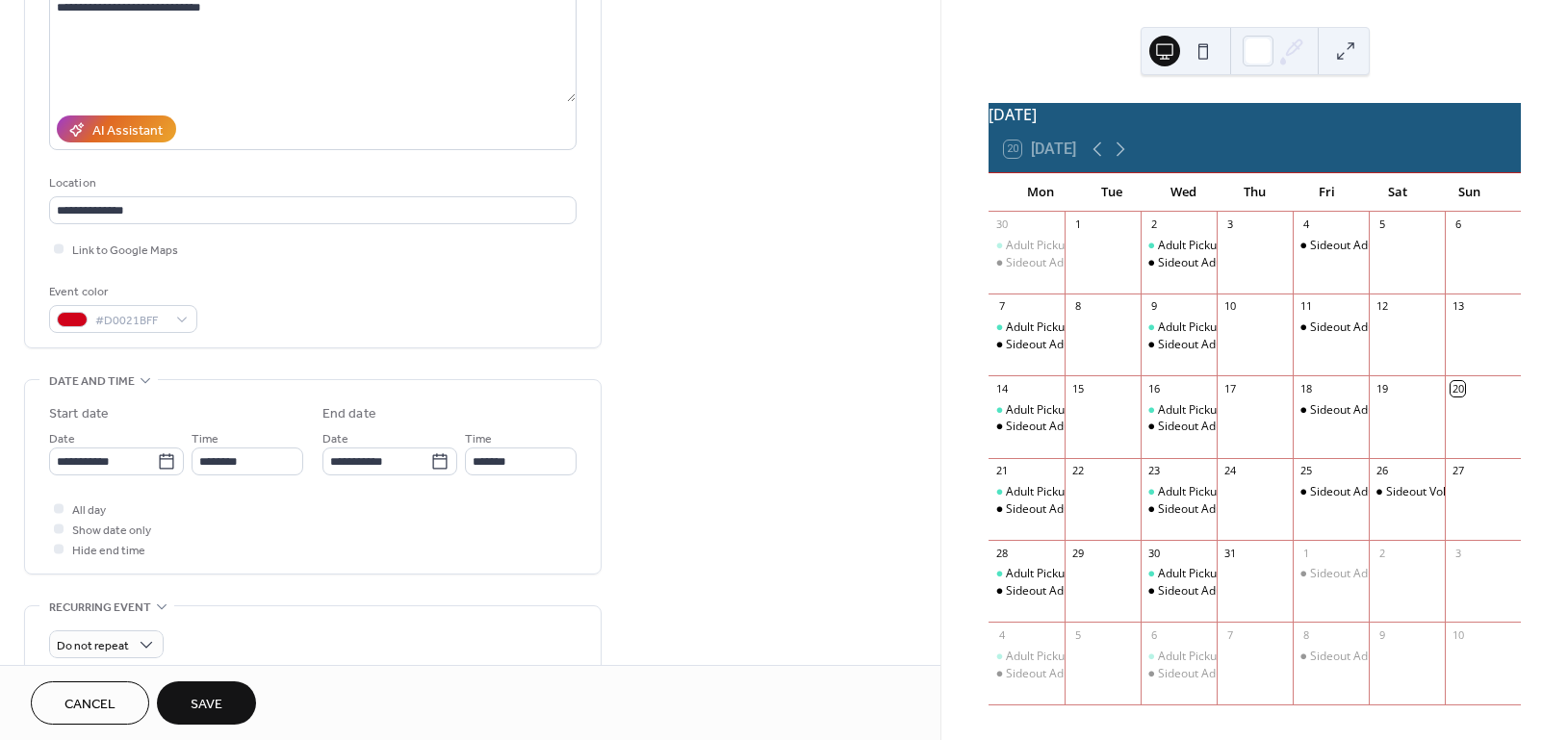scroll, scrollTop: 256, scrollLeft: 0, axis: vertical 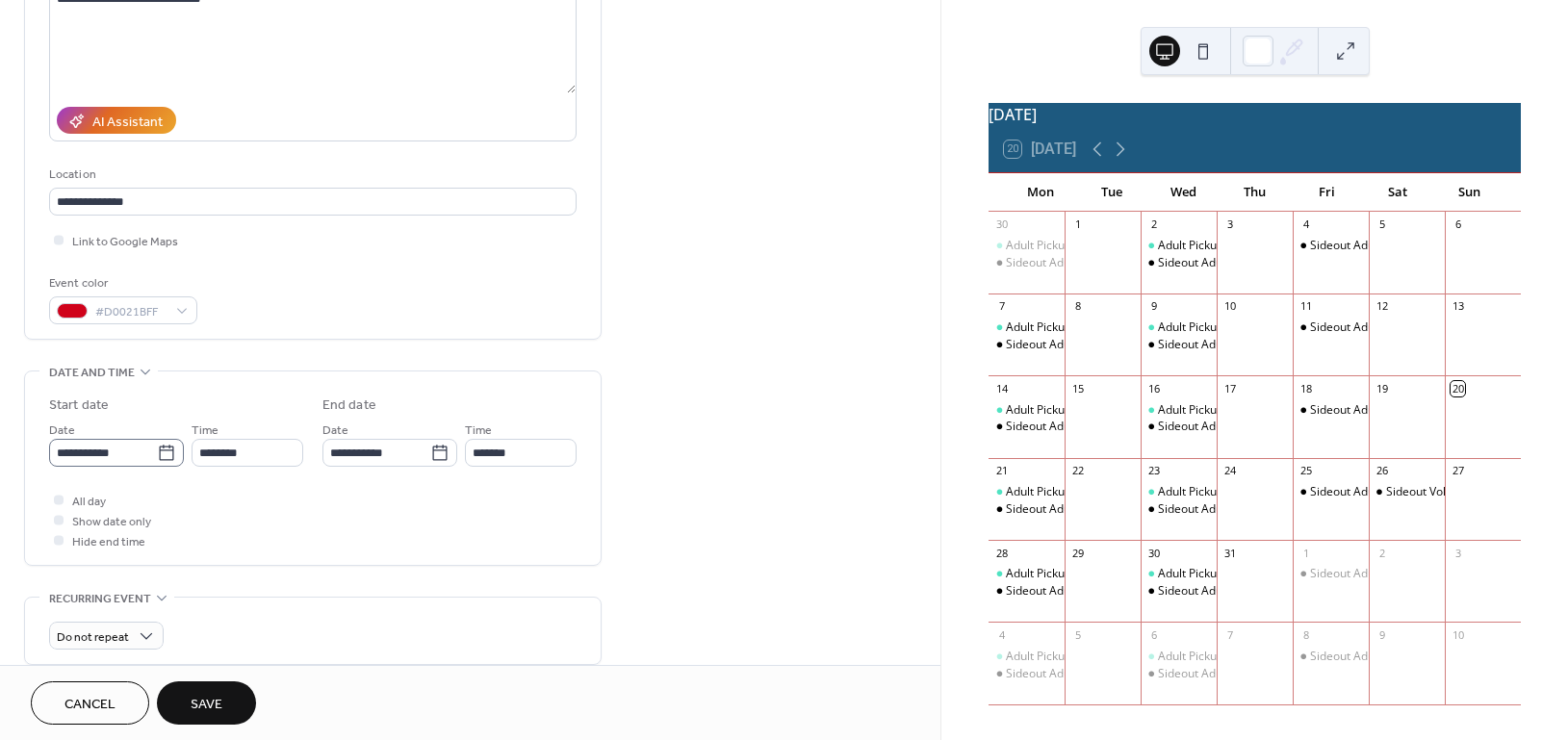 click 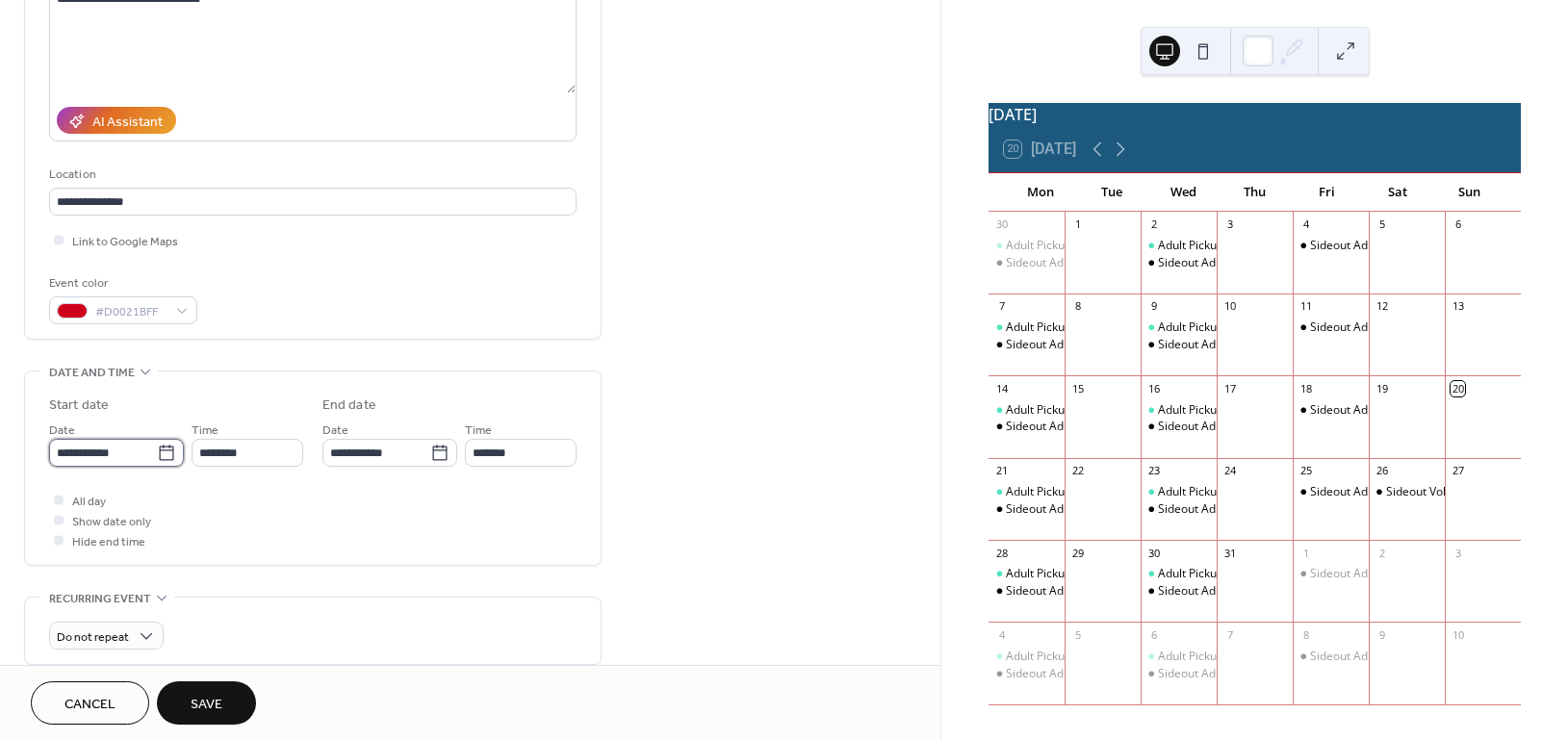 click on "**********" at bounding box center (103, 452) 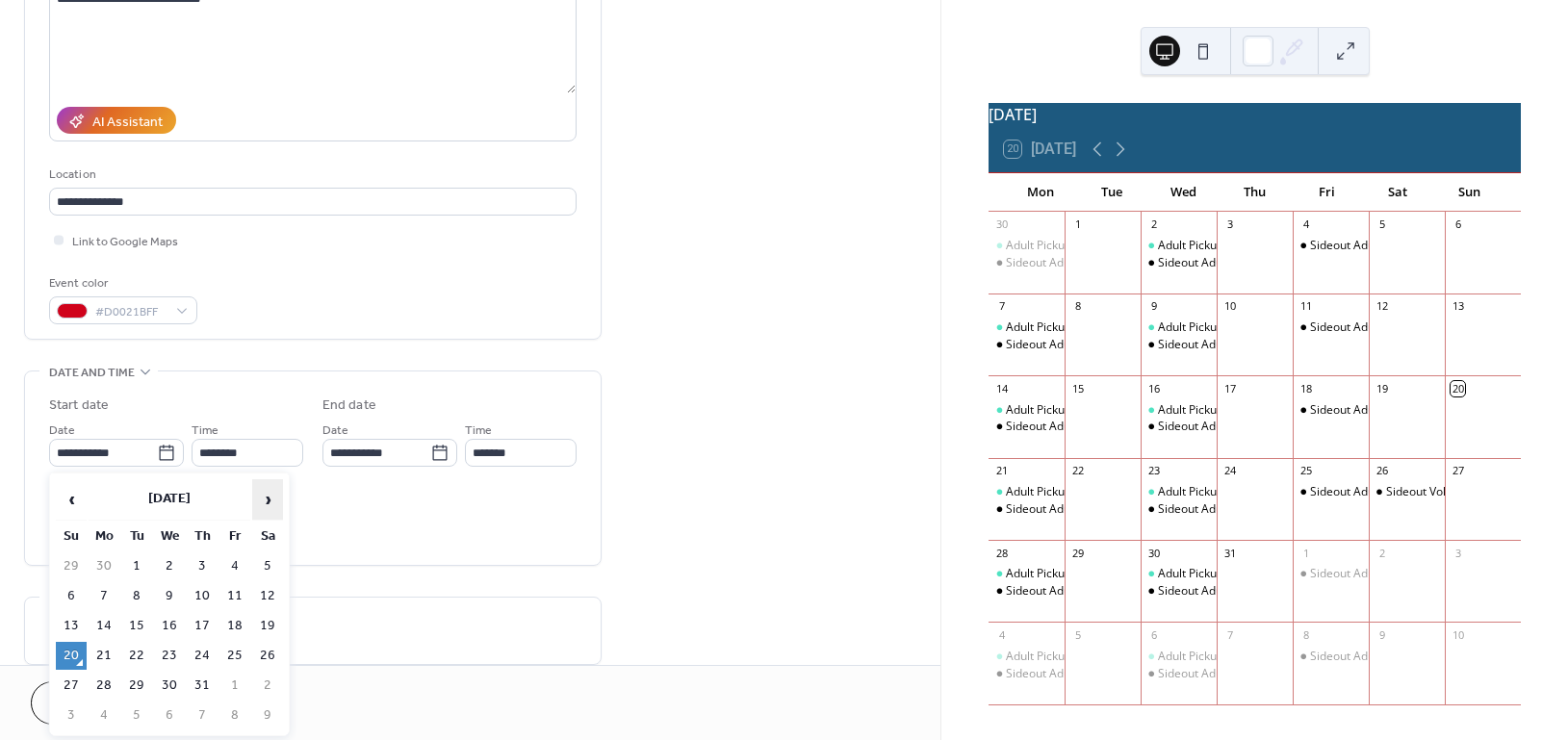 click on "›" at bounding box center (268, 499) 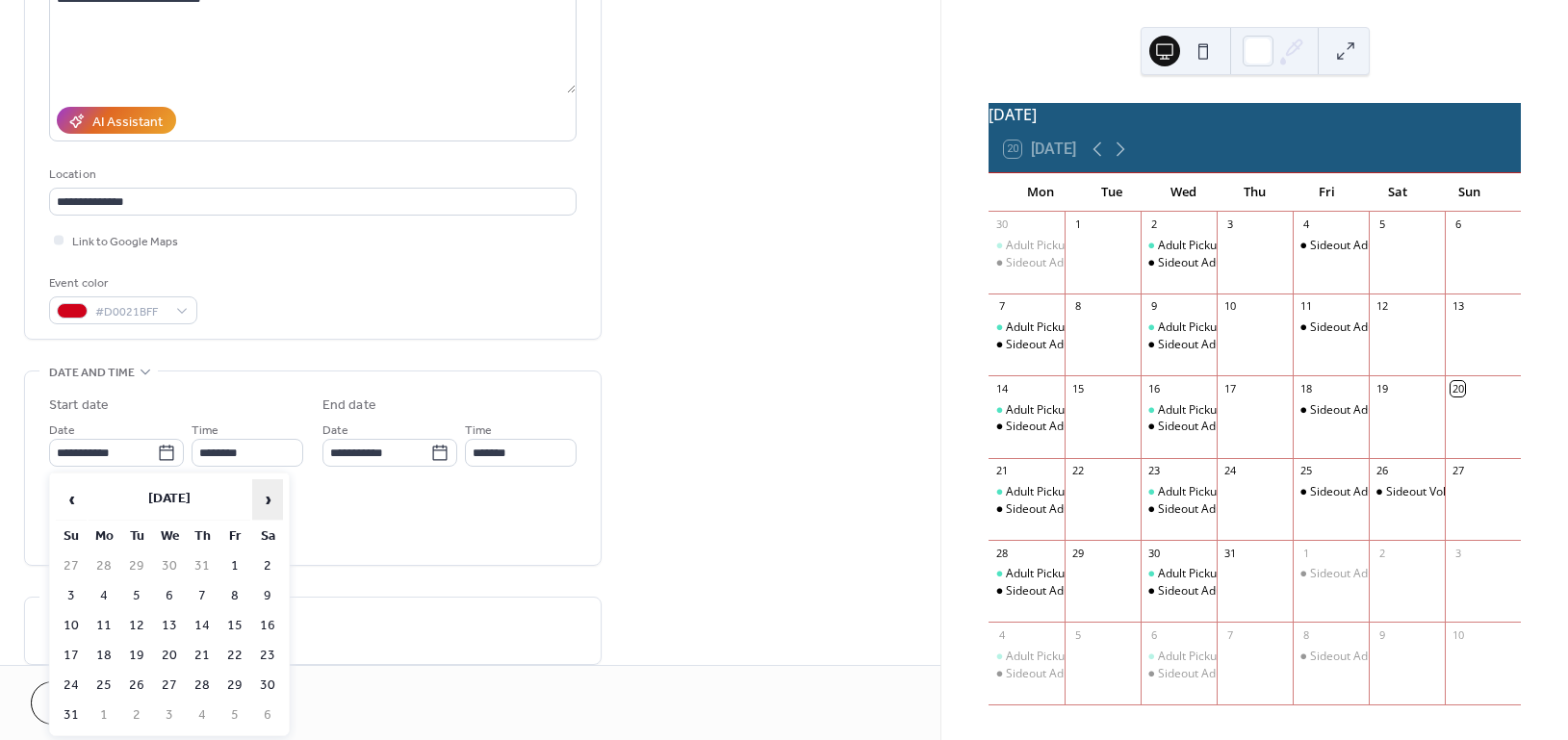 click on "›" at bounding box center (268, 499) 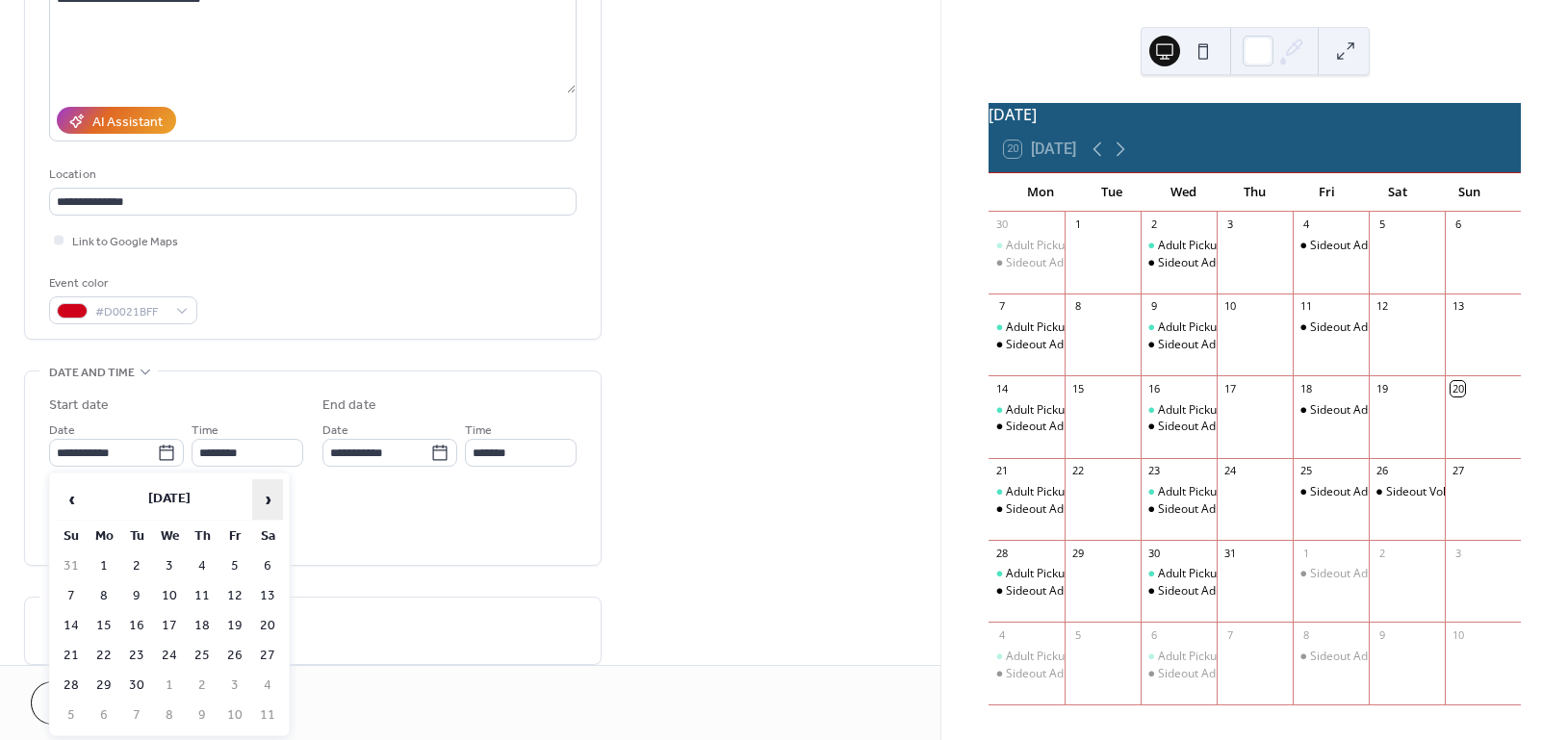 click on "›" at bounding box center [268, 499] 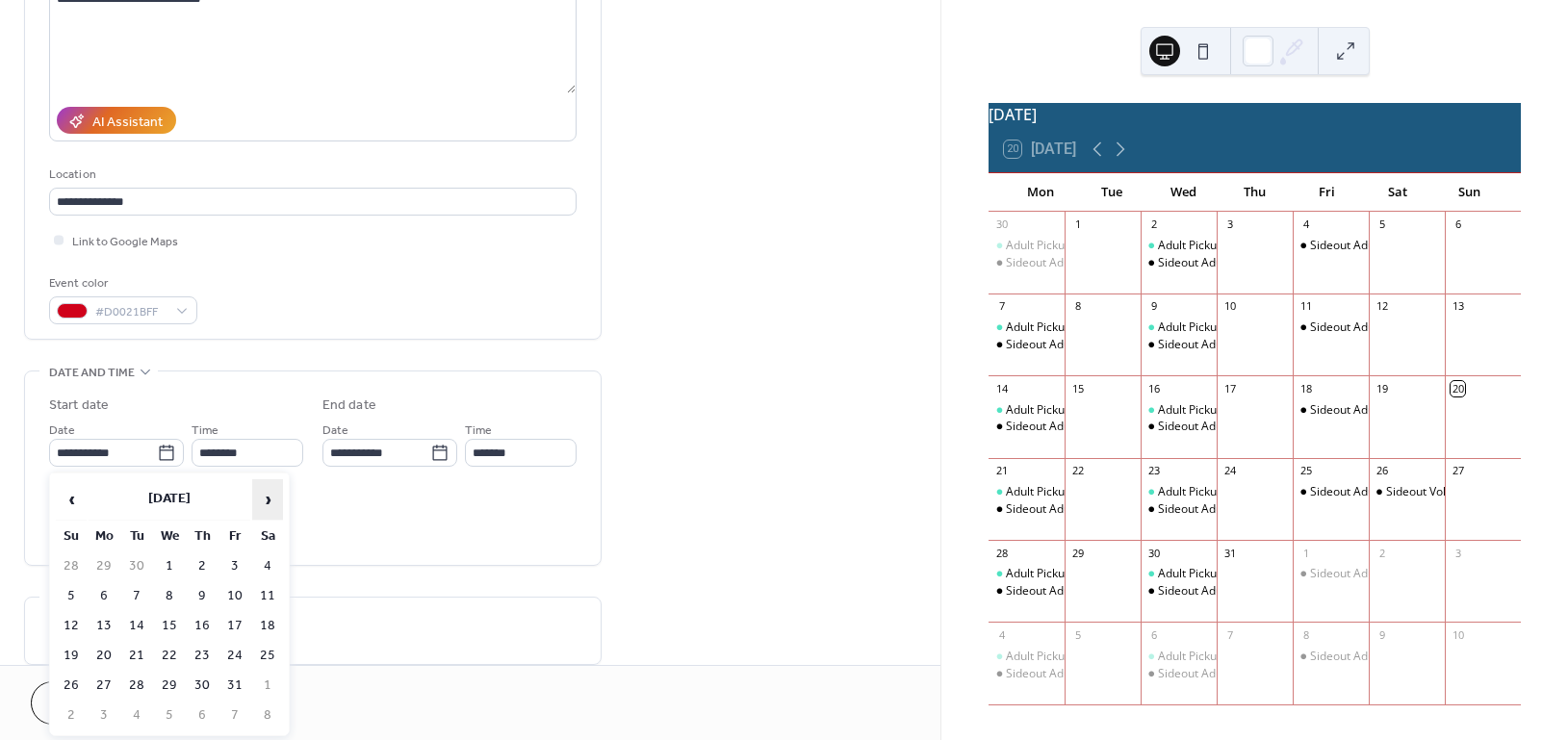 click on "›" at bounding box center (268, 499) 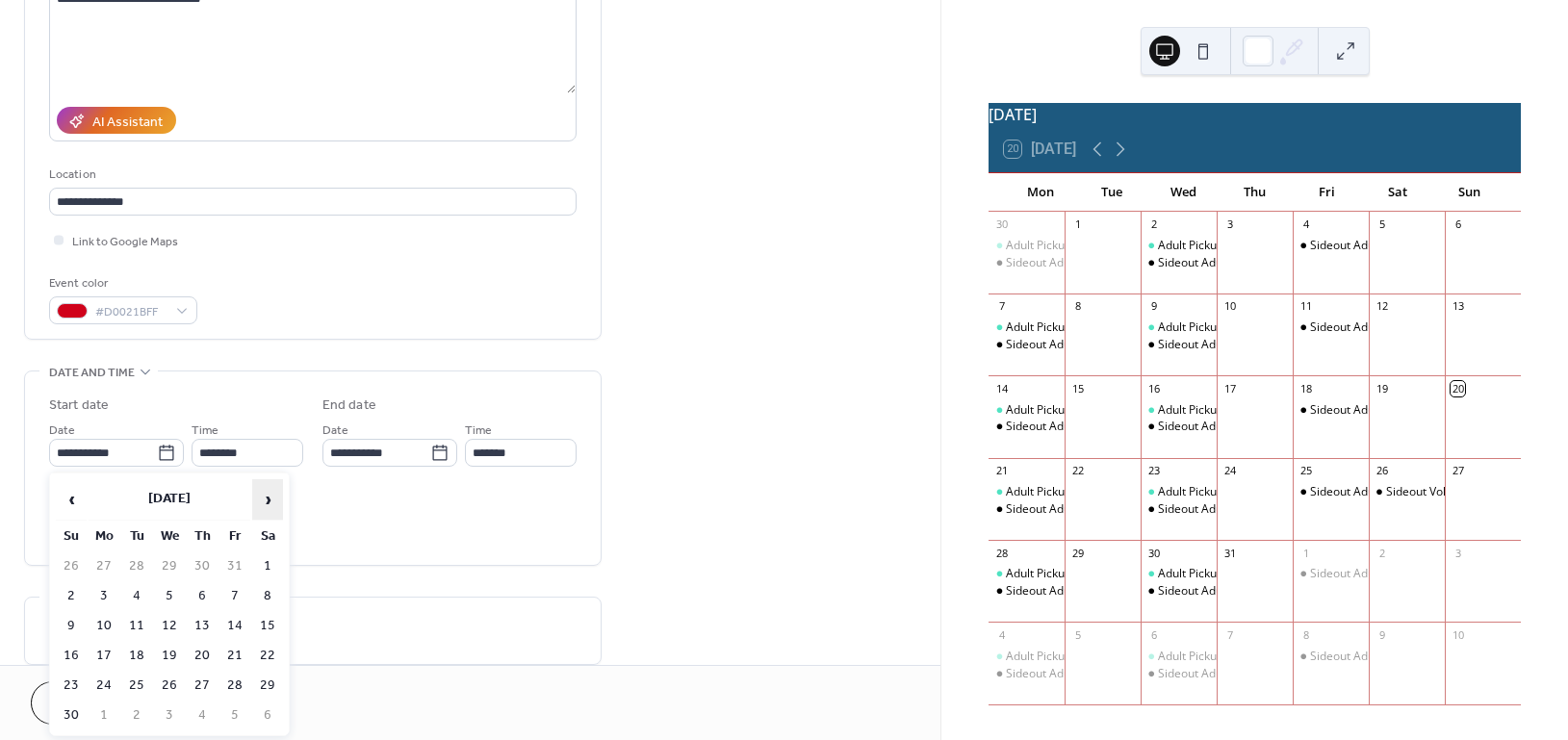 click on "›" at bounding box center (268, 499) 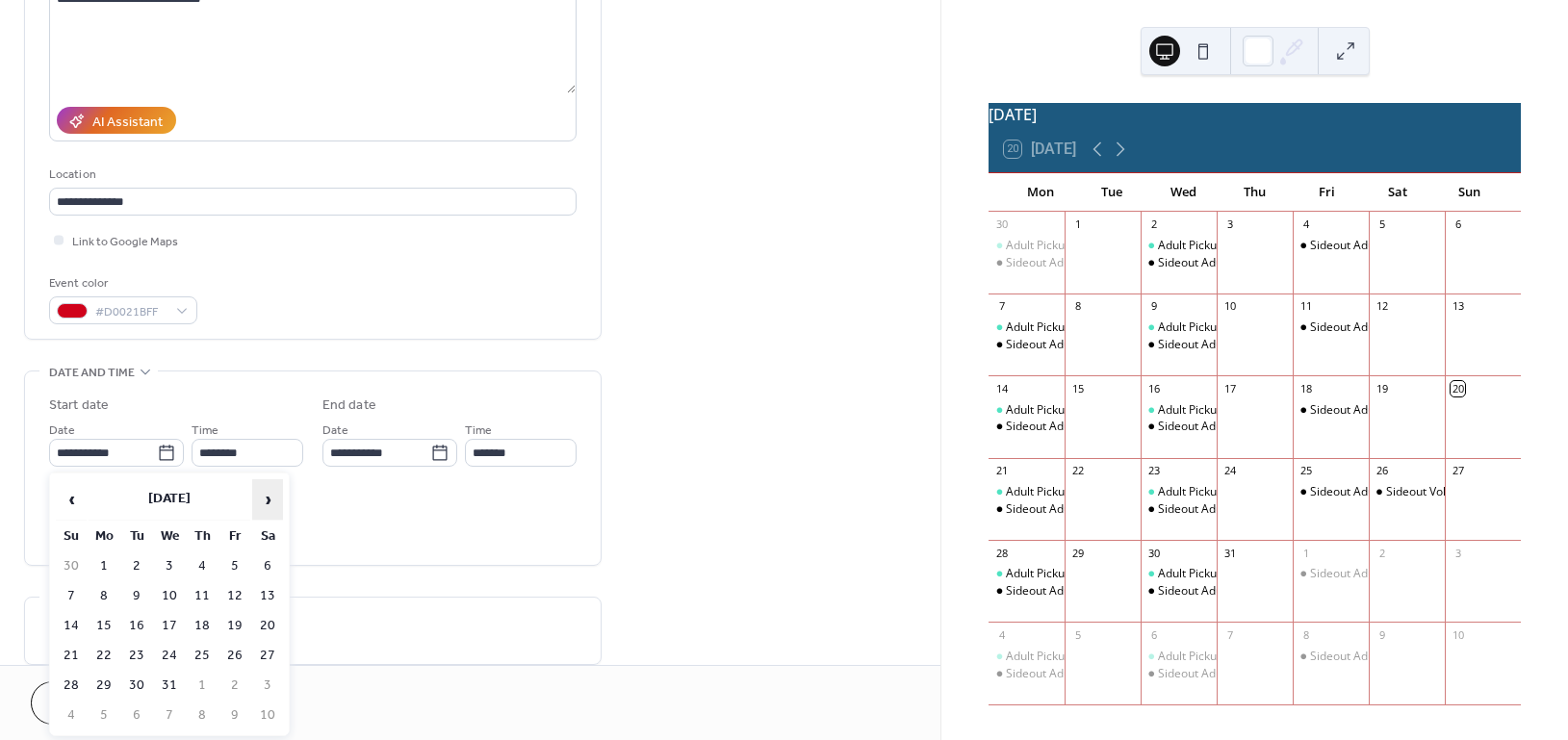 click on "›" at bounding box center [268, 499] 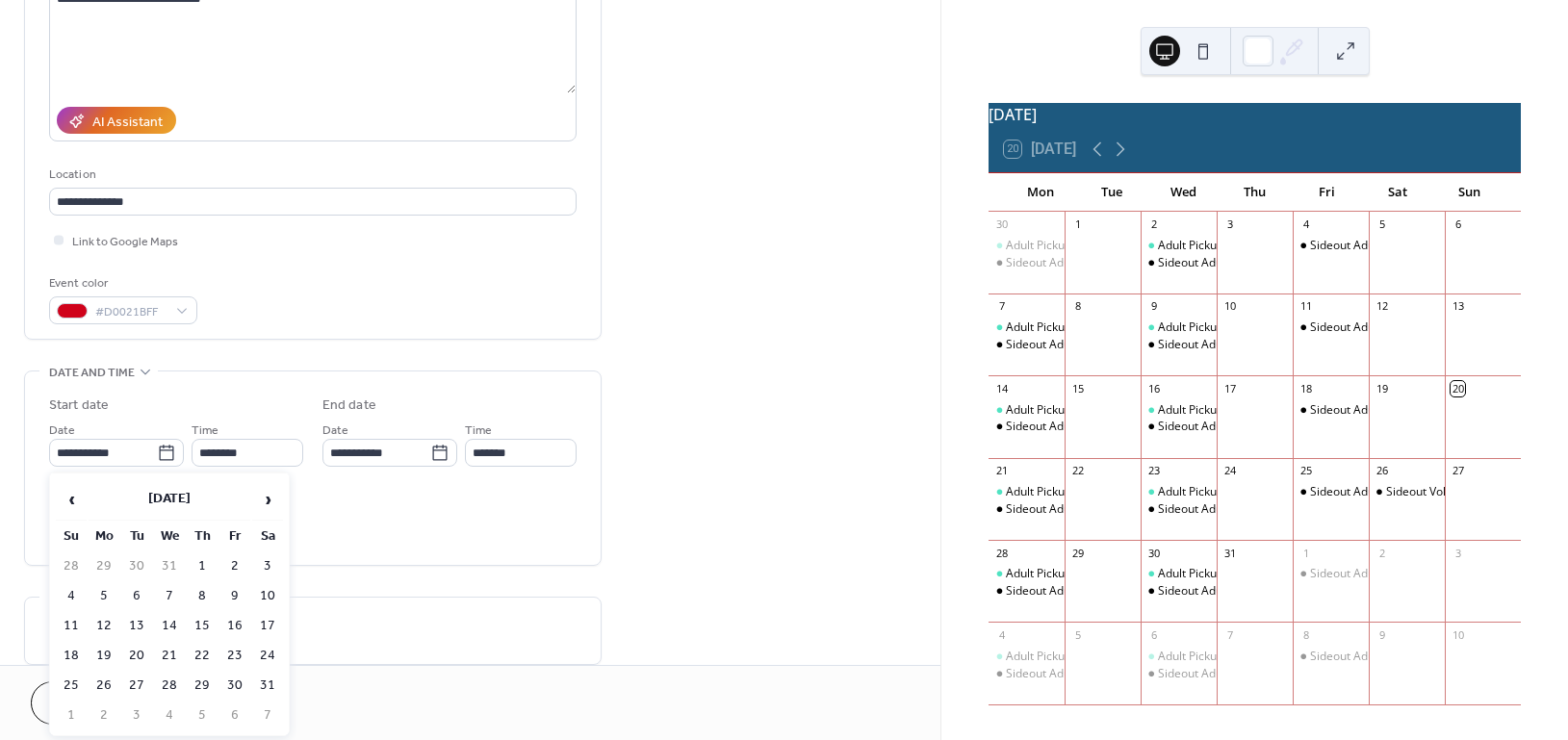 click on "31" at bounding box center (268, 685) 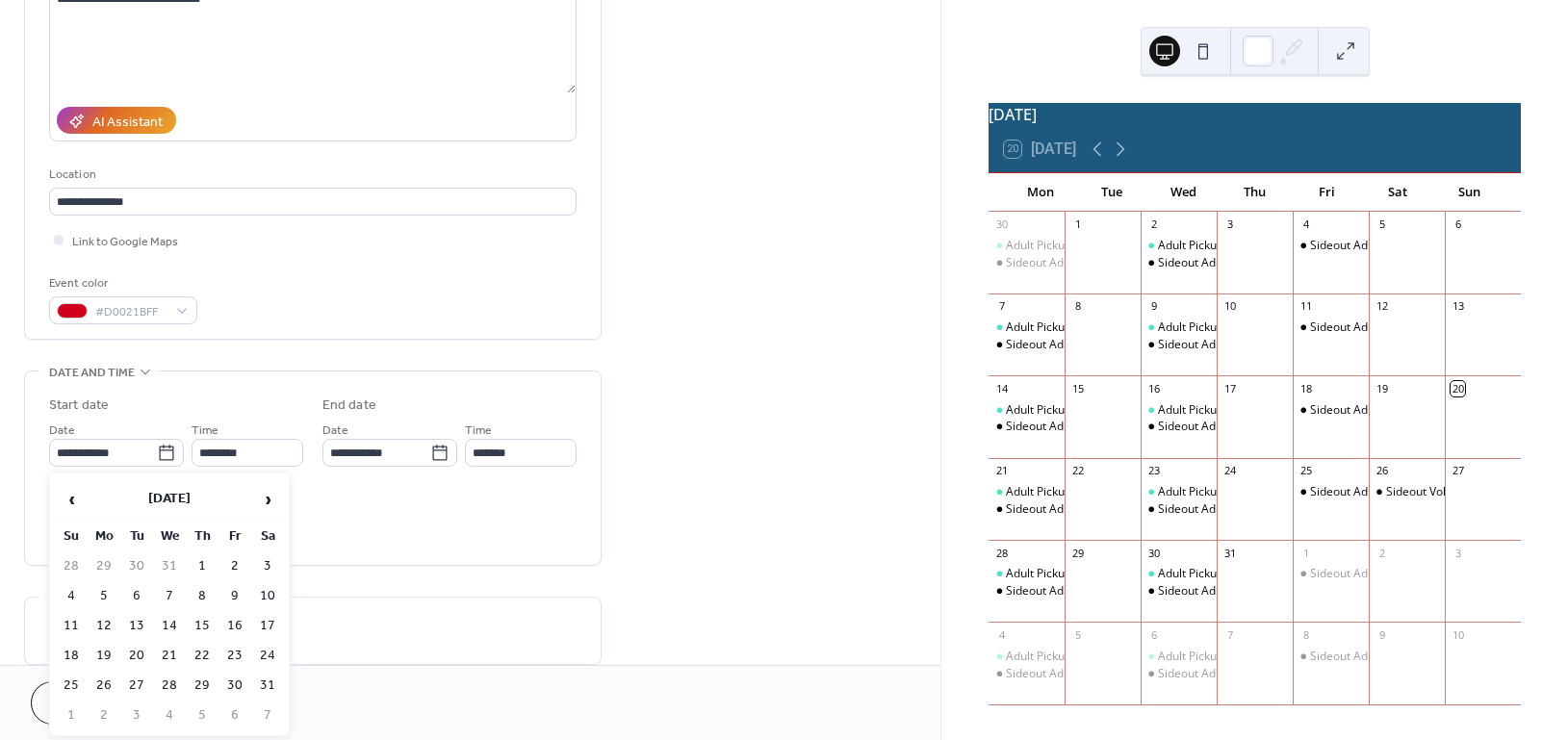 type on "**********" 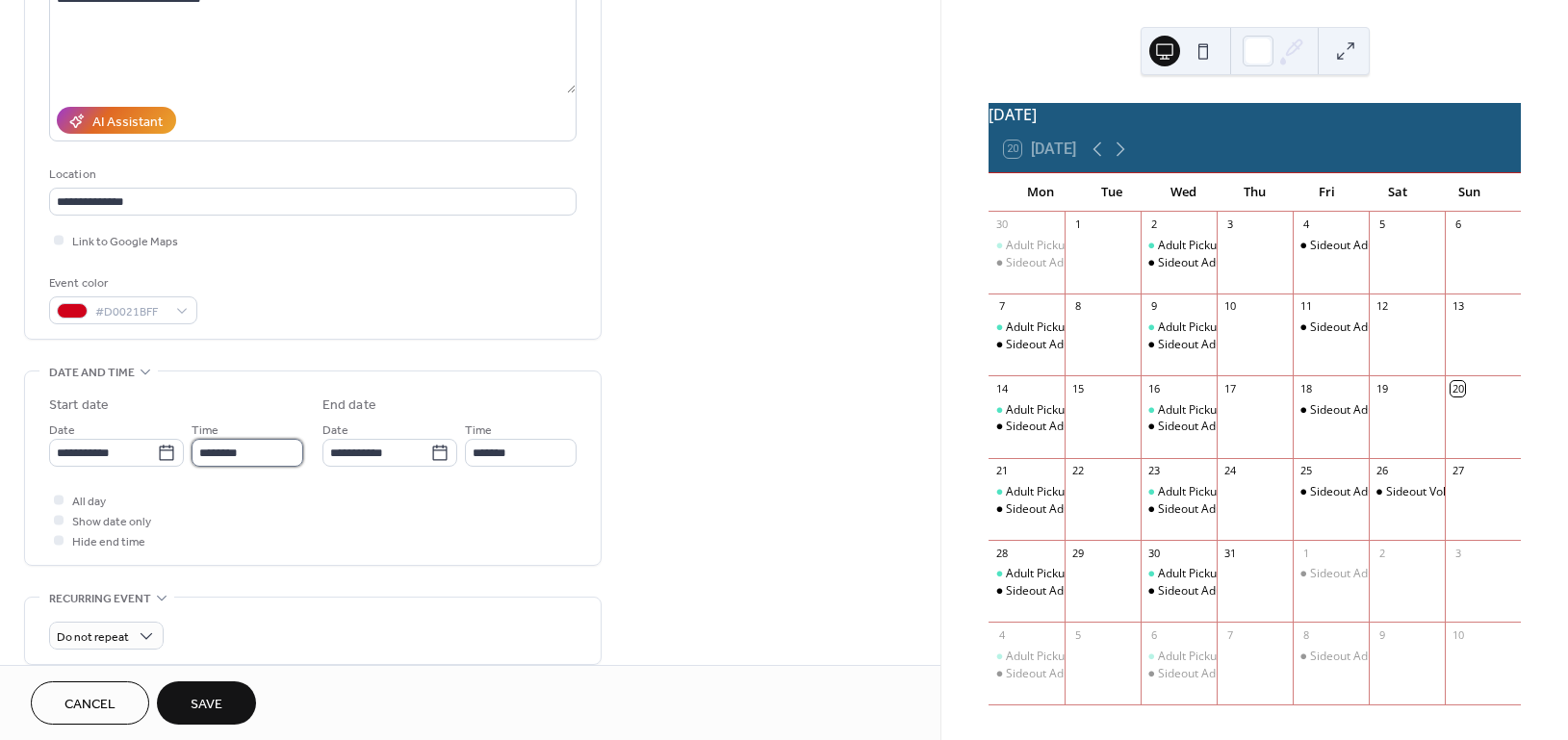 click on "********" at bounding box center (247, 452) 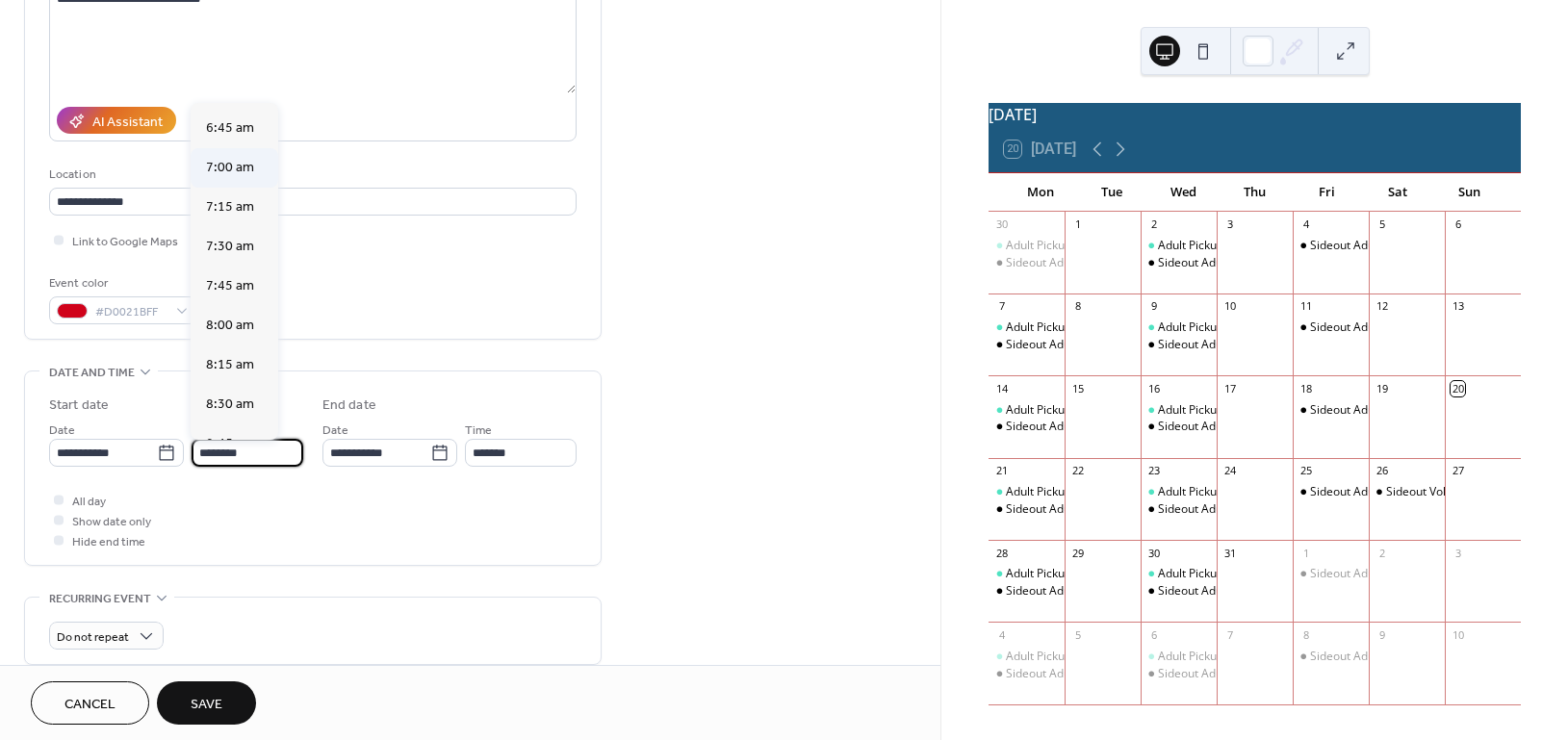 scroll, scrollTop: 1062, scrollLeft: 0, axis: vertical 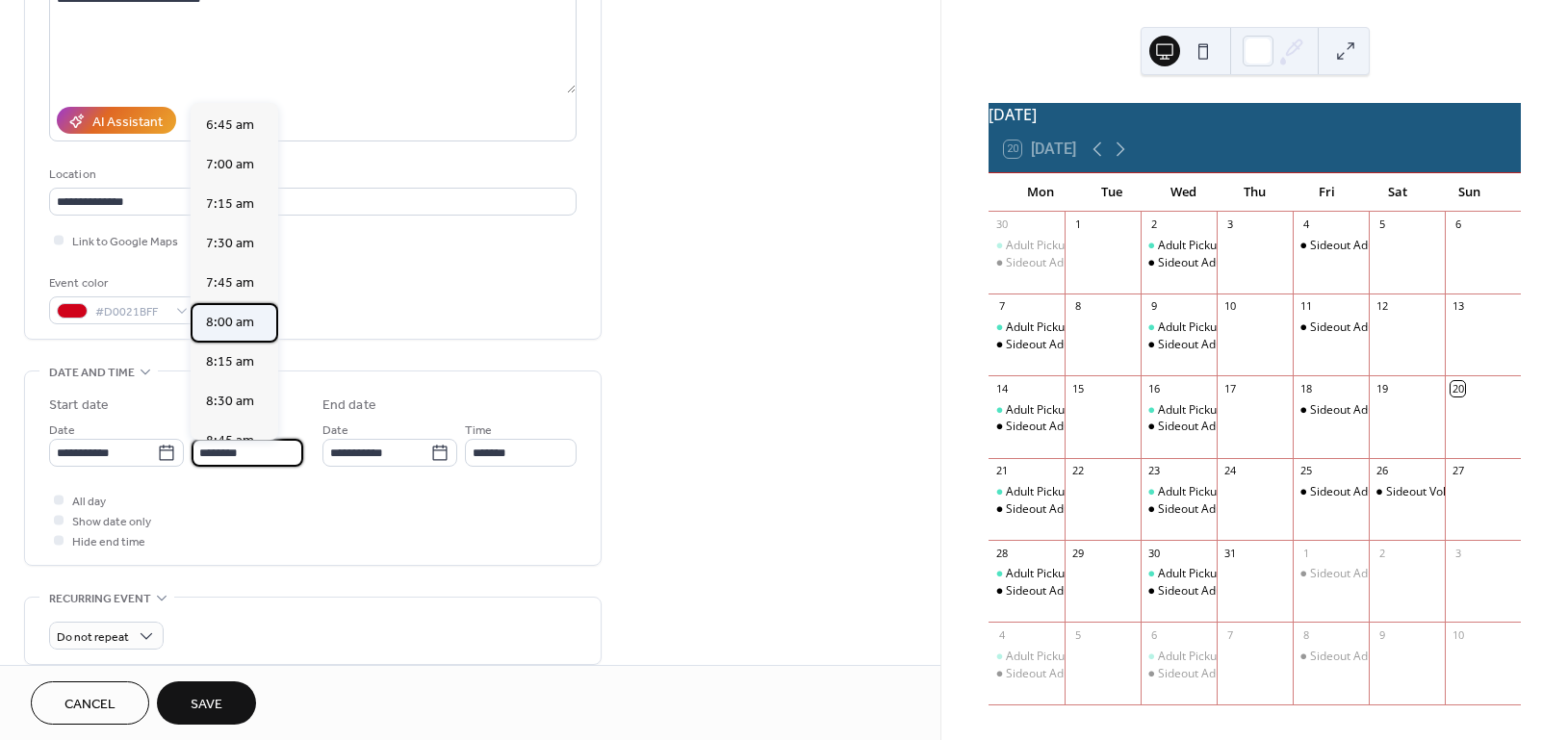 click on "8:00 am" at bounding box center [230, 321] 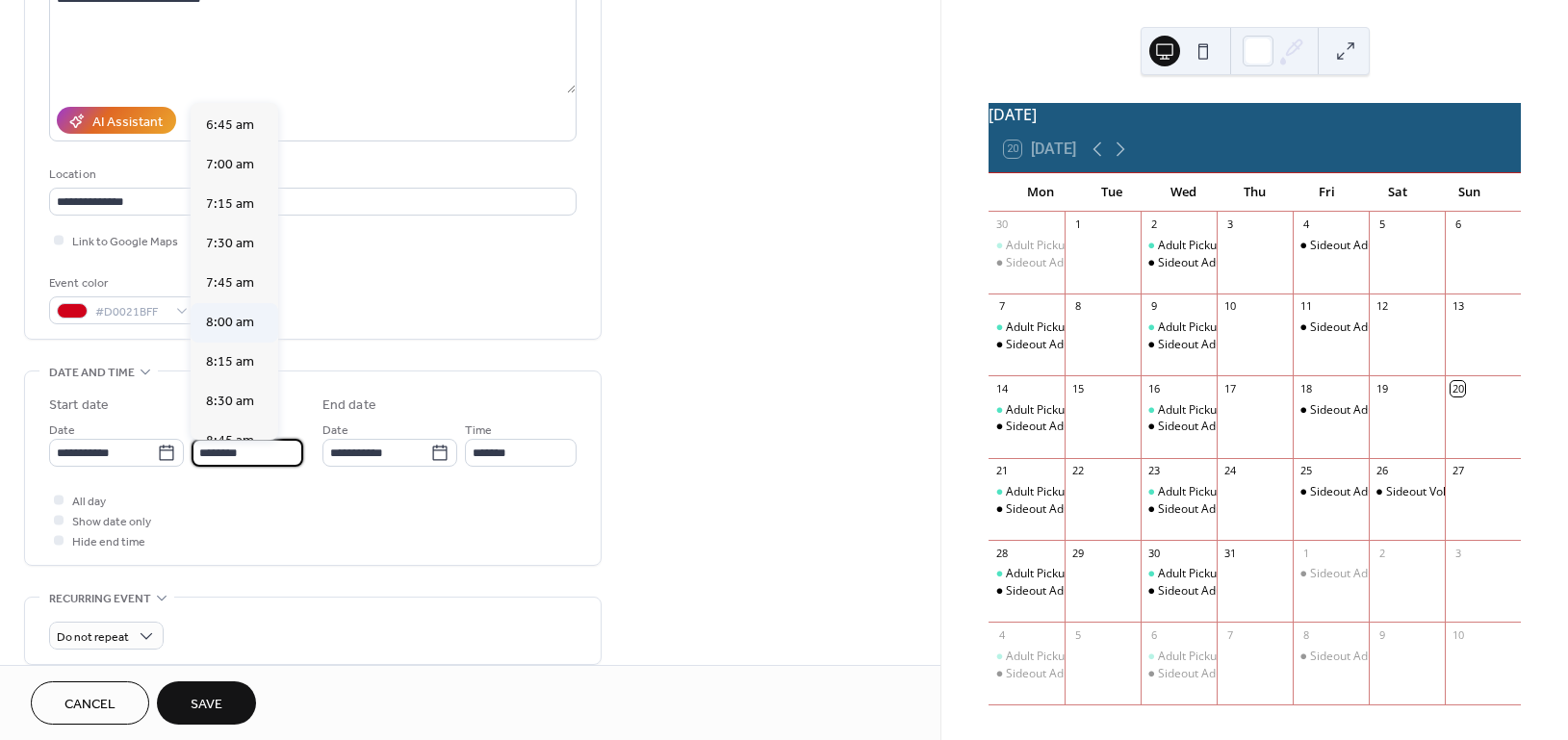 type on "*******" 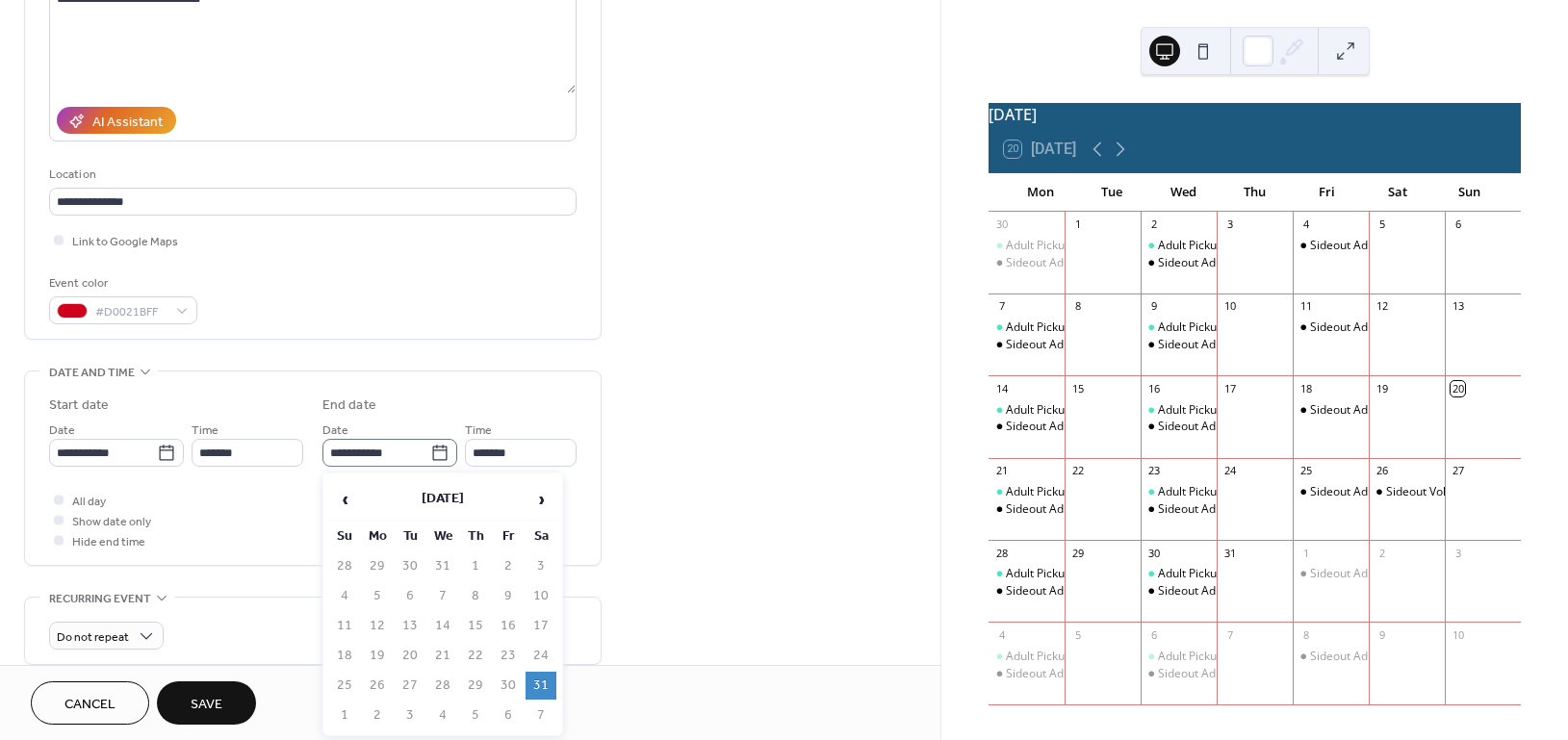 click 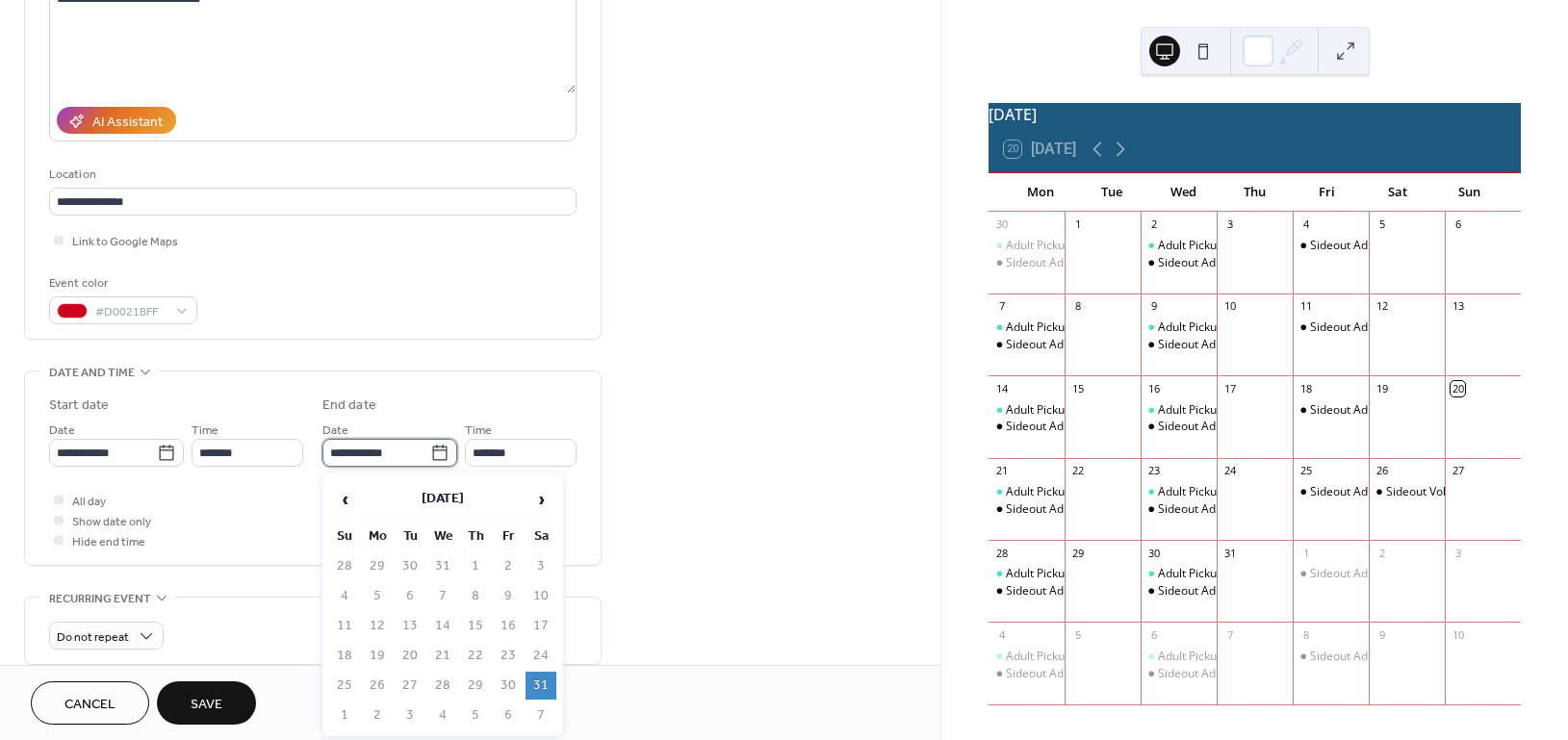 click on "**********" at bounding box center (376, 452) 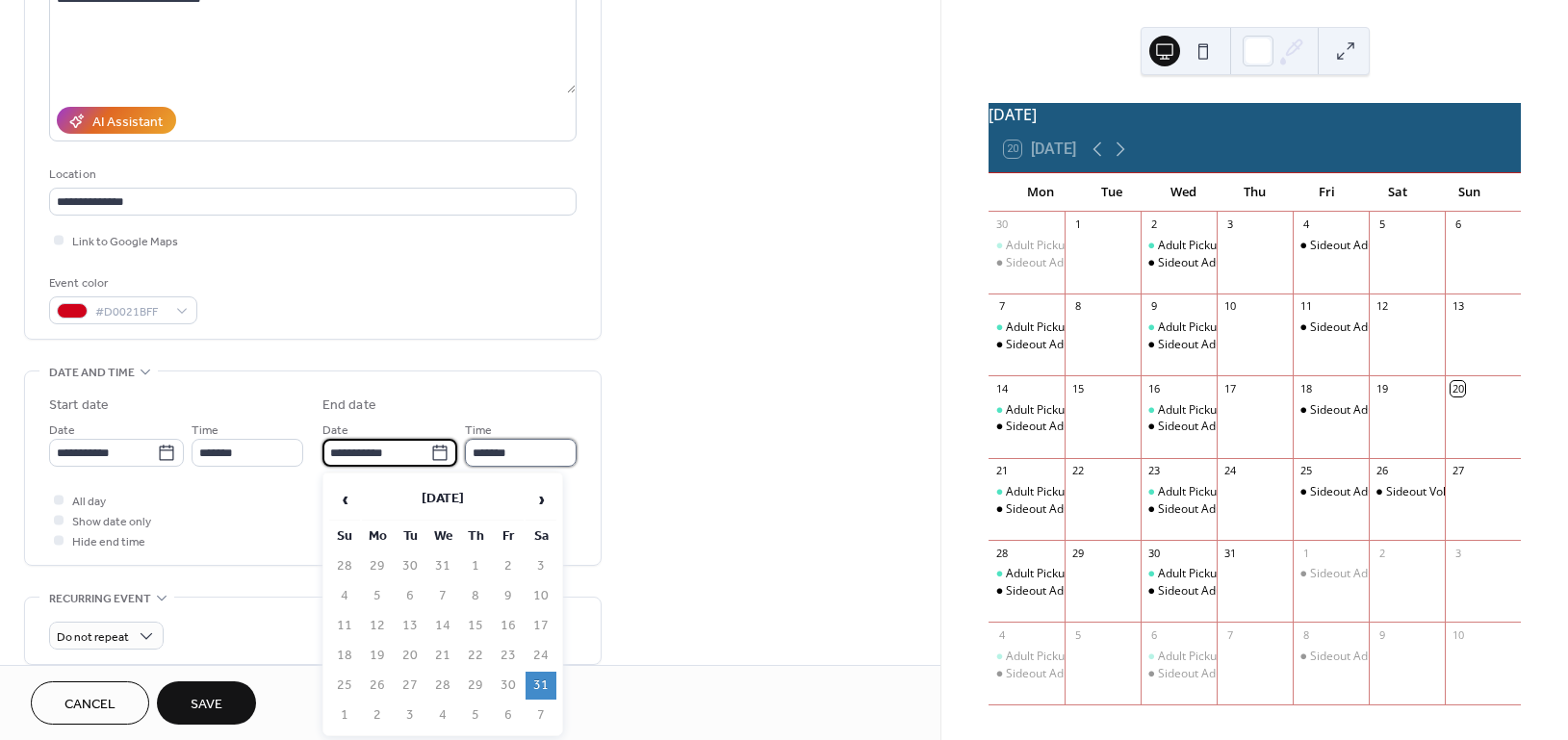 click on "*******" at bounding box center (521, 452) 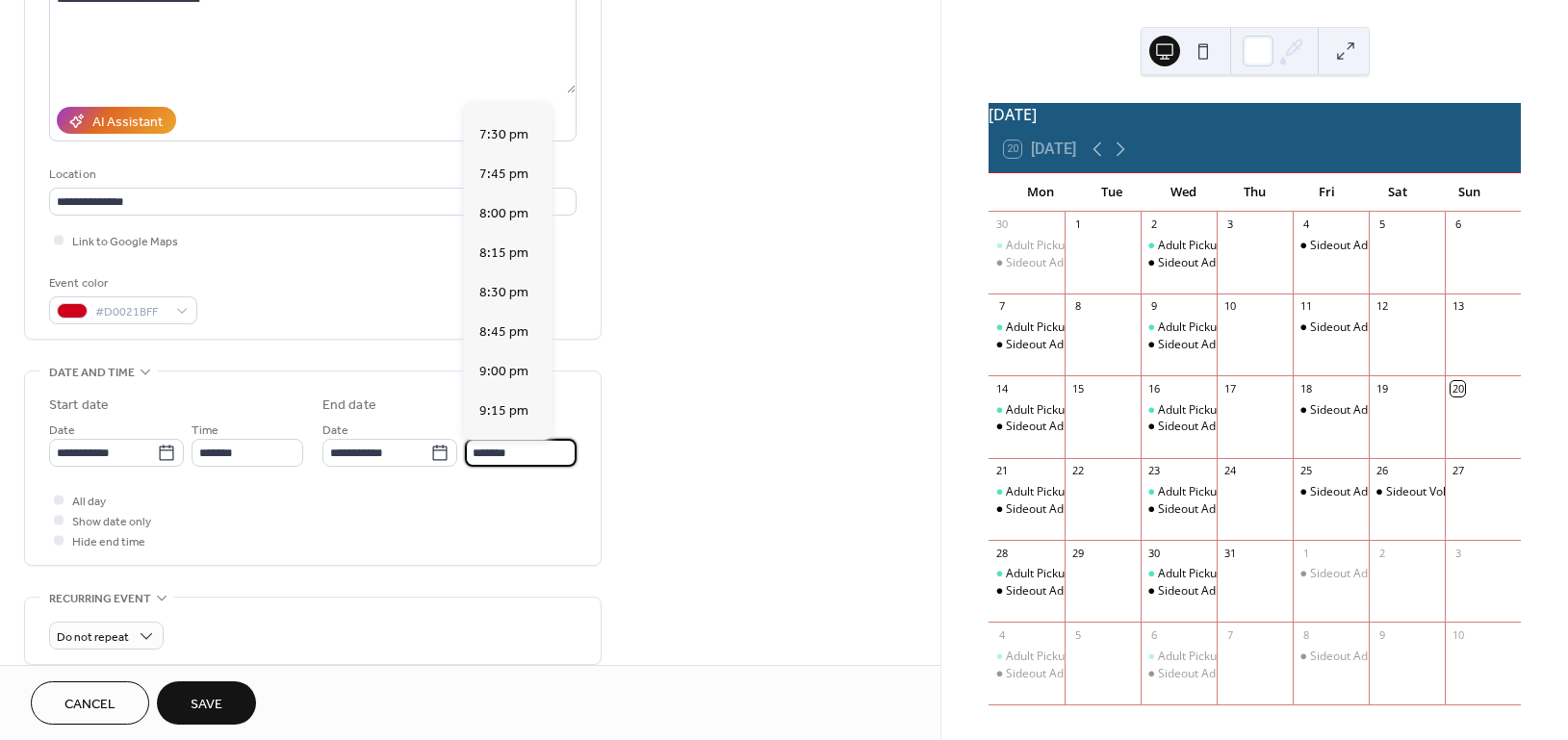 scroll, scrollTop: 1796, scrollLeft: 0, axis: vertical 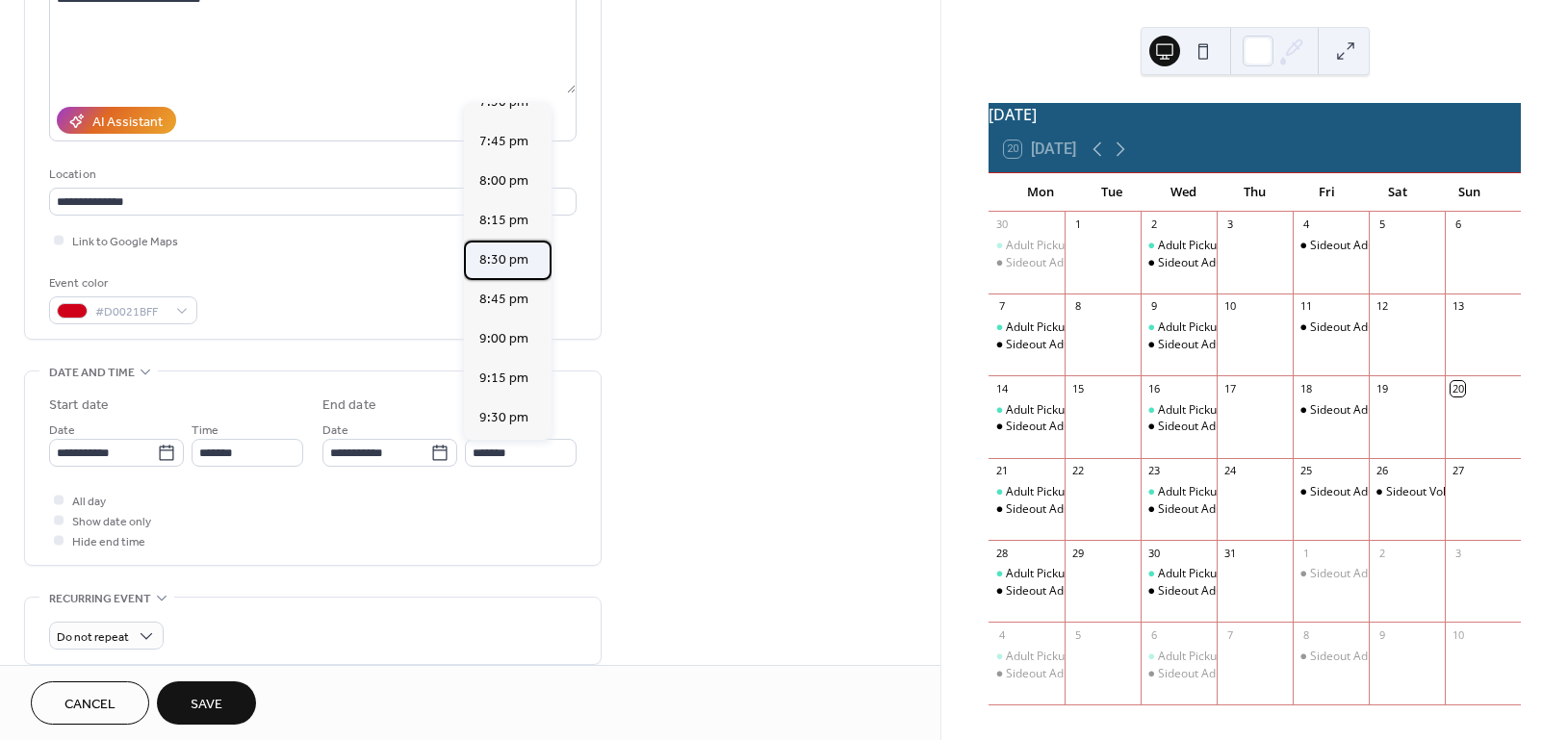click on "8:30 pm" at bounding box center [503, 259] 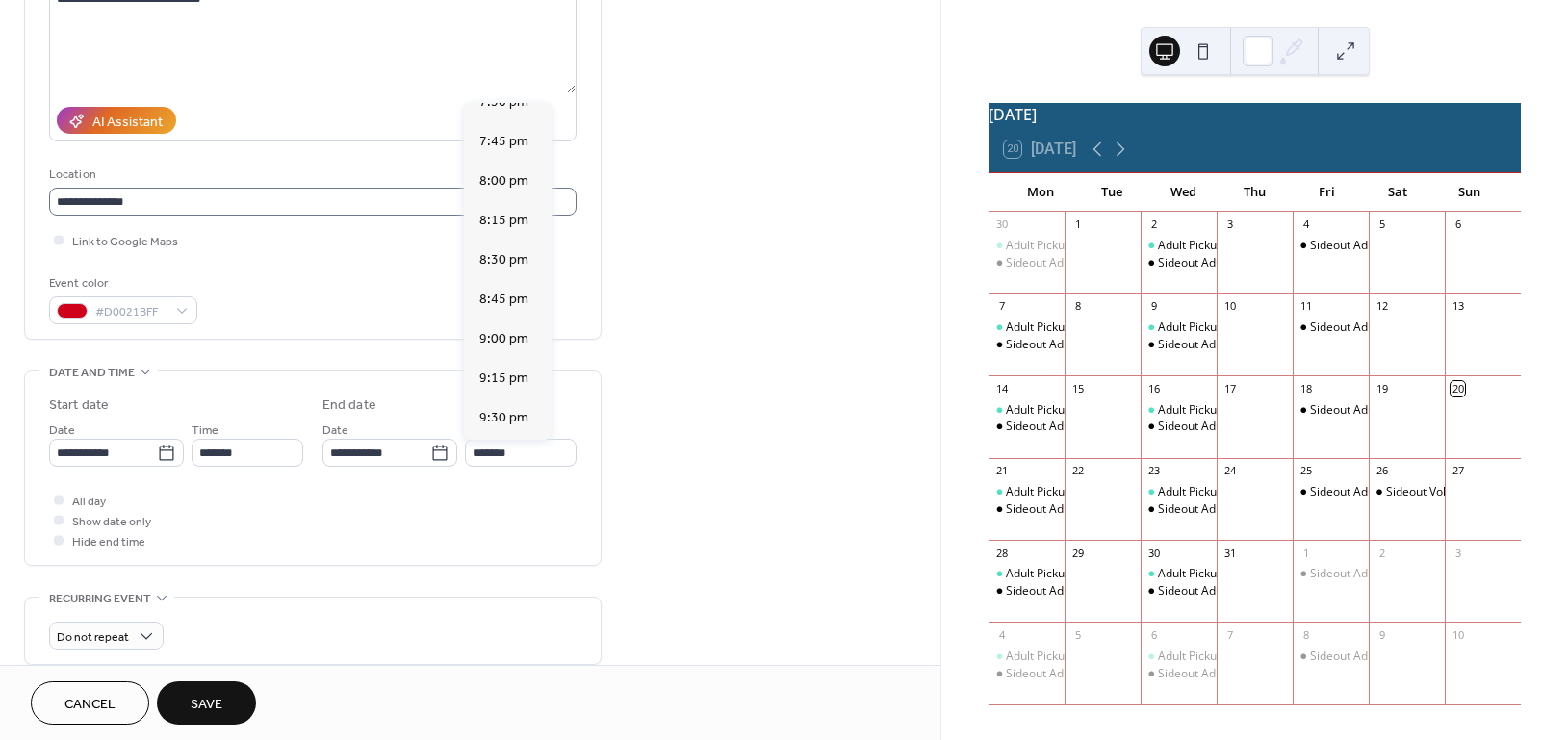 type on "*******" 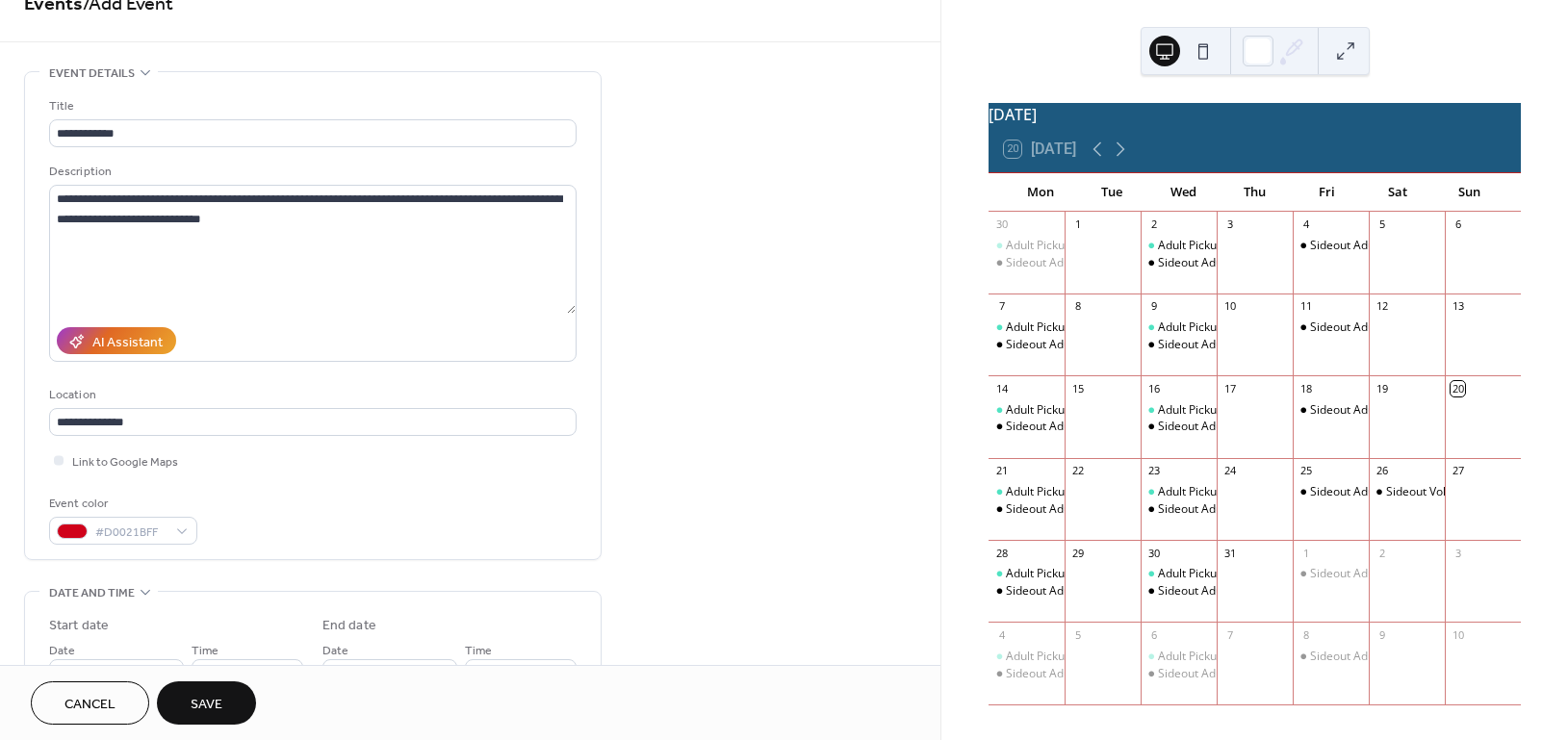 scroll, scrollTop: 0, scrollLeft: 0, axis: both 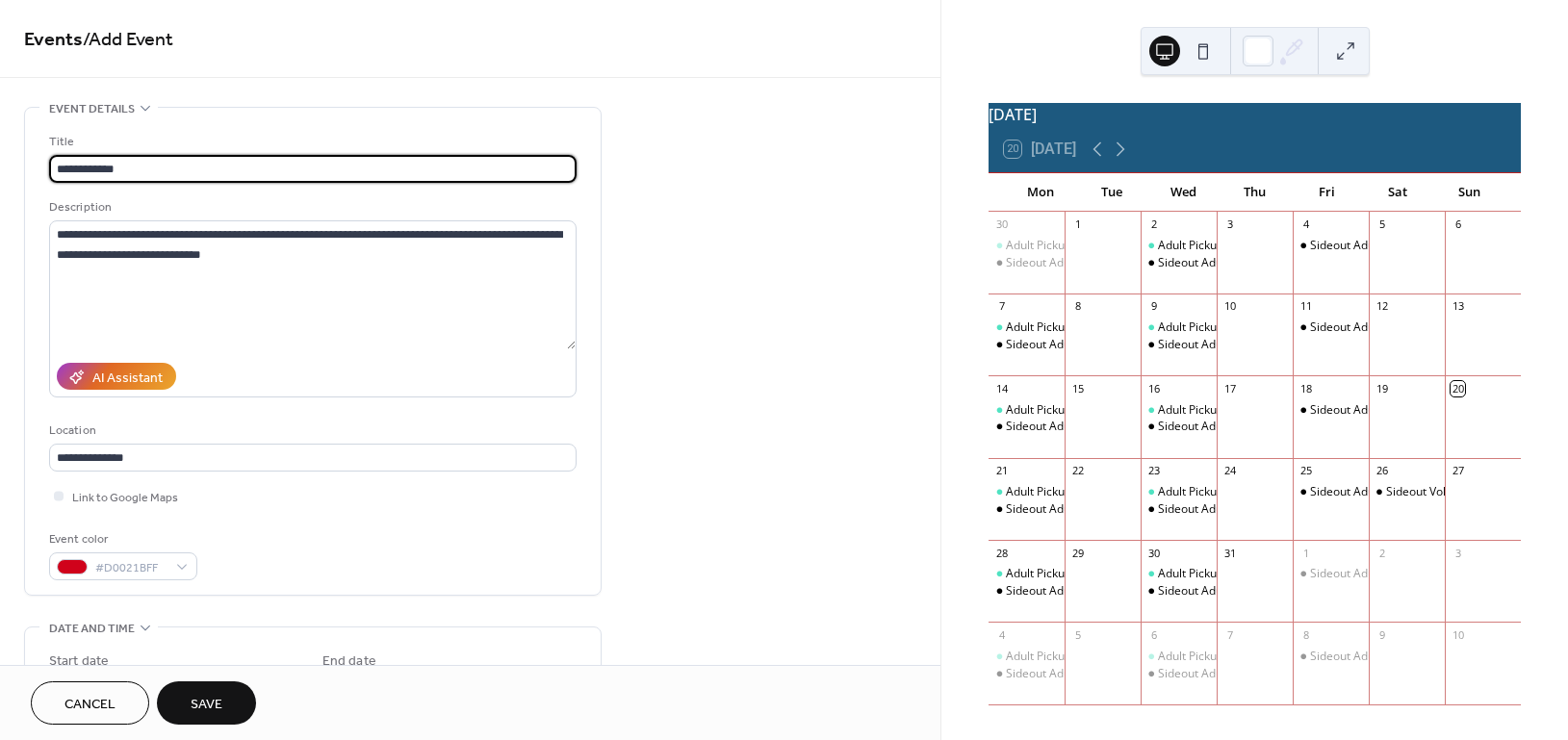 click on "**********" at bounding box center [313, 168] 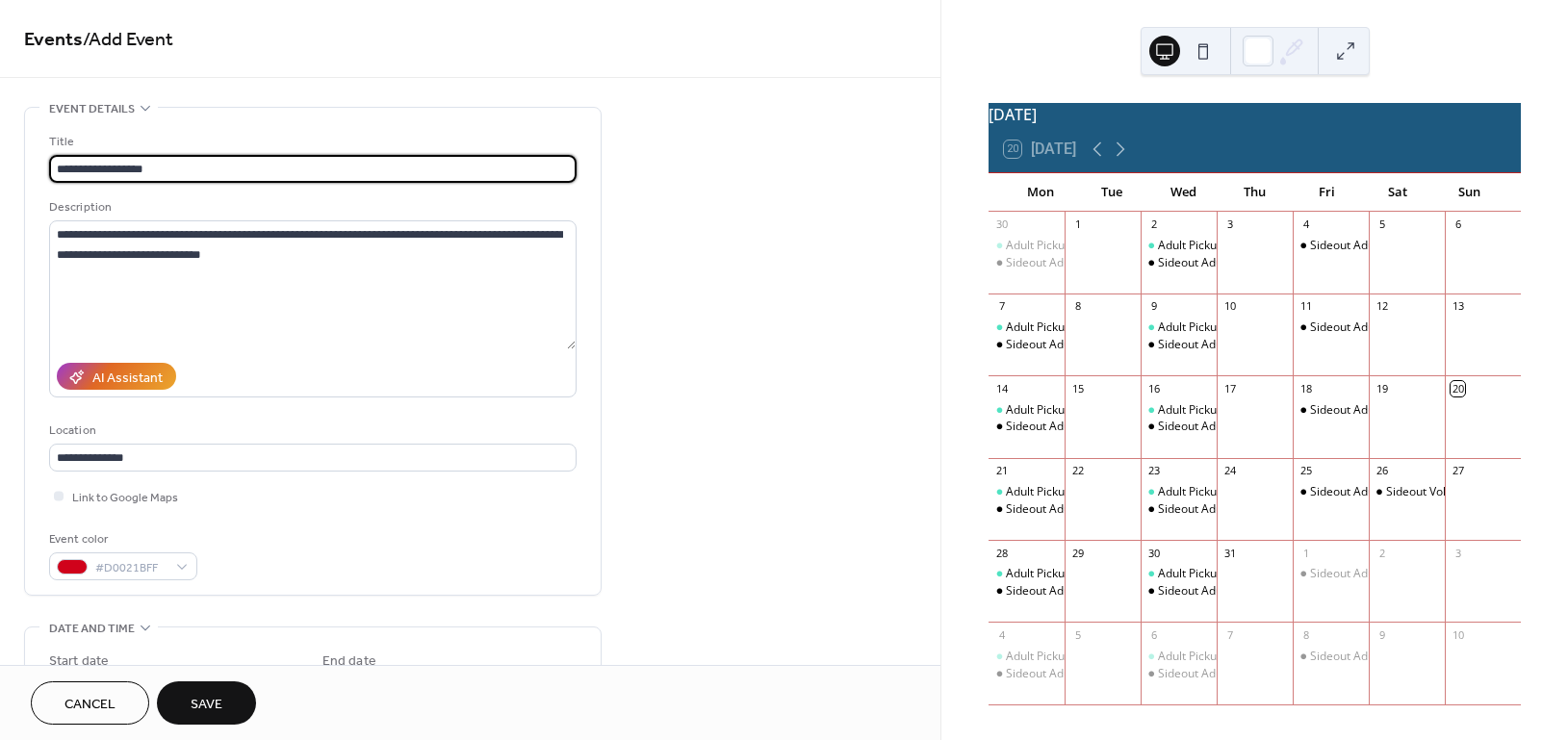 click on "**********" at bounding box center [313, 168] 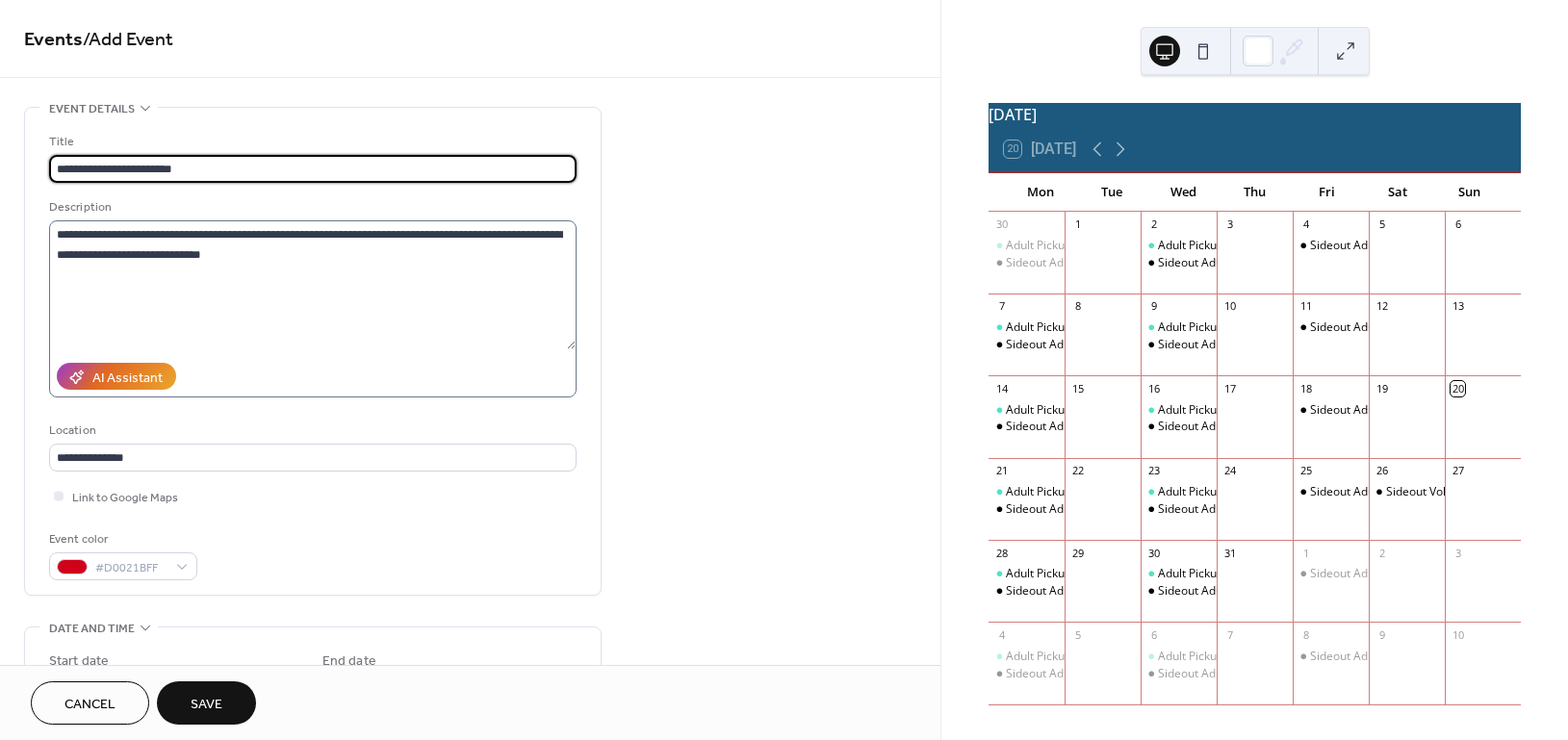 type on "**********" 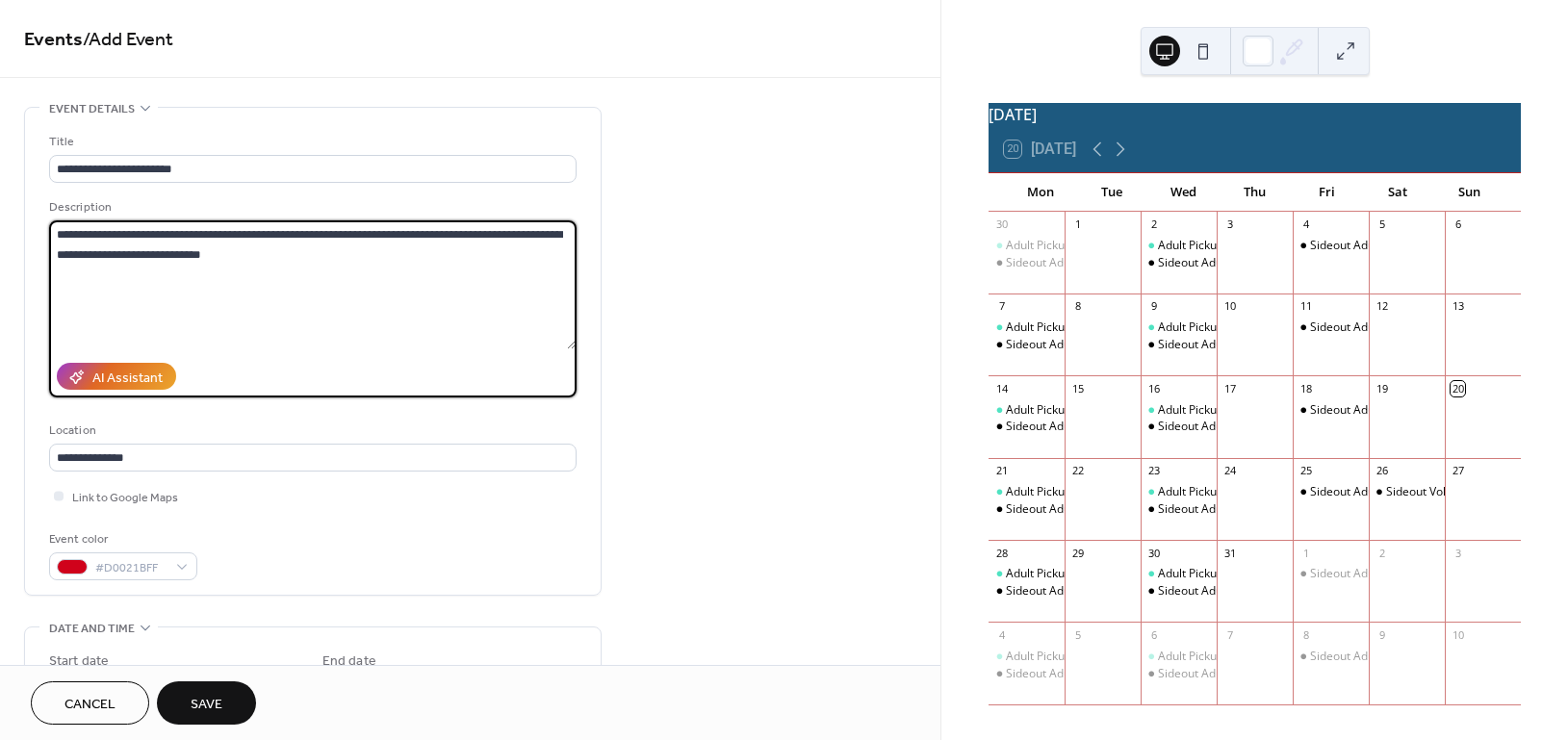 click on "**********" at bounding box center [312, 285] 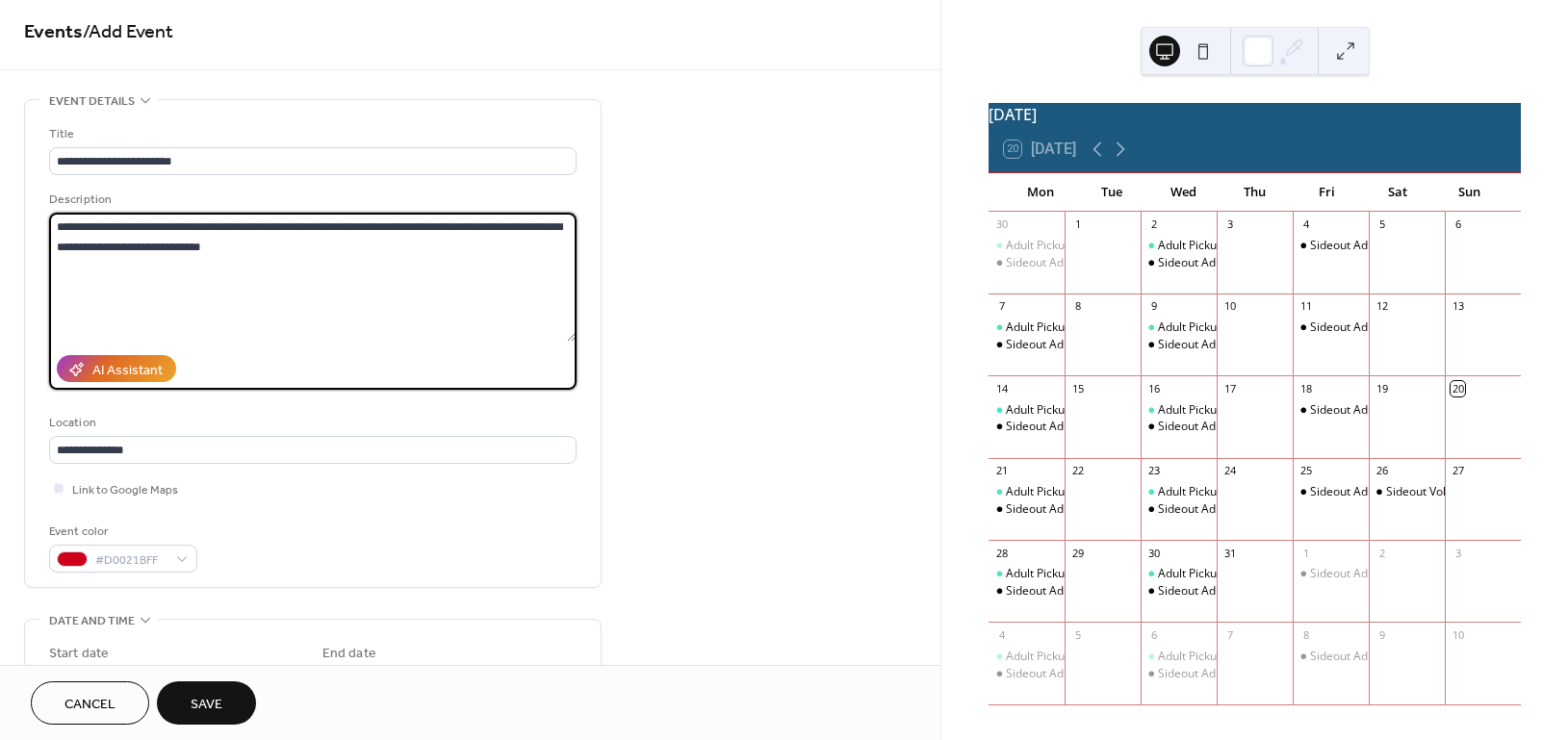 scroll, scrollTop: 0, scrollLeft: 0, axis: both 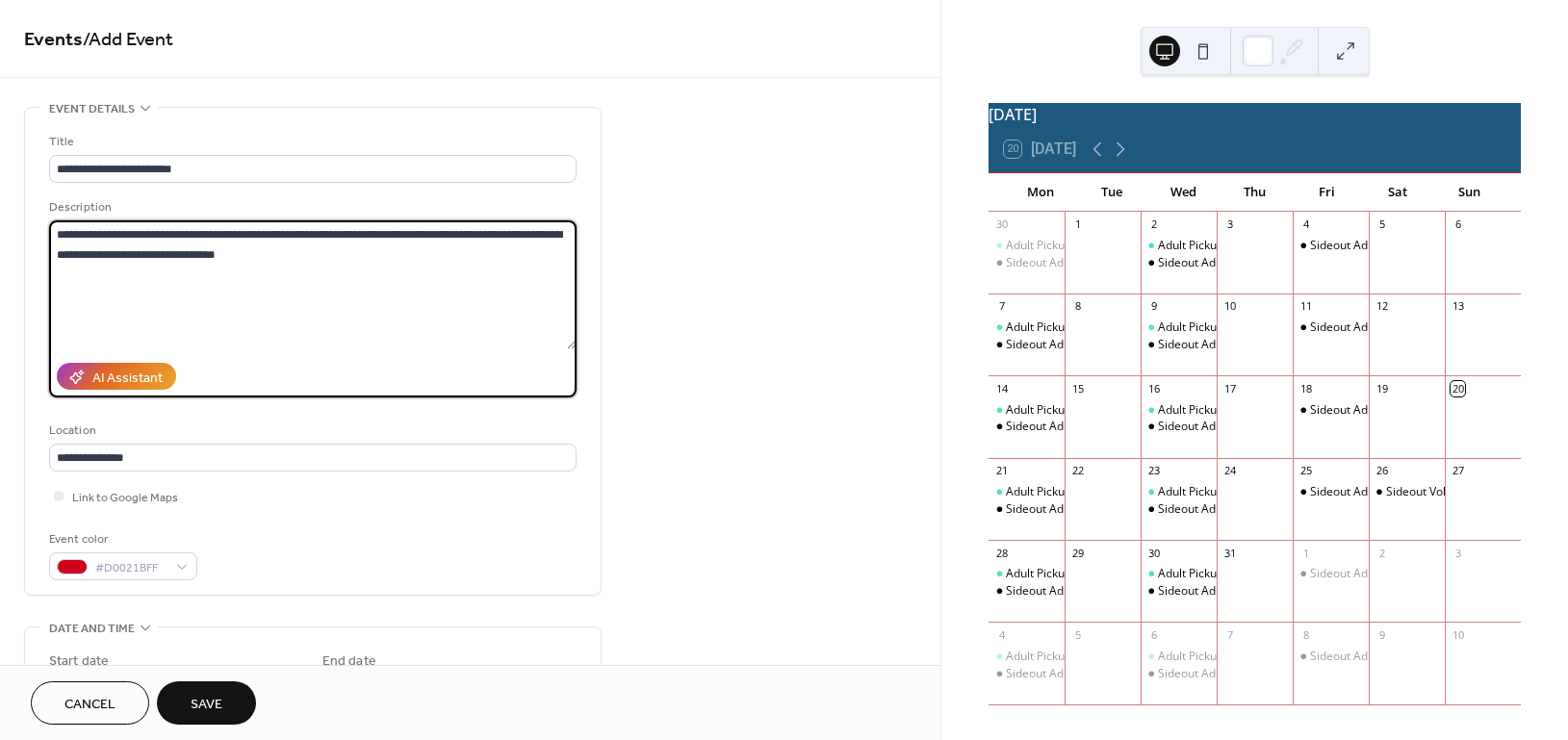 type on "**********" 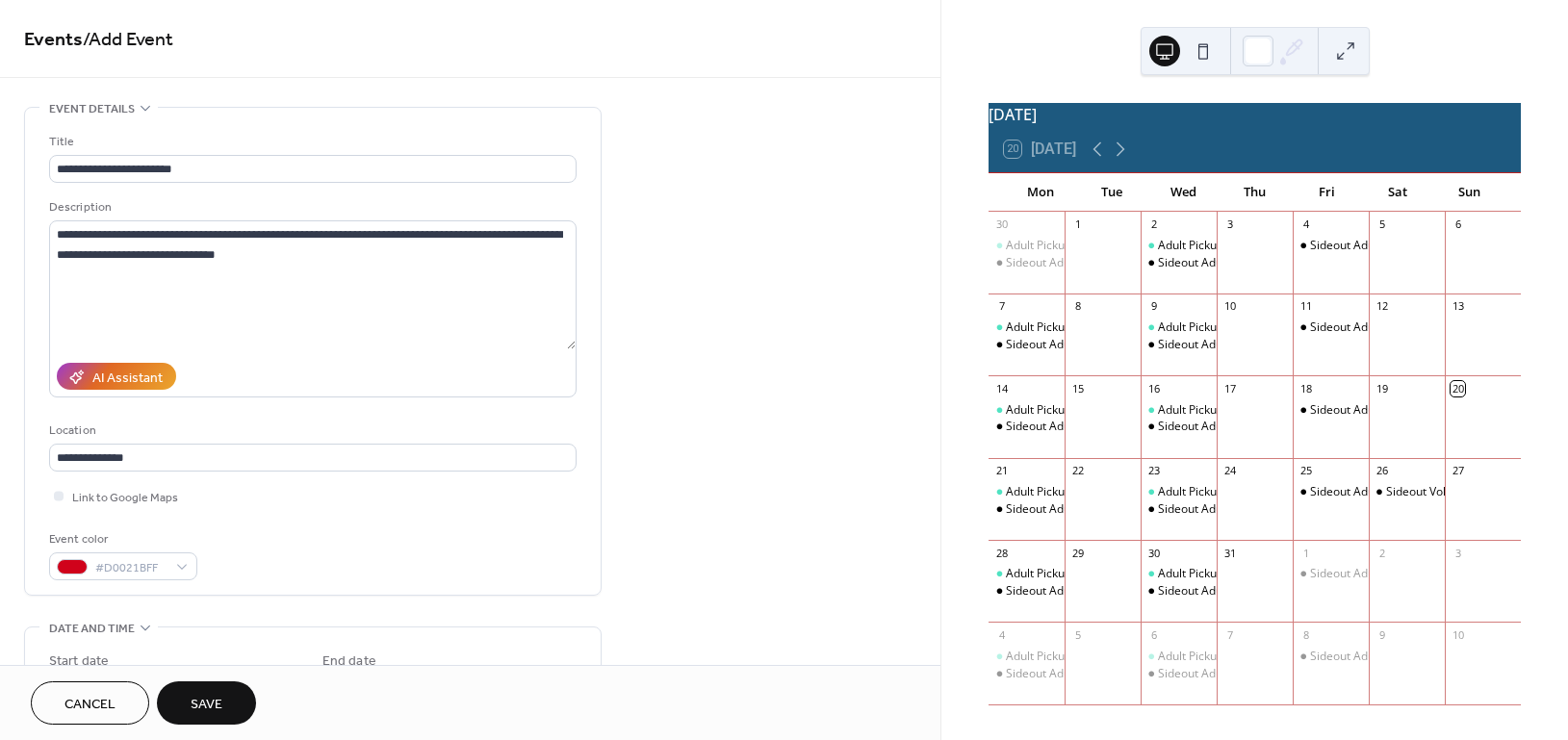 click on "Save" at bounding box center [206, 704] 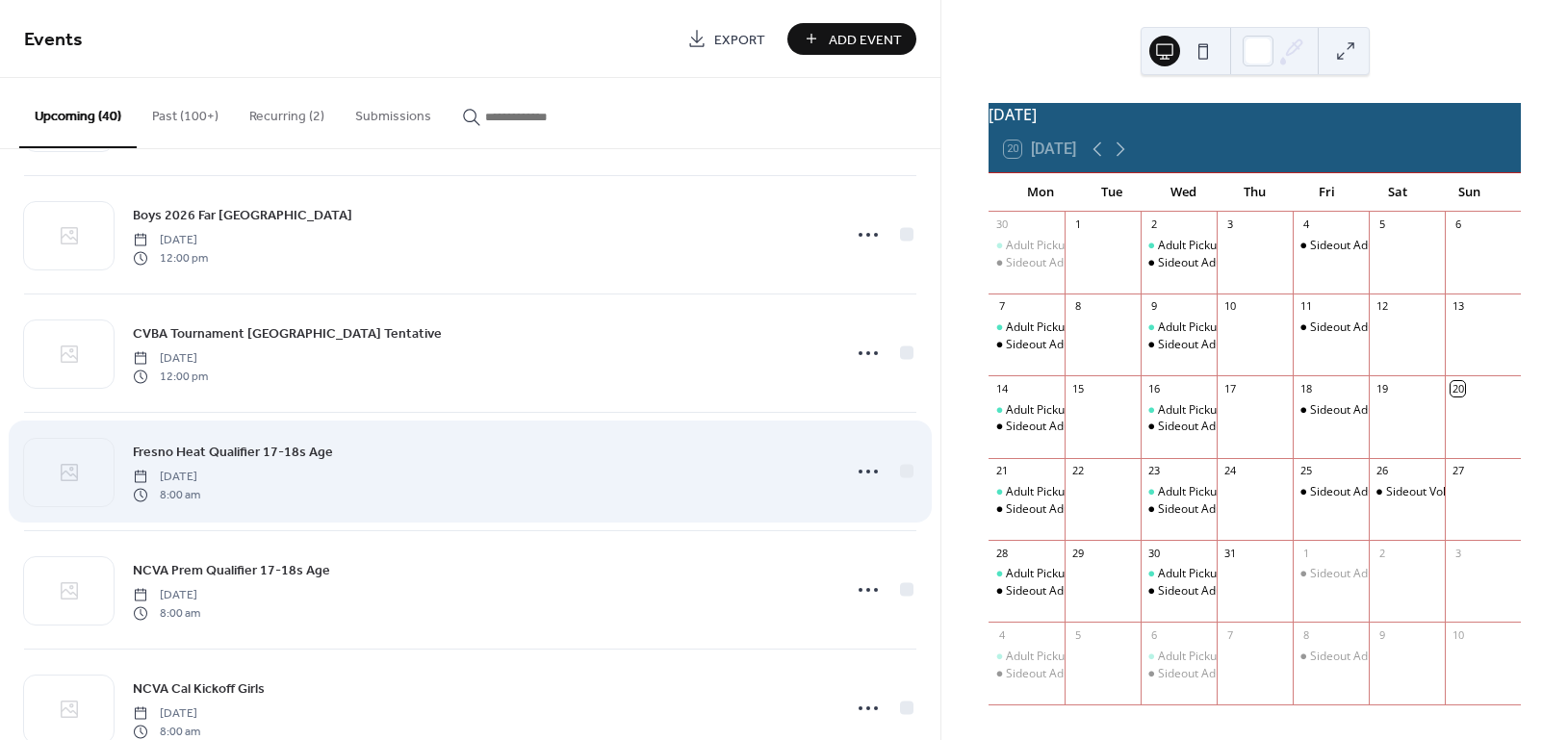 scroll, scrollTop: 1283, scrollLeft: 0, axis: vertical 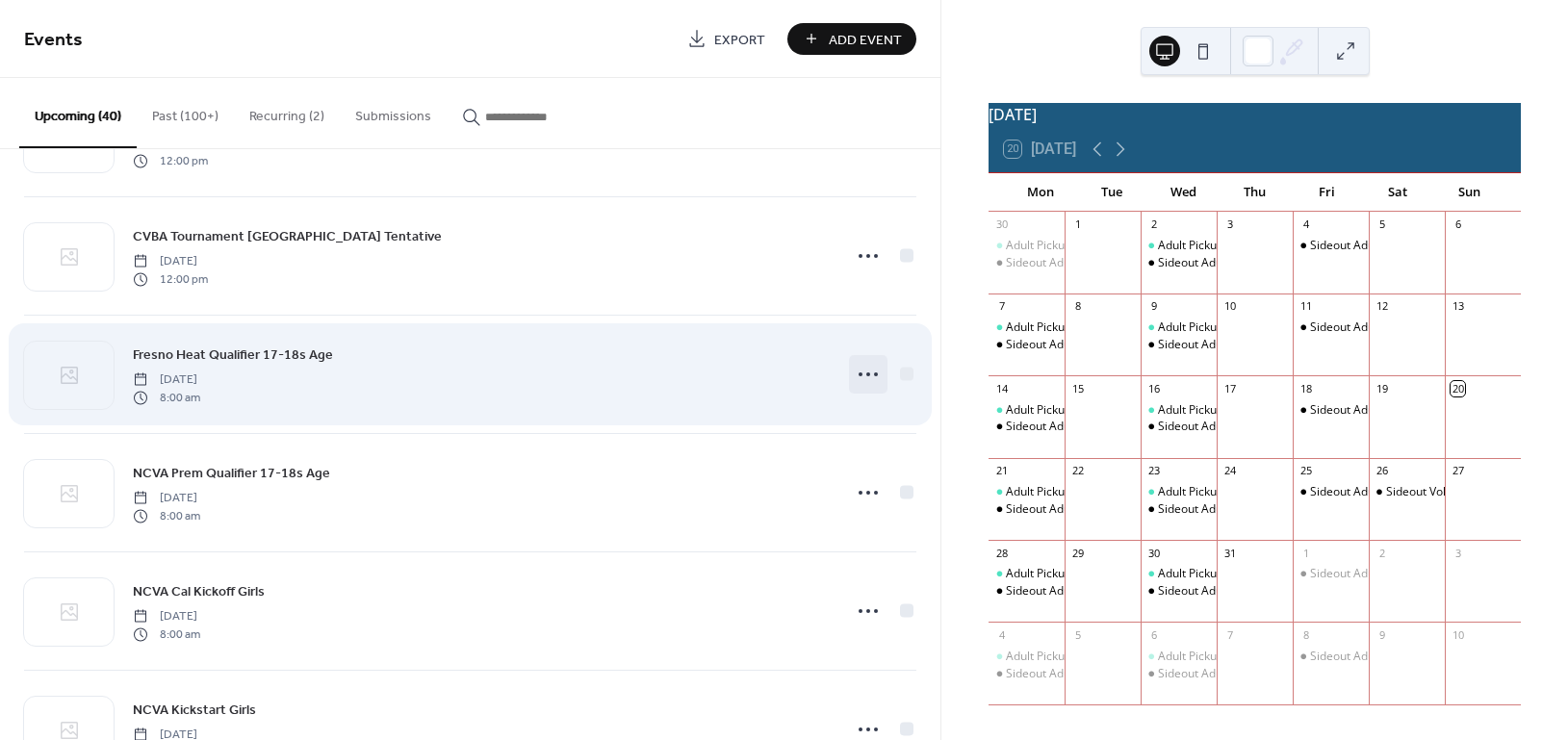 click 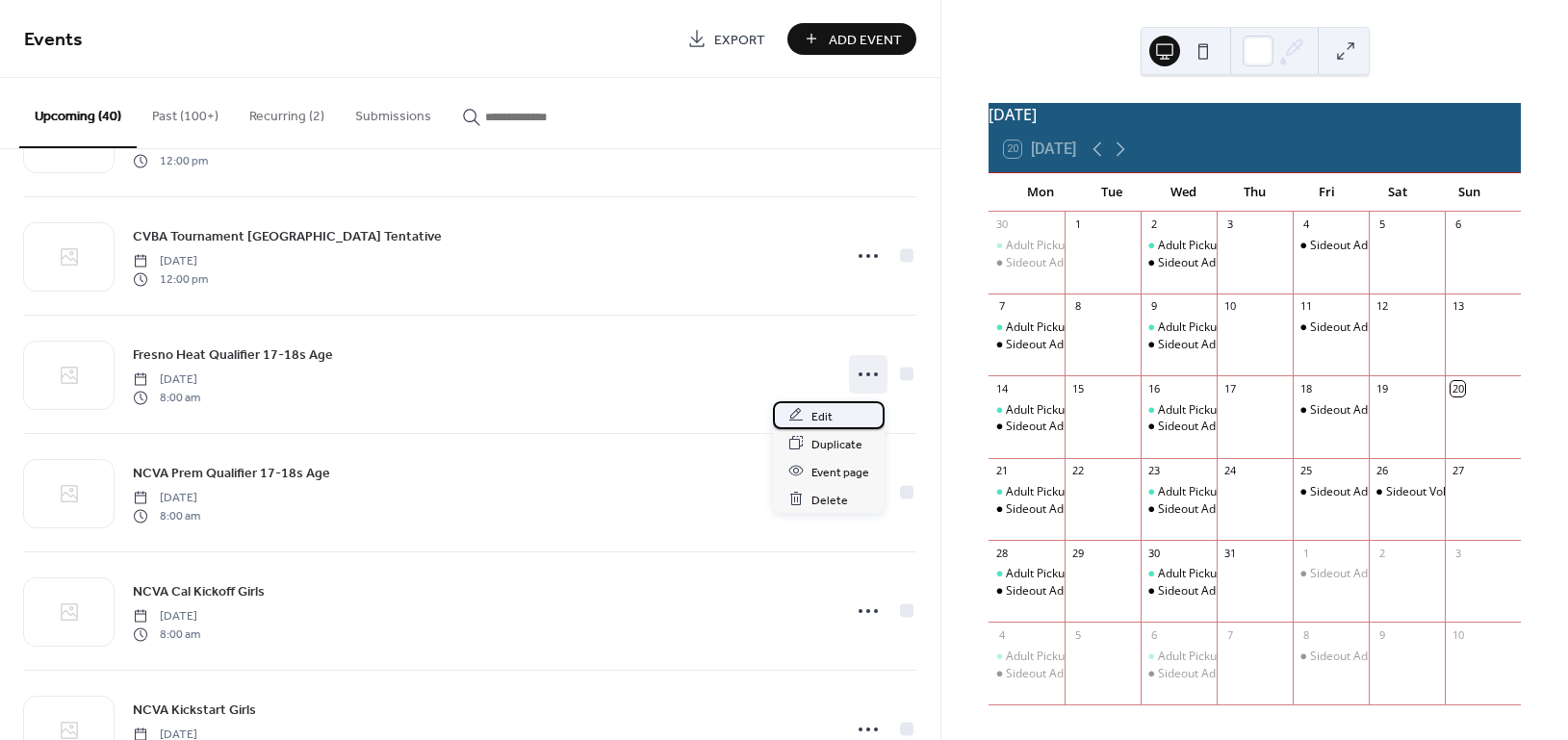 click on "Edit" at bounding box center [822, 416] 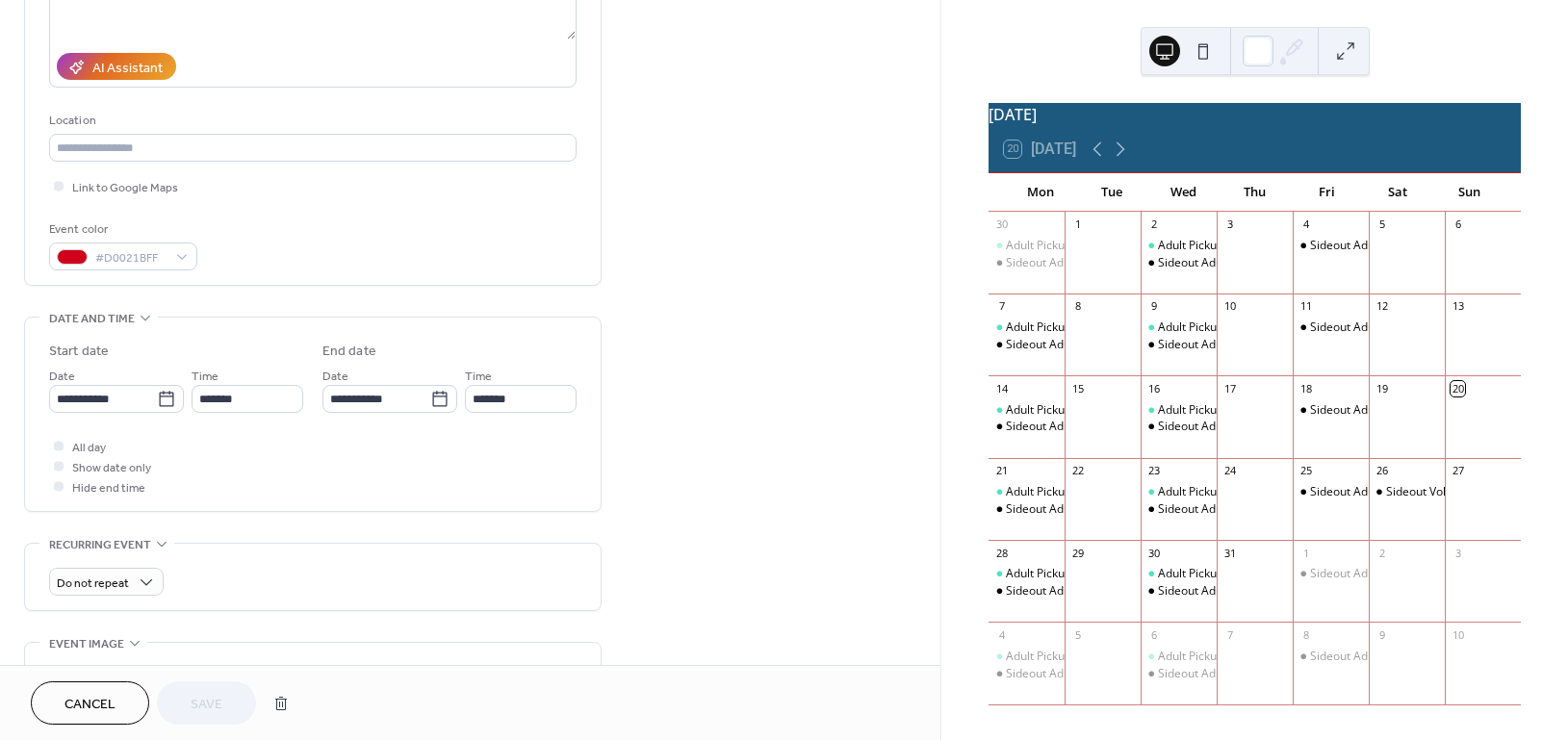 scroll, scrollTop: 385, scrollLeft: 0, axis: vertical 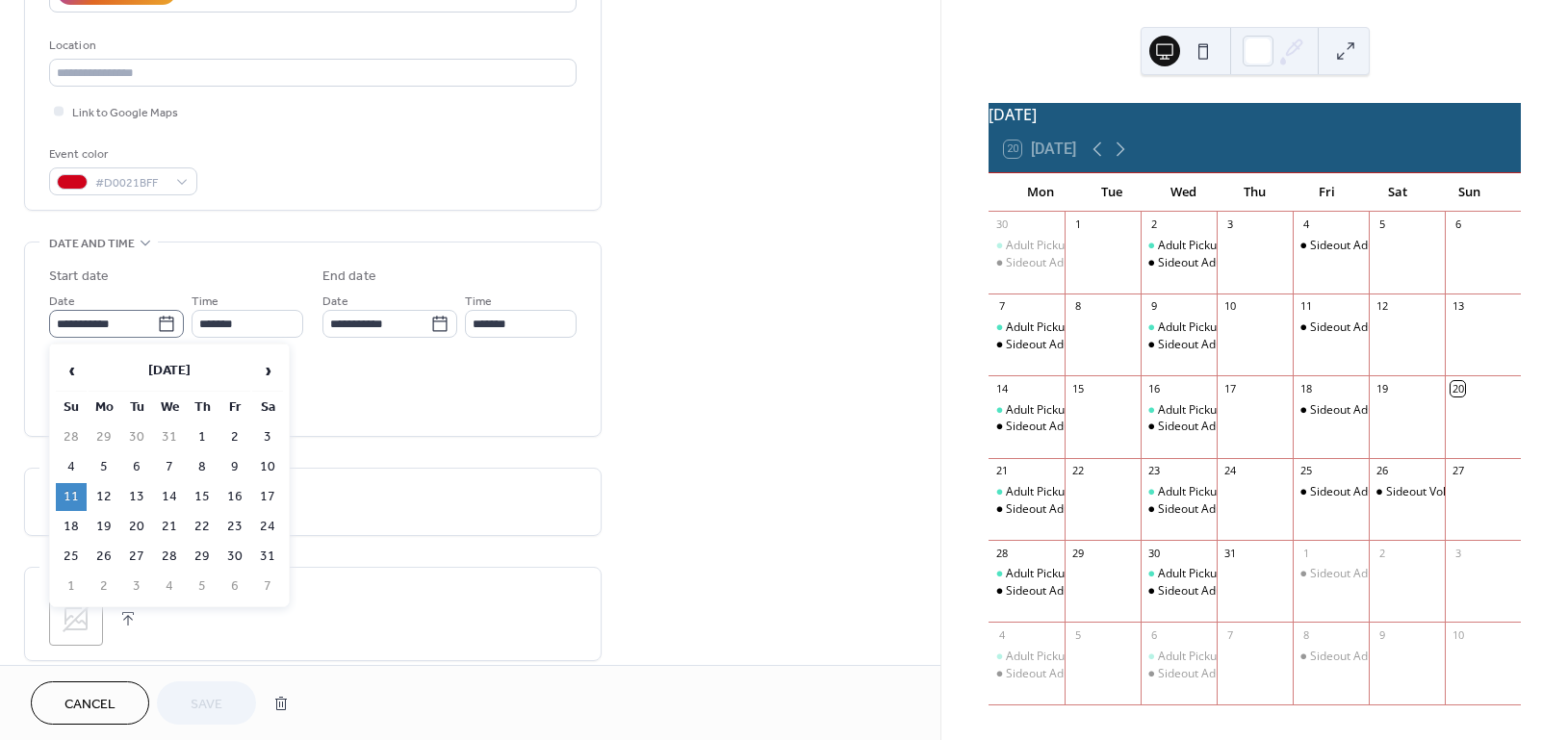 click 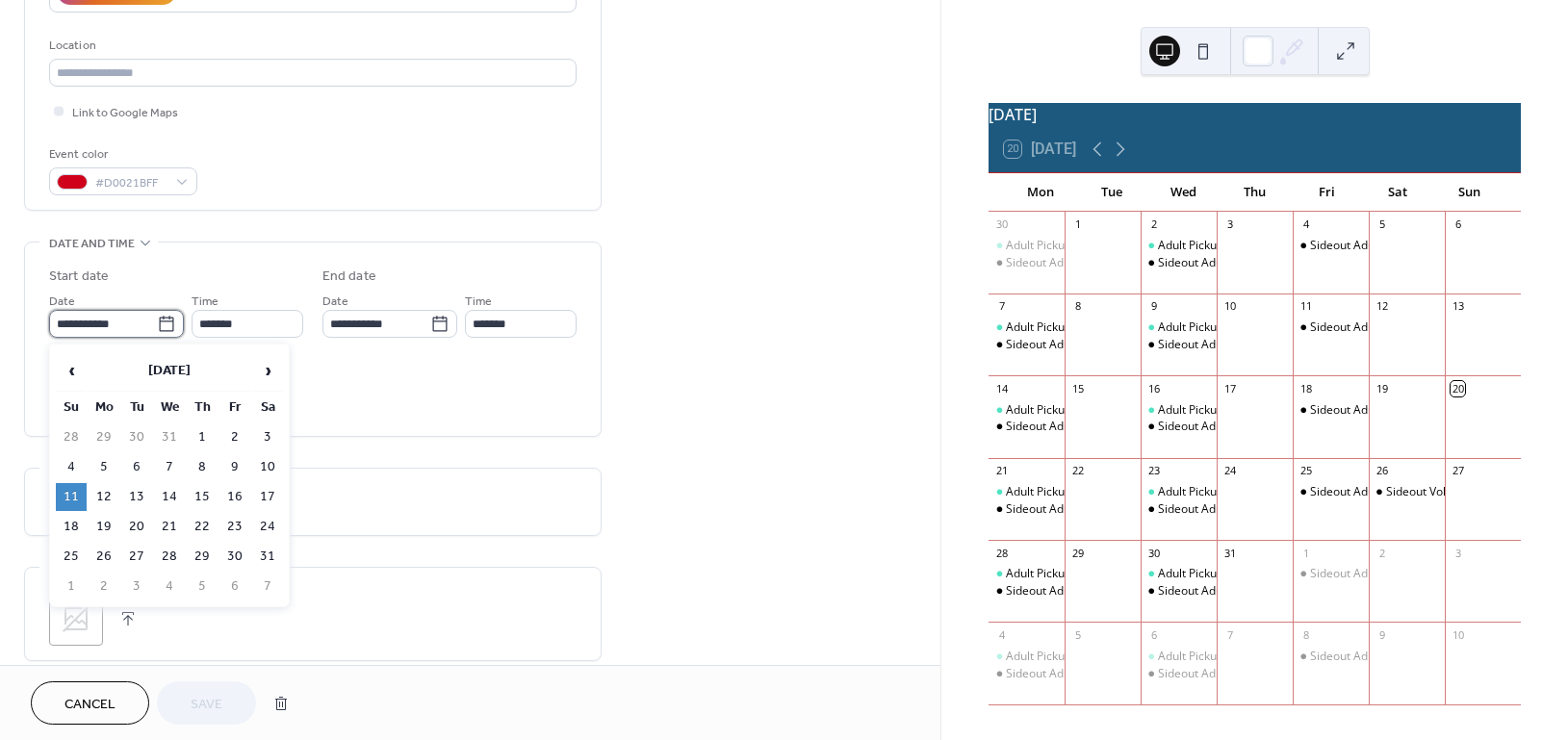 click on "**********" at bounding box center [103, 323] 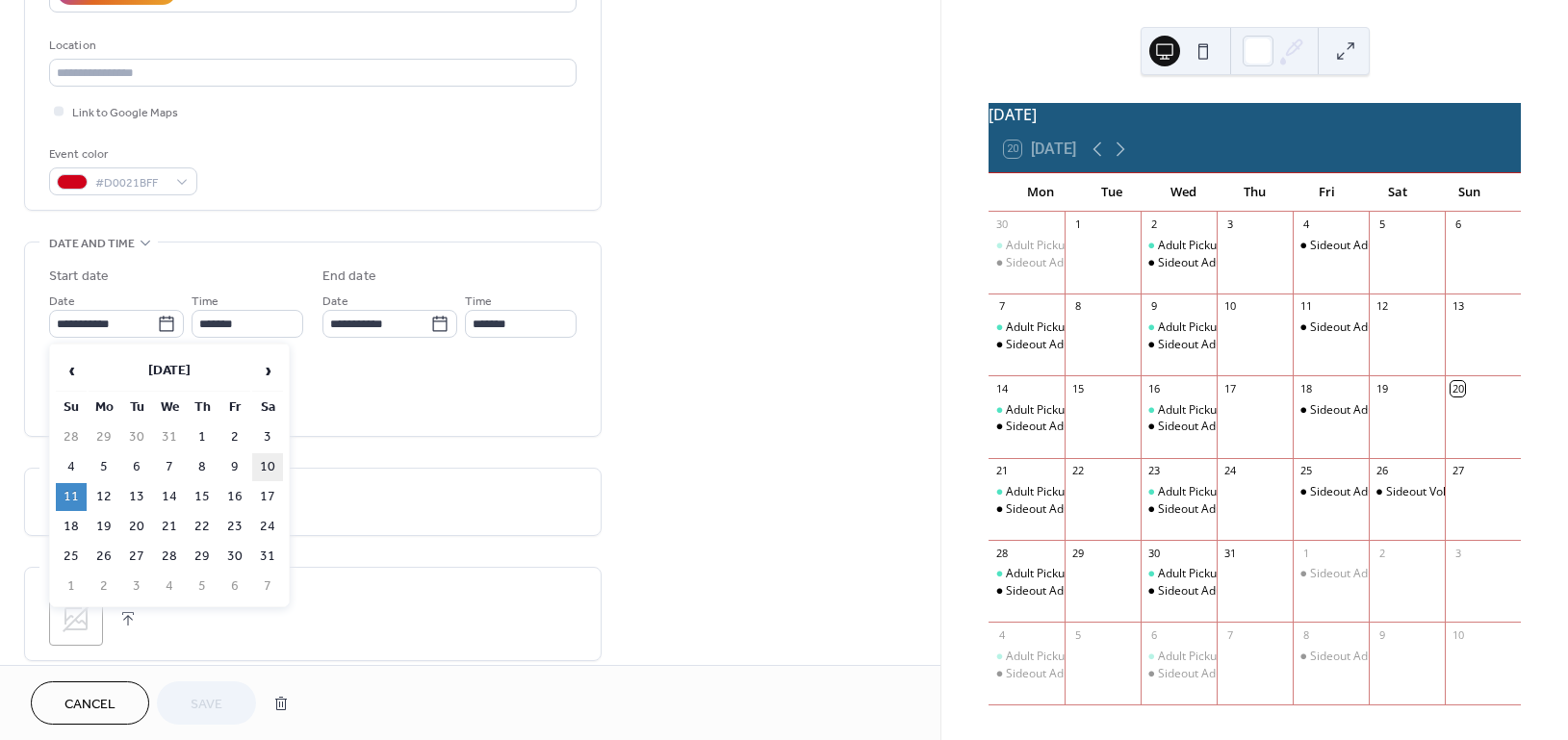 click on "10" at bounding box center [268, 467] 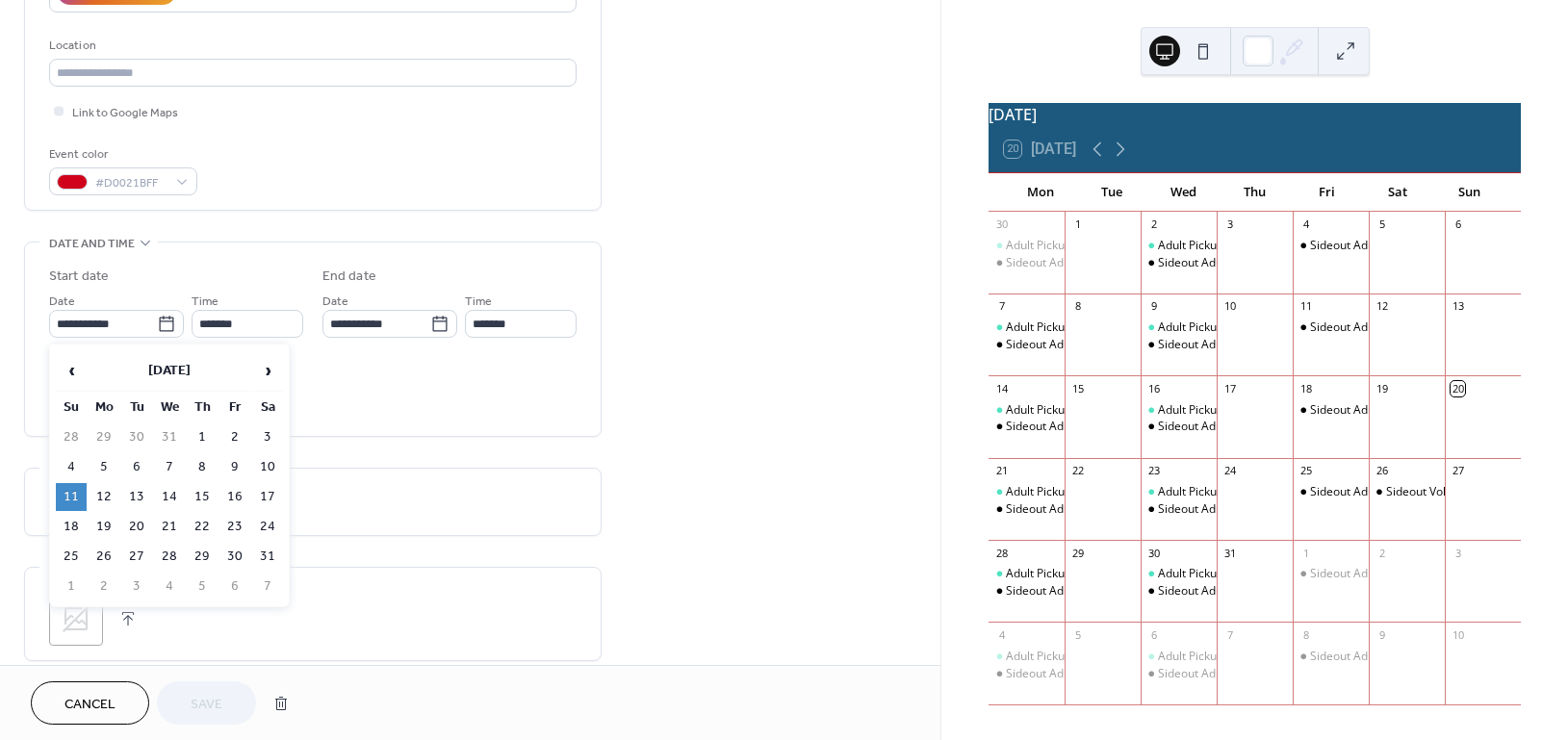 type on "**********" 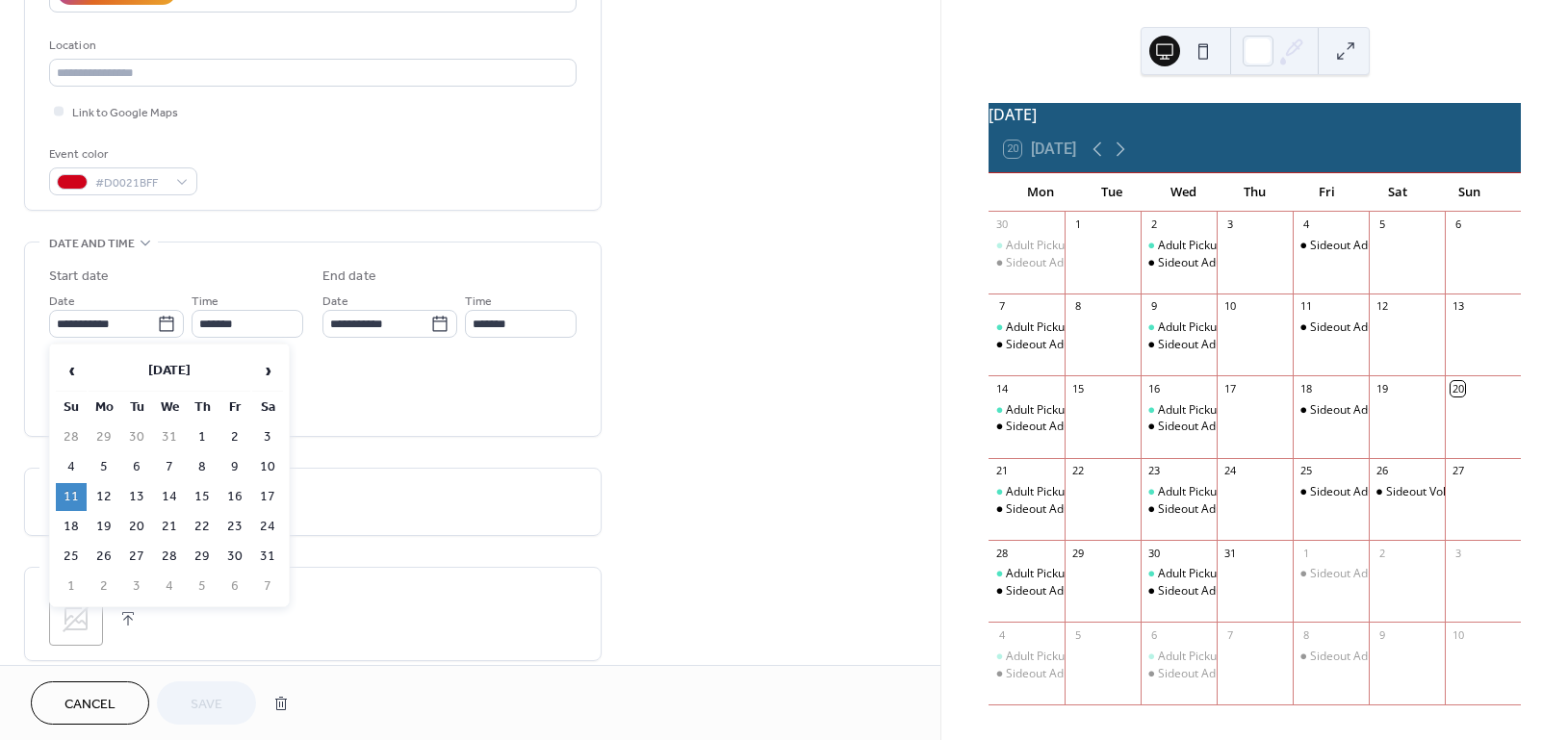 type on "**********" 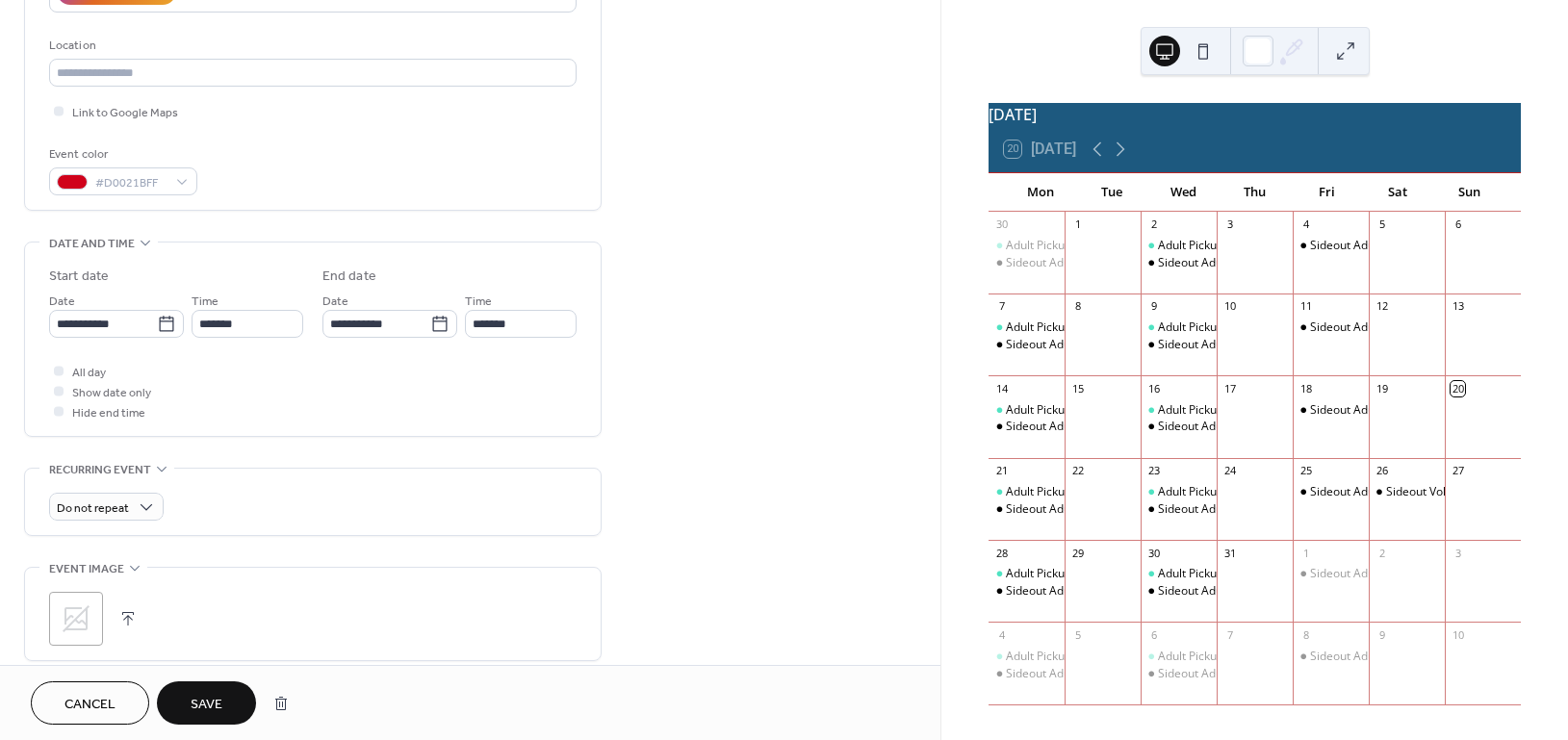 click on "Save" at bounding box center [206, 704] 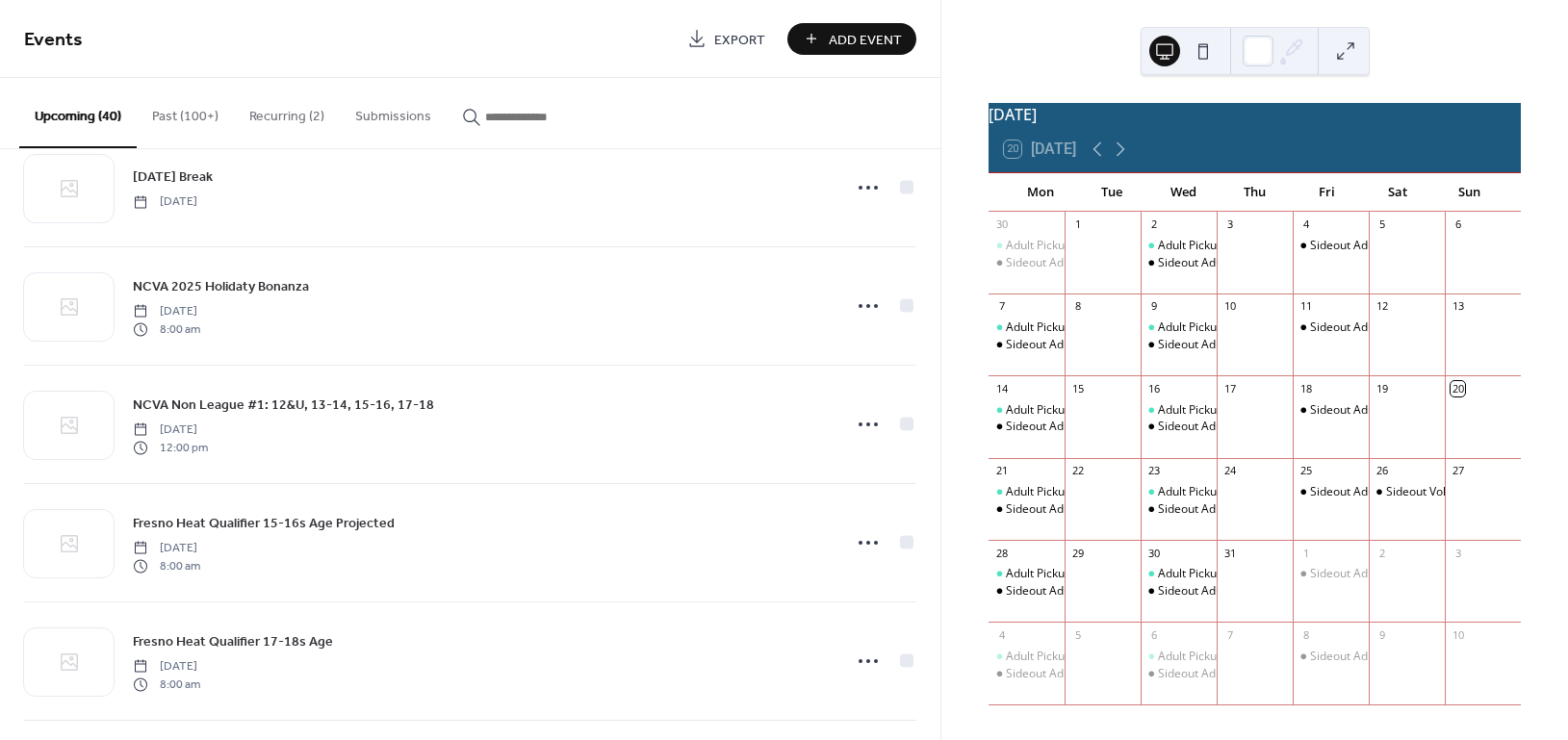scroll, scrollTop: 770, scrollLeft: 0, axis: vertical 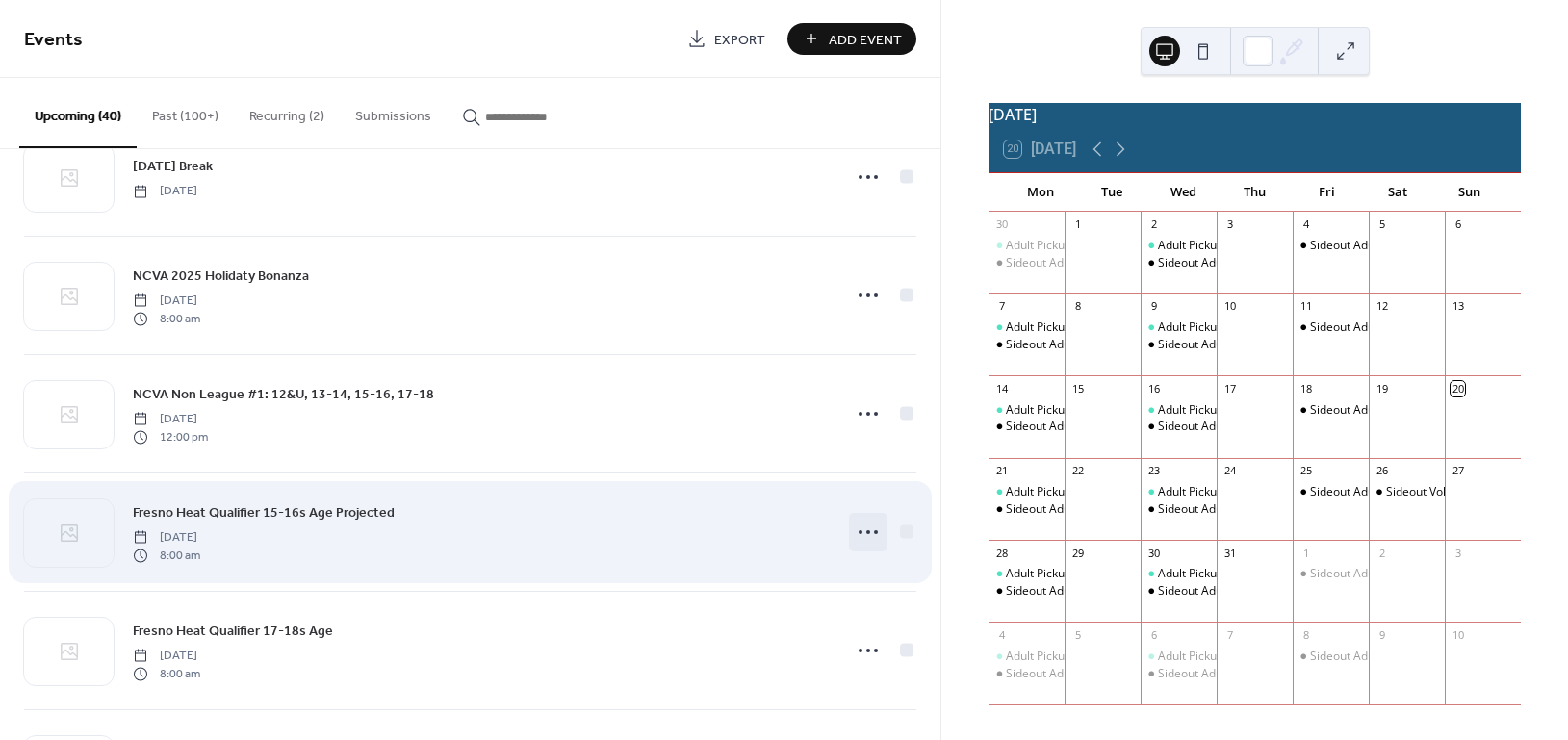 click 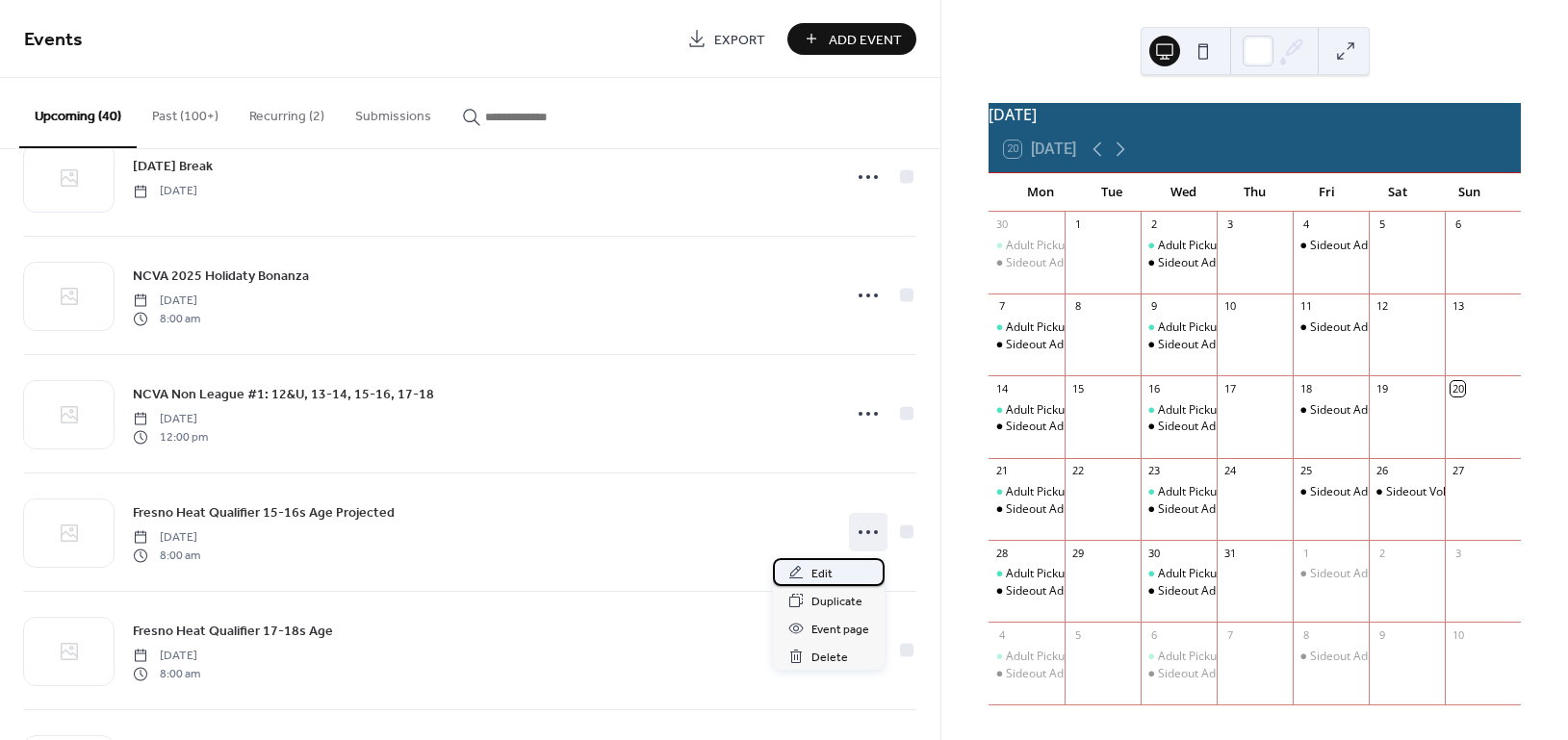 click on "Edit" at bounding box center (822, 574) 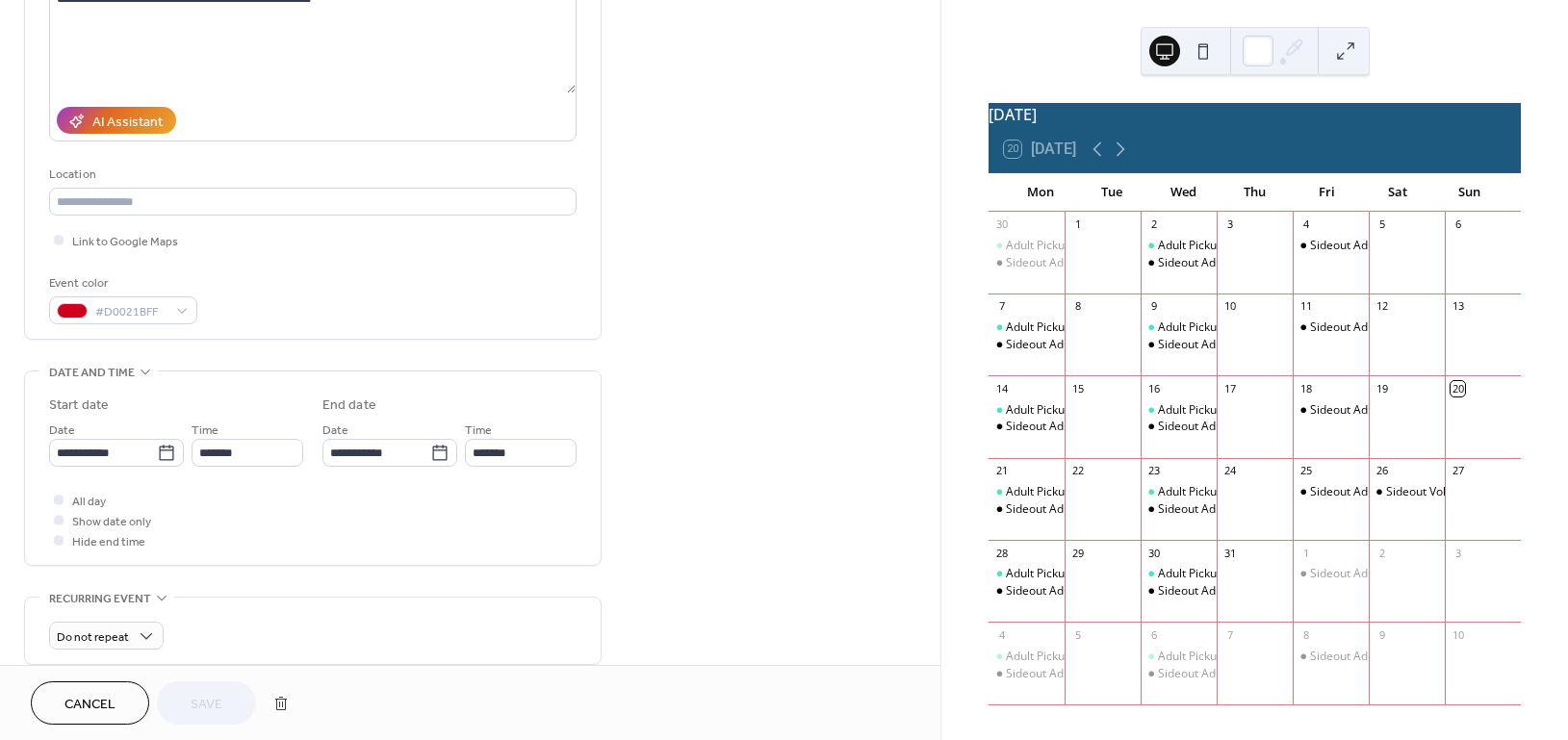 scroll, scrollTop: 0, scrollLeft: 0, axis: both 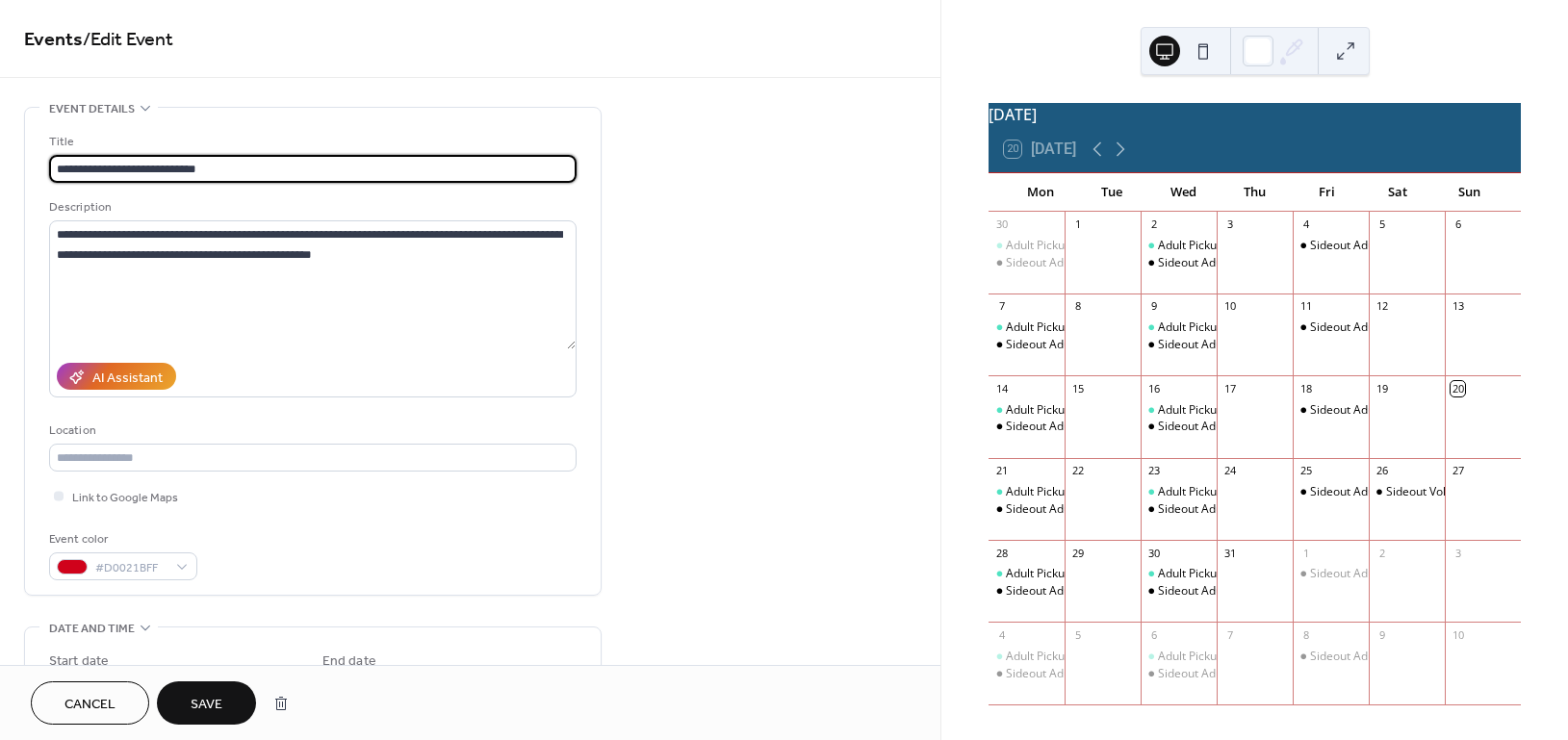 type on "**********" 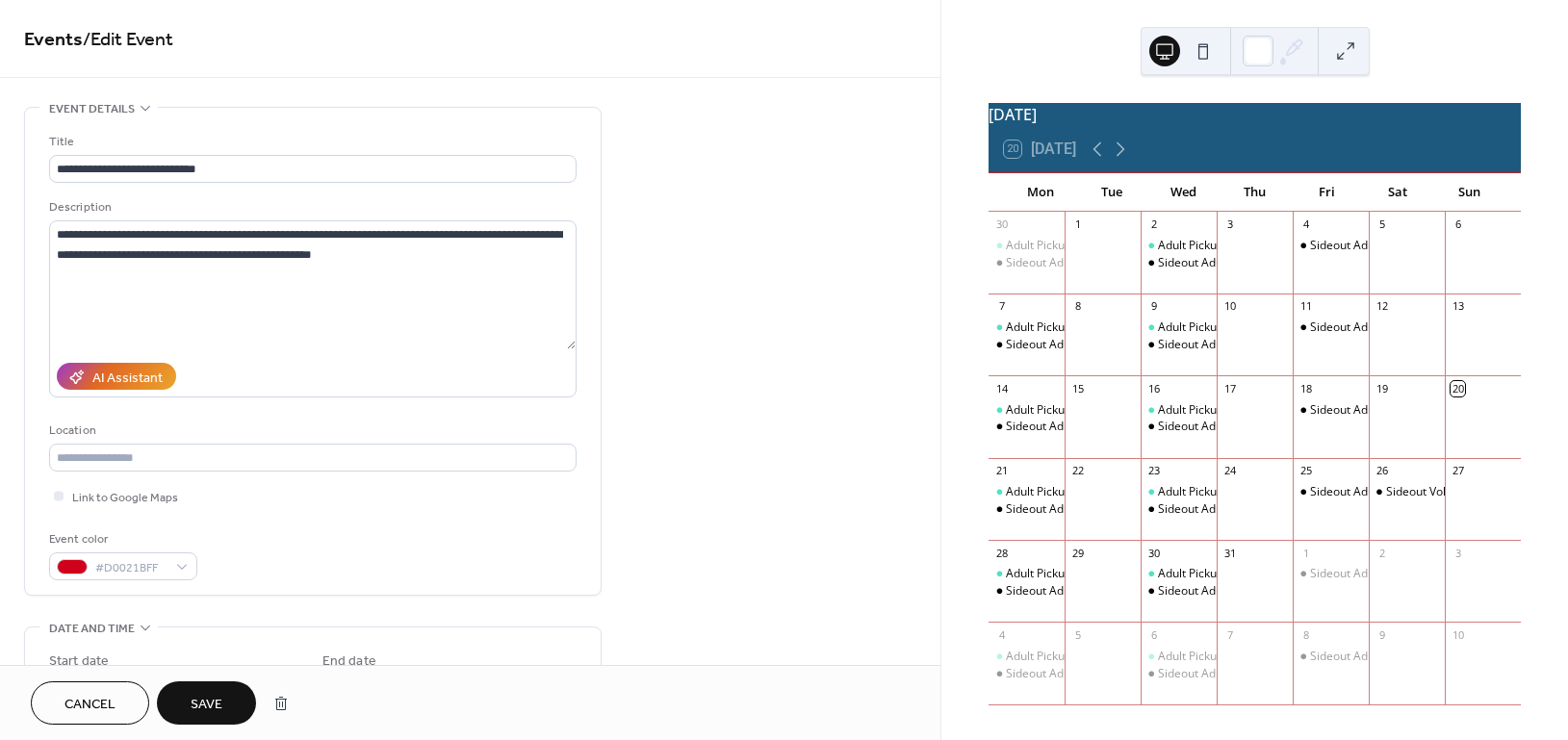 click on "Save" at bounding box center [206, 704] 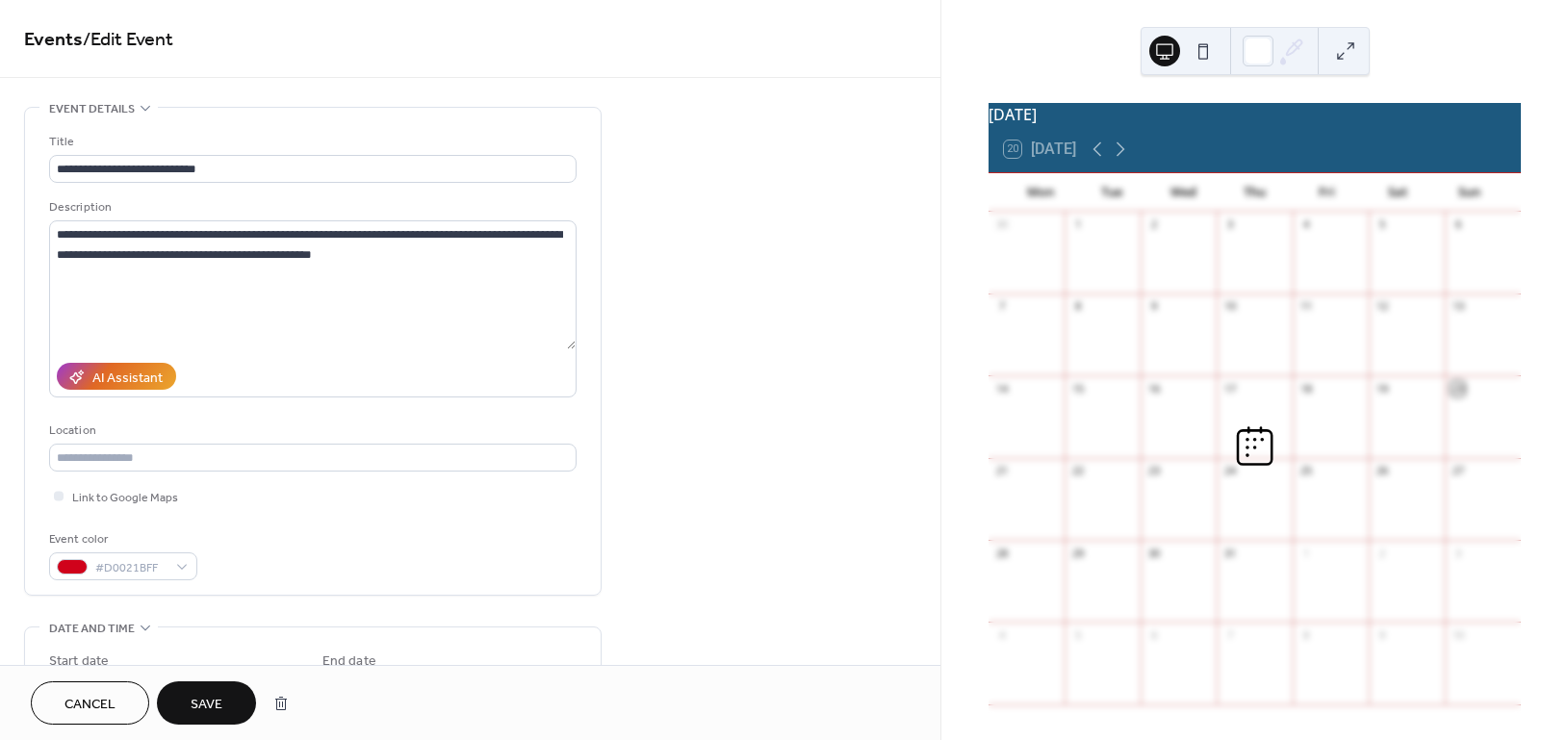 scroll, scrollTop: 0, scrollLeft: 0, axis: both 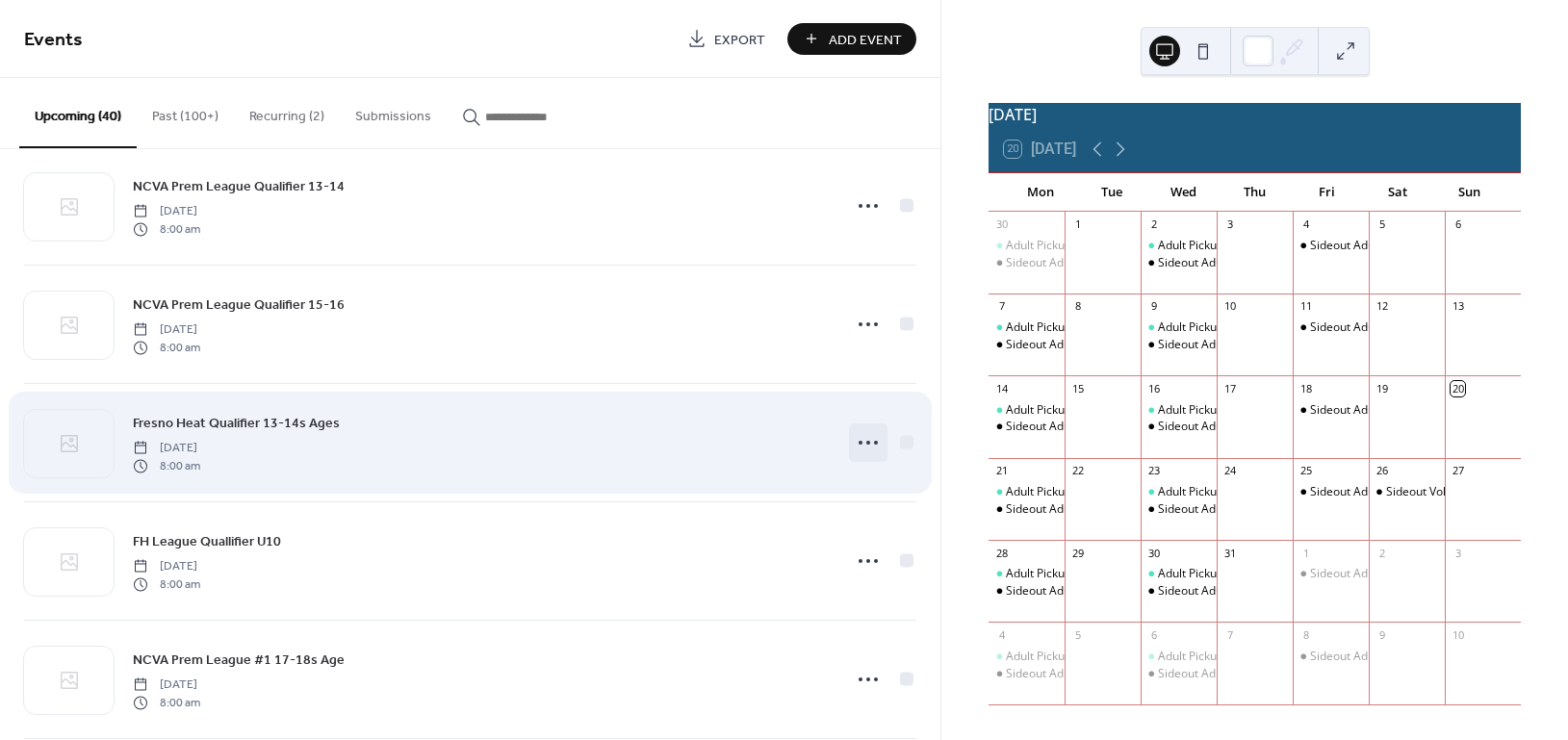 click 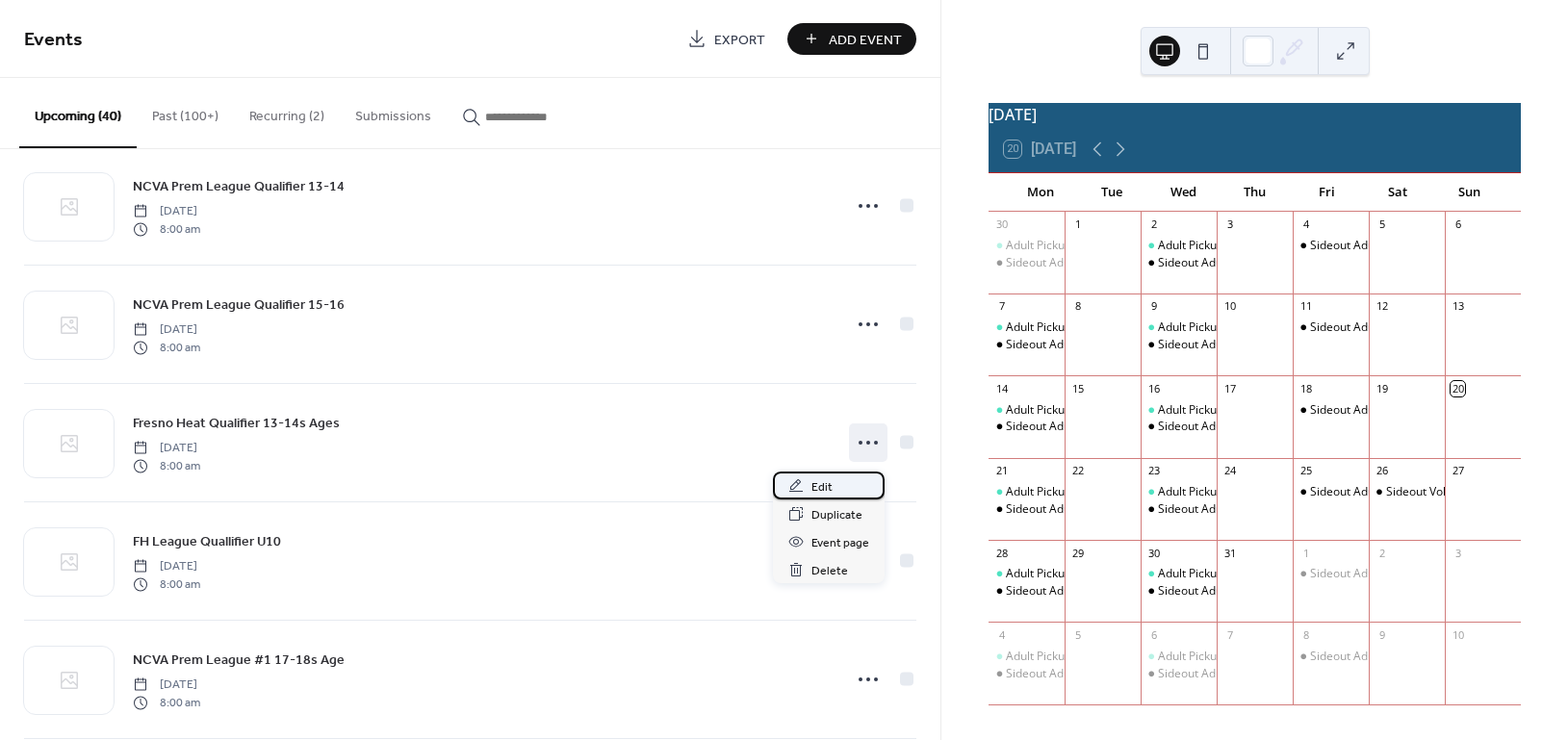 click on "Edit" at bounding box center [822, 487] 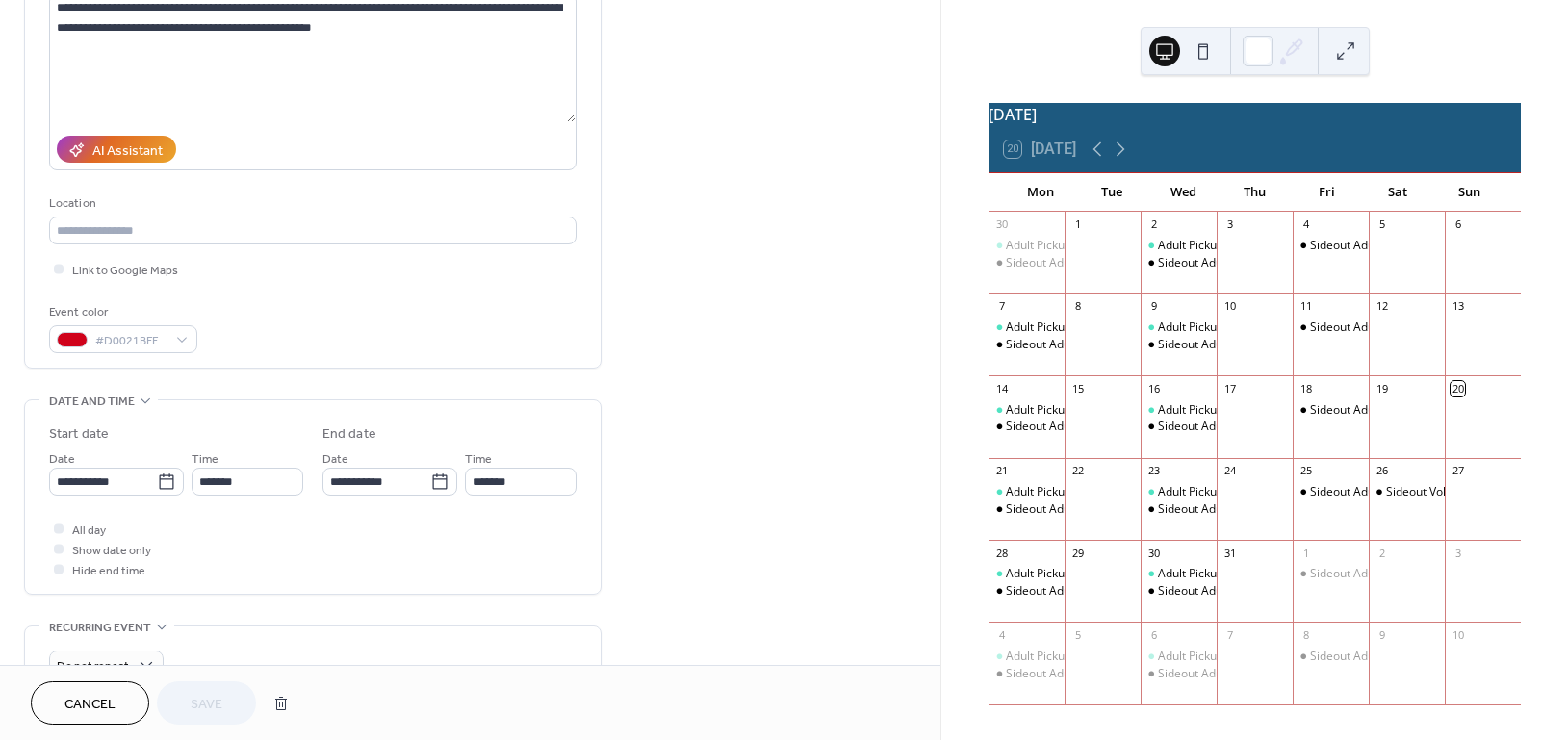 scroll, scrollTop: 256, scrollLeft: 0, axis: vertical 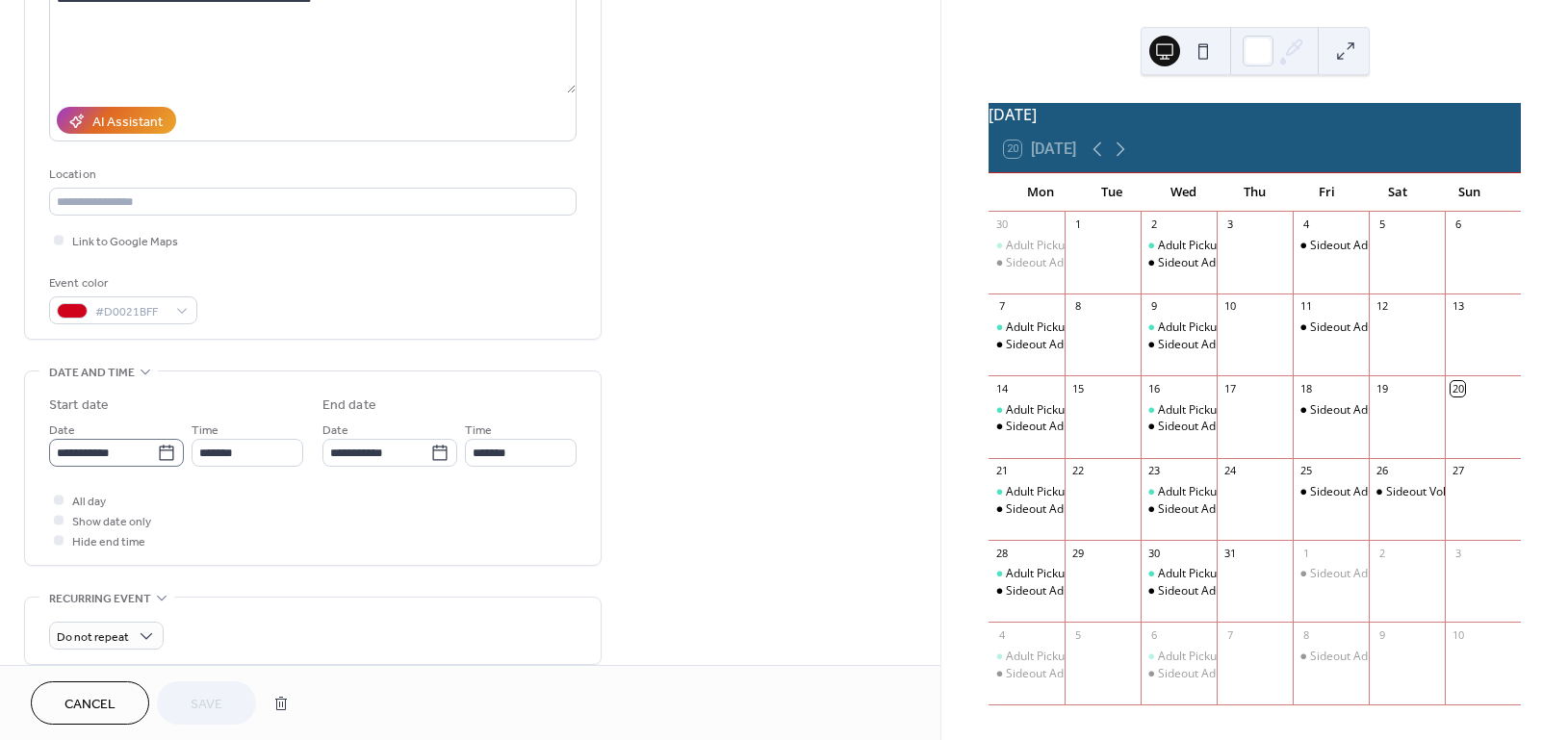 click 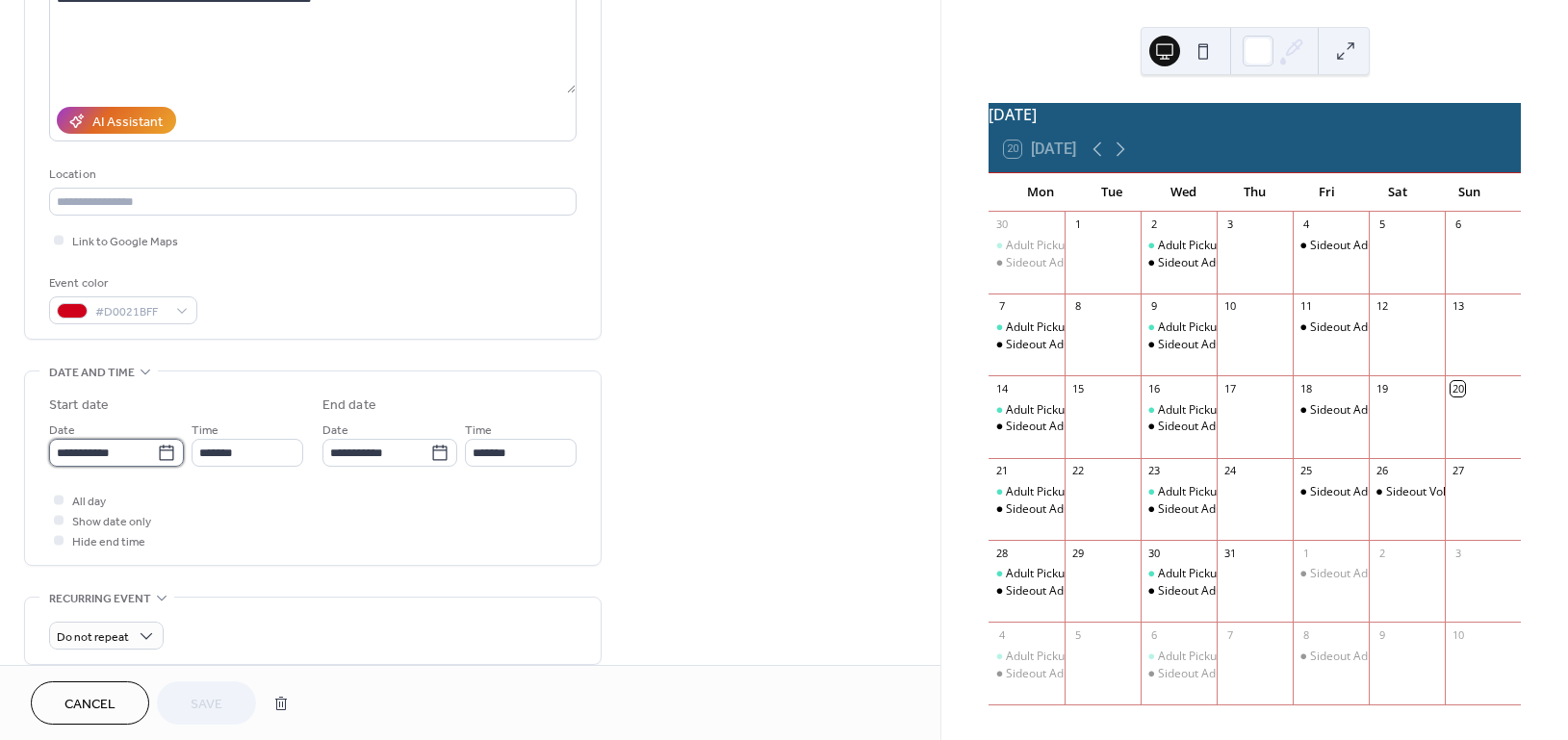 click on "**********" at bounding box center [103, 452] 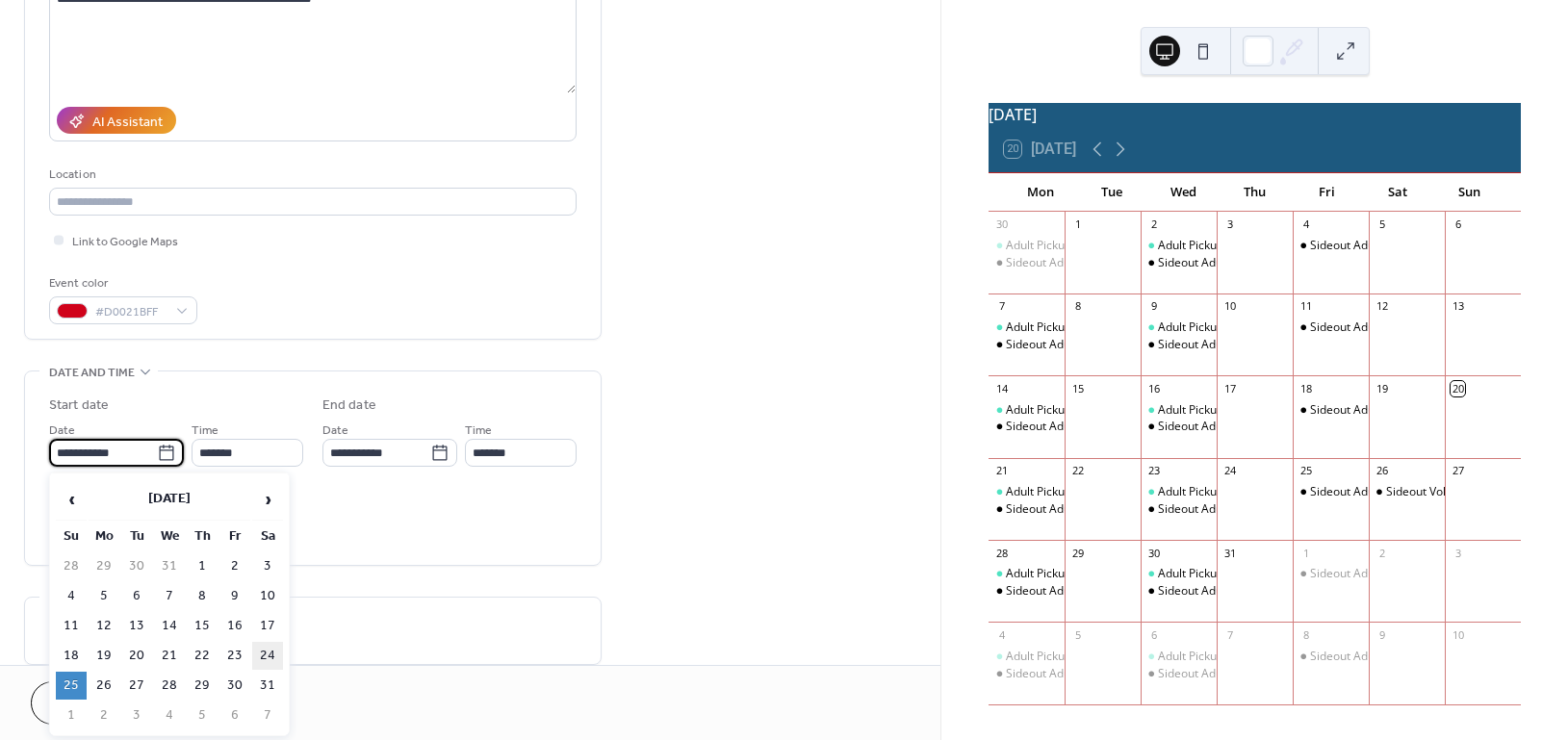 click on "24" at bounding box center (268, 655) 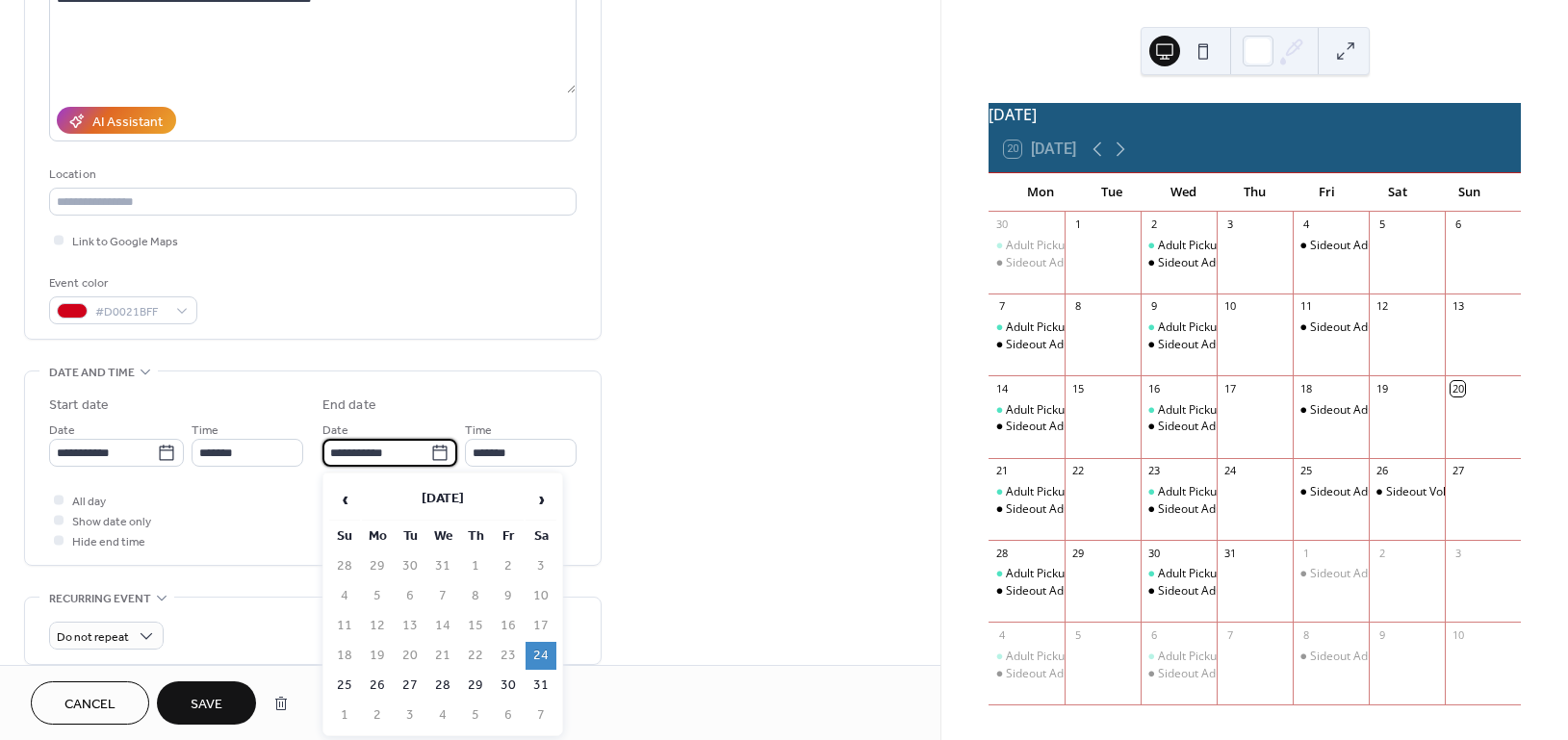 click on "**********" at bounding box center [376, 452] 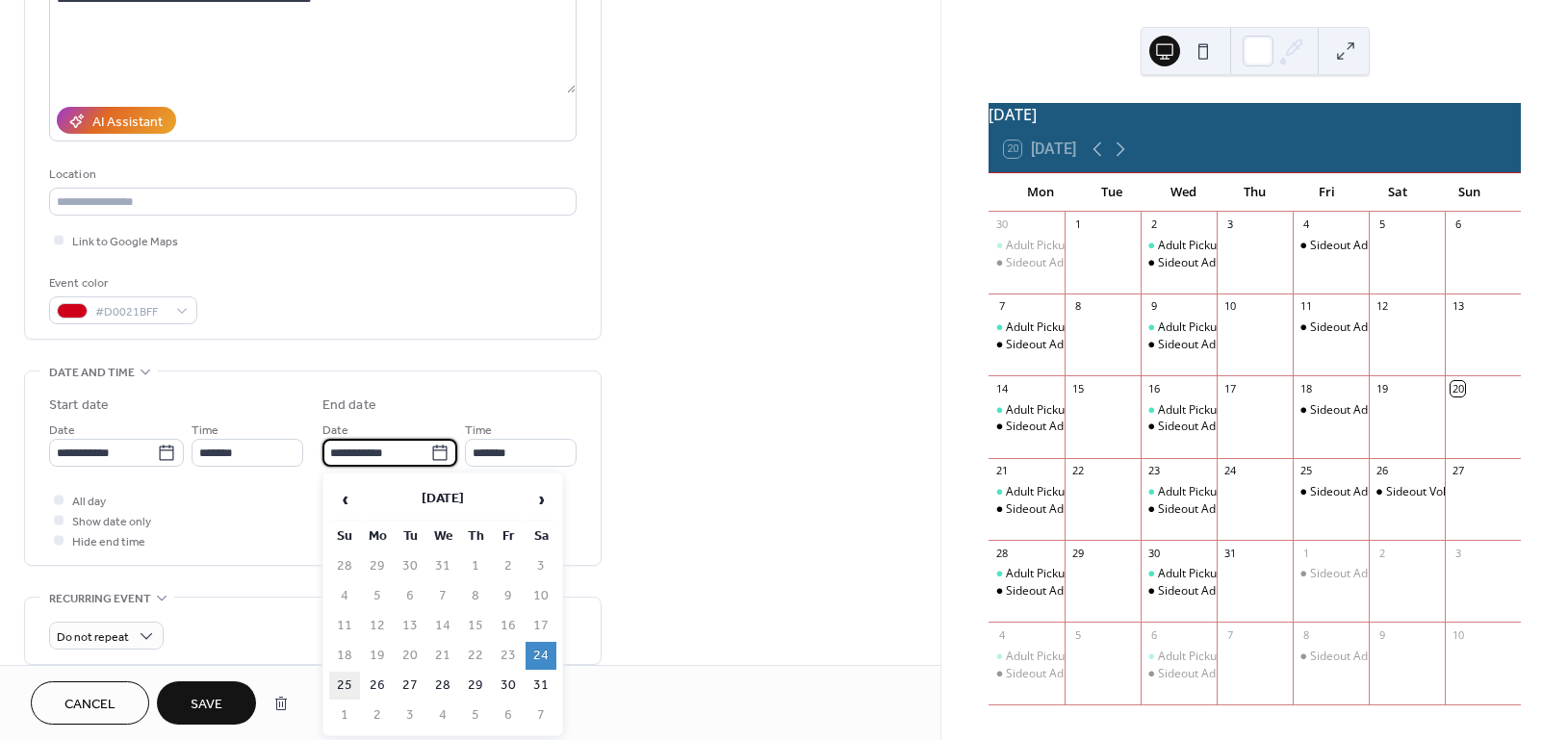 click on "25" at bounding box center (345, 685) 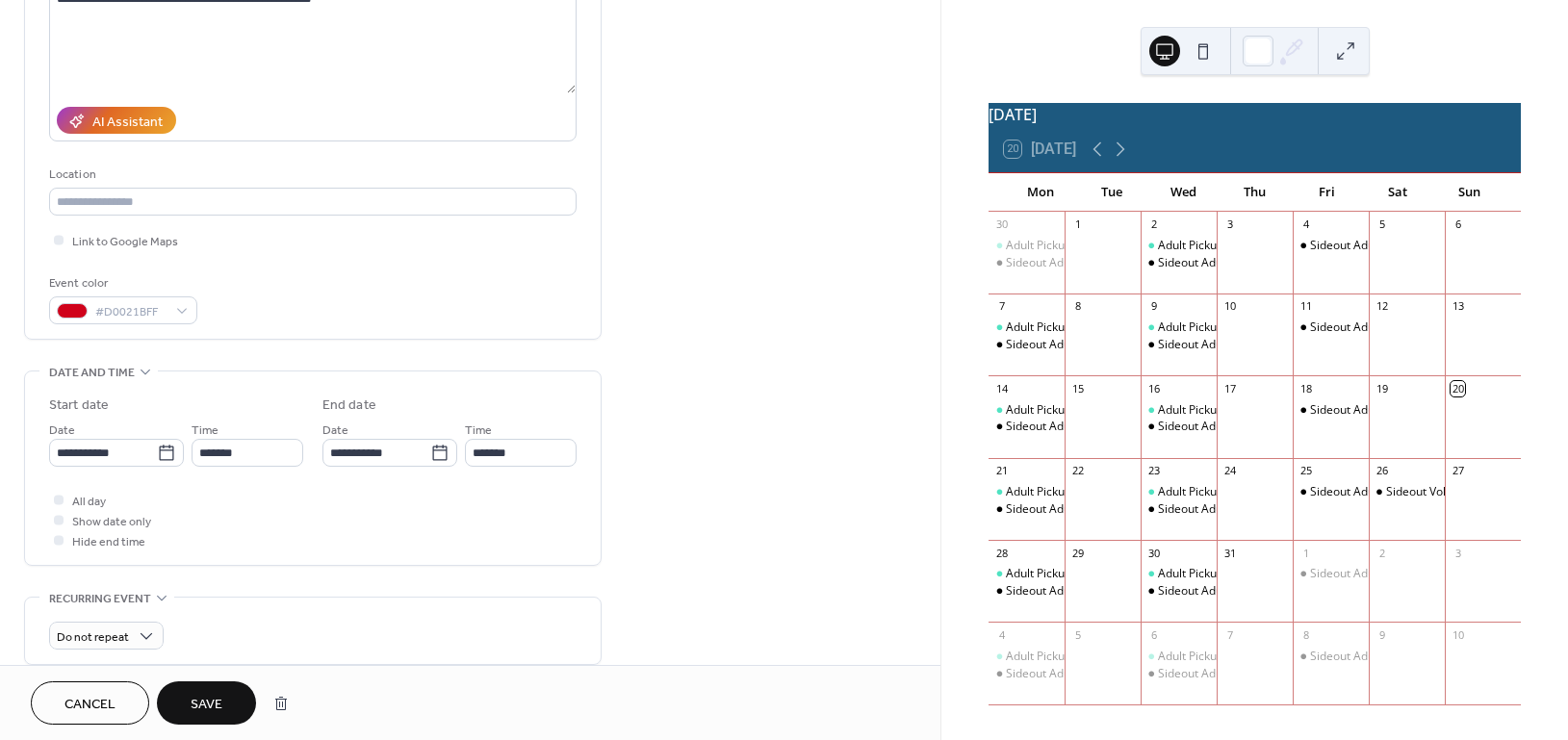 type on "**********" 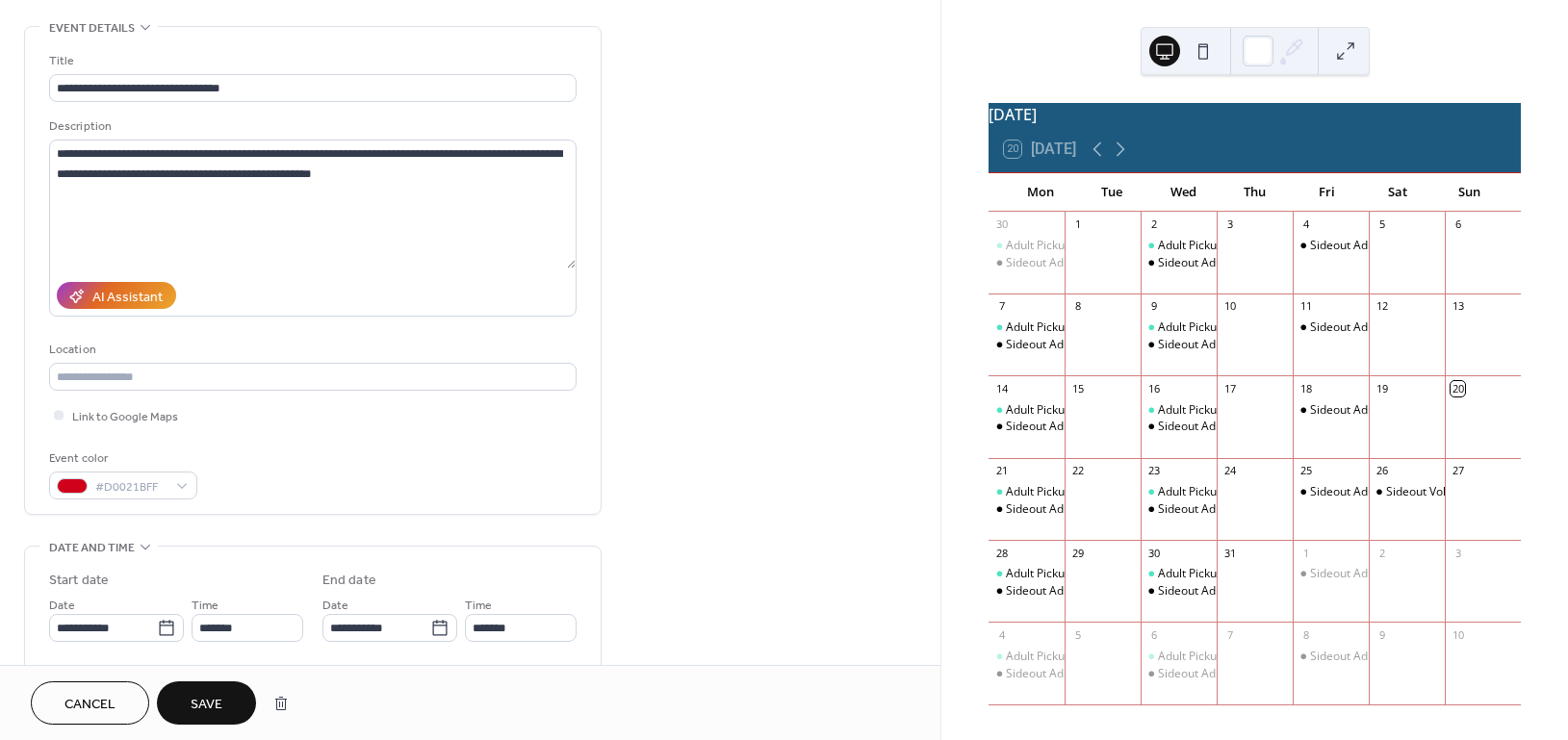 scroll, scrollTop: 0, scrollLeft: 0, axis: both 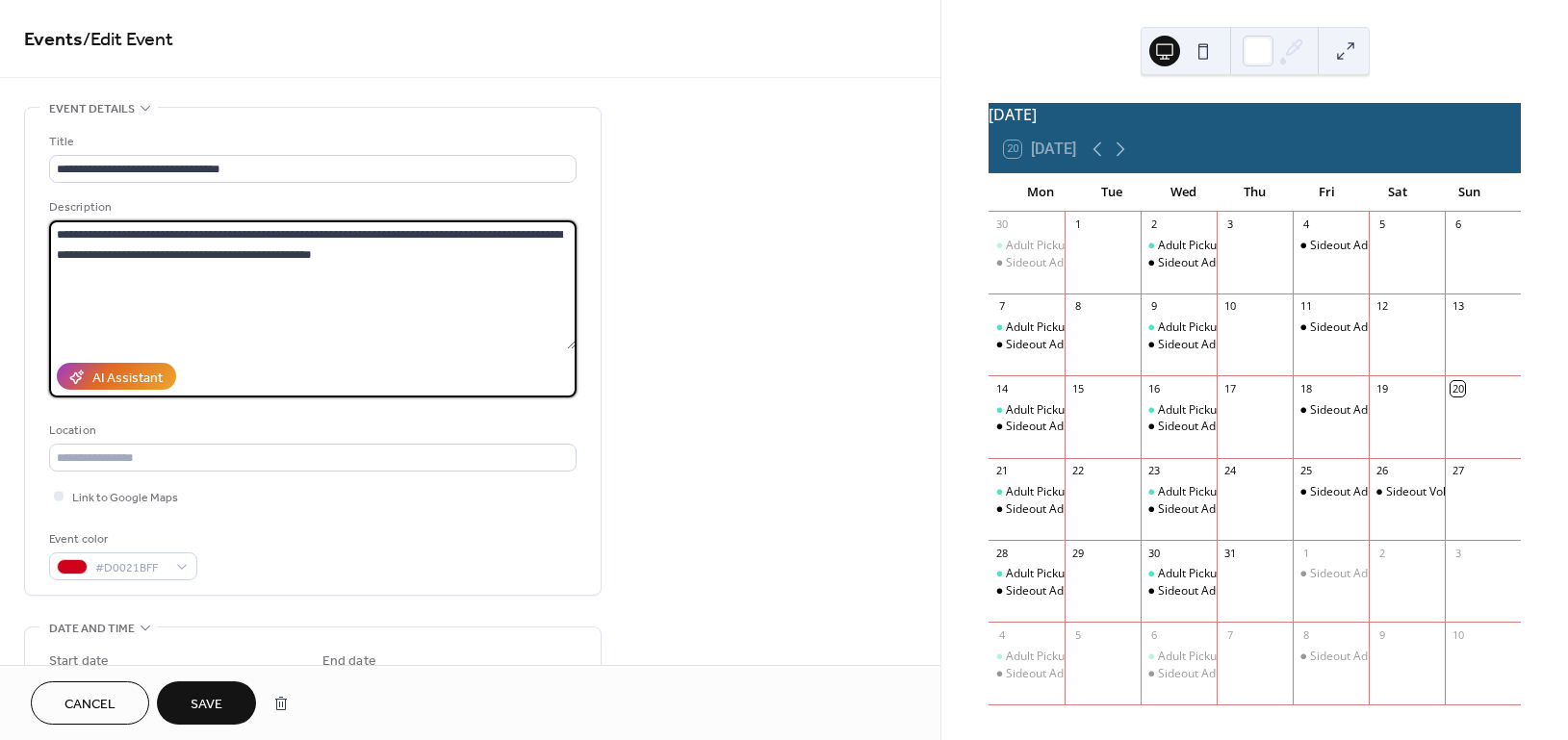 click on "**********" at bounding box center (312, 285) 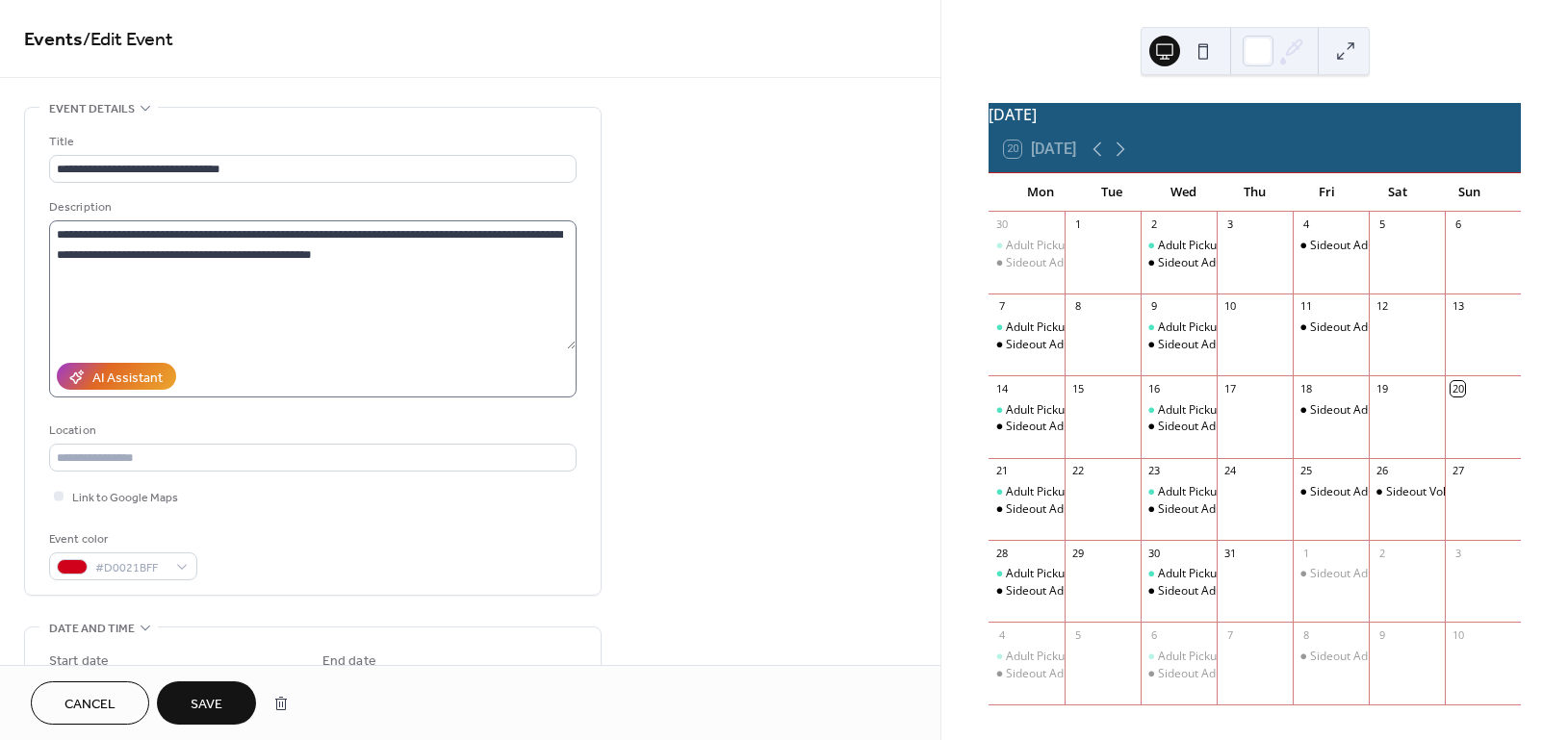 drag, startPoint x: 214, startPoint y: 703, endPoint x: 453, endPoint y: 308, distance: 461.67738 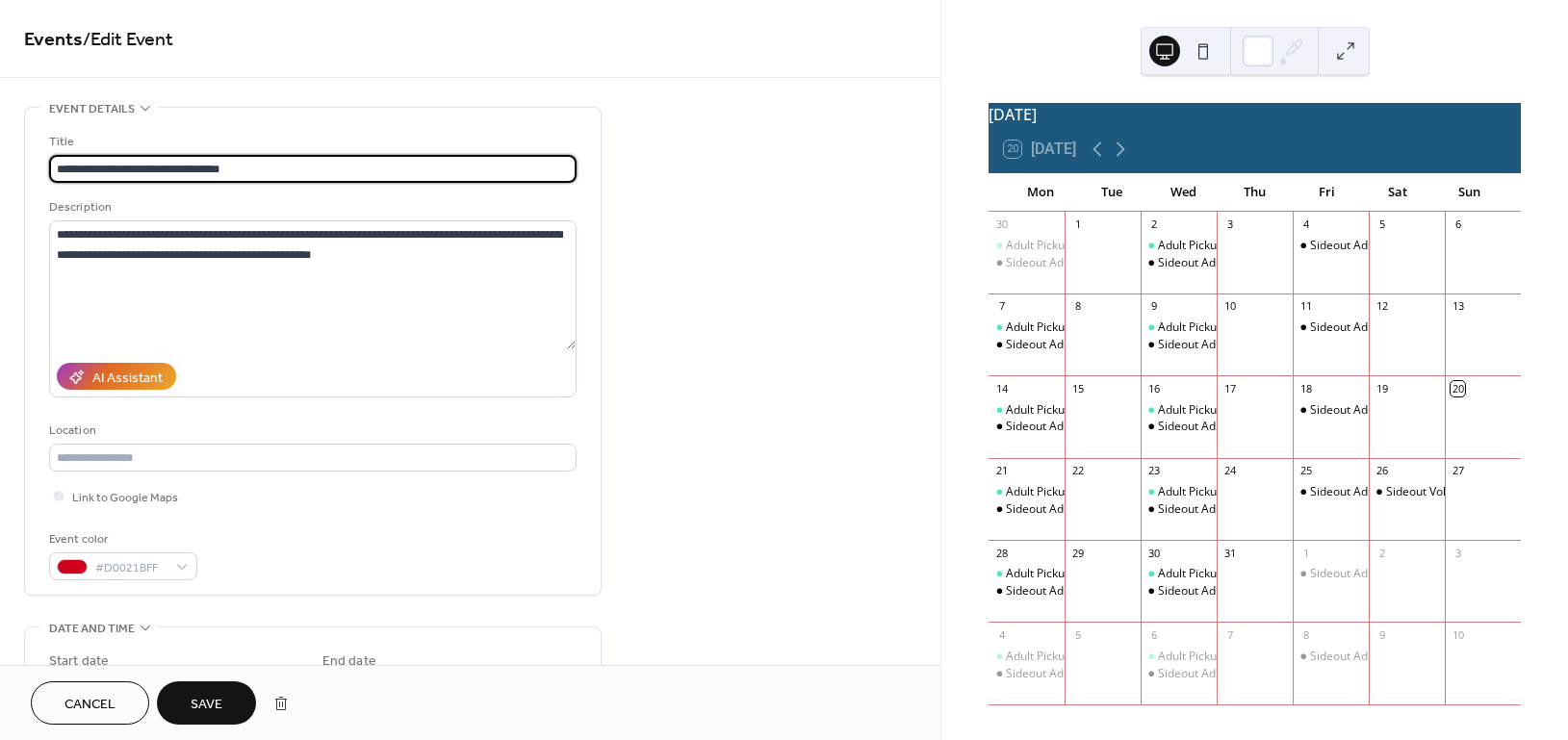 click on "**********" at bounding box center [313, 168] 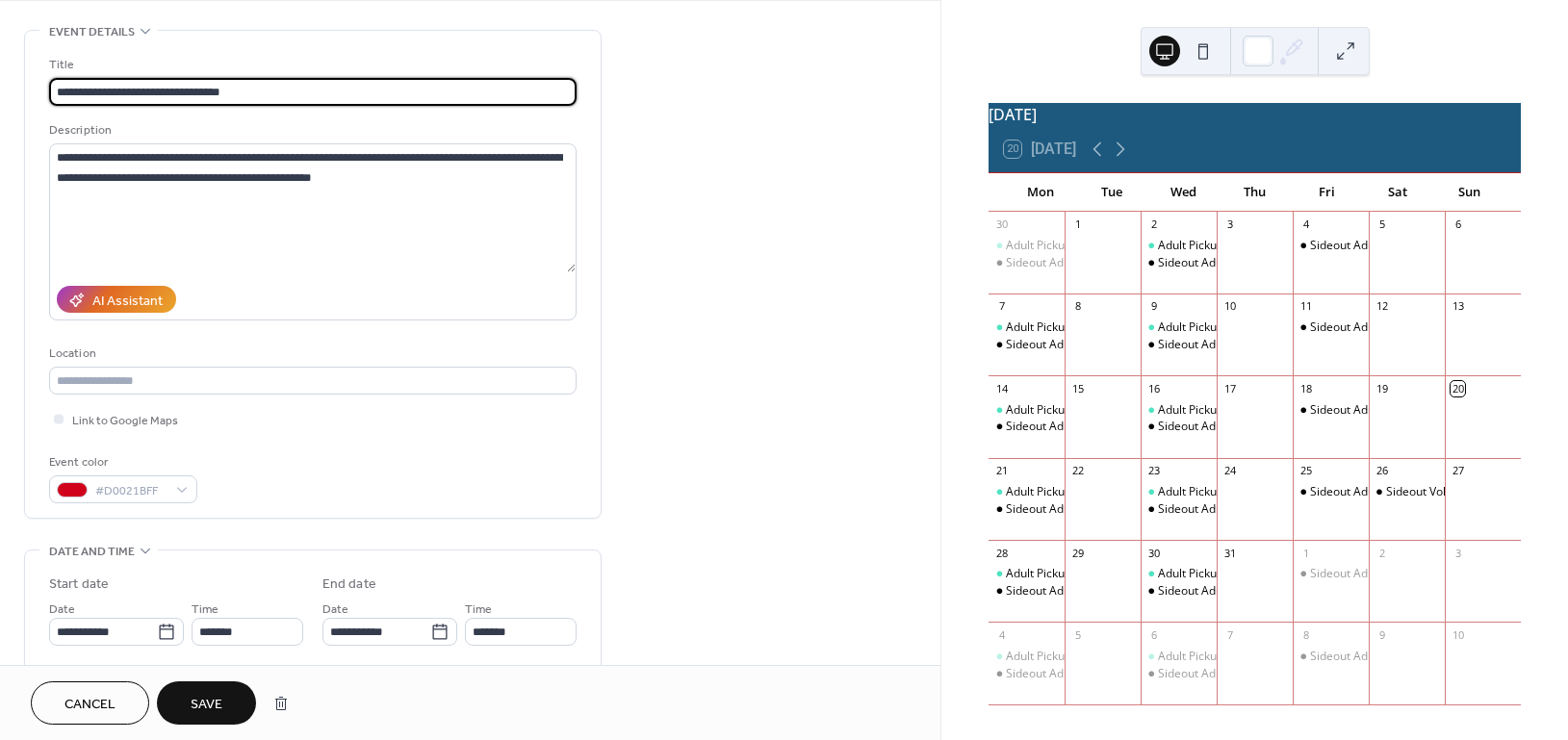 scroll, scrollTop: 385, scrollLeft: 0, axis: vertical 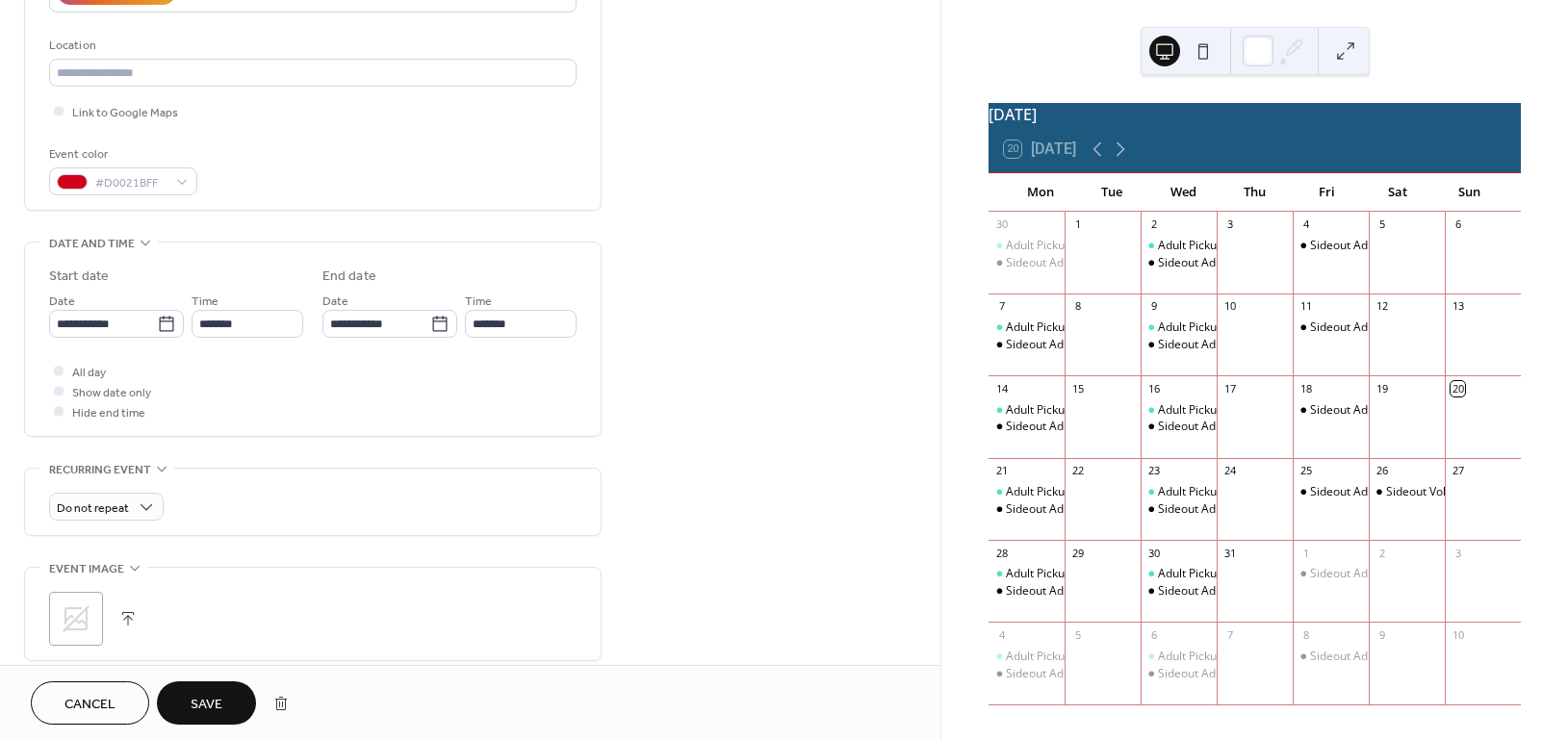click on "Save" at bounding box center [206, 704] 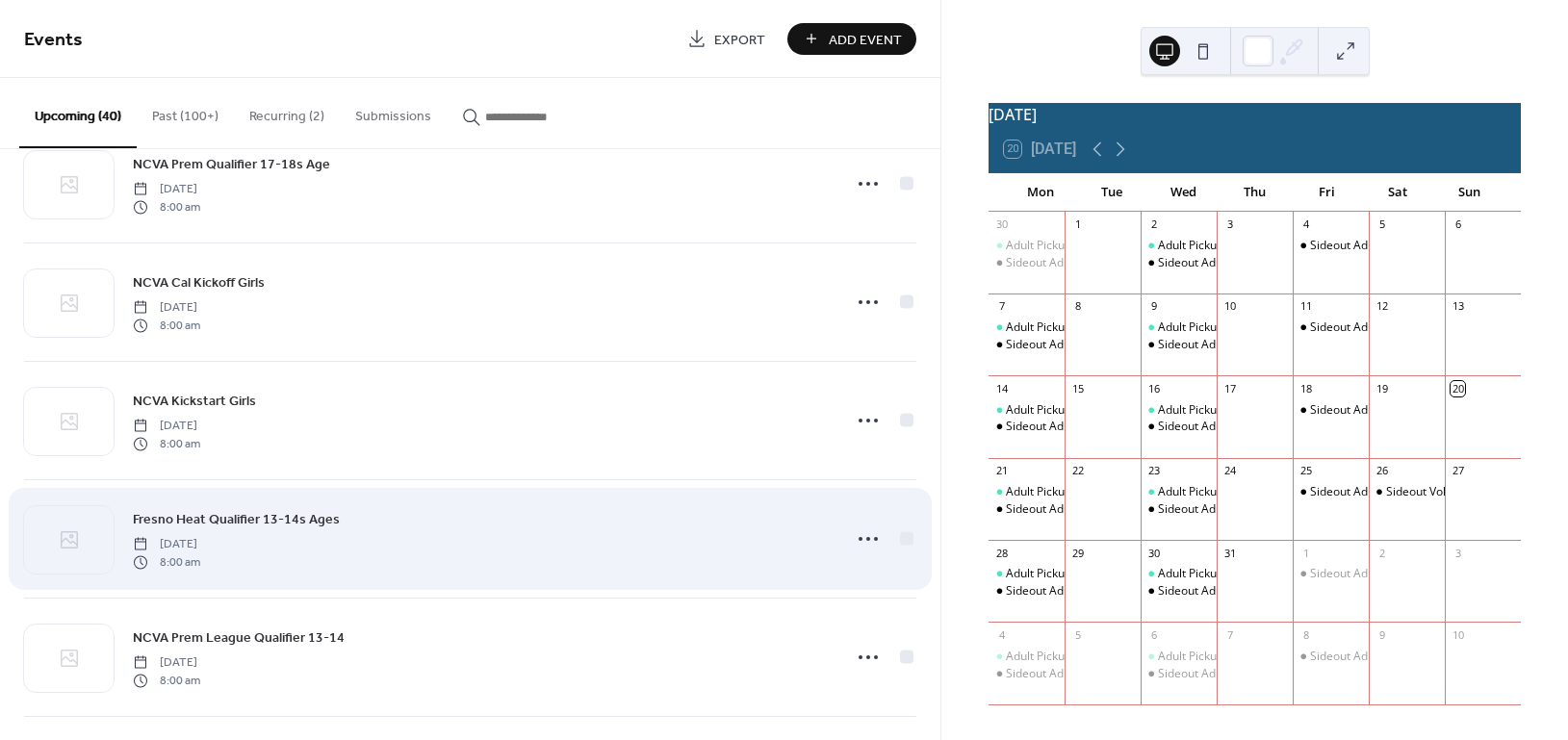 scroll, scrollTop: 1668, scrollLeft: 0, axis: vertical 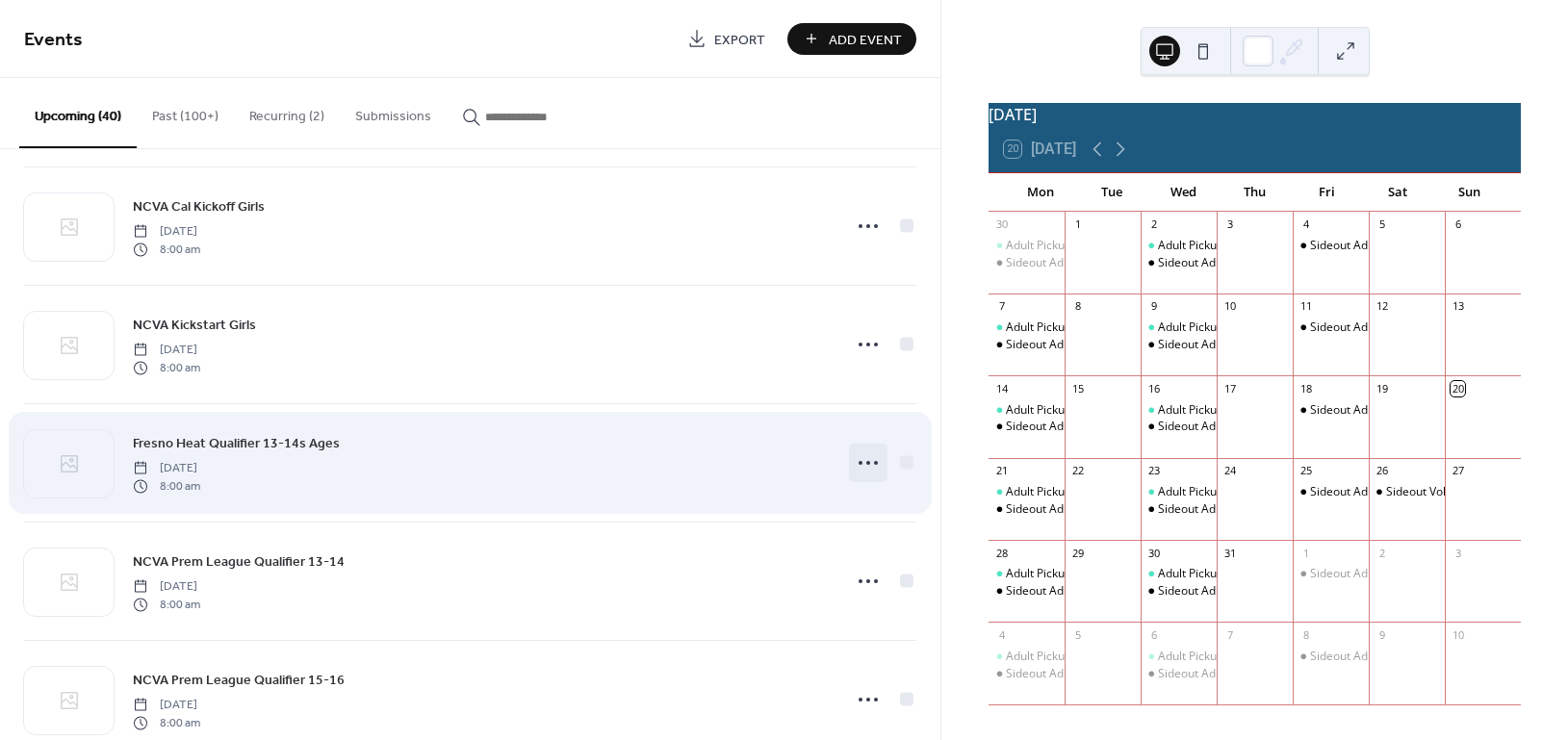 click 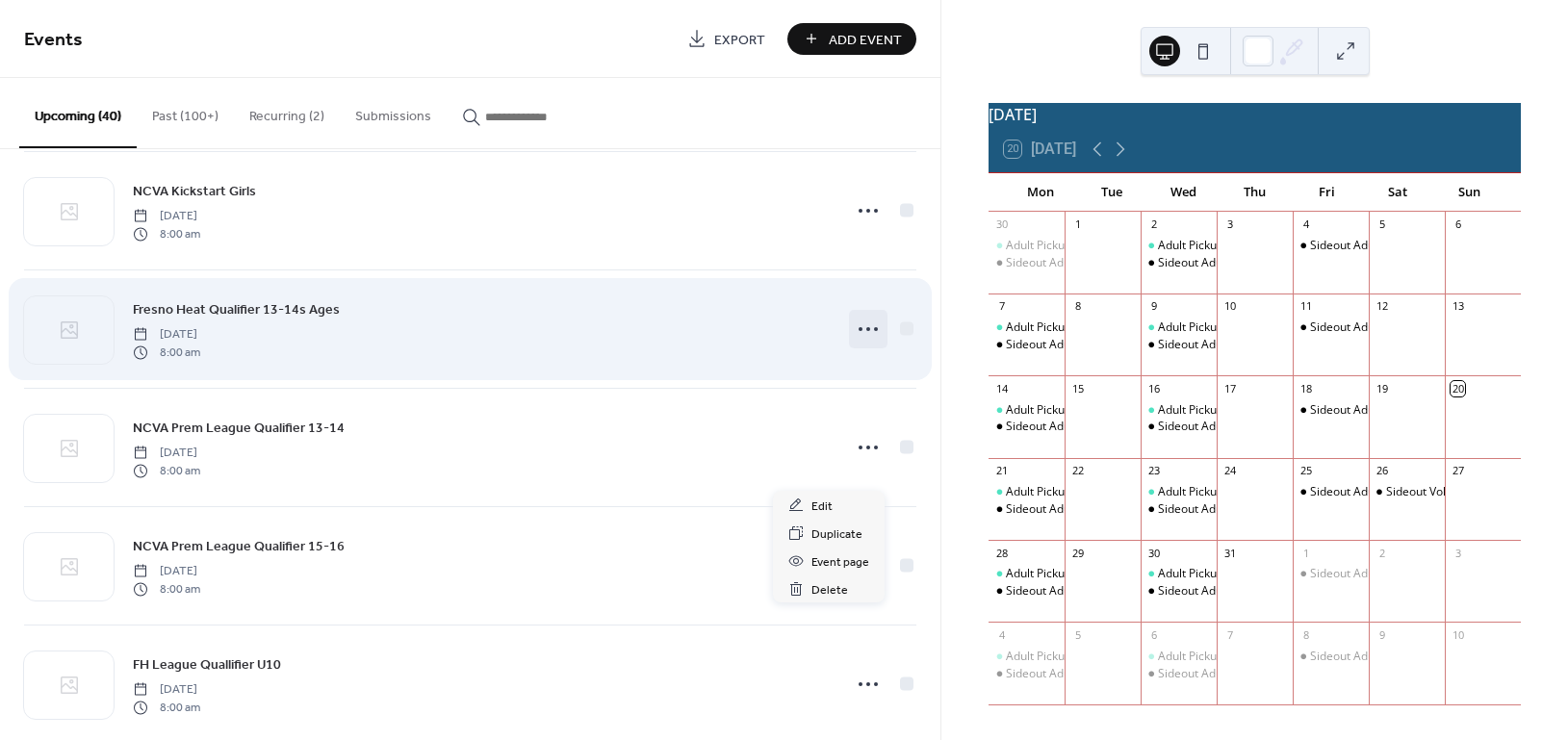 scroll, scrollTop: 1796, scrollLeft: 0, axis: vertical 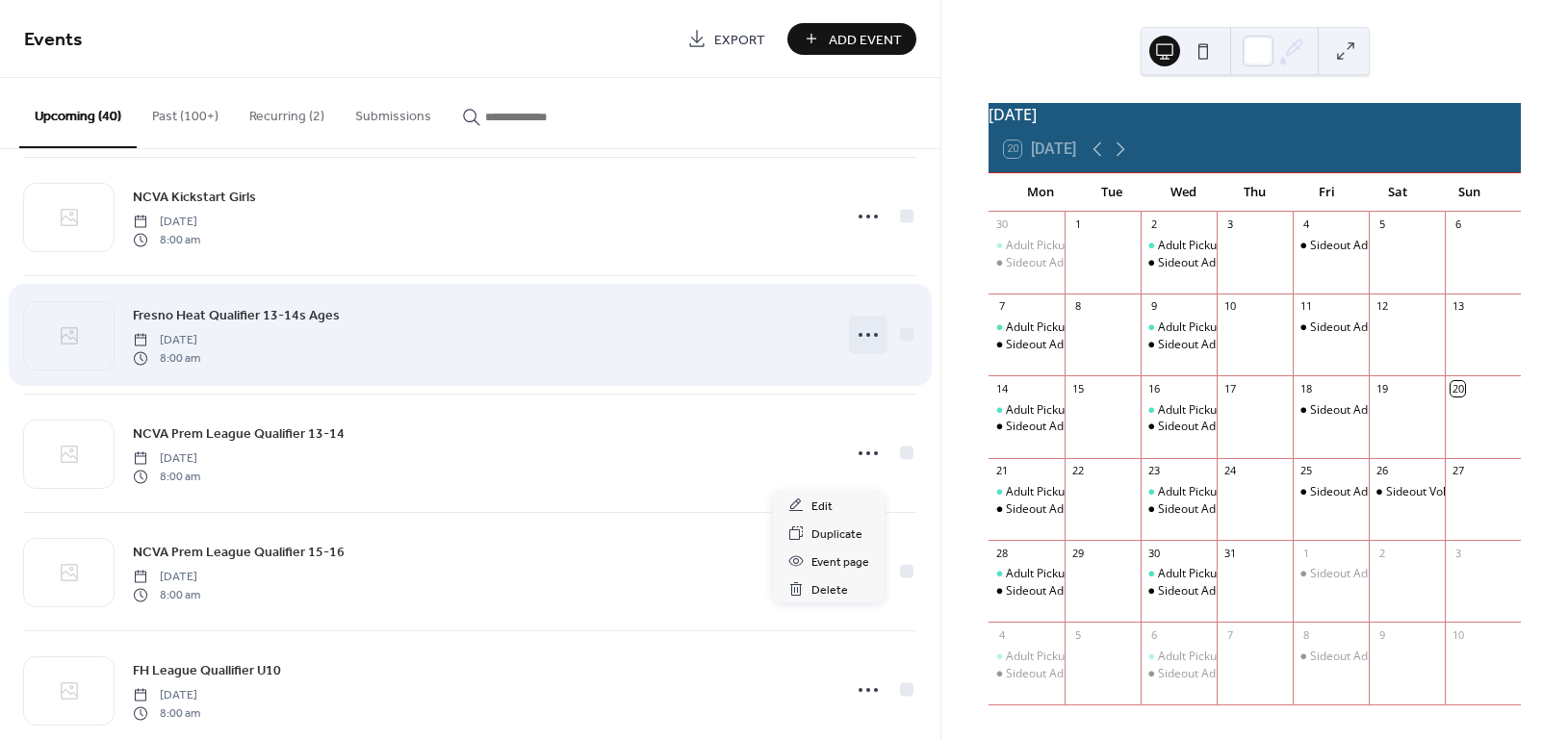 click 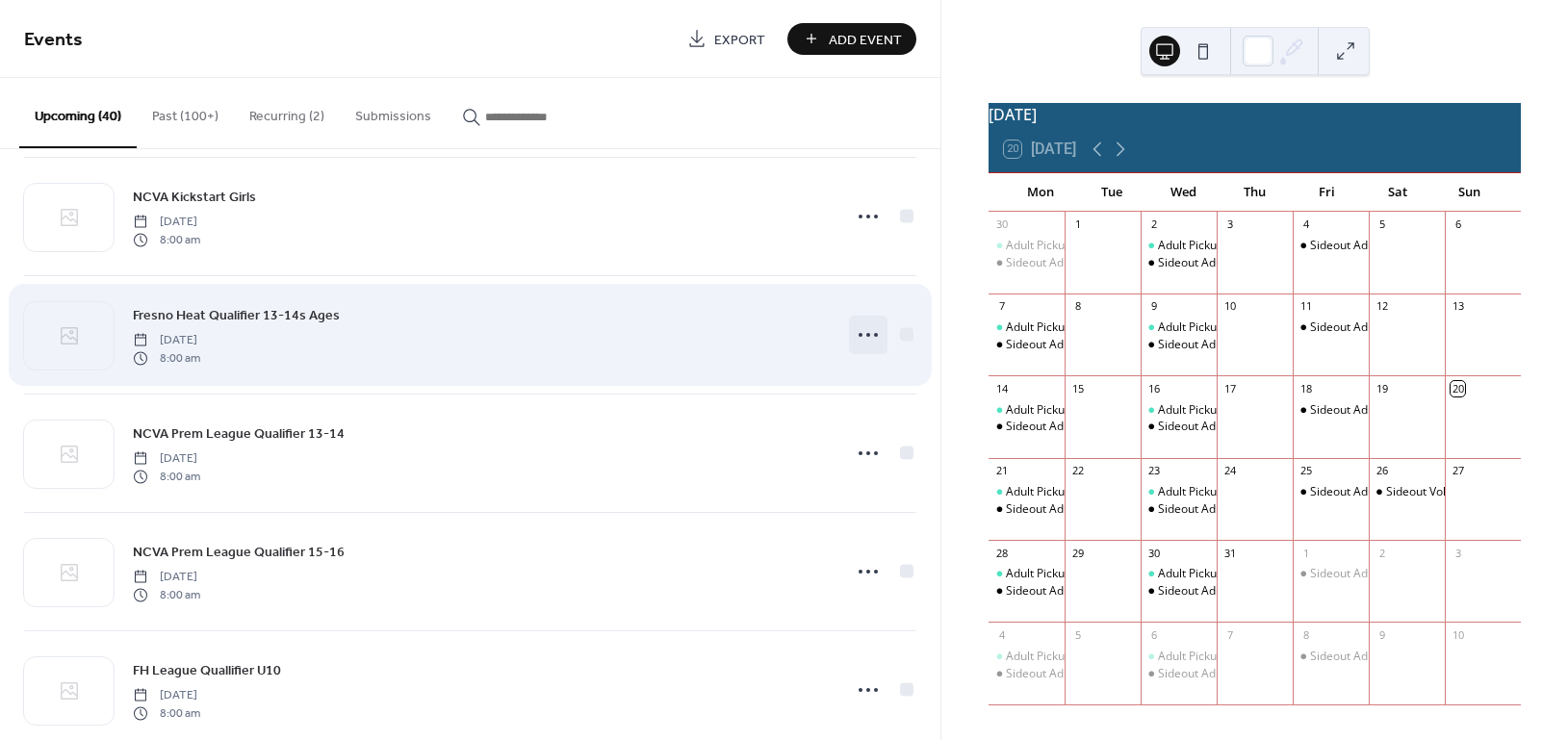 click 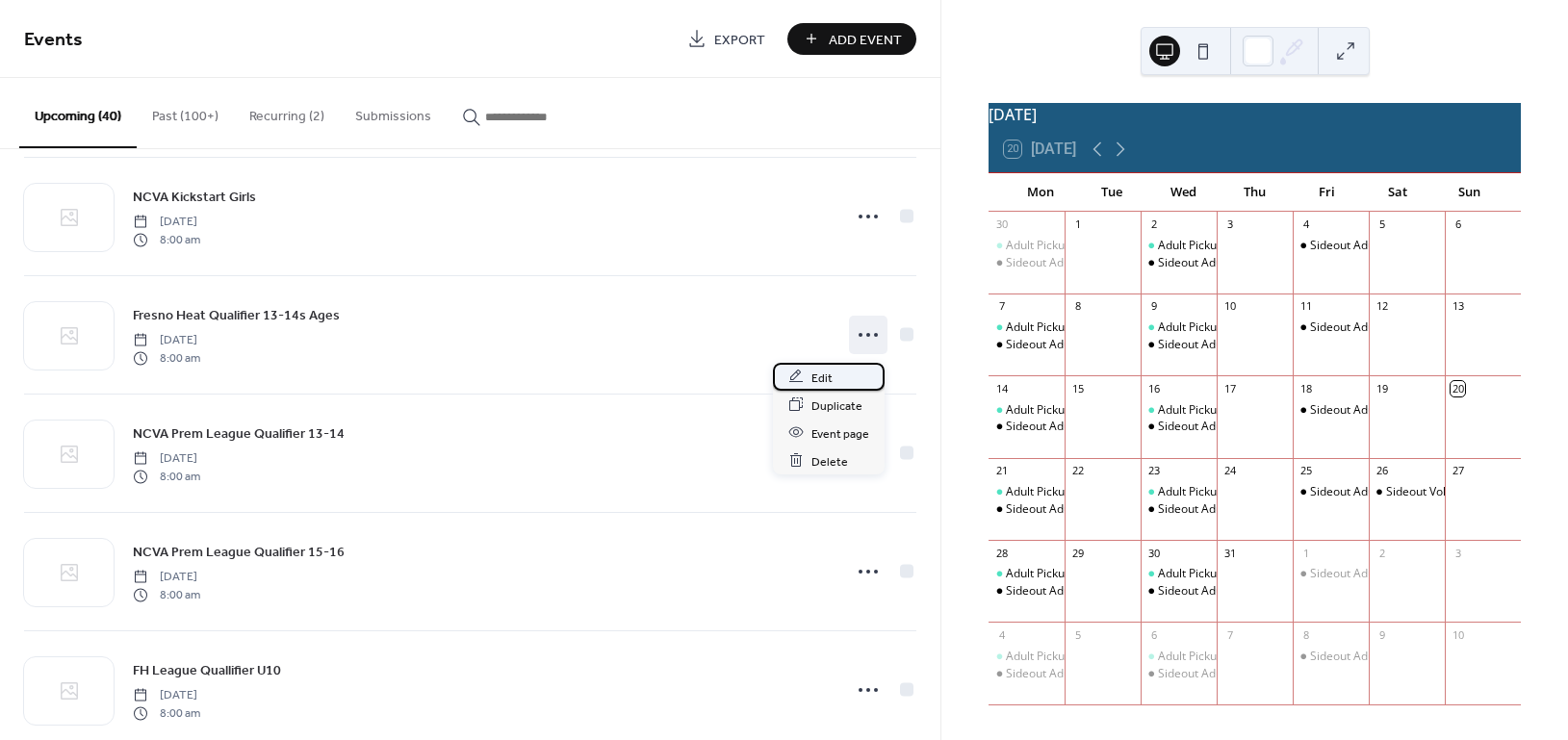 click on "Edit" at bounding box center (829, 376) 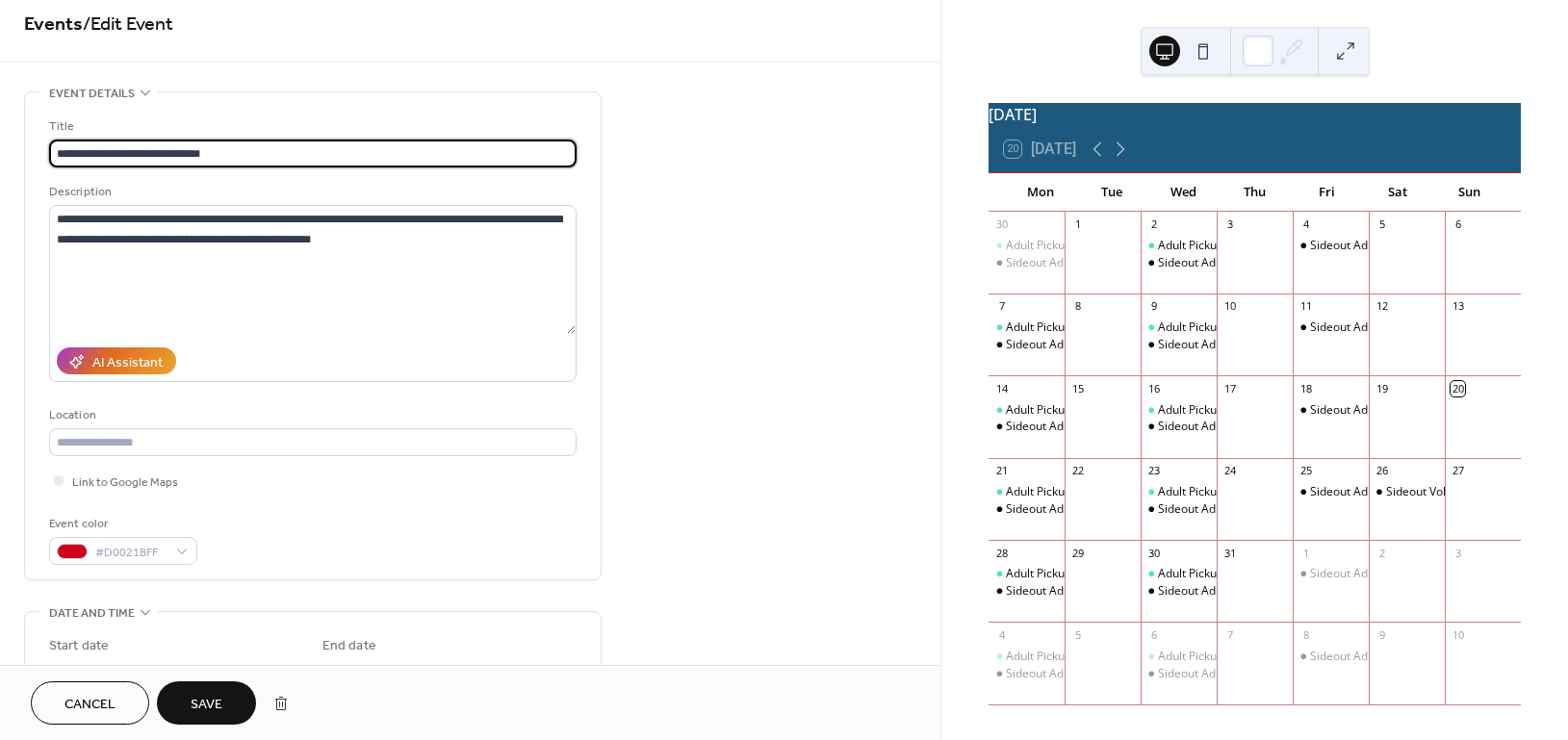scroll, scrollTop: 0, scrollLeft: 0, axis: both 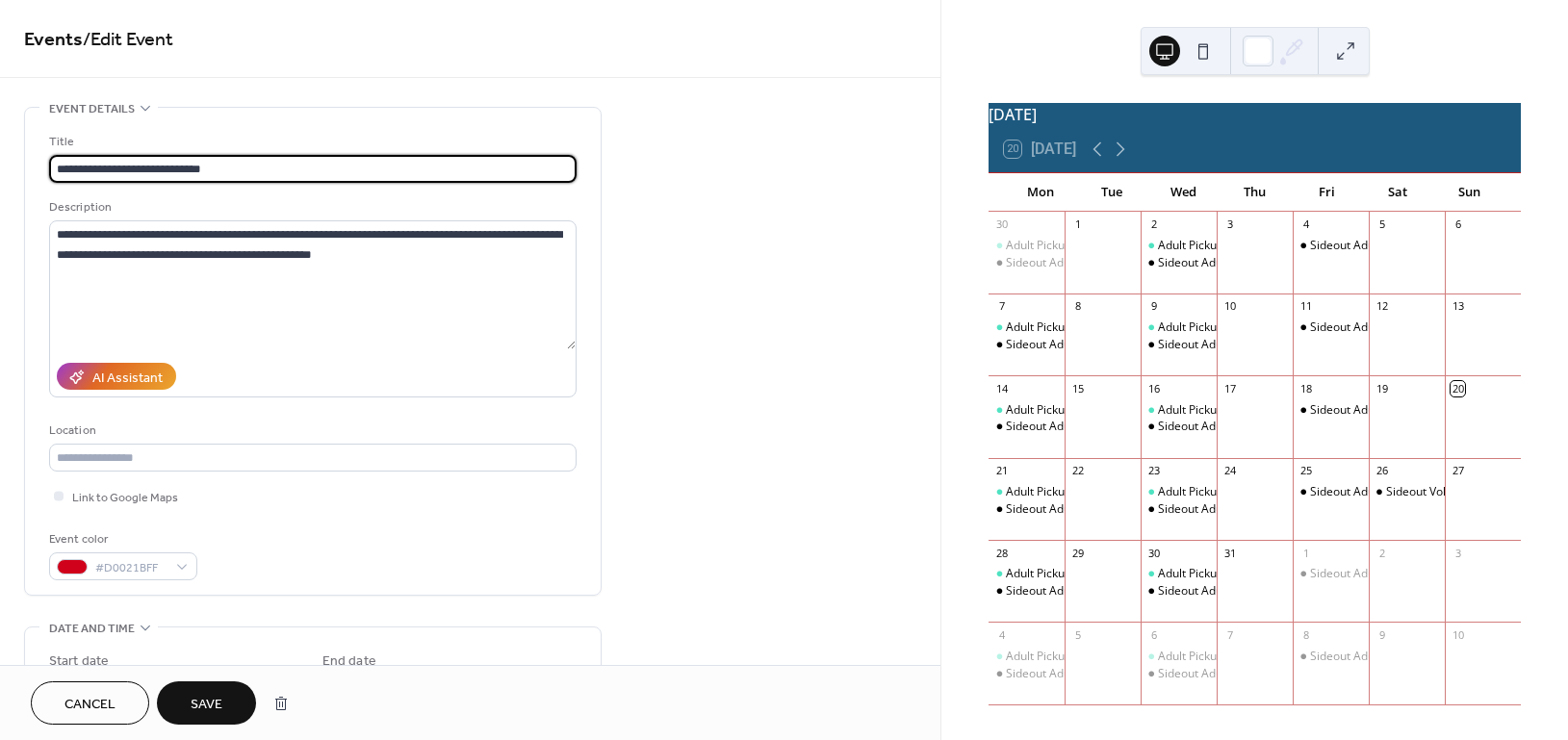 type on "**********" 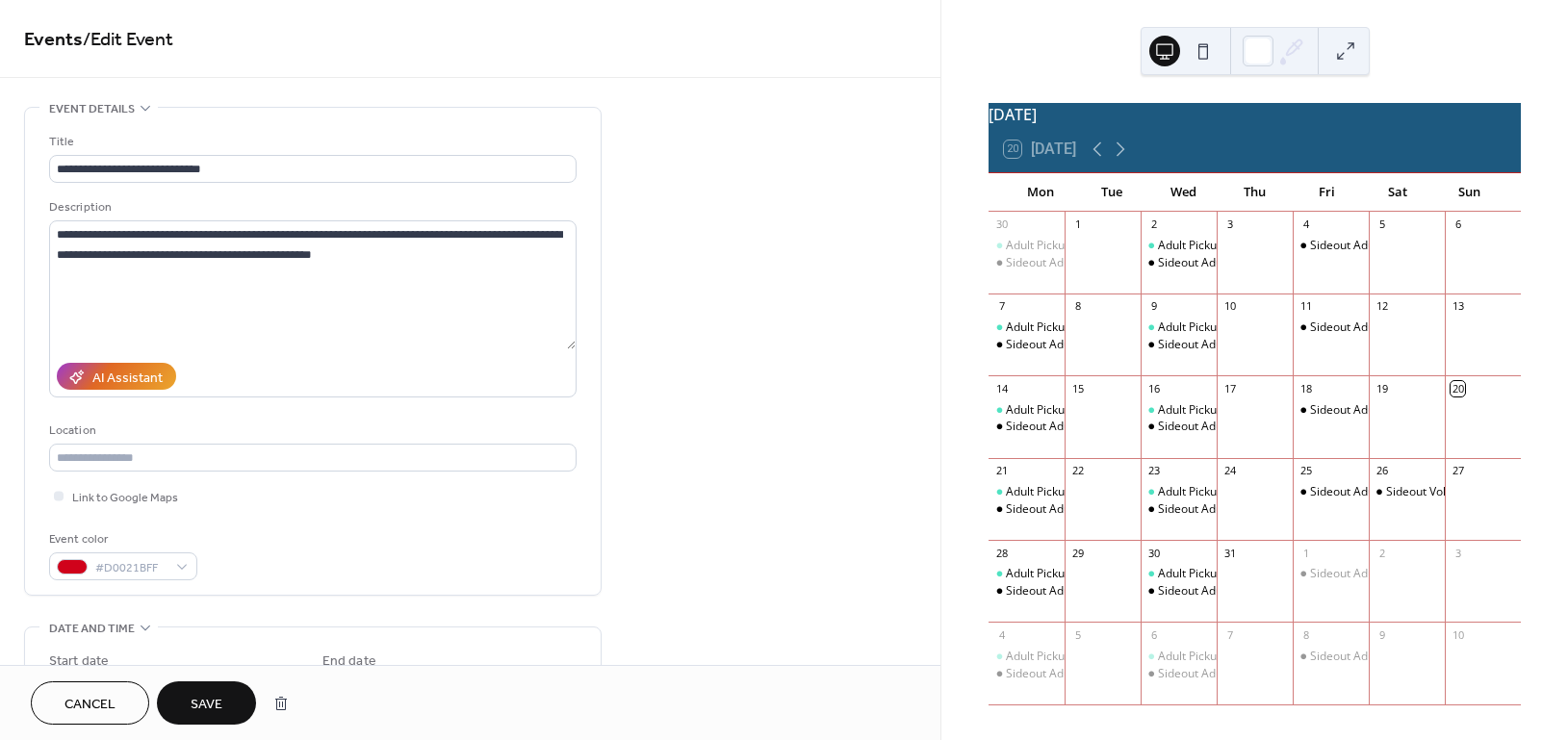 click on "Save" at bounding box center (206, 702) 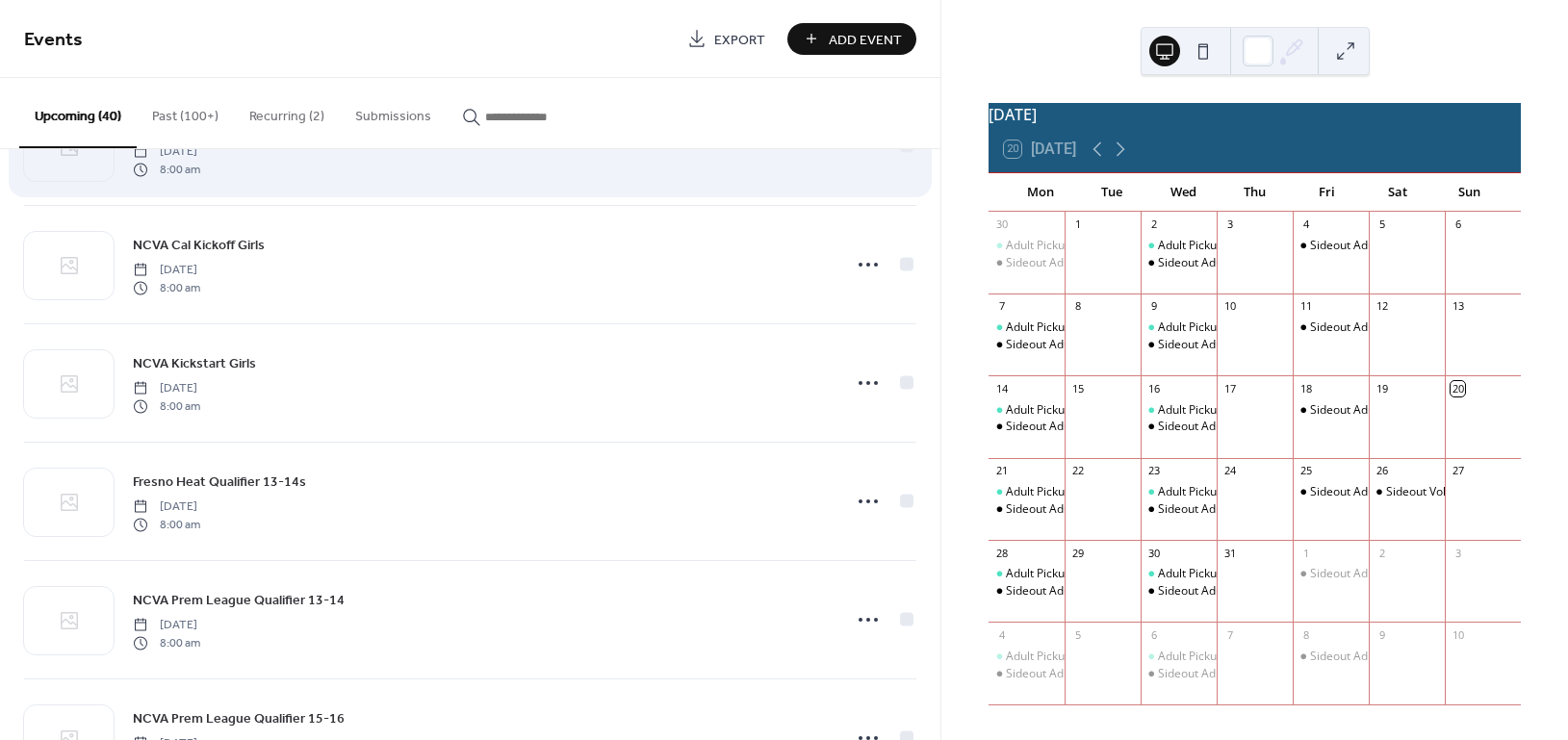 scroll, scrollTop: 1668, scrollLeft: 0, axis: vertical 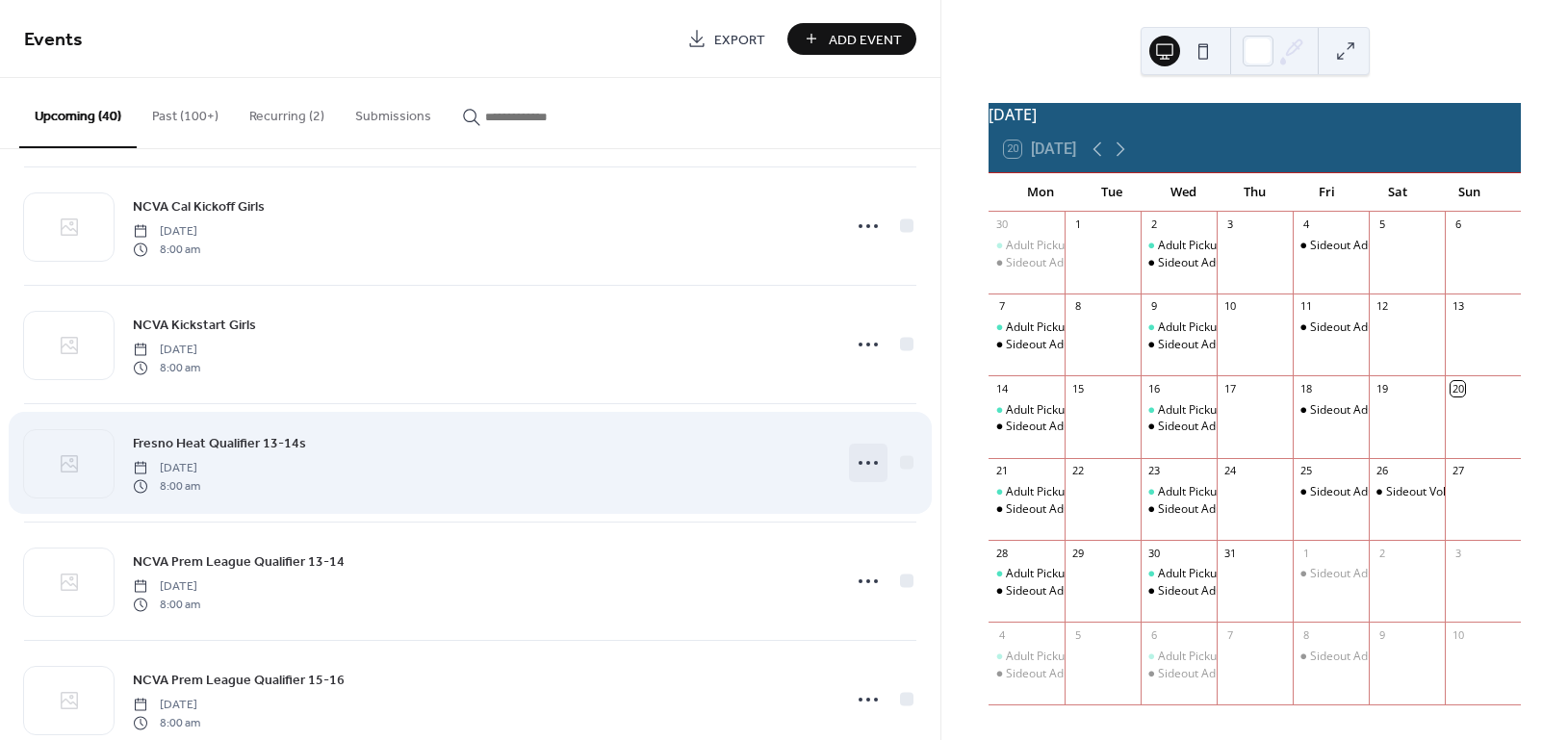 click 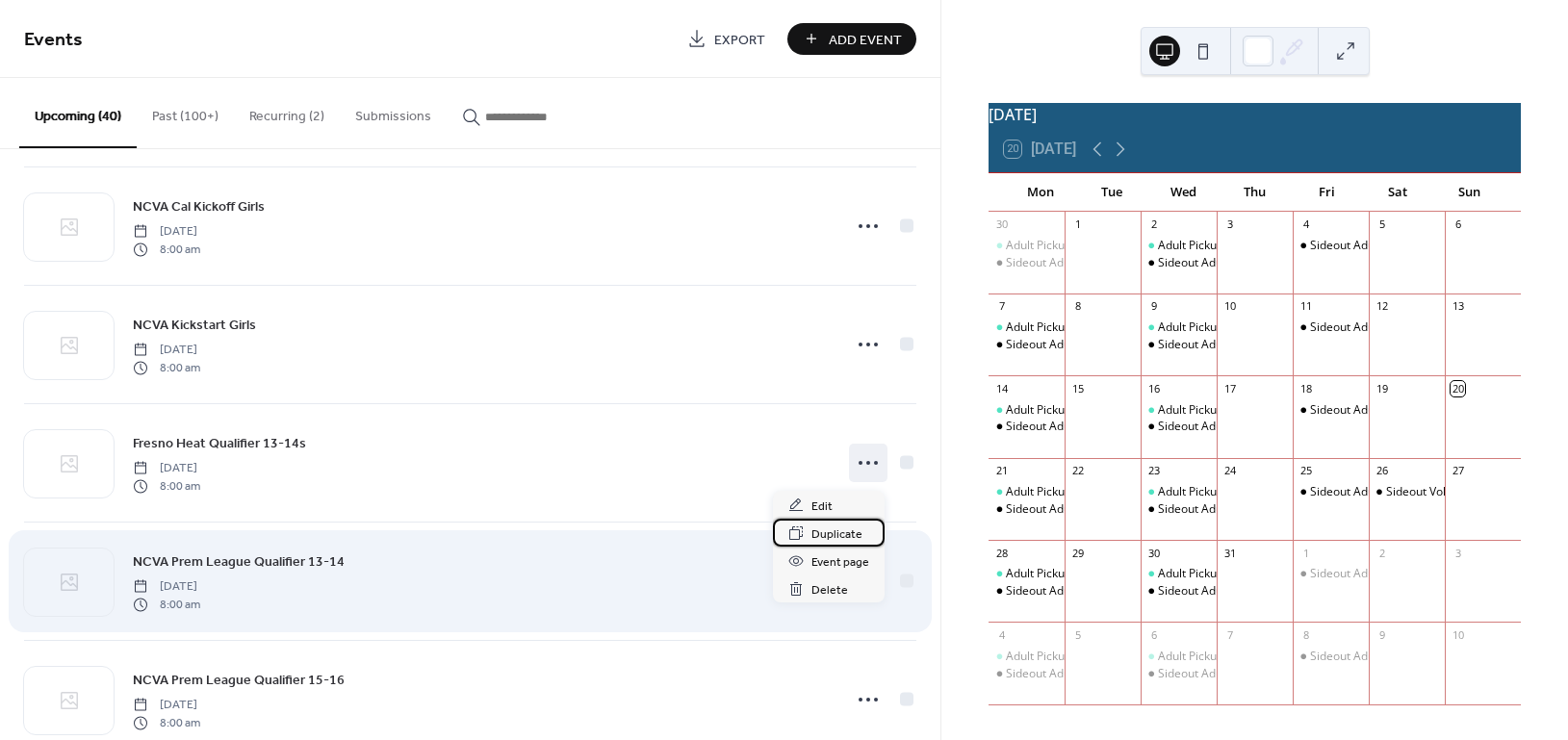 click on "Duplicate" at bounding box center (836, 534) 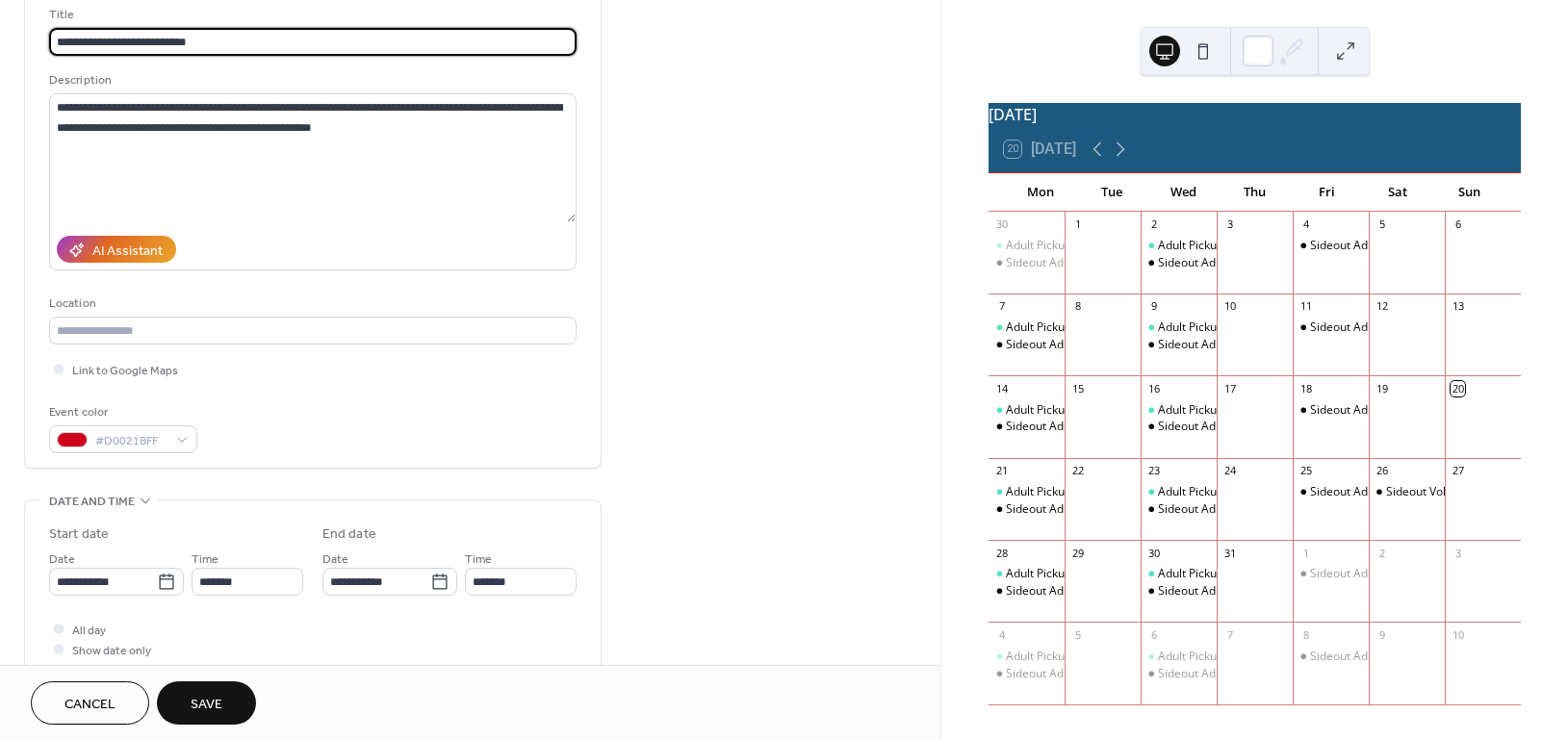 scroll, scrollTop: 128, scrollLeft: 0, axis: vertical 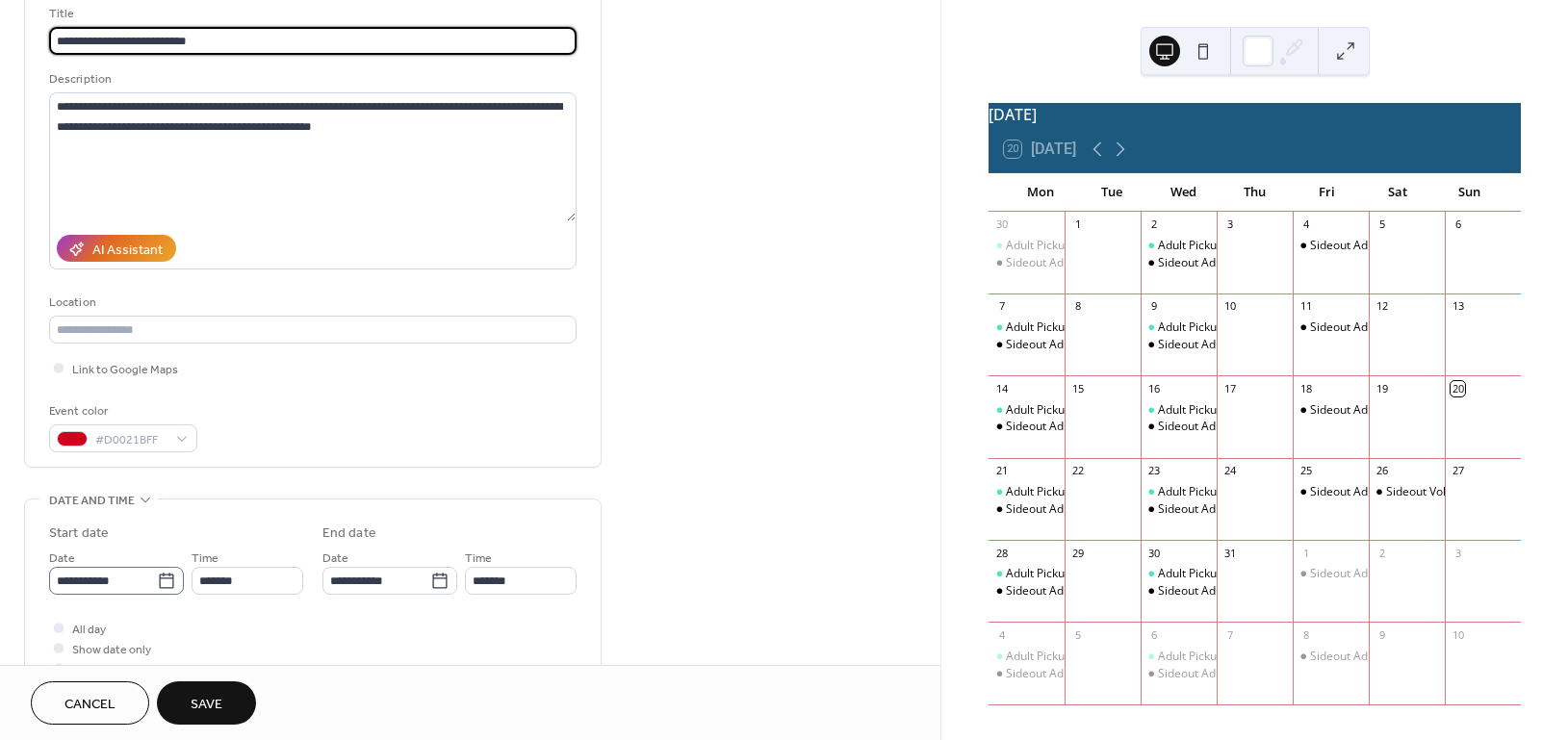 type on "**********" 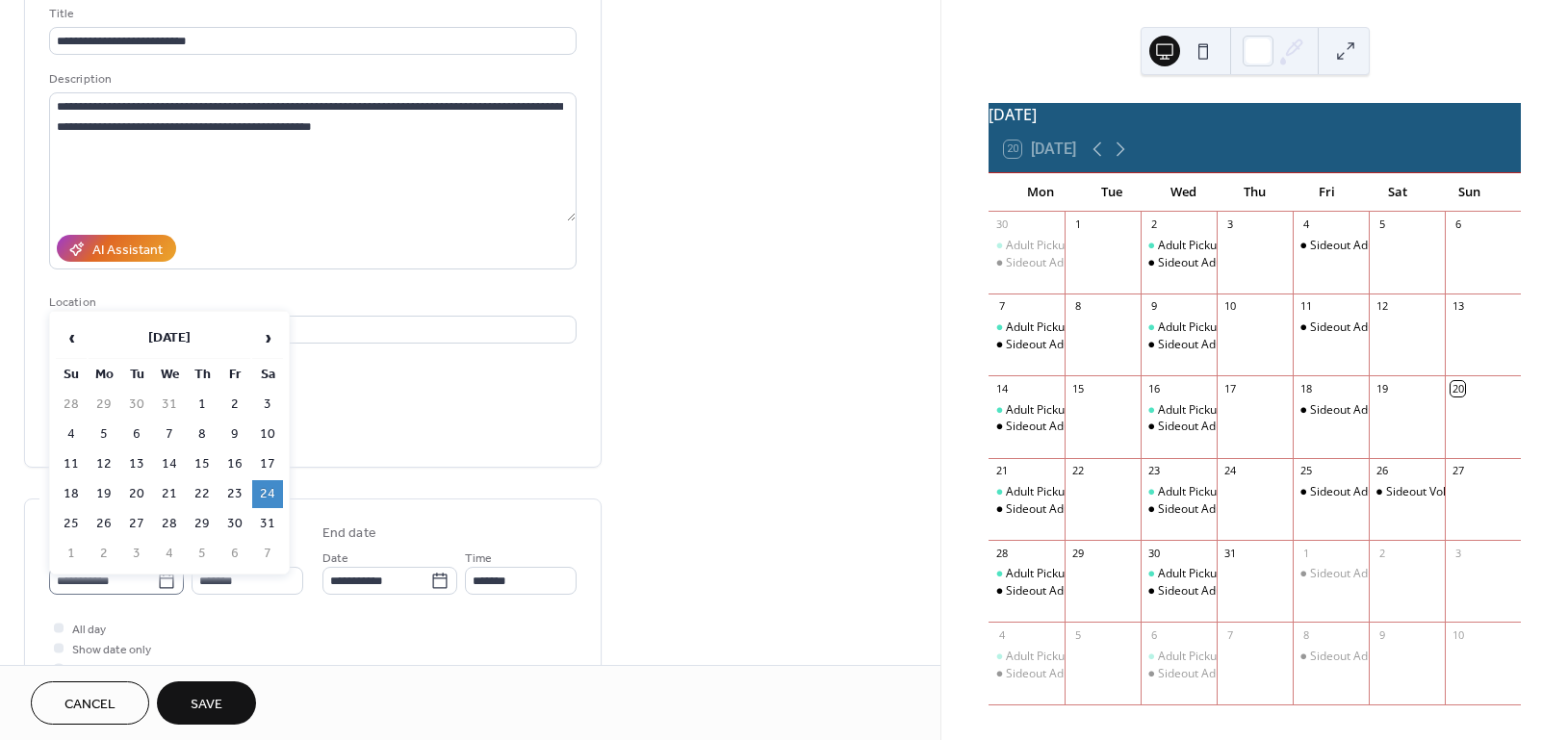 click 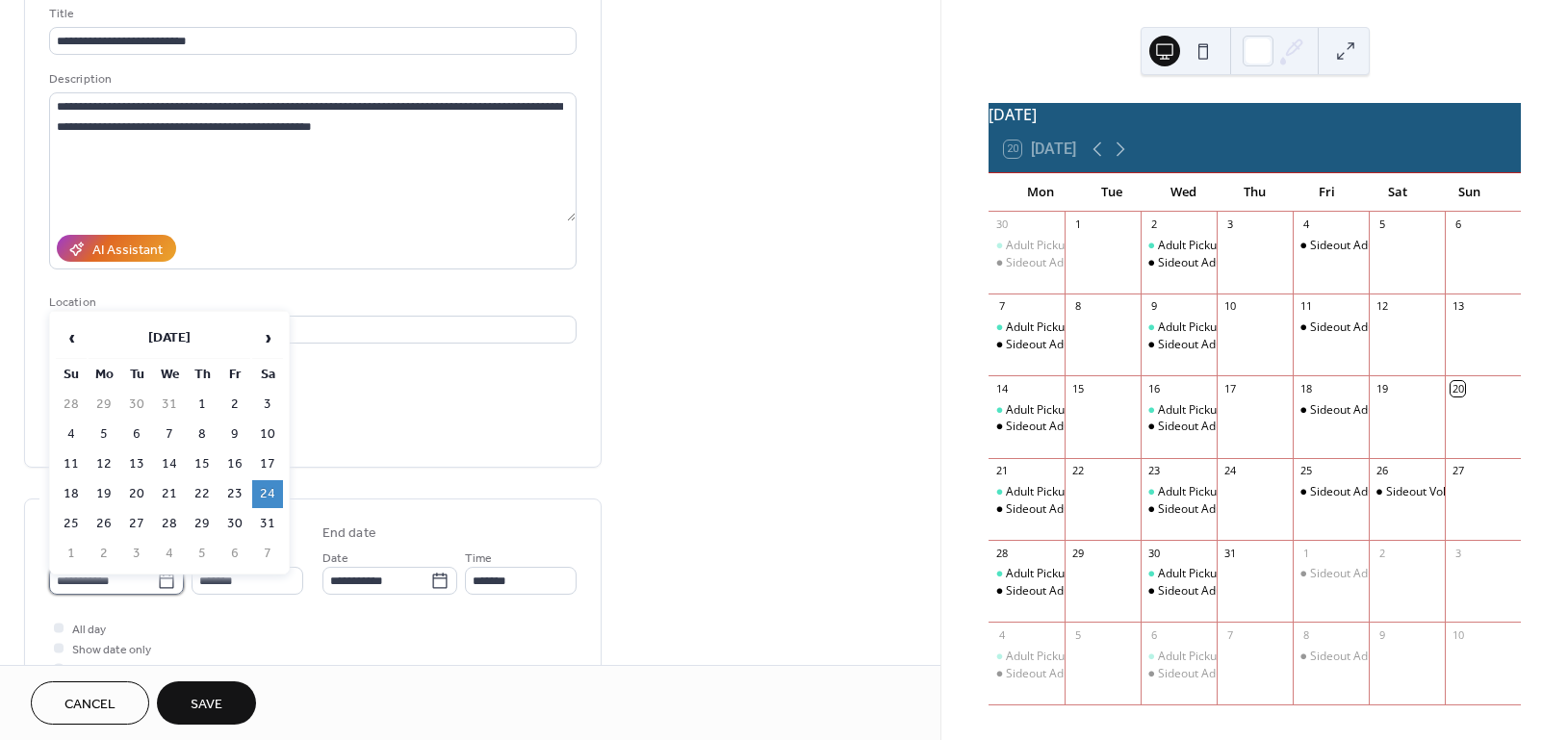click on "**********" at bounding box center [103, 580] 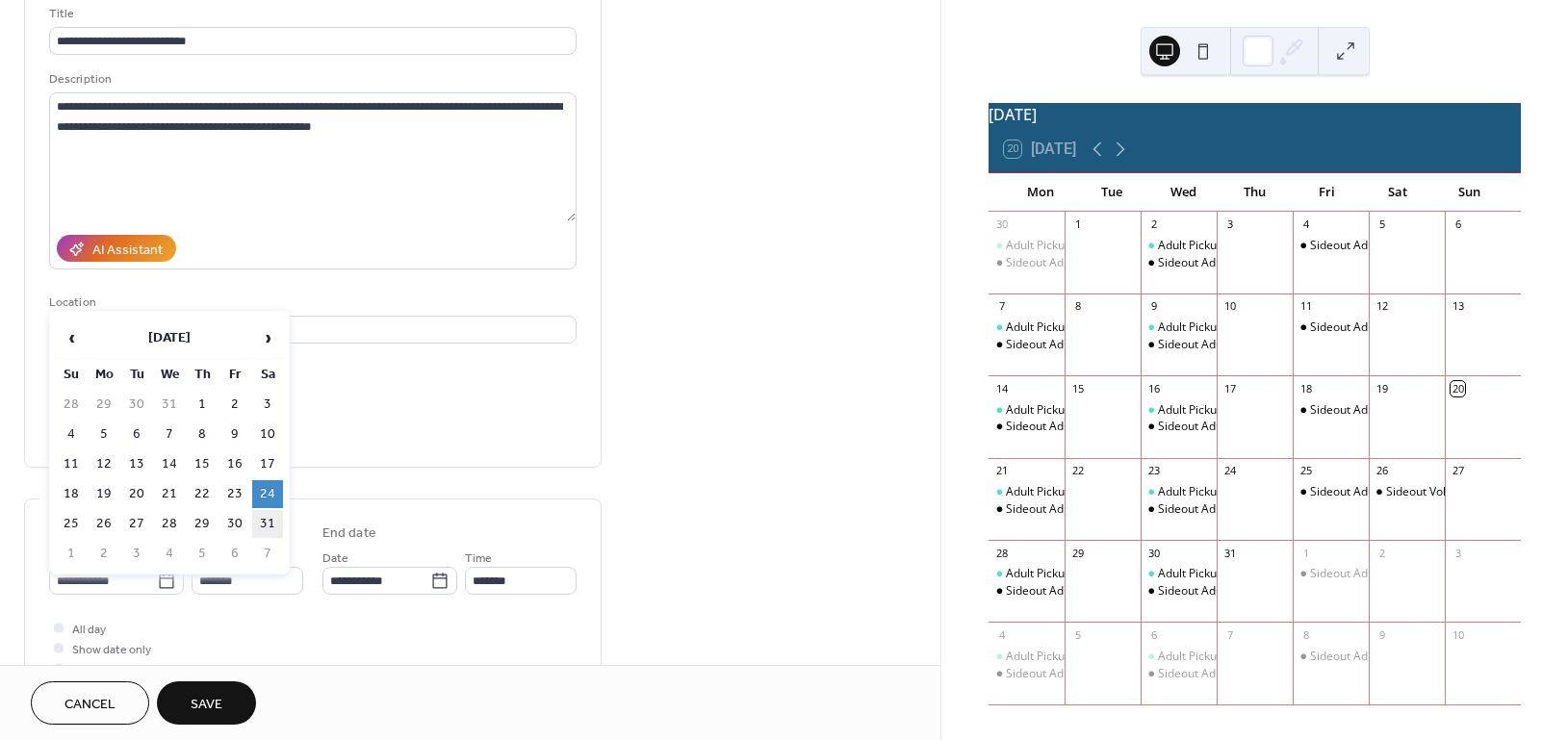 click on "31" at bounding box center (268, 523) 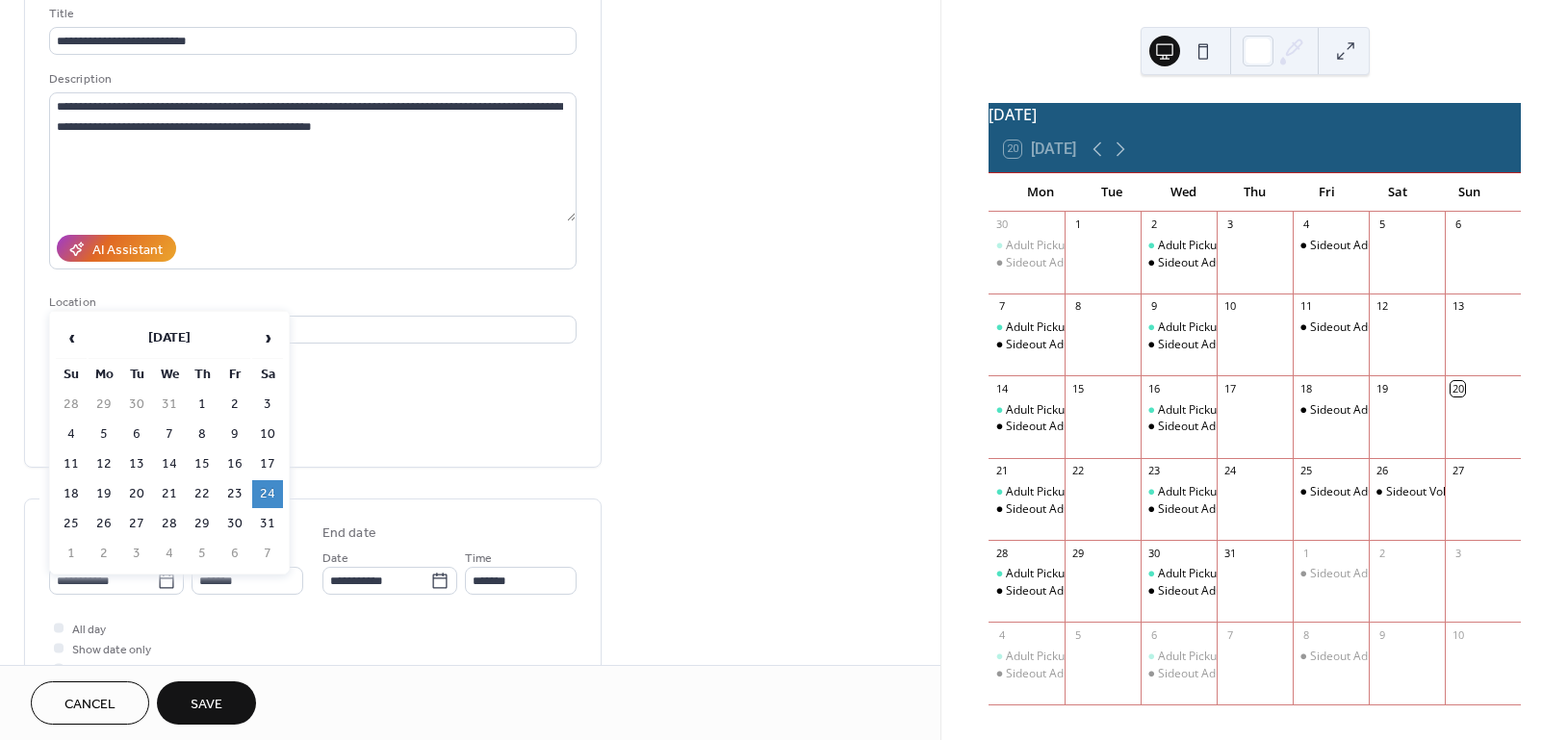type on "**********" 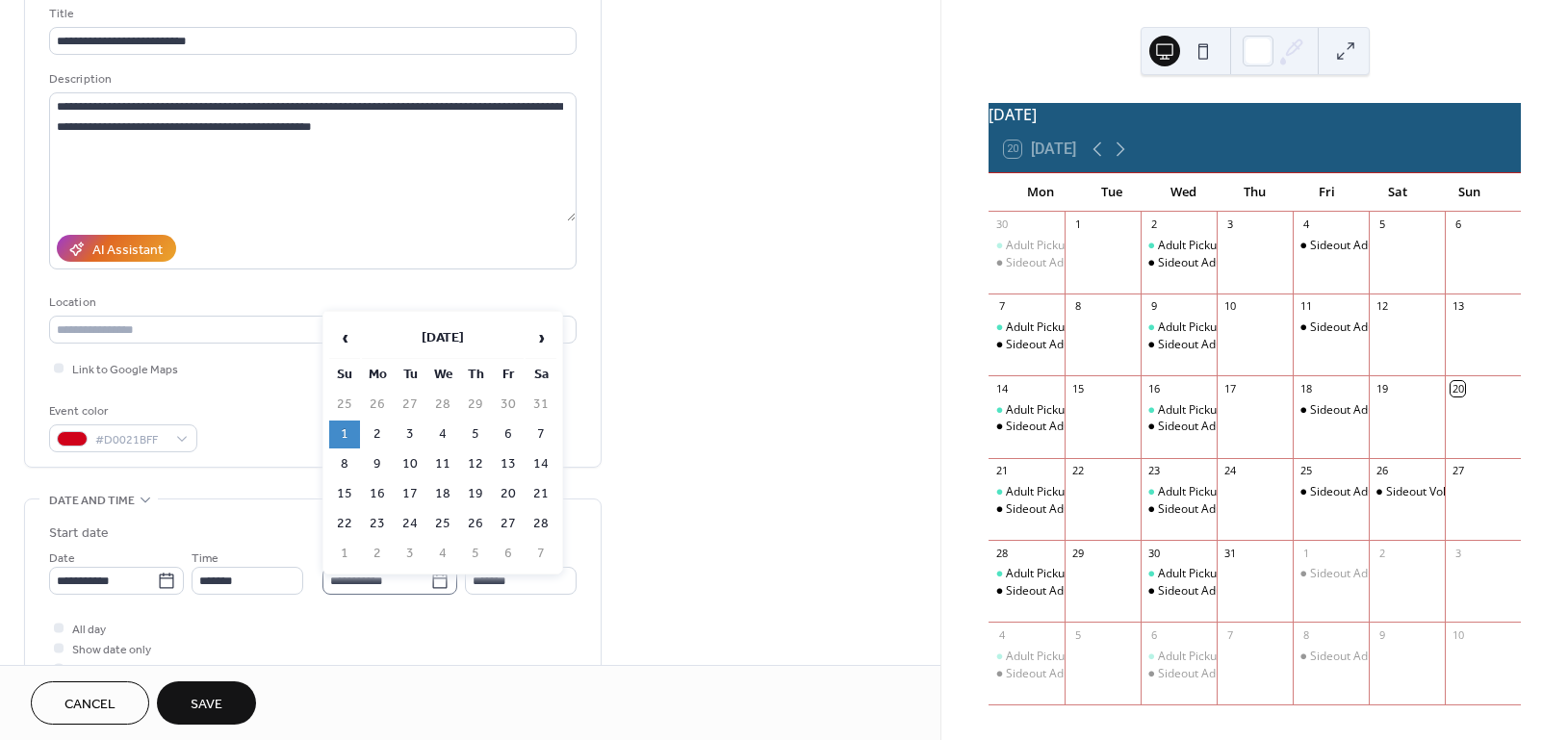 click 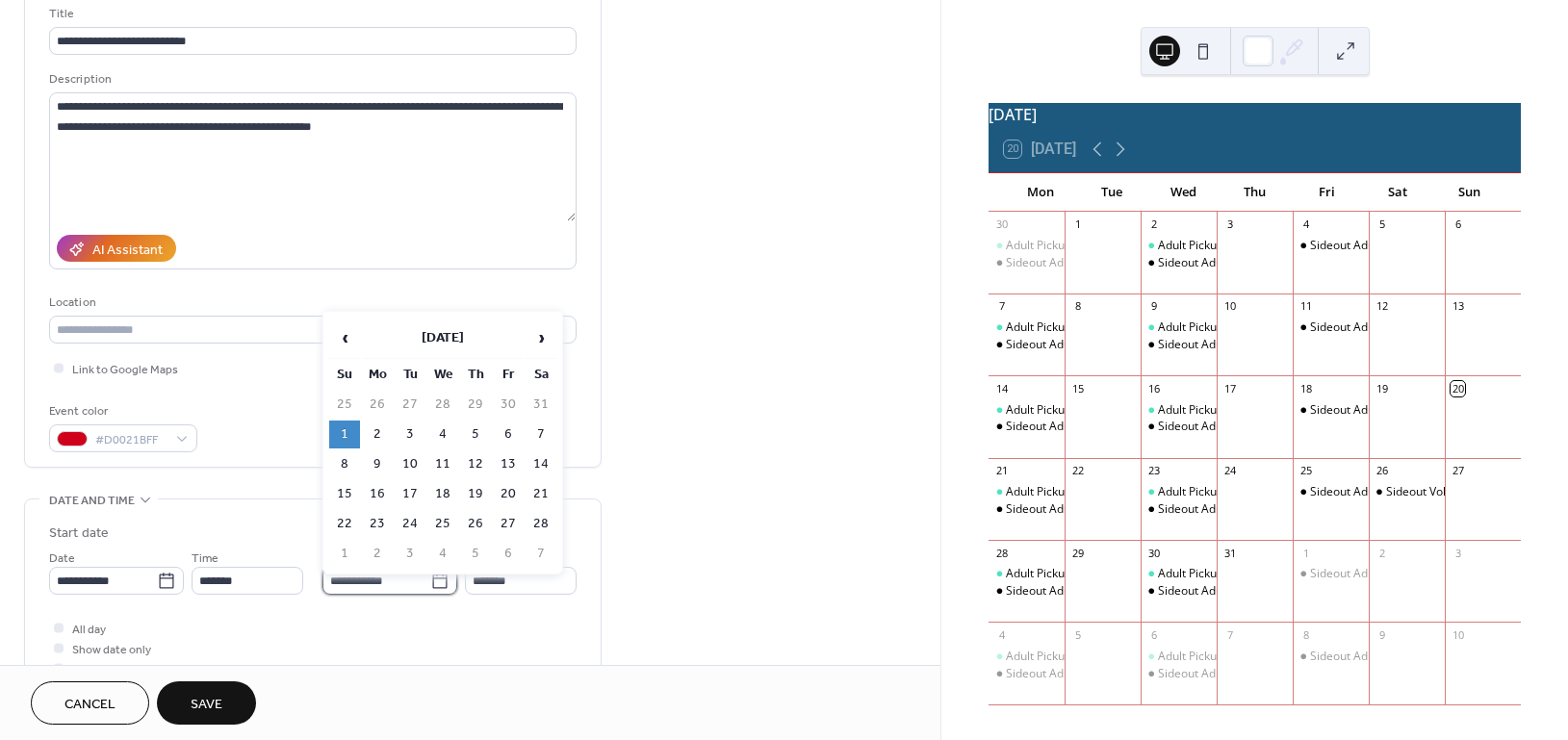 click on "**********" at bounding box center [376, 580] 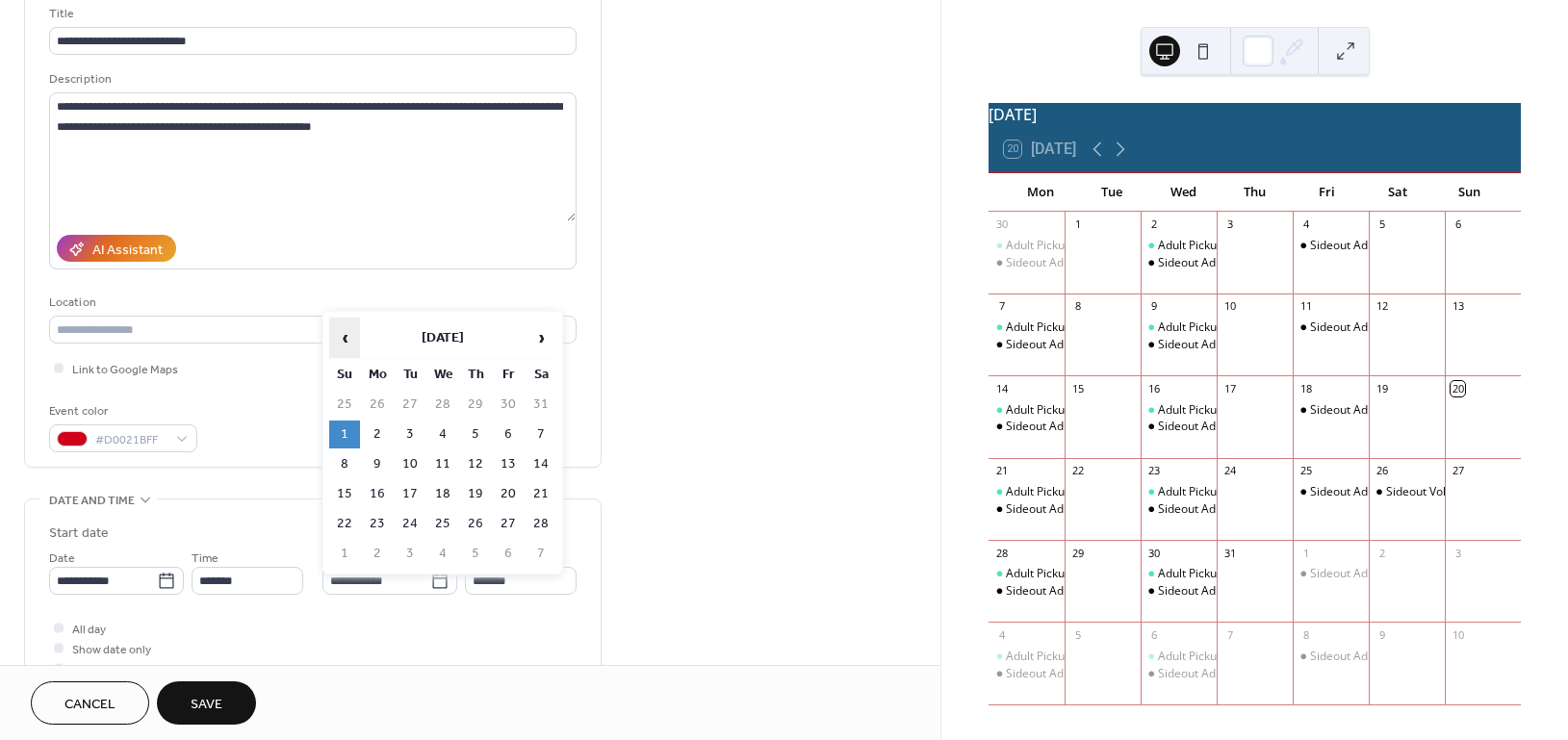 click on "‹" at bounding box center (345, 338) 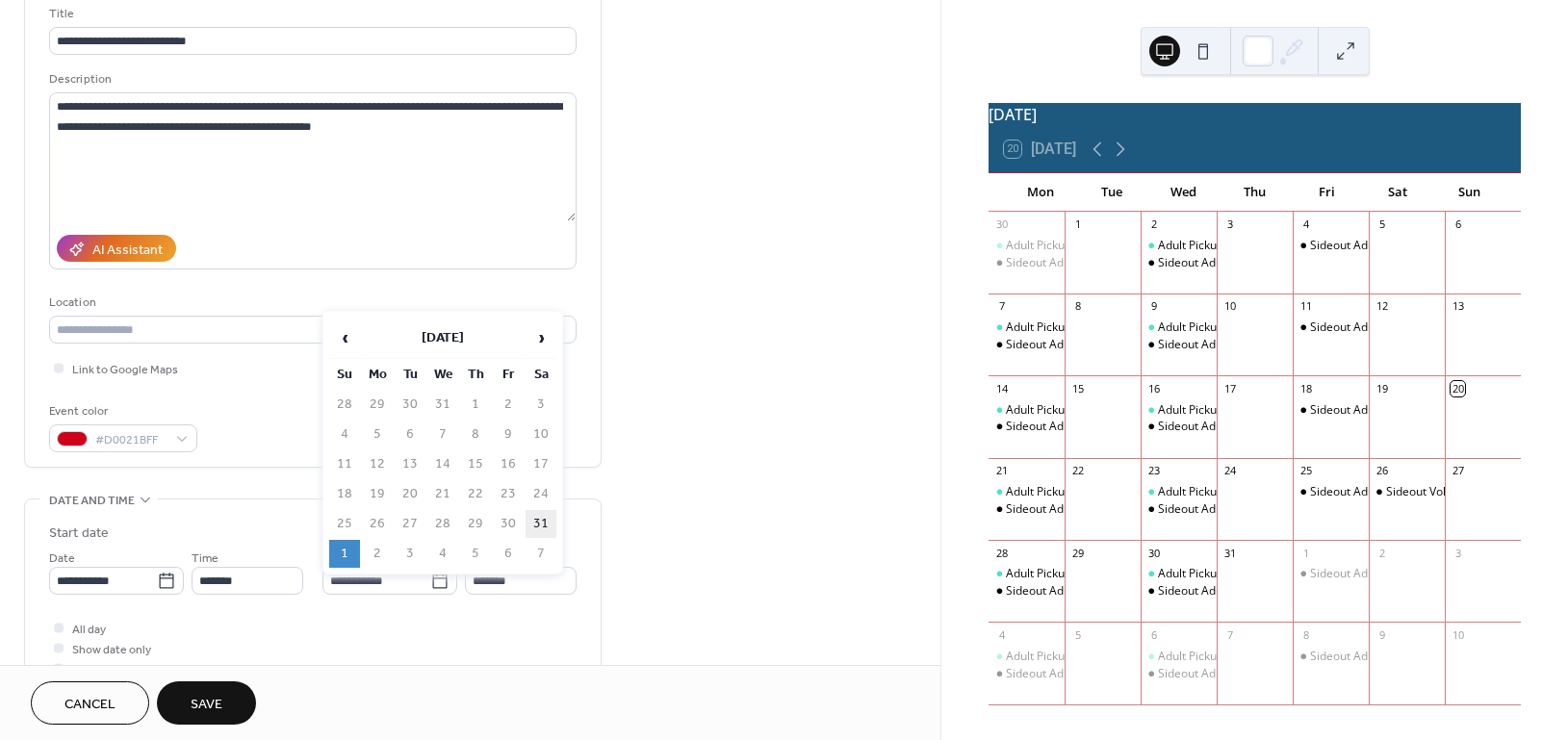 click on "31" at bounding box center (541, 523) 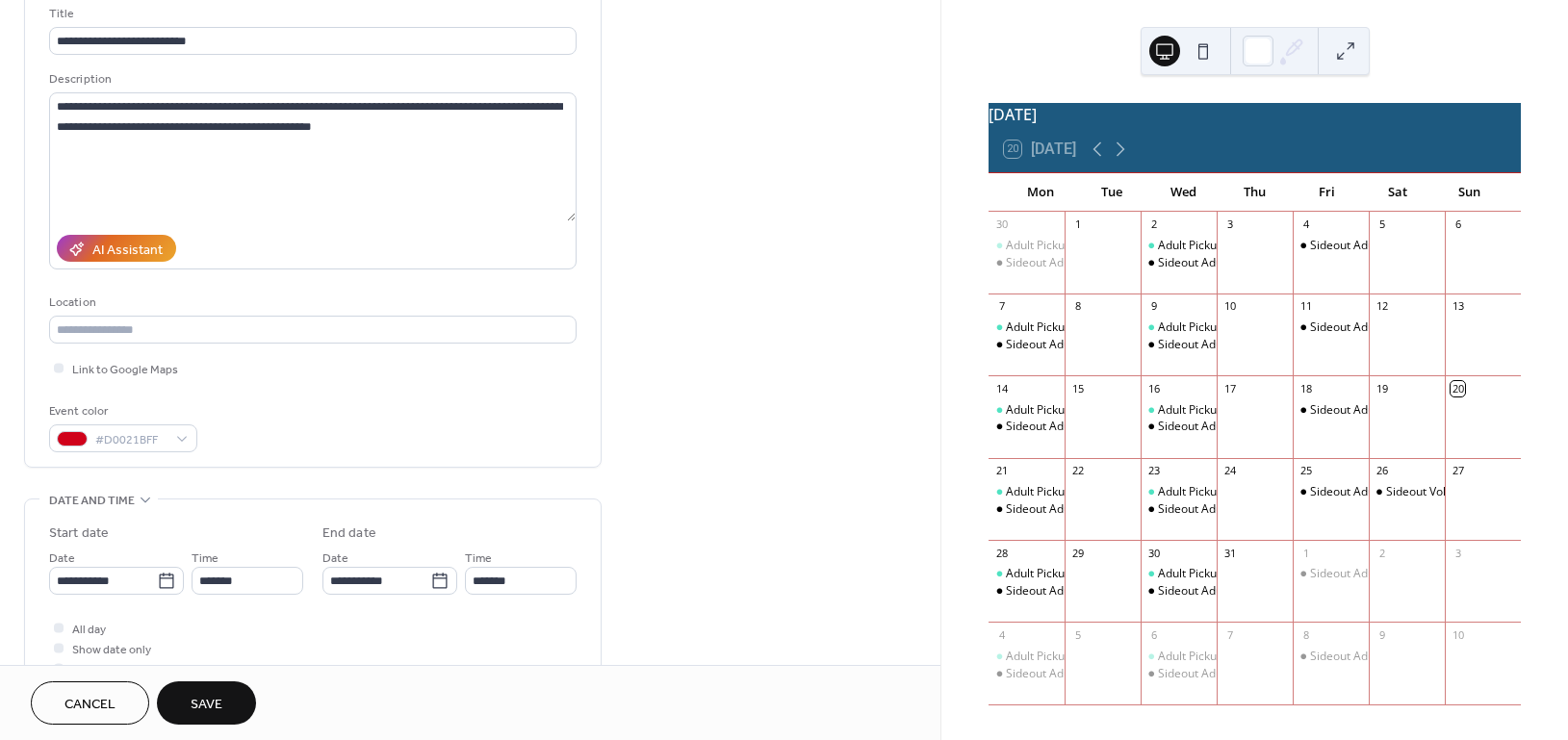 click on "Save" at bounding box center (206, 704) 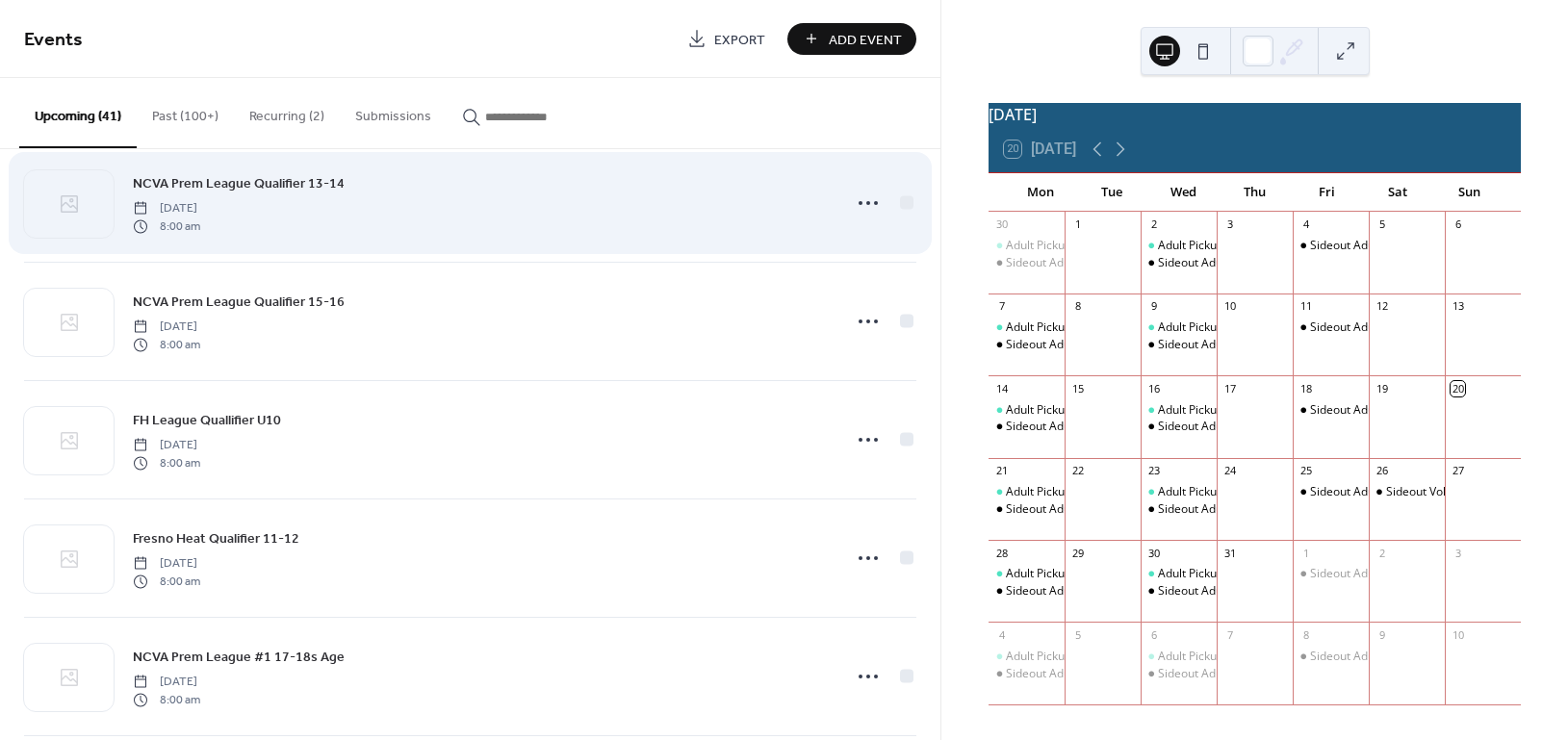 scroll, scrollTop: 2053, scrollLeft: 0, axis: vertical 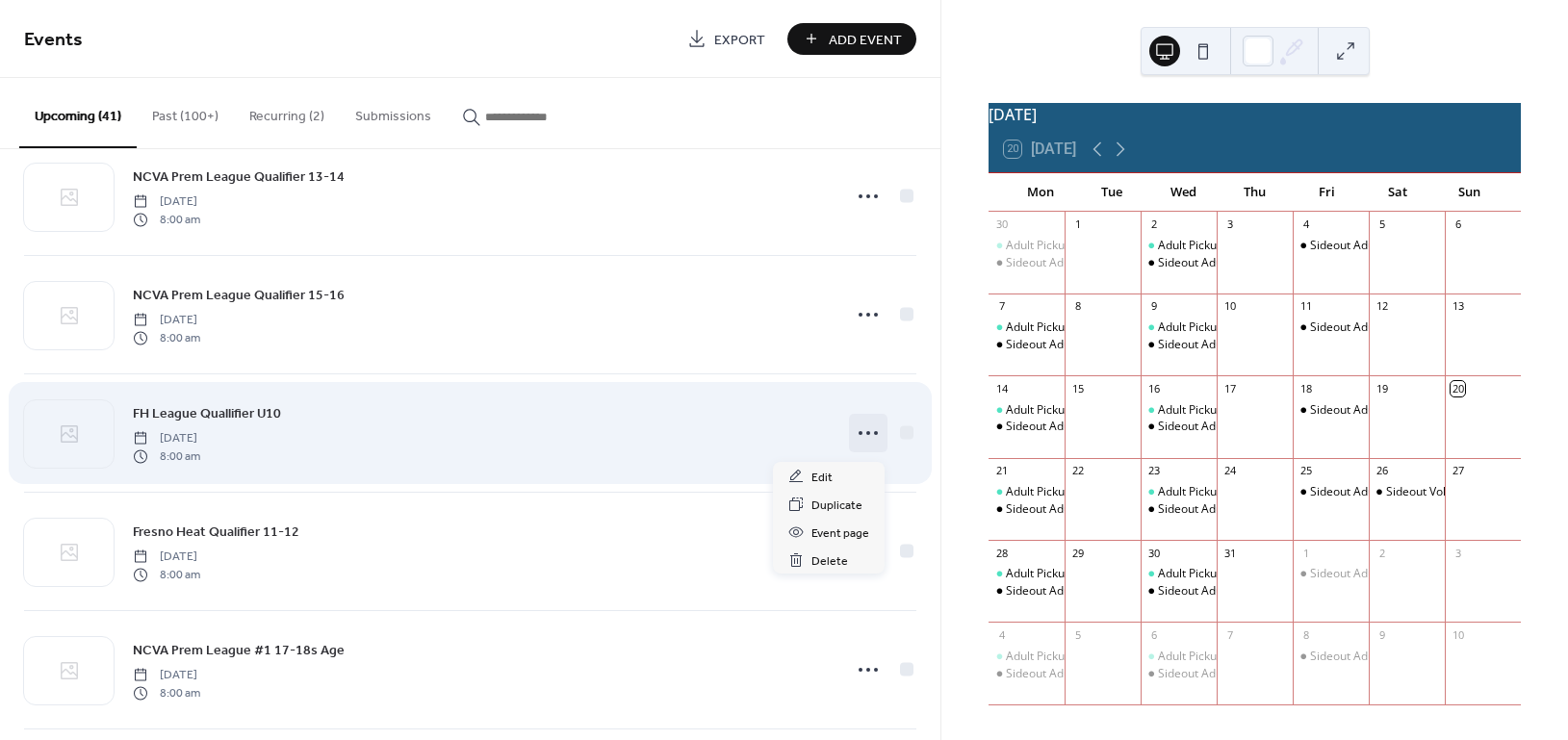 click 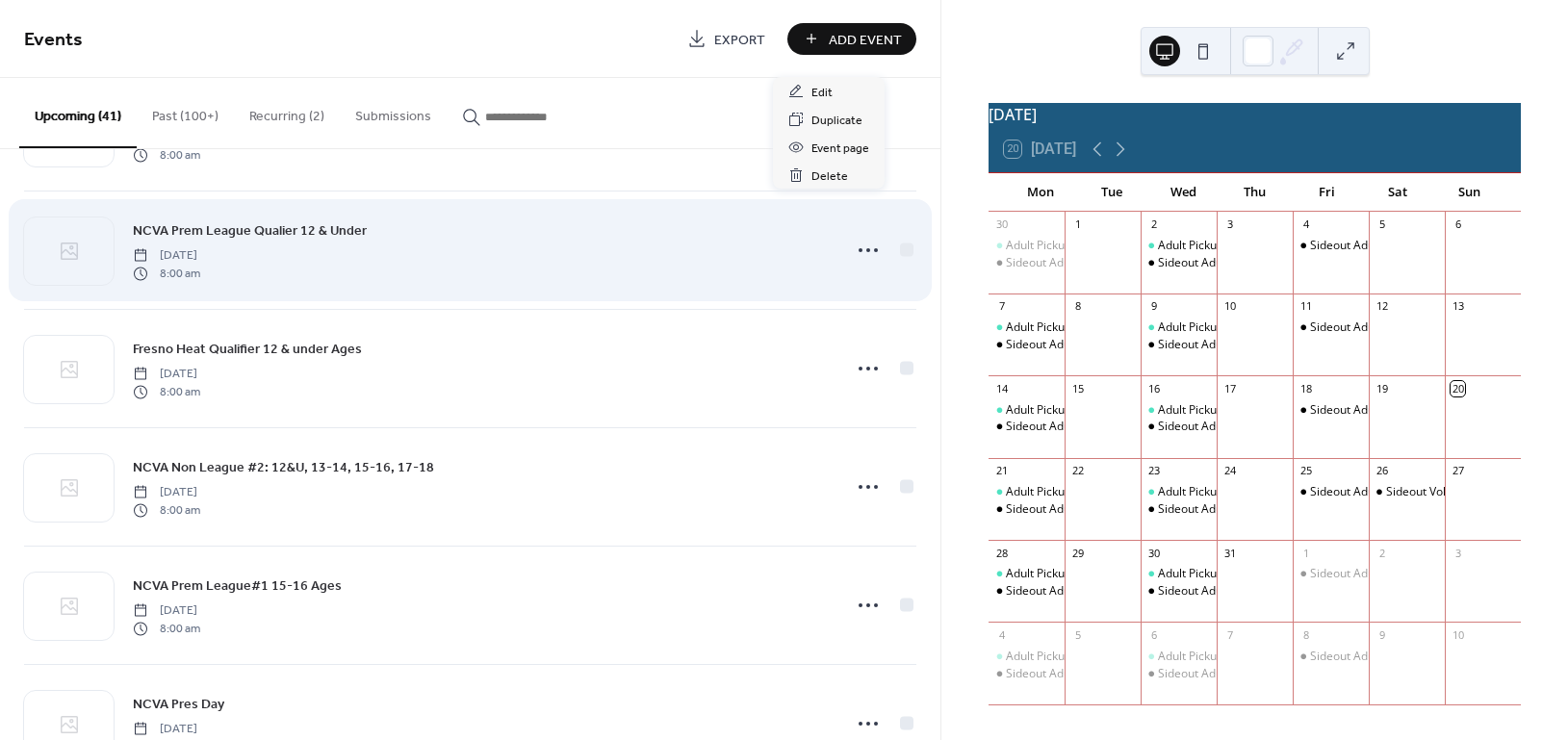scroll, scrollTop: 2694, scrollLeft: 0, axis: vertical 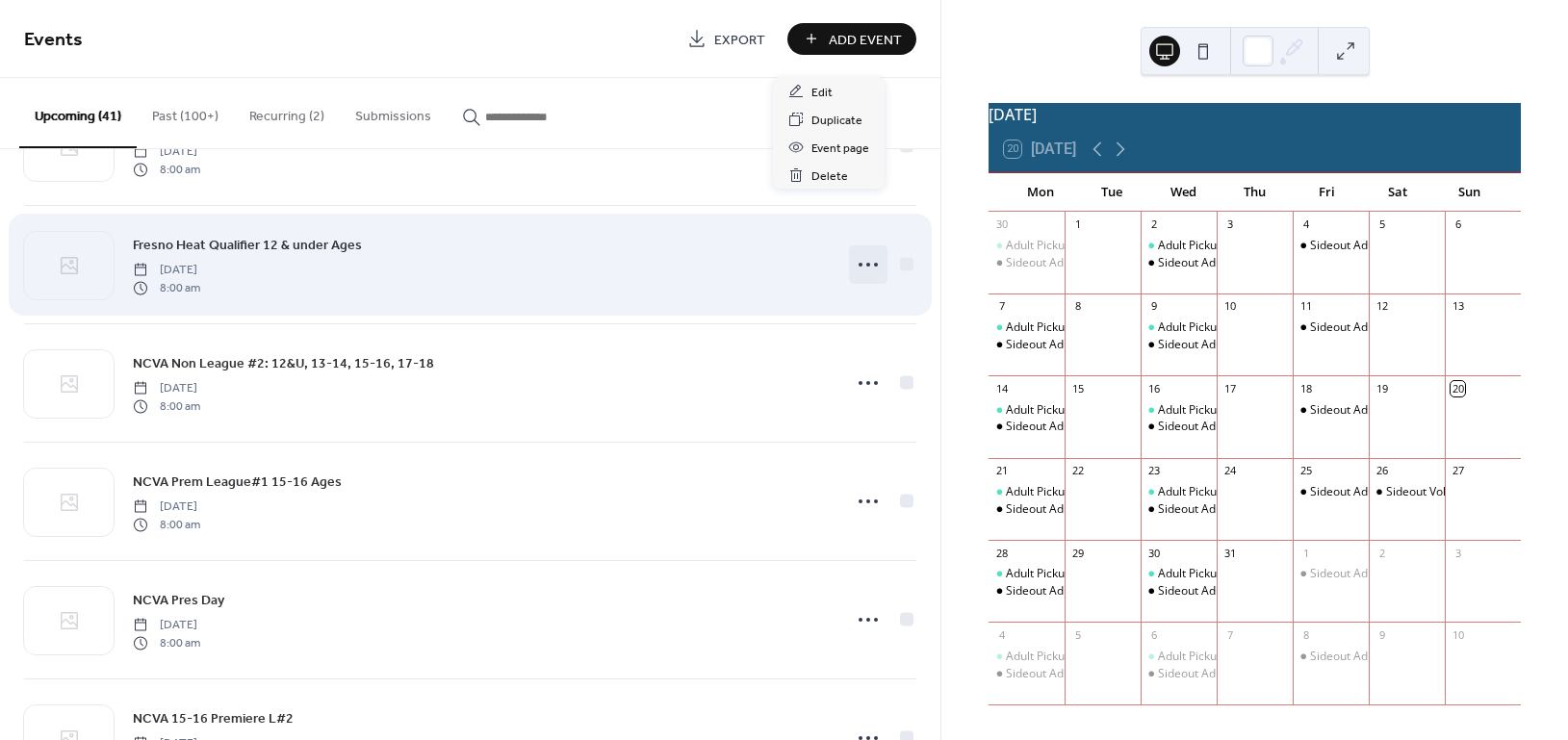 click 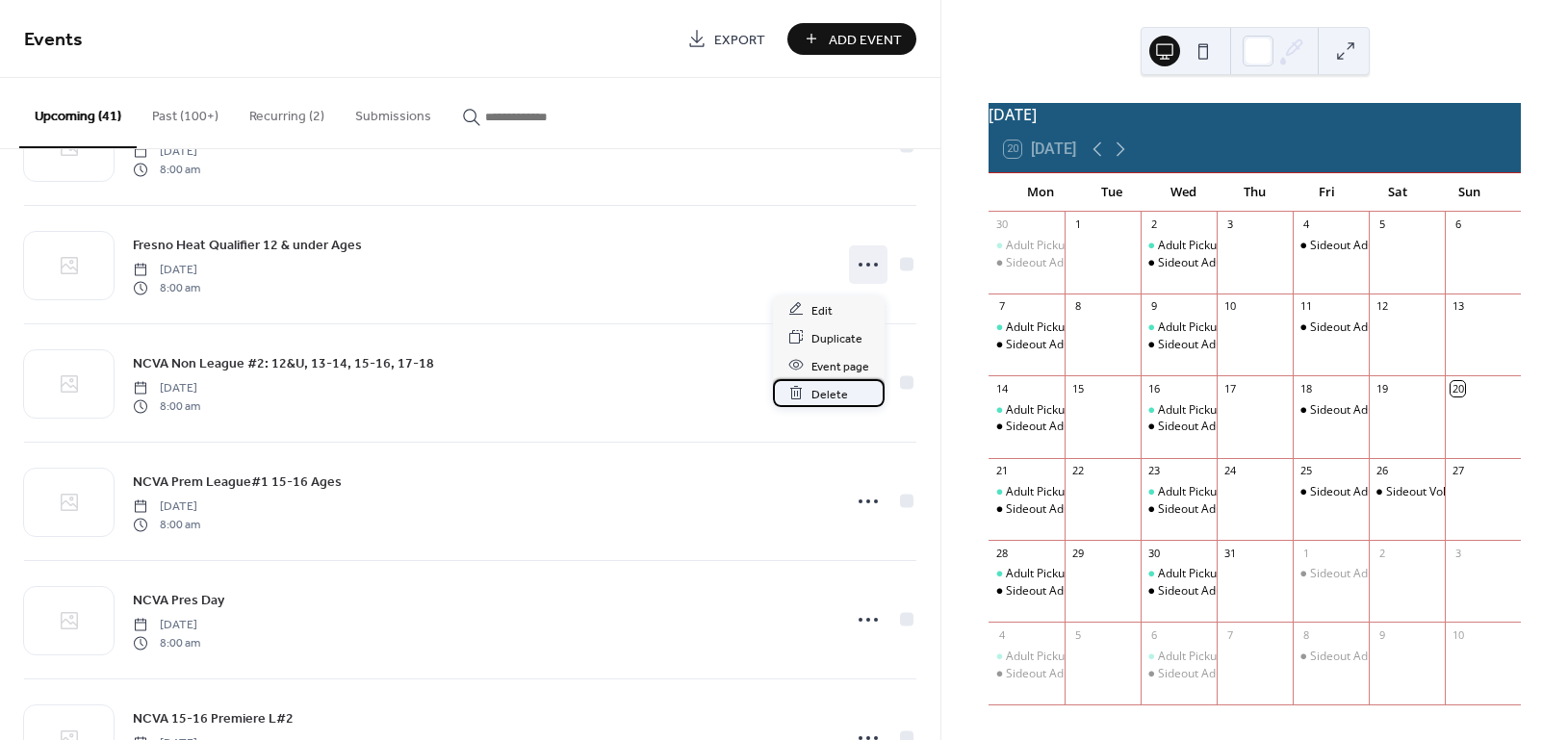 click on "Delete" at bounding box center (830, 394) 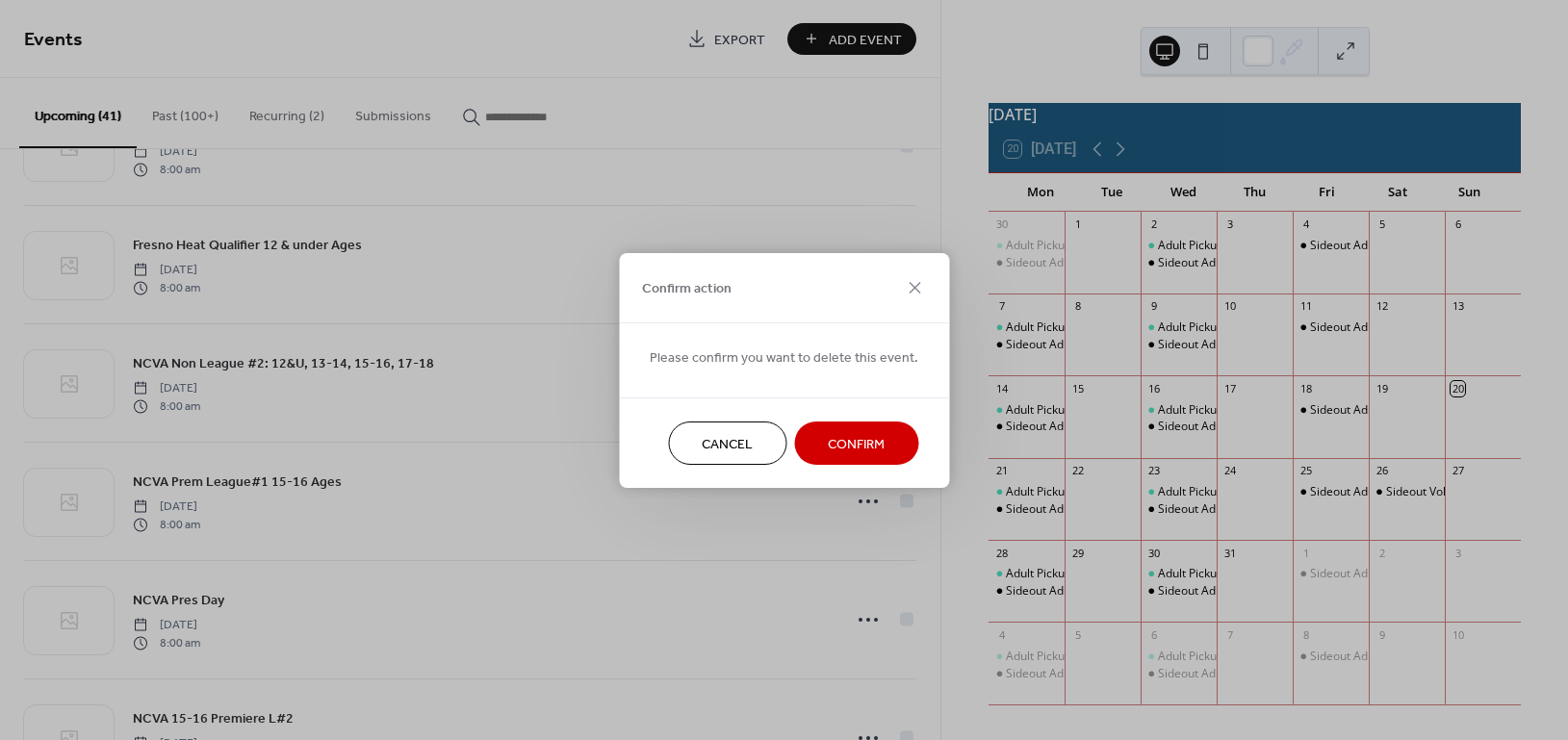 click on "Confirm" at bounding box center (856, 444) 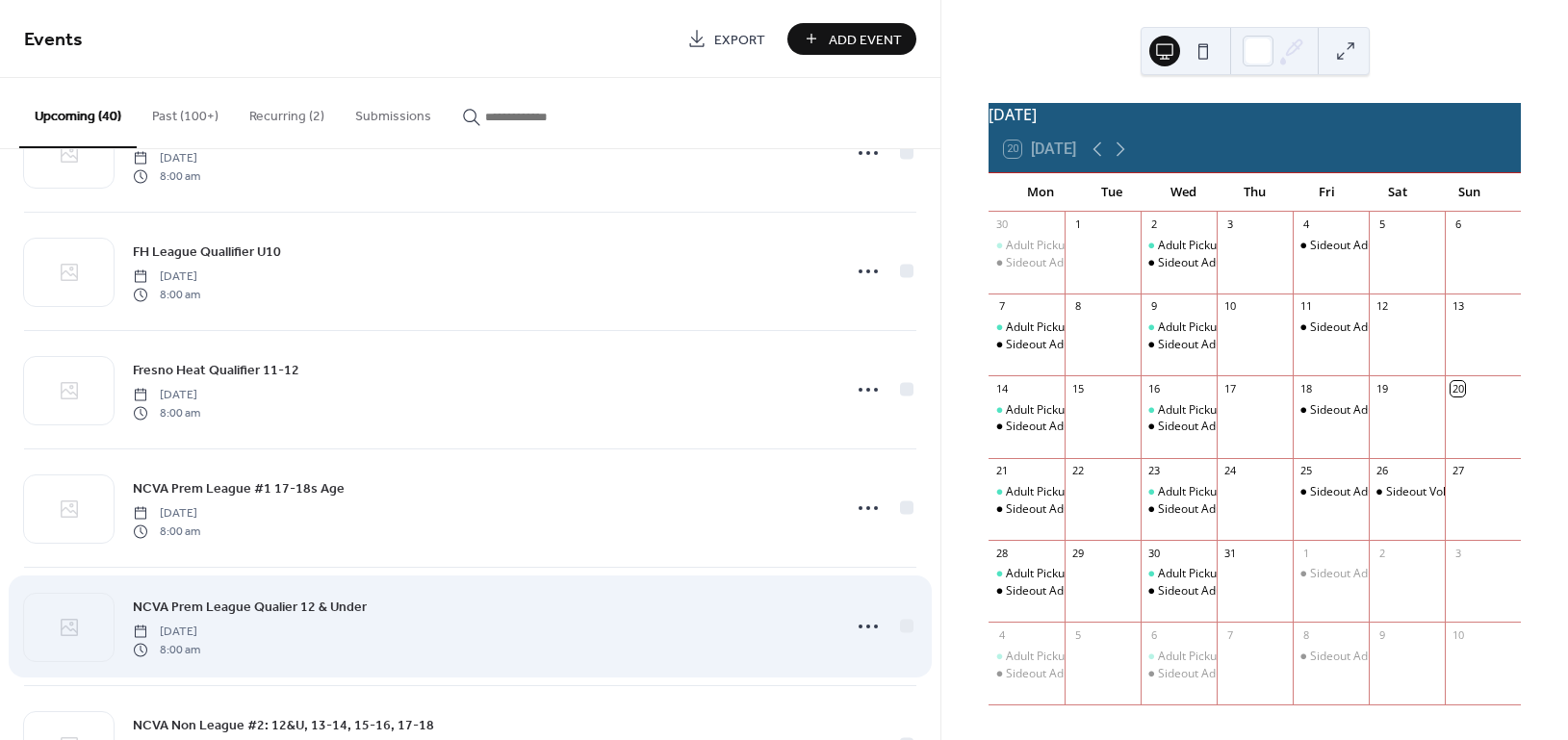 scroll, scrollTop: 2169, scrollLeft: 0, axis: vertical 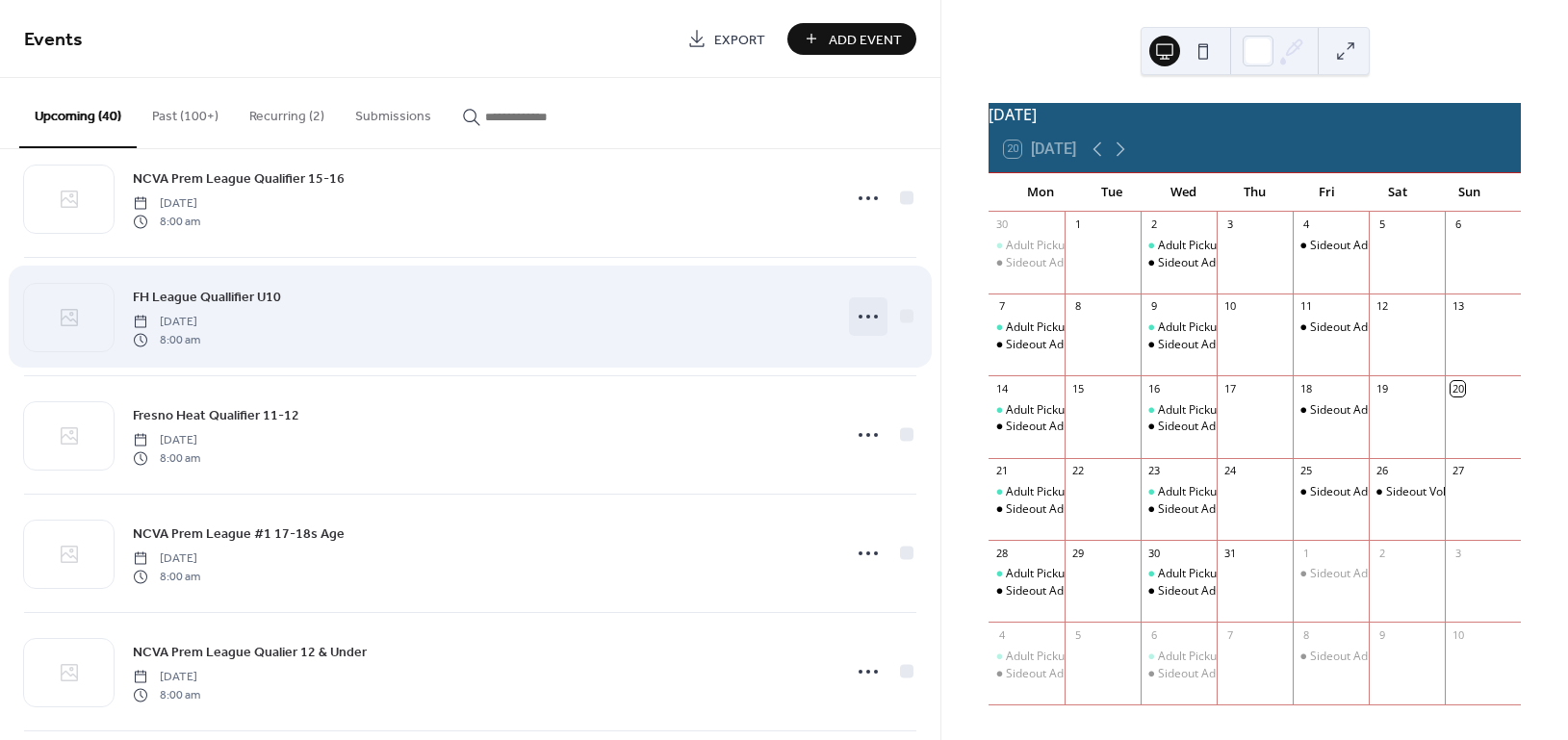 click 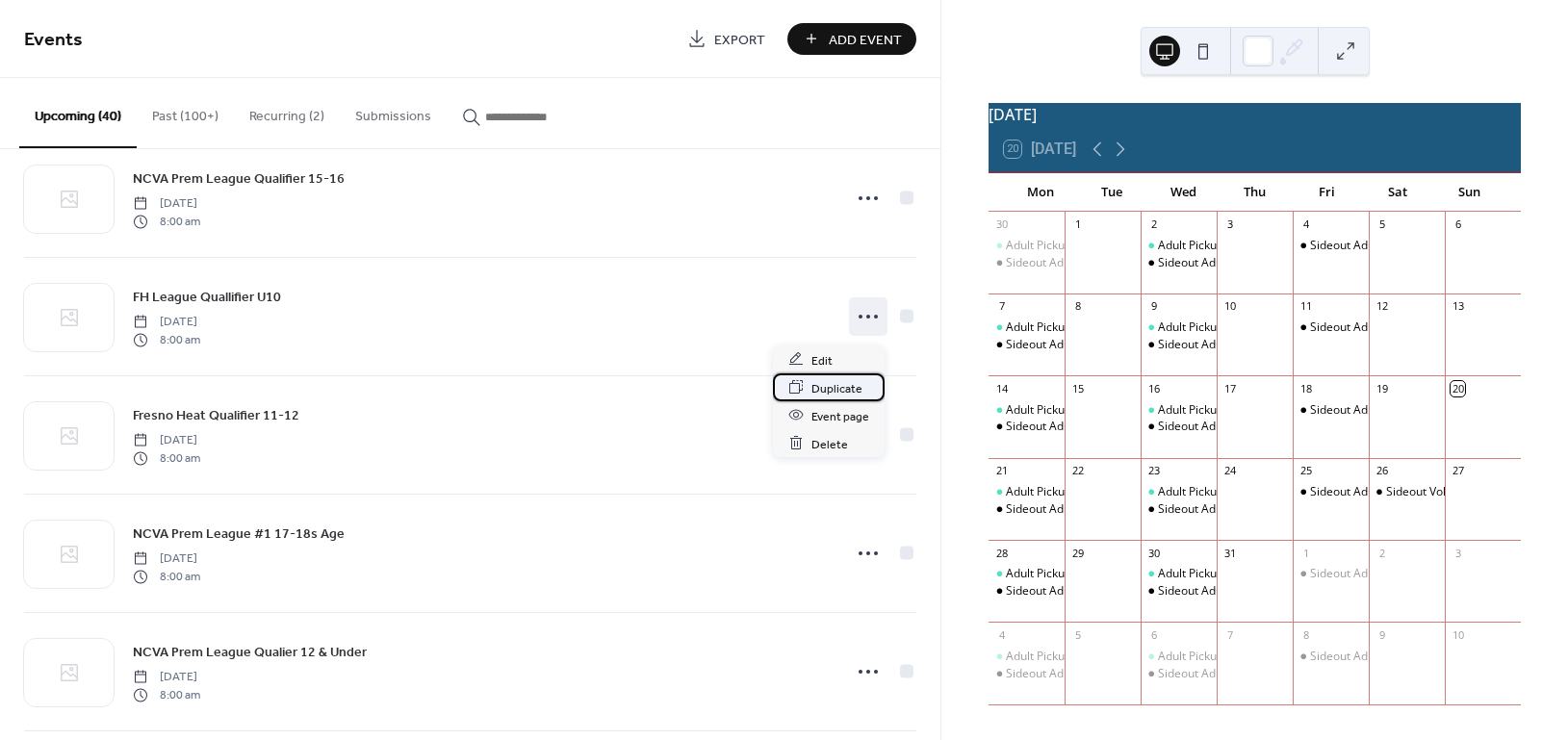 click on "Duplicate" at bounding box center [836, 388] 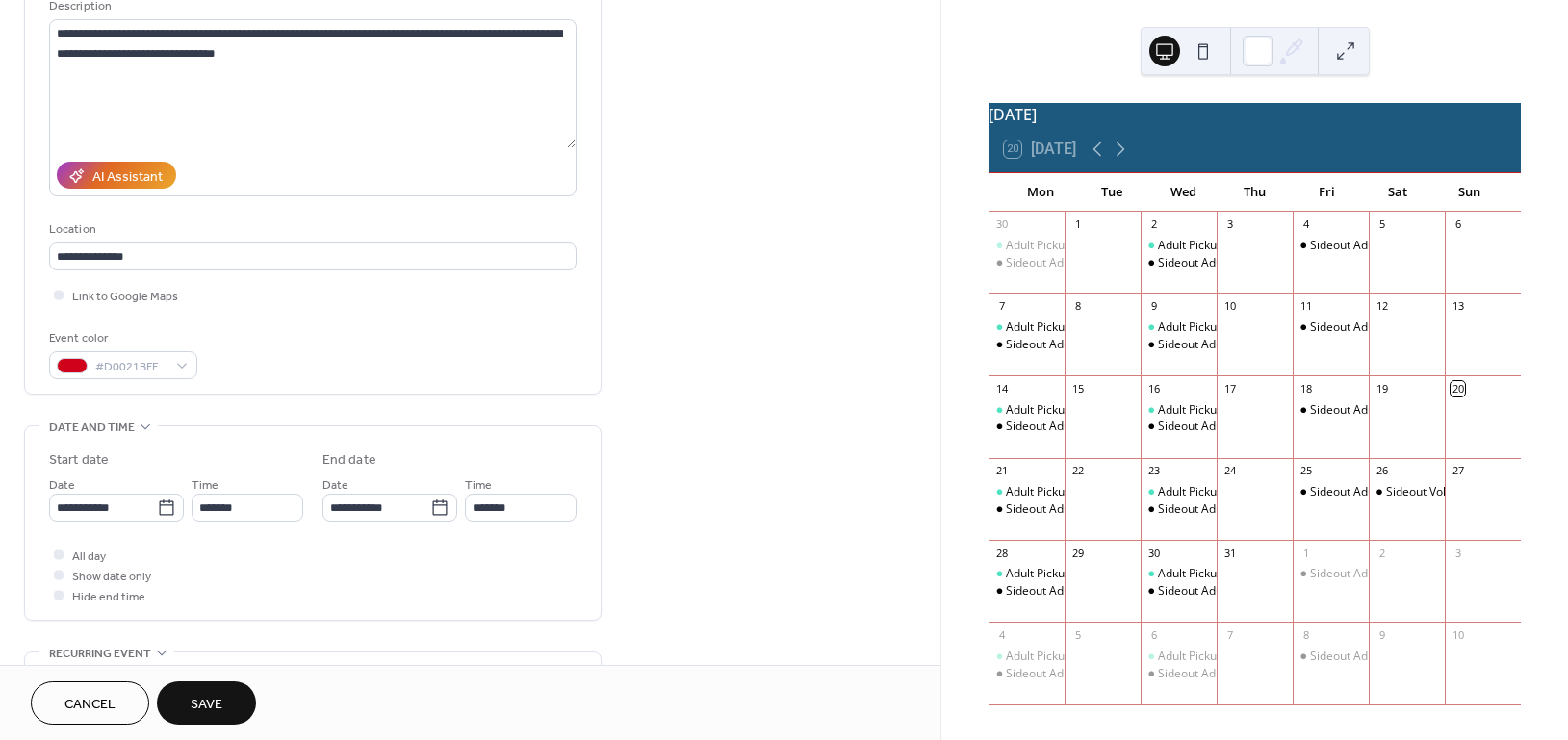 scroll, scrollTop: 256, scrollLeft: 0, axis: vertical 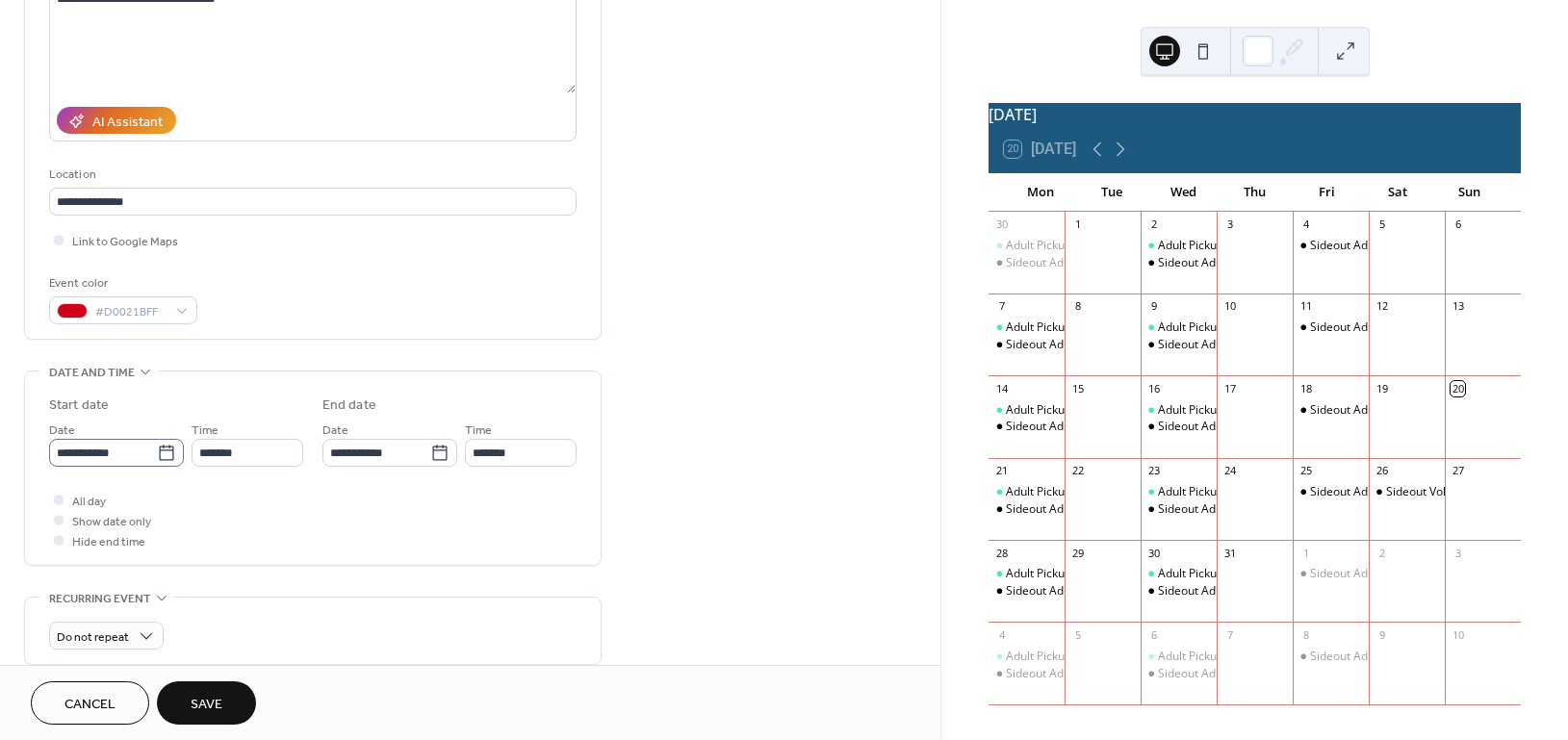 type on "**********" 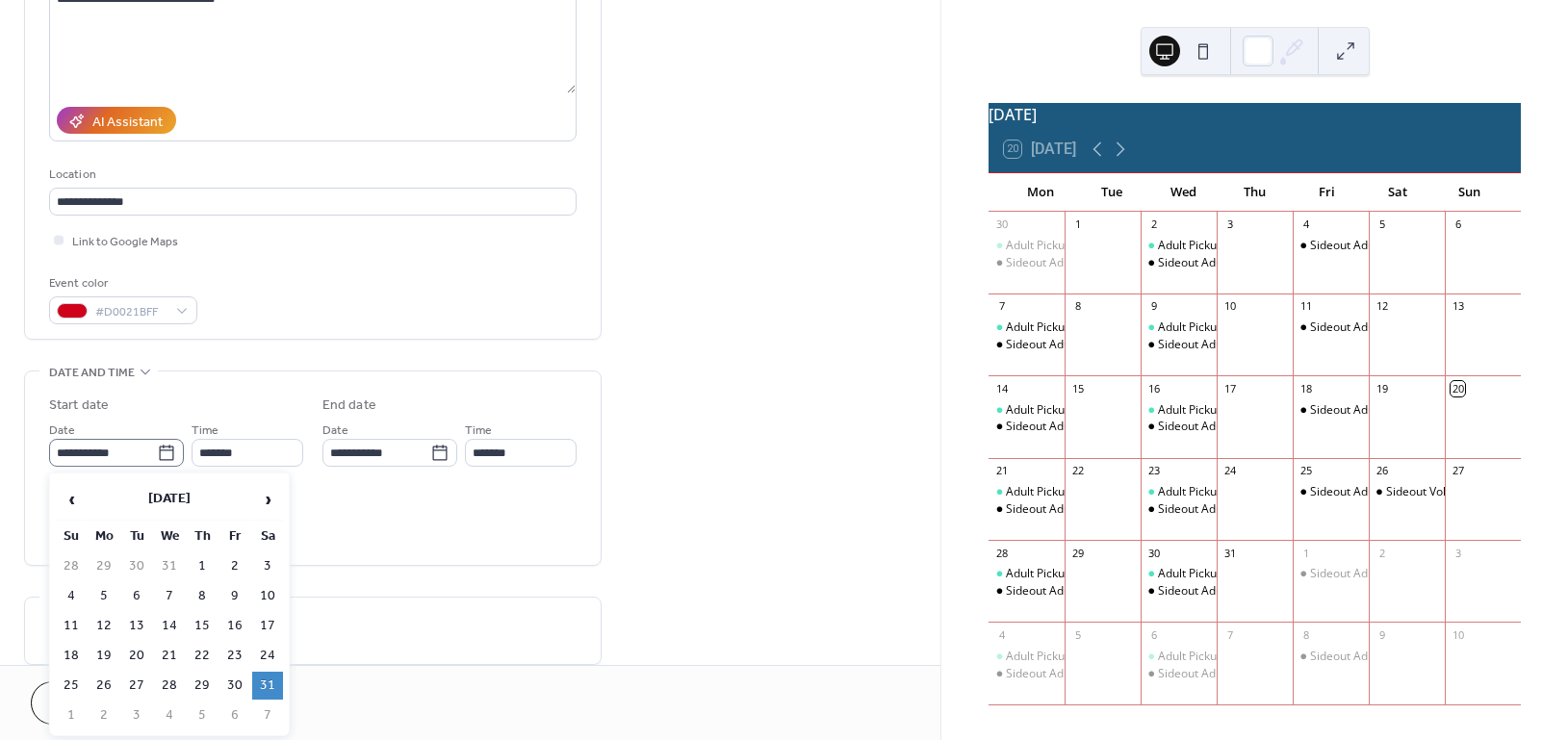 click 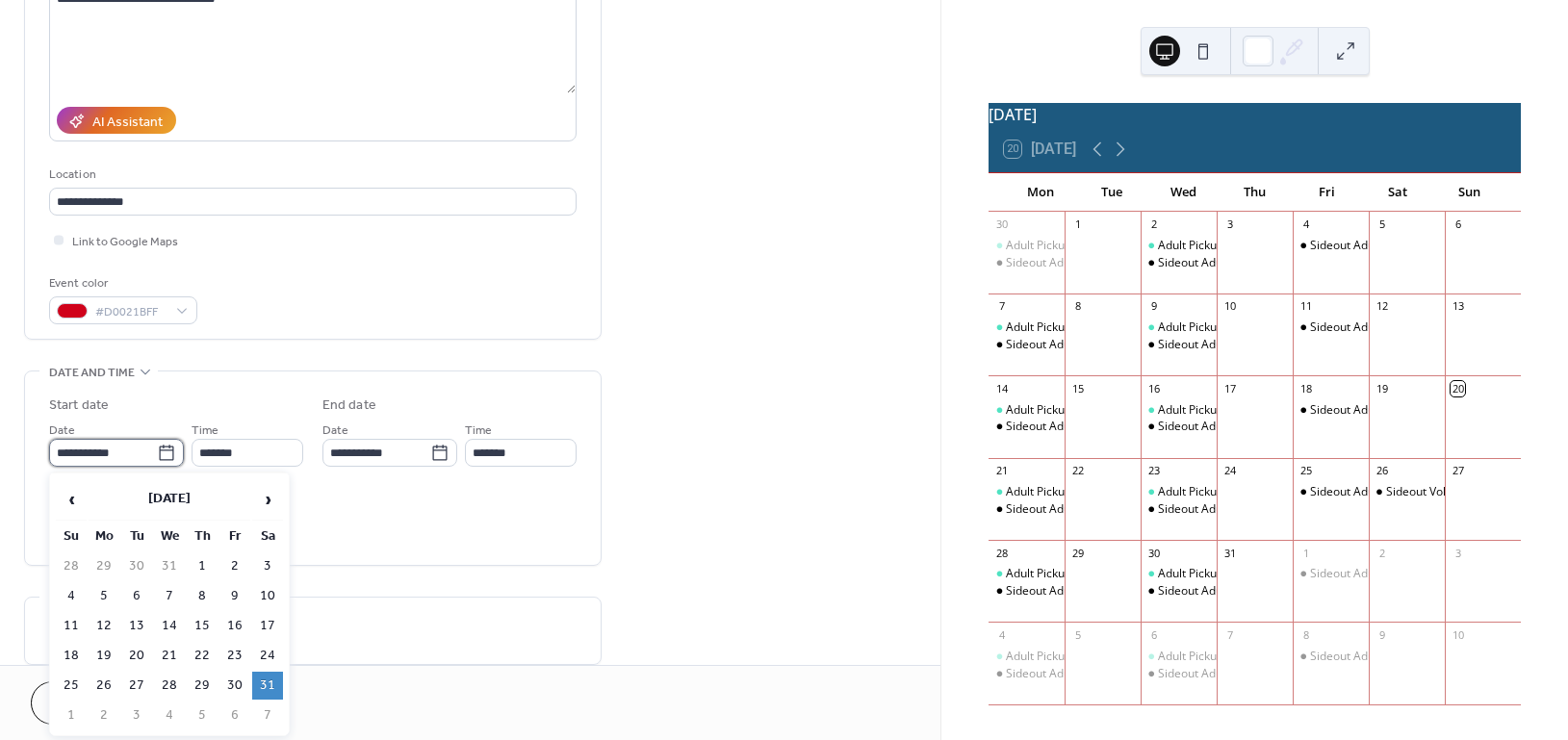 click on "**********" at bounding box center [103, 452] 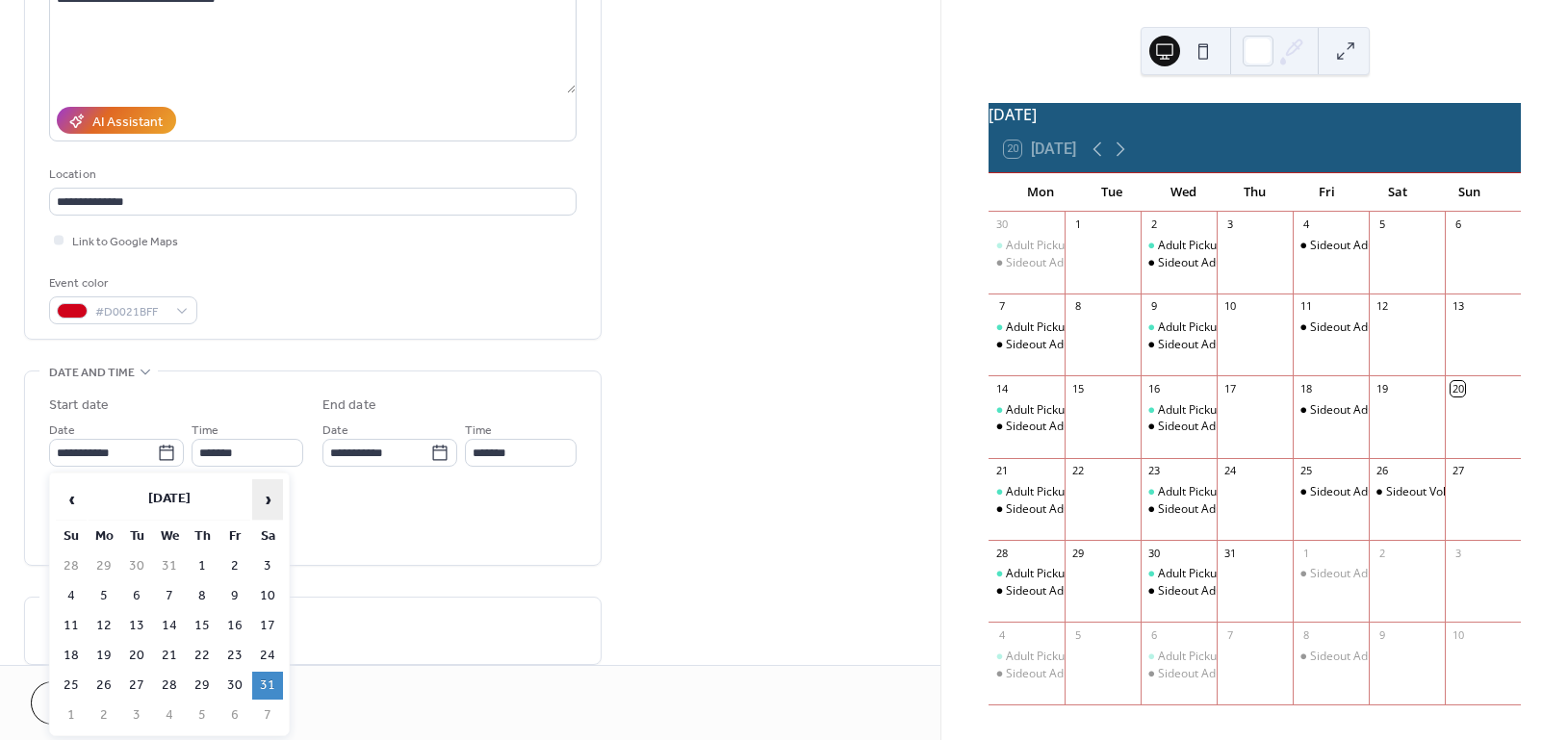 click on "›" at bounding box center [268, 499] 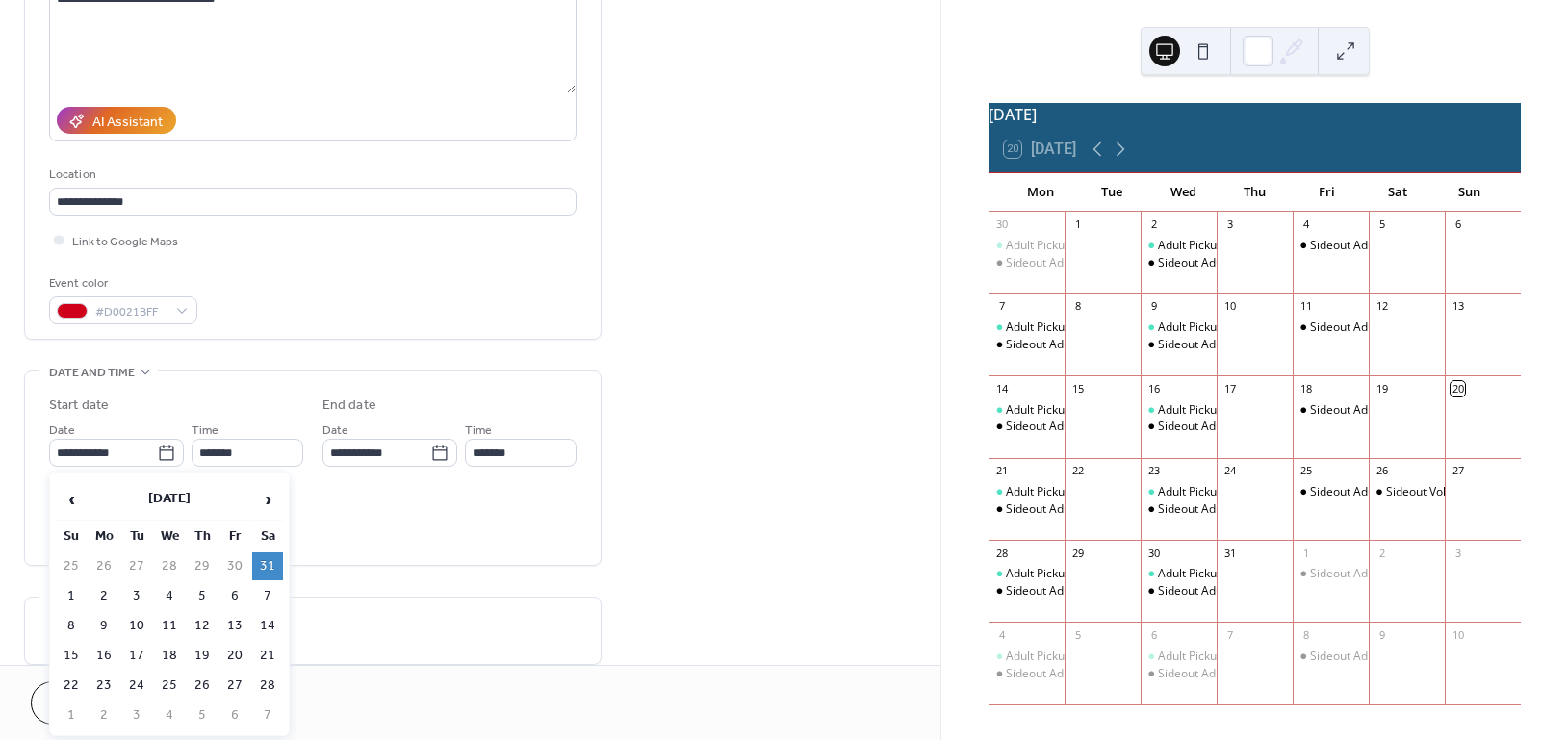 click on "7" at bounding box center (268, 596) 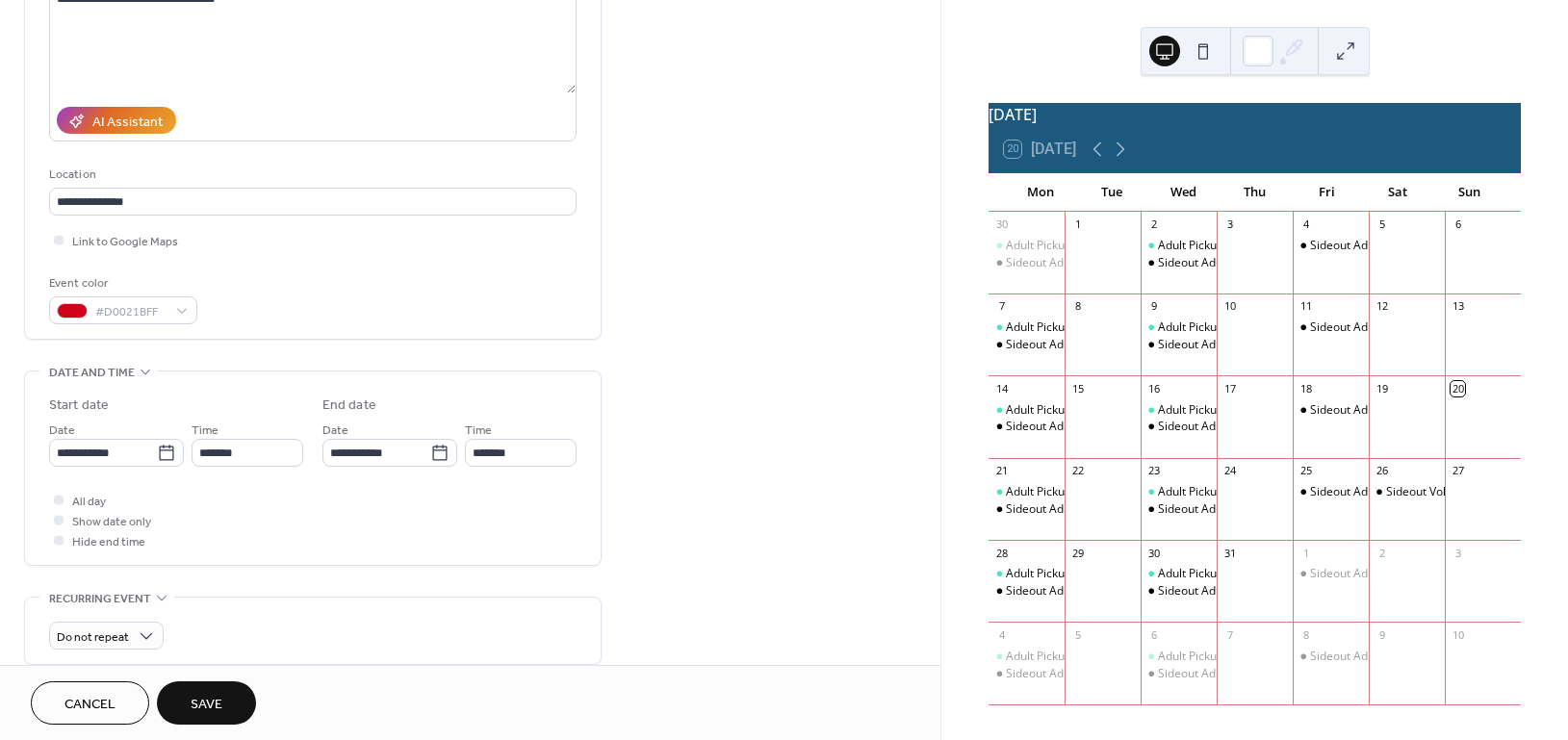 scroll, scrollTop: 0, scrollLeft: 0, axis: both 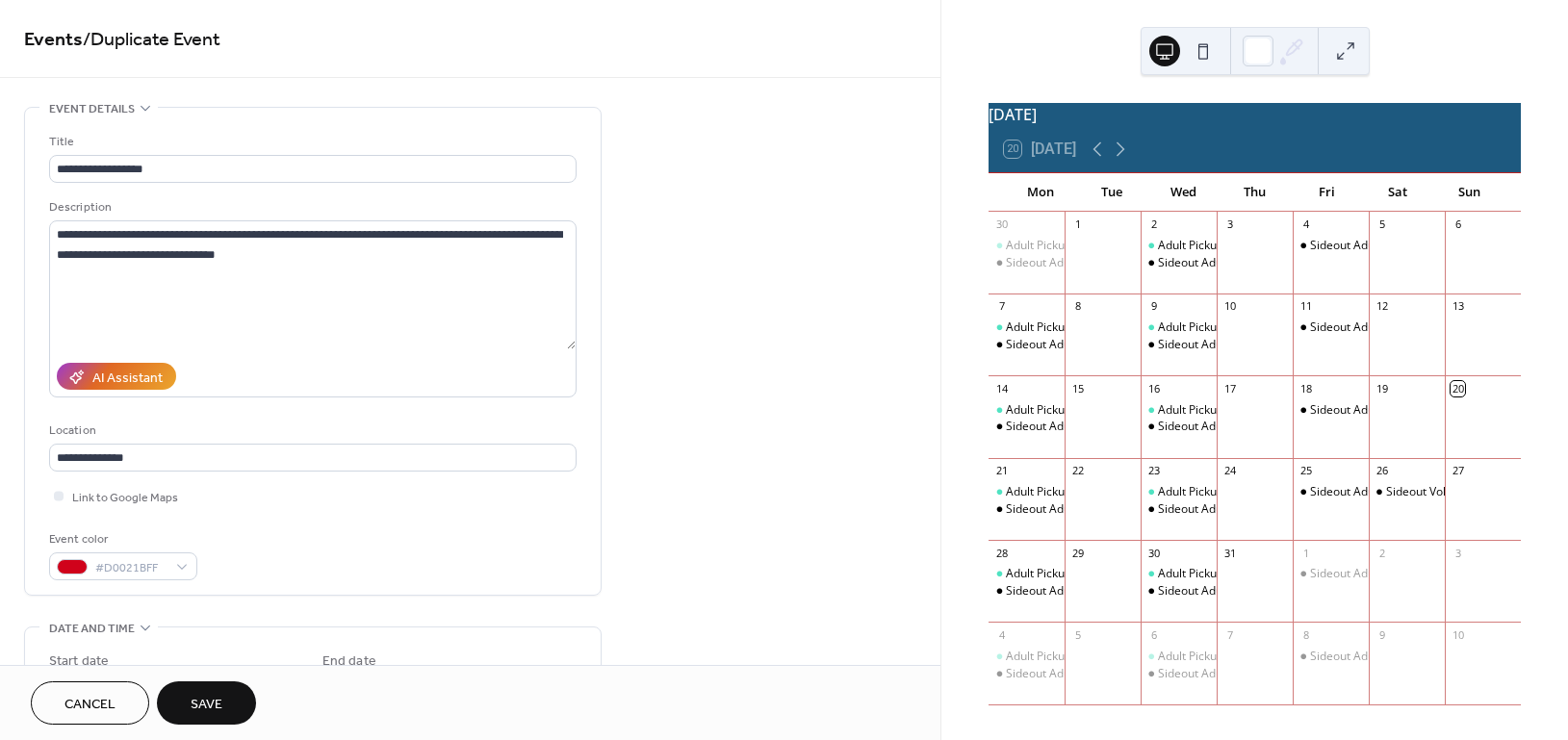 drag, startPoint x: 215, startPoint y: 698, endPoint x: 217, endPoint y: 676, distance: 22.090722 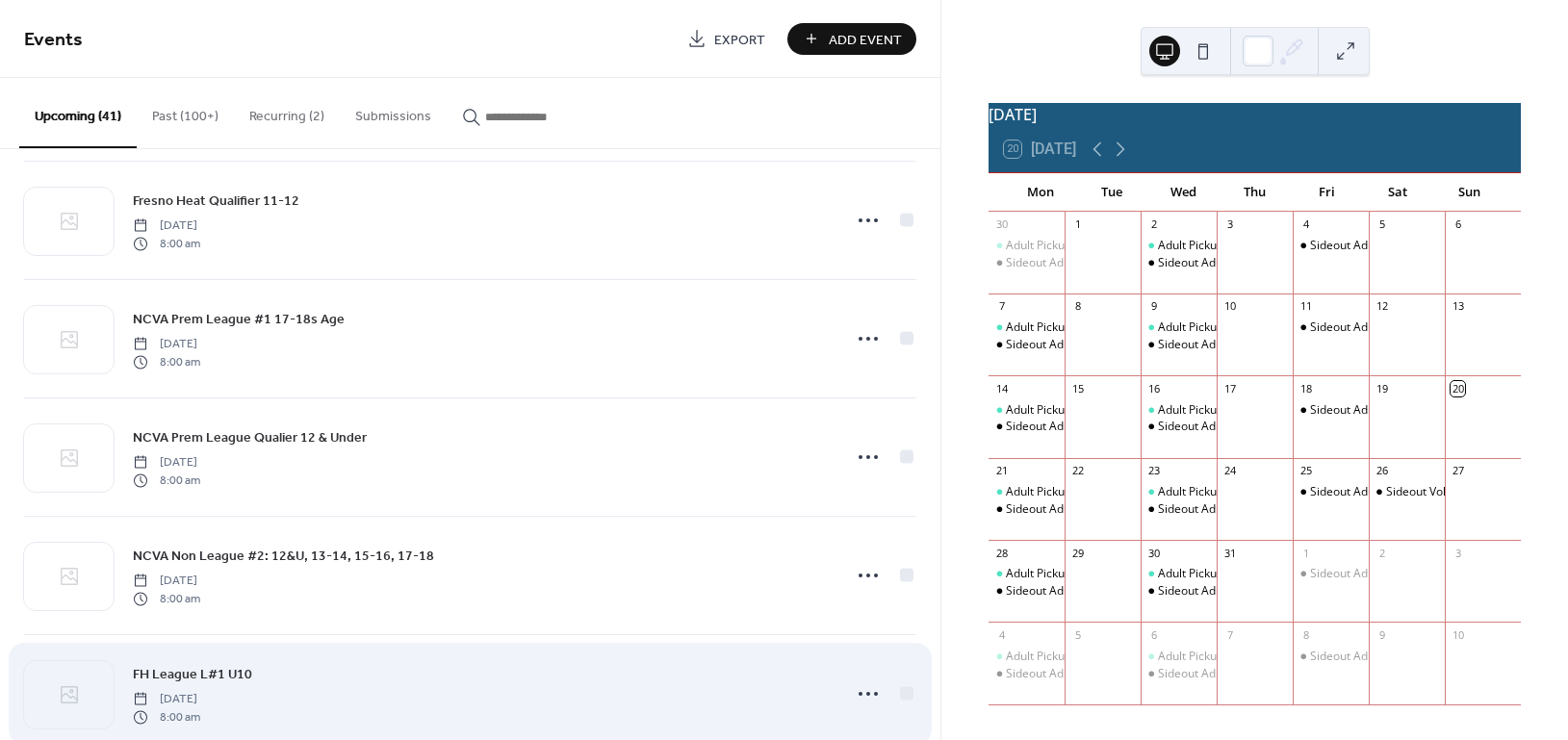 scroll, scrollTop: 2309, scrollLeft: 0, axis: vertical 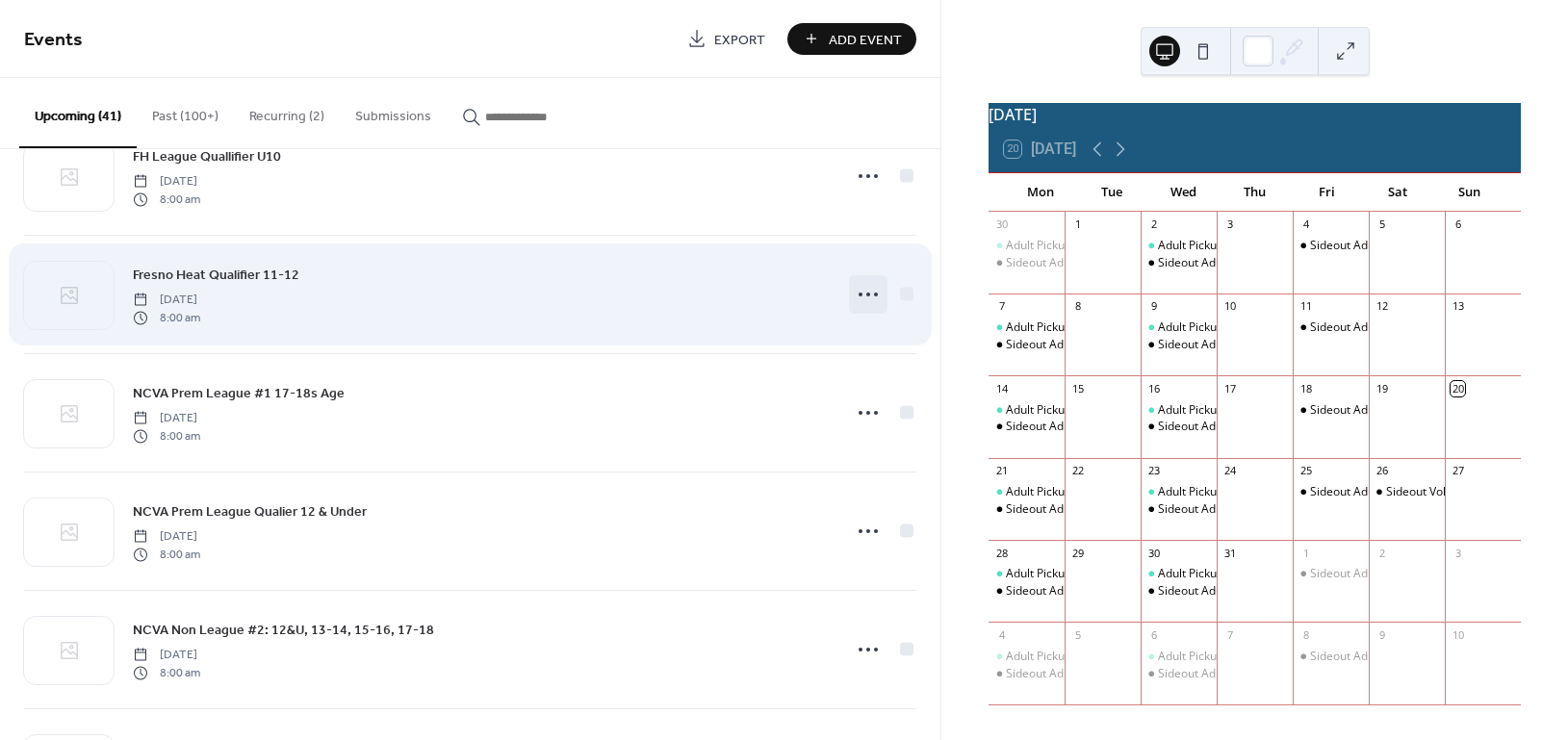 click 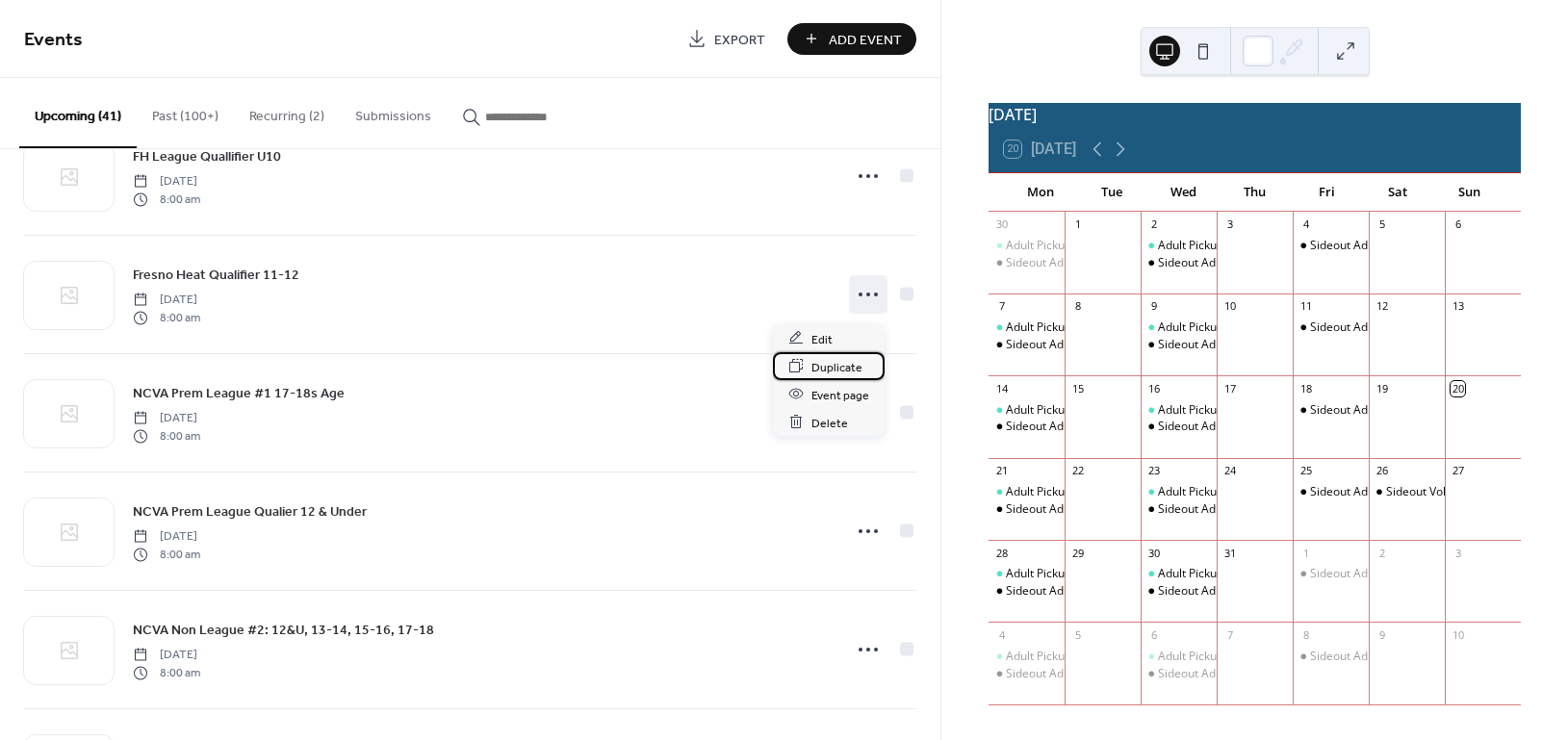 click on "Duplicate" at bounding box center (836, 367) 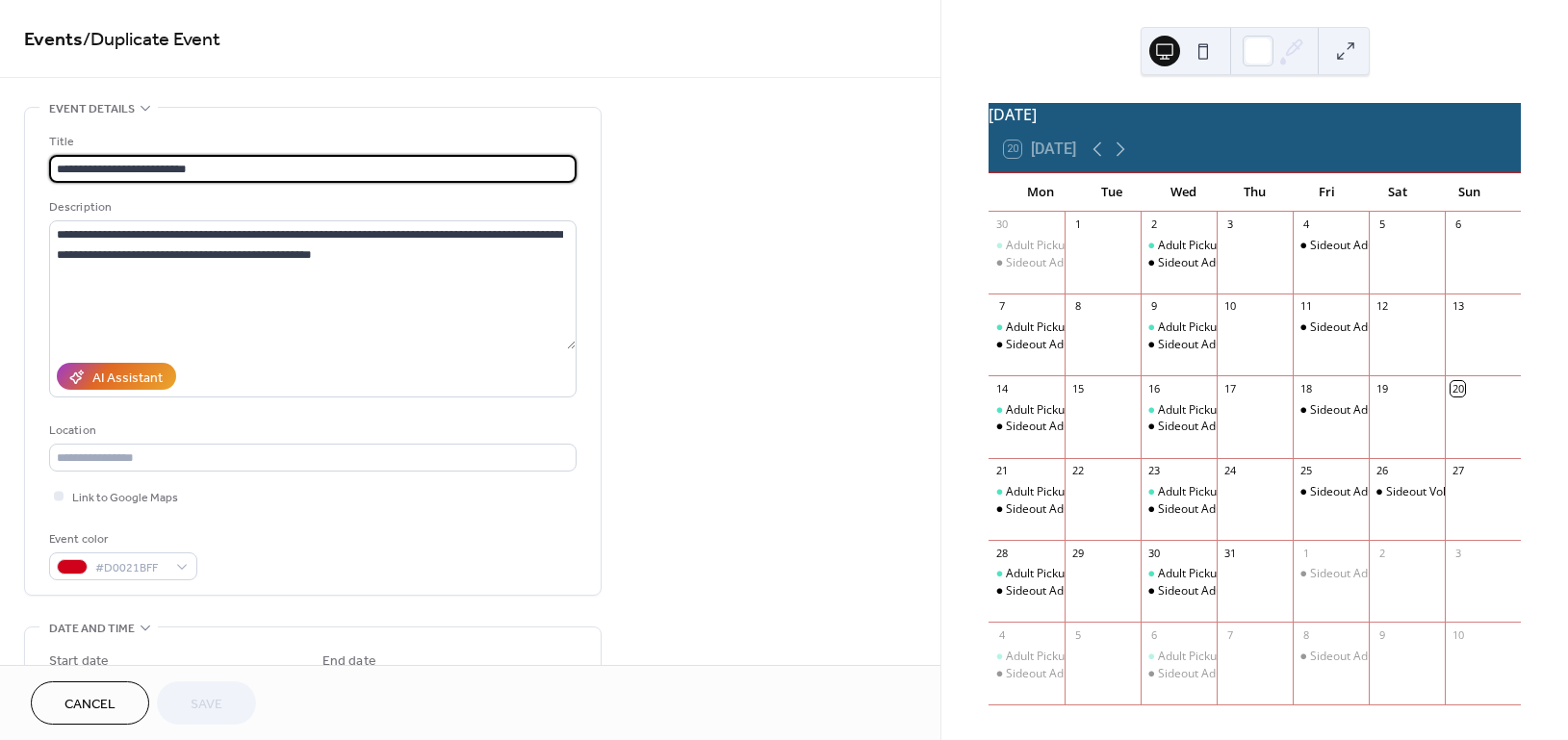 drag, startPoint x: 164, startPoint y: 168, endPoint x: 121, endPoint y: 173, distance: 43.28972 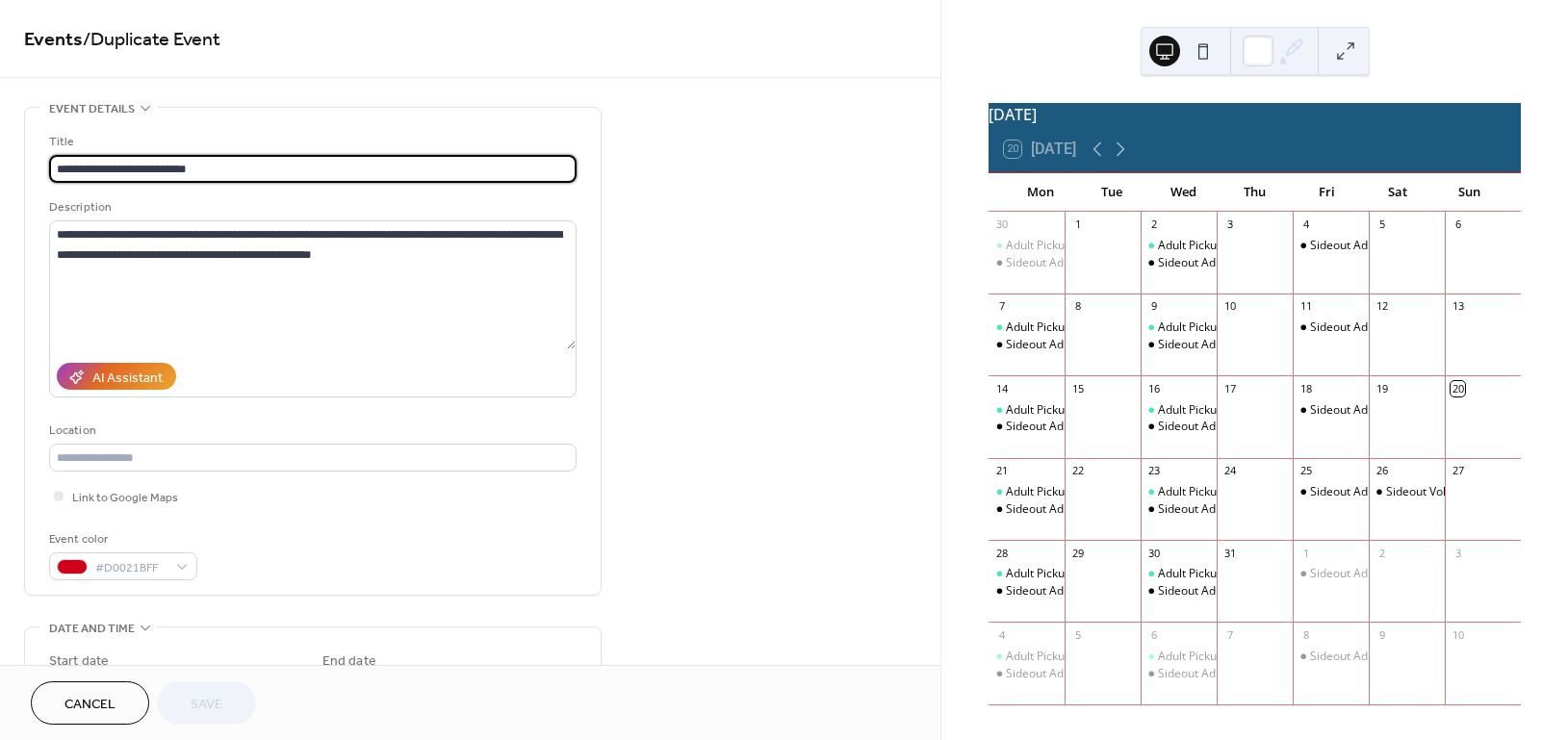 click on "**********" at bounding box center [313, 168] 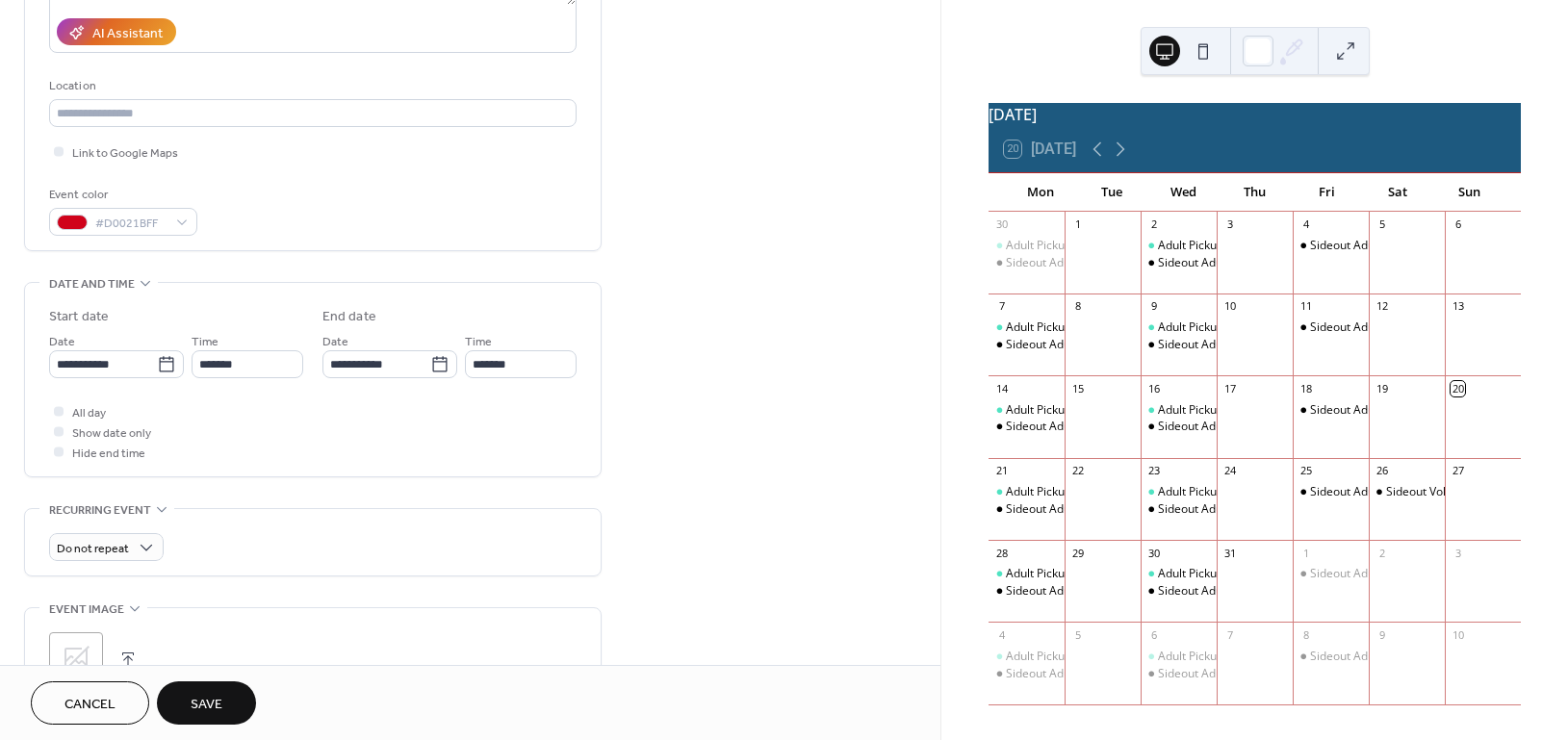 scroll, scrollTop: 385, scrollLeft: 0, axis: vertical 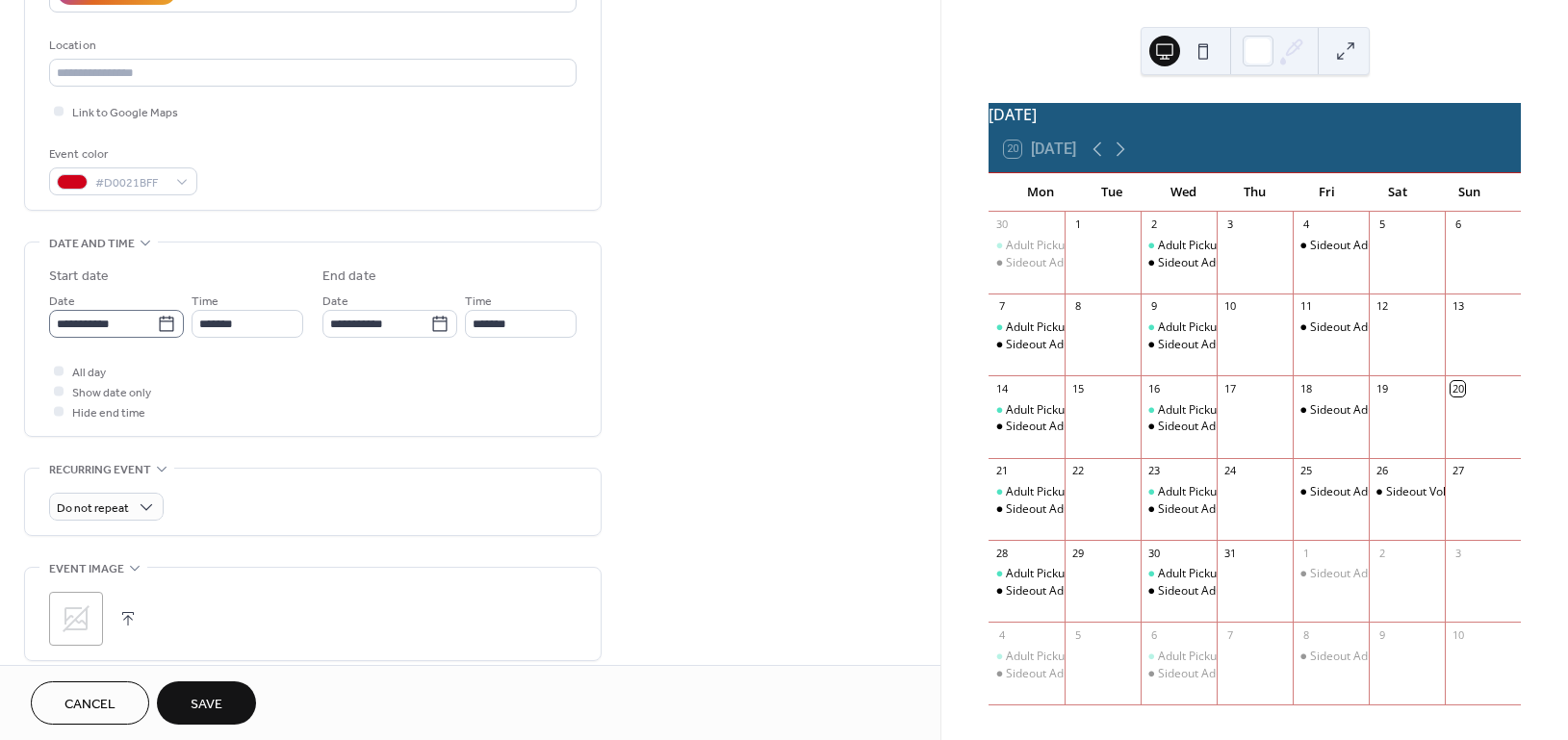 type on "**********" 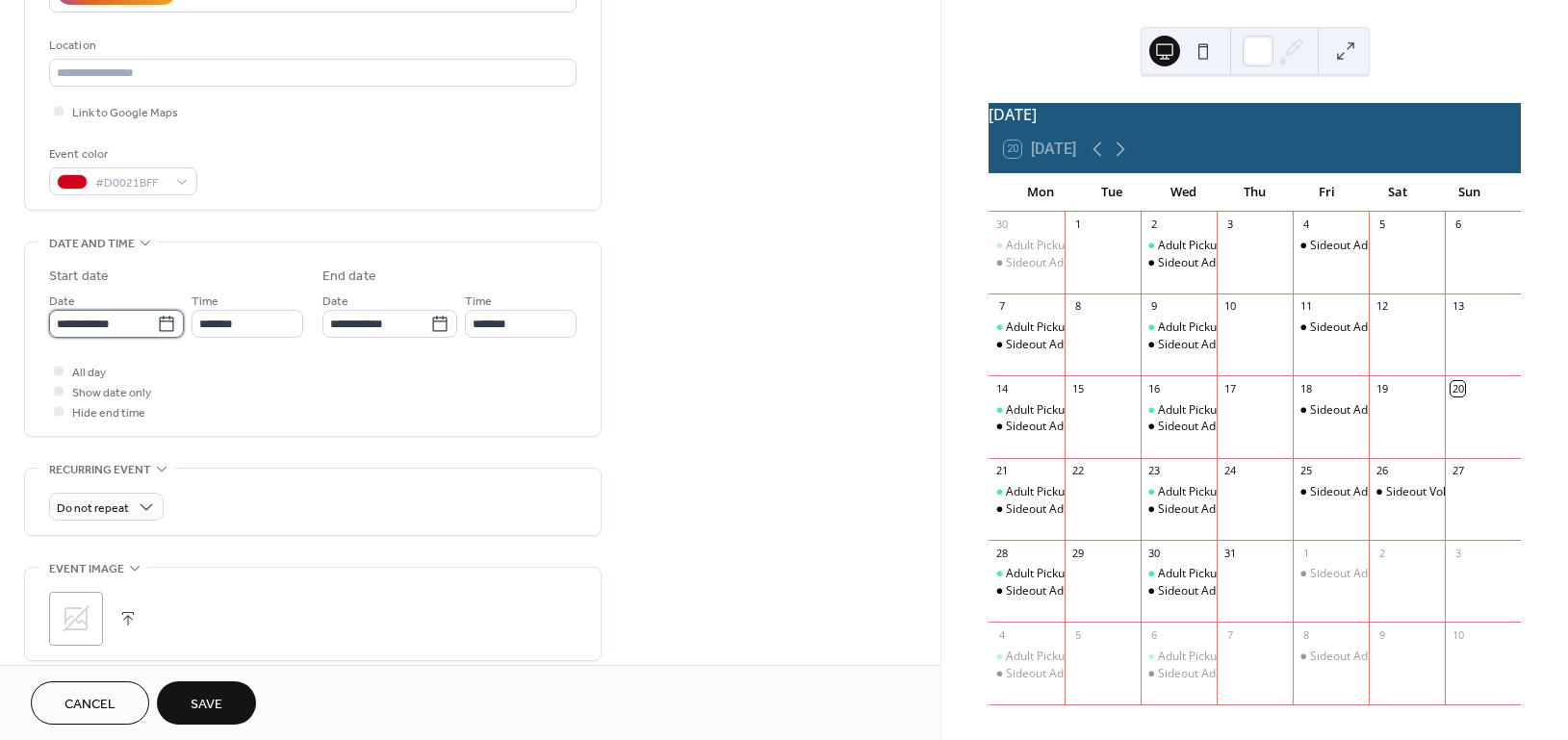 click on "**********" at bounding box center (103, 323) 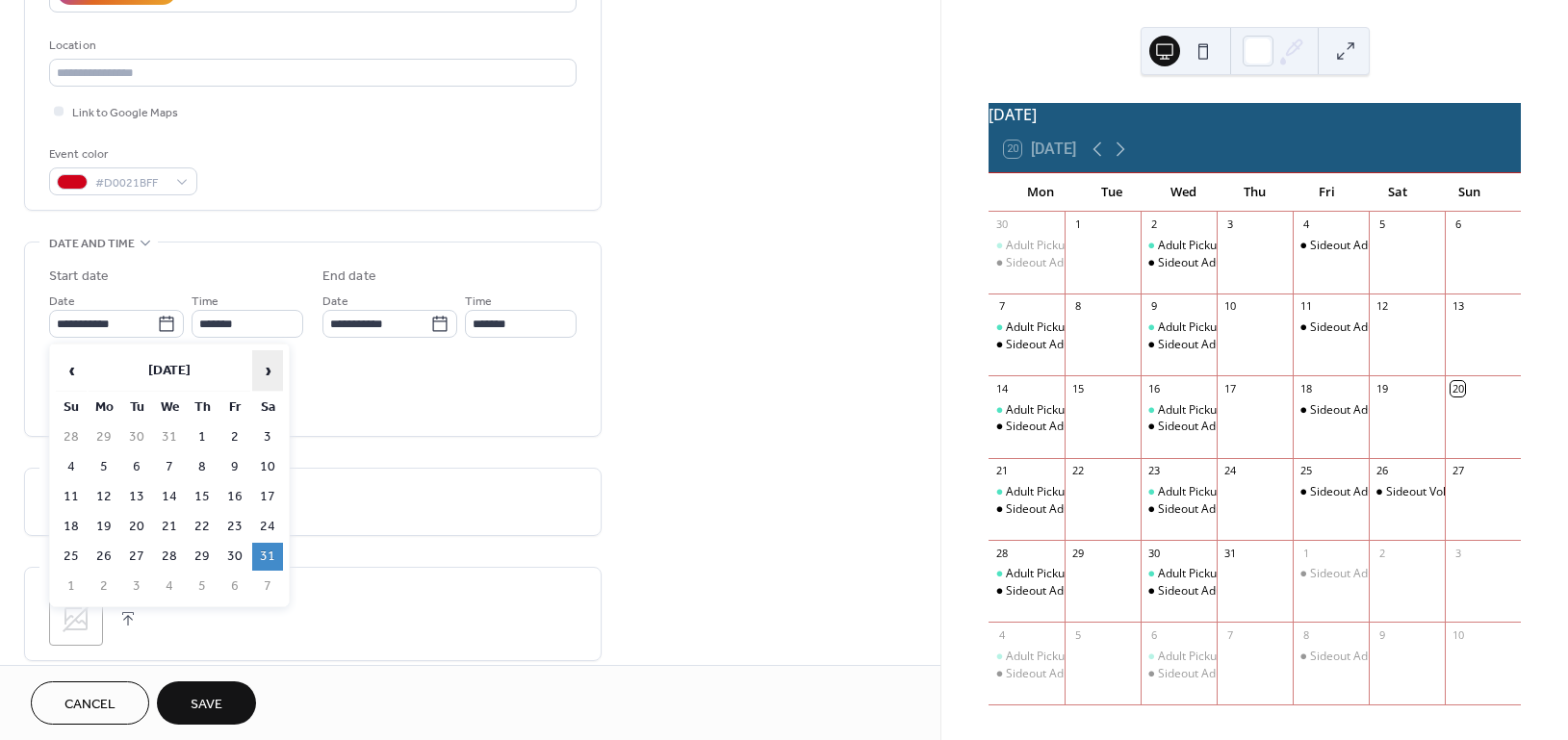 click on "›" at bounding box center (268, 370) 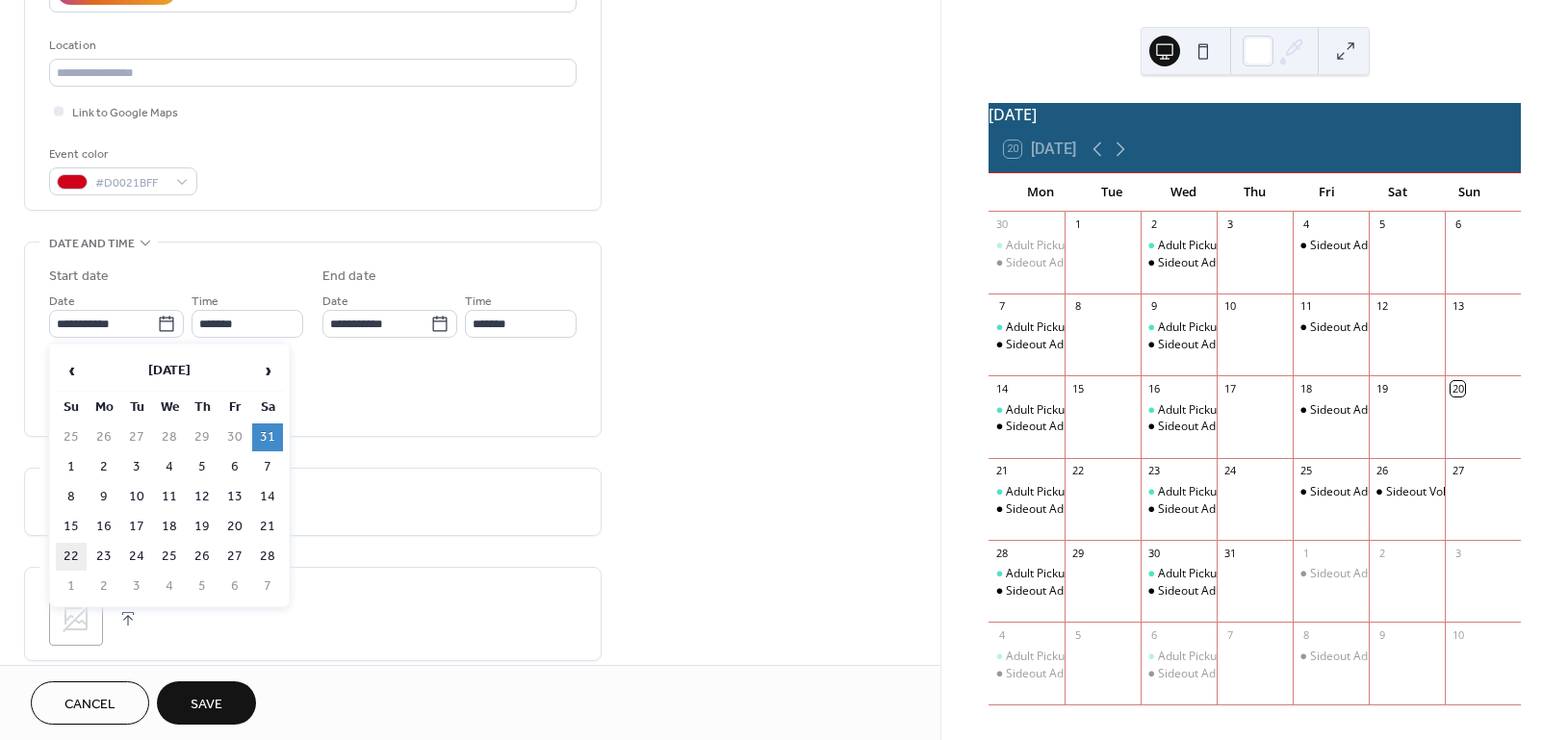 click on "22" at bounding box center (71, 556) 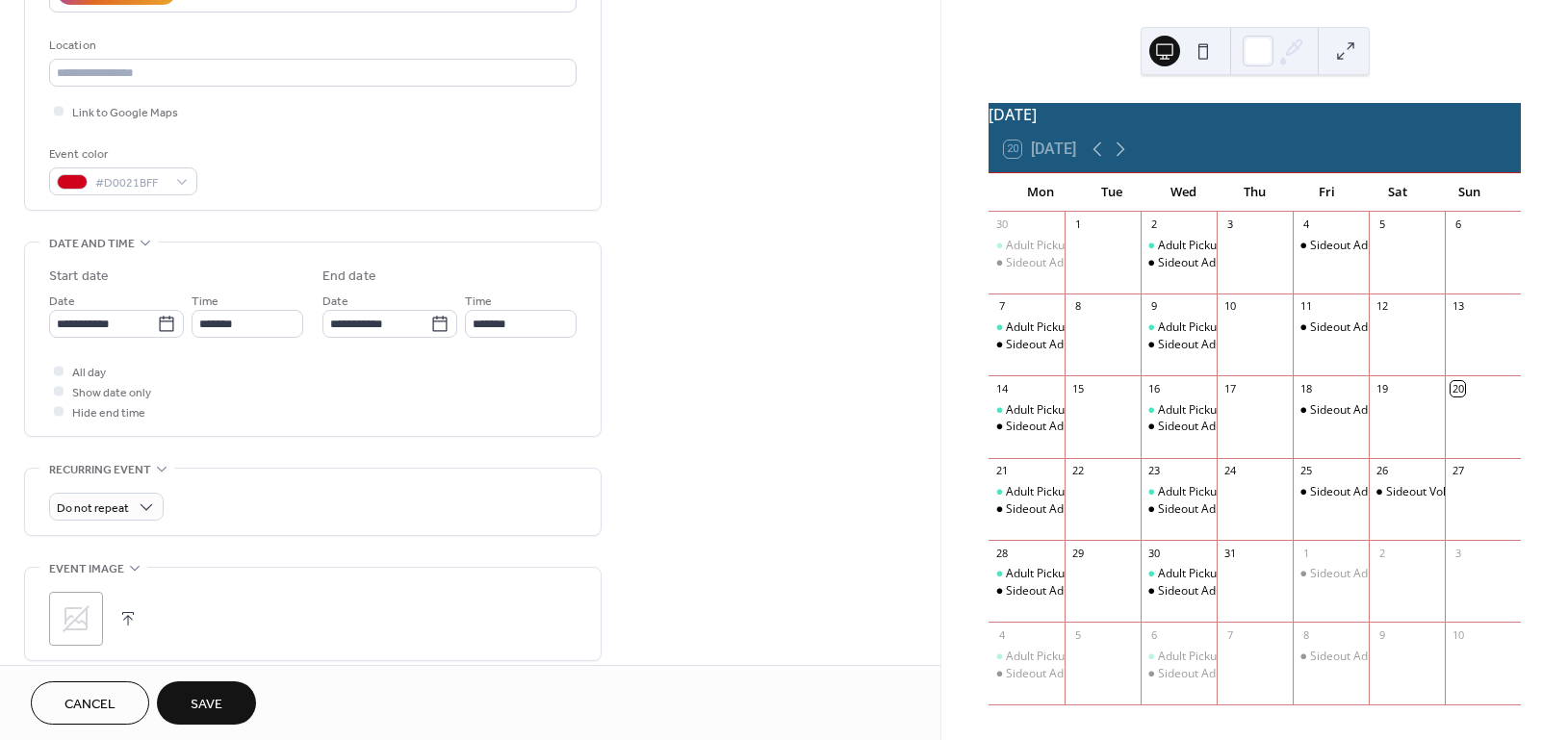 click on "Save" at bounding box center [206, 704] 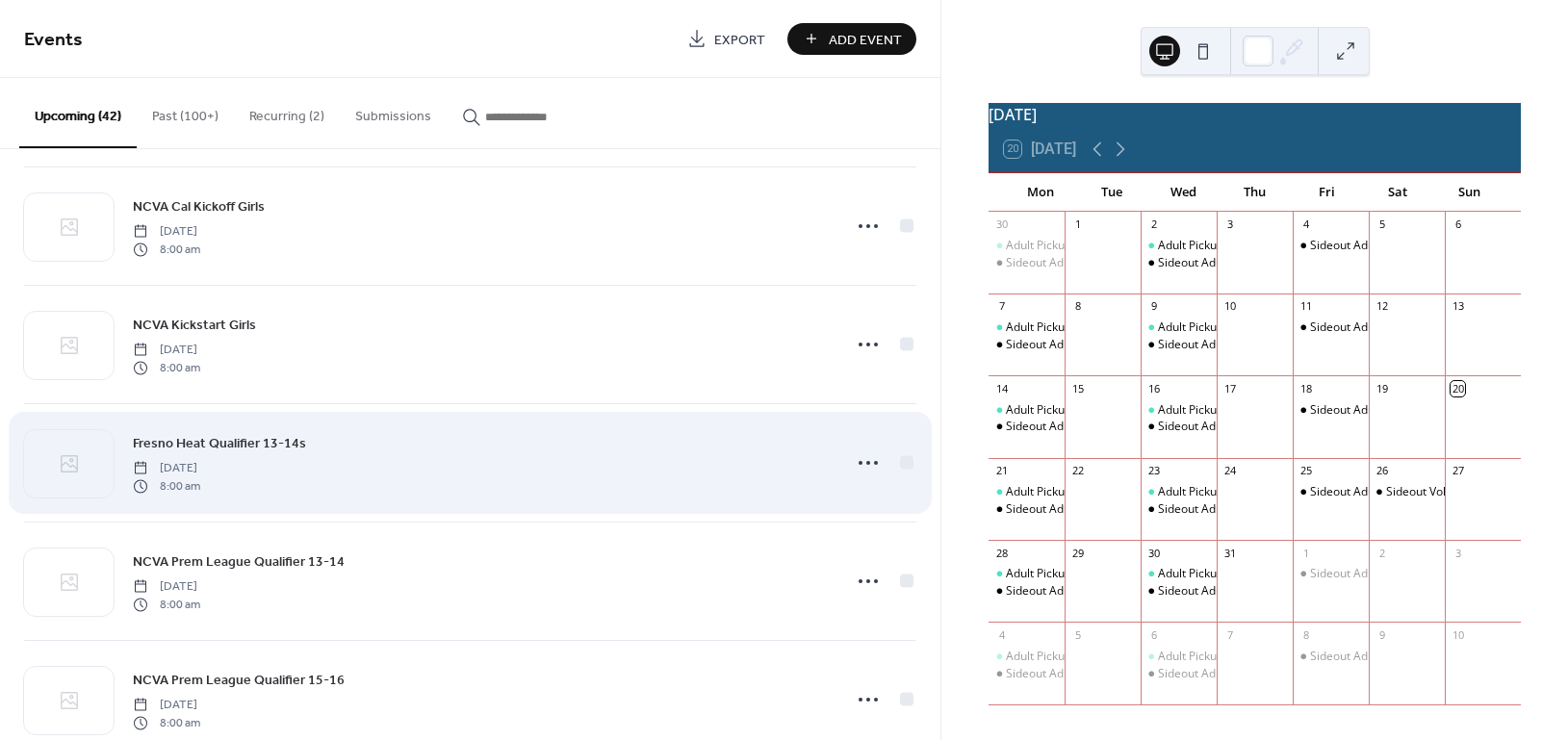 scroll, scrollTop: 1796, scrollLeft: 0, axis: vertical 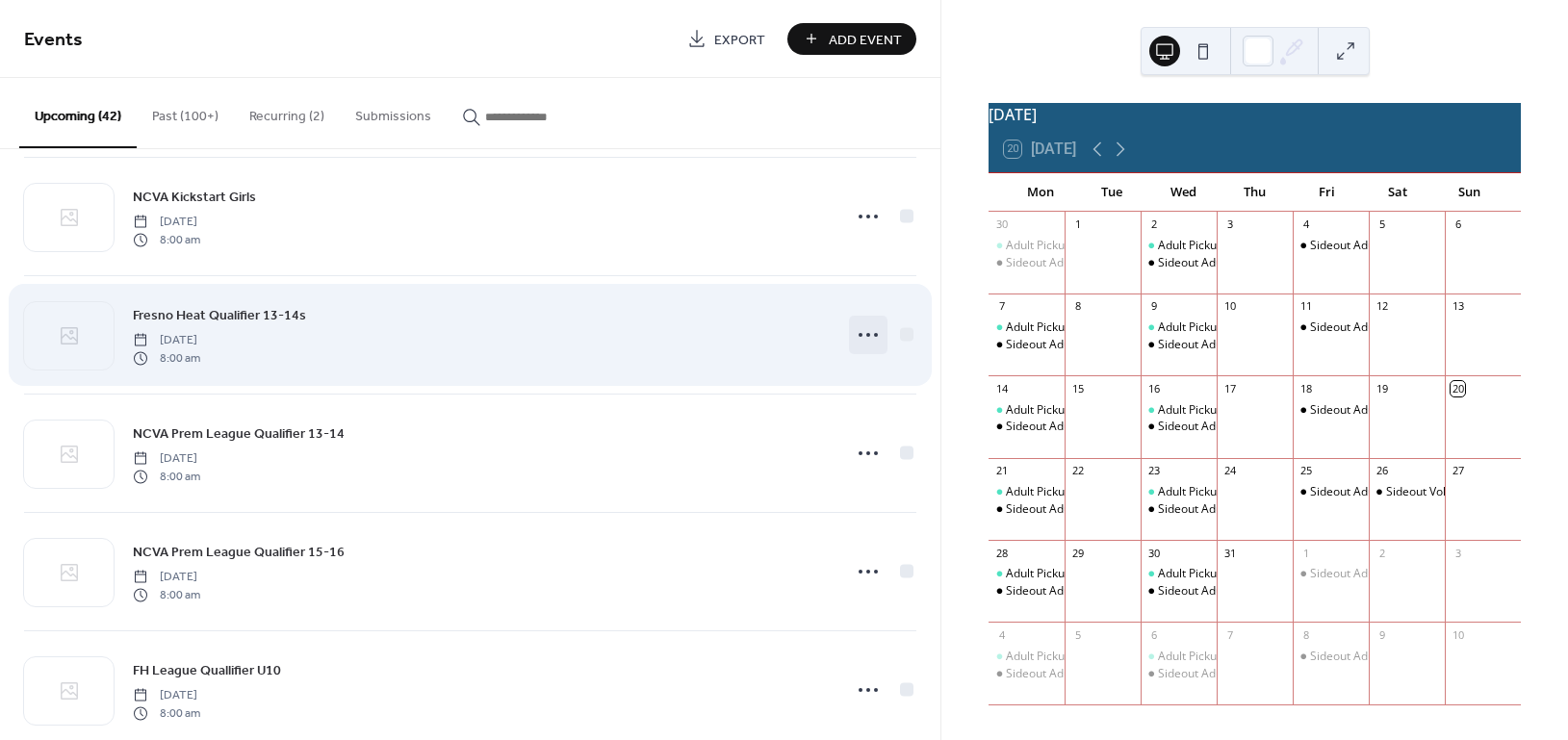click 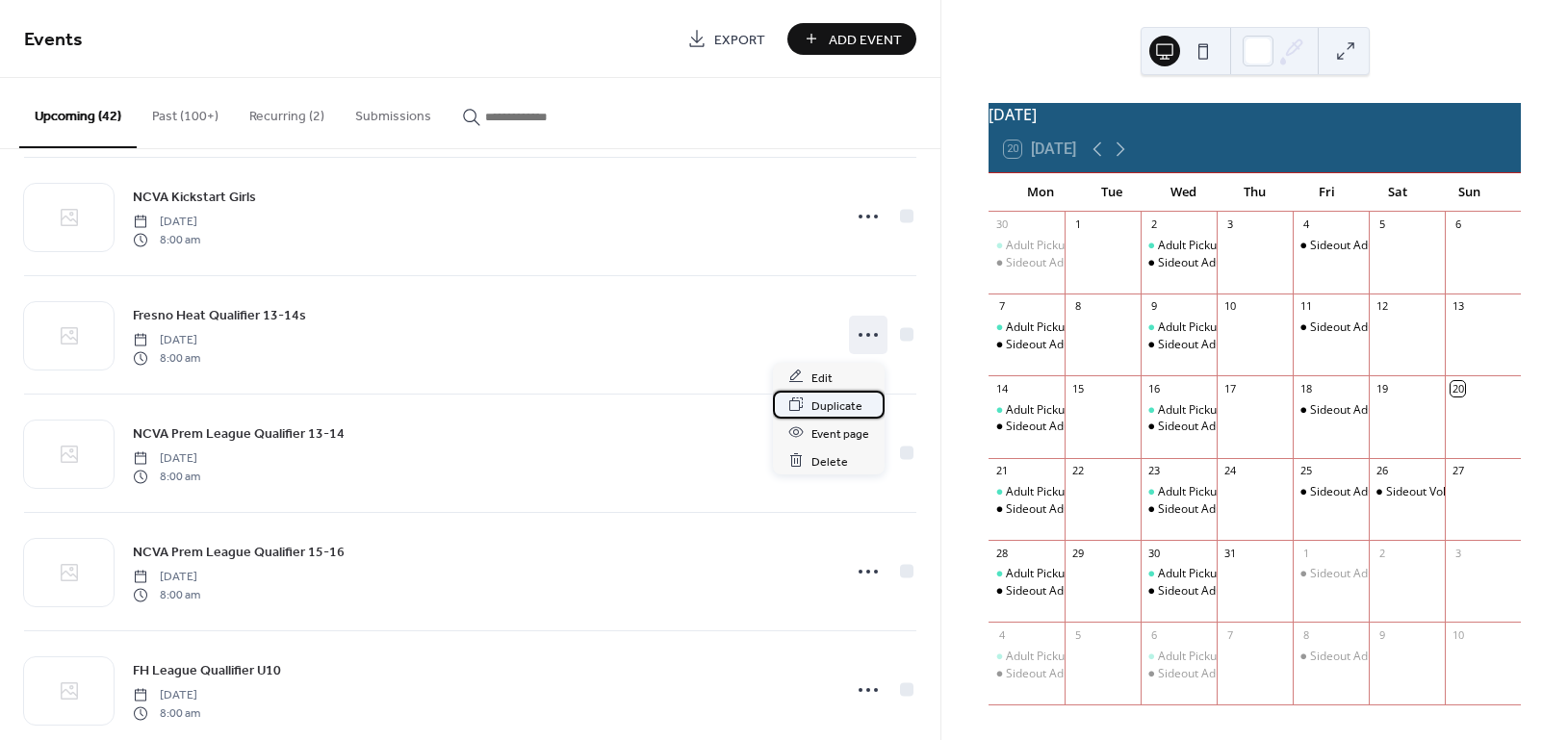 click on "Duplicate" at bounding box center (836, 405) 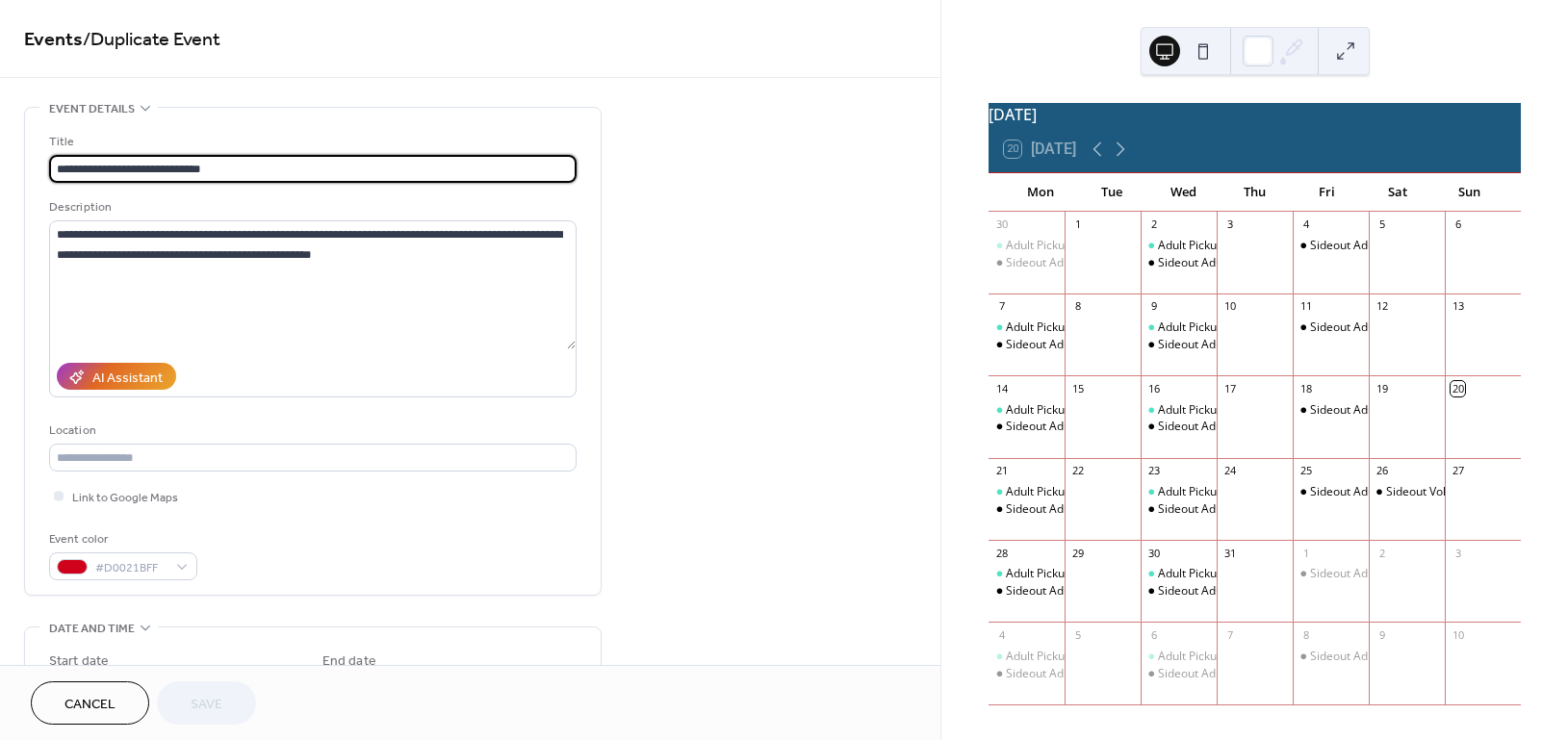 drag, startPoint x: 164, startPoint y: 165, endPoint x: 119, endPoint y: 166, distance: 45.01111 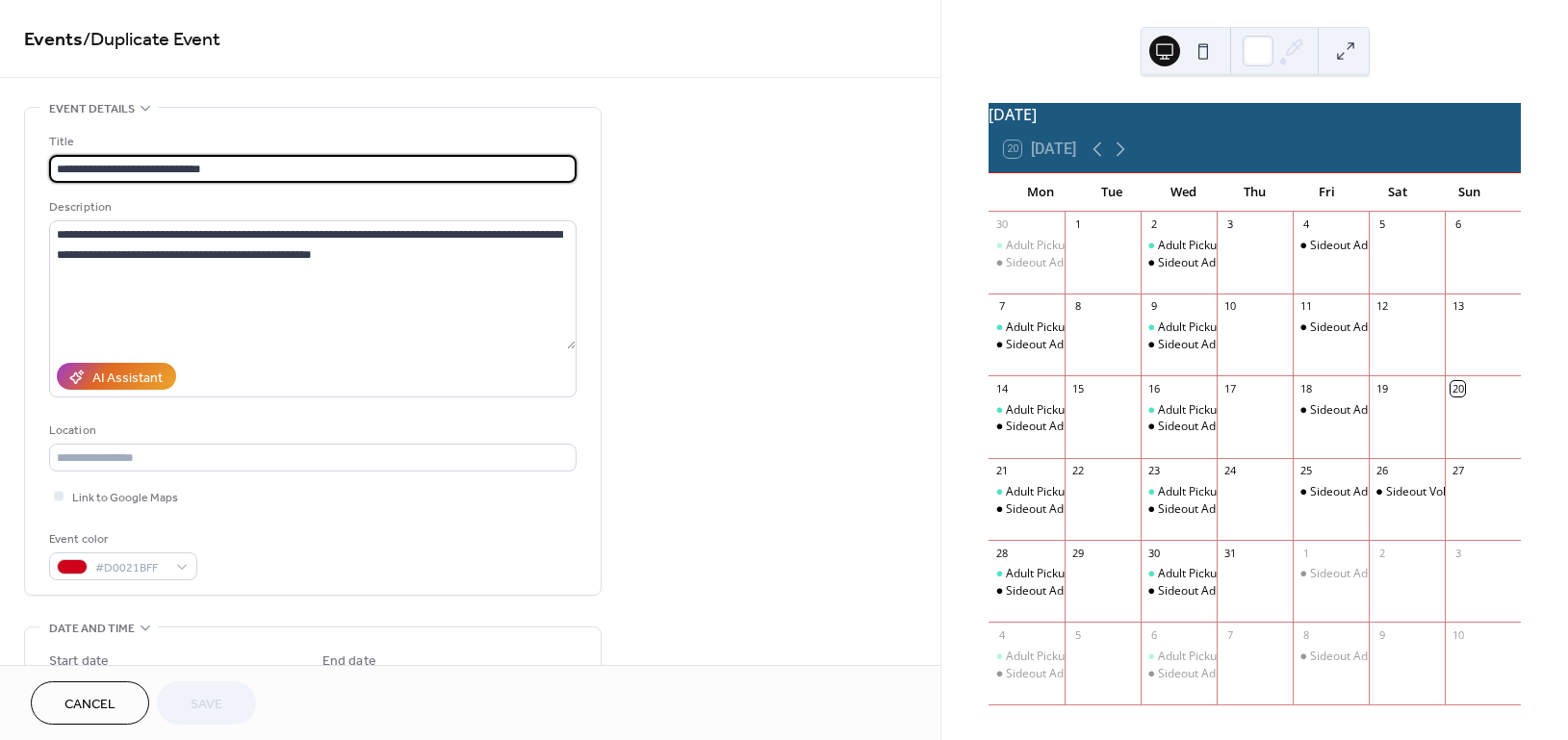 click on "**********" at bounding box center (313, 168) 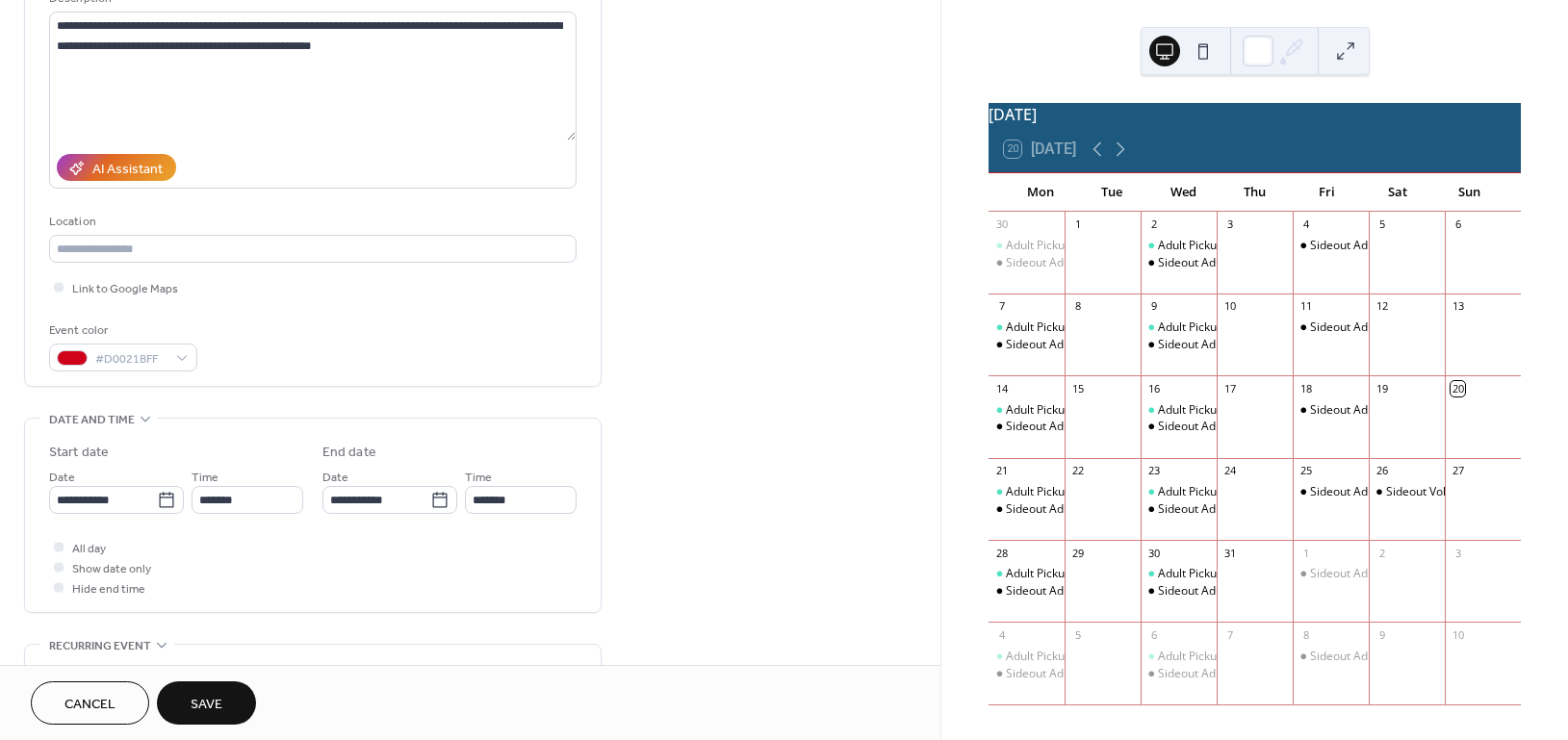 scroll, scrollTop: 256, scrollLeft: 0, axis: vertical 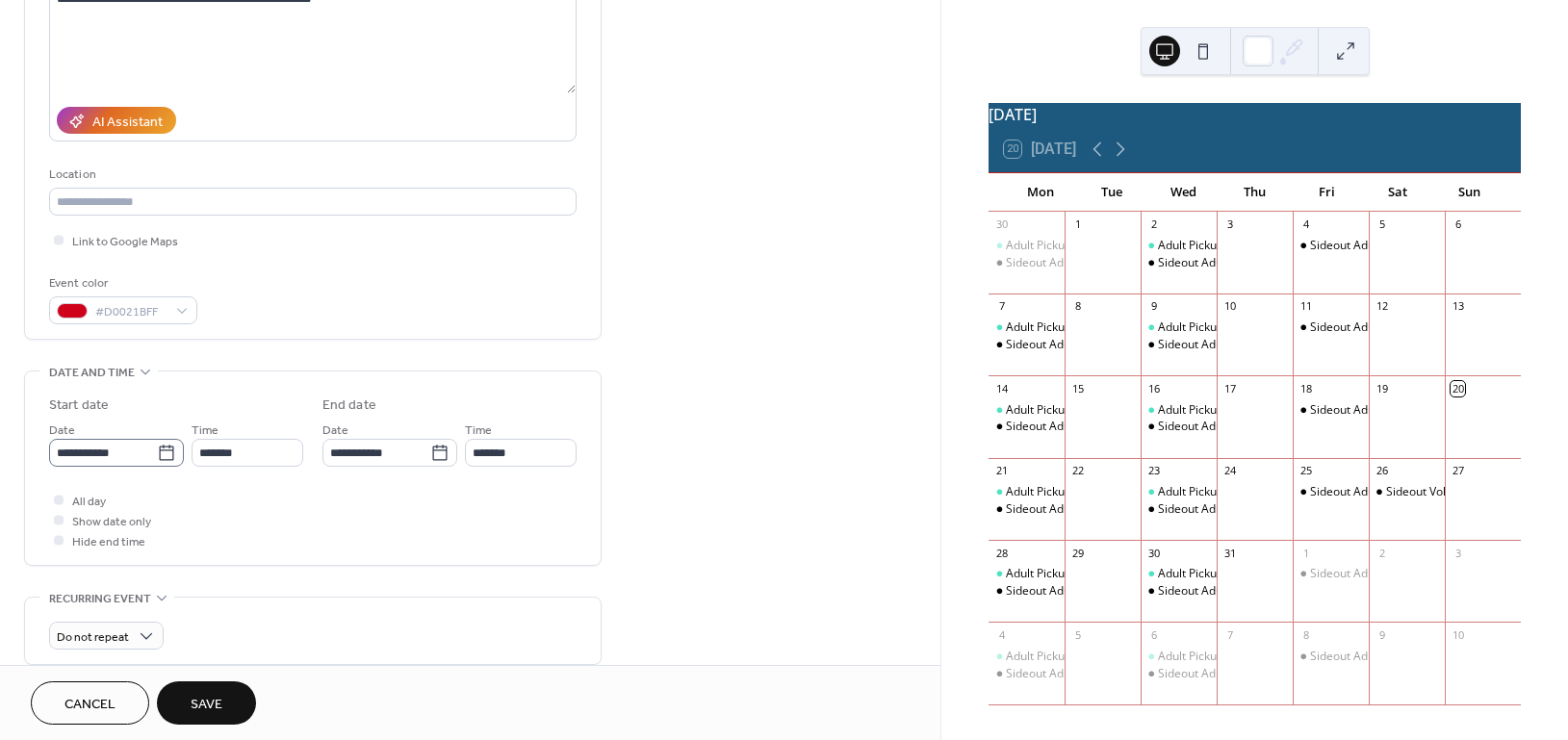 type on "**********" 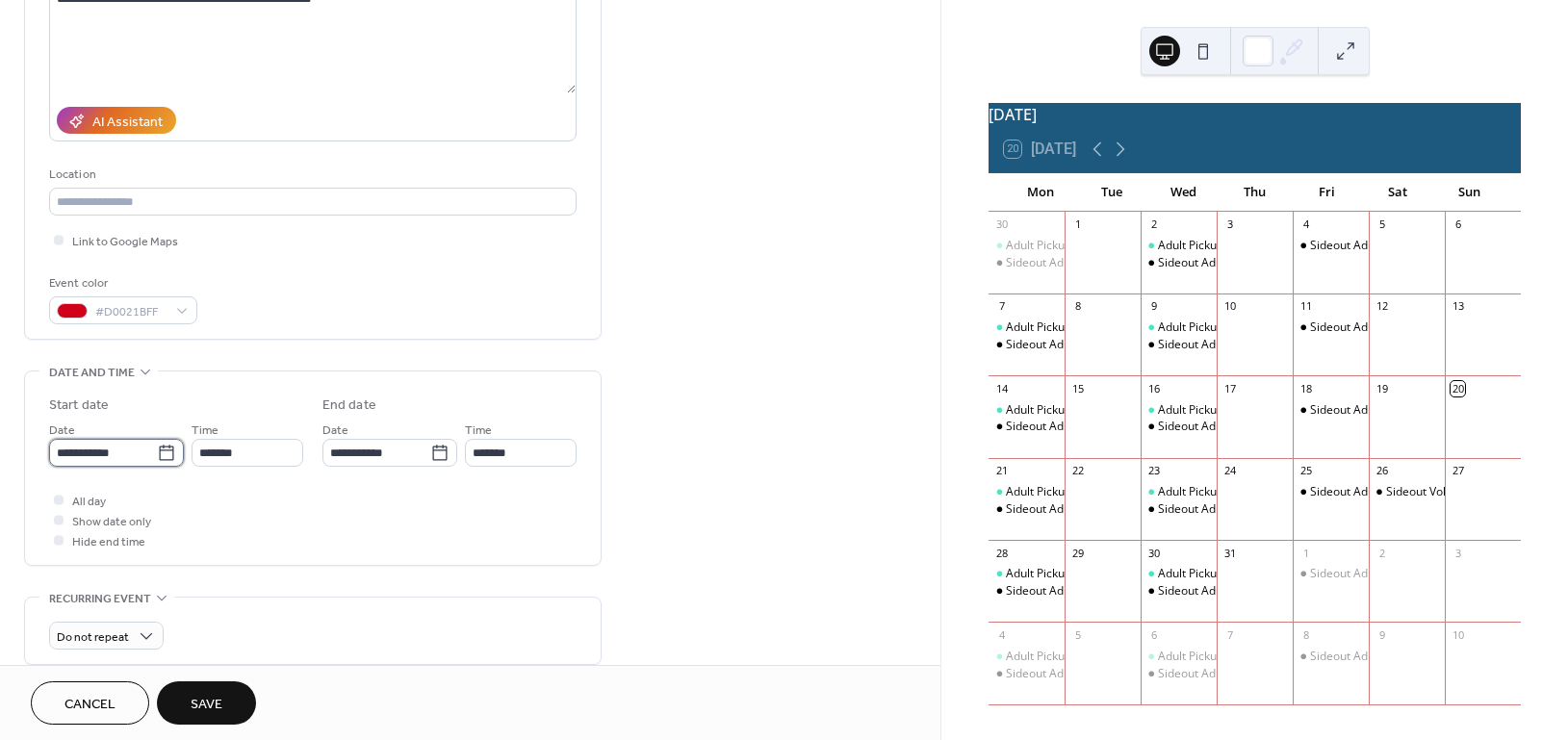 click on "**********" at bounding box center [103, 452] 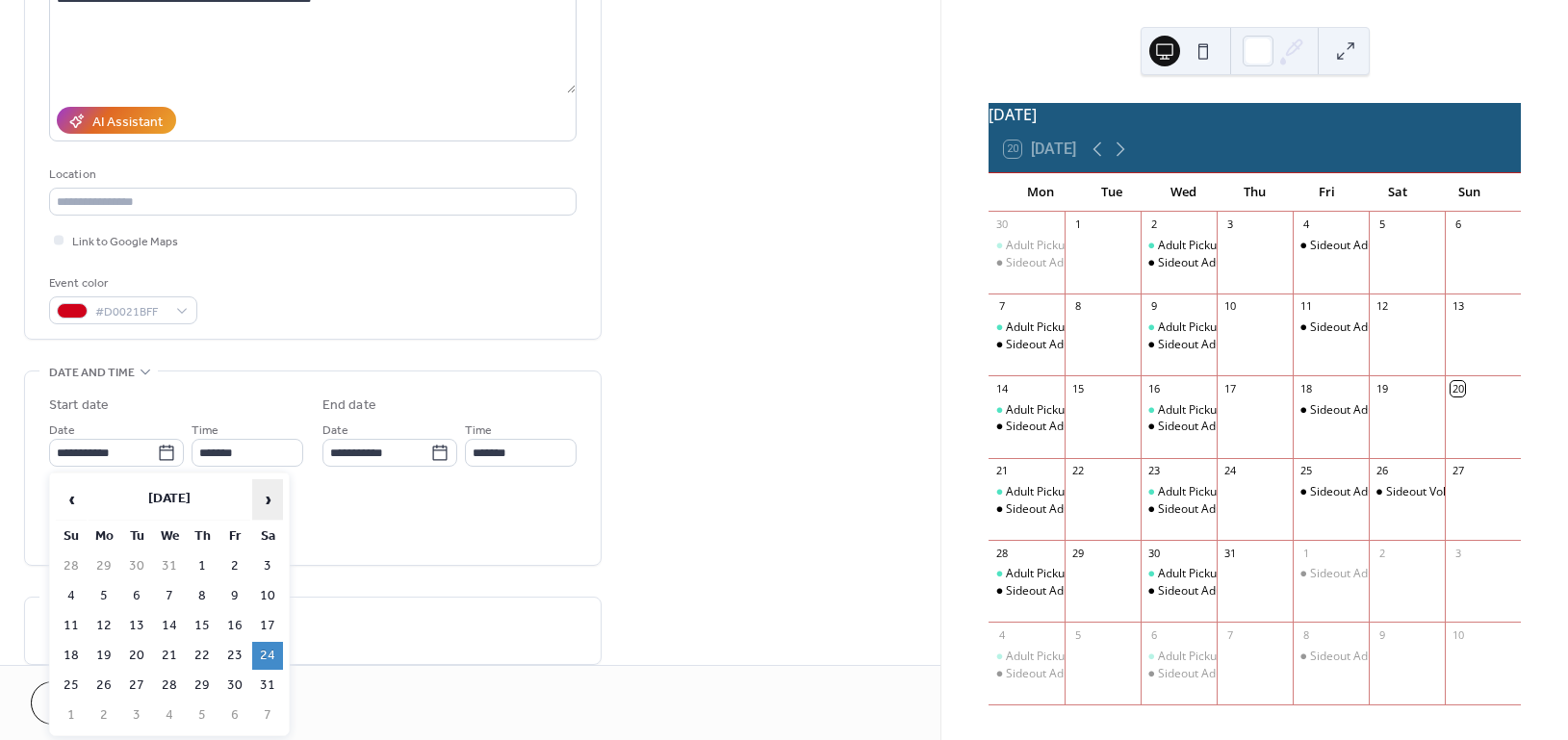 click on "›" at bounding box center (268, 499) 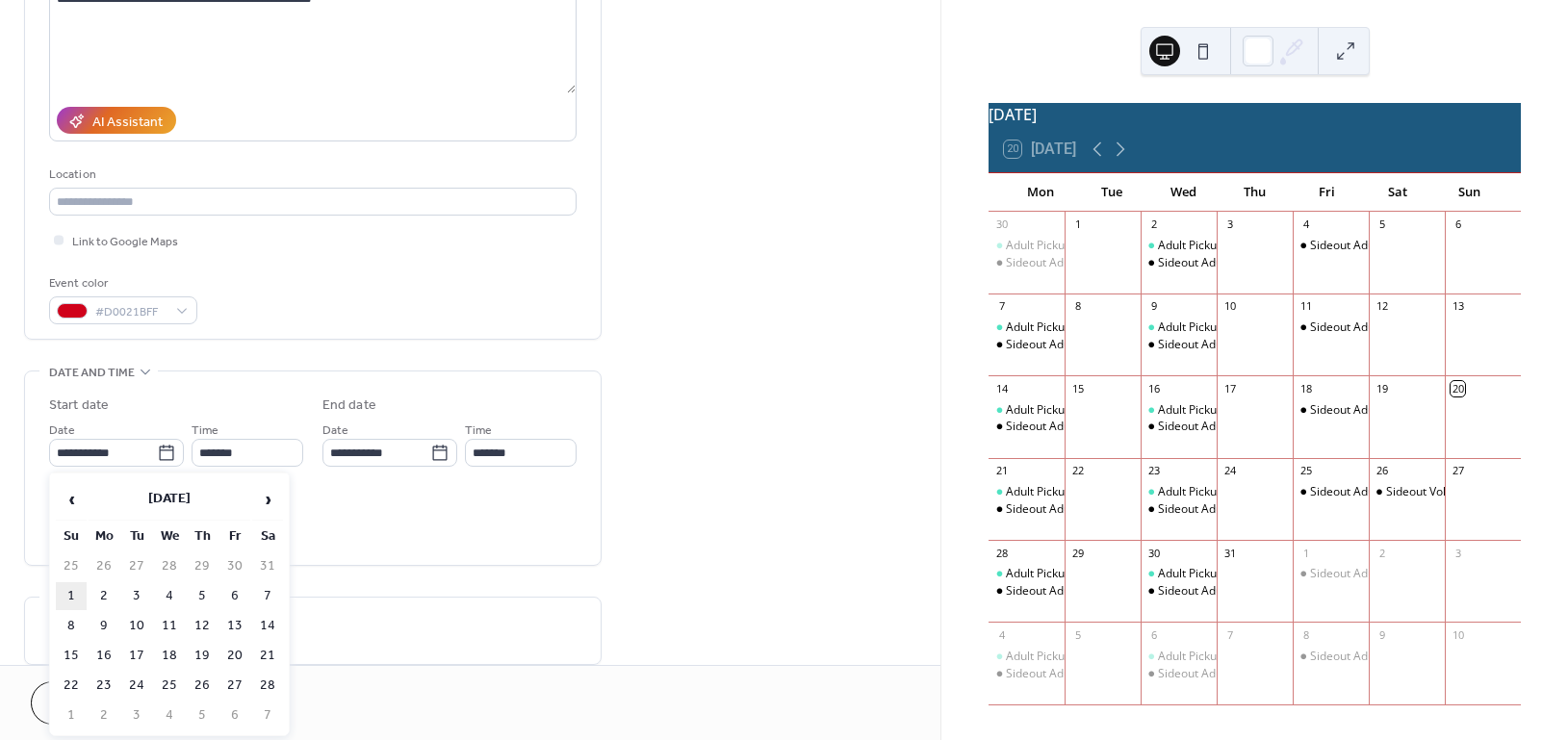 click on "1" at bounding box center [71, 596] 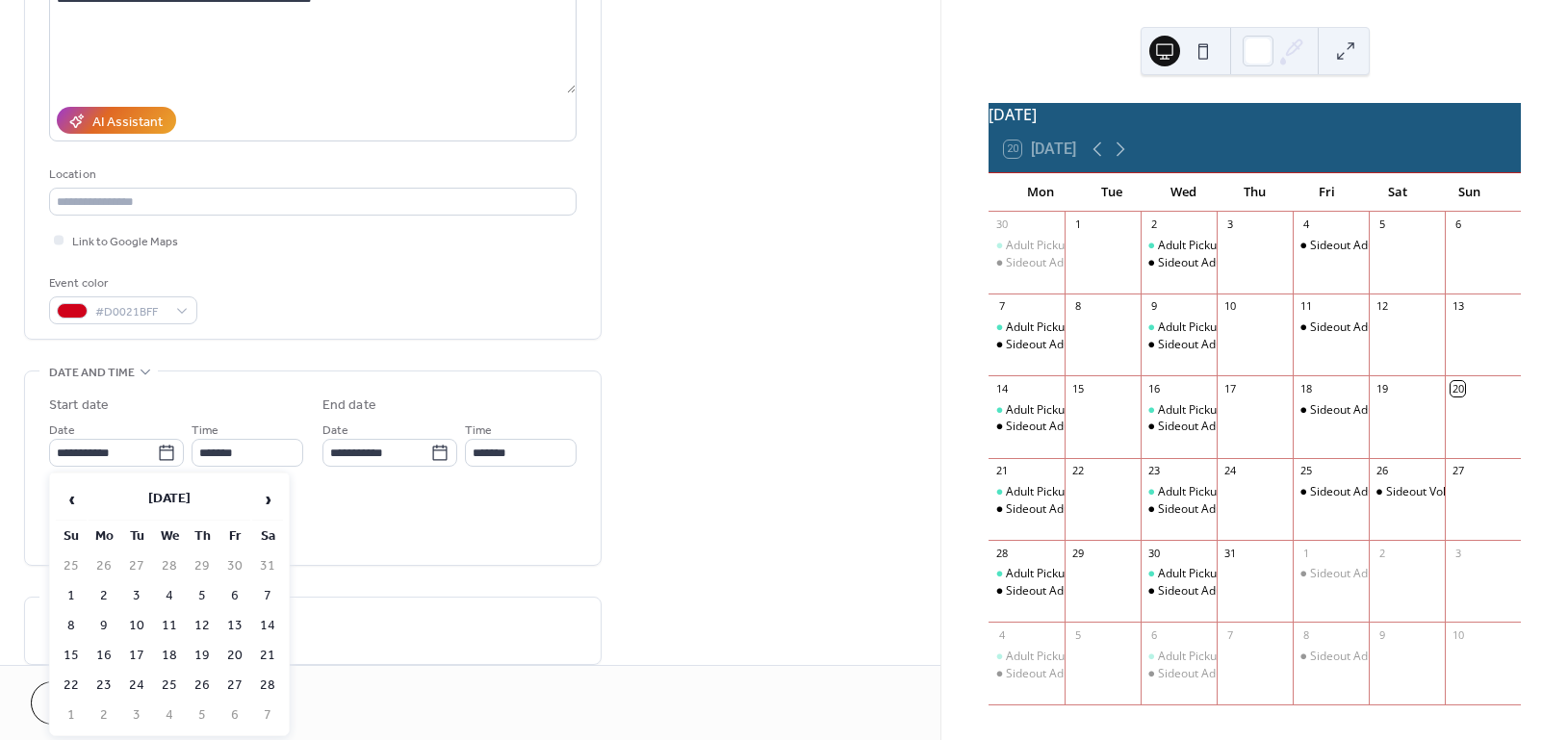 type on "**********" 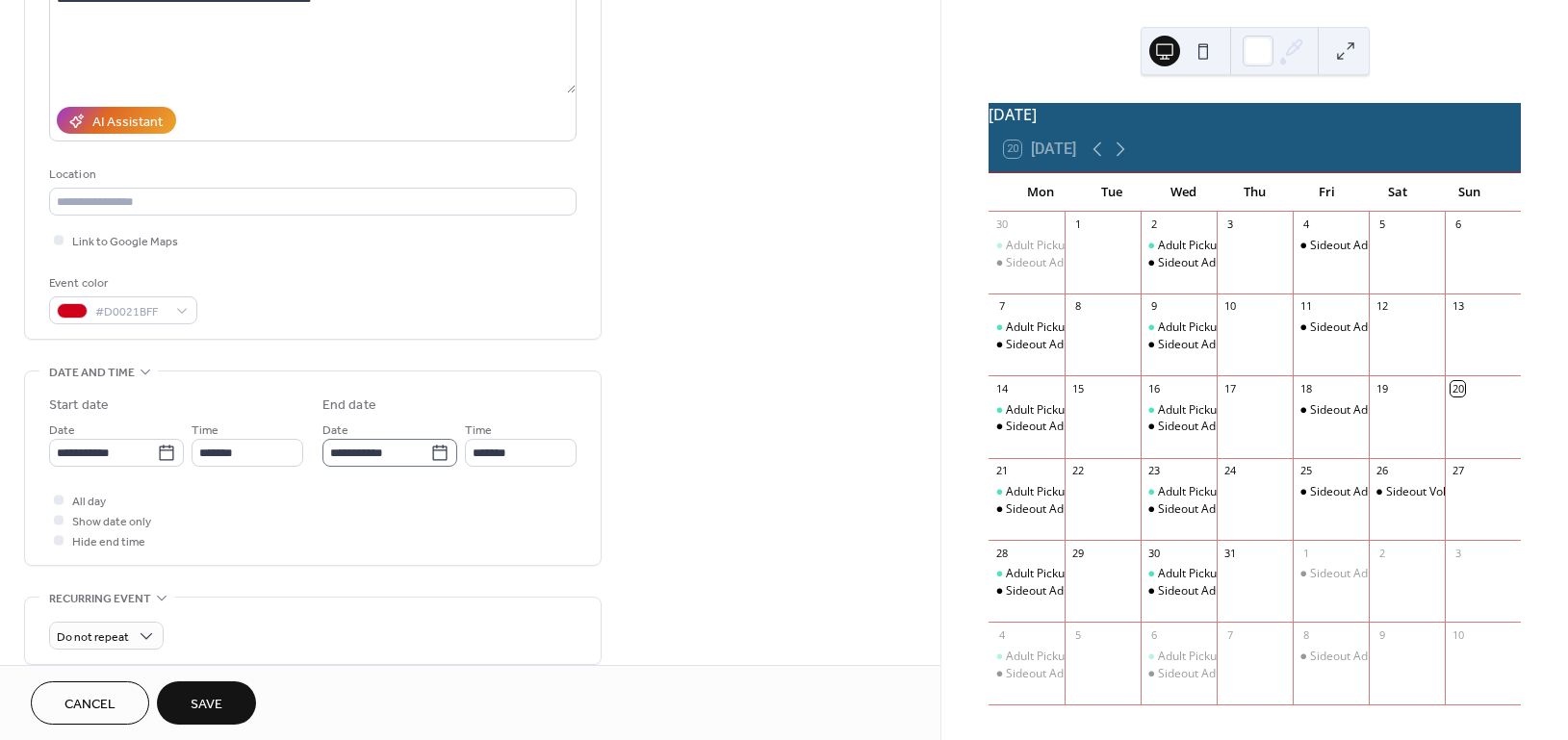 click 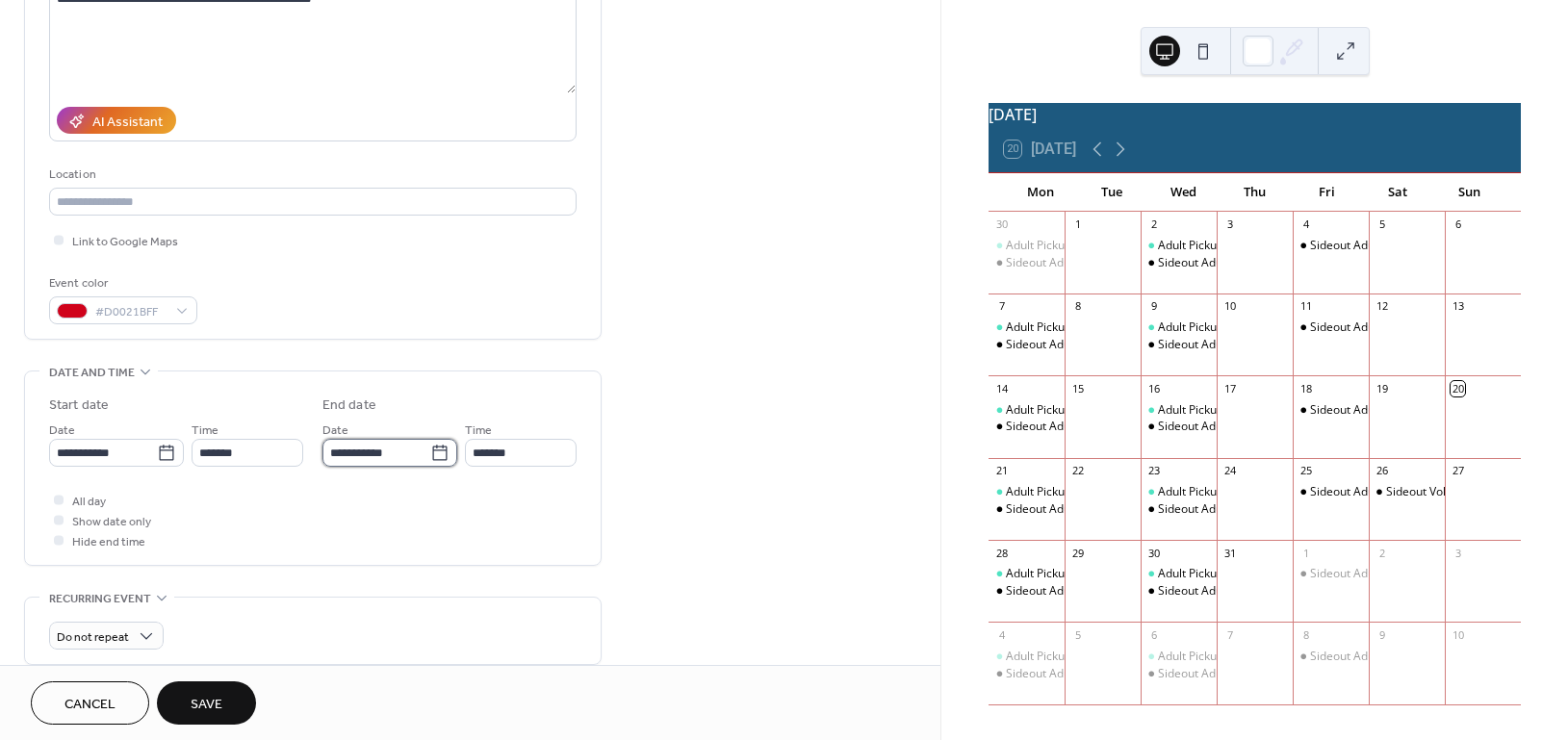 click on "**********" at bounding box center (376, 452) 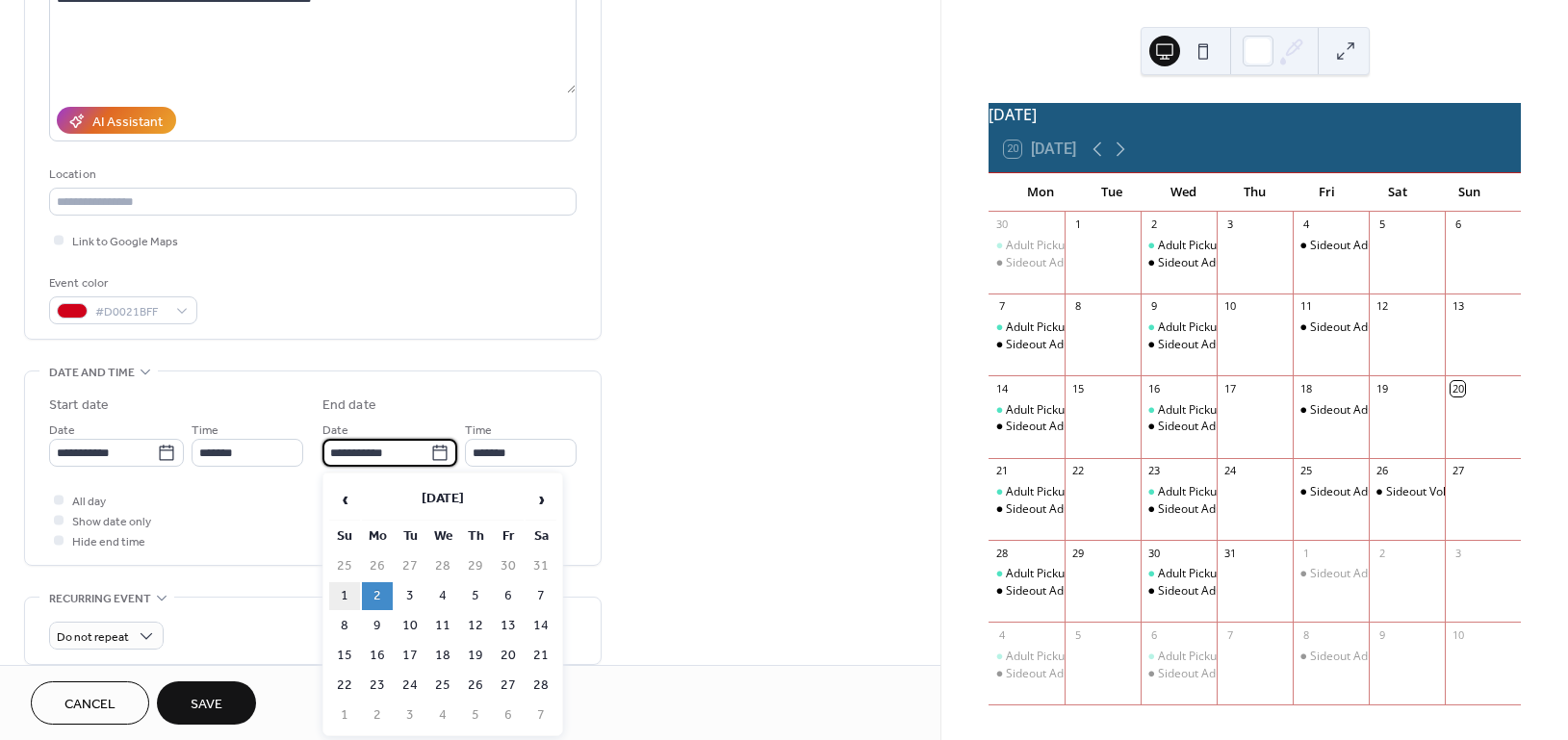 click on "1" at bounding box center [345, 596] 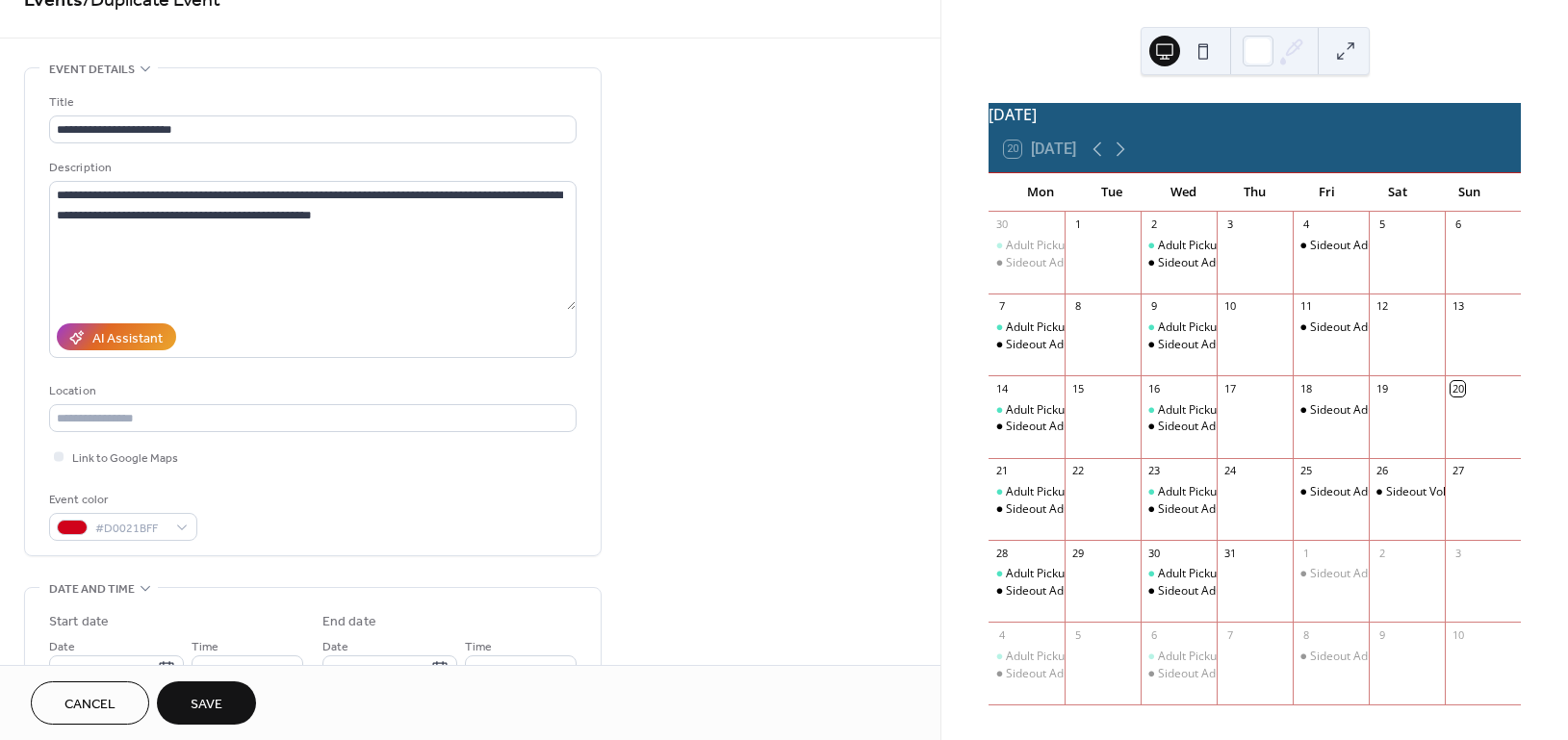 scroll, scrollTop: 0, scrollLeft: 0, axis: both 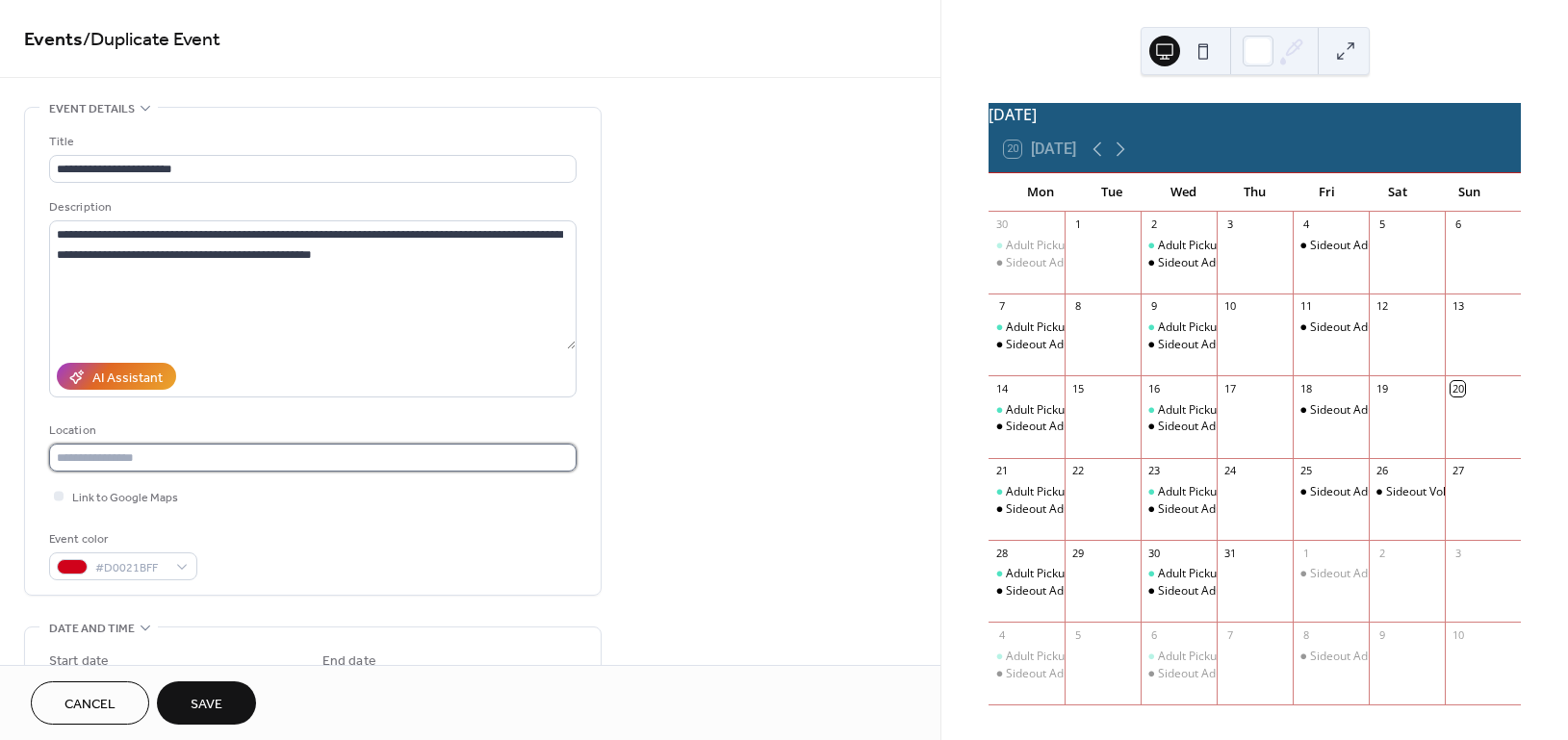 click at bounding box center [313, 457] 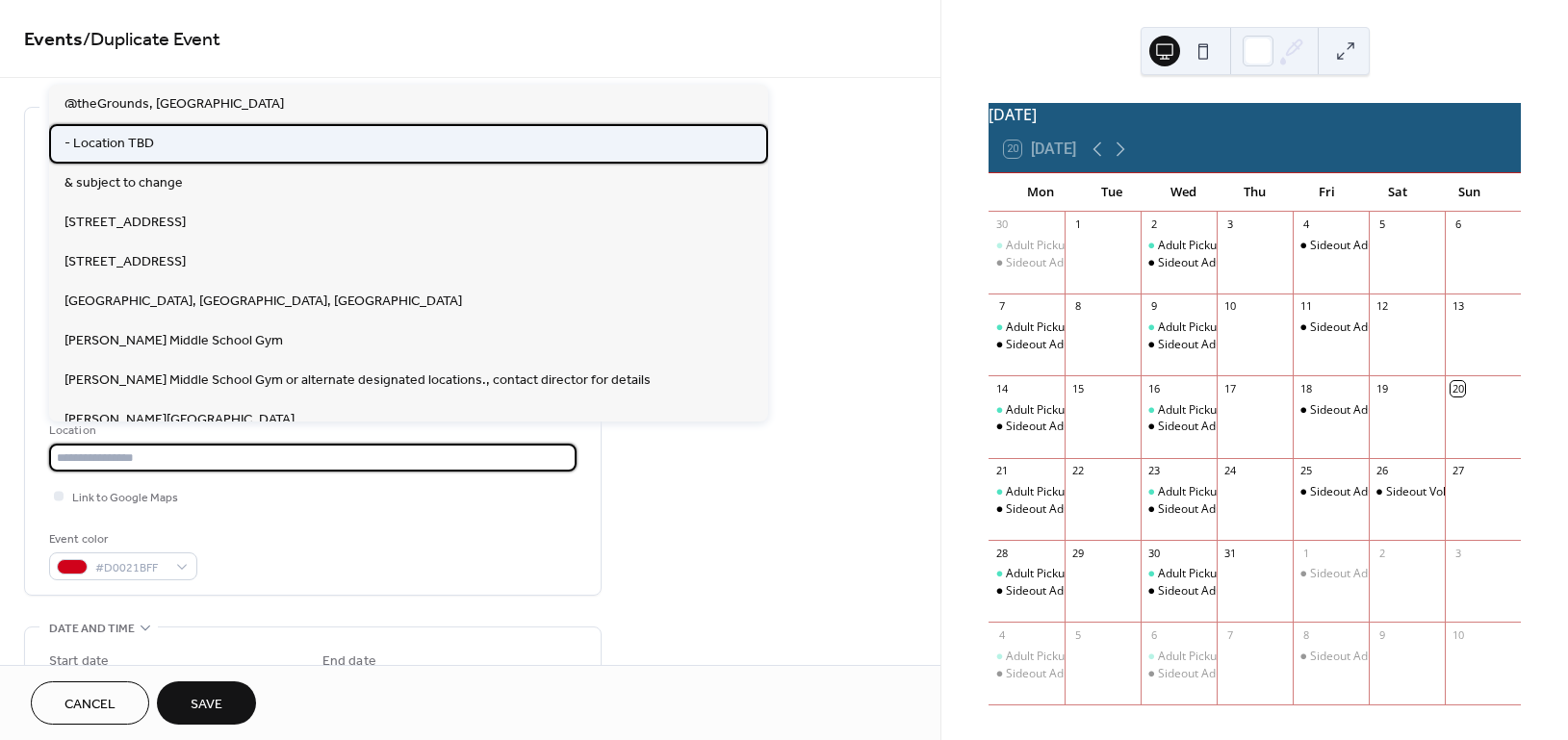 click on "- Location TBD" at bounding box center (109, 142) 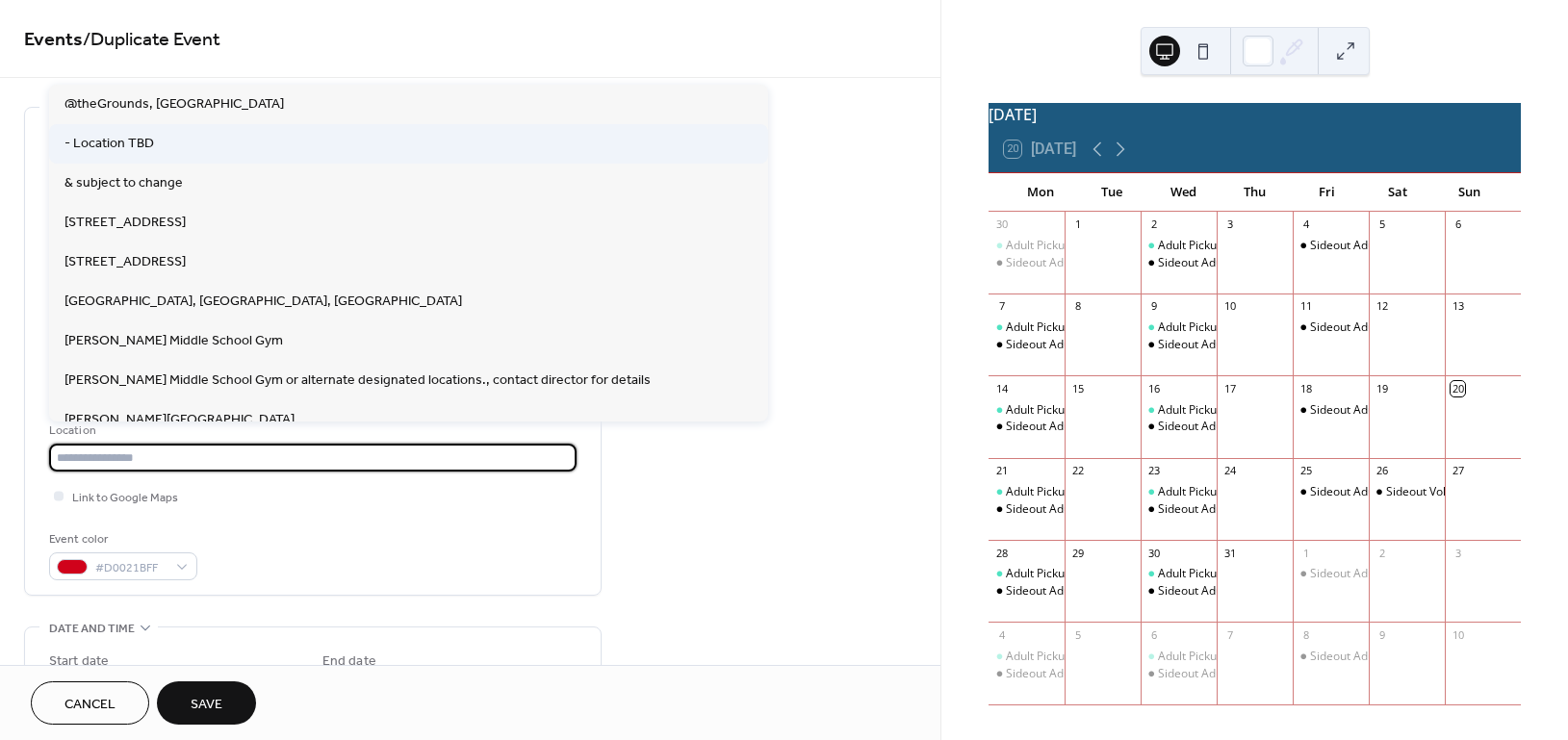 type on "**********" 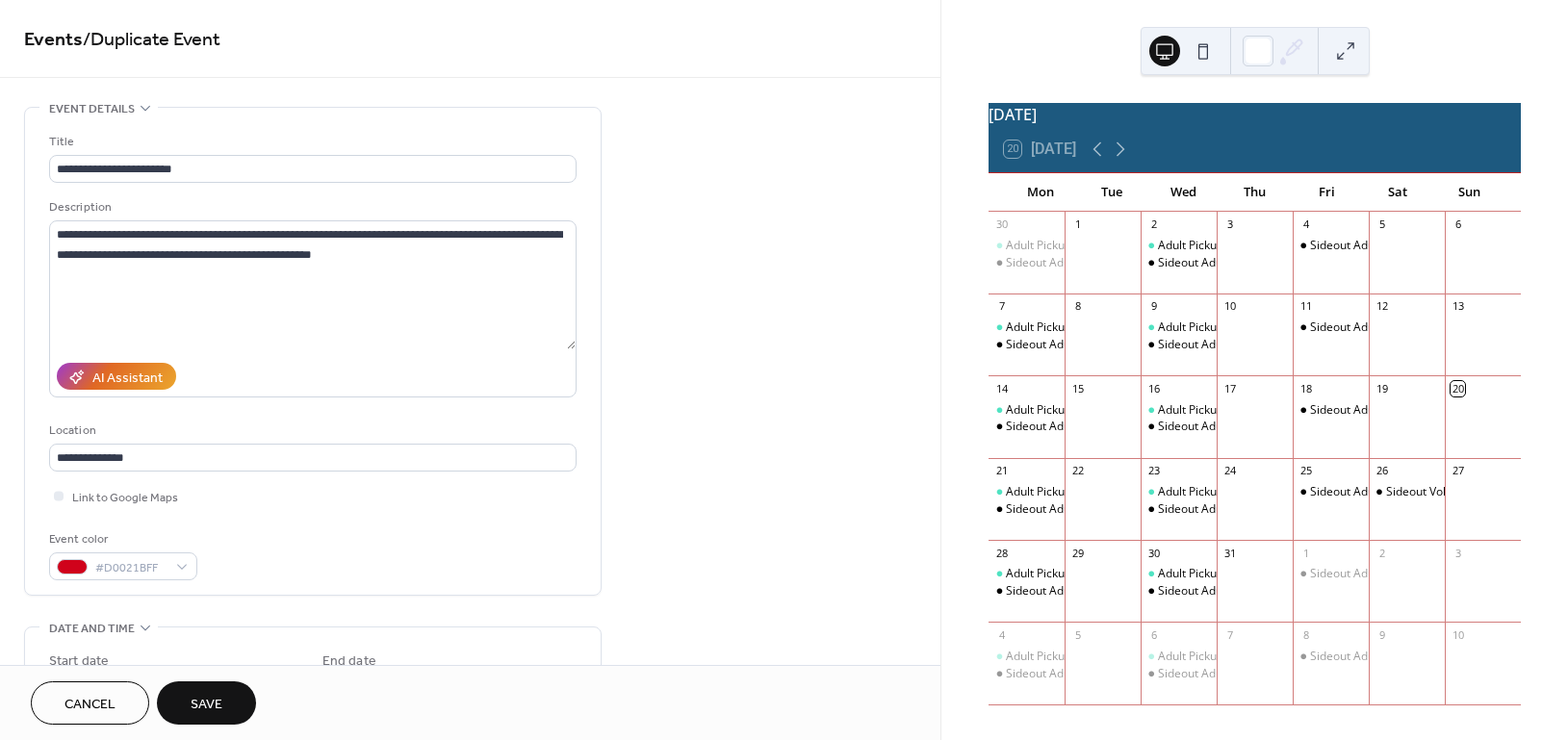 click on "Save" at bounding box center (206, 704) 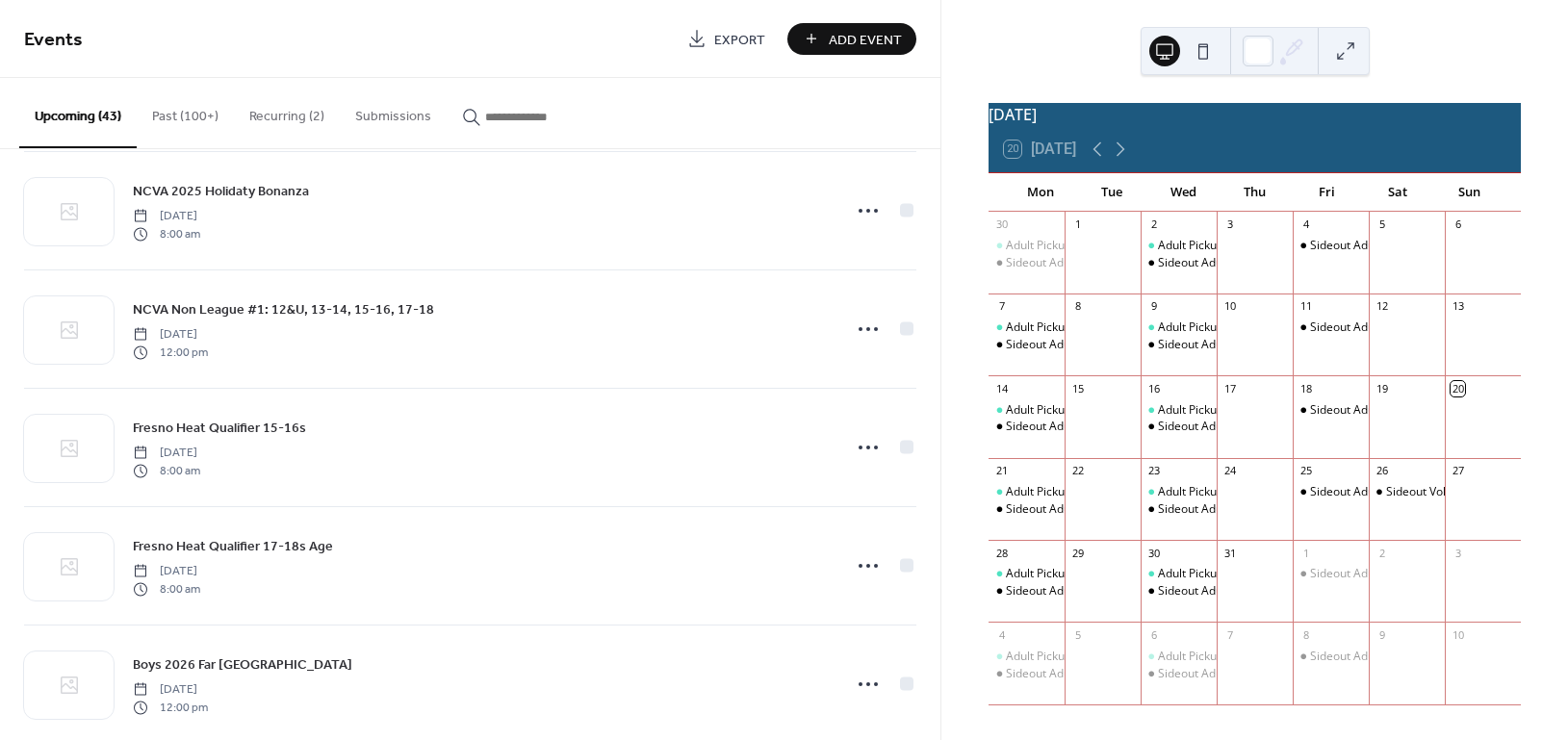 scroll, scrollTop: 898, scrollLeft: 0, axis: vertical 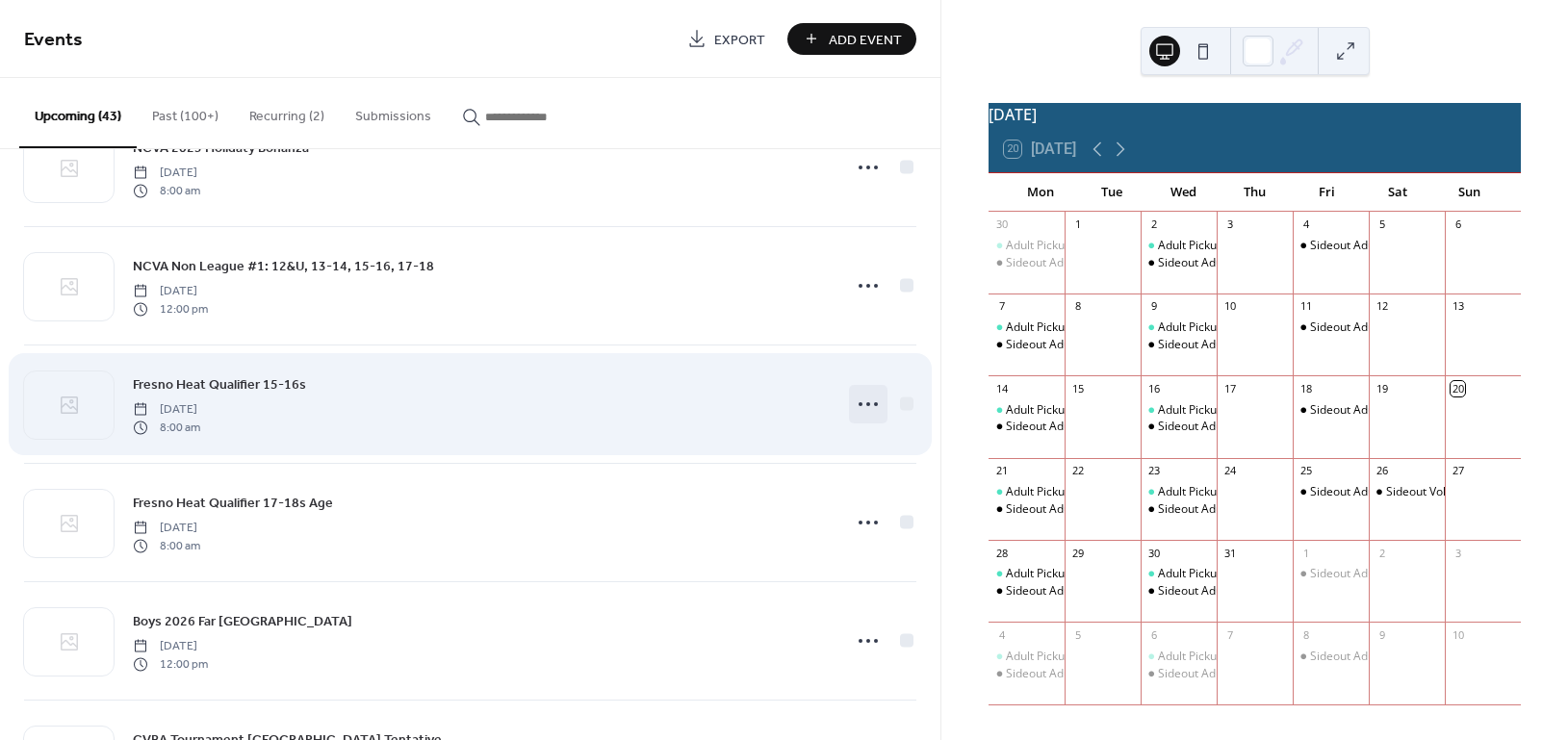click 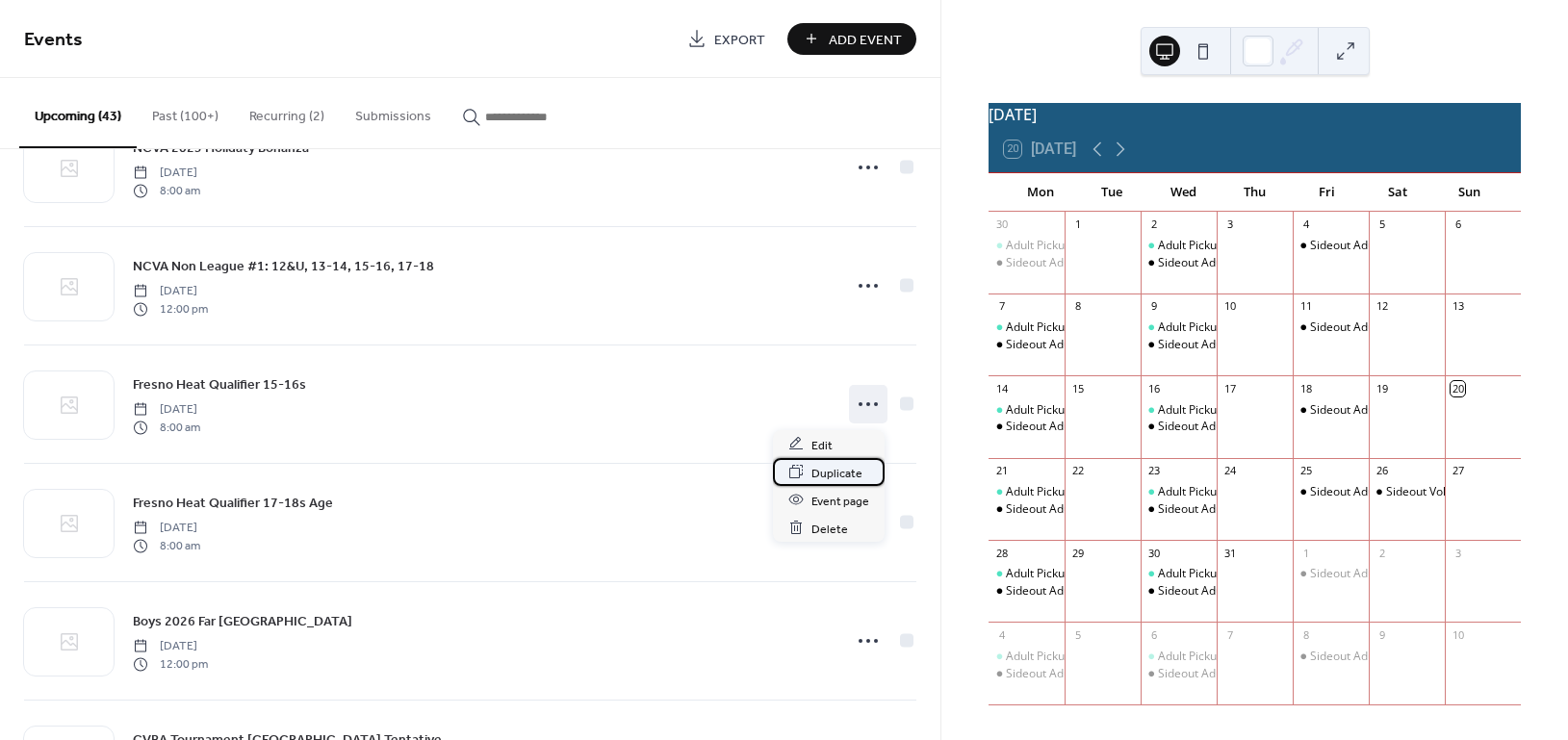 click on "Duplicate" at bounding box center [836, 472] 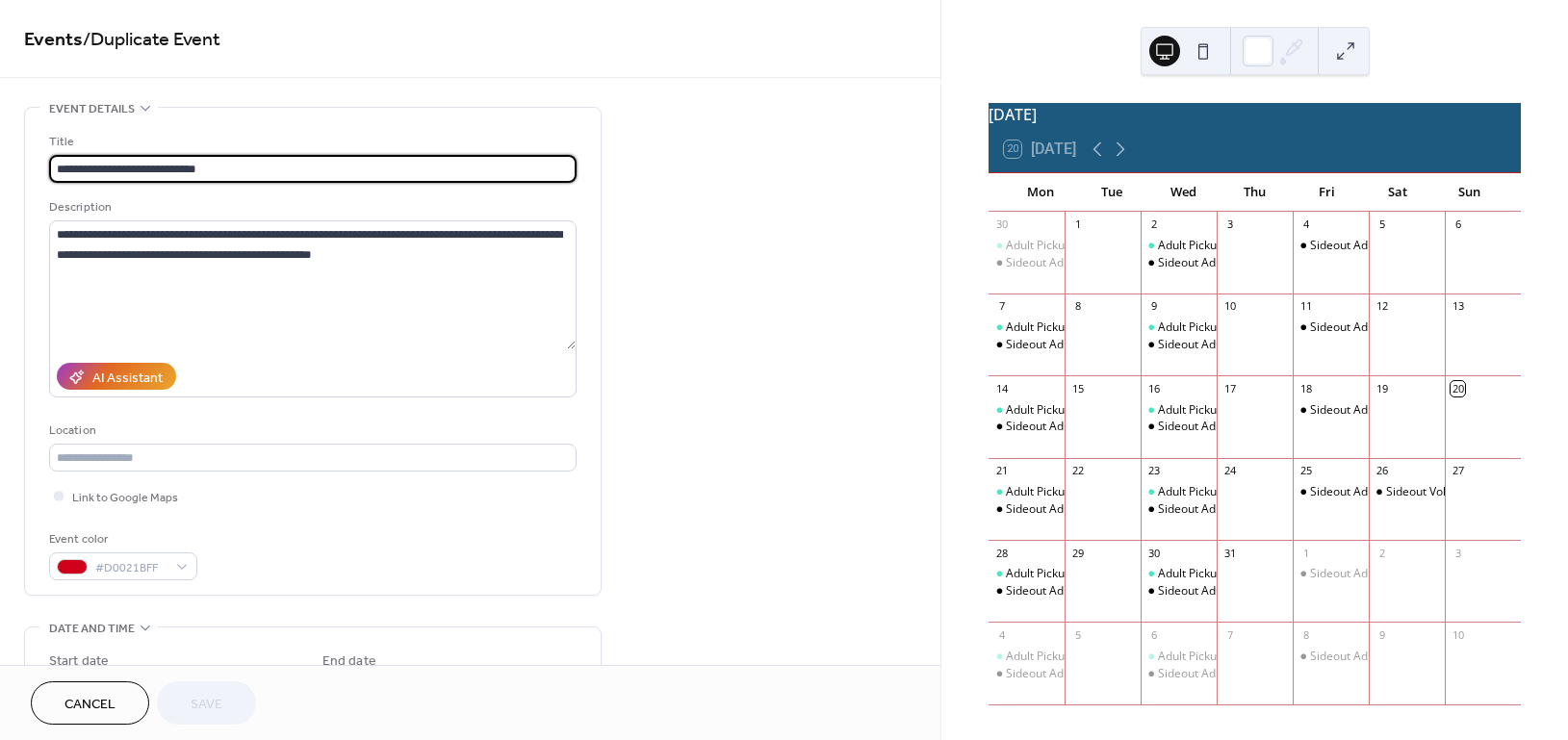 click on "**********" at bounding box center (313, 168) 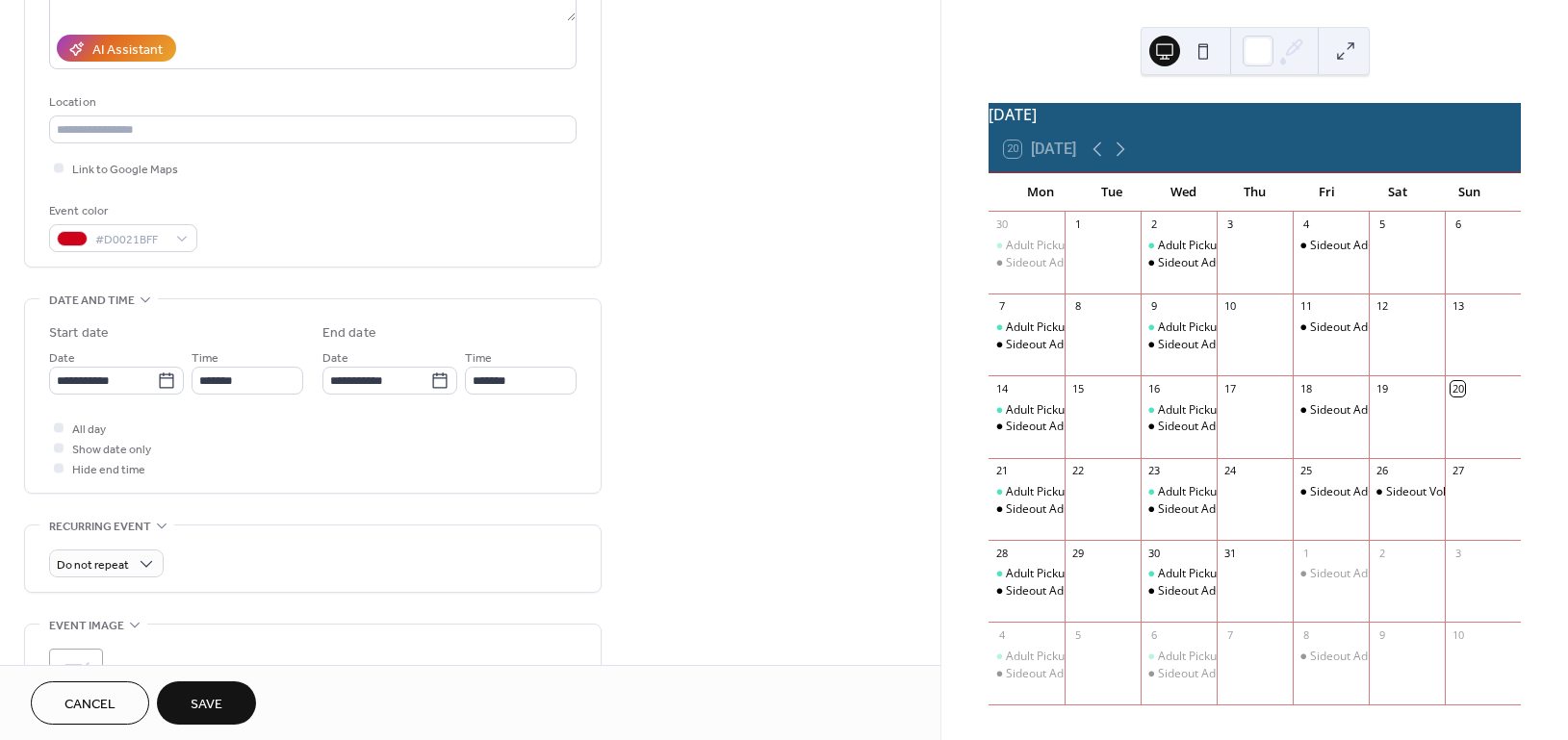 scroll, scrollTop: 385, scrollLeft: 0, axis: vertical 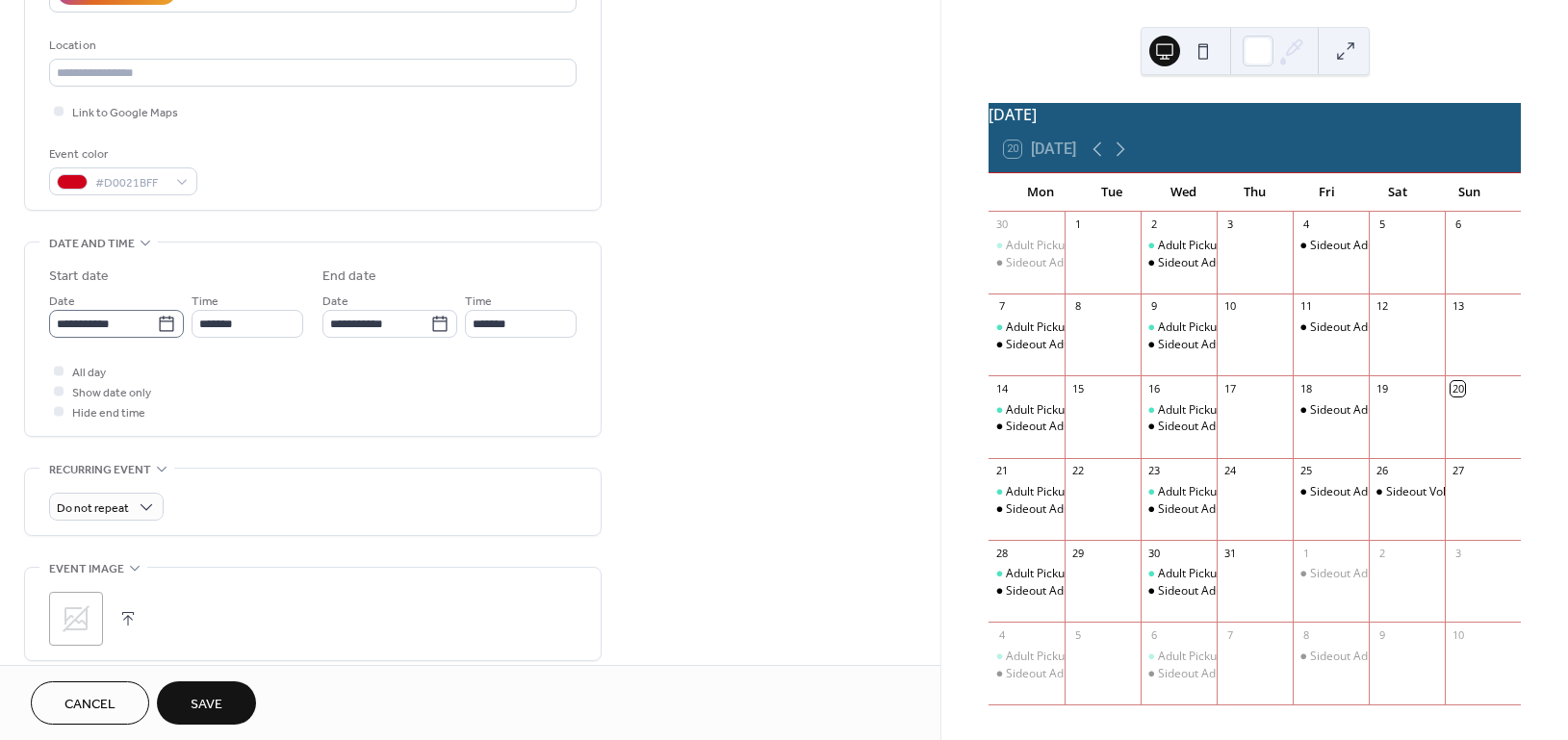 type on "**********" 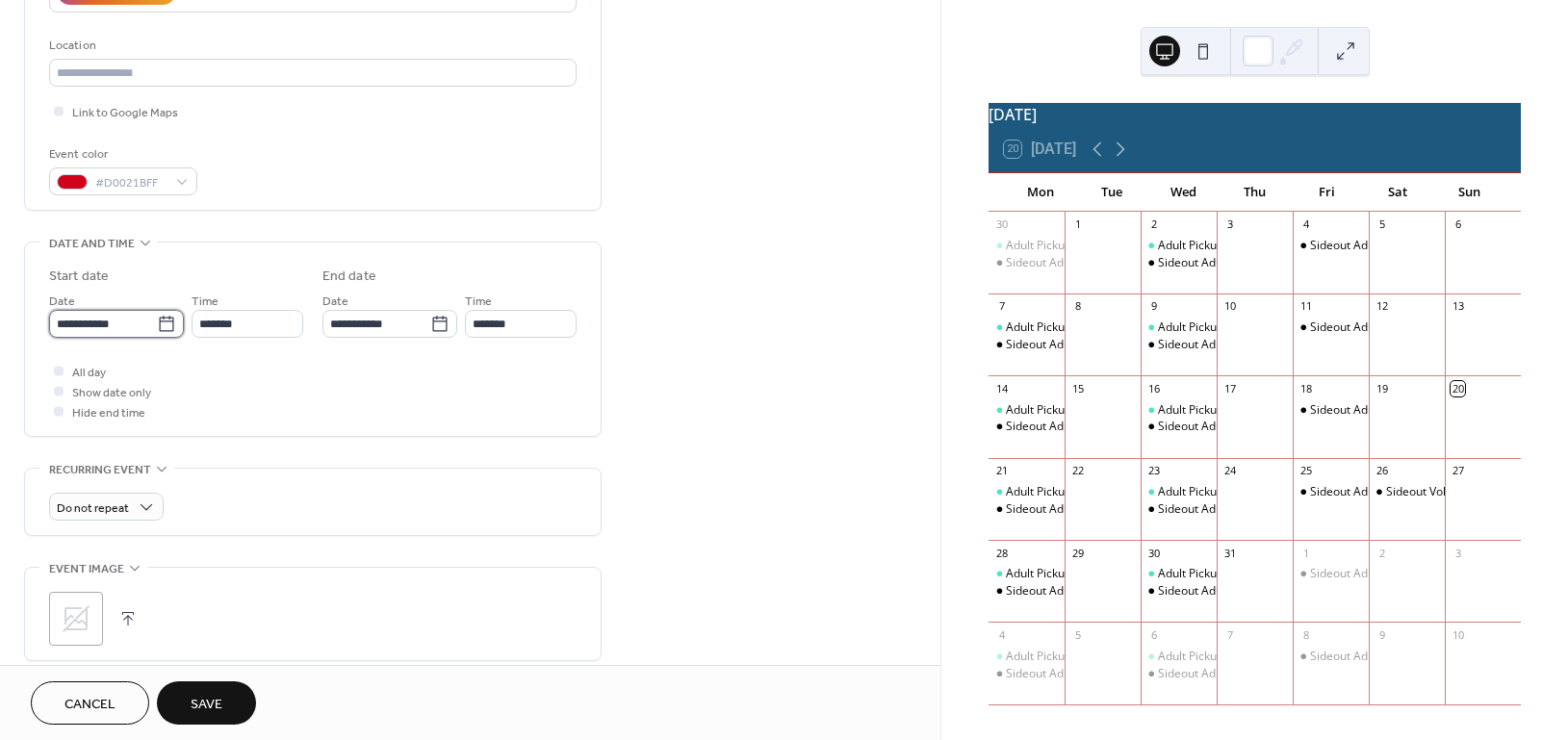 click on "**********" at bounding box center [103, 323] 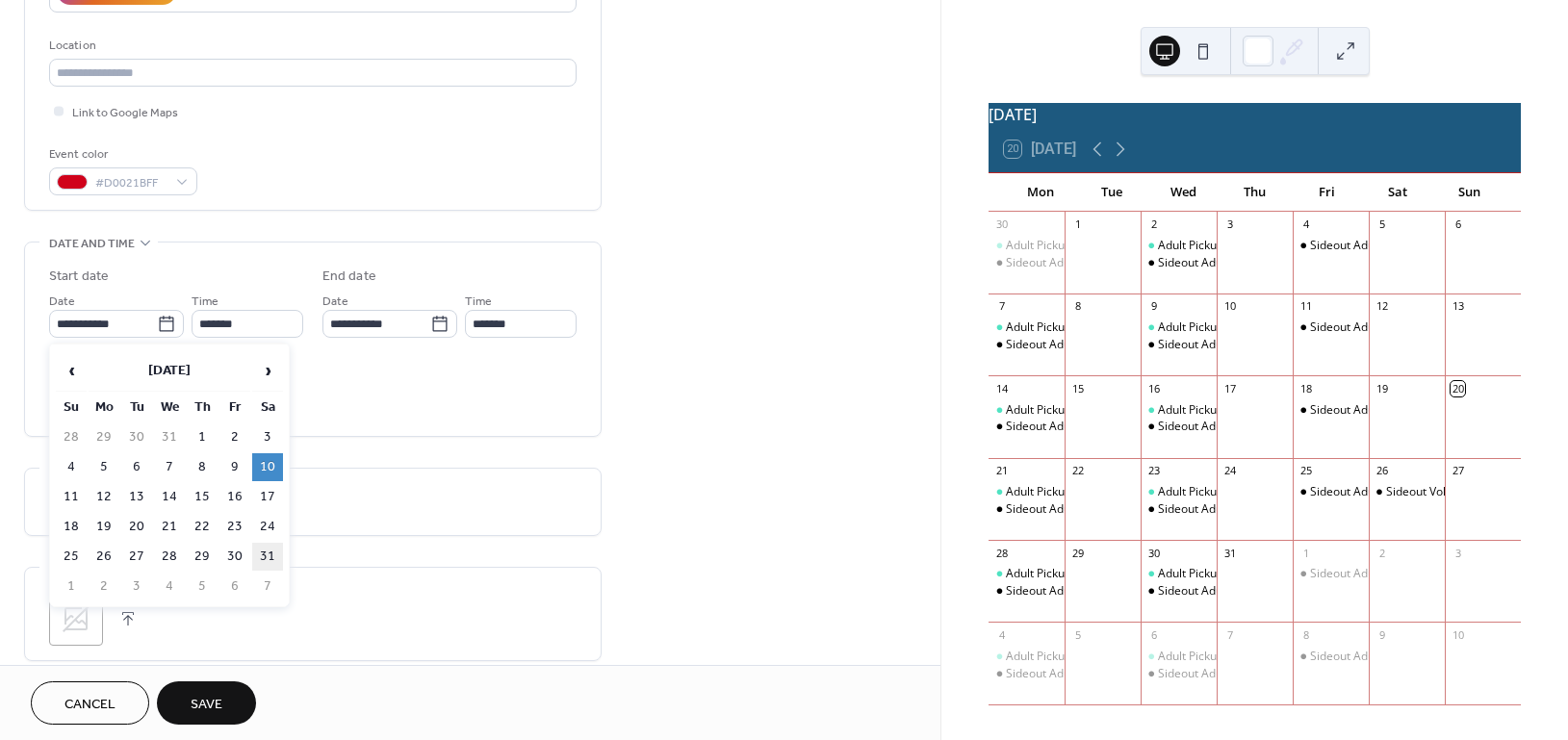 click on "31" at bounding box center (268, 556) 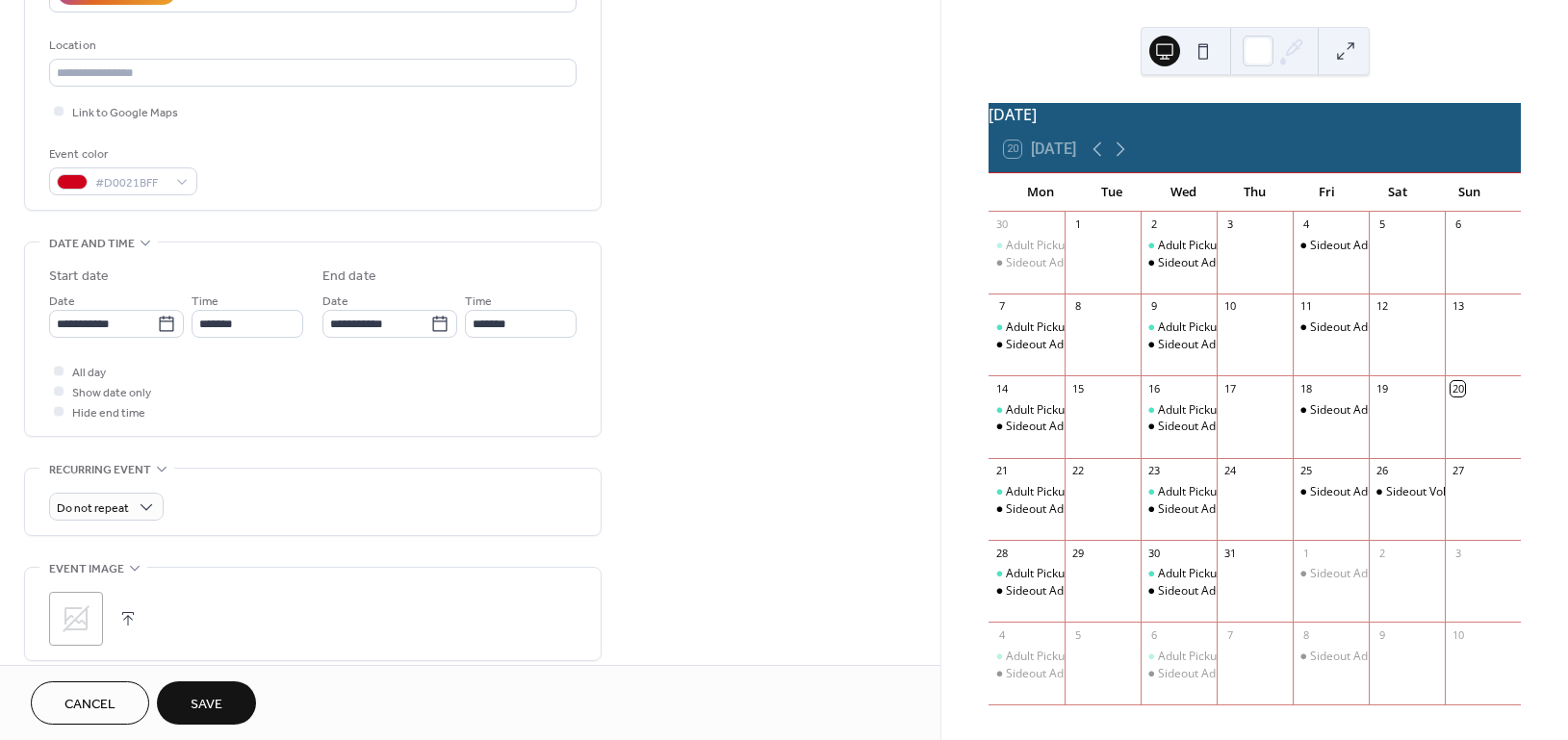 click on "Save" at bounding box center (206, 704) 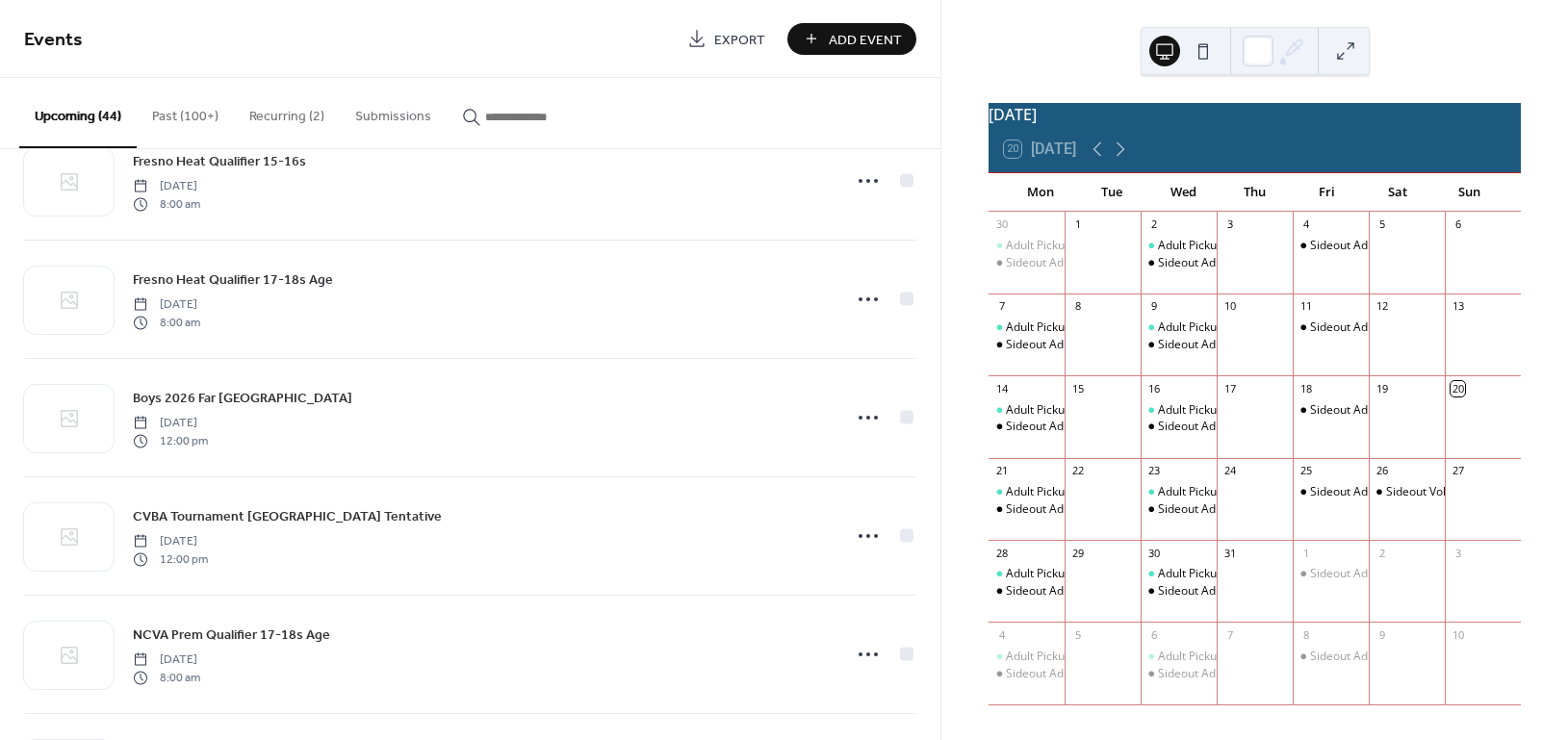 scroll, scrollTop: 1155, scrollLeft: 0, axis: vertical 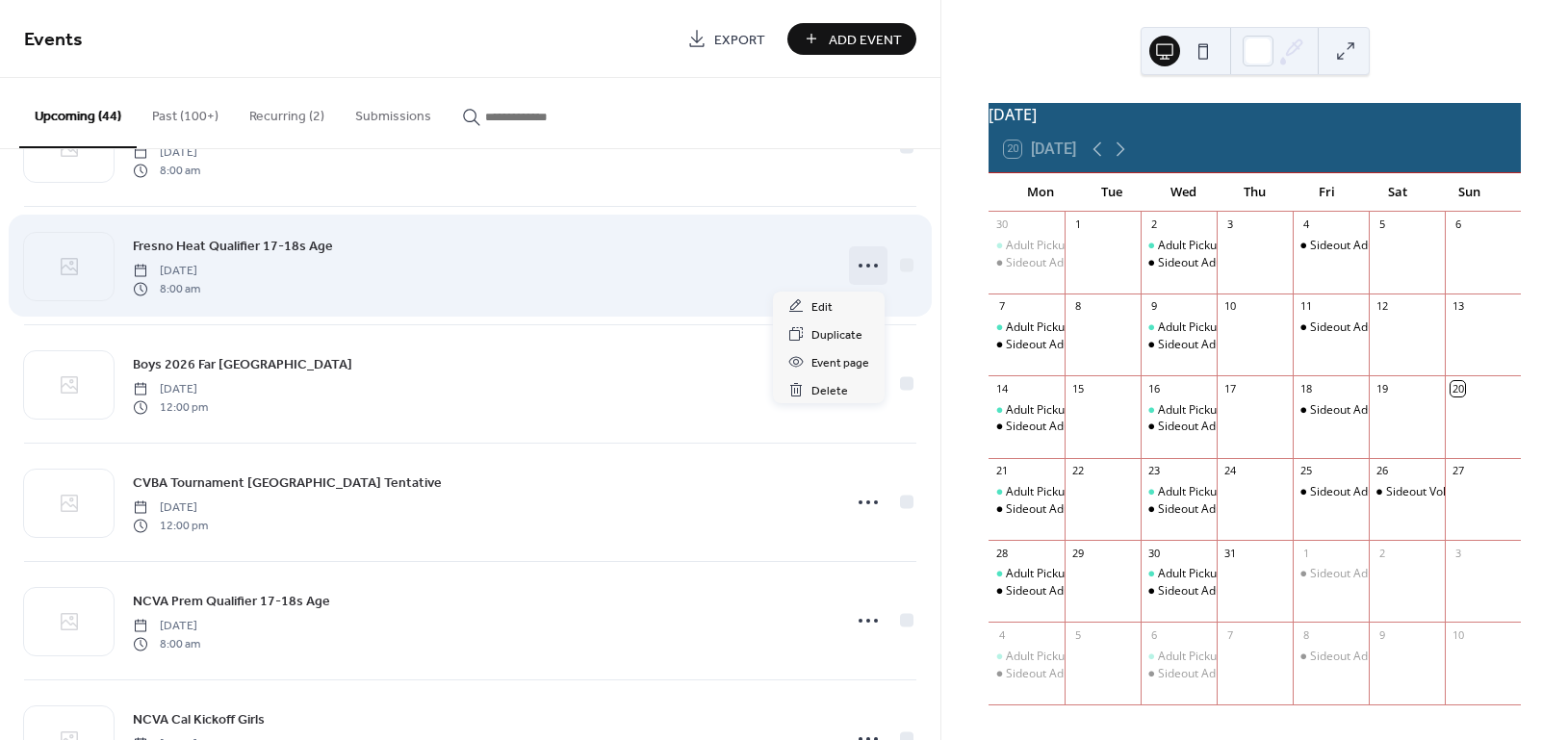 click 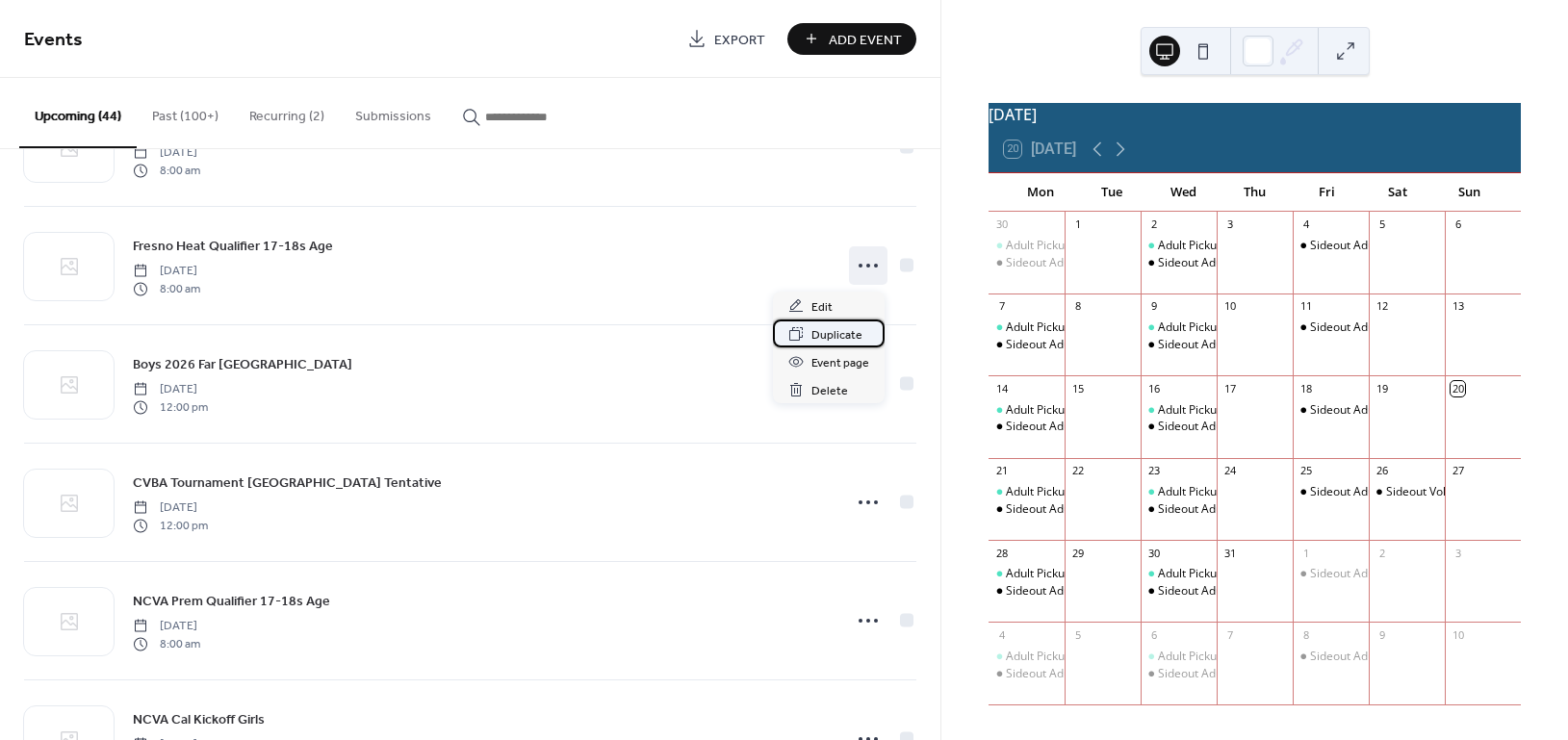 click on "Duplicate" at bounding box center [836, 335] 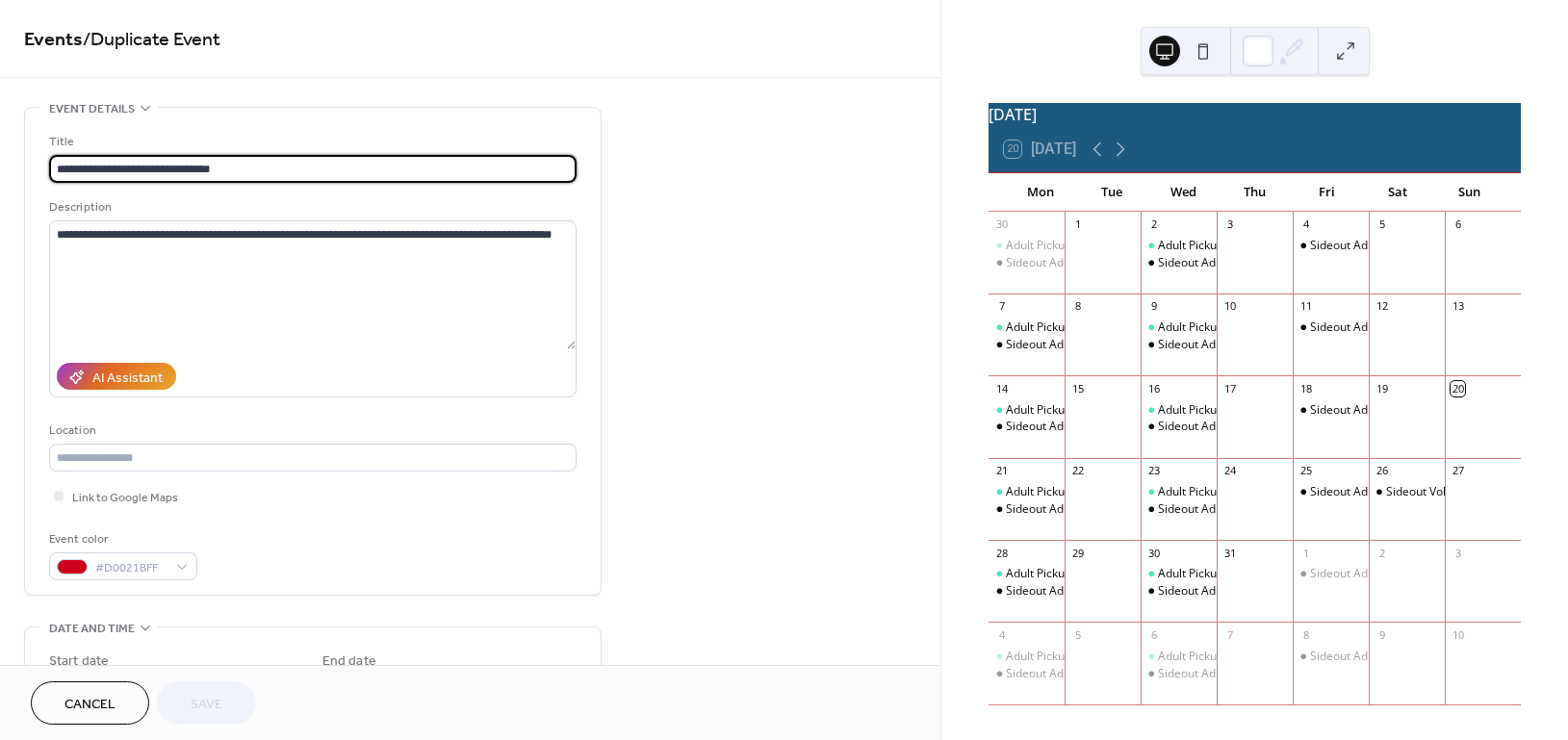 click on "**********" at bounding box center [313, 168] 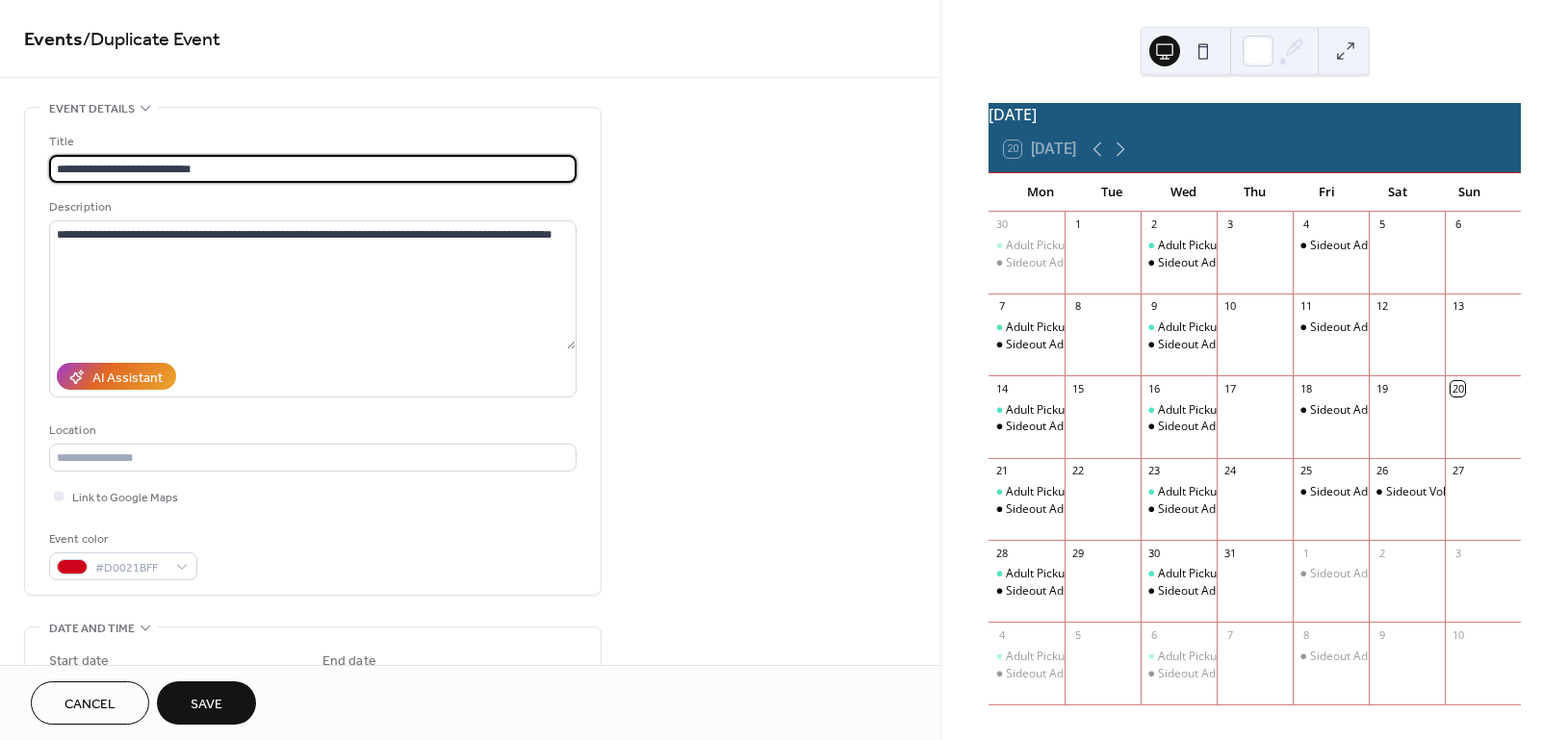 click on "**********" at bounding box center [313, 168] 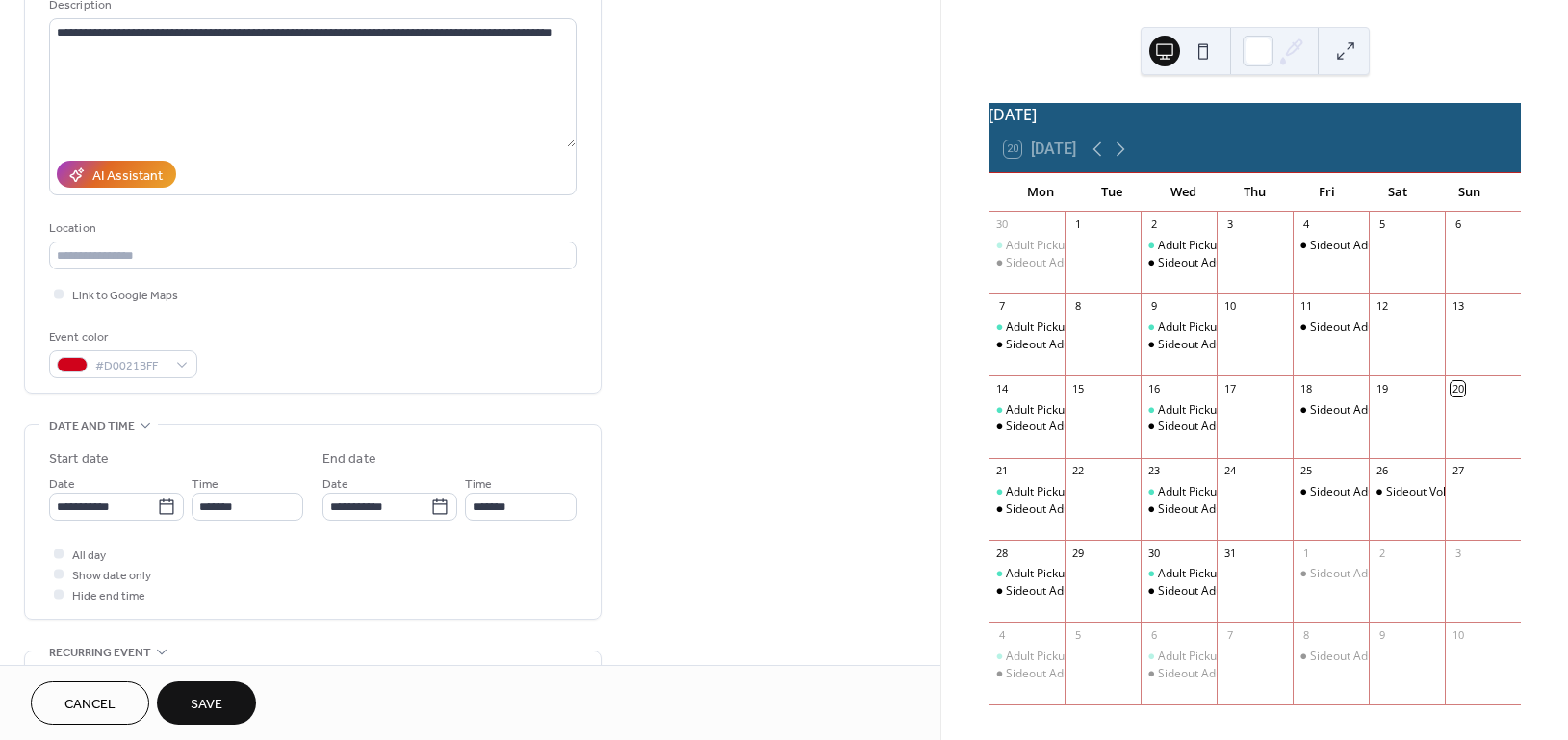 scroll, scrollTop: 256, scrollLeft: 0, axis: vertical 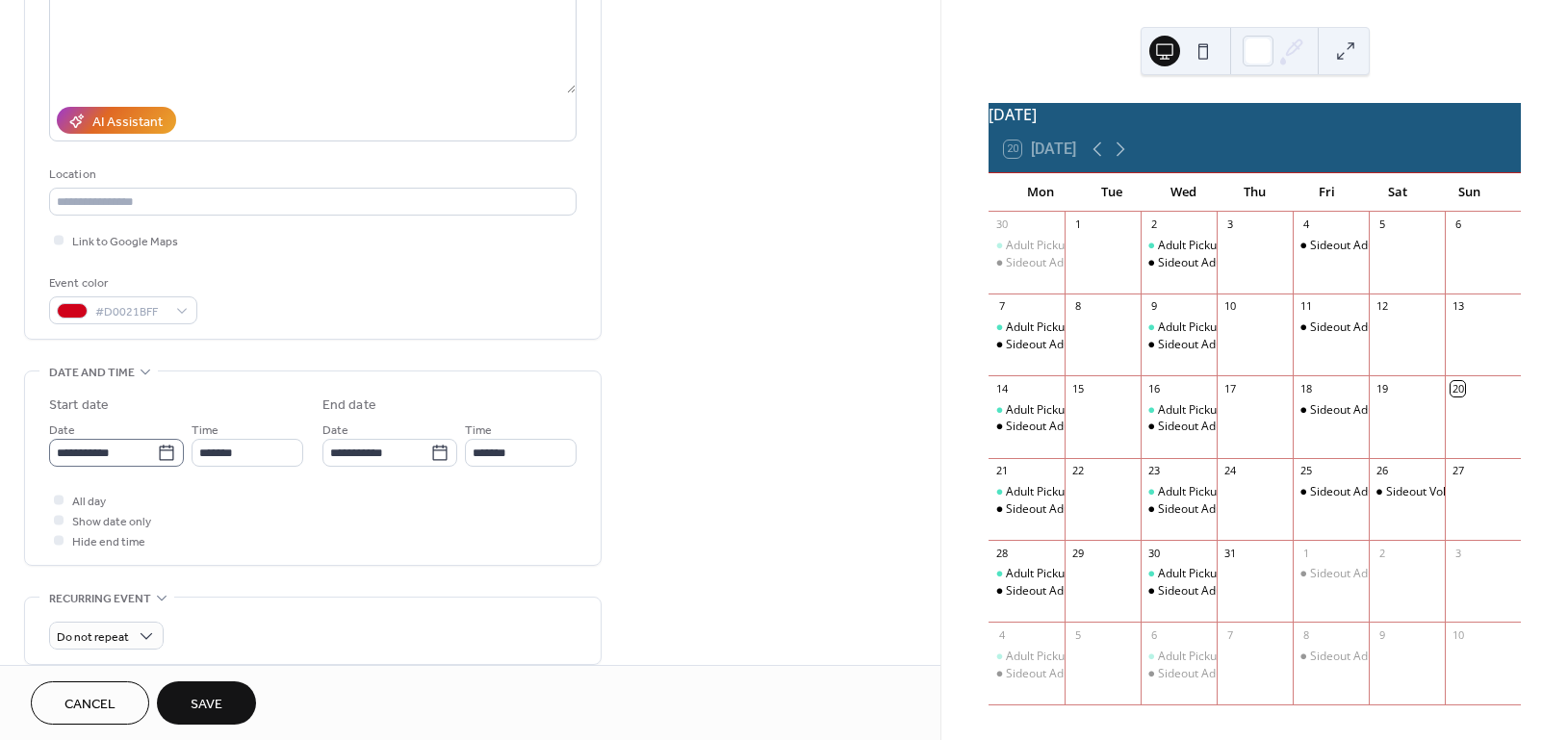 type on "**********" 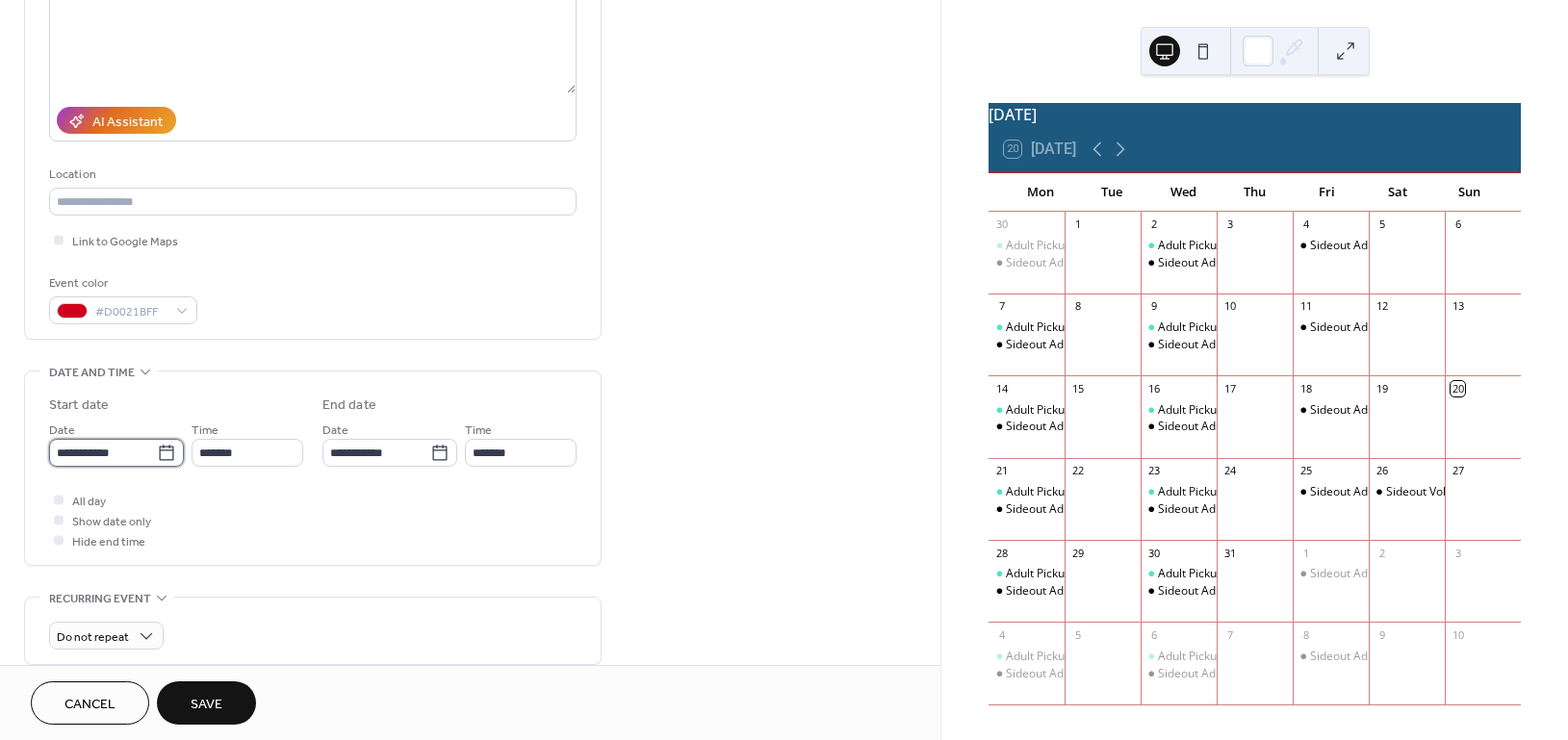 click on "**********" at bounding box center (103, 452) 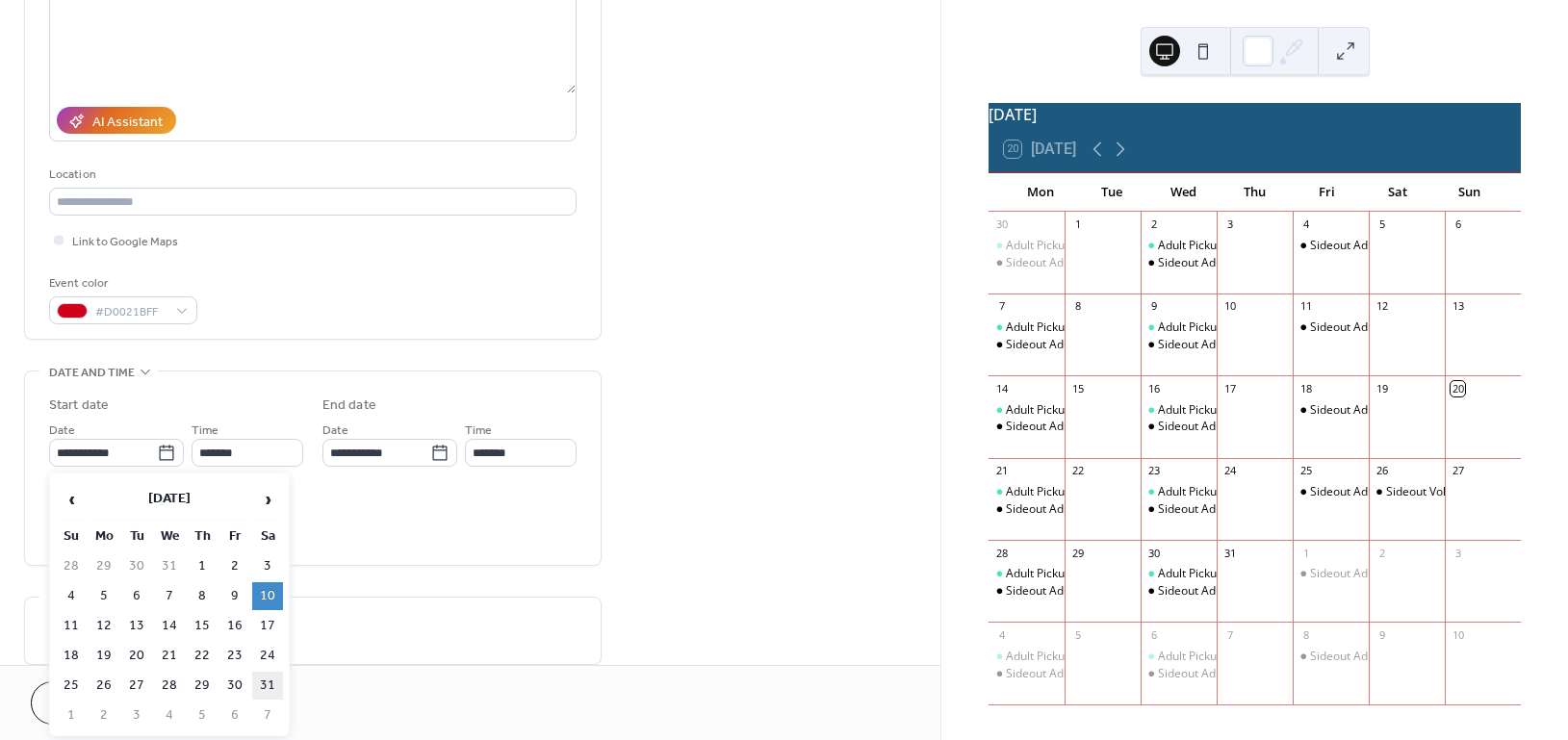 click on "31" at bounding box center (268, 685) 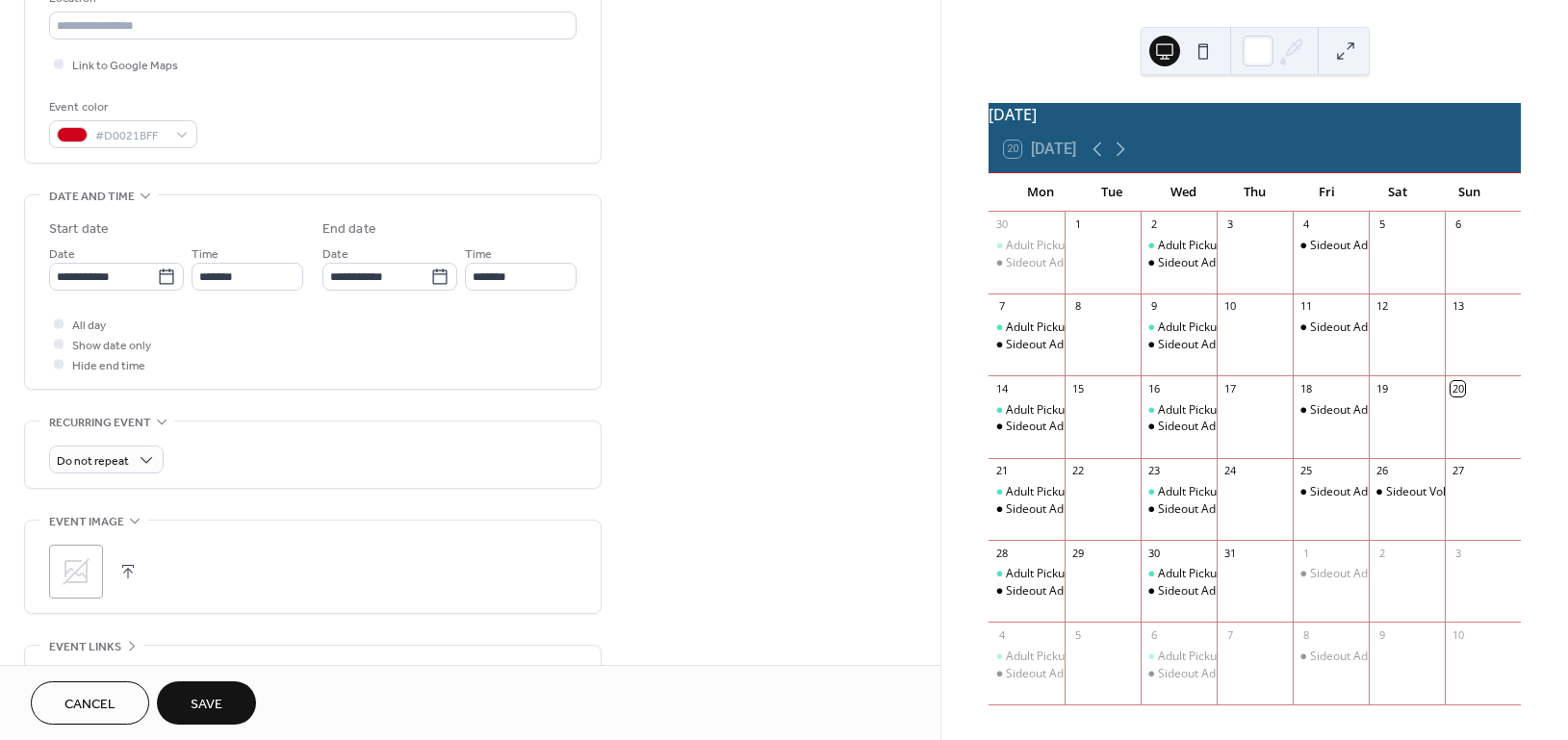 scroll, scrollTop: 513, scrollLeft: 0, axis: vertical 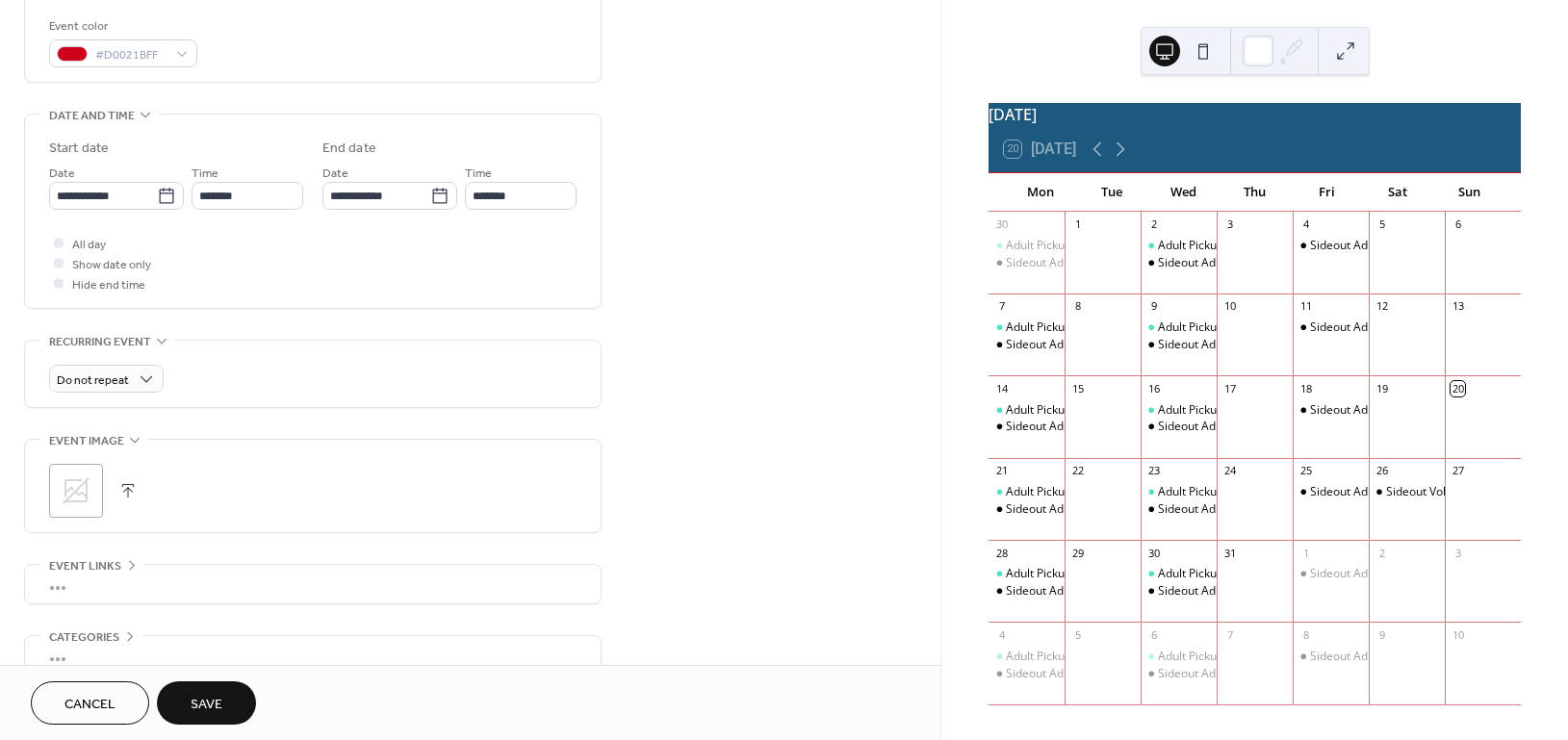 click on "Save" at bounding box center [206, 702] 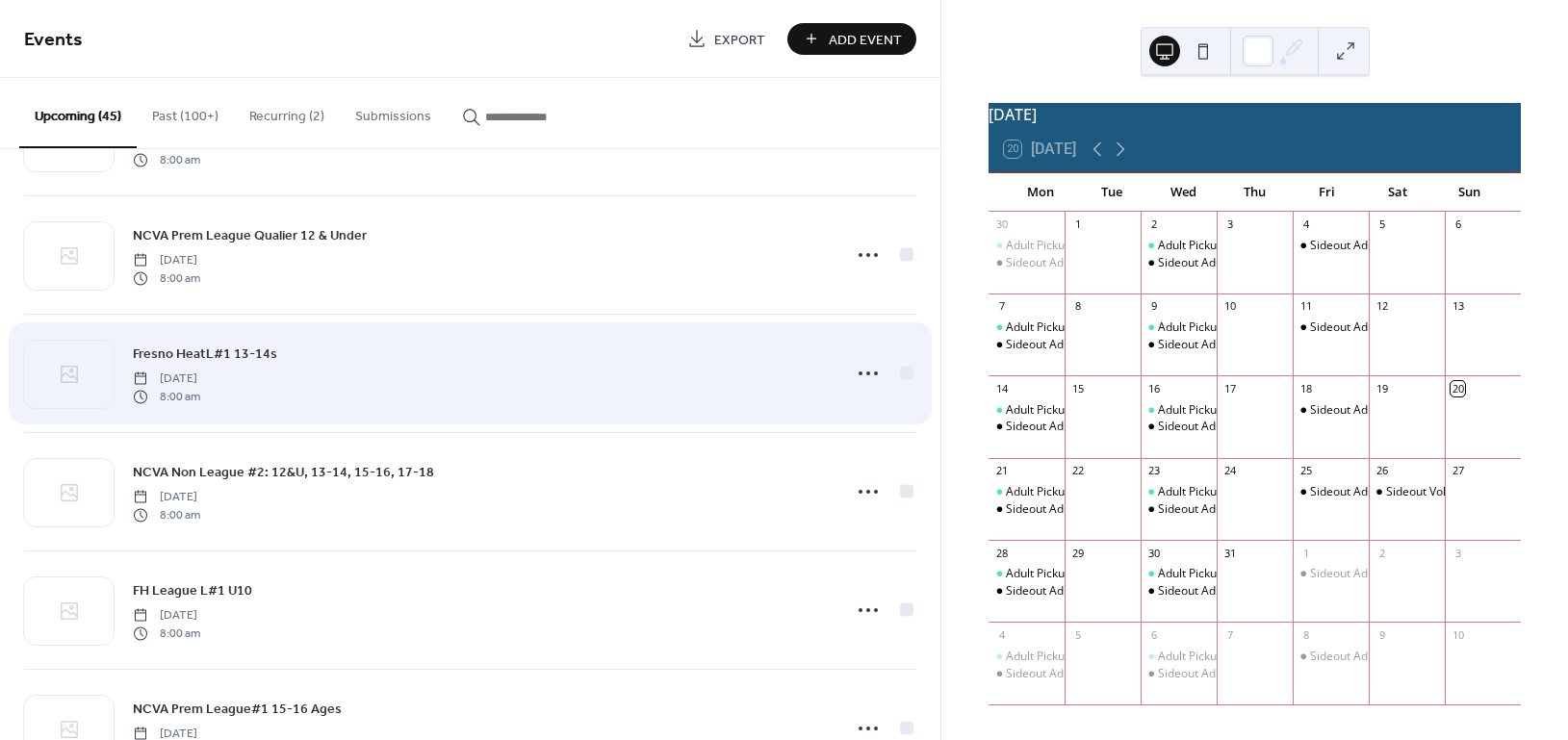 scroll, scrollTop: 2950, scrollLeft: 0, axis: vertical 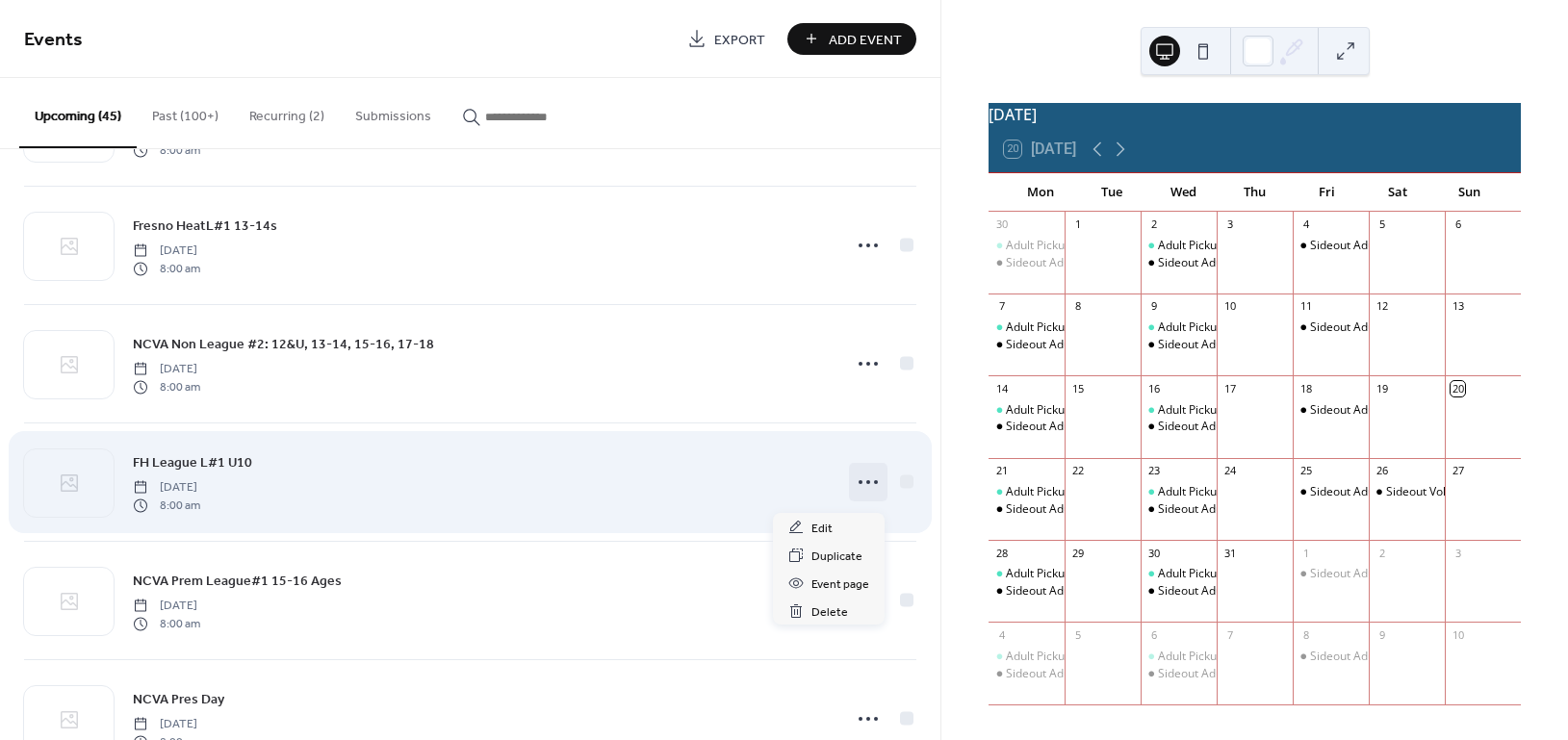 click 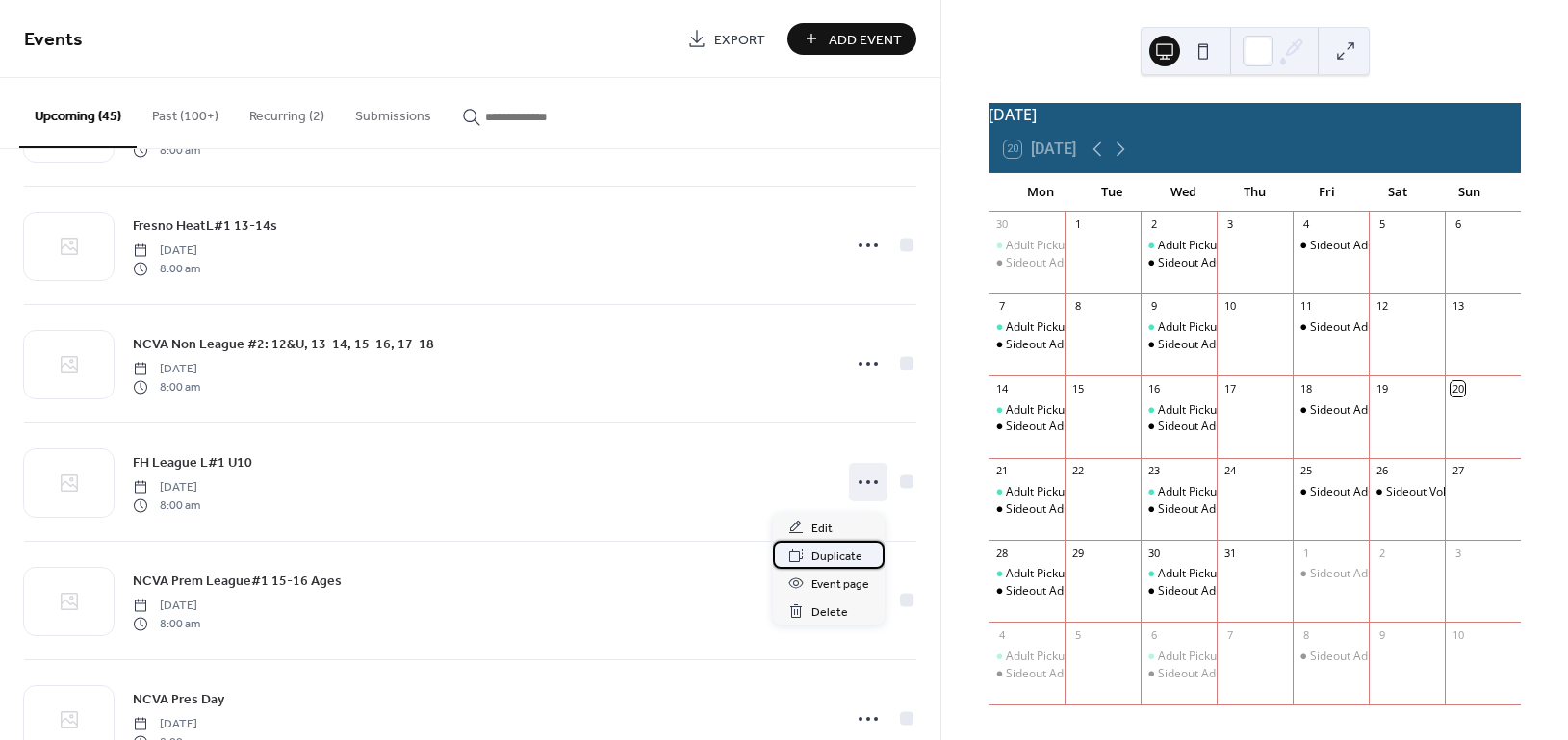 click on "Duplicate" at bounding box center [836, 556] 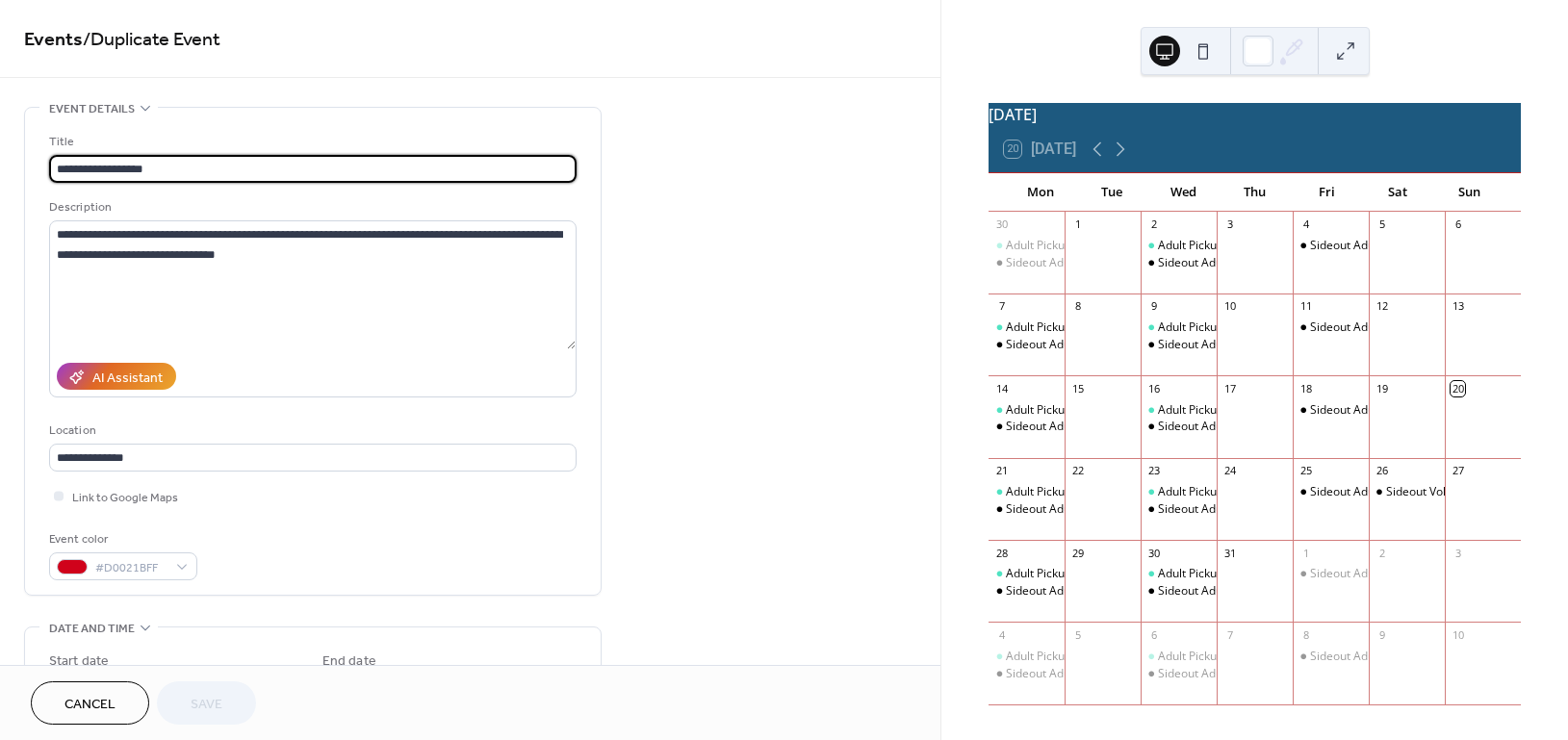 click on "**********" at bounding box center [313, 168] 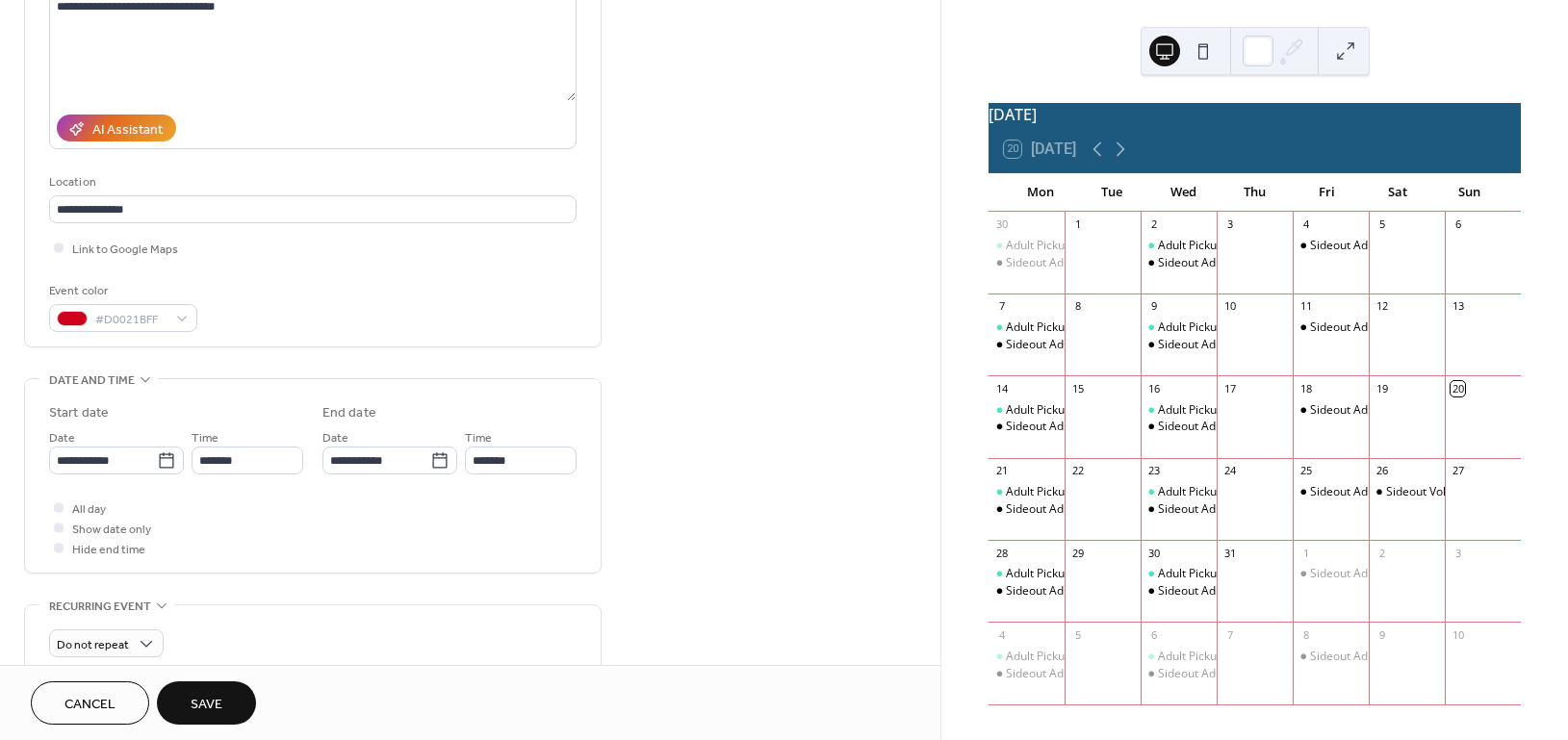 scroll, scrollTop: 256, scrollLeft: 0, axis: vertical 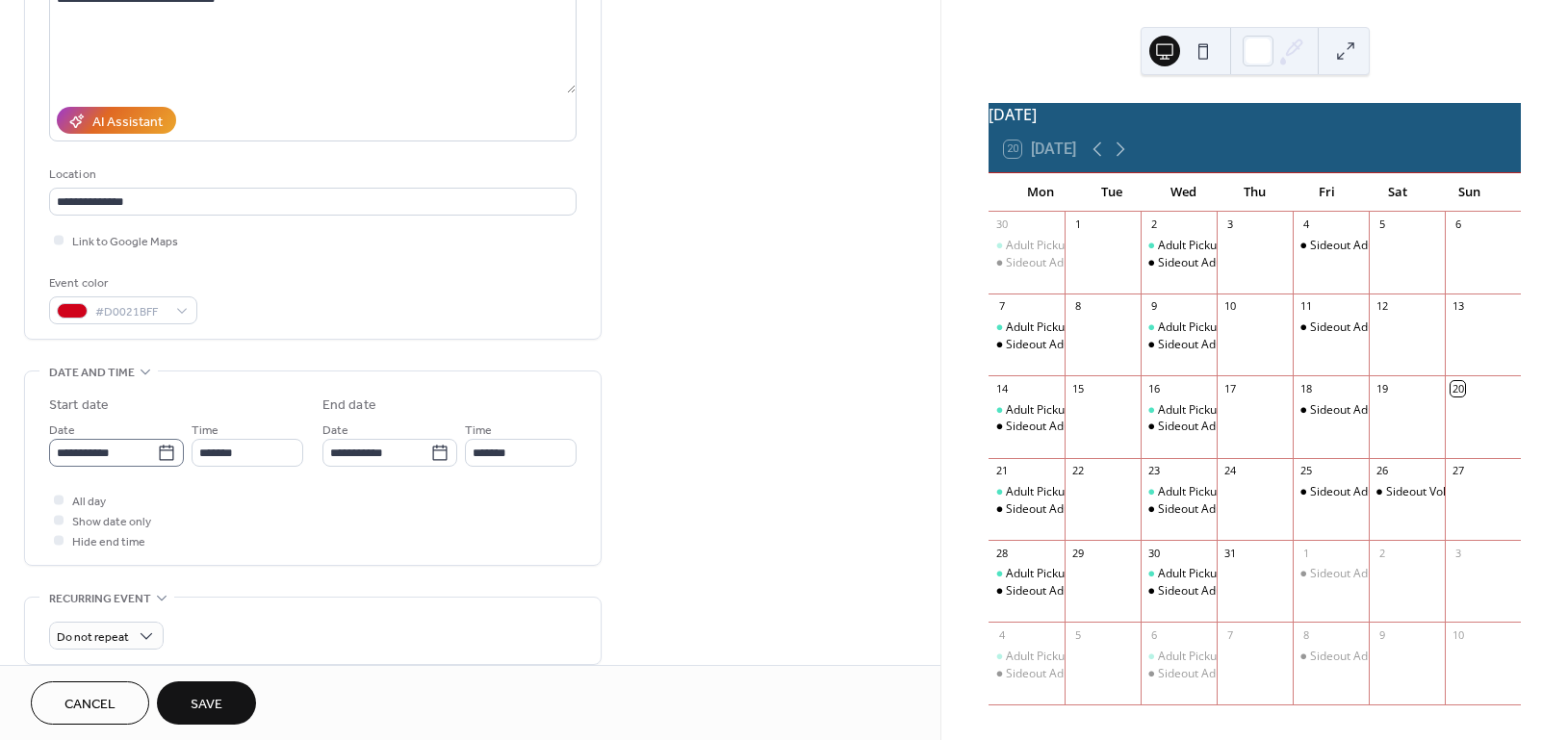 type on "**********" 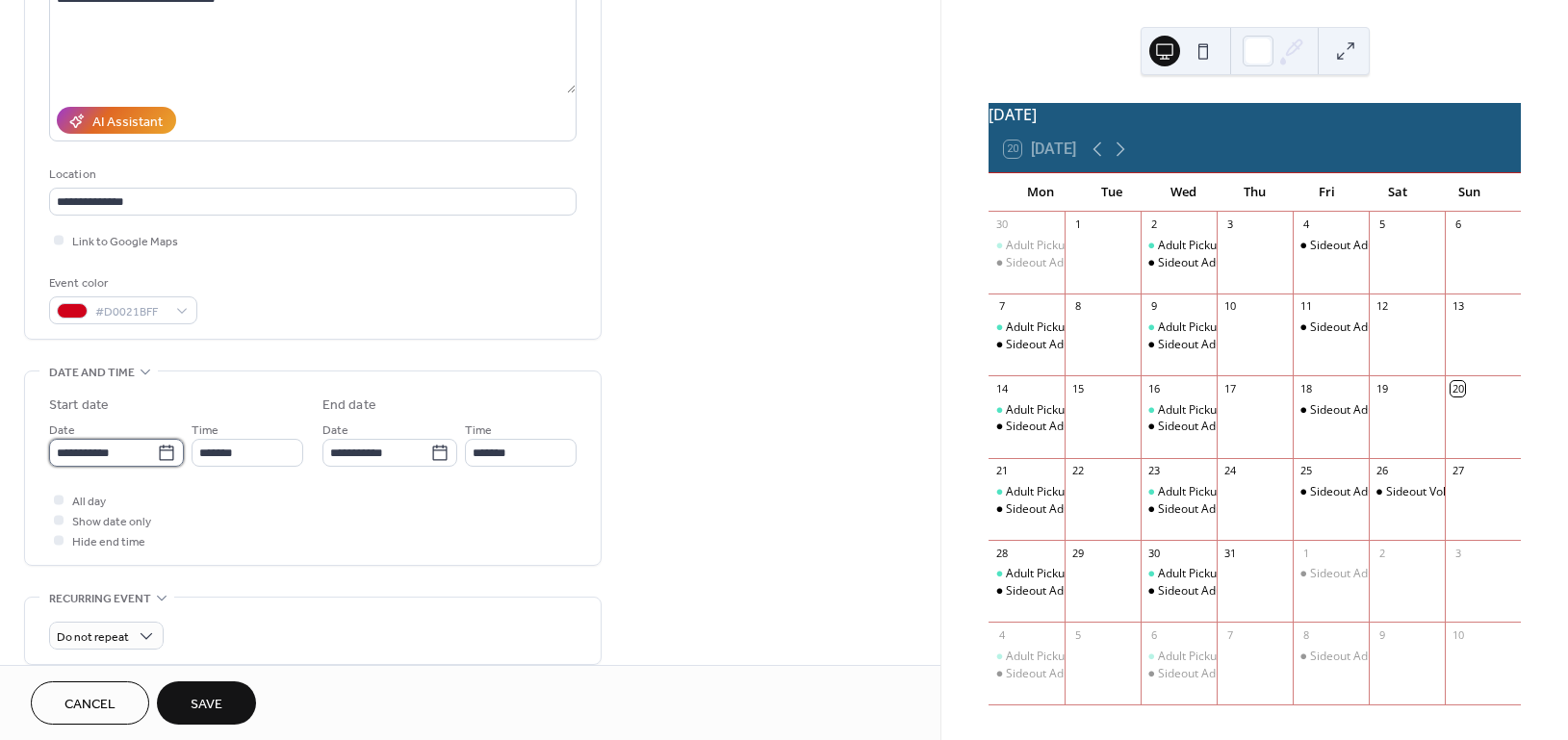 click on "**********" at bounding box center (103, 452) 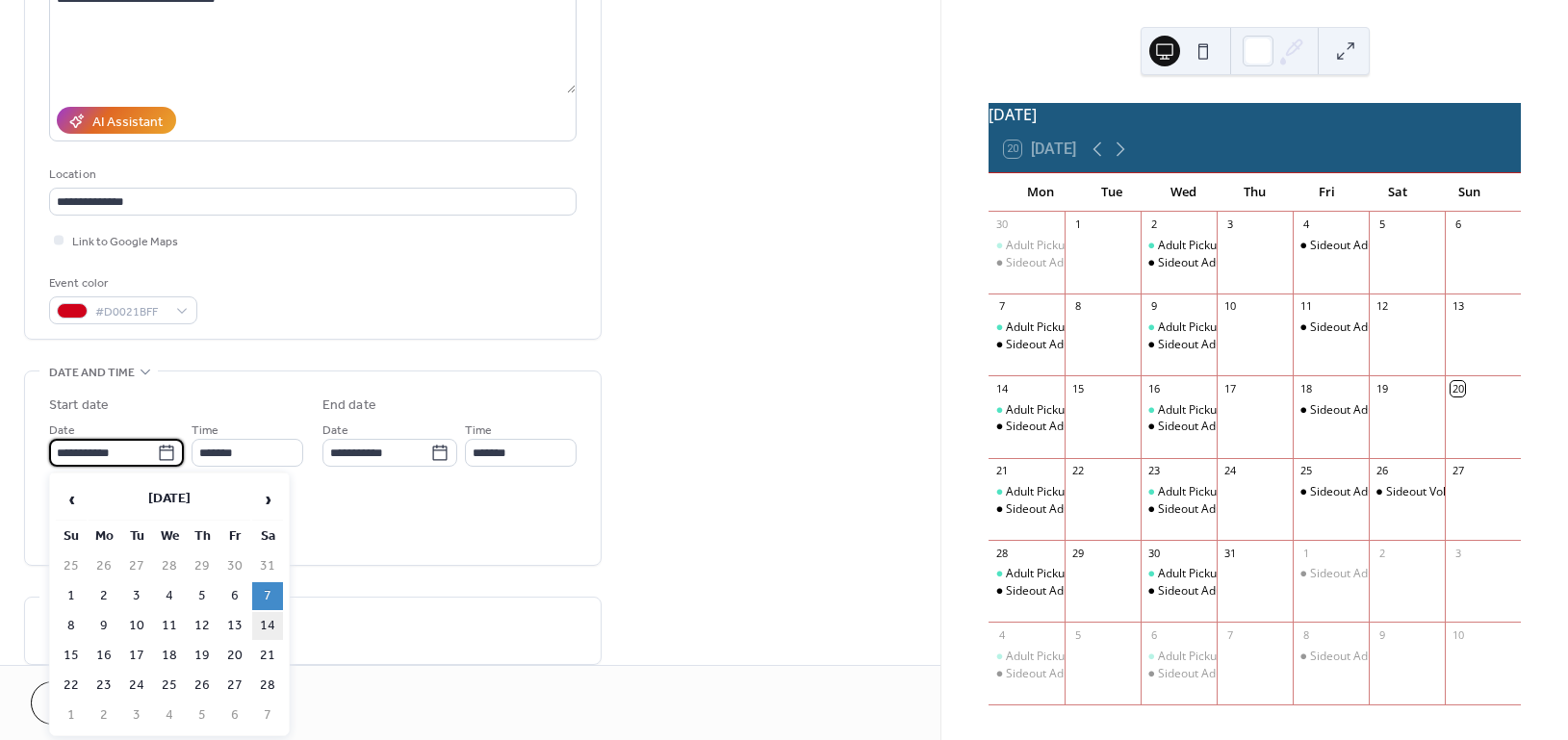 click on "14" at bounding box center [268, 625] 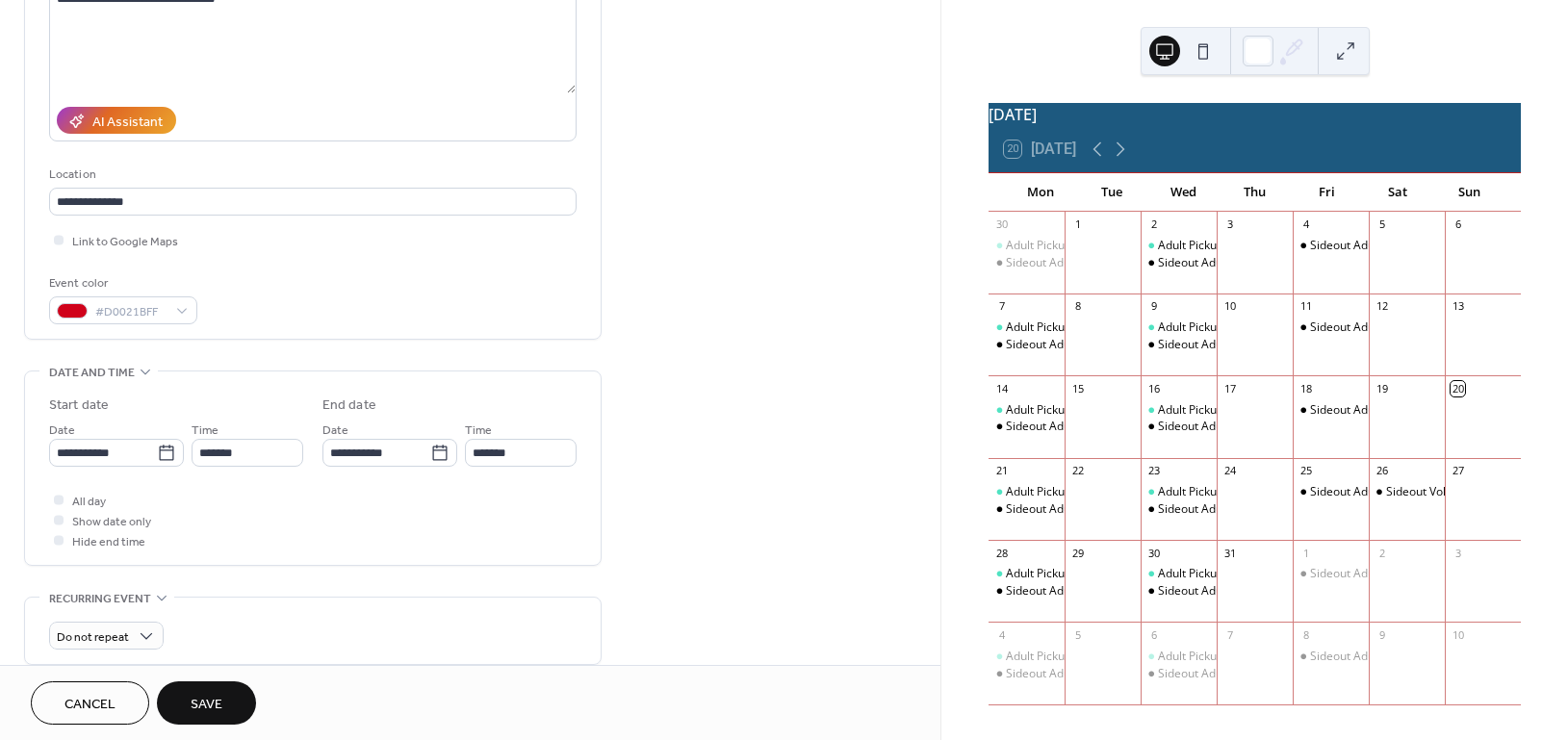 click on "Save" at bounding box center [206, 704] 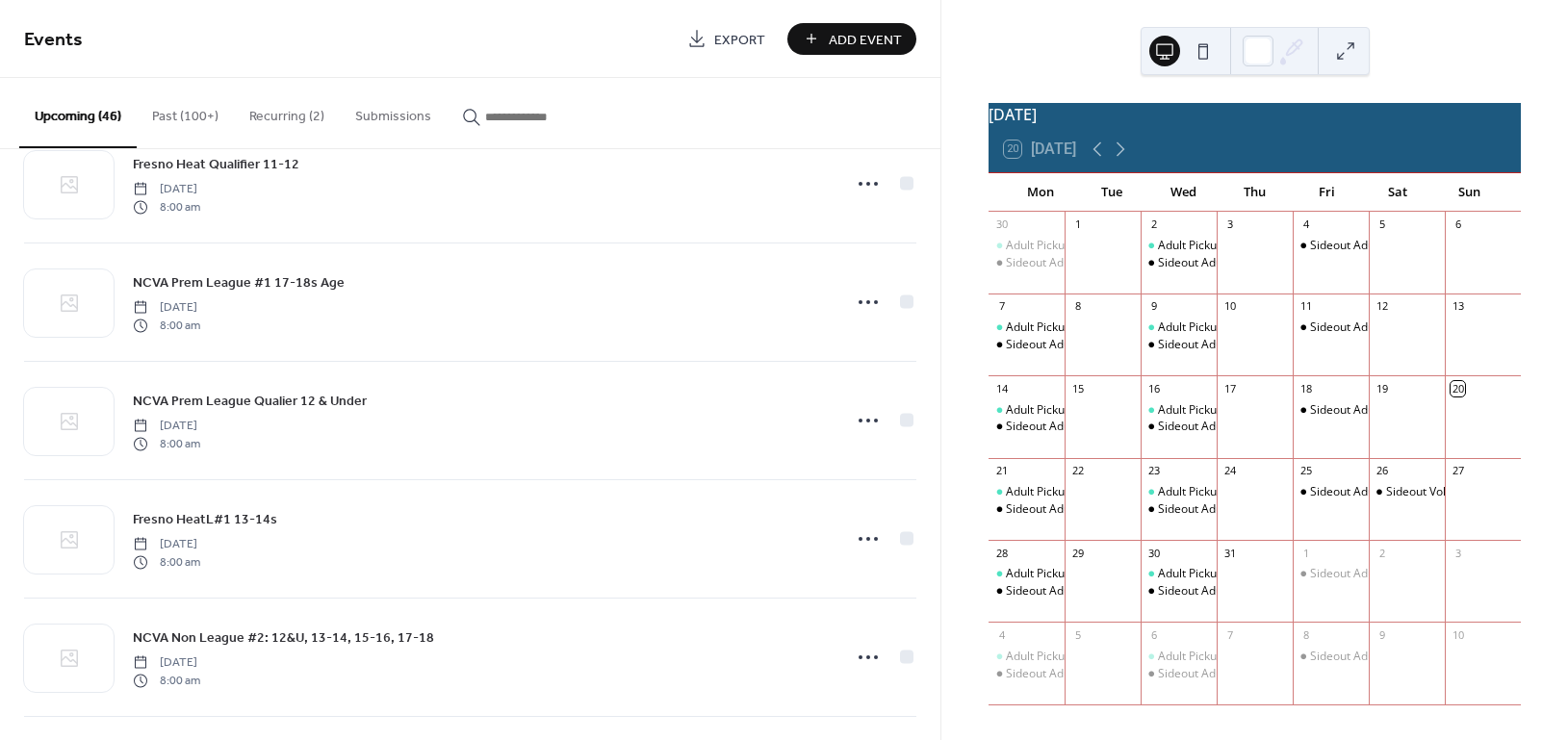 scroll, scrollTop: 2641, scrollLeft: 0, axis: vertical 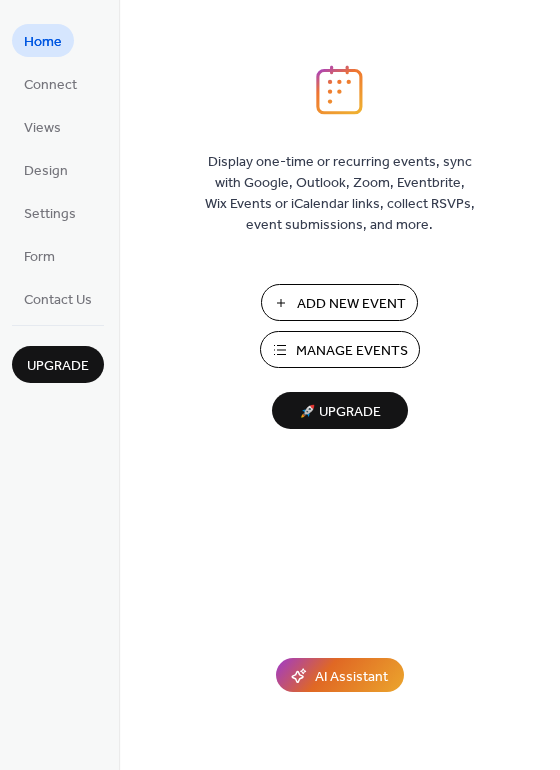 click on "Manage Events" at bounding box center [352, 351] 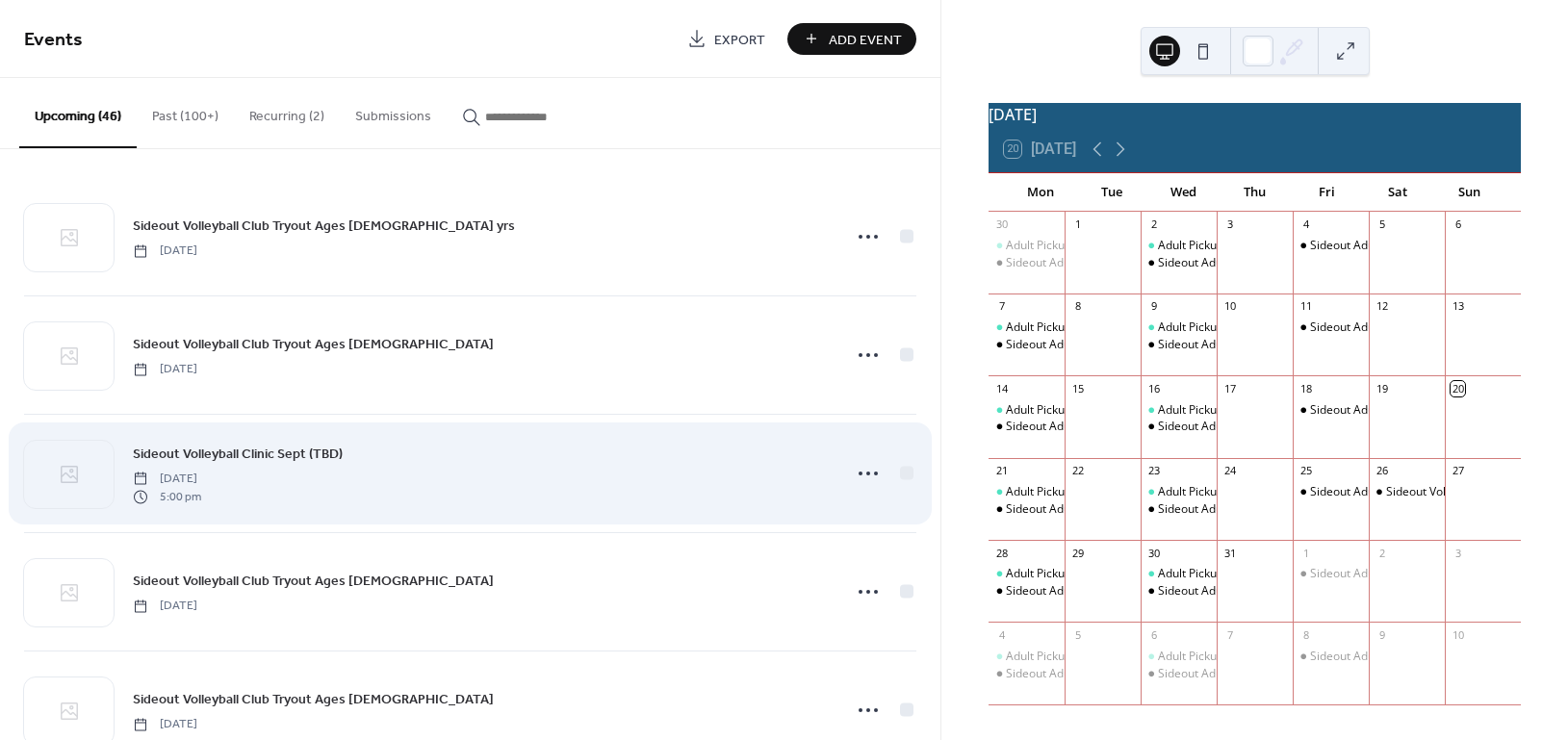 scroll, scrollTop: 0, scrollLeft: 0, axis: both 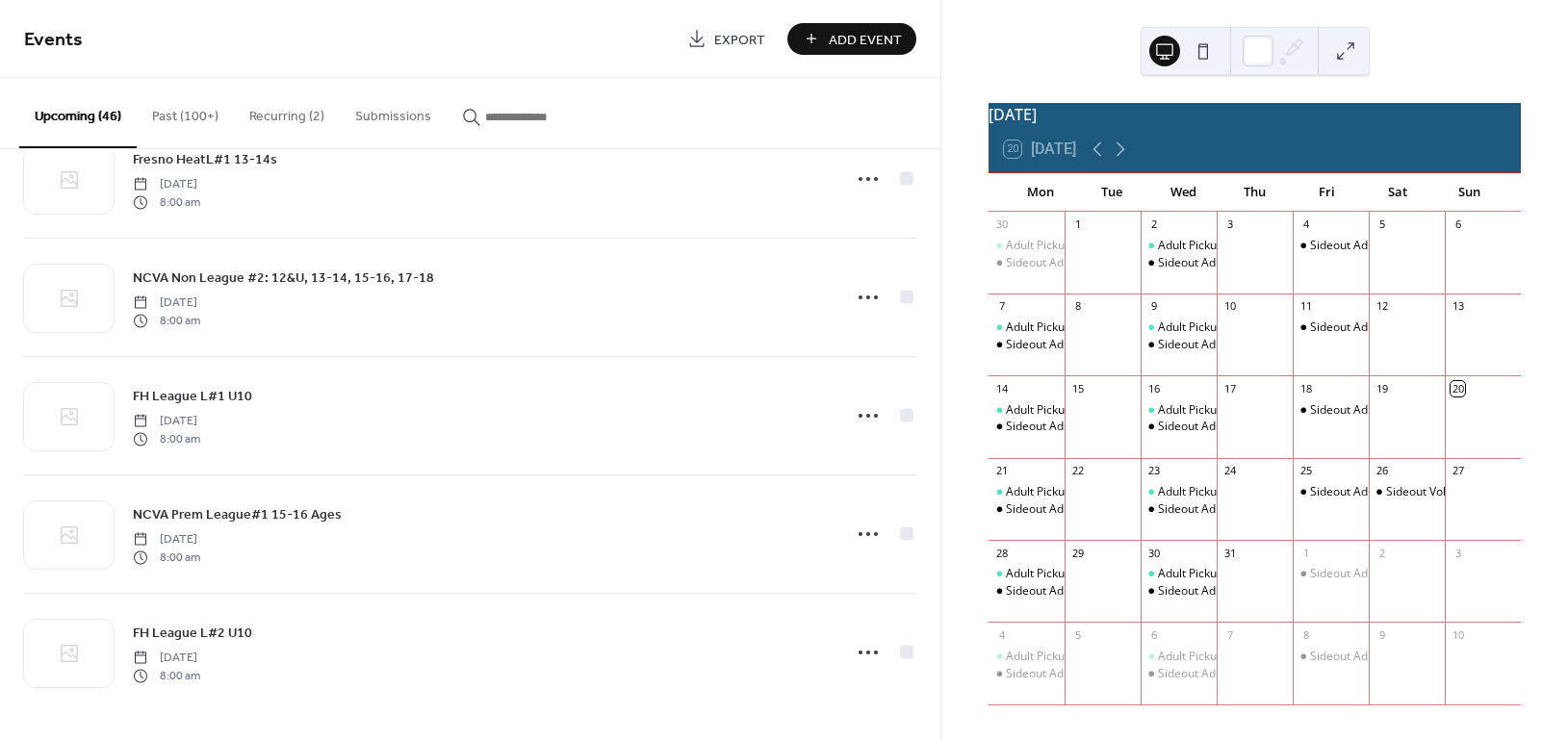 click on "Upcoming (46)" at bounding box center [78, 113] 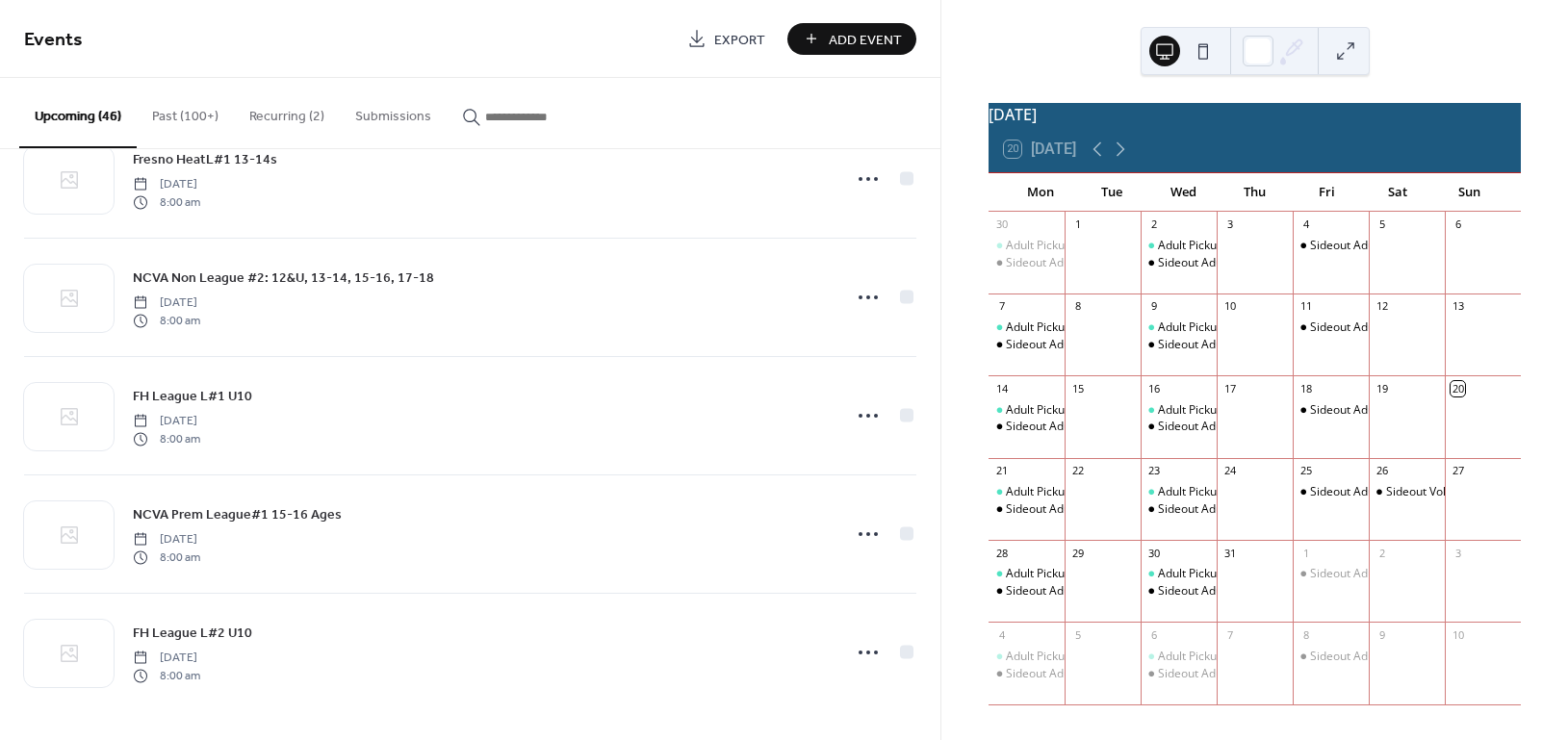 click 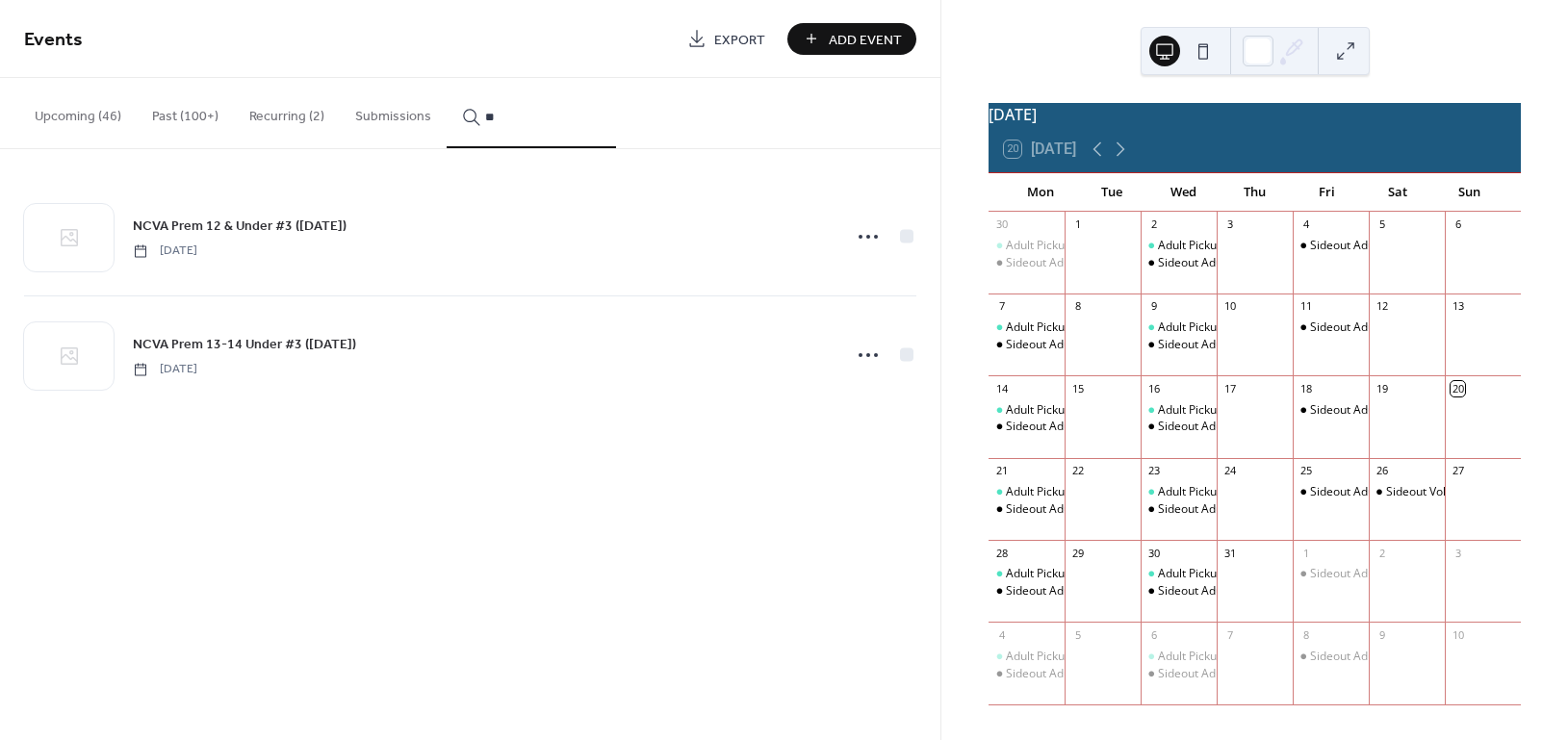 click on "**" at bounding box center (531, 113) 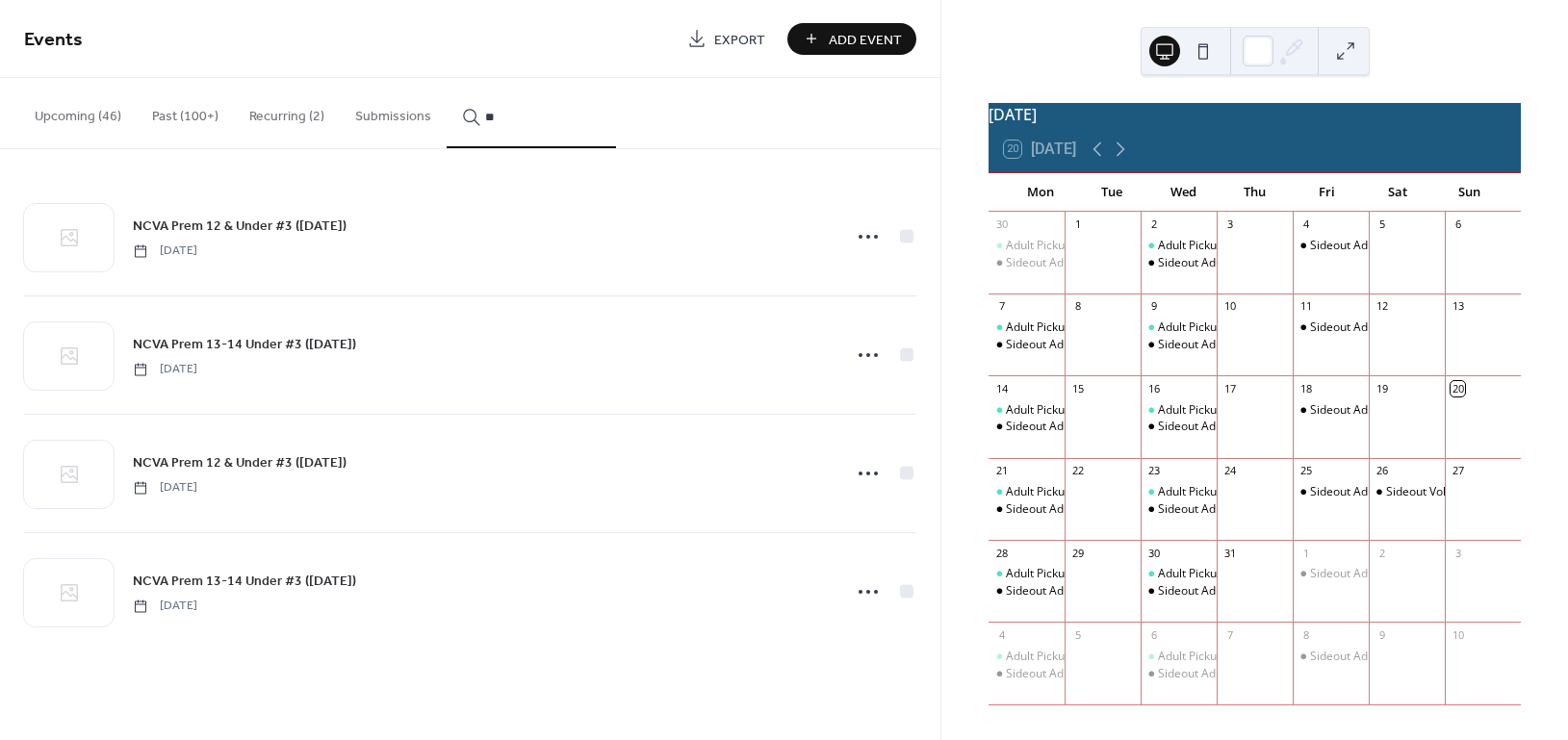 type on "*" 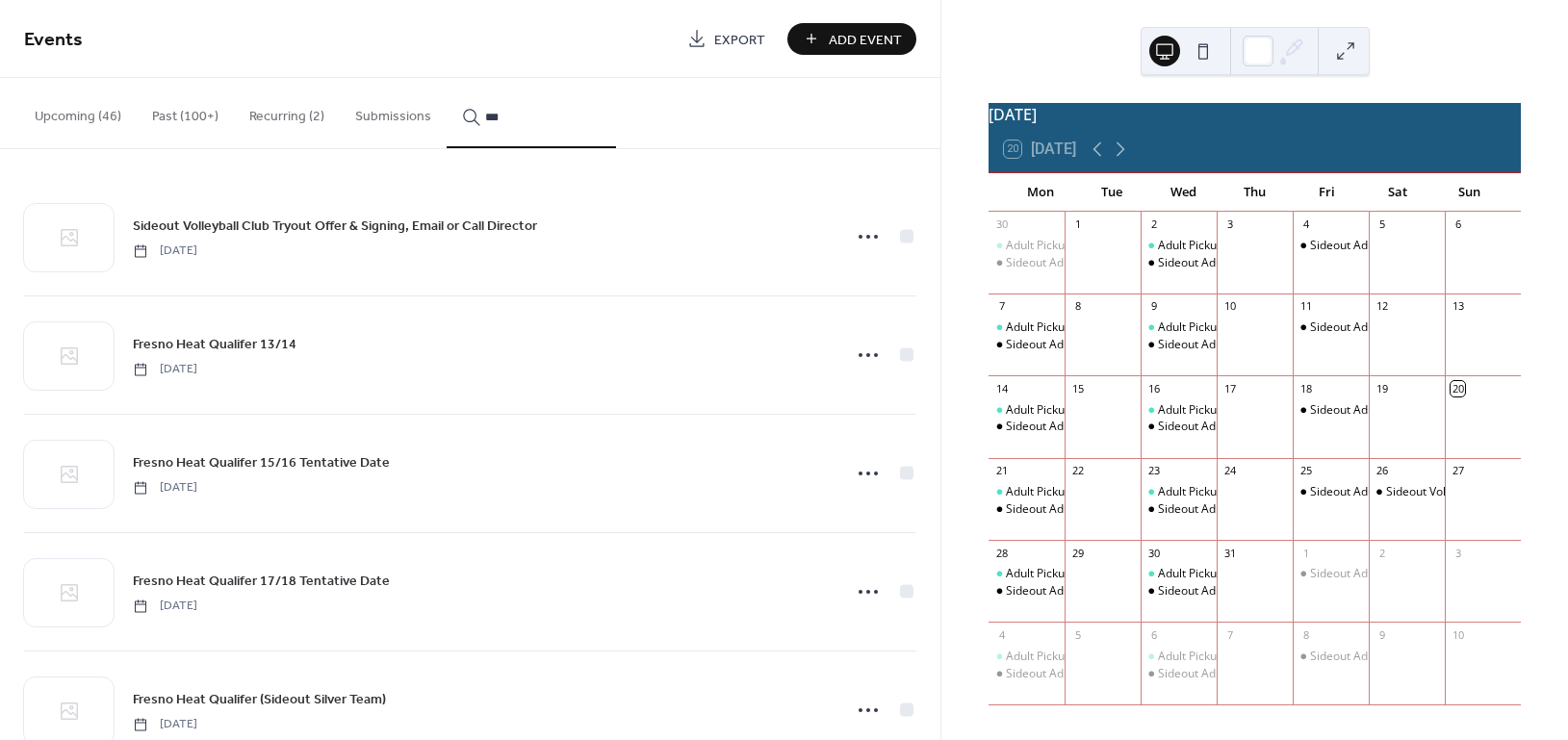 click on "***" at bounding box center (531, 113) 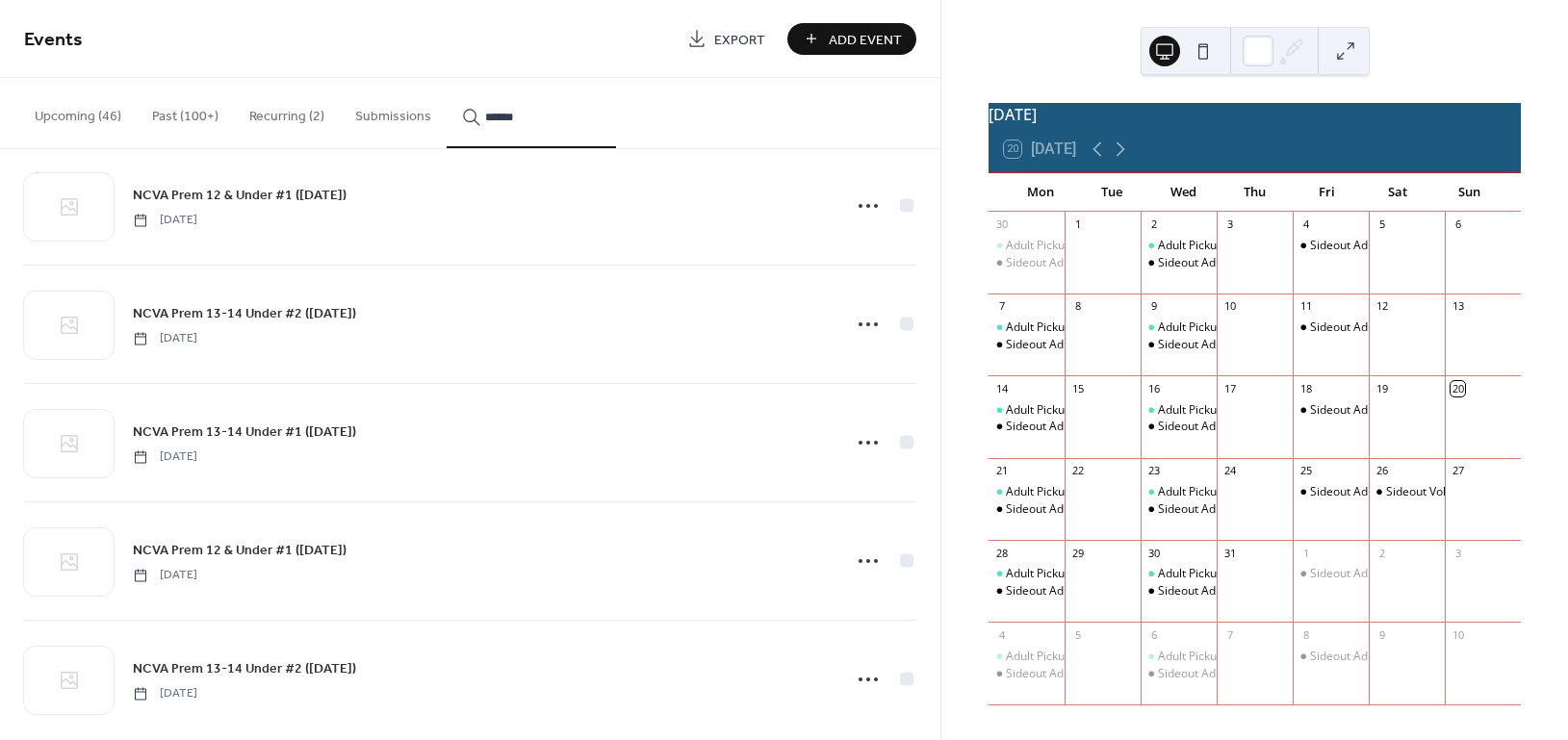 scroll, scrollTop: 771, scrollLeft: 0, axis: vertical 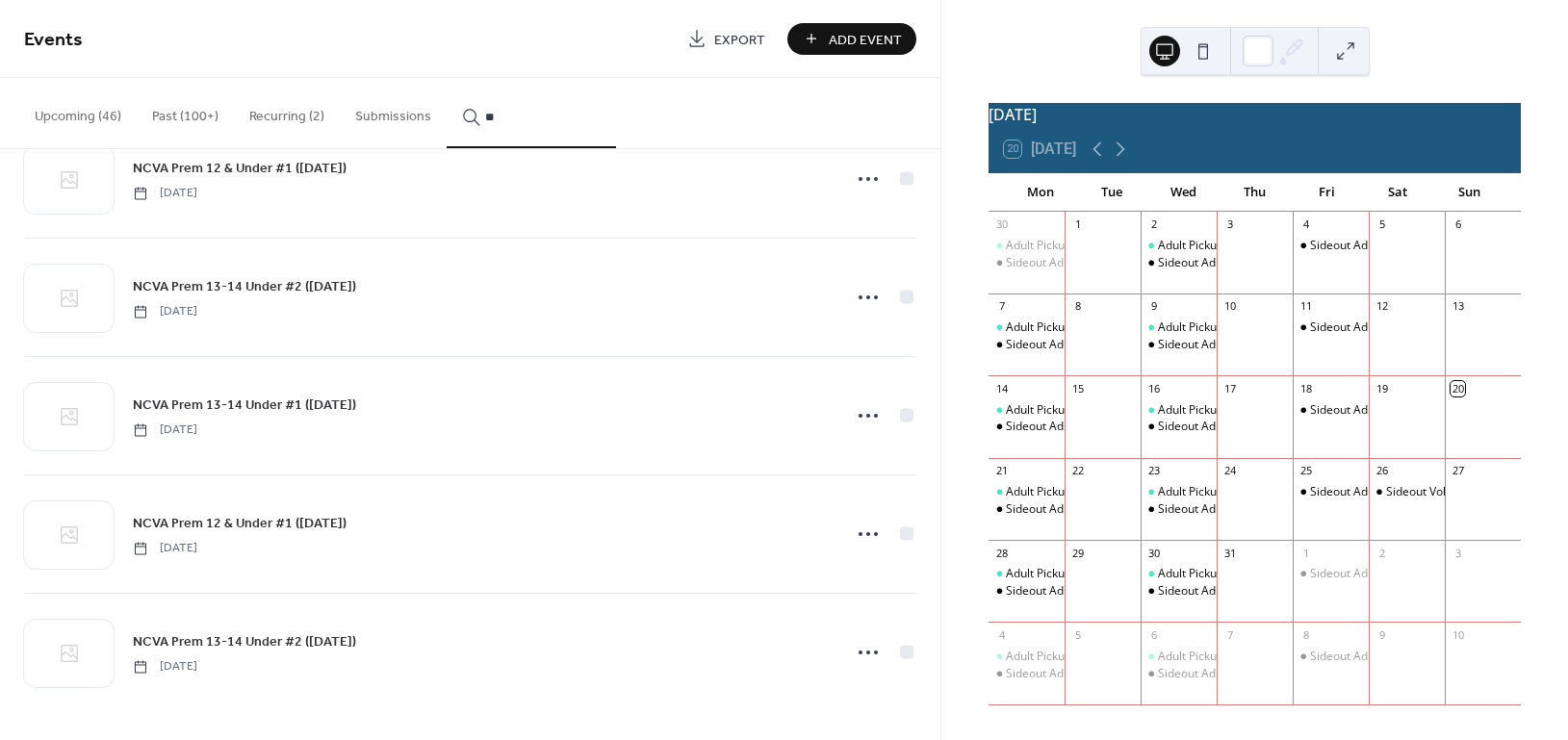 type on "*" 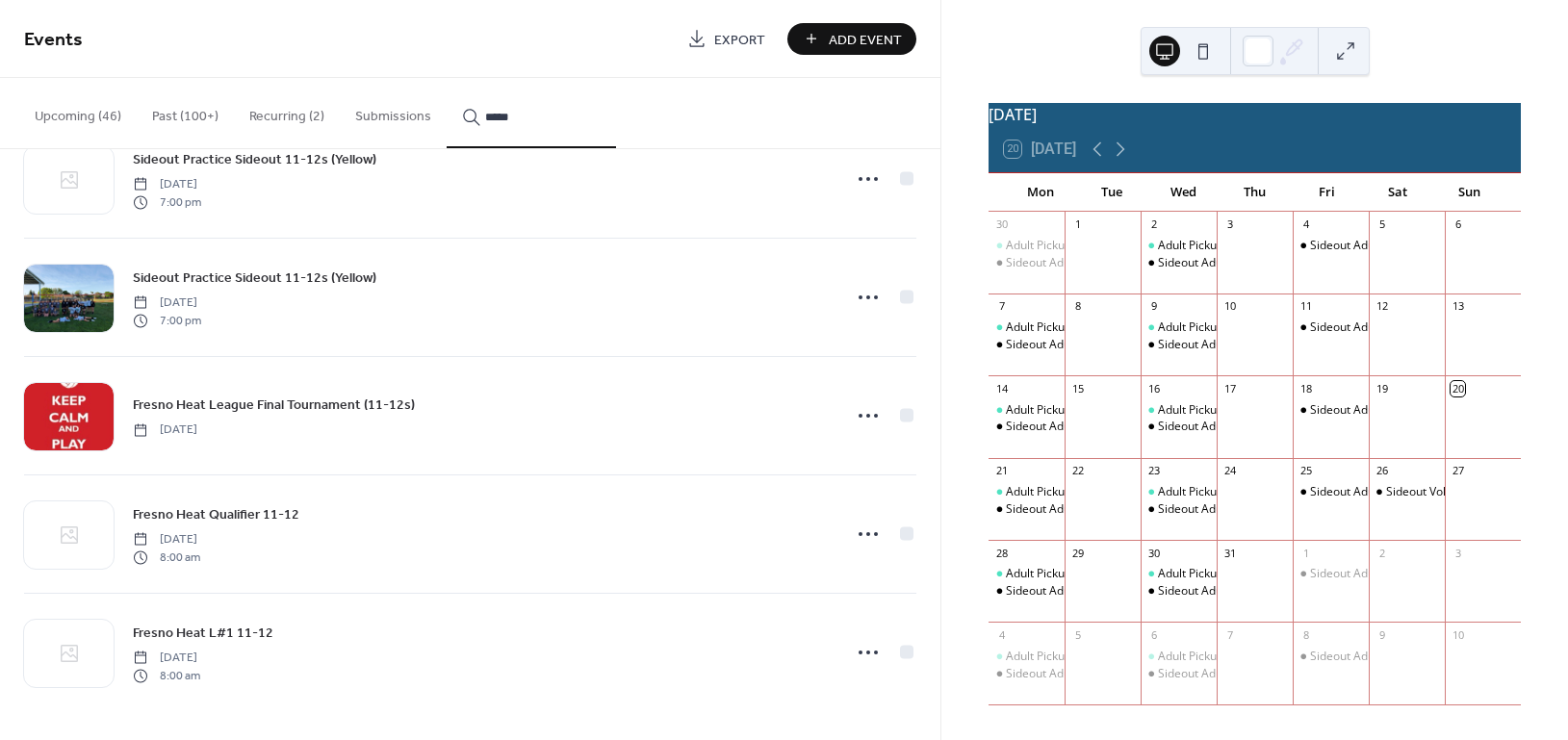 scroll, scrollTop: 4924, scrollLeft: 0, axis: vertical 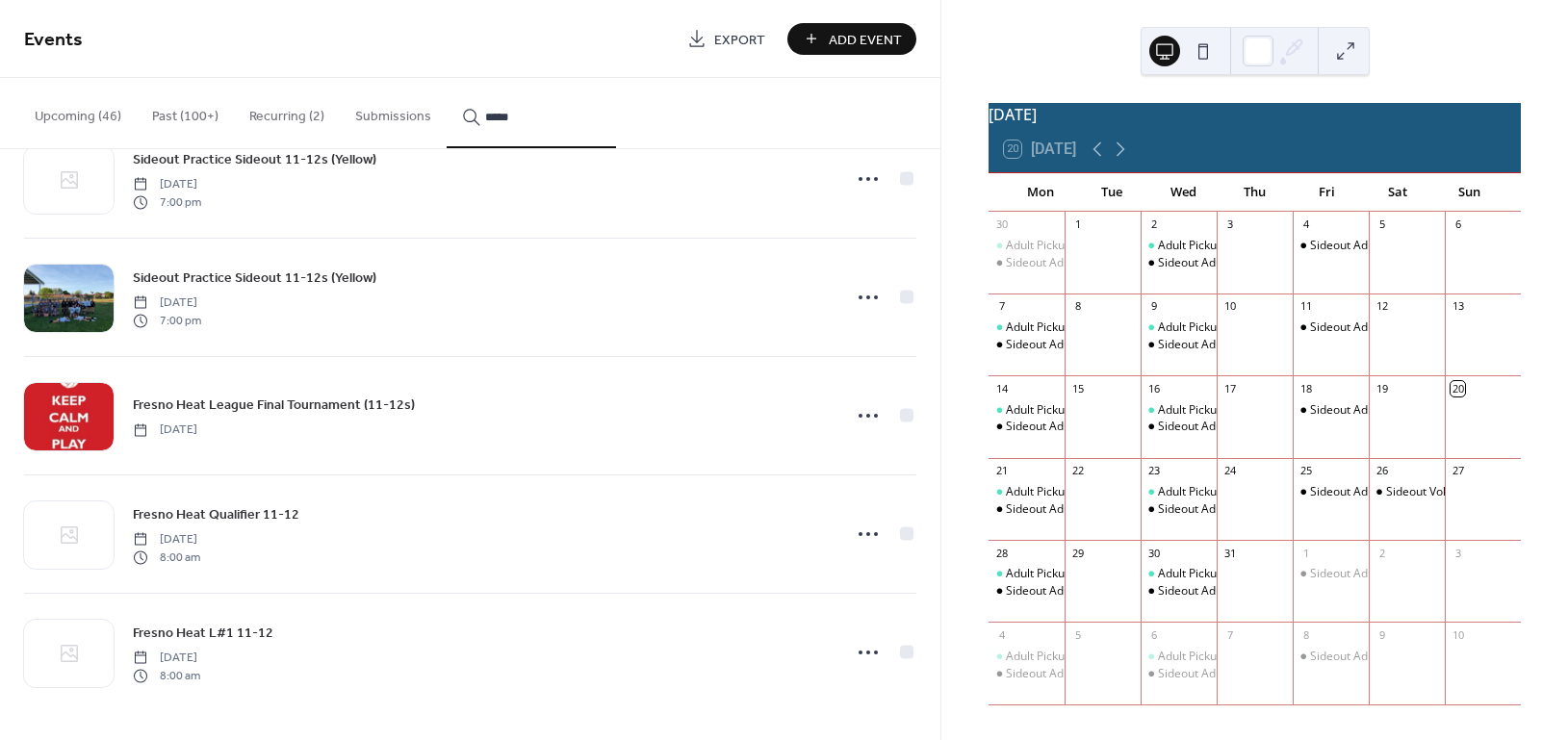 type on "*****" 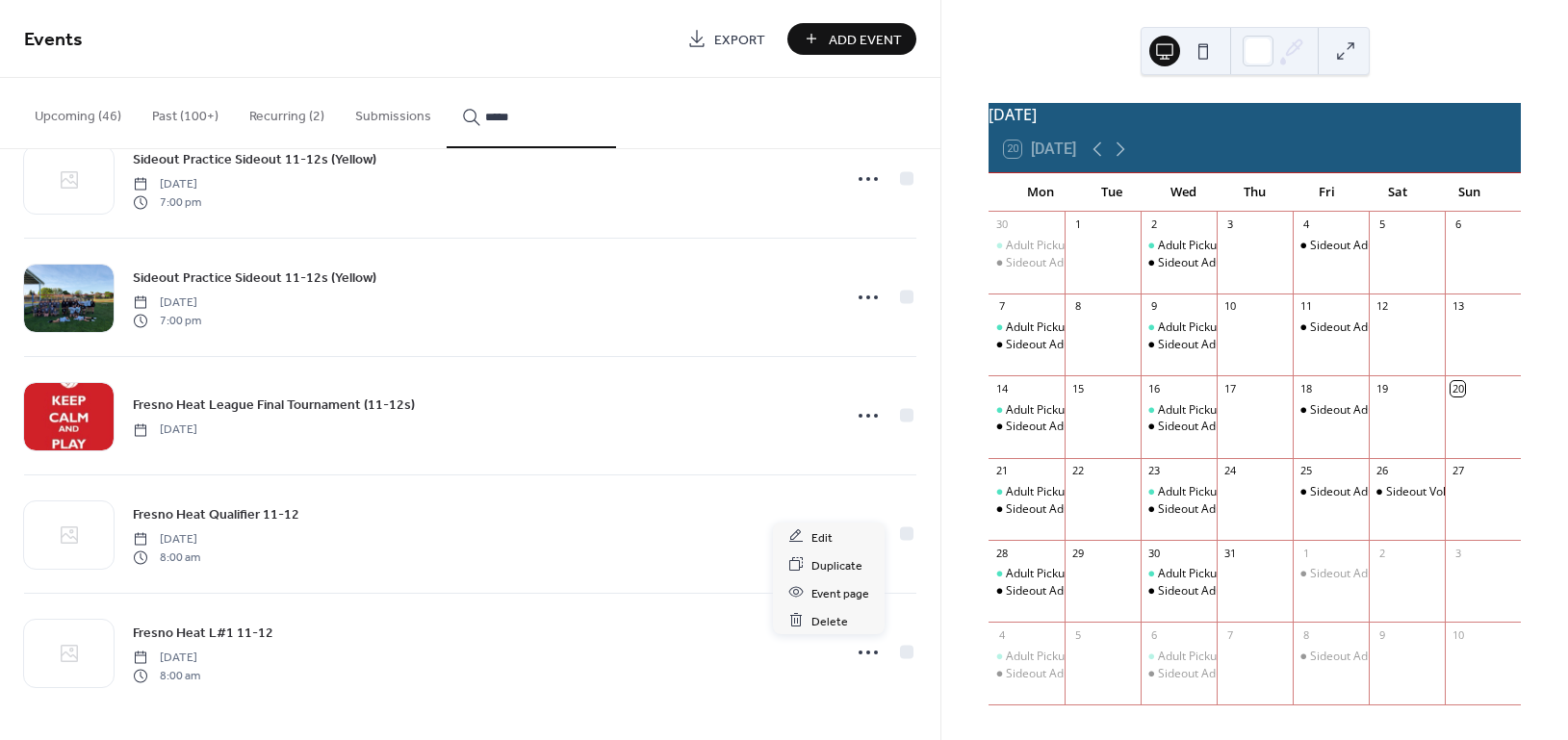 click 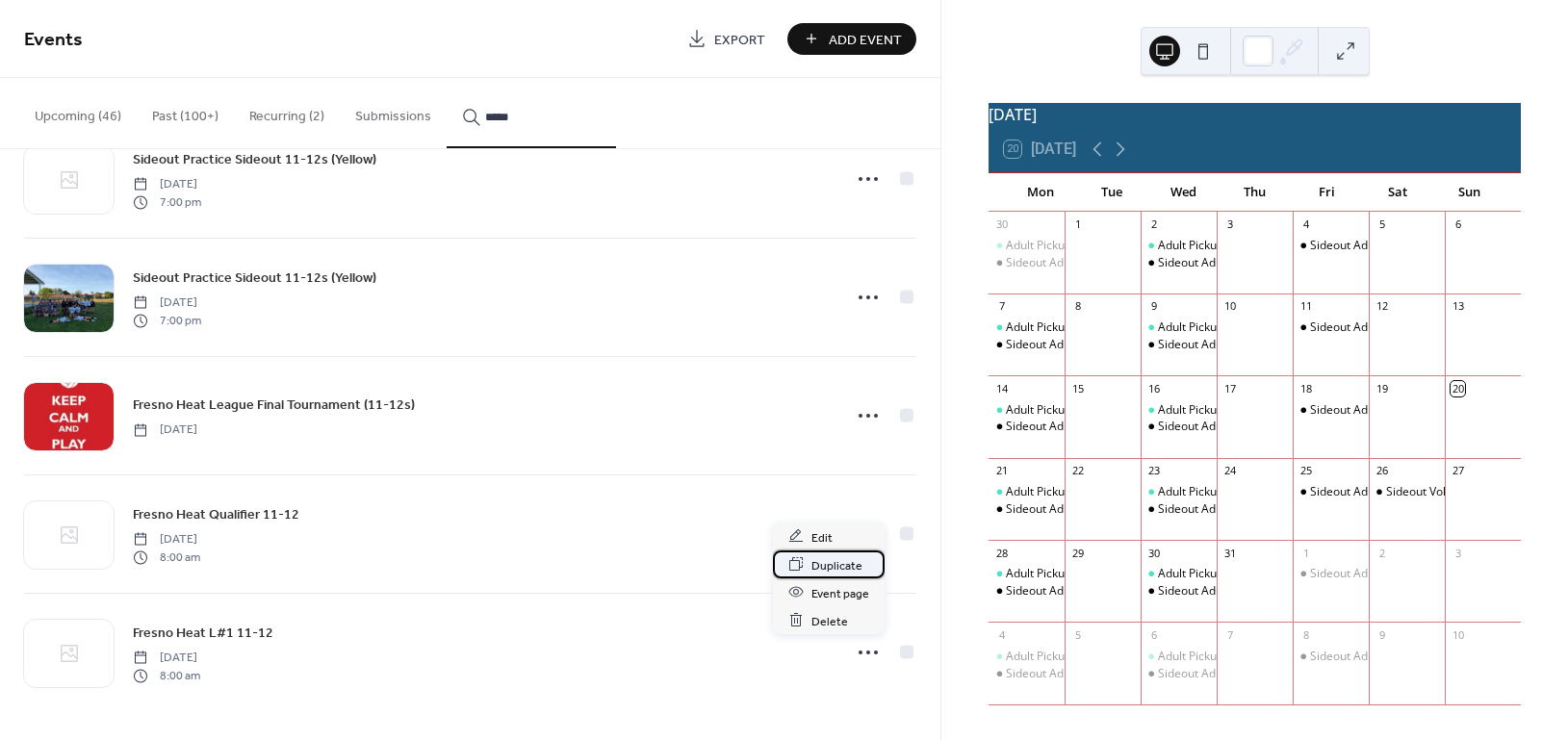 click on "Duplicate" at bounding box center (836, 565) 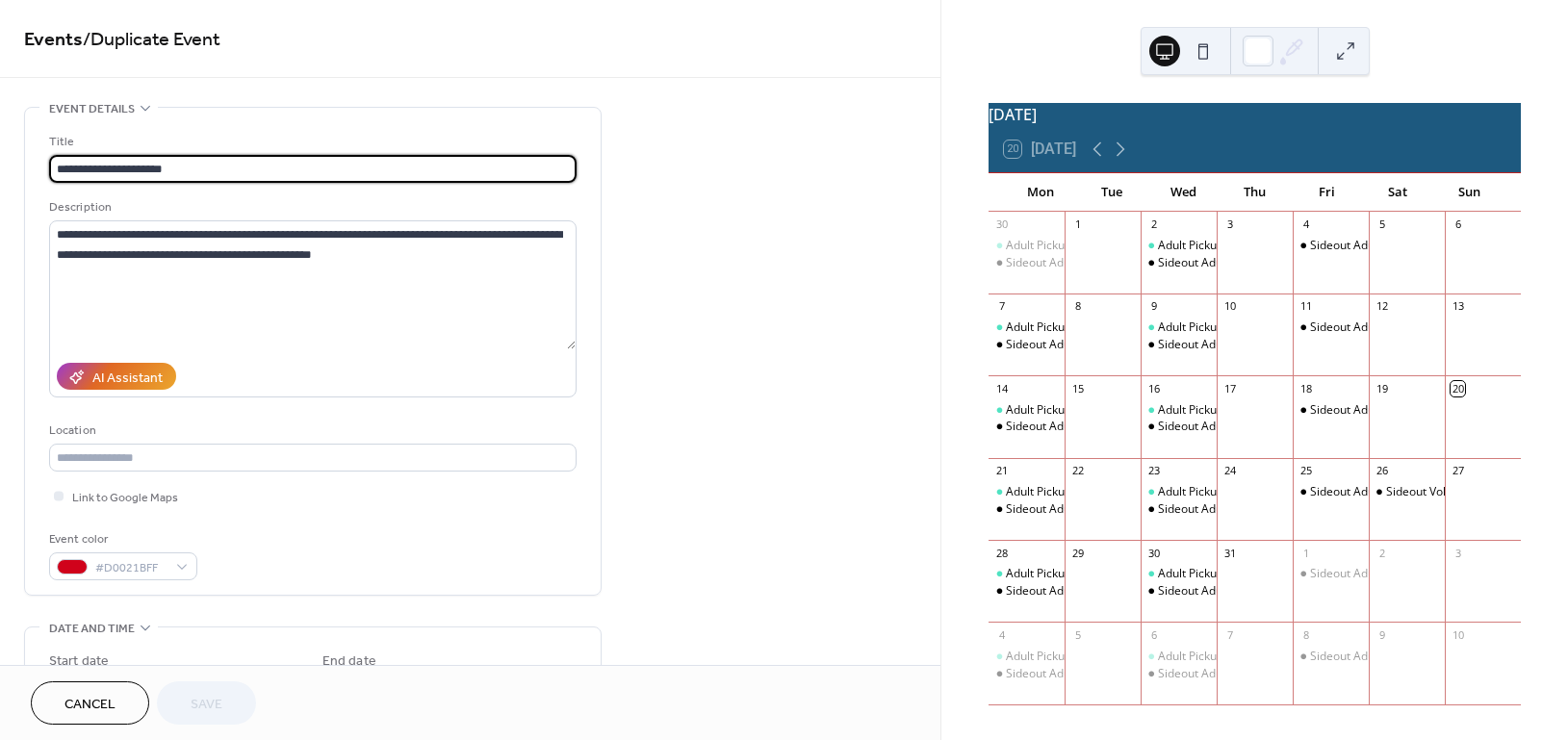 click on "**********" at bounding box center (313, 168) 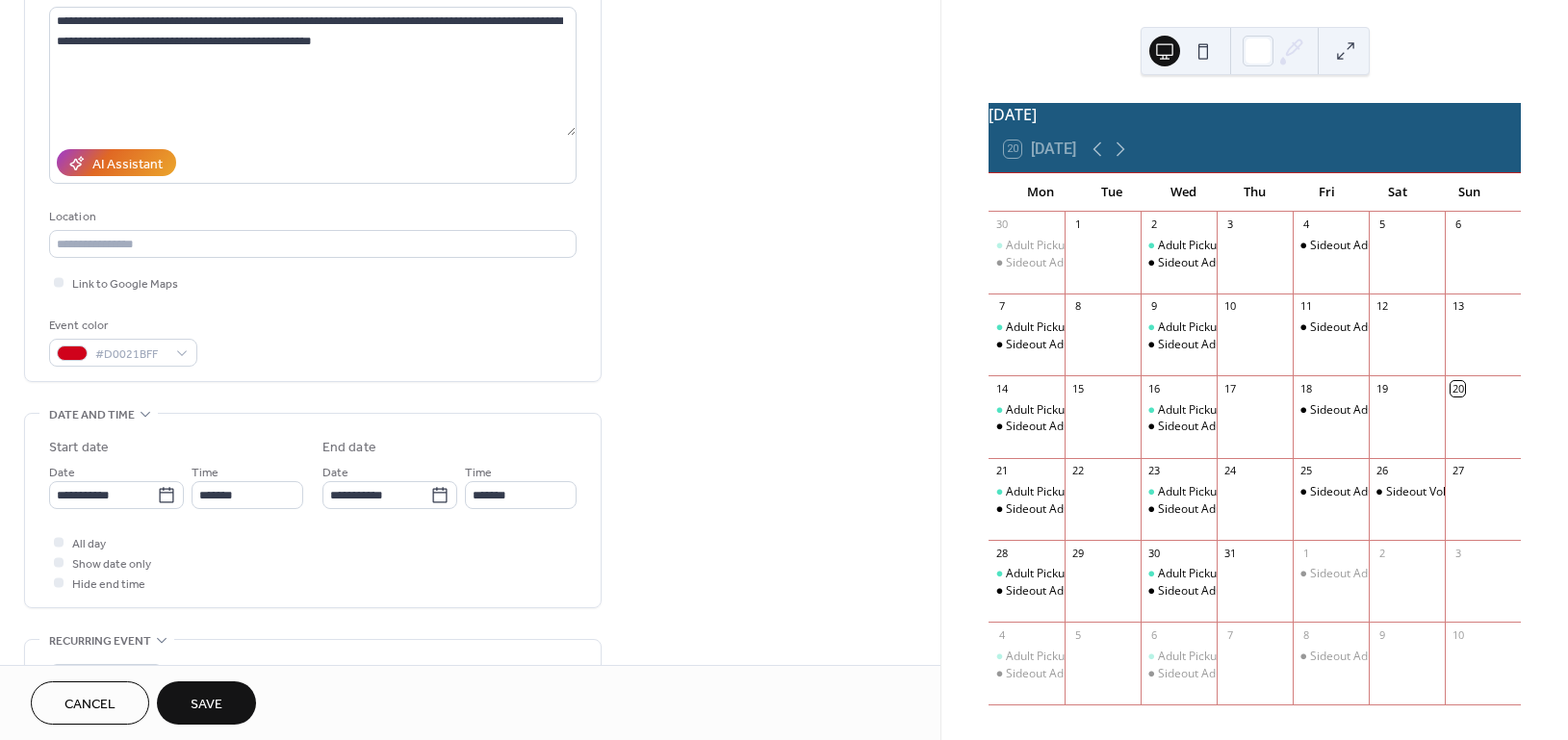 scroll, scrollTop: 385, scrollLeft: 0, axis: vertical 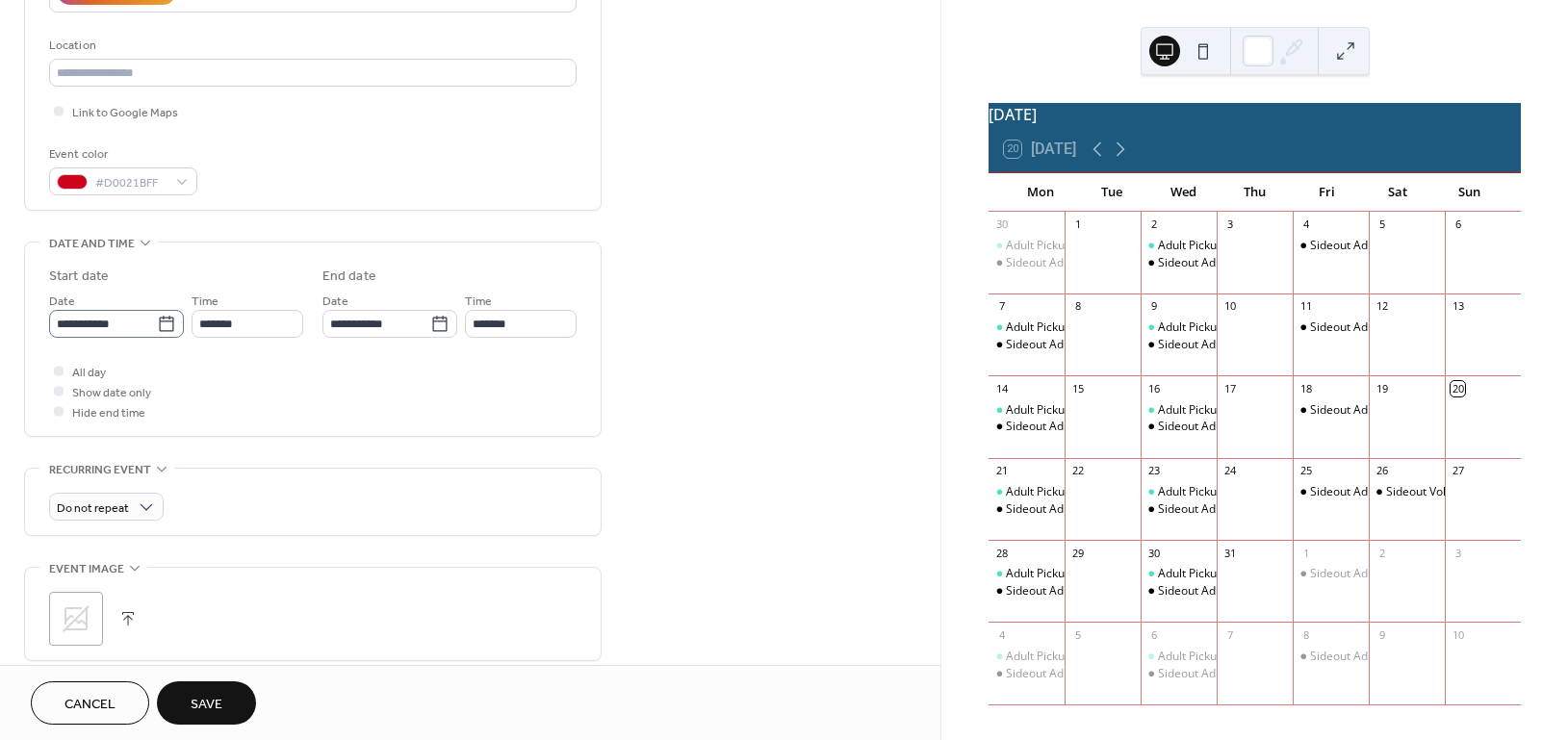 type on "**********" 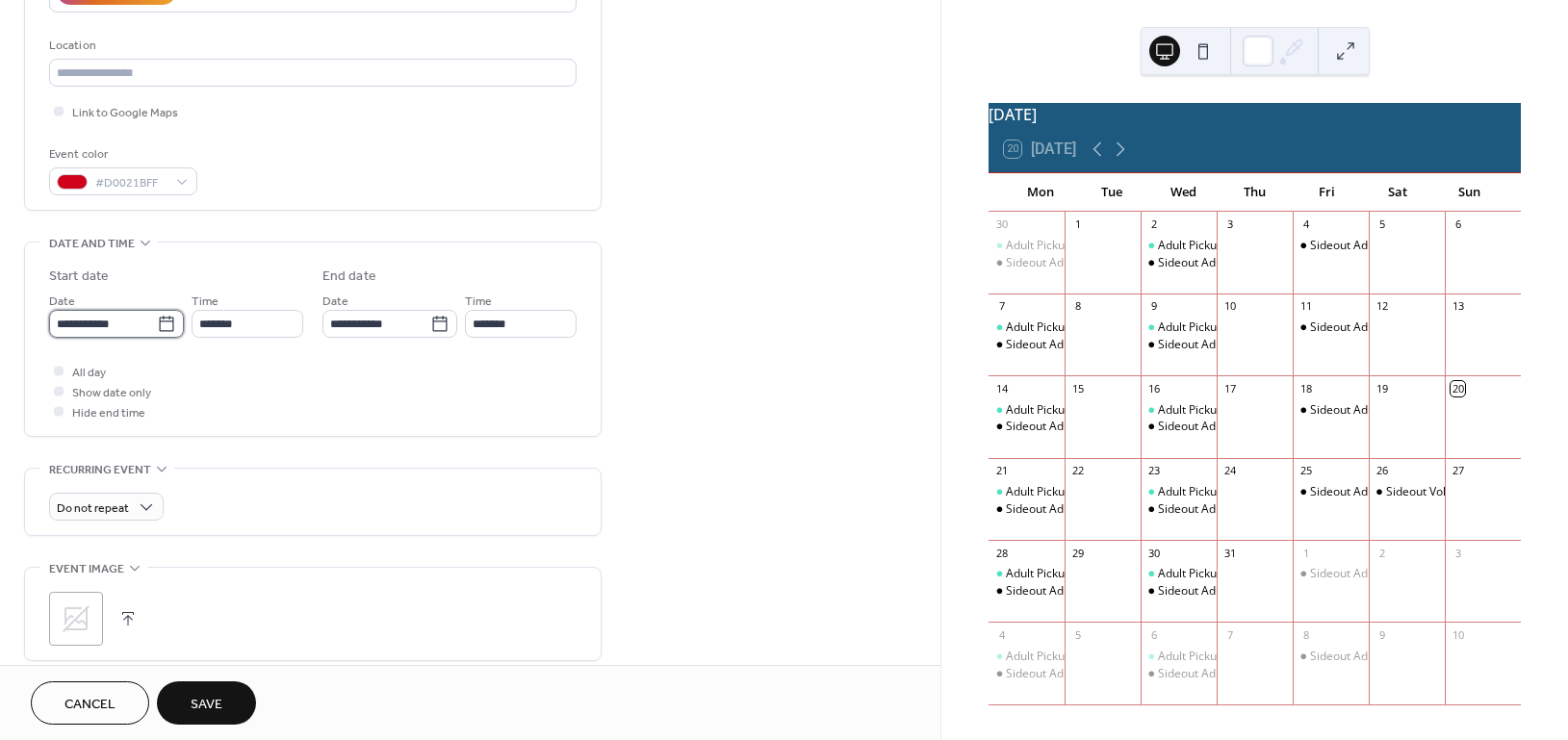 click on "**********" at bounding box center [103, 323] 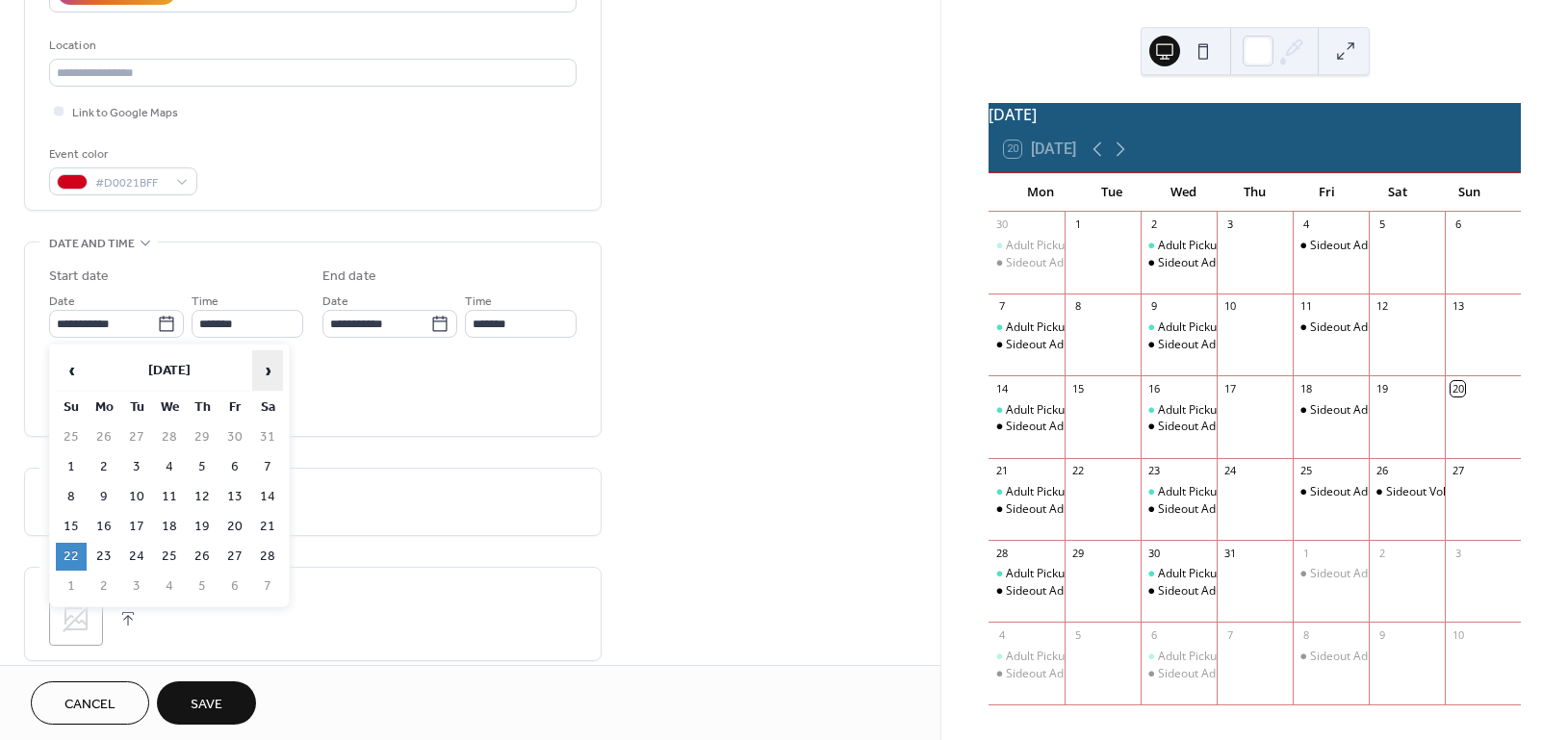 click on "›" at bounding box center [268, 370] 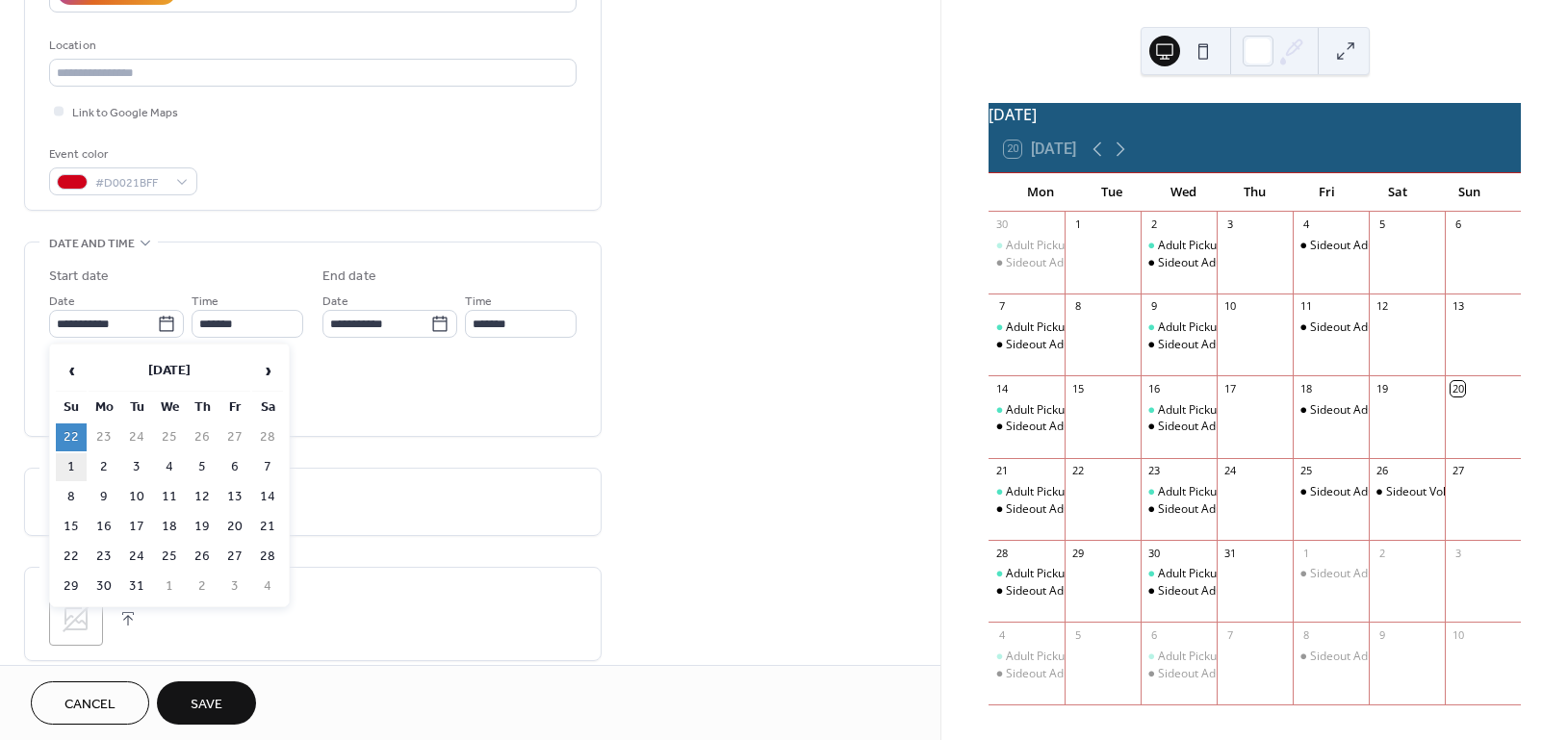 click on "1" at bounding box center [71, 467] 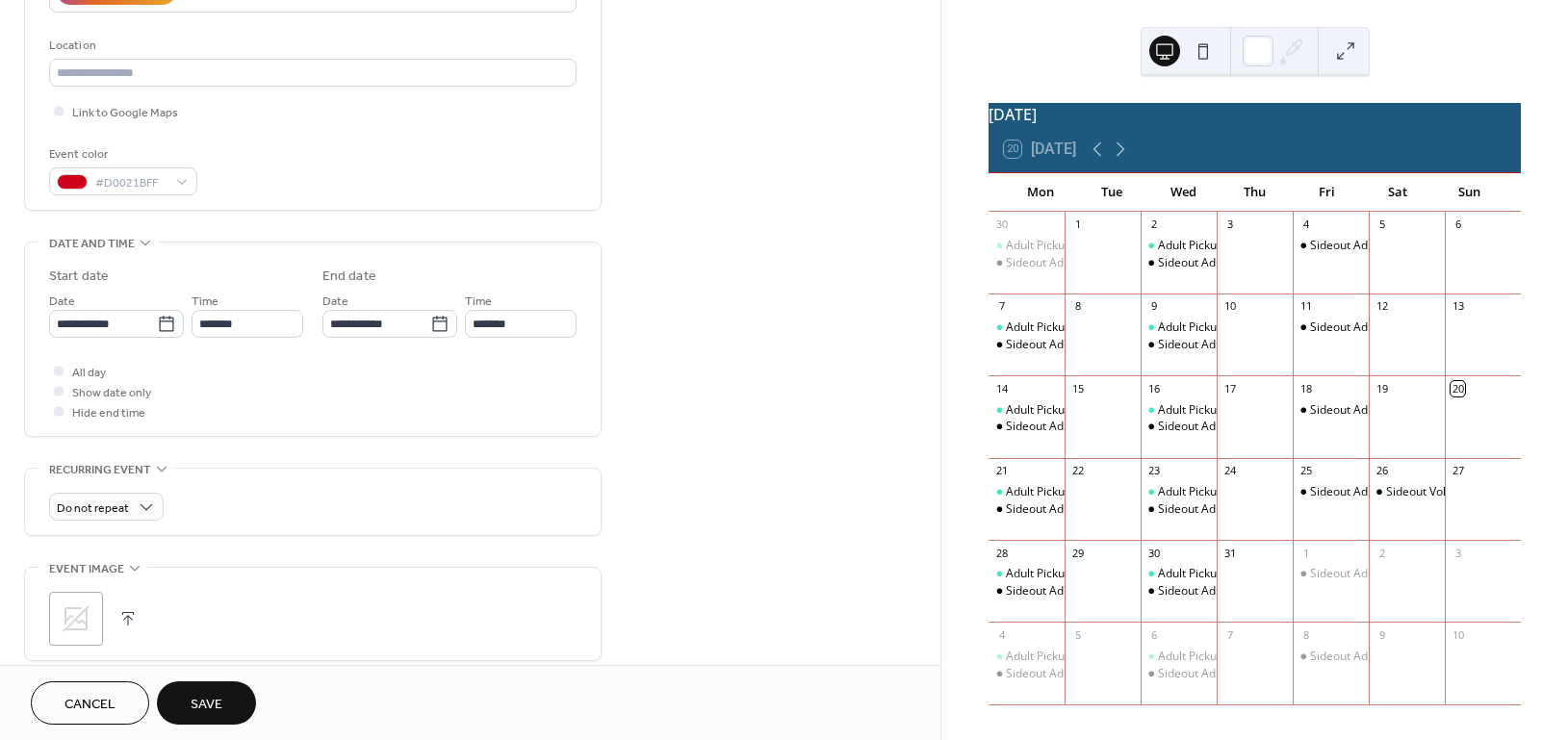click on "Save" at bounding box center (206, 704) 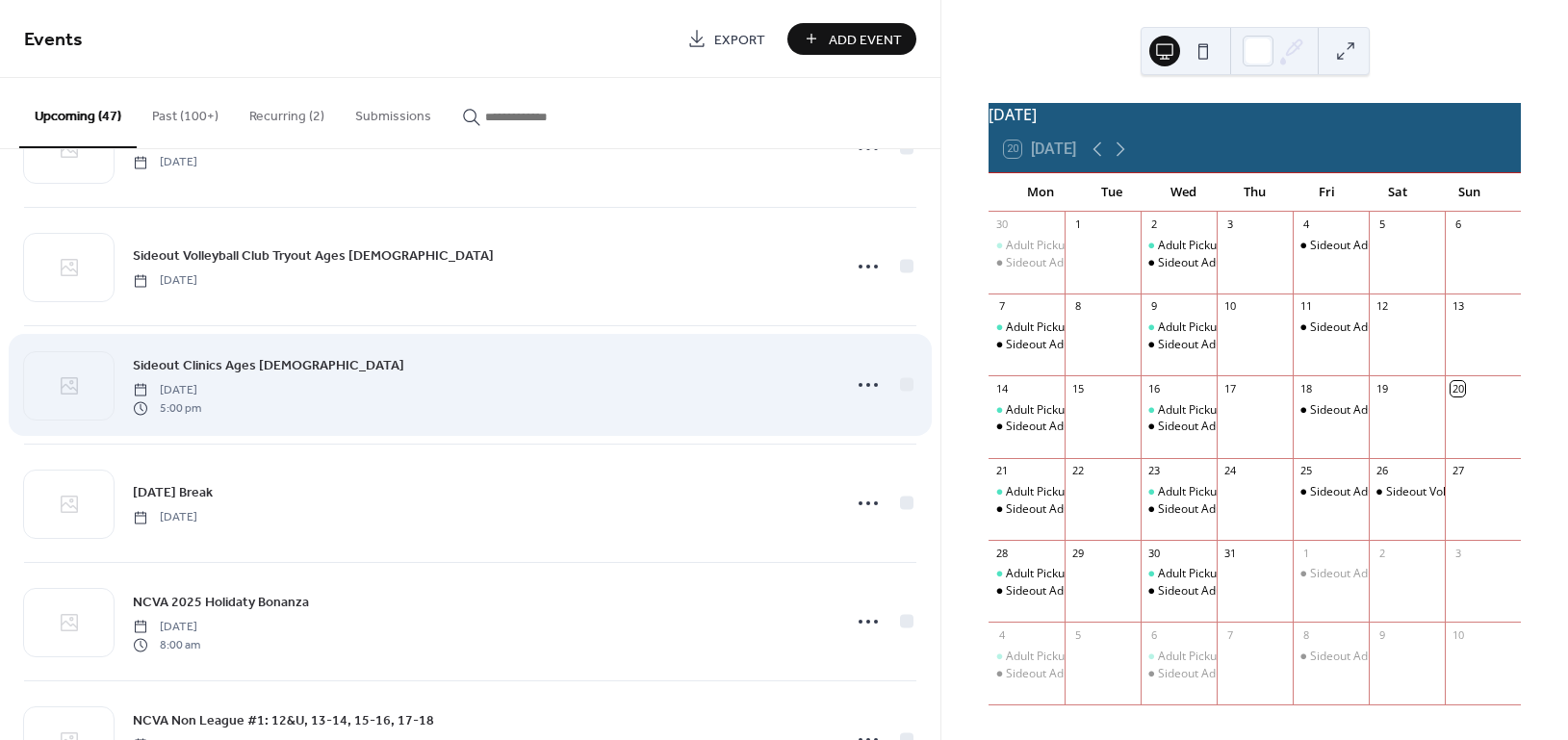 scroll, scrollTop: 513, scrollLeft: 0, axis: vertical 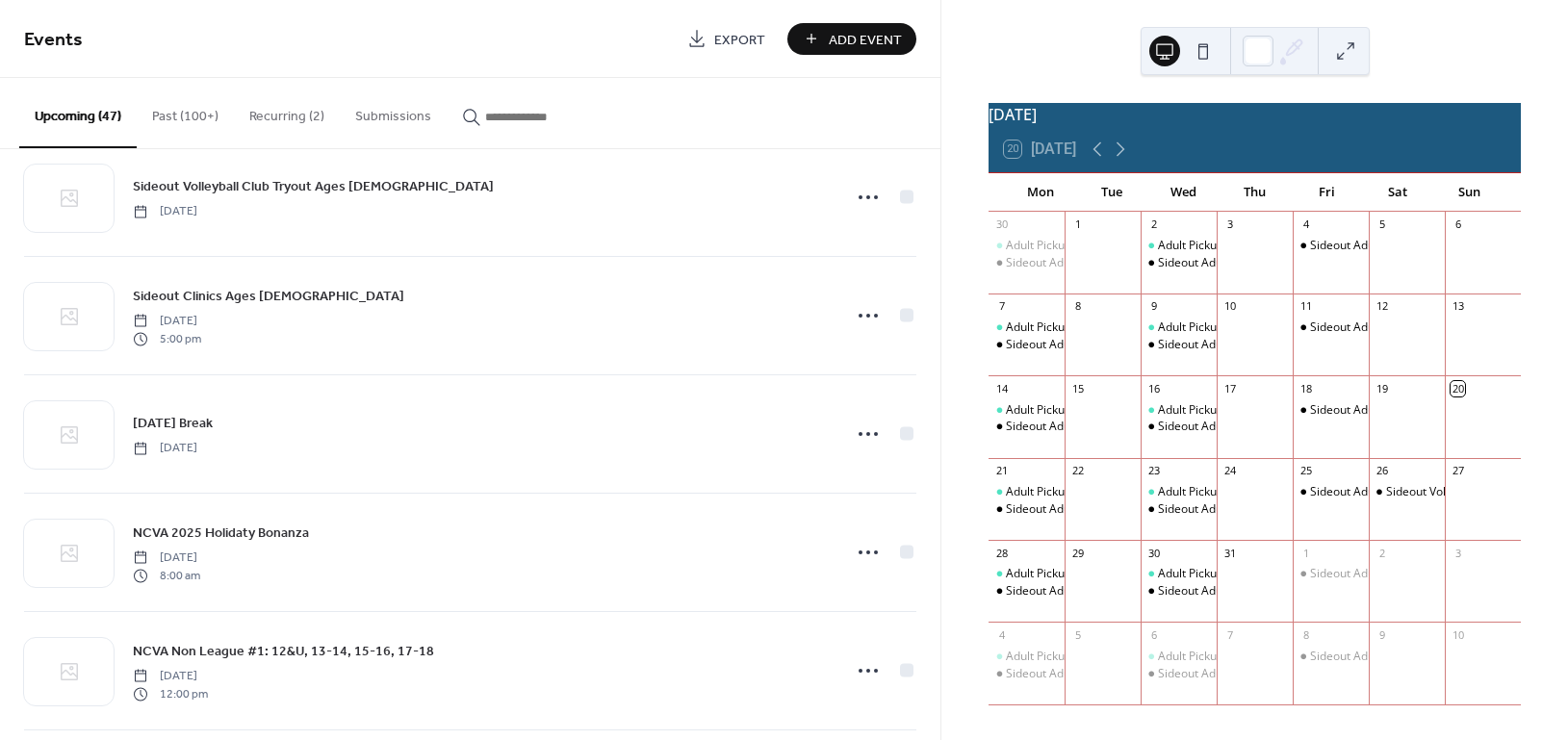 click at bounding box center [543, 116] 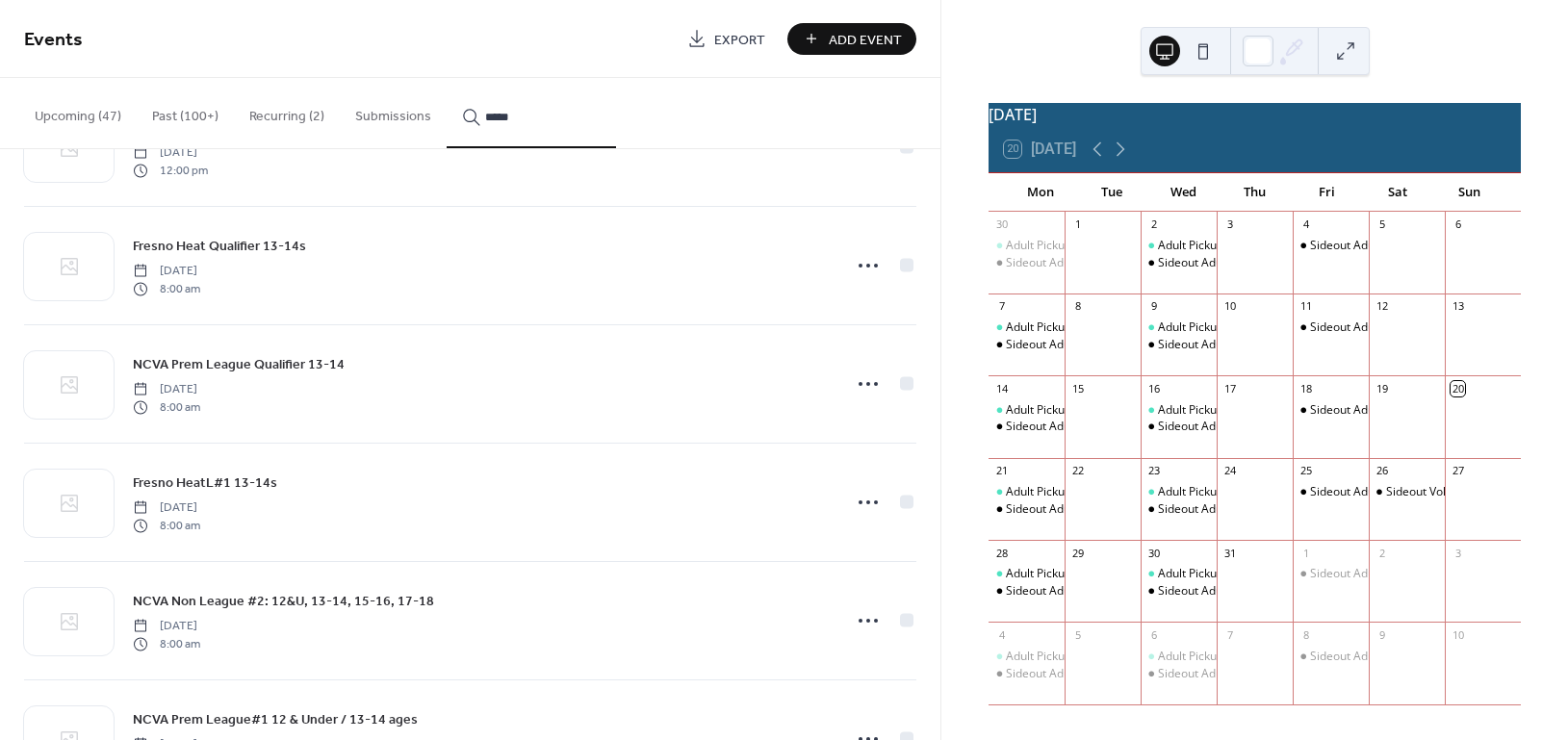 scroll, scrollTop: 2822, scrollLeft: 0, axis: vertical 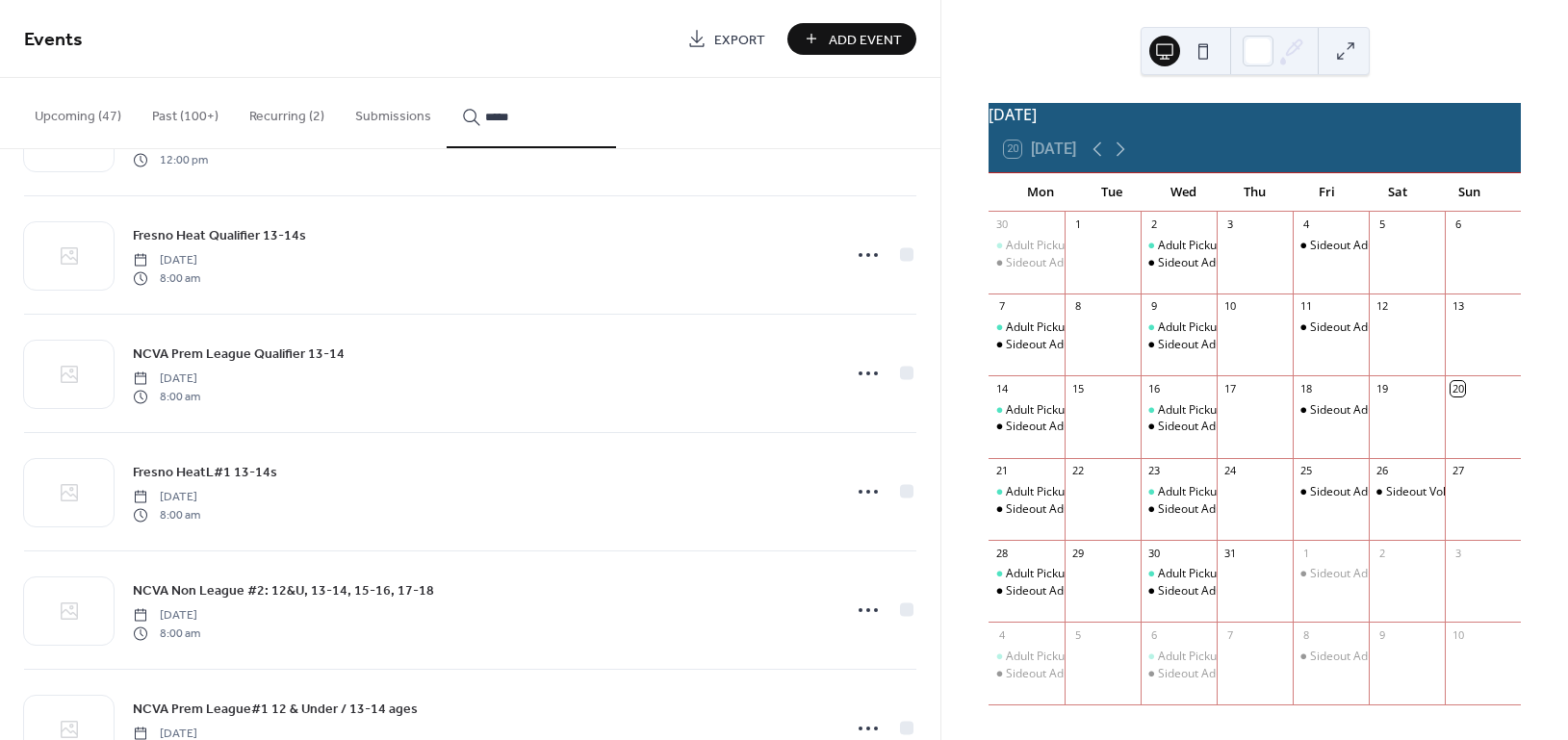 type on "*****" 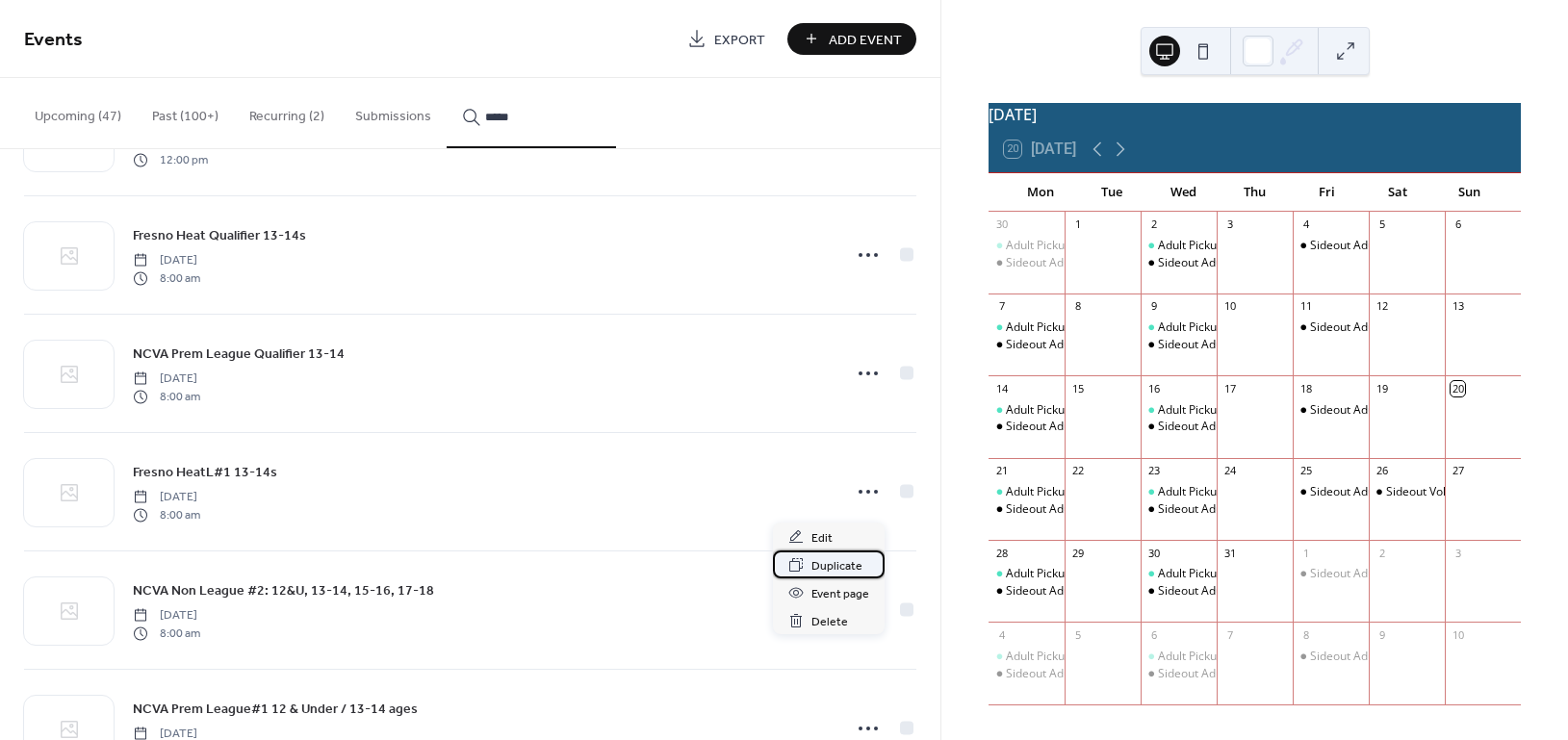 click on "Duplicate" at bounding box center [836, 566] 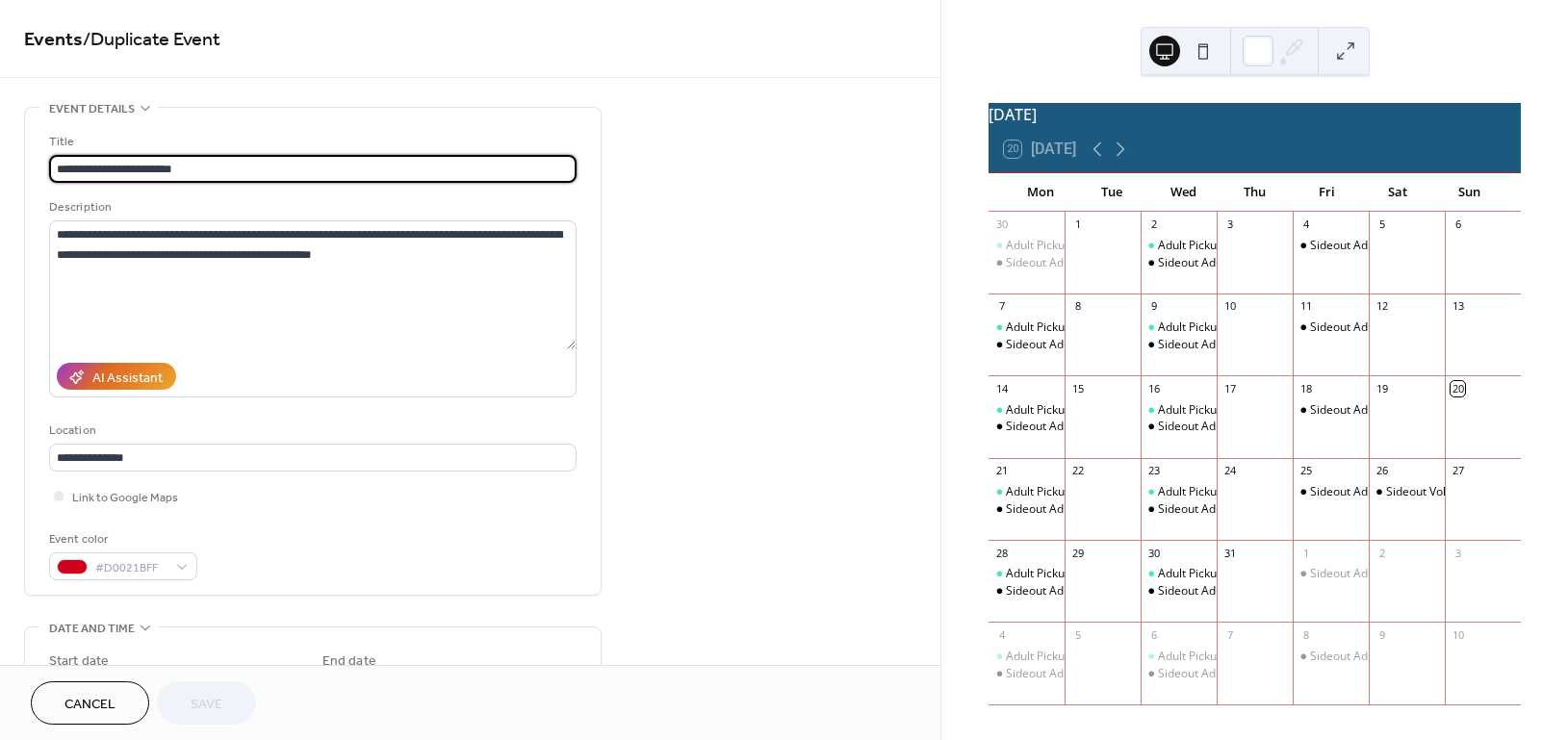 click on "**********" at bounding box center [313, 168] 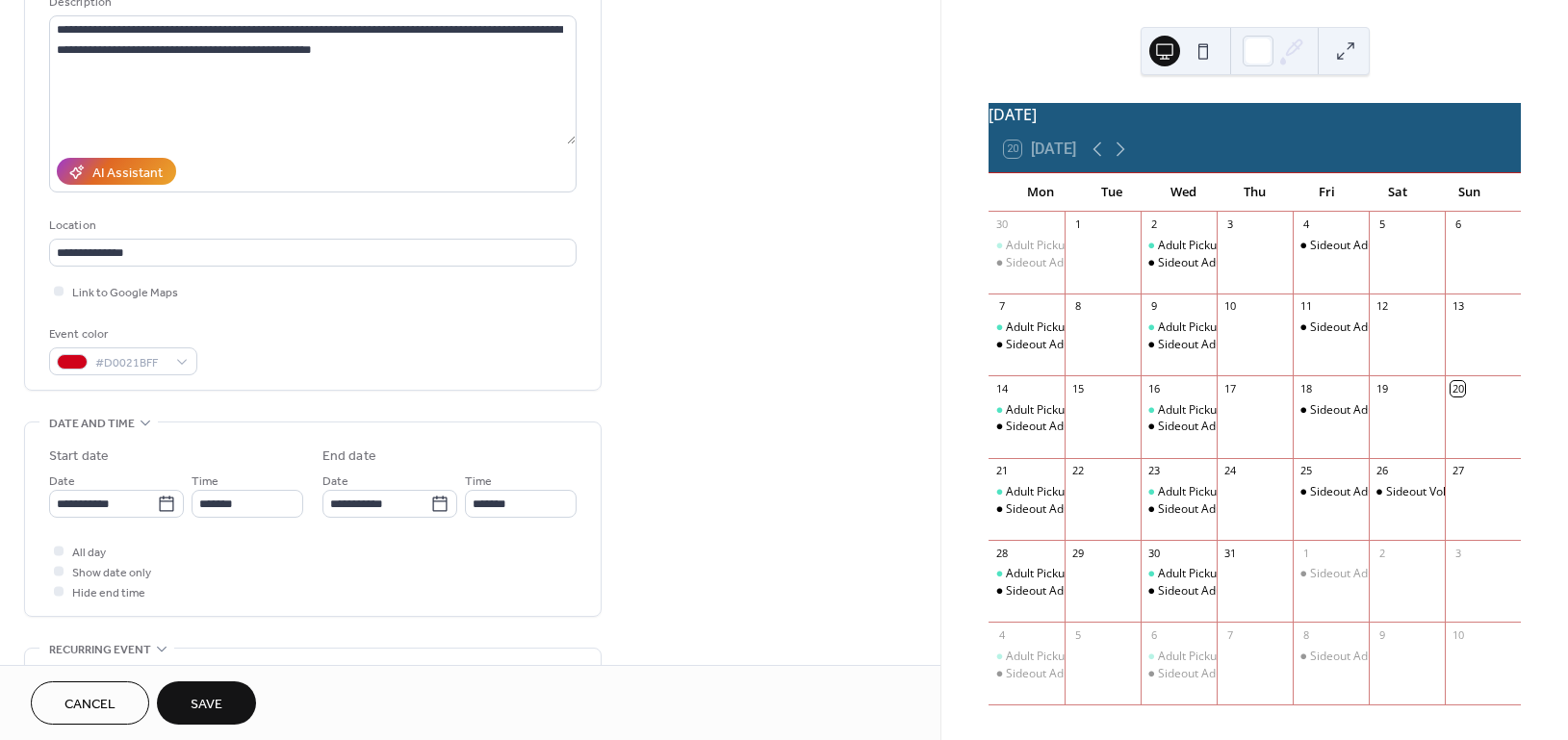 scroll, scrollTop: 256, scrollLeft: 0, axis: vertical 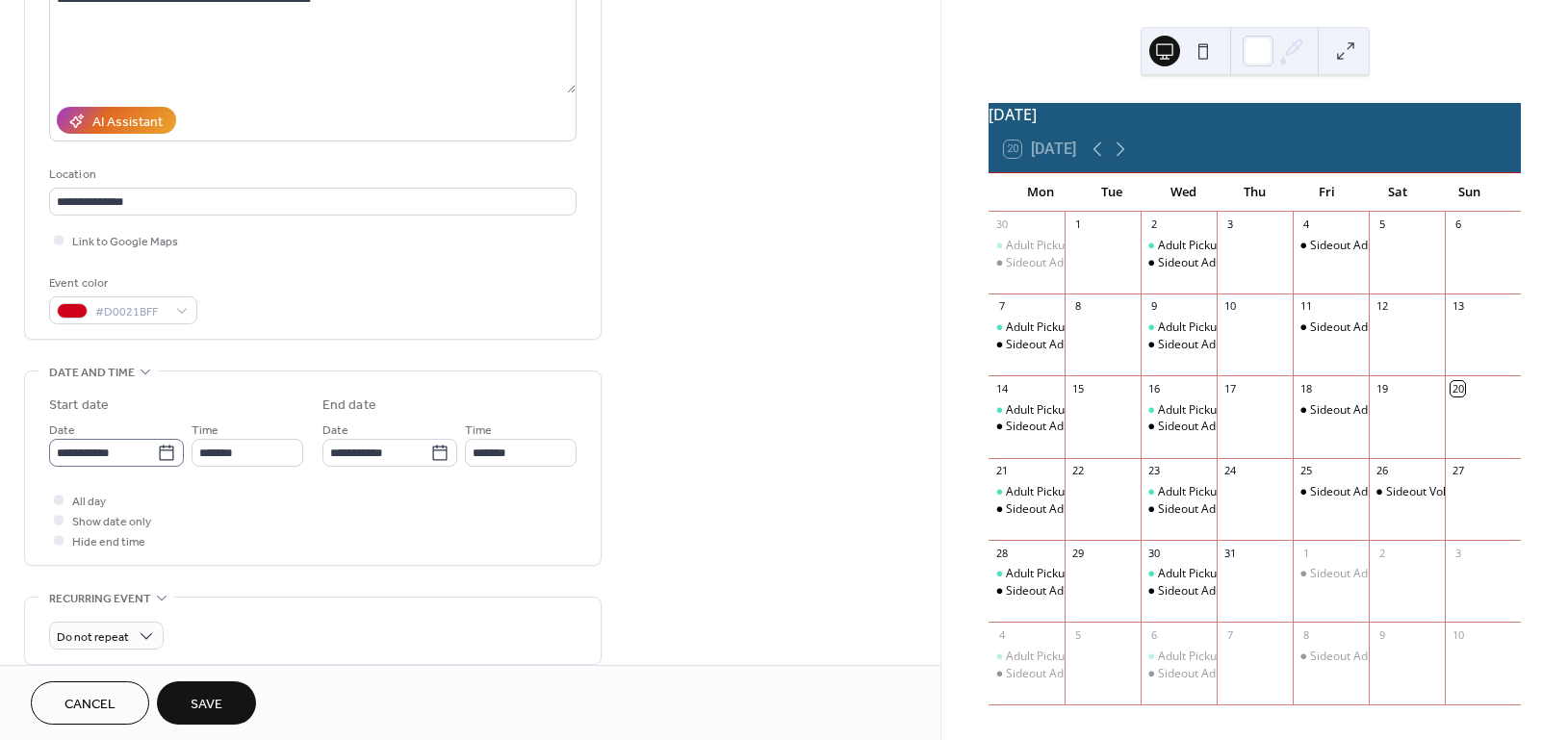 type on "**********" 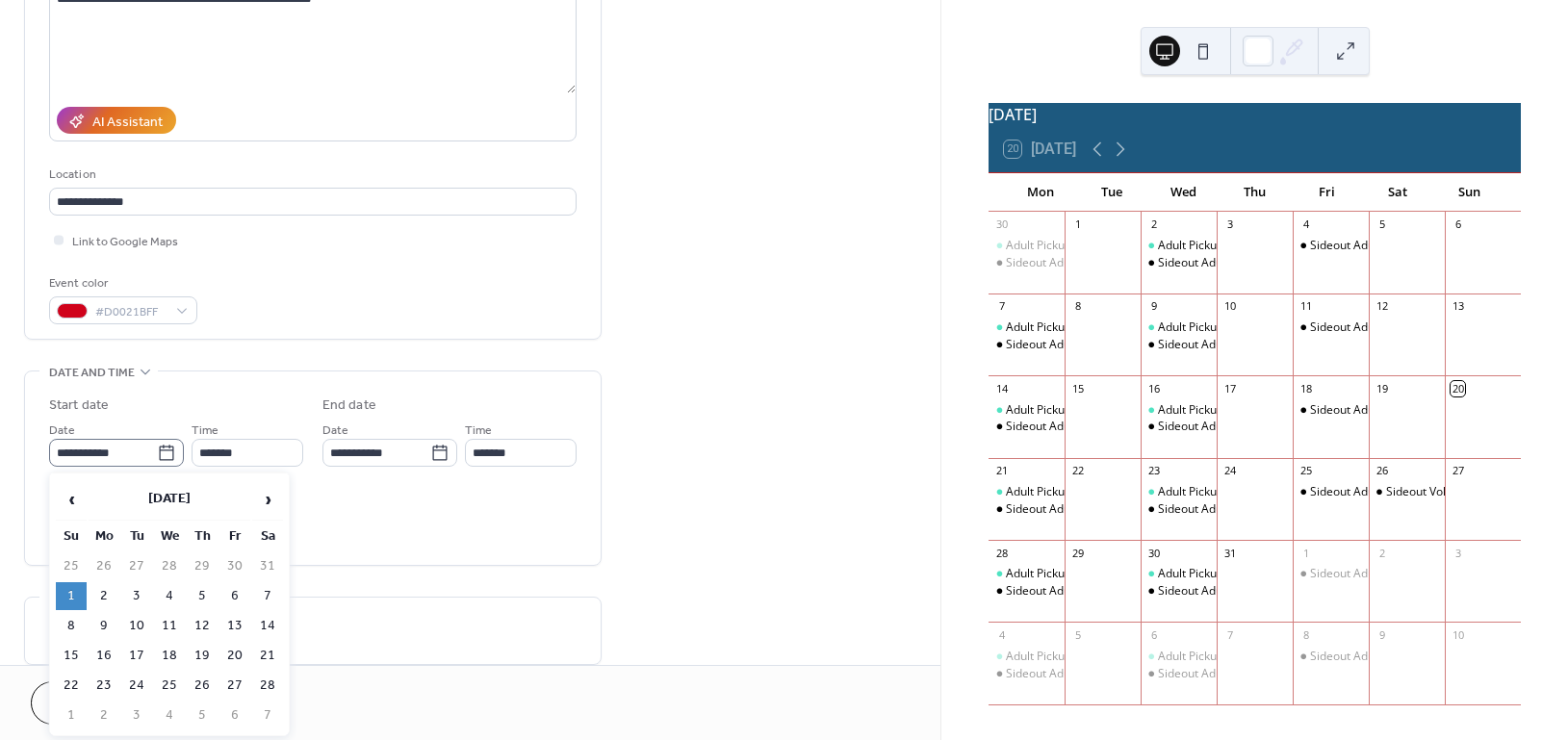 click 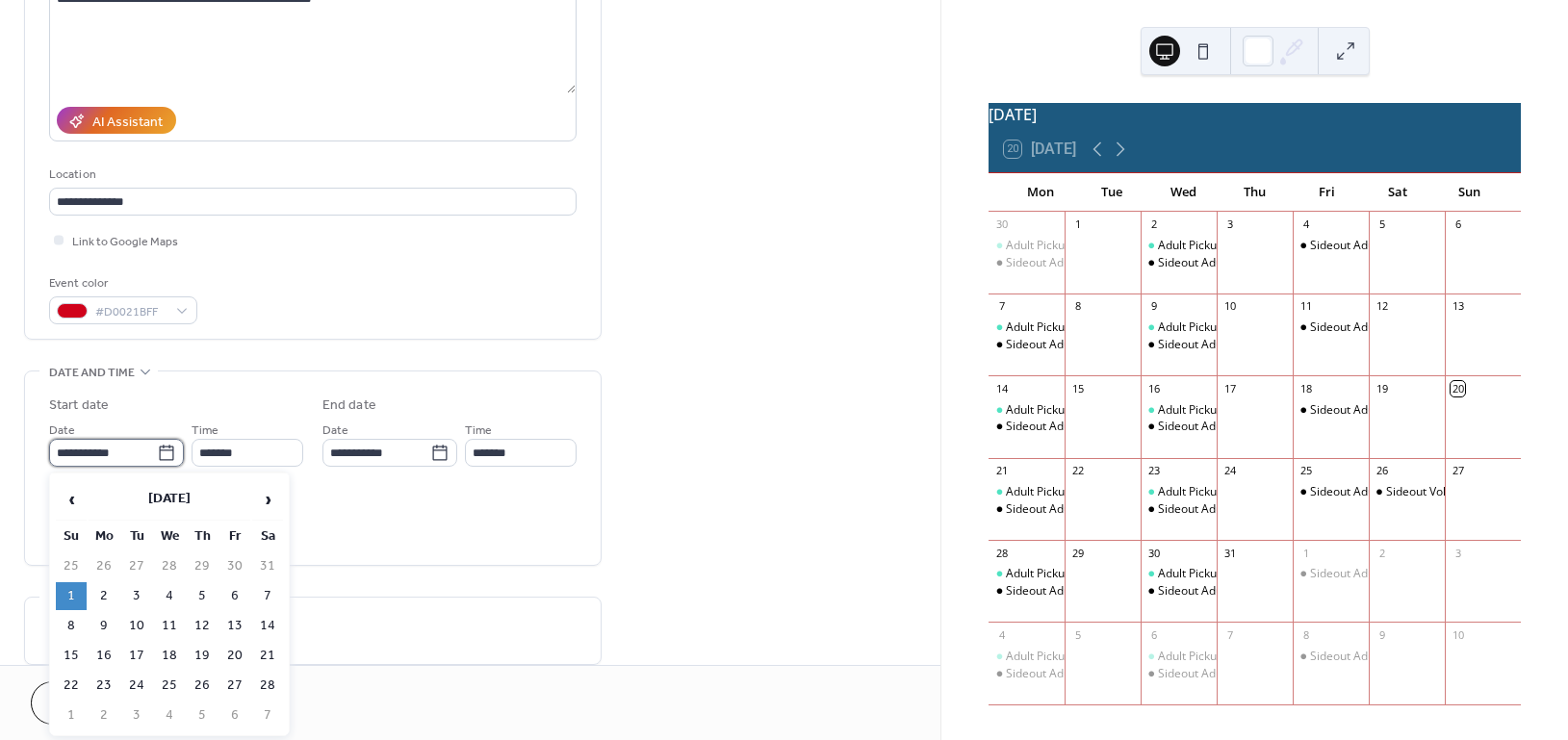 click on "**********" at bounding box center (103, 452) 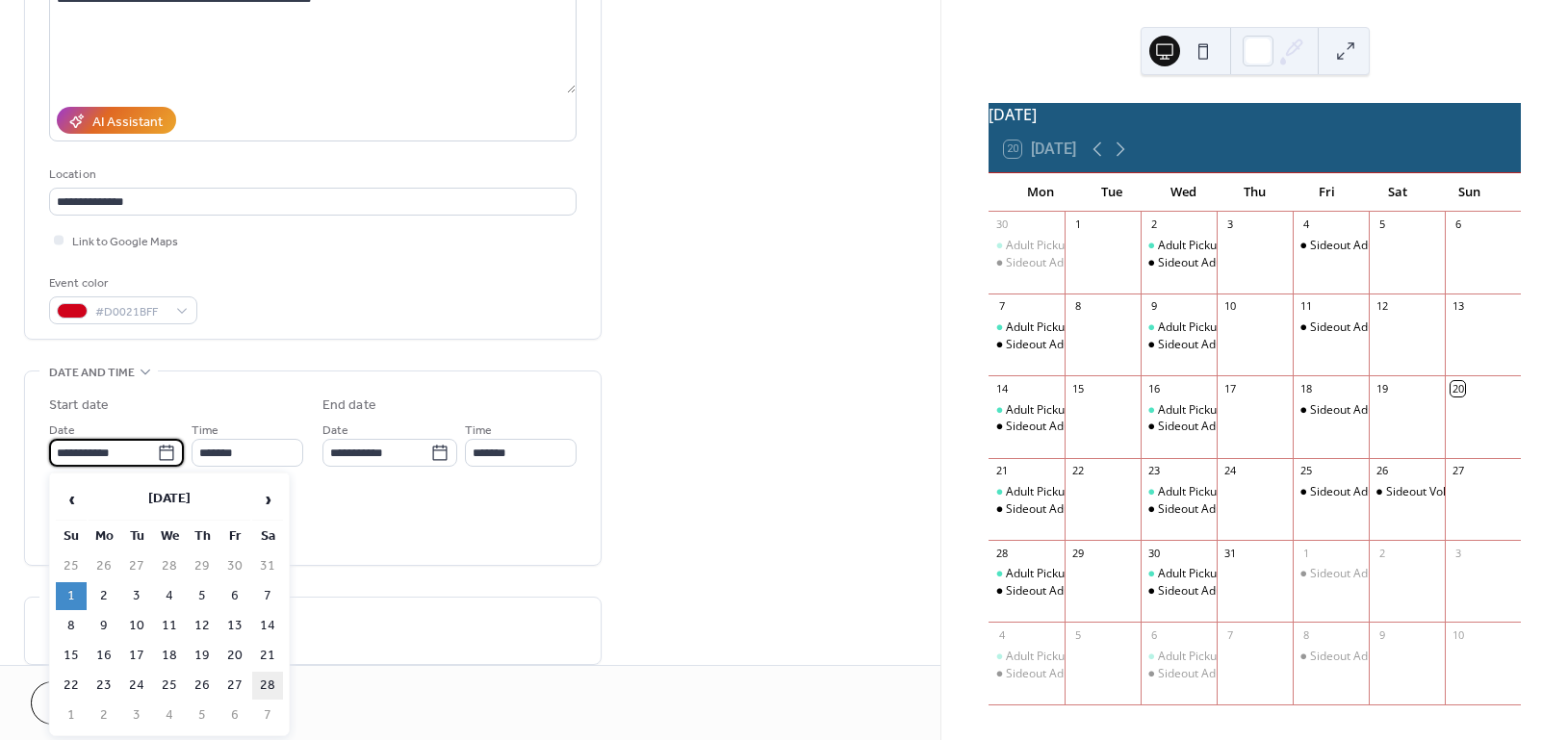 click on "28" at bounding box center (268, 685) 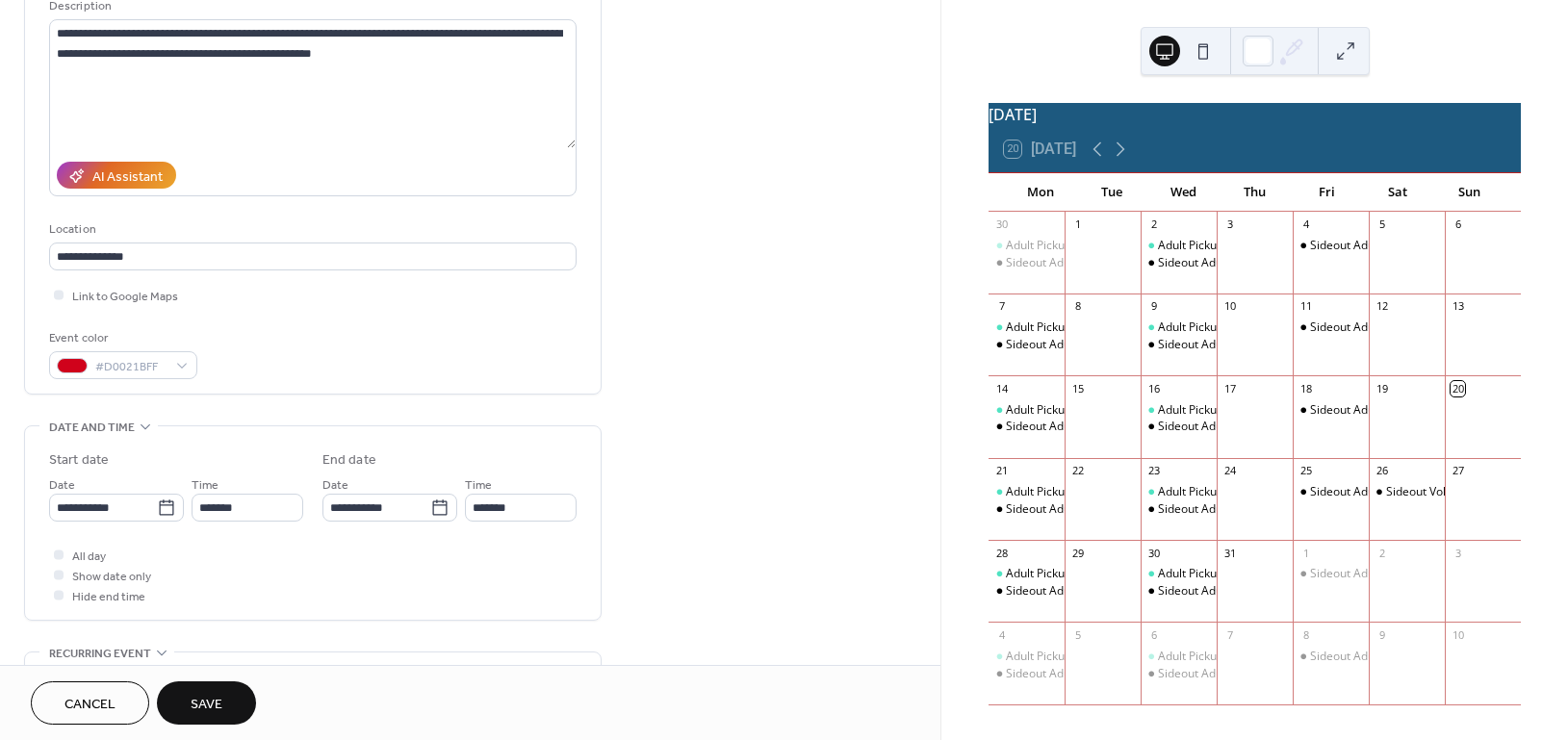 scroll, scrollTop: 0, scrollLeft: 0, axis: both 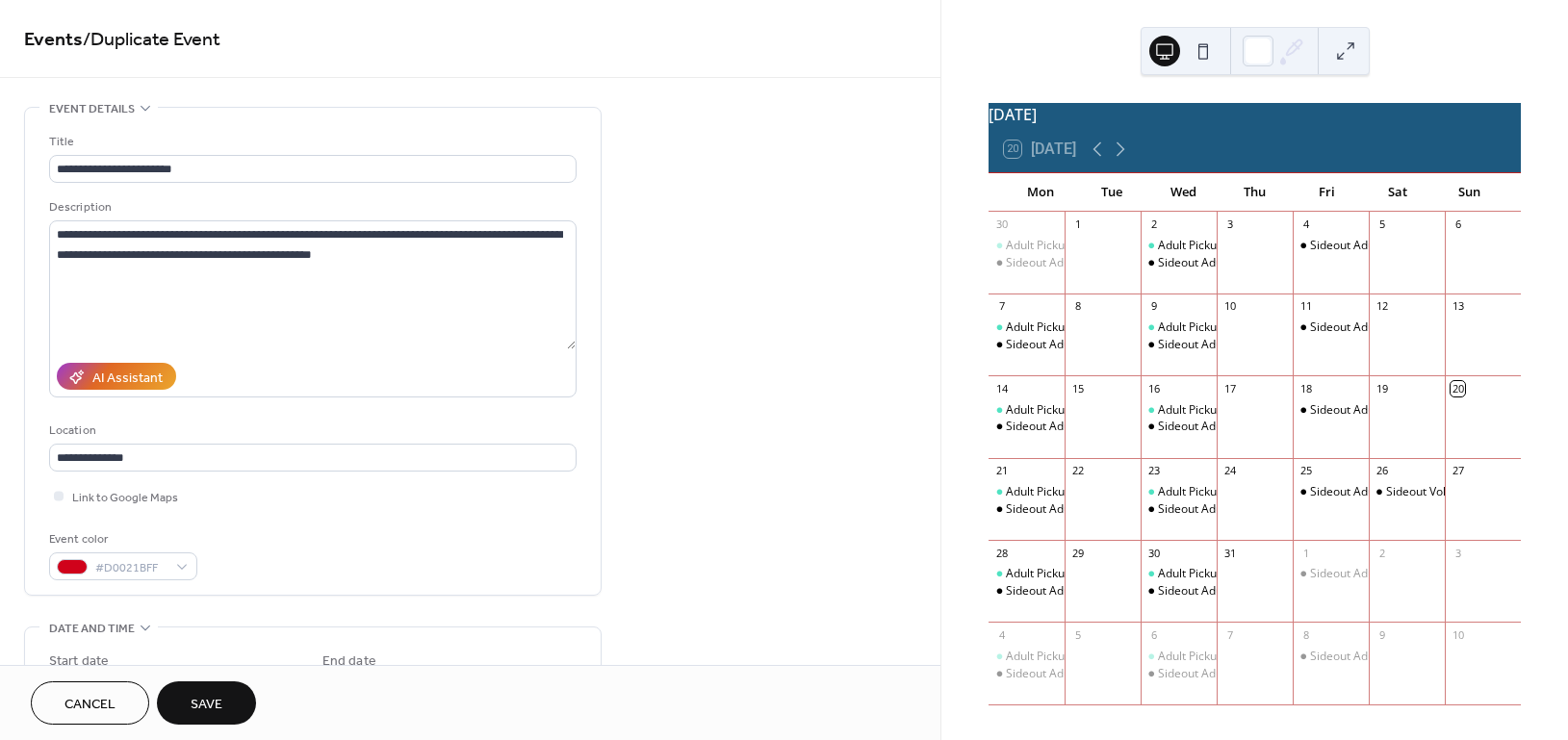 click on "Save" at bounding box center (206, 704) 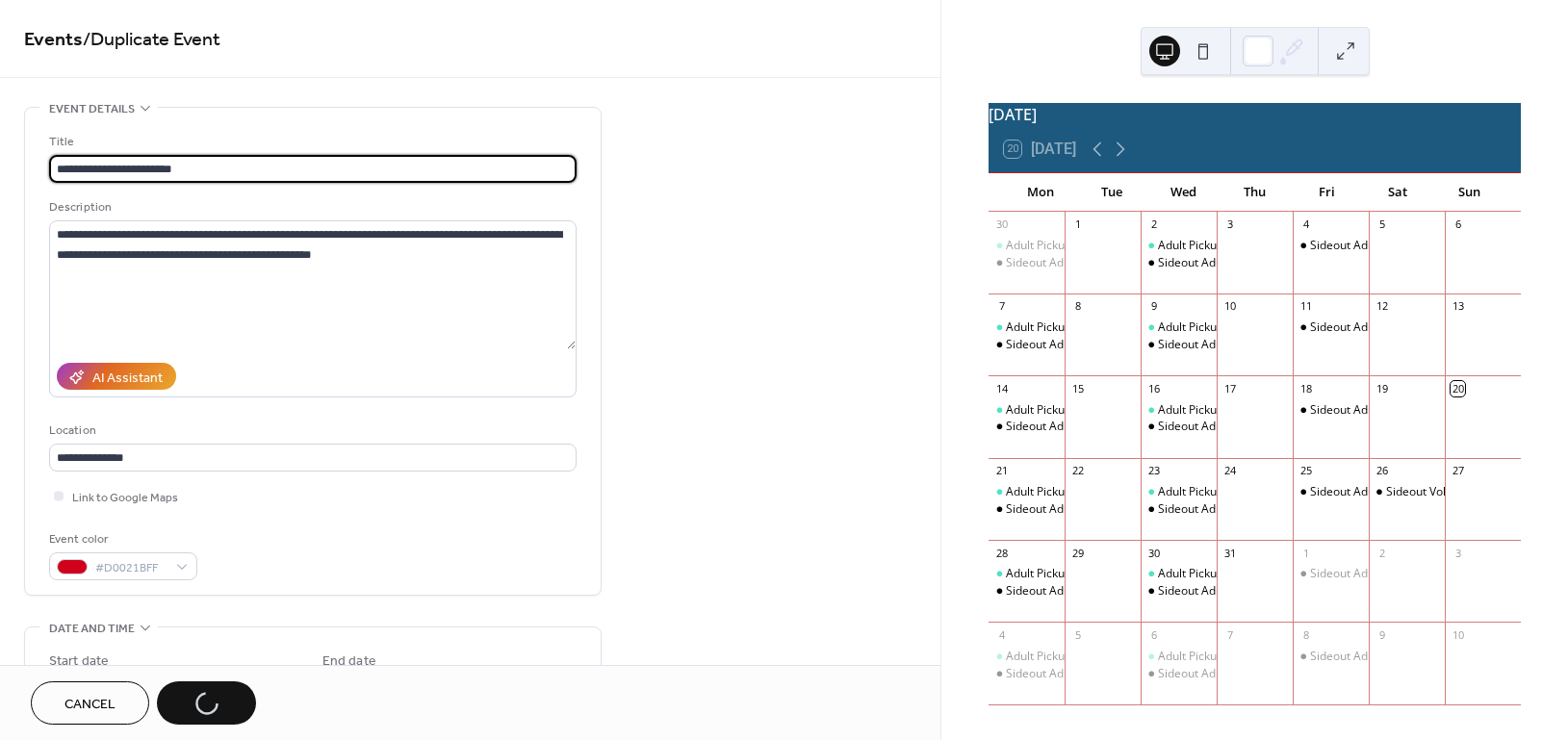 click on "**********" at bounding box center (313, 168) 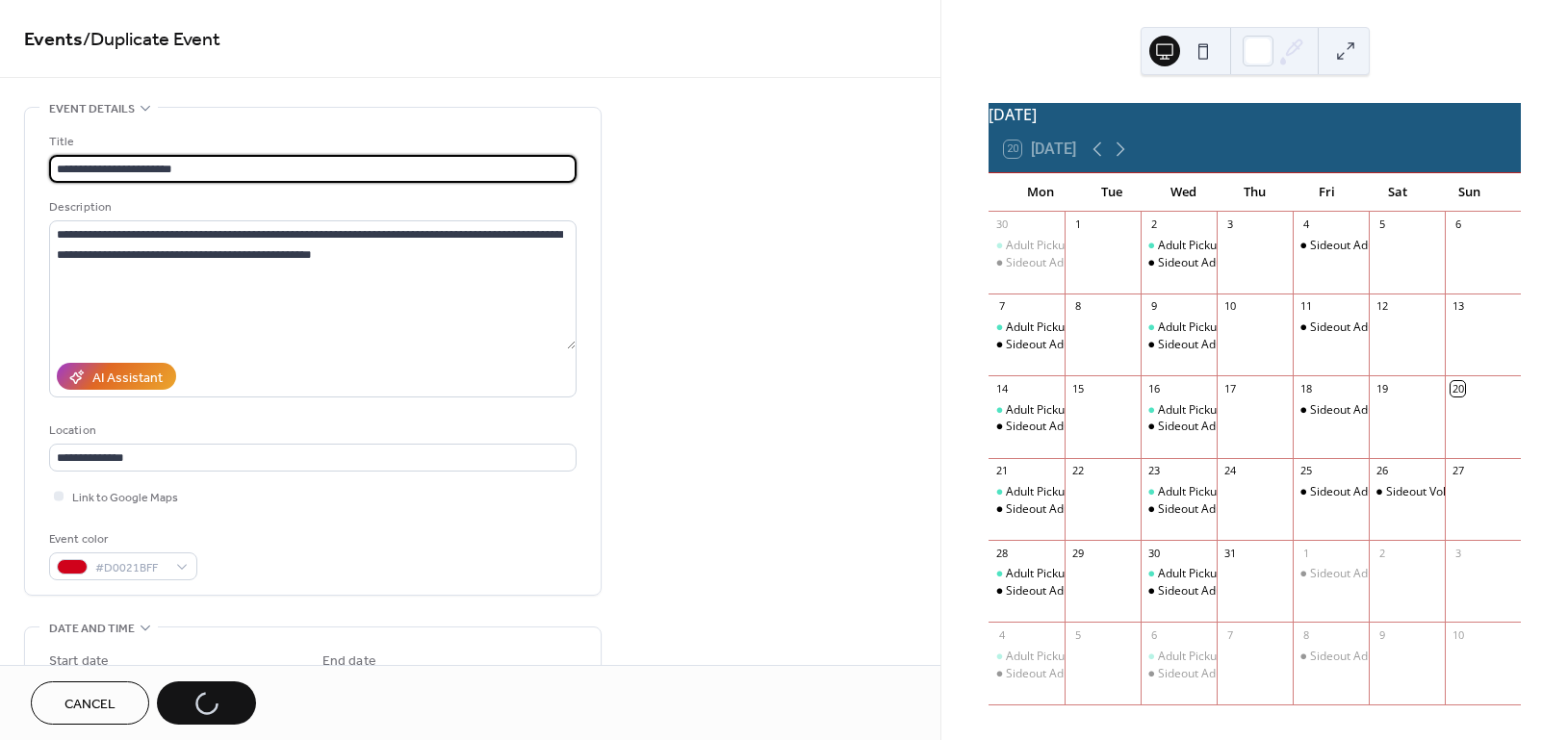type on "**********" 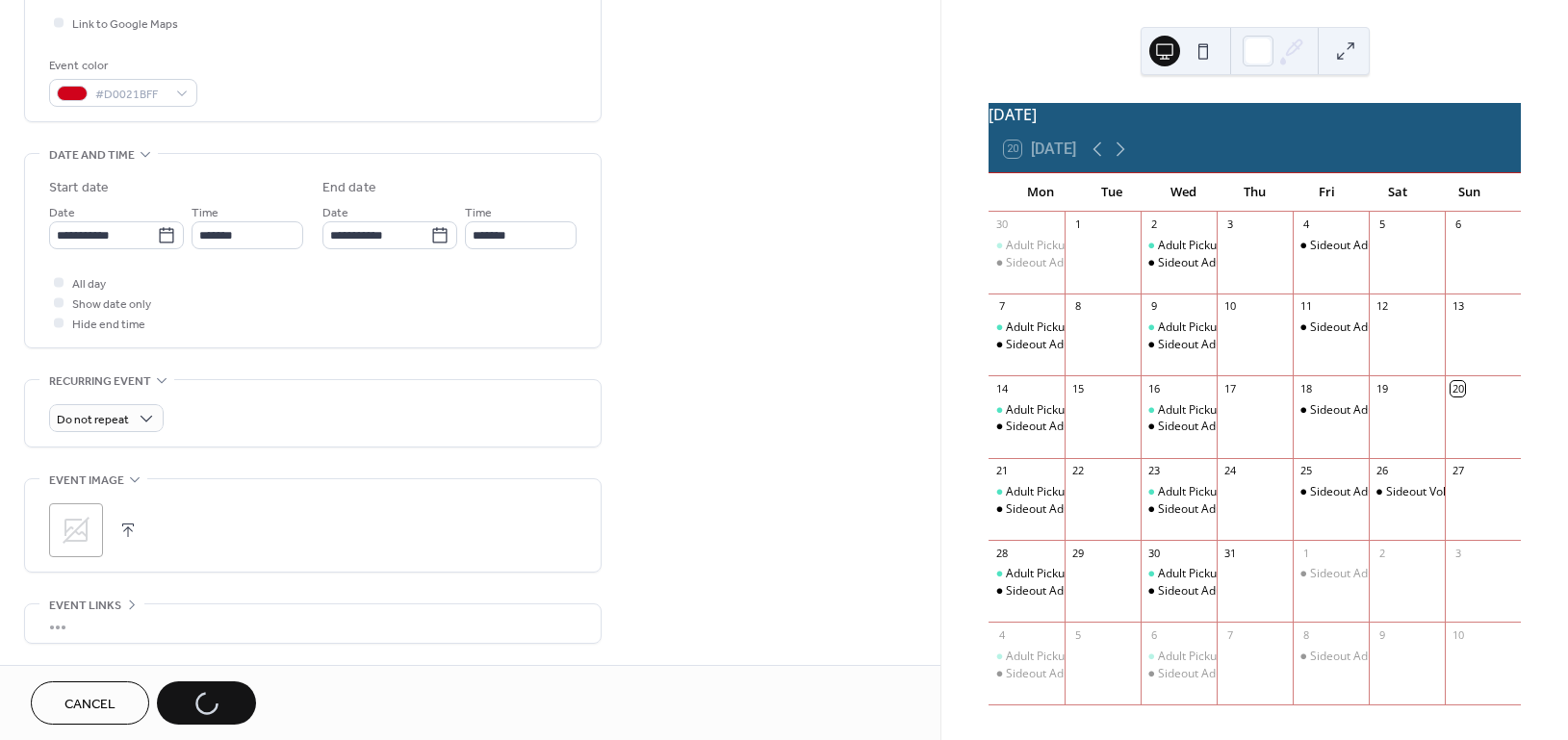 scroll, scrollTop: 513, scrollLeft: 0, axis: vertical 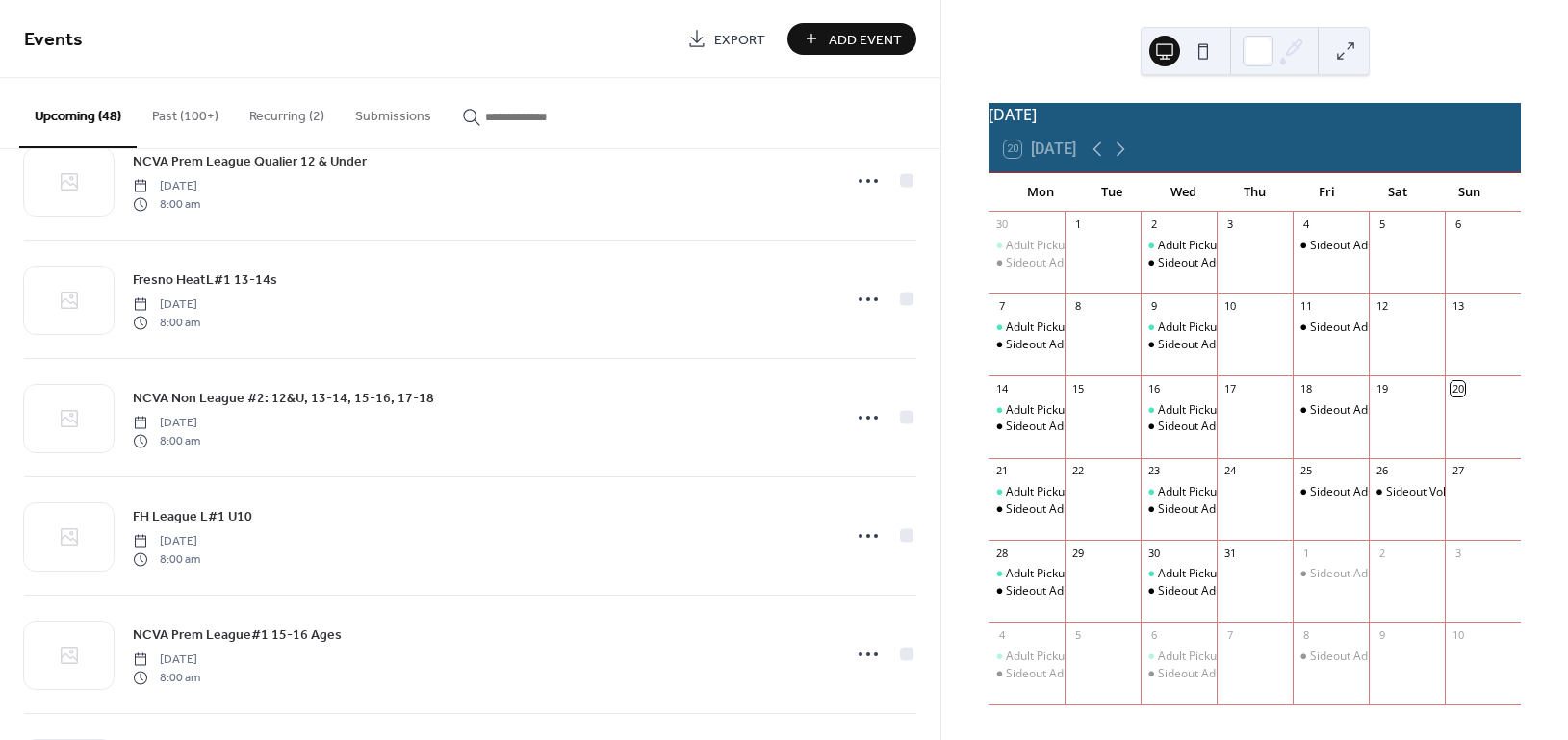 click at bounding box center [543, 116] 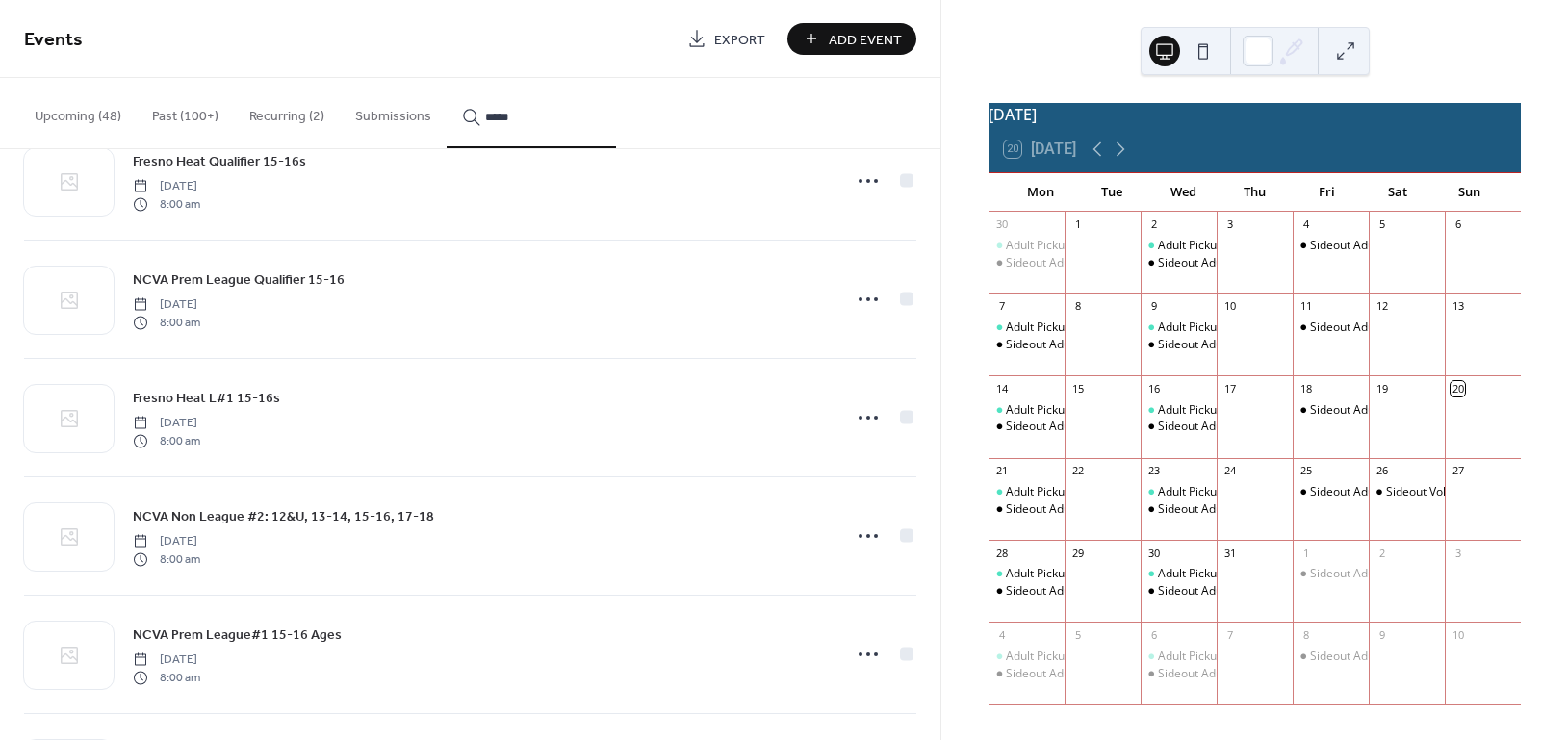 scroll, scrollTop: 12188, scrollLeft: 0, axis: vertical 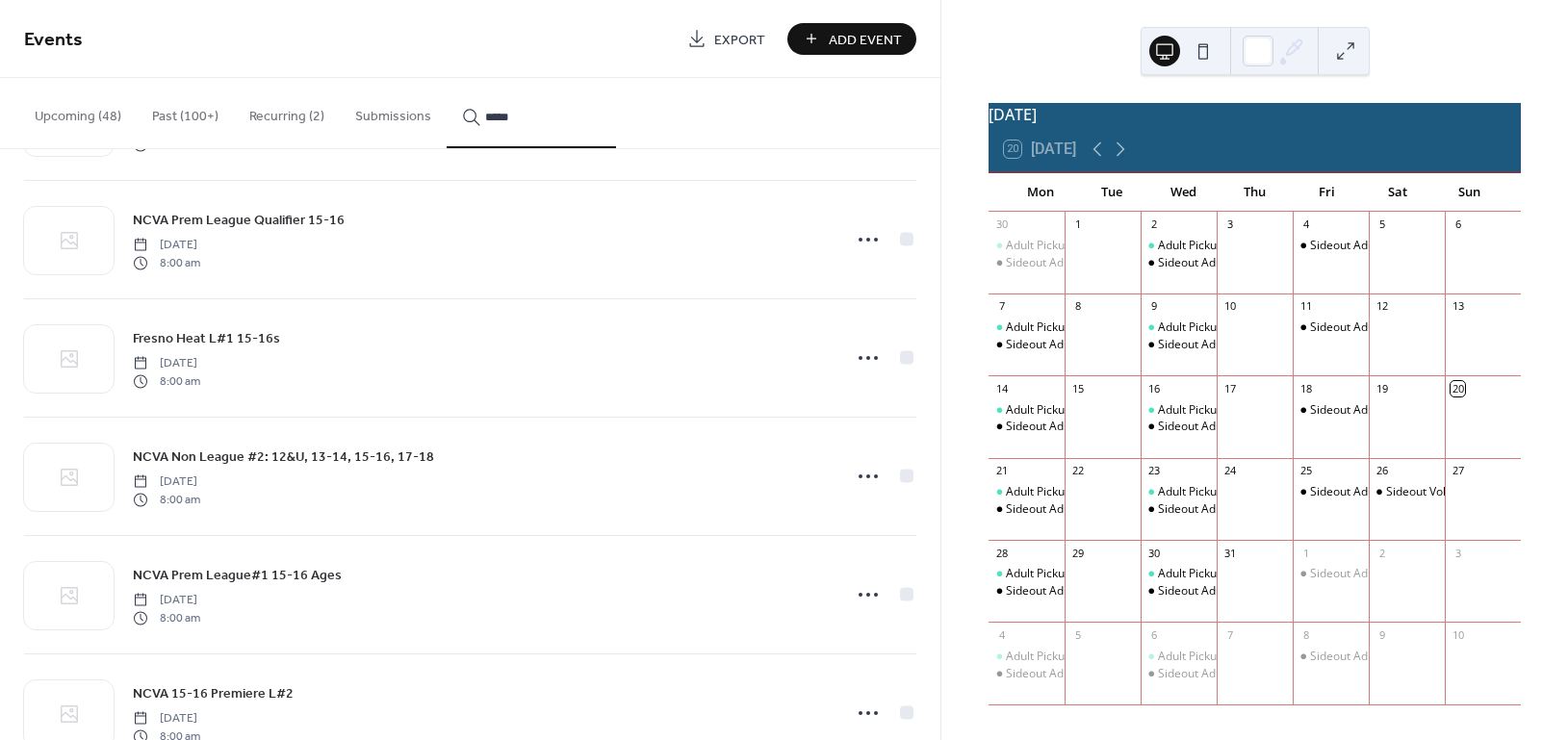 type on "*****" 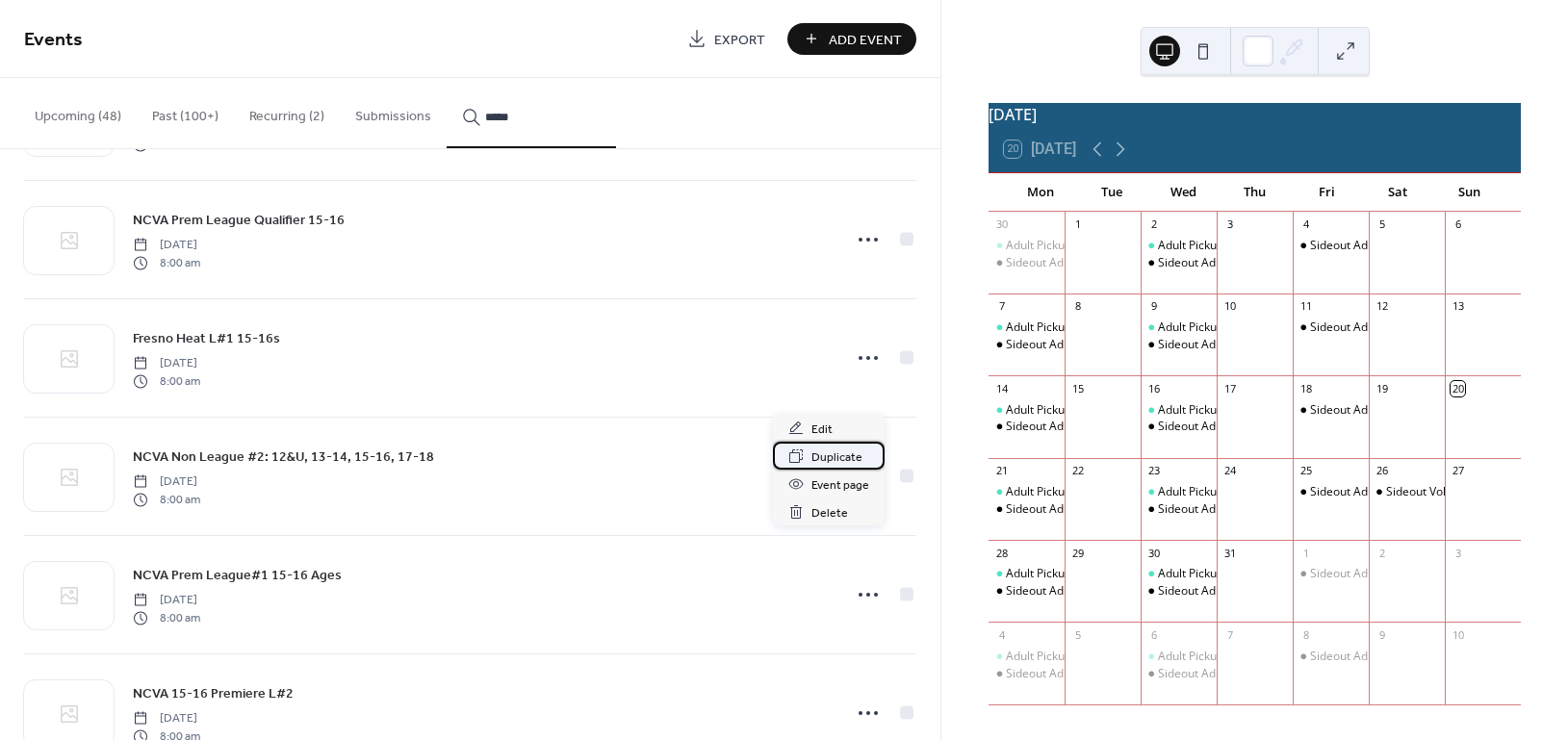 click on "Duplicate" at bounding box center (836, 457) 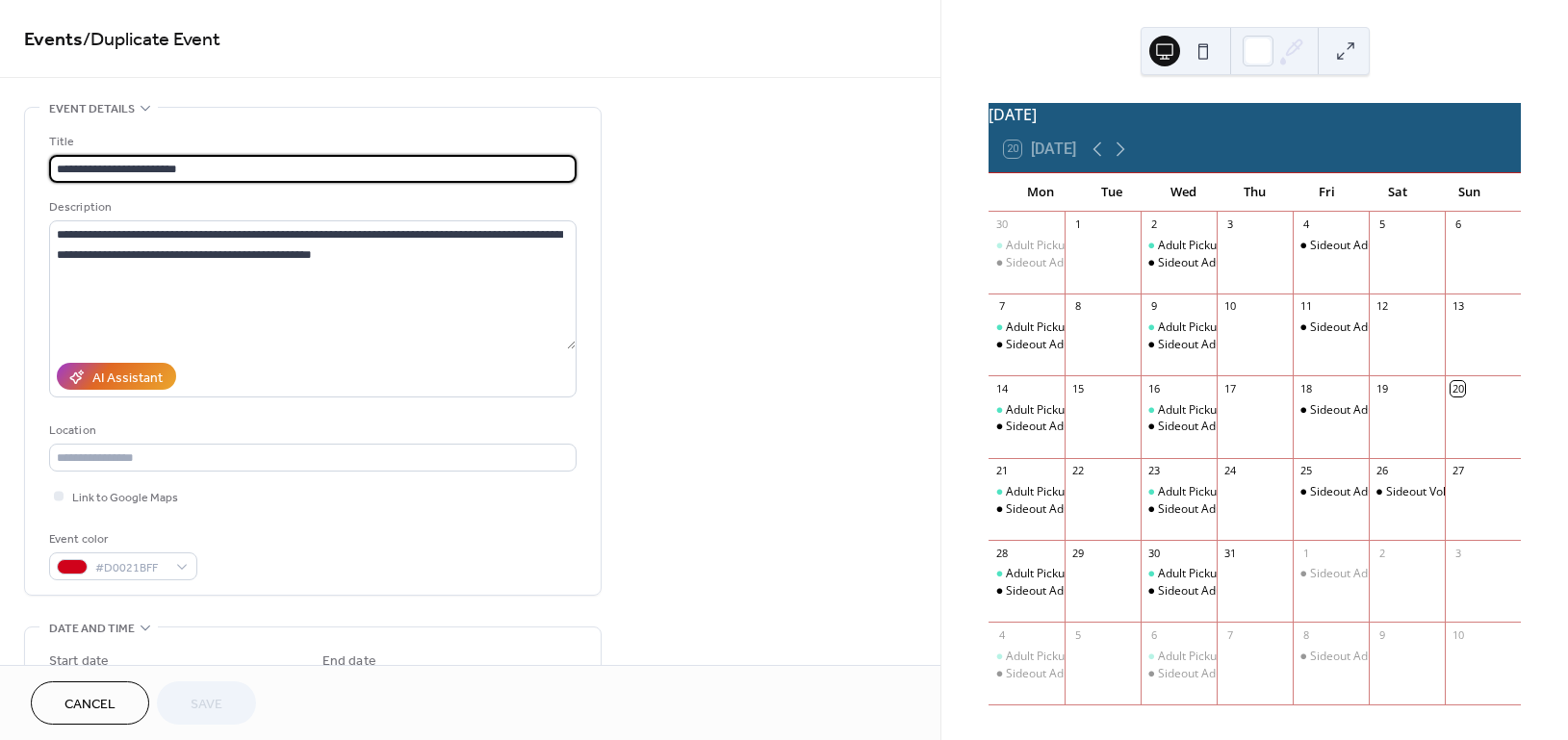 click on "**********" at bounding box center (313, 168) 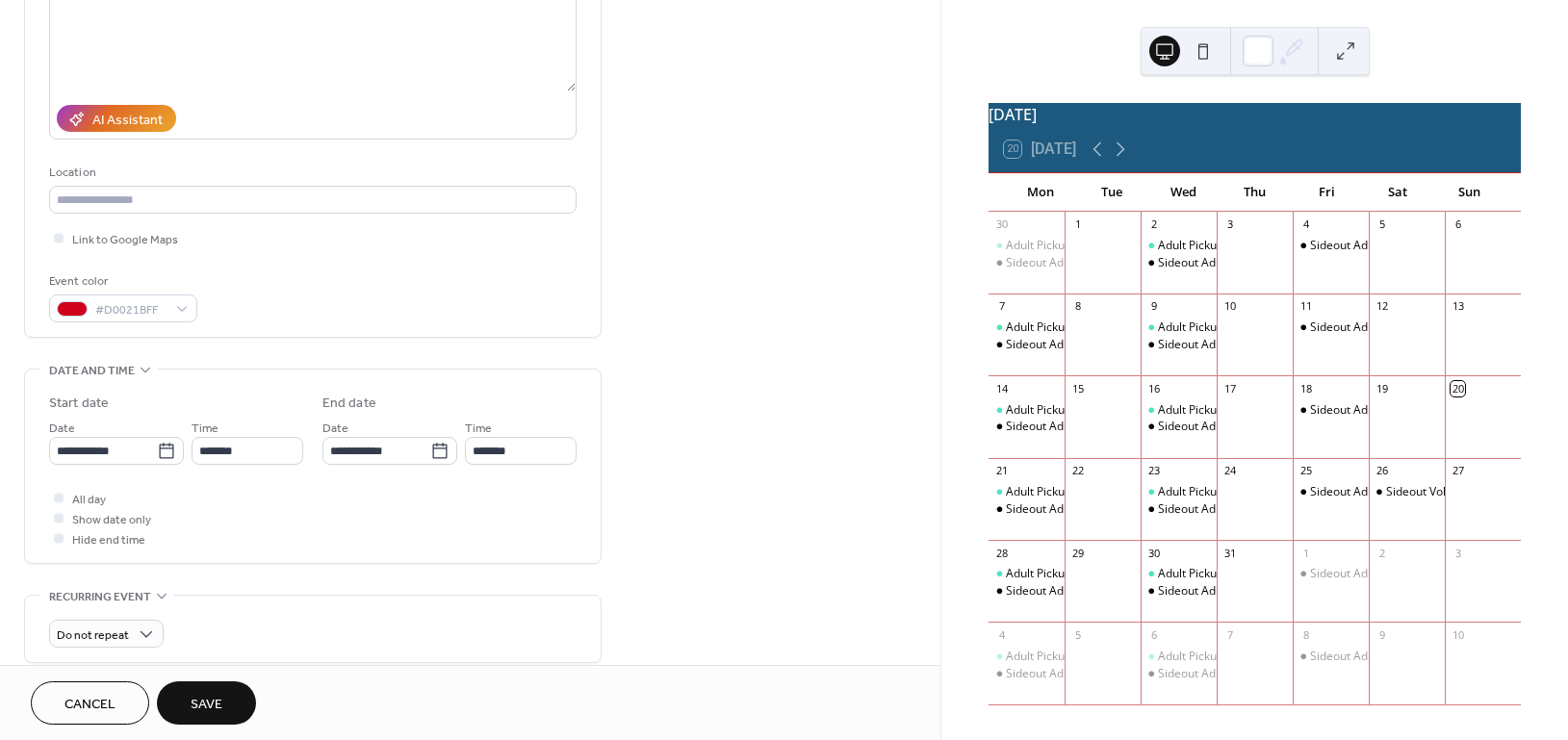 scroll, scrollTop: 385, scrollLeft: 0, axis: vertical 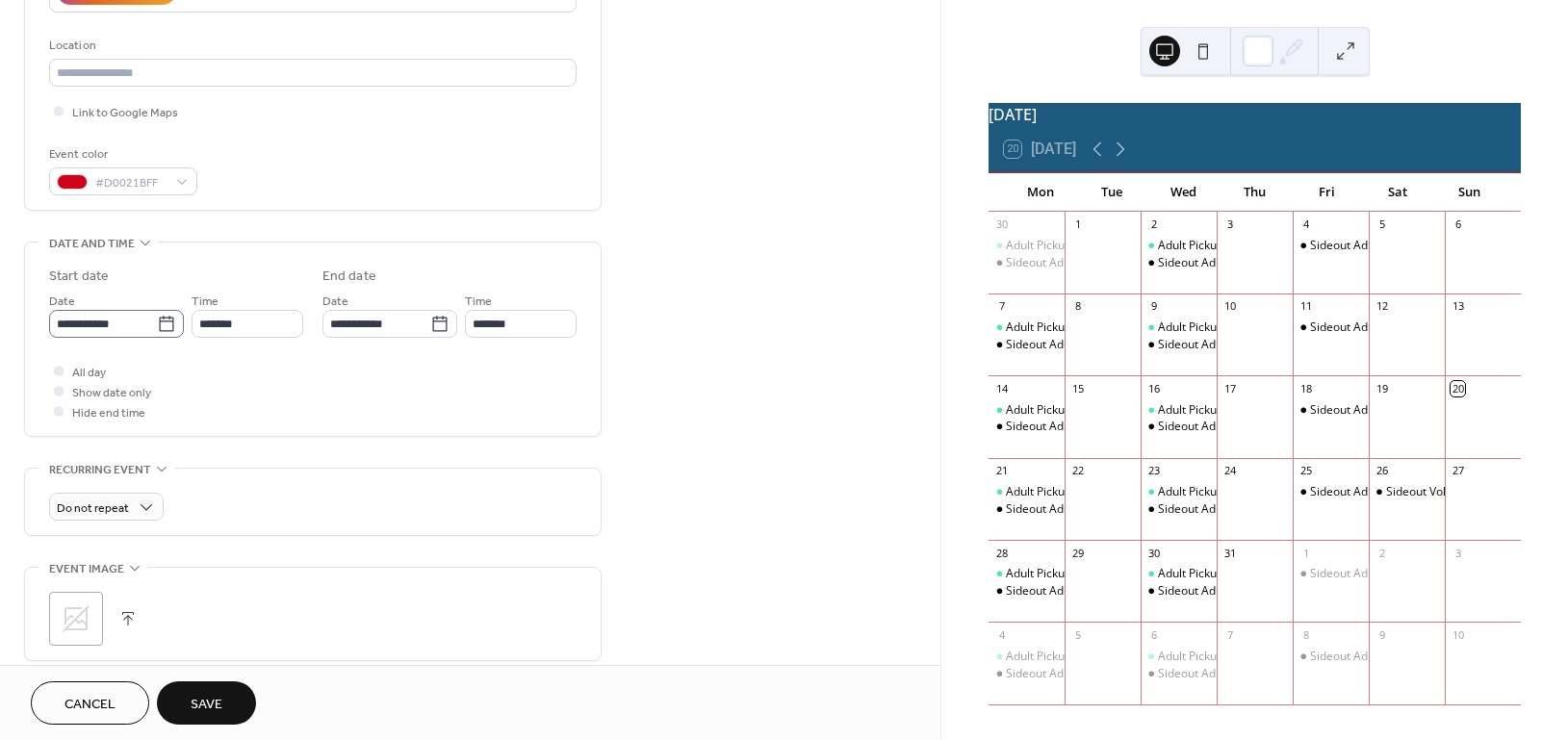type on "**********" 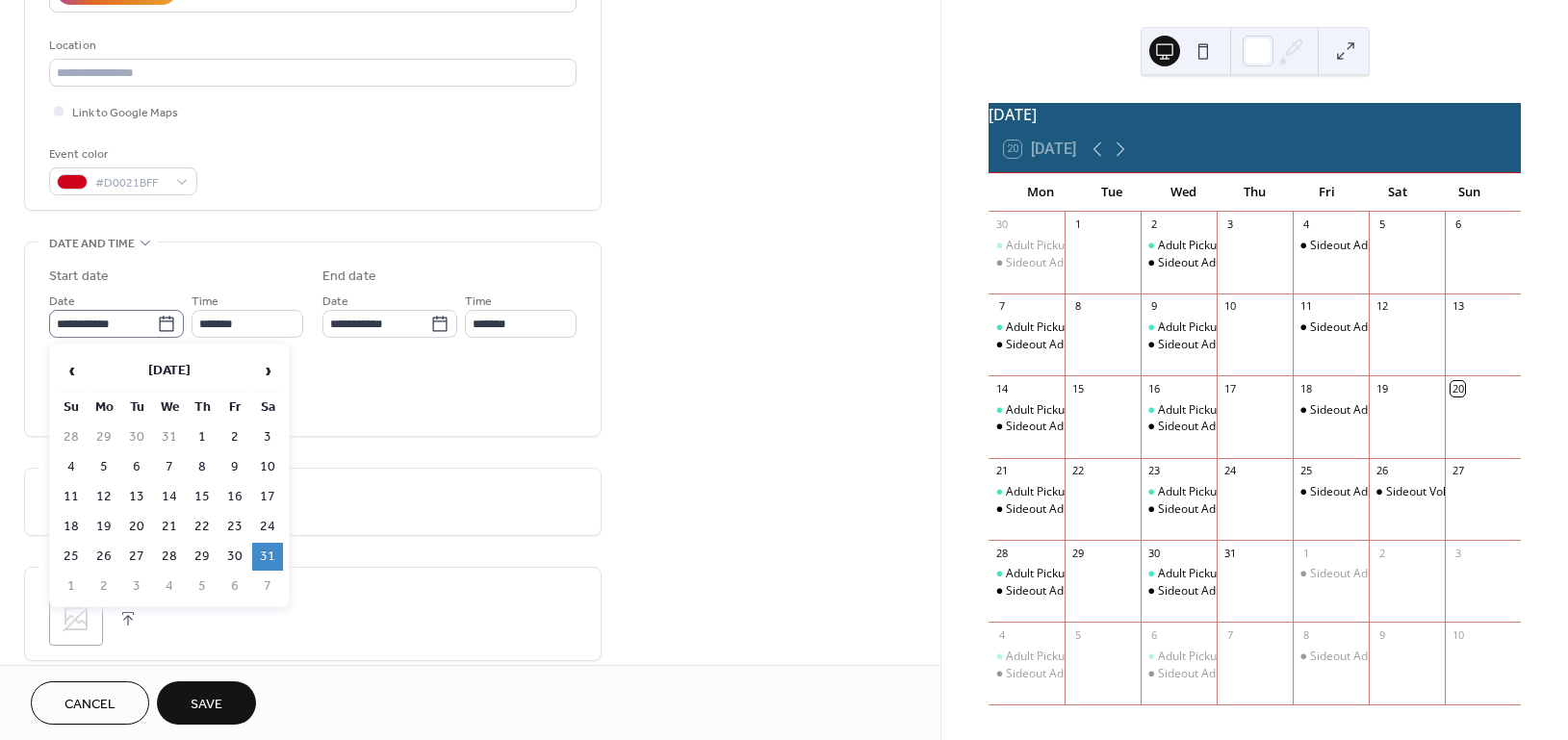 click 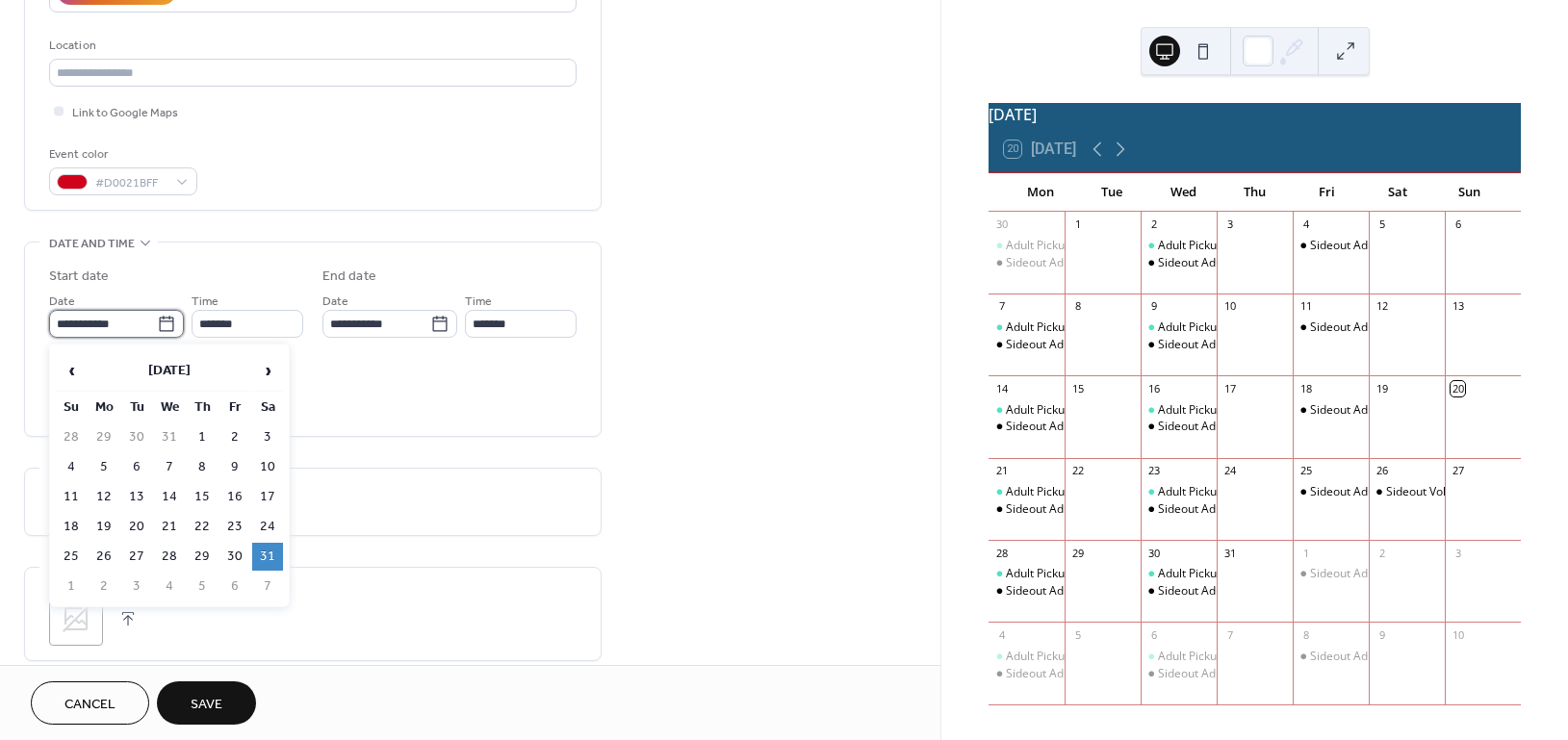 click on "**********" at bounding box center [103, 323] 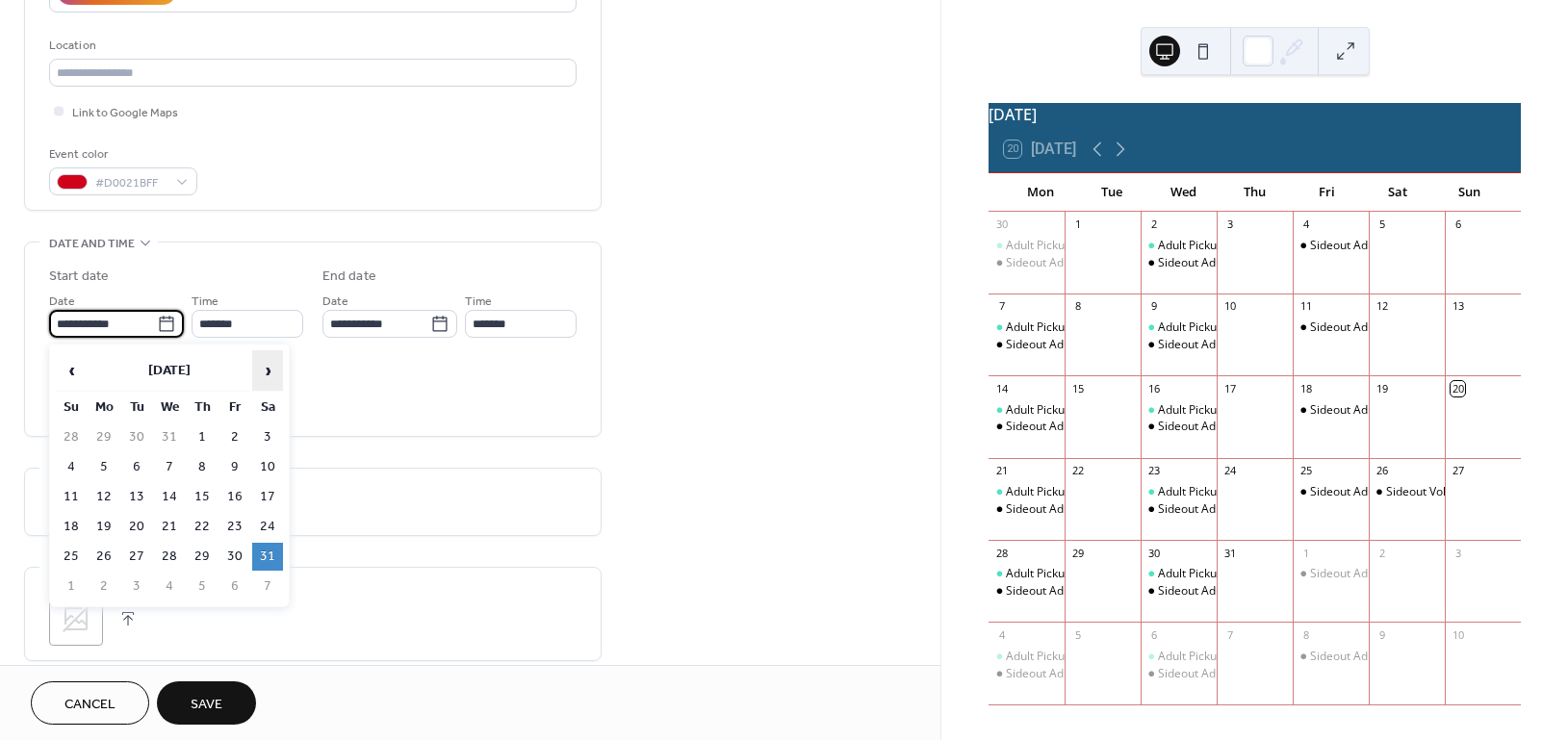 click on "›" at bounding box center [268, 370] 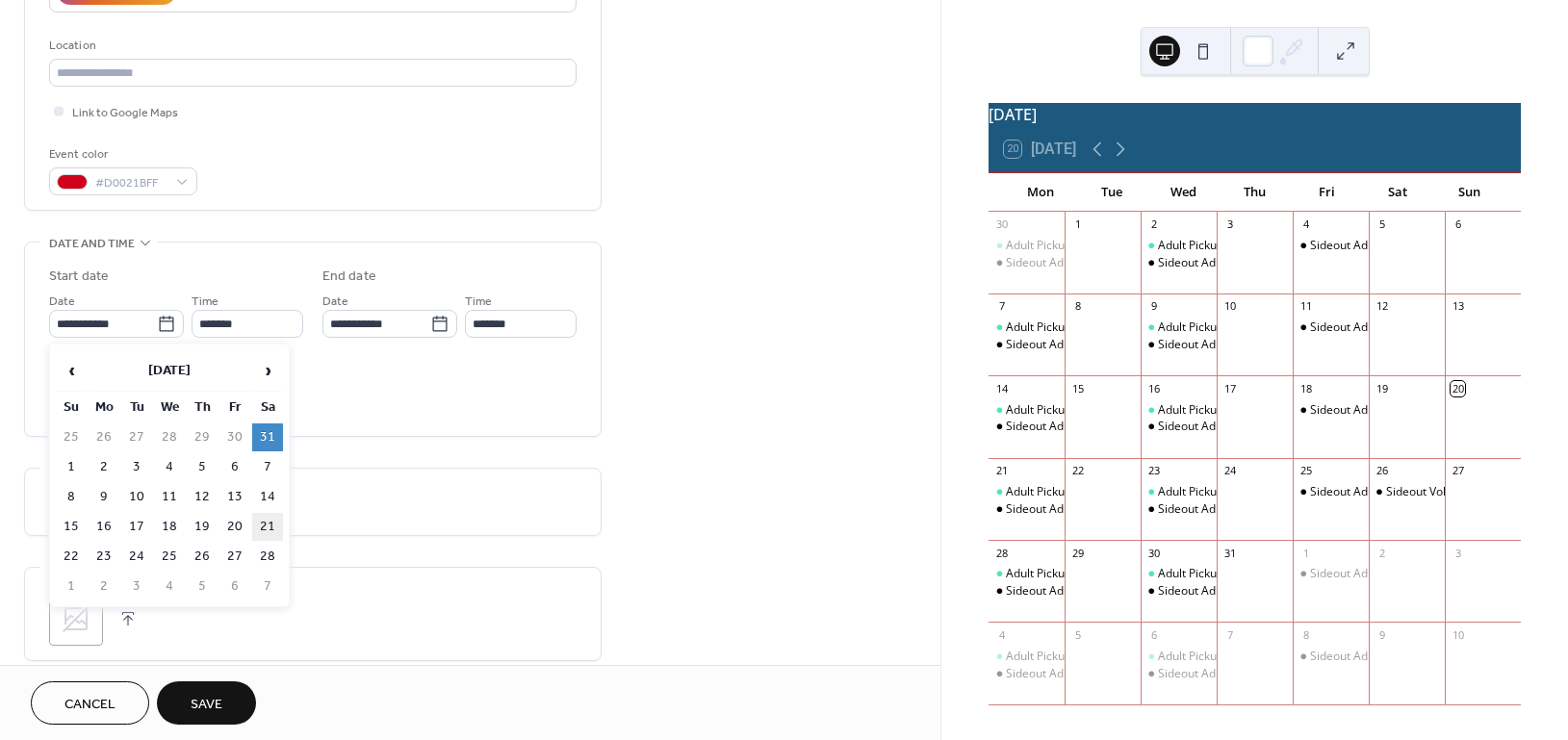 click on "21" at bounding box center (268, 526) 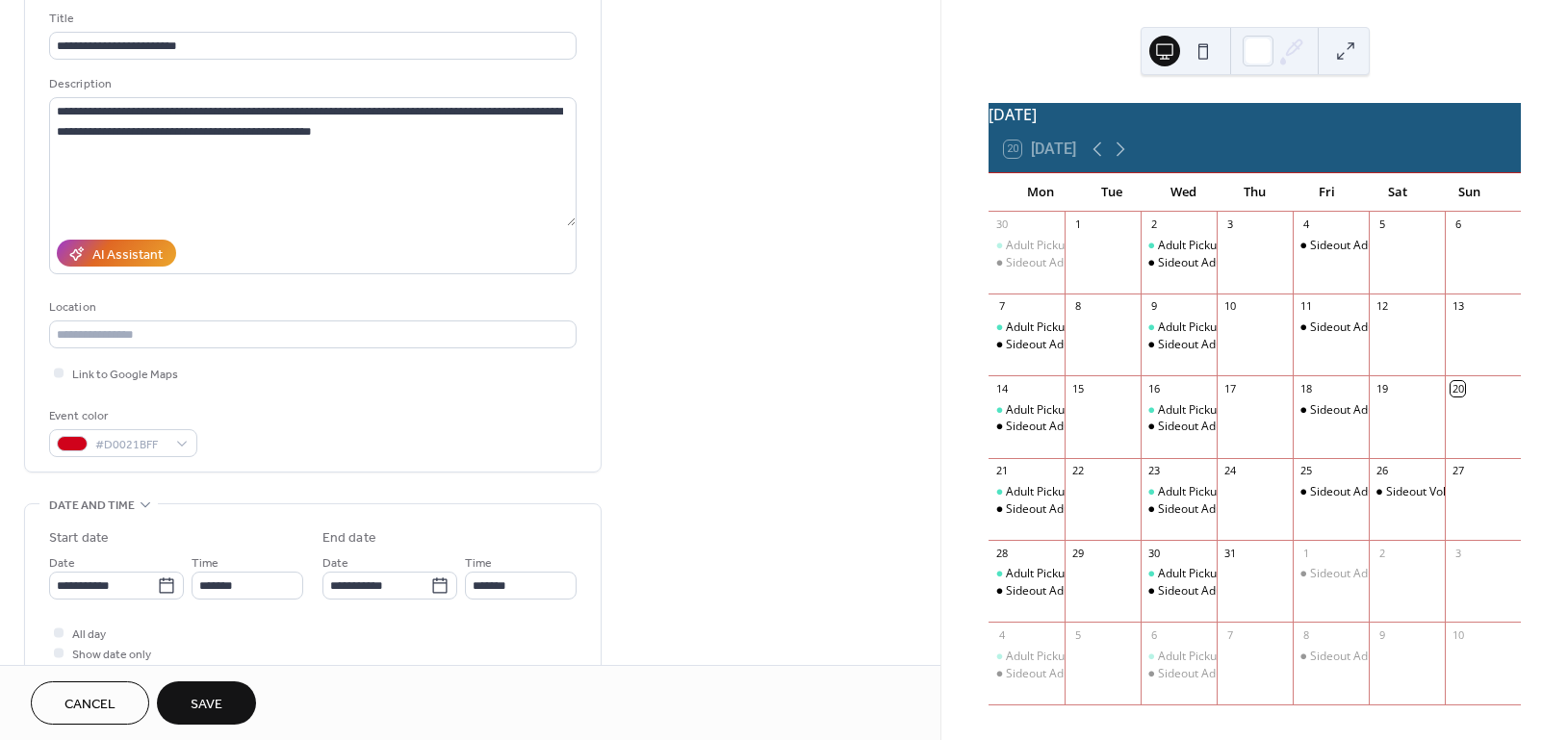 scroll, scrollTop: 128, scrollLeft: 0, axis: vertical 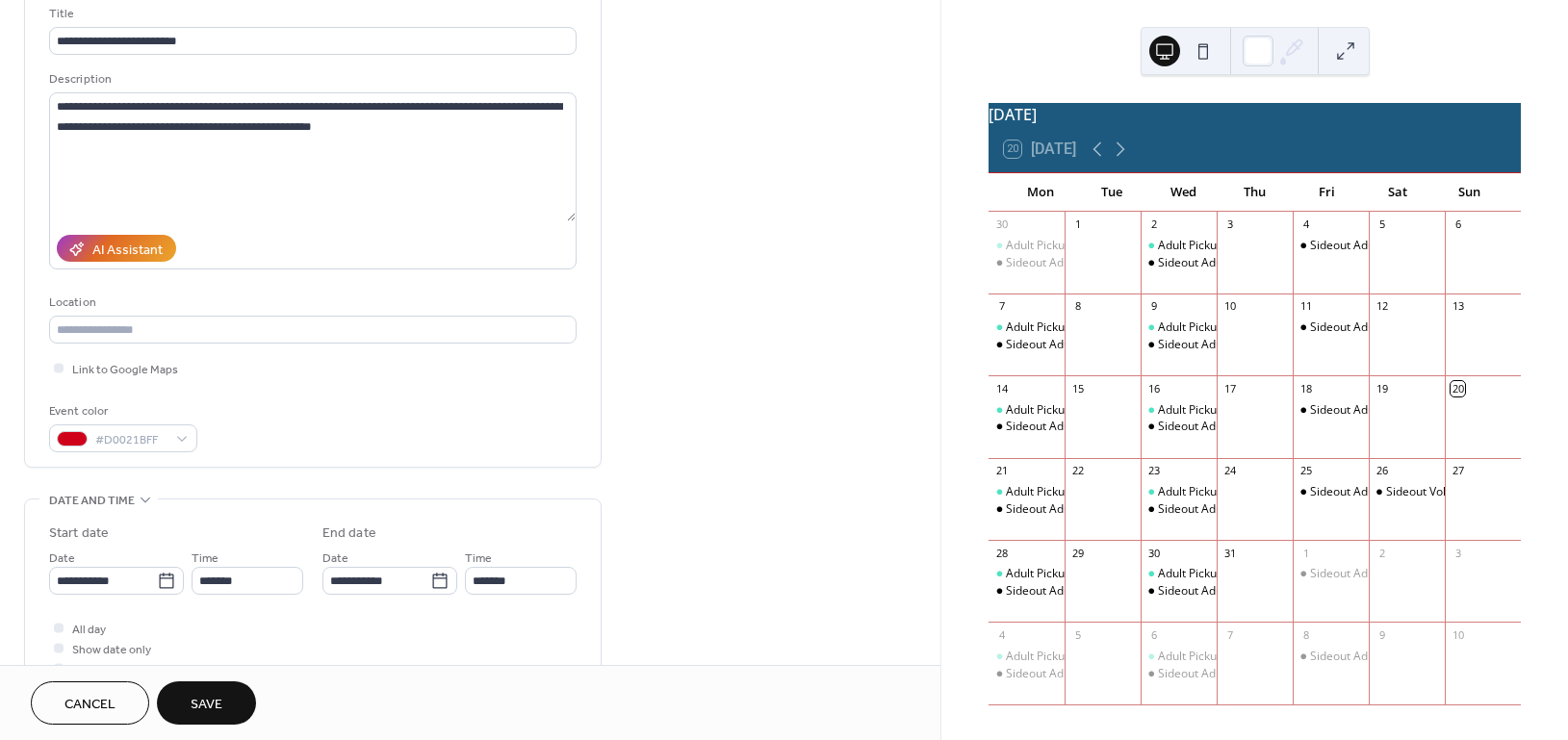 click on "Save" at bounding box center (206, 704) 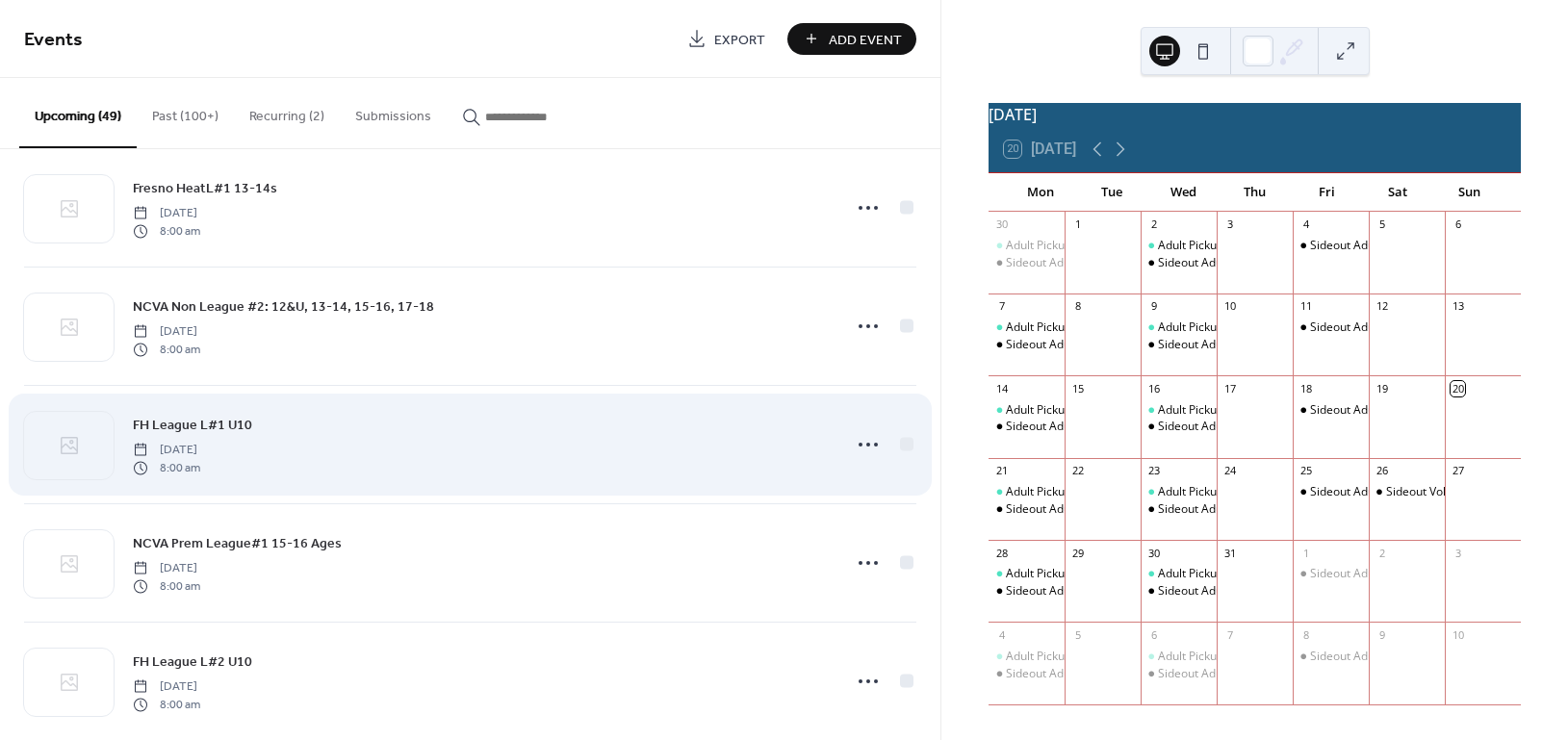 scroll, scrollTop: 3025, scrollLeft: 0, axis: vertical 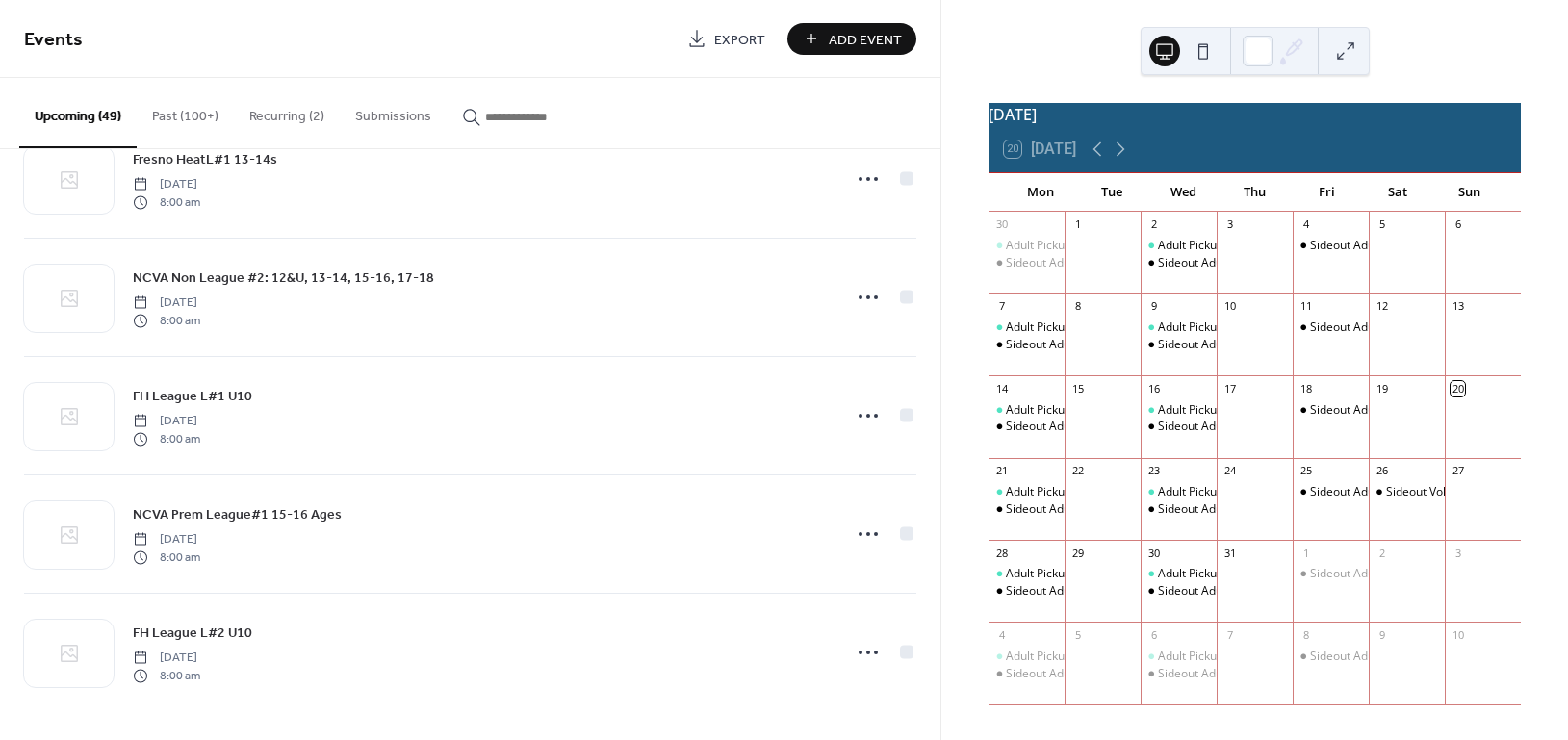 click at bounding box center [543, 116] 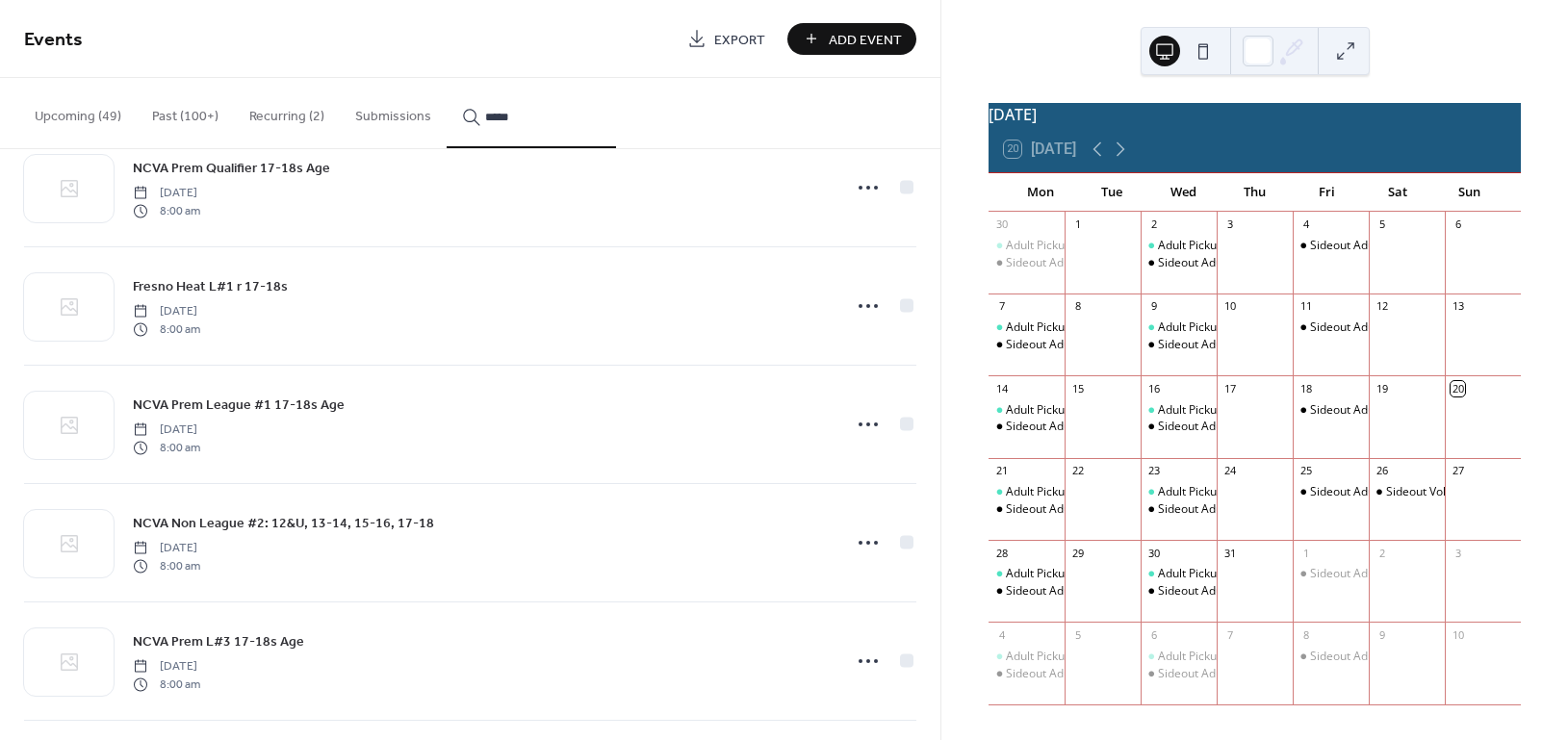 scroll, scrollTop: 7141, scrollLeft: 0, axis: vertical 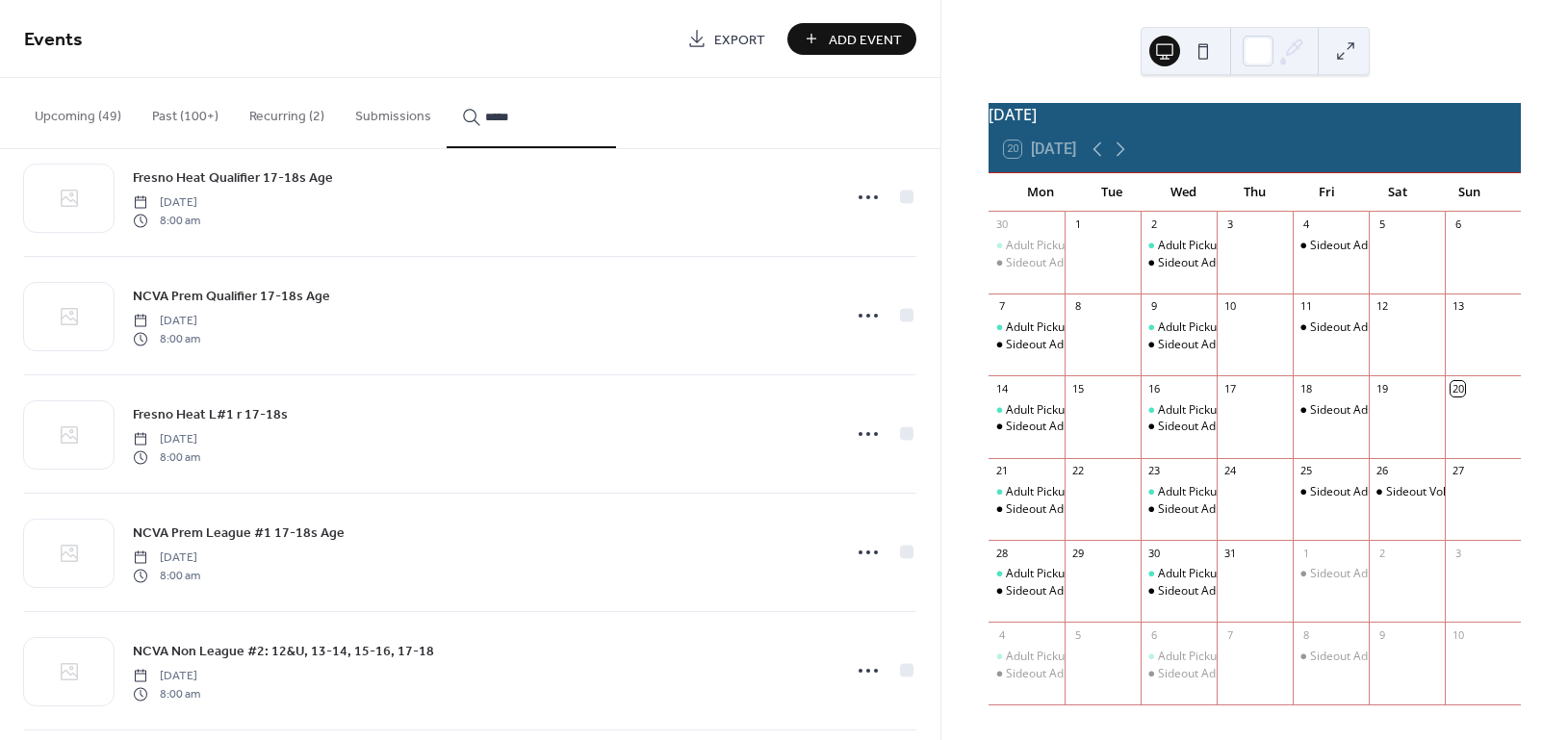 type on "*****" 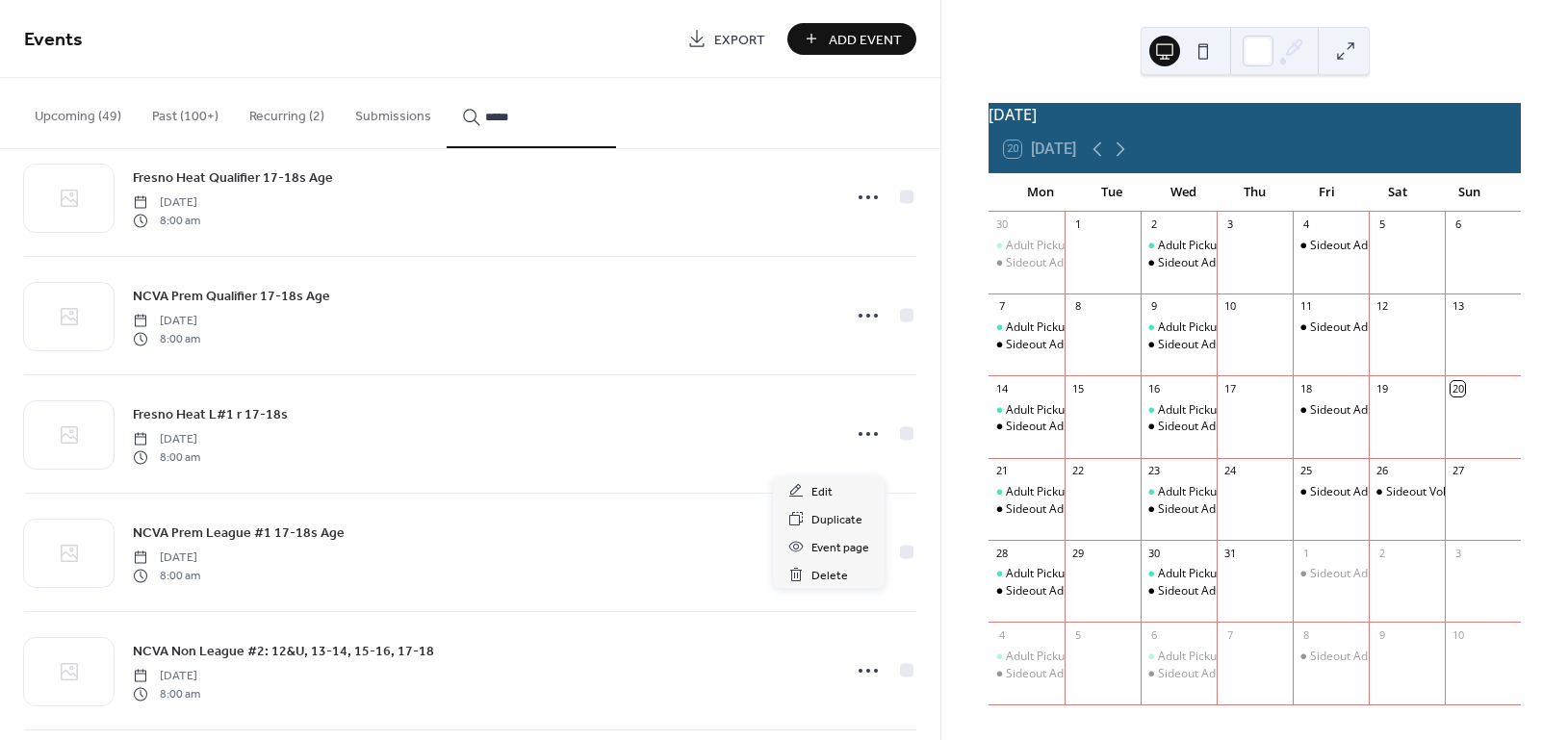drag, startPoint x: 861, startPoint y: 455, endPoint x: 733, endPoint y: 513, distance: 140.5276 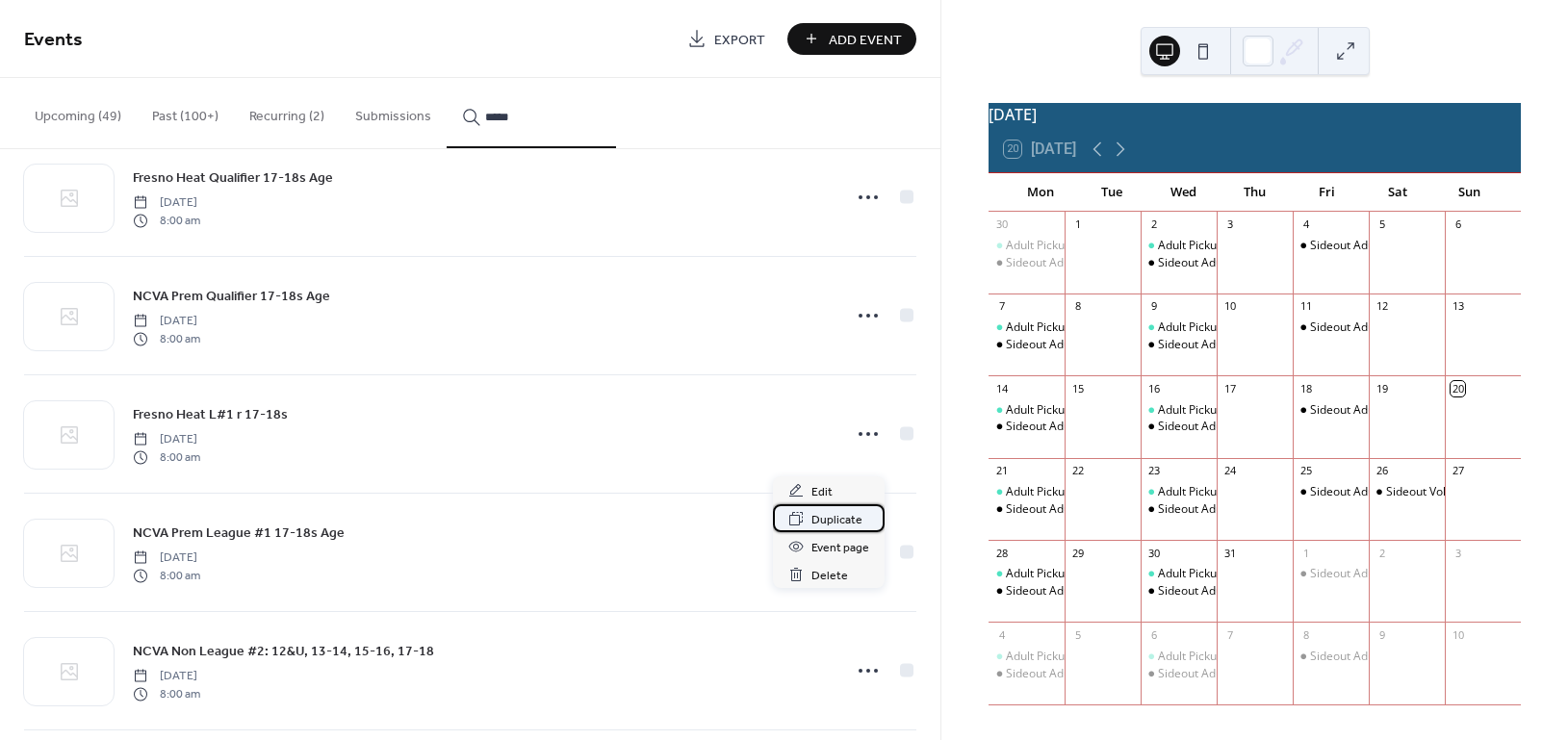 click on "Duplicate" at bounding box center [836, 520] 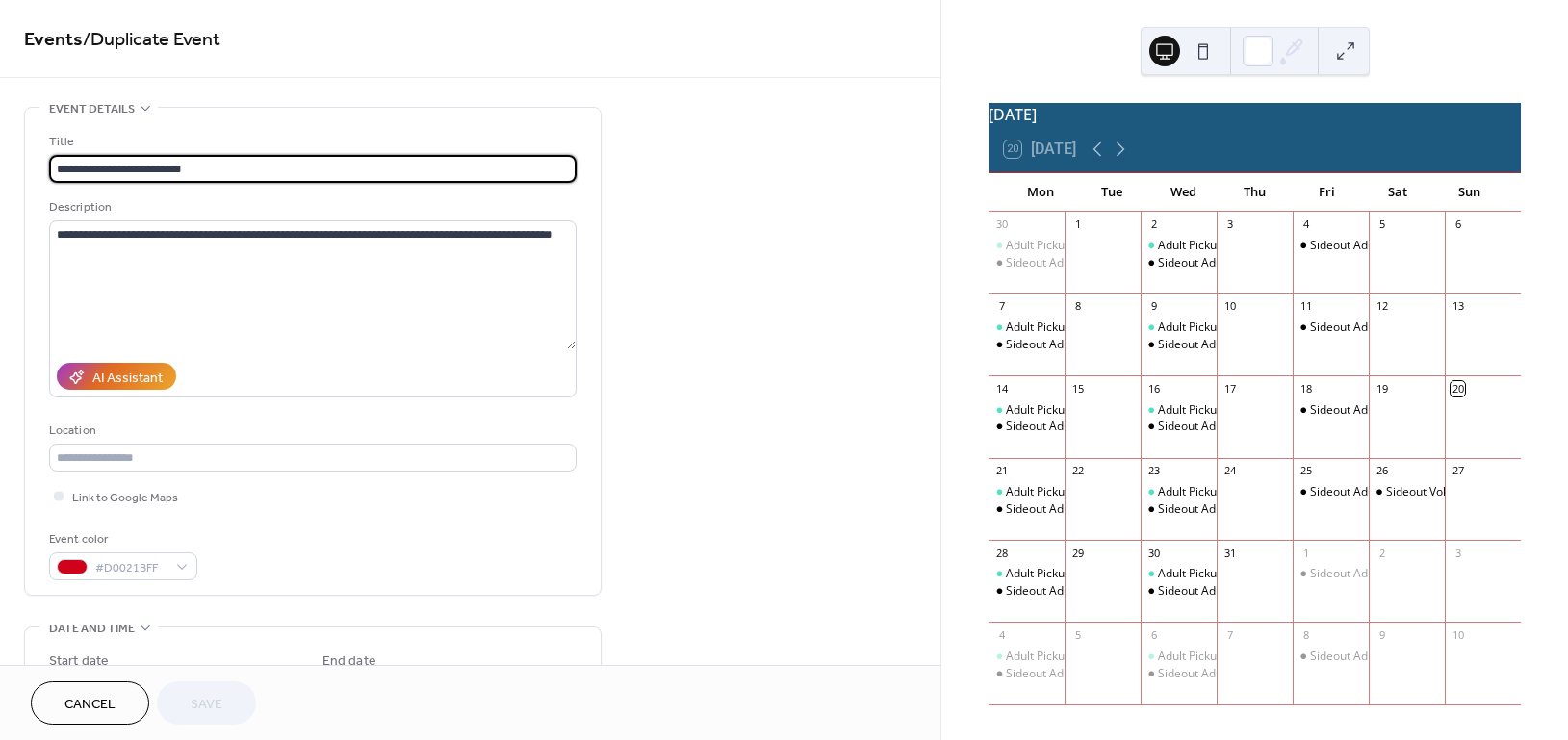 click on "**********" at bounding box center [313, 168] 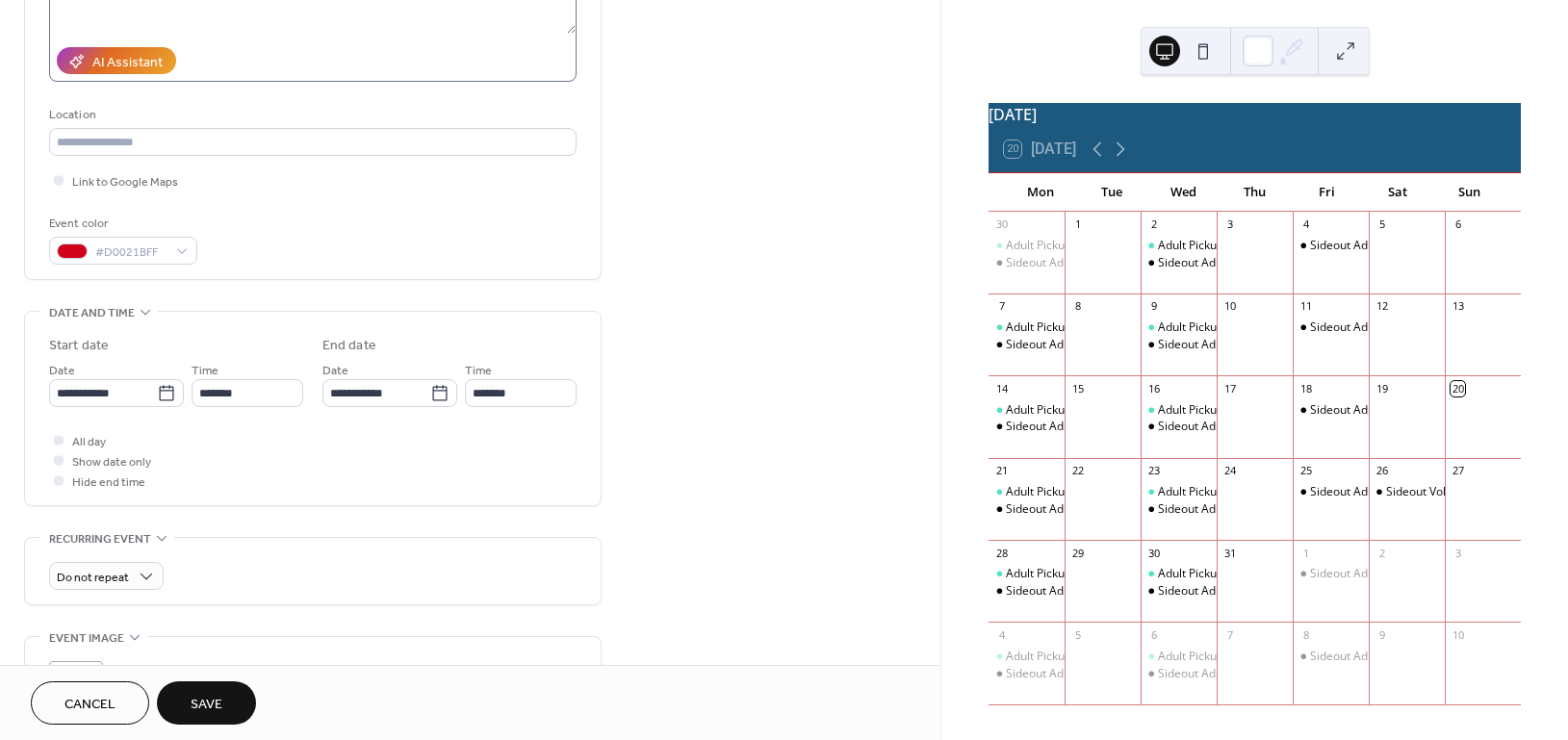 scroll, scrollTop: 513, scrollLeft: 0, axis: vertical 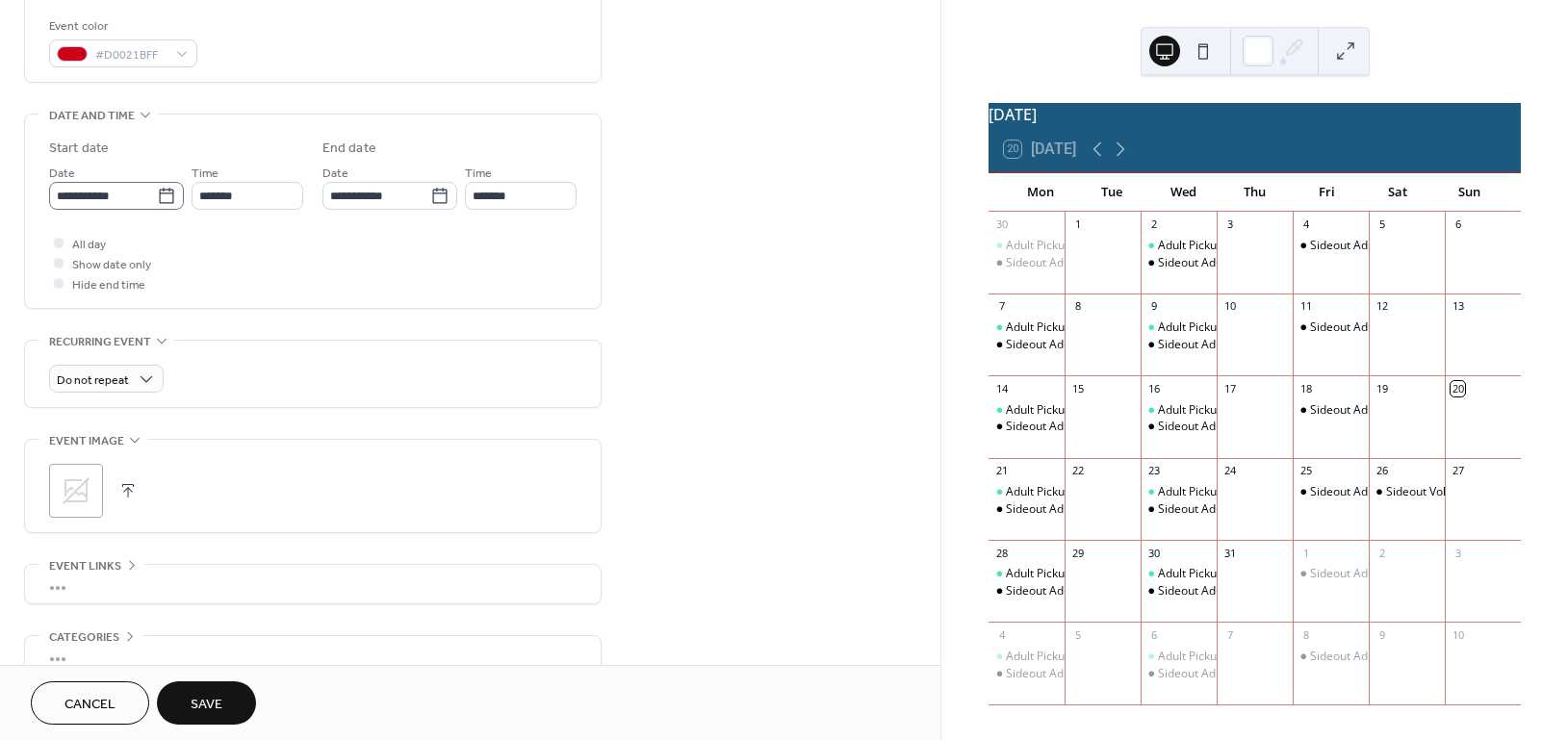type on "**********" 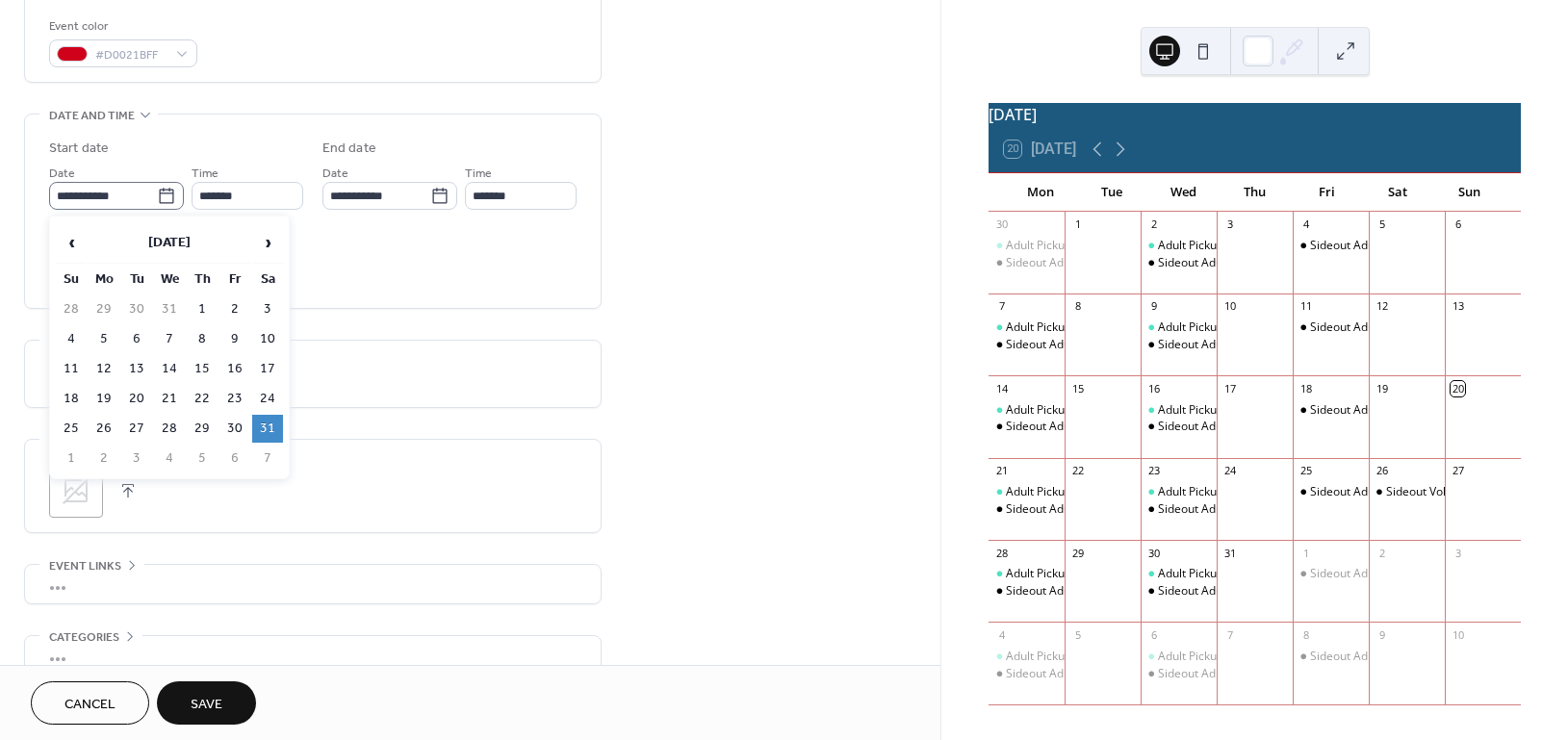 click 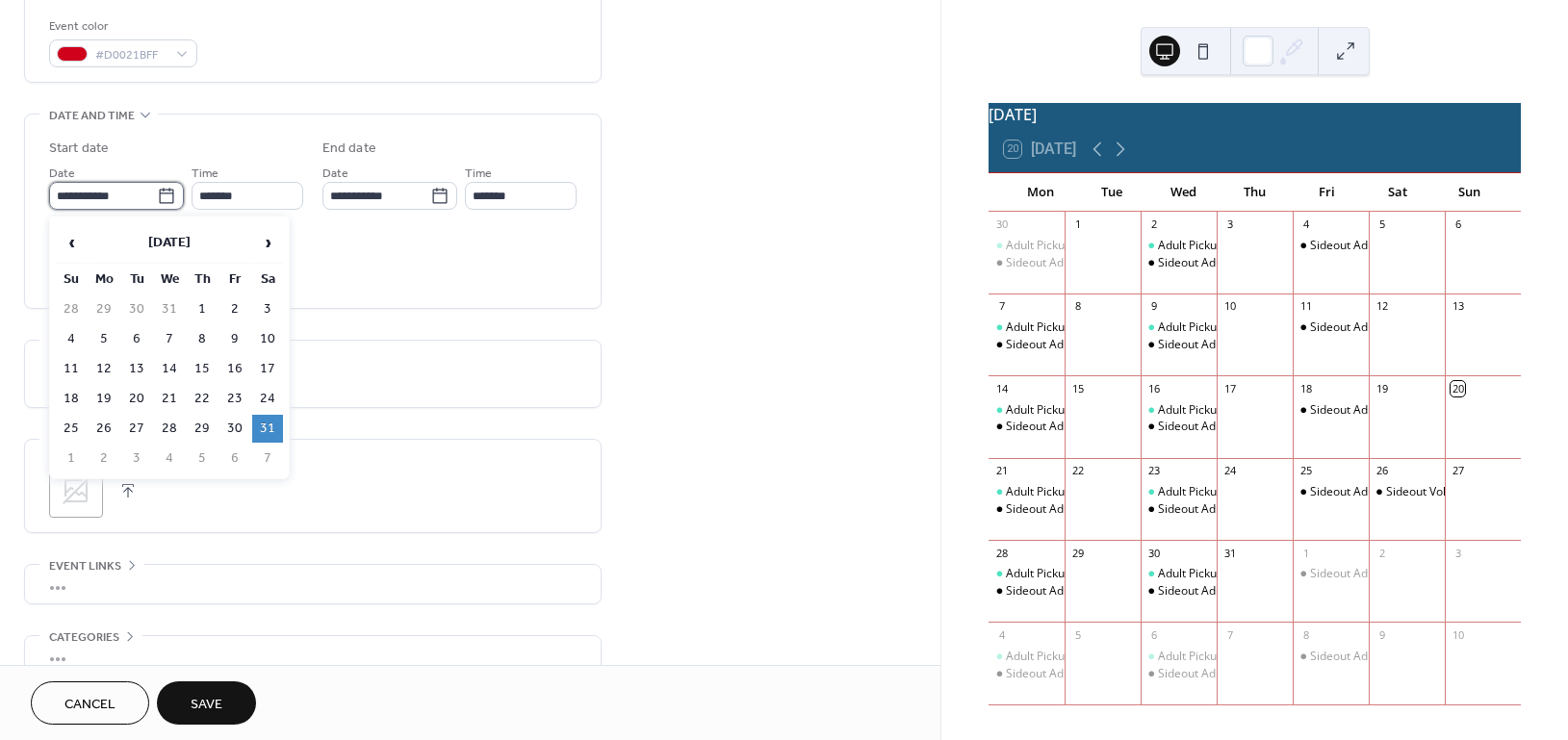 click on "**********" at bounding box center [103, 195] 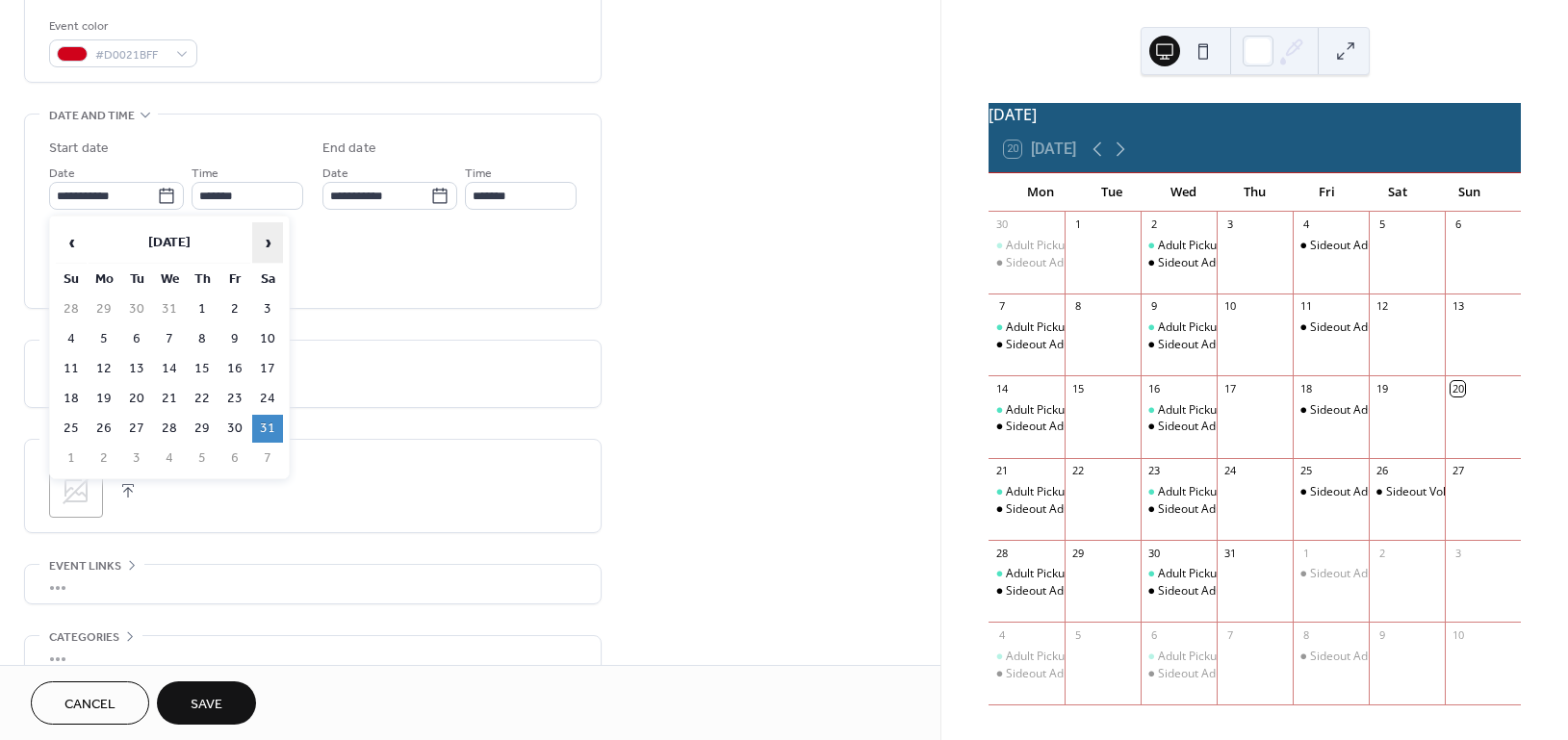 click on "›" at bounding box center [268, 242] 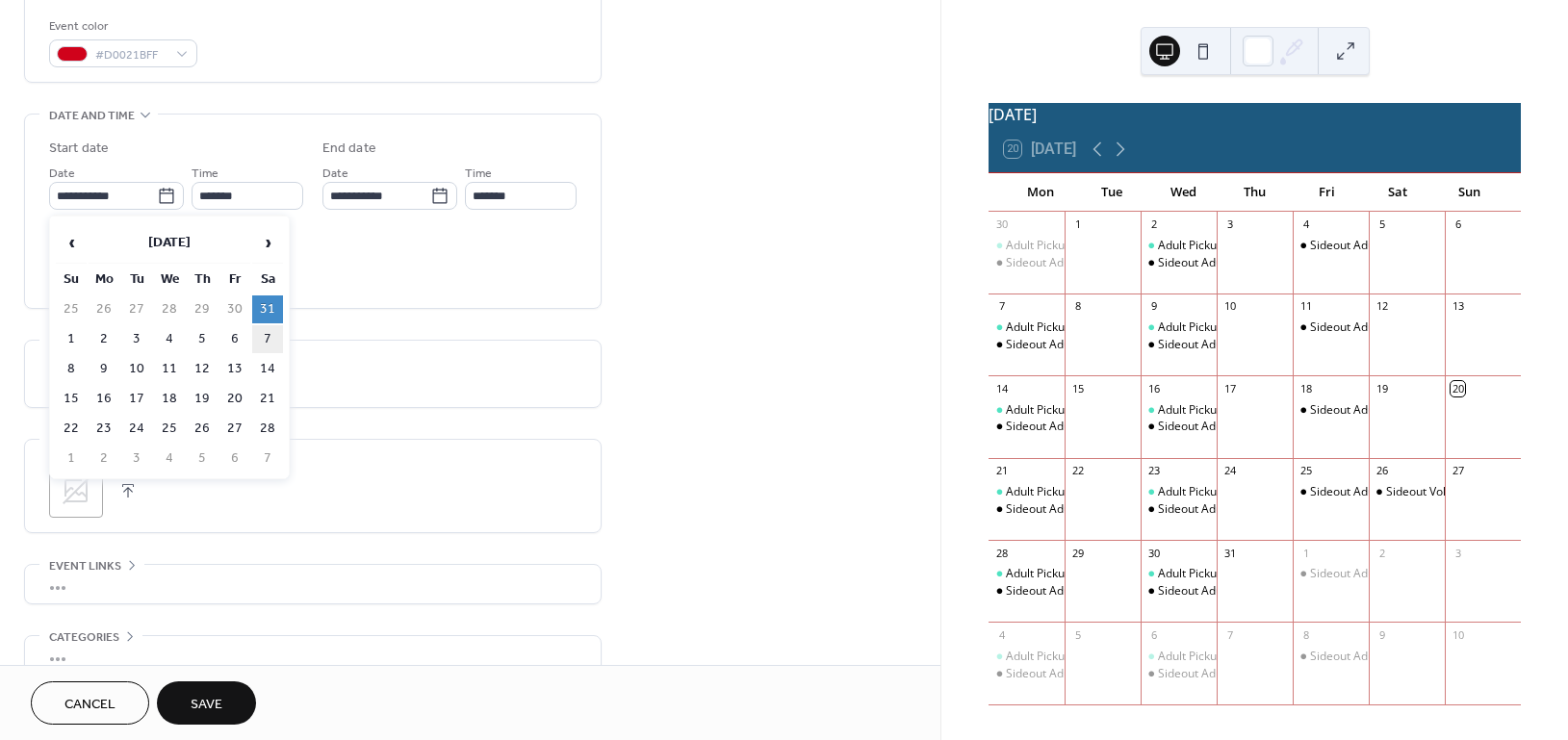 click on "7" at bounding box center (268, 339) 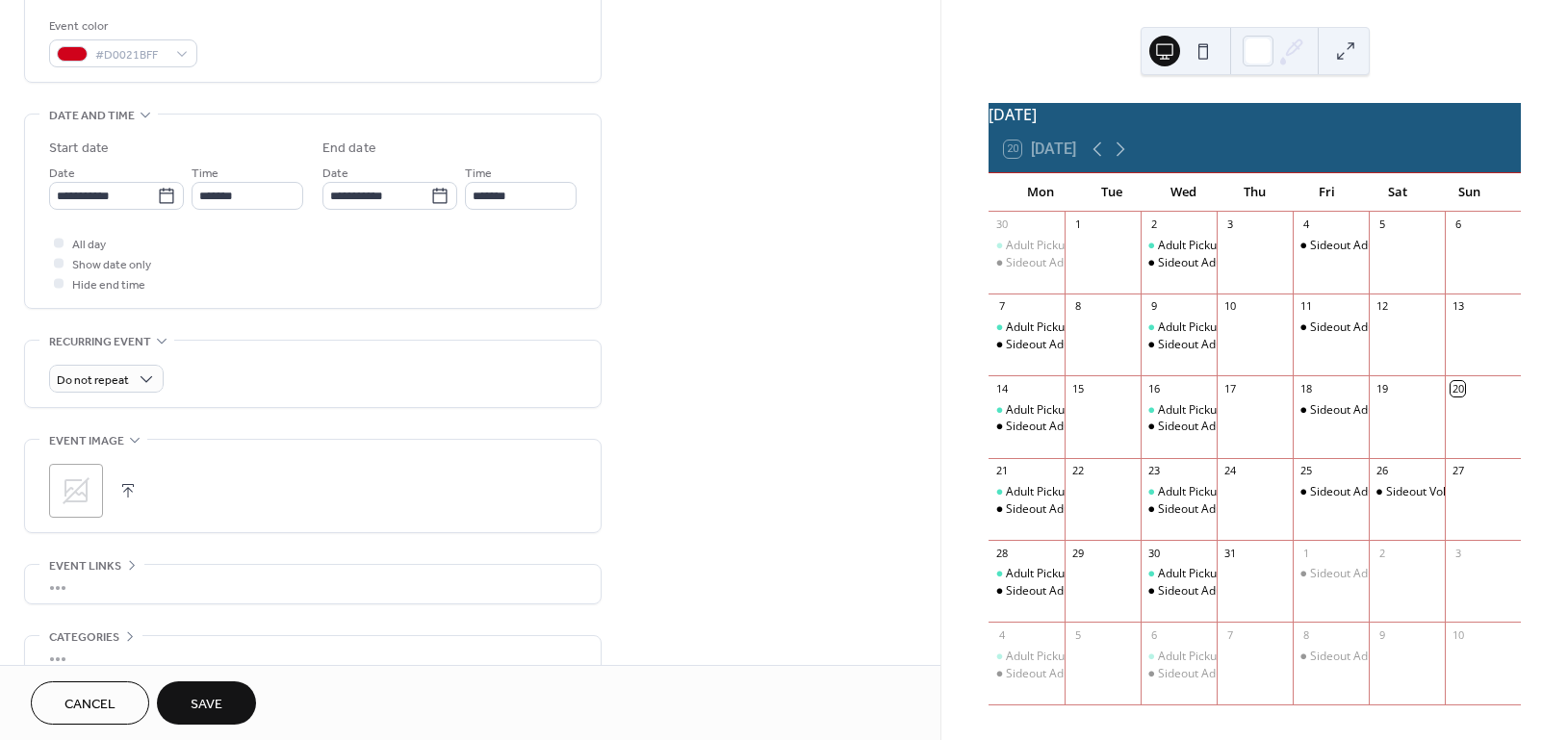 click on "Save" at bounding box center [206, 704] 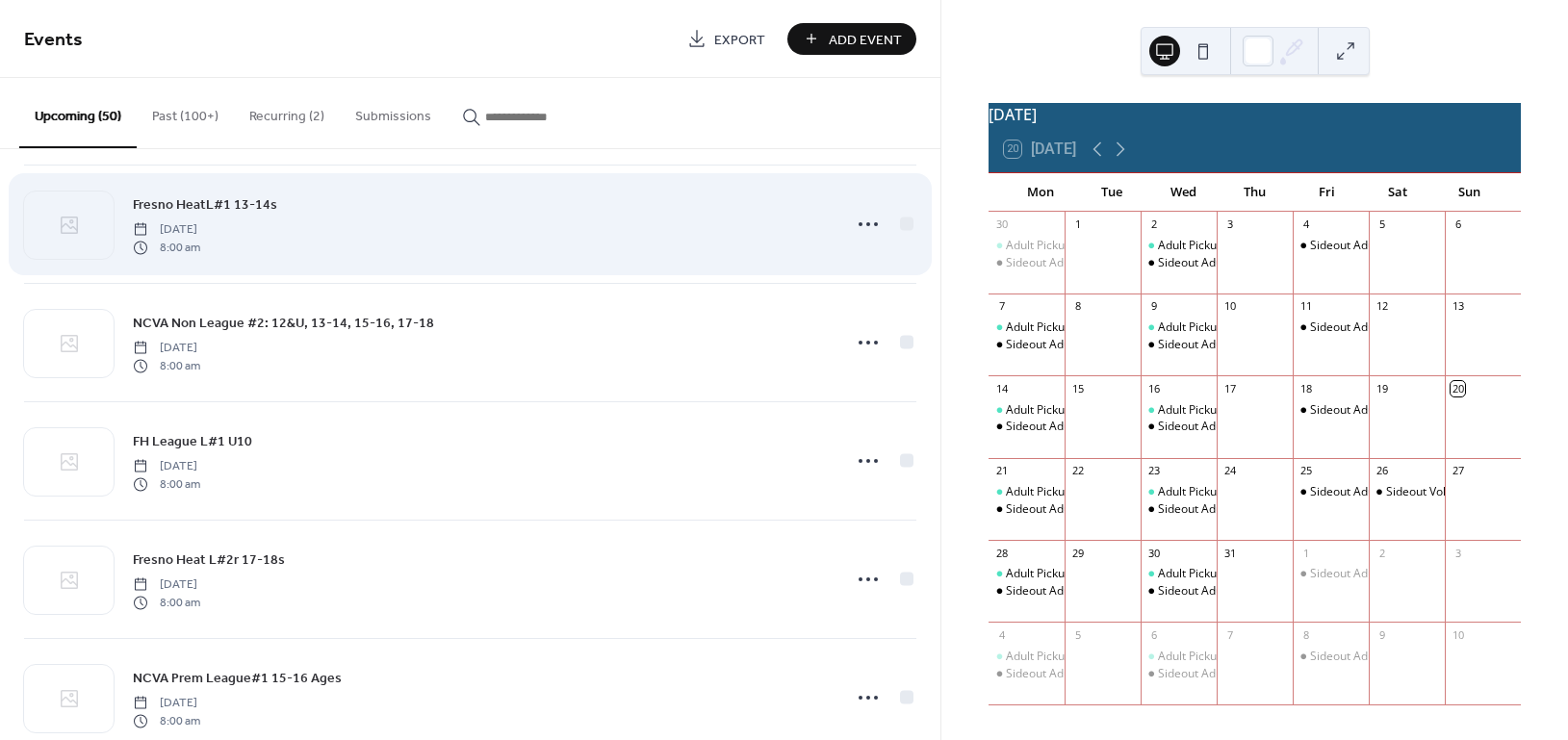 scroll, scrollTop: 3025, scrollLeft: 0, axis: vertical 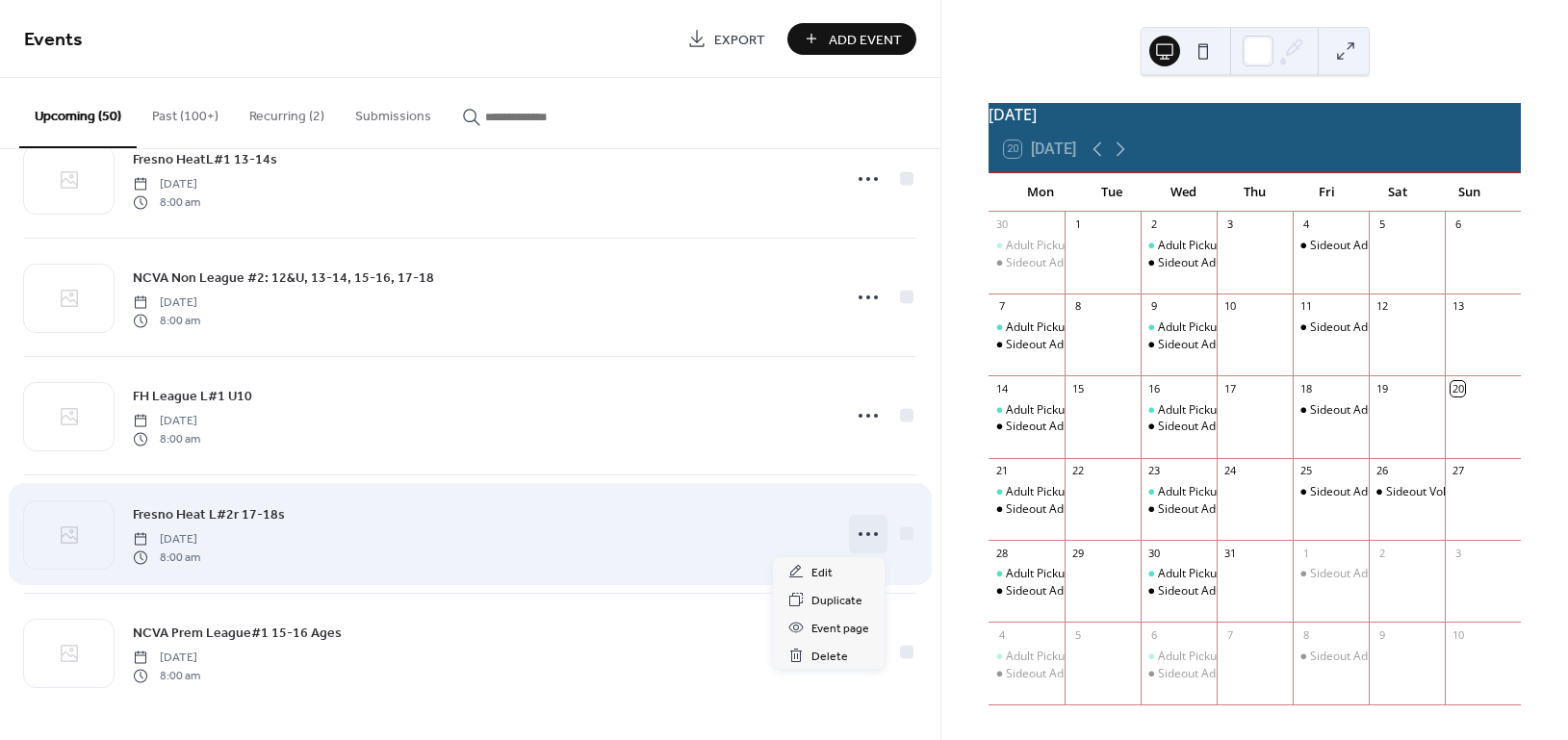 click 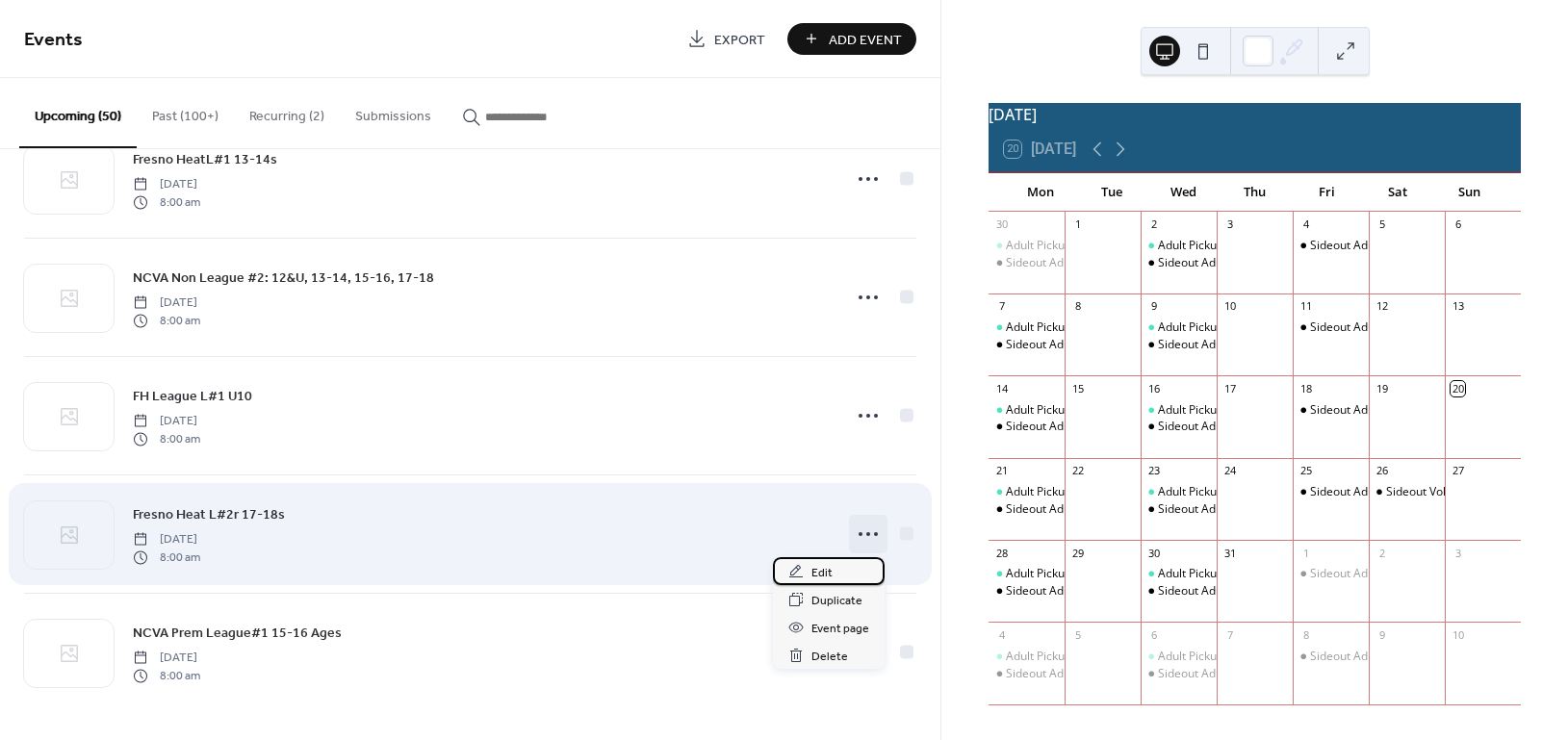 click on "Edit" at bounding box center (822, 573) 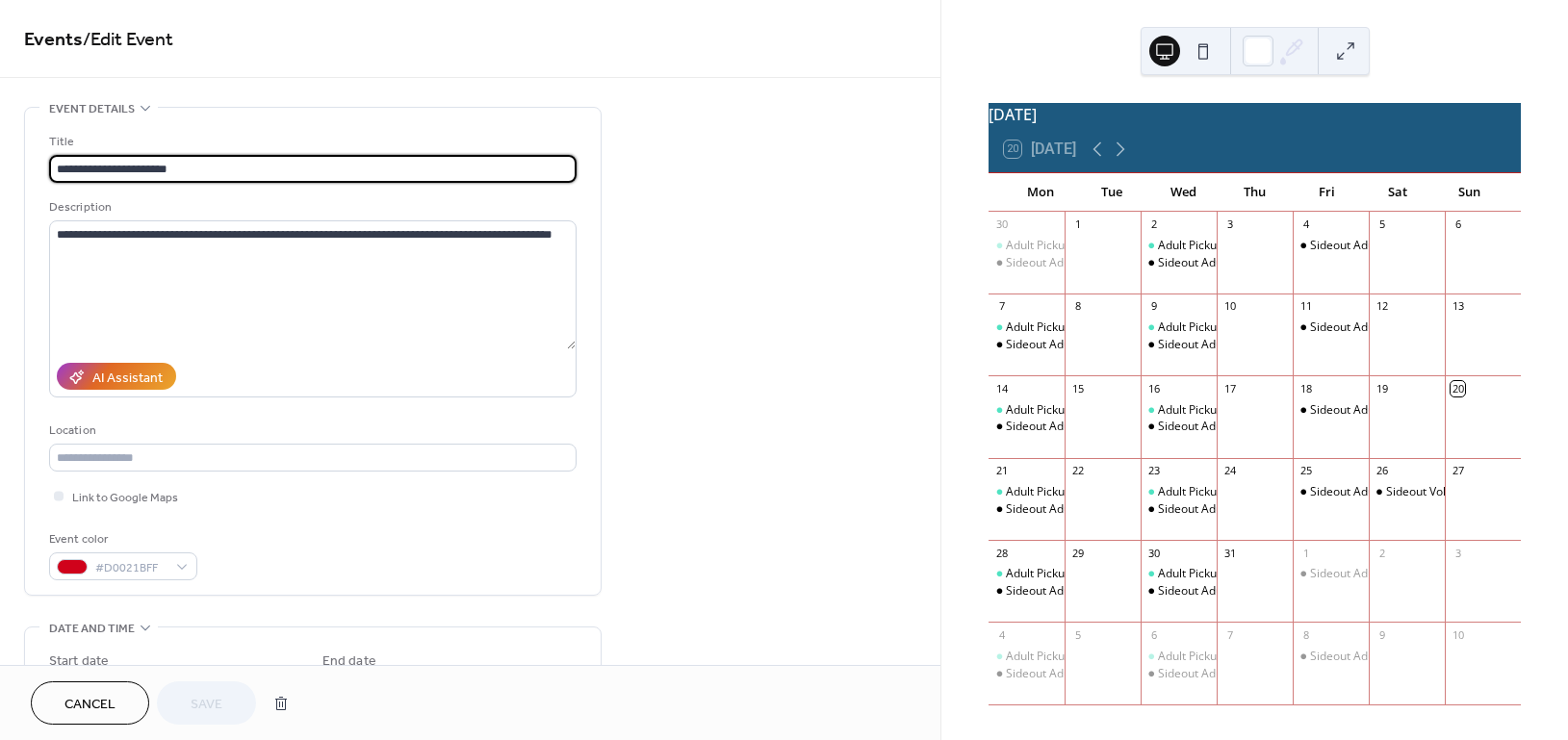 click on "**********" at bounding box center (313, 168) 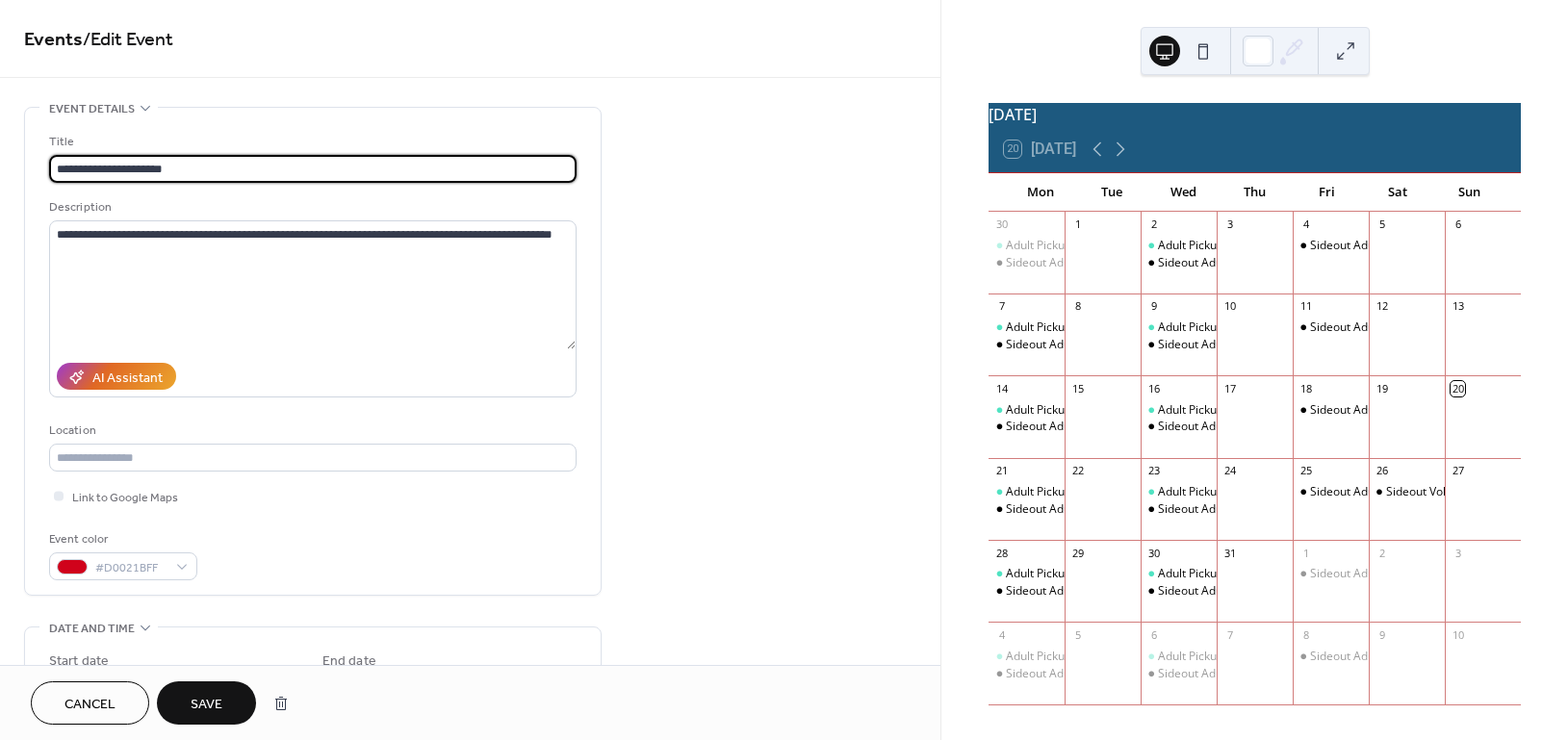type on "**********" 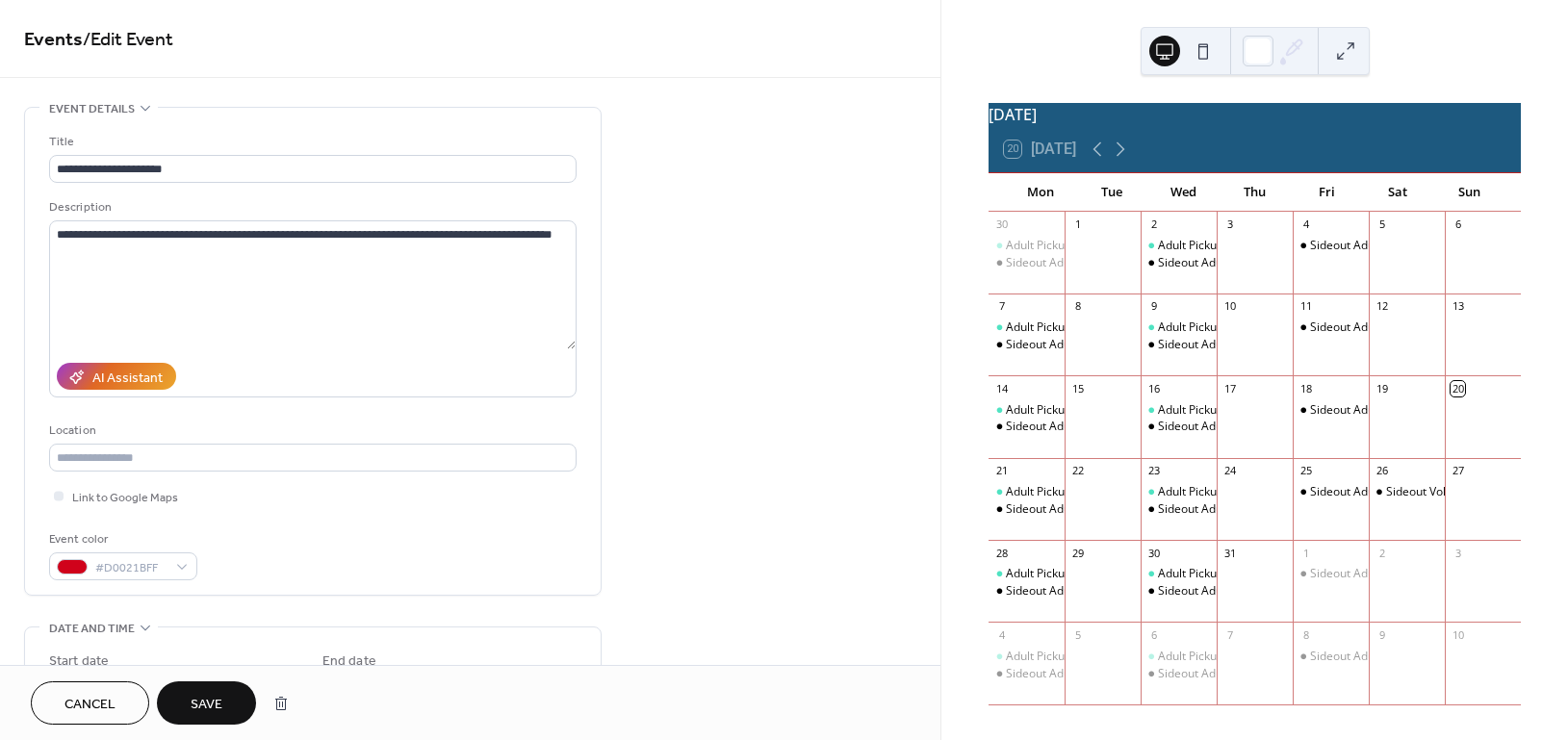 click on "Save" at bounding box center (206, 704) 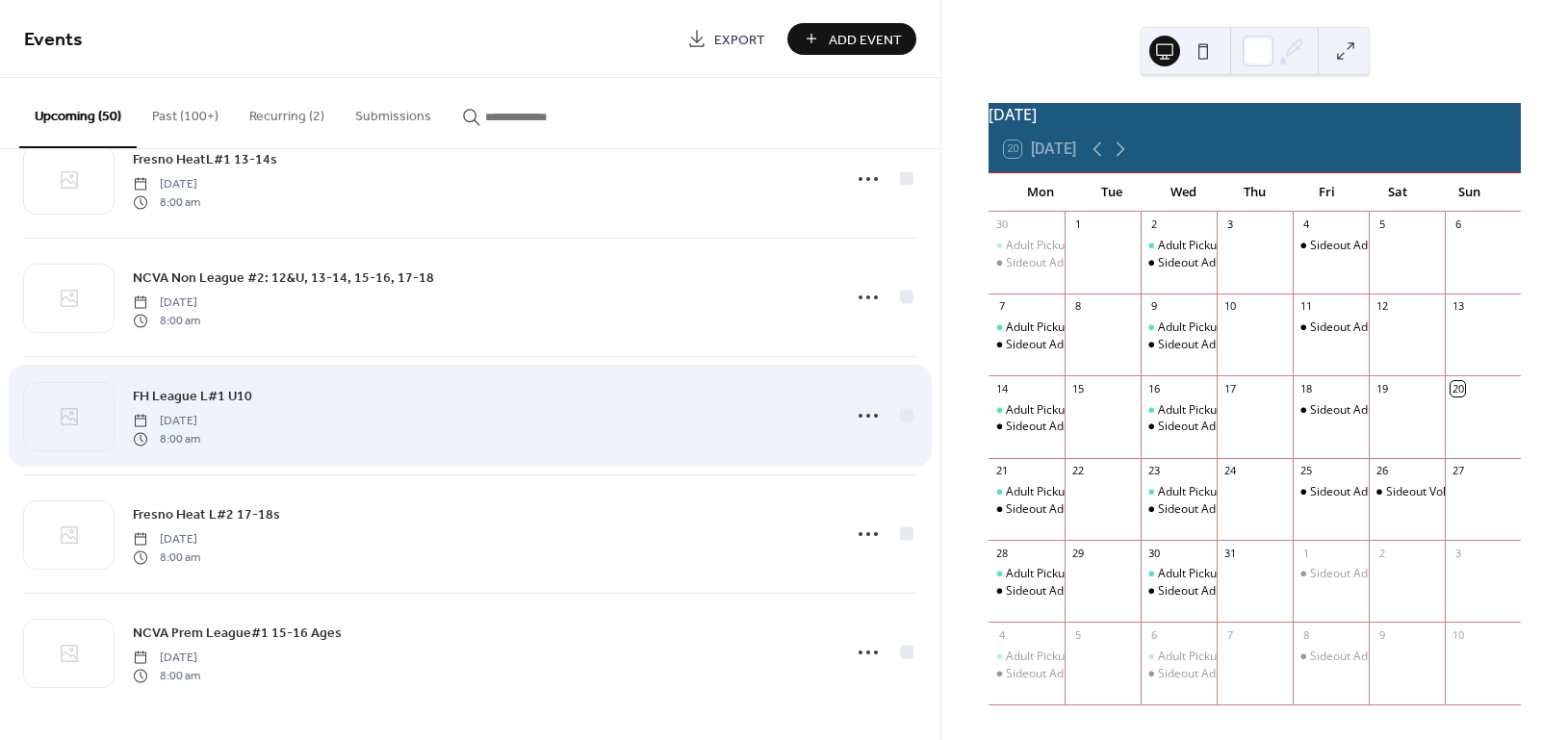 scroll, scrollTop: 3025, scrollLeft: 0, axis: vertical 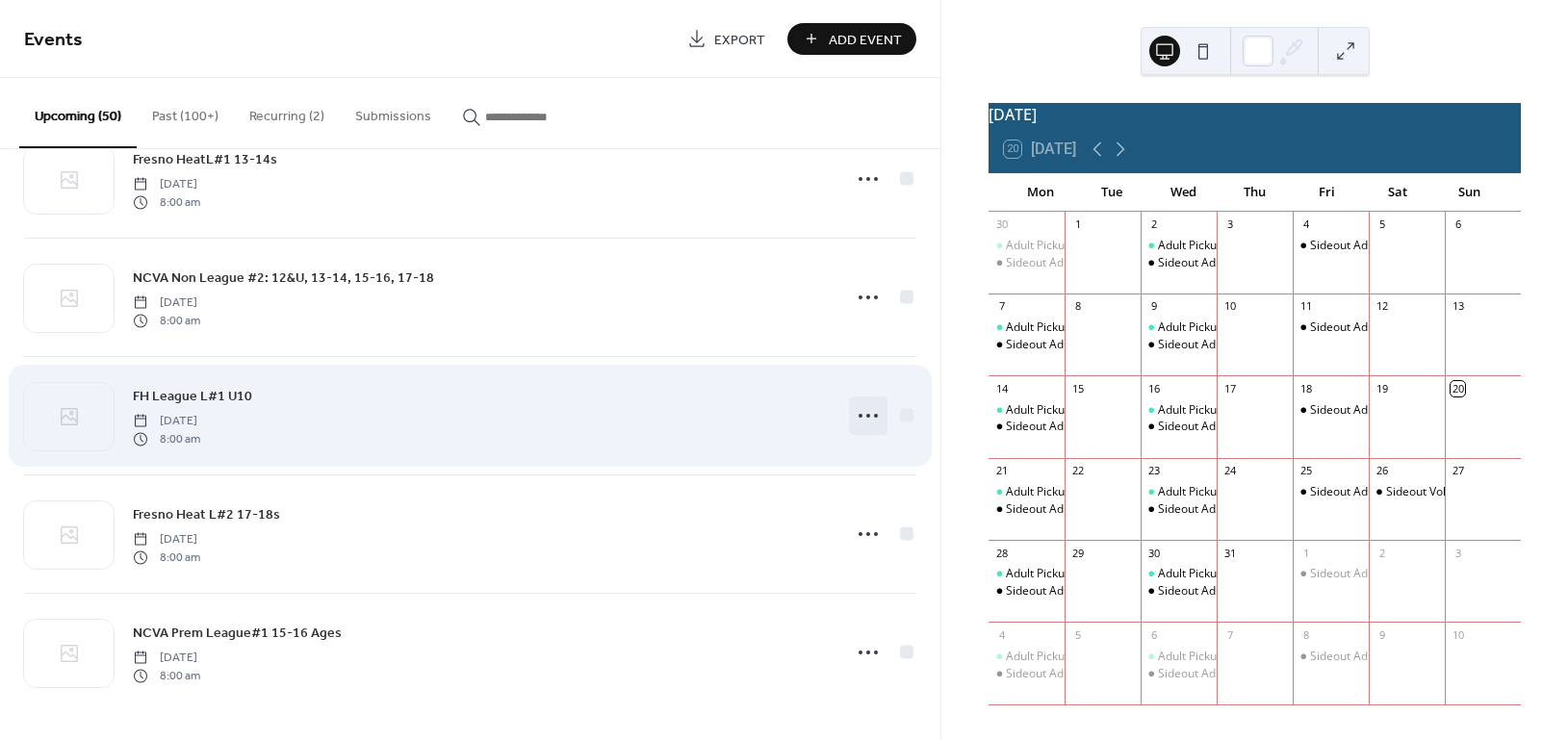 click 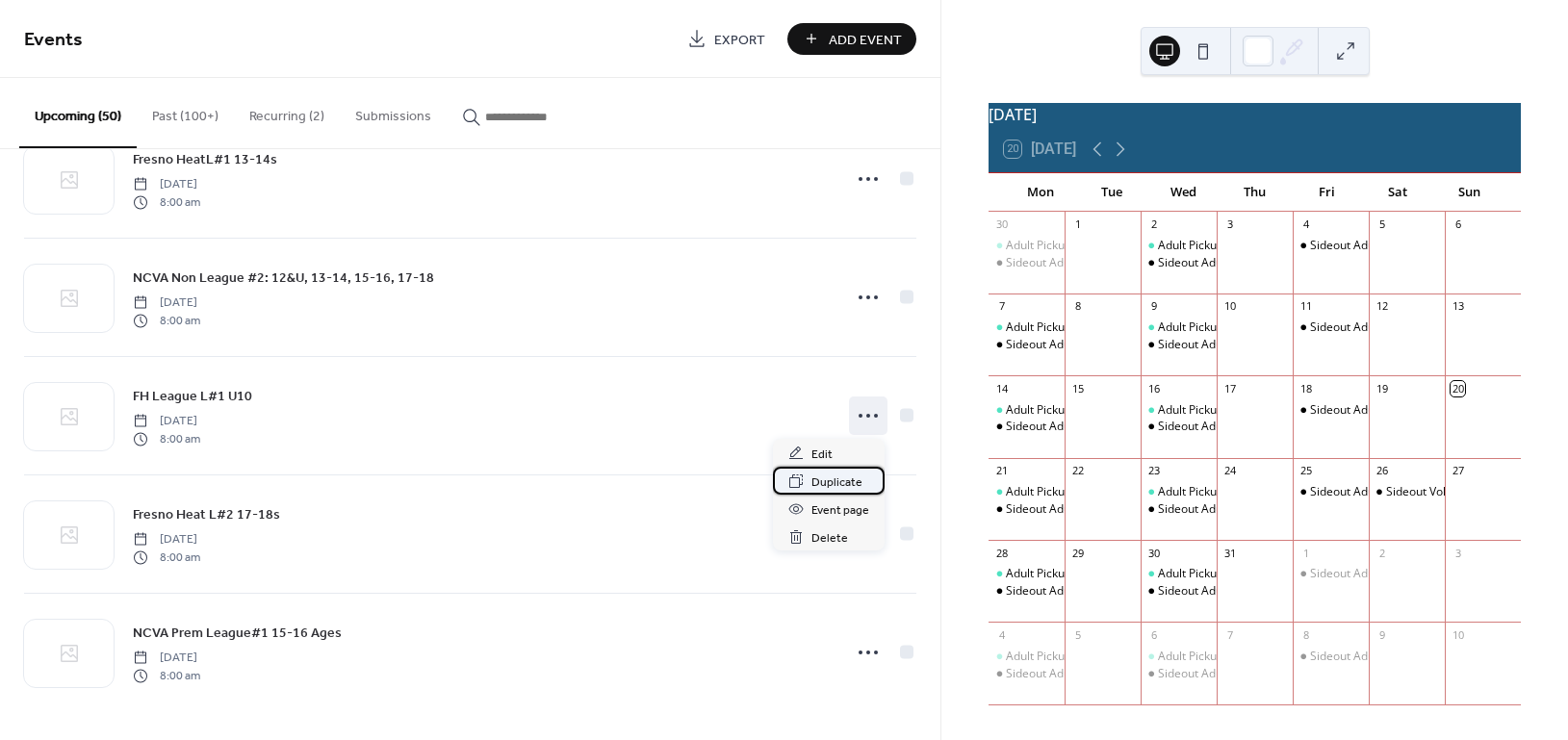 click on "Duplicate" at bounding box center [836, 482] 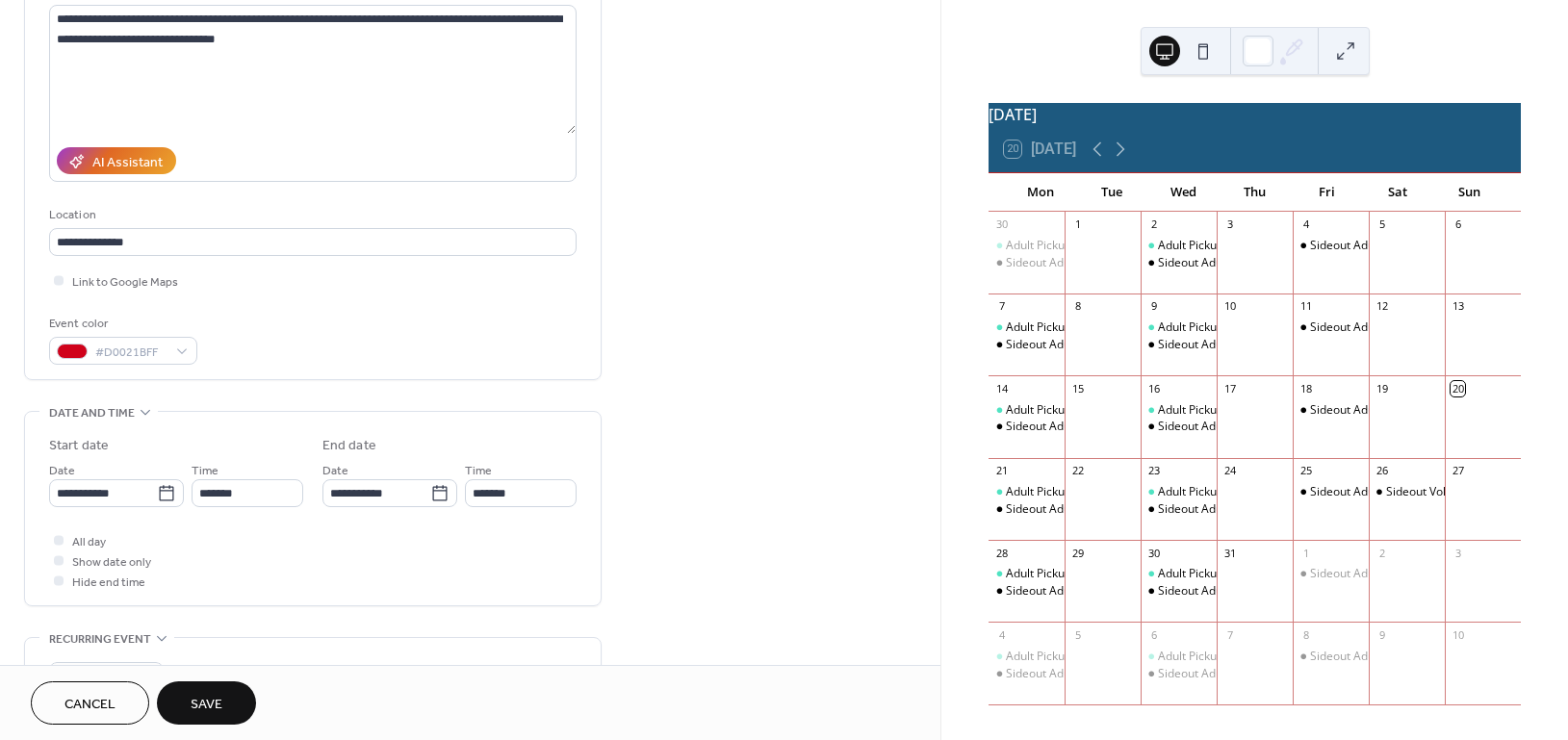 scroll, scrollTop: 256, scrollLeft: 0, axis: vertical 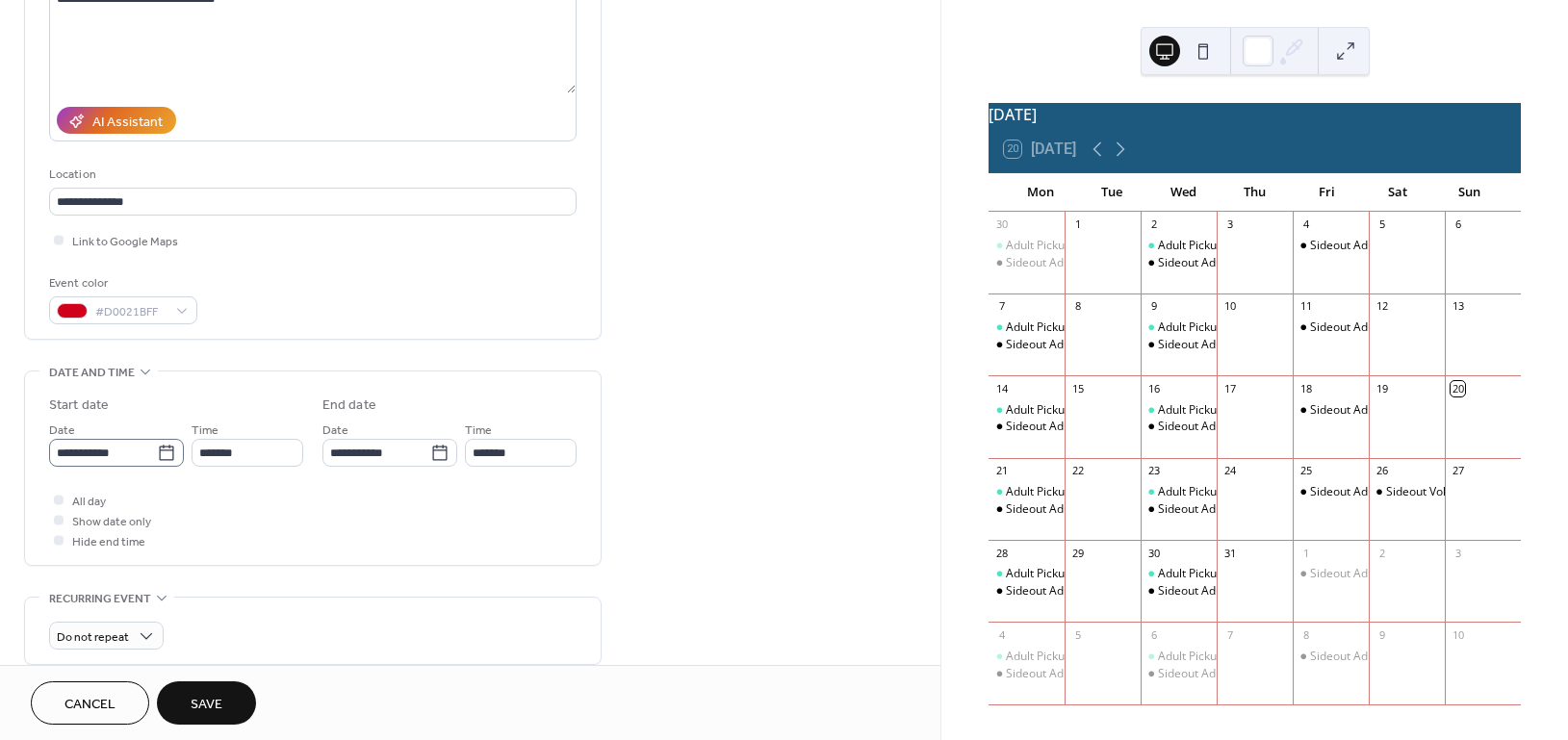 type on "**********" 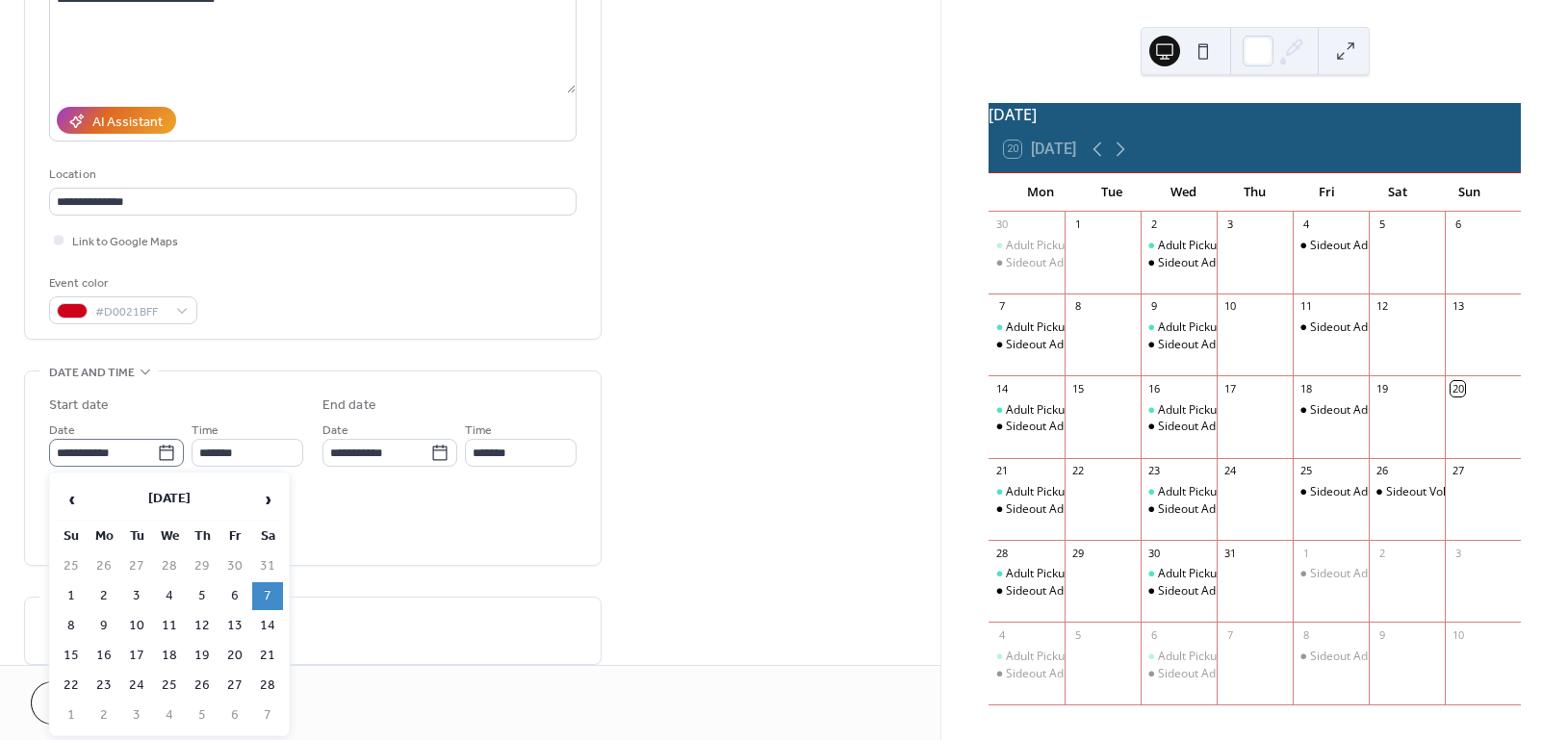 click 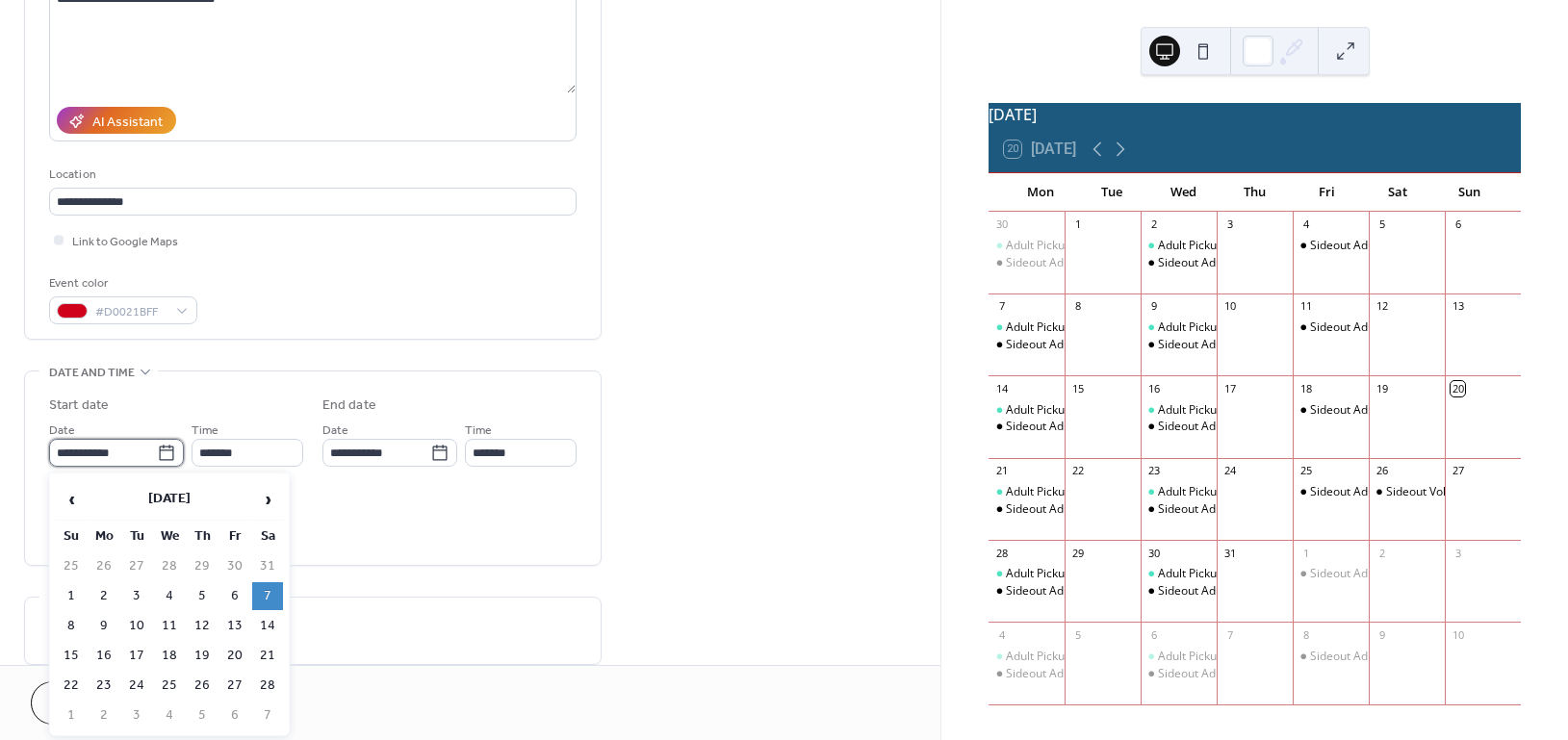 click on "**********" at bounding box center [103, 452] 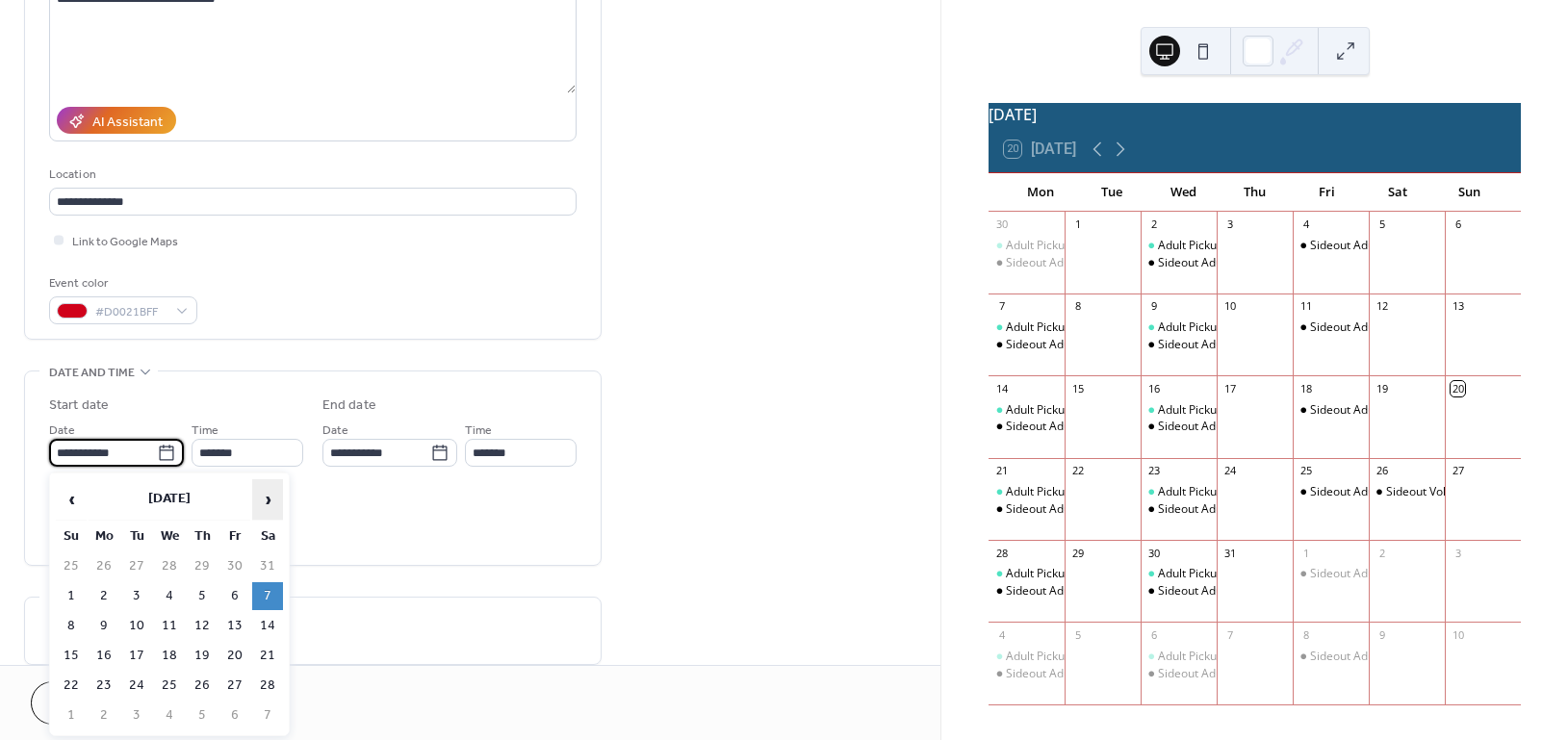 click on "›" at bounding box center [268, 499] 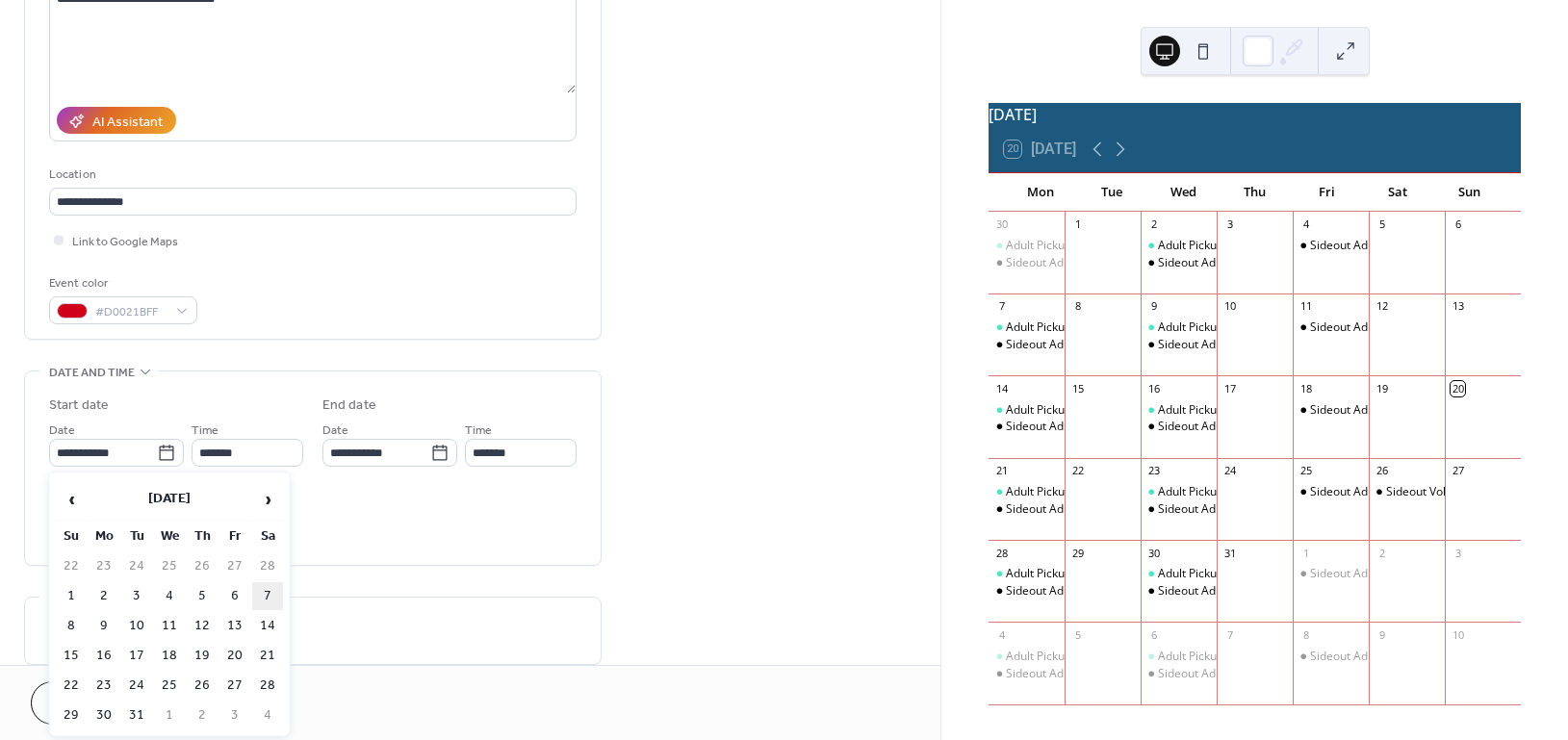click on "7" at bounding box center [268, 596] 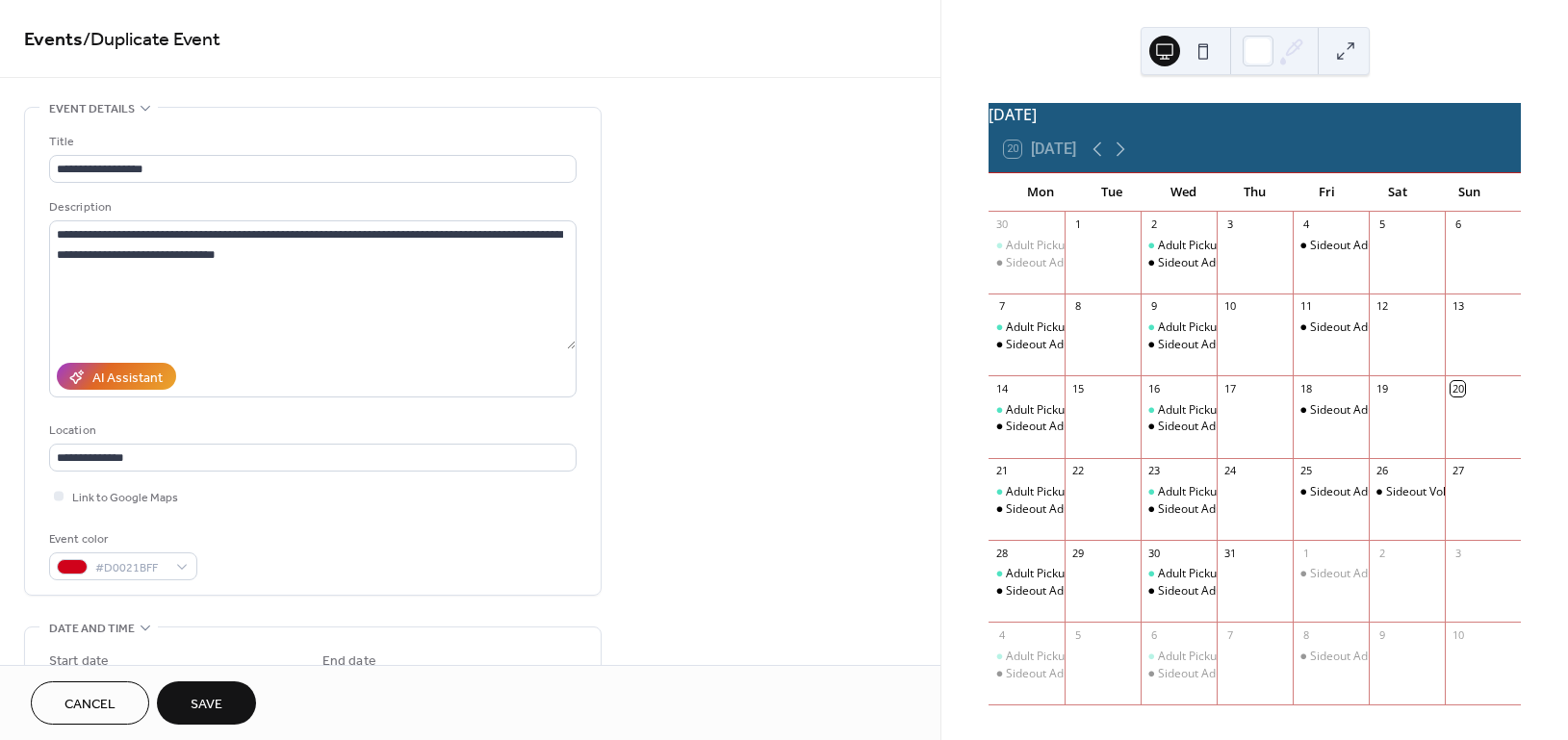 scroll, scrollTop: 385, scrollLeft: 0, axis: vertical 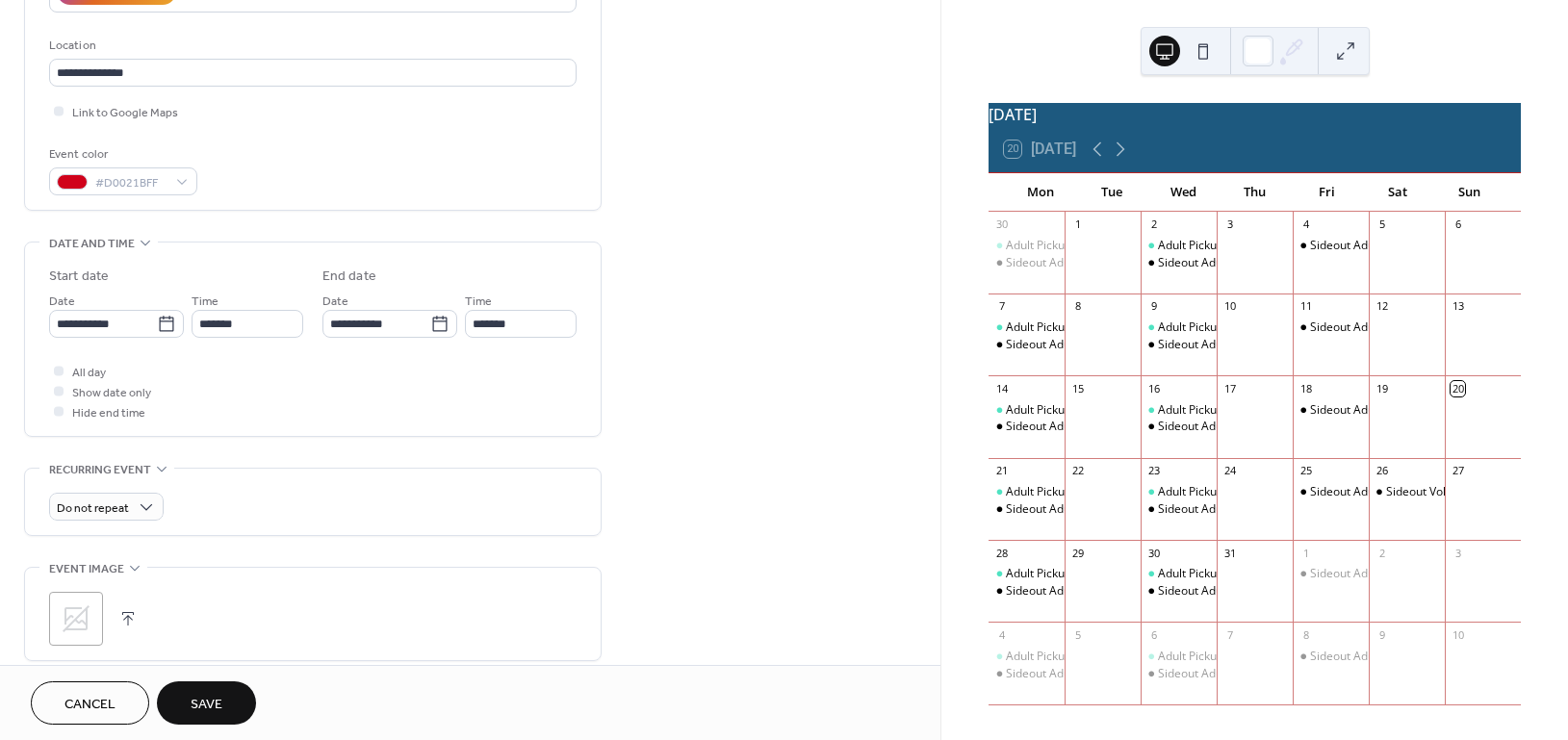 drag, startPoint x: 215, startPoint y: 696, endPoint x: 229, endPoint y: 682, distance: 19.79899 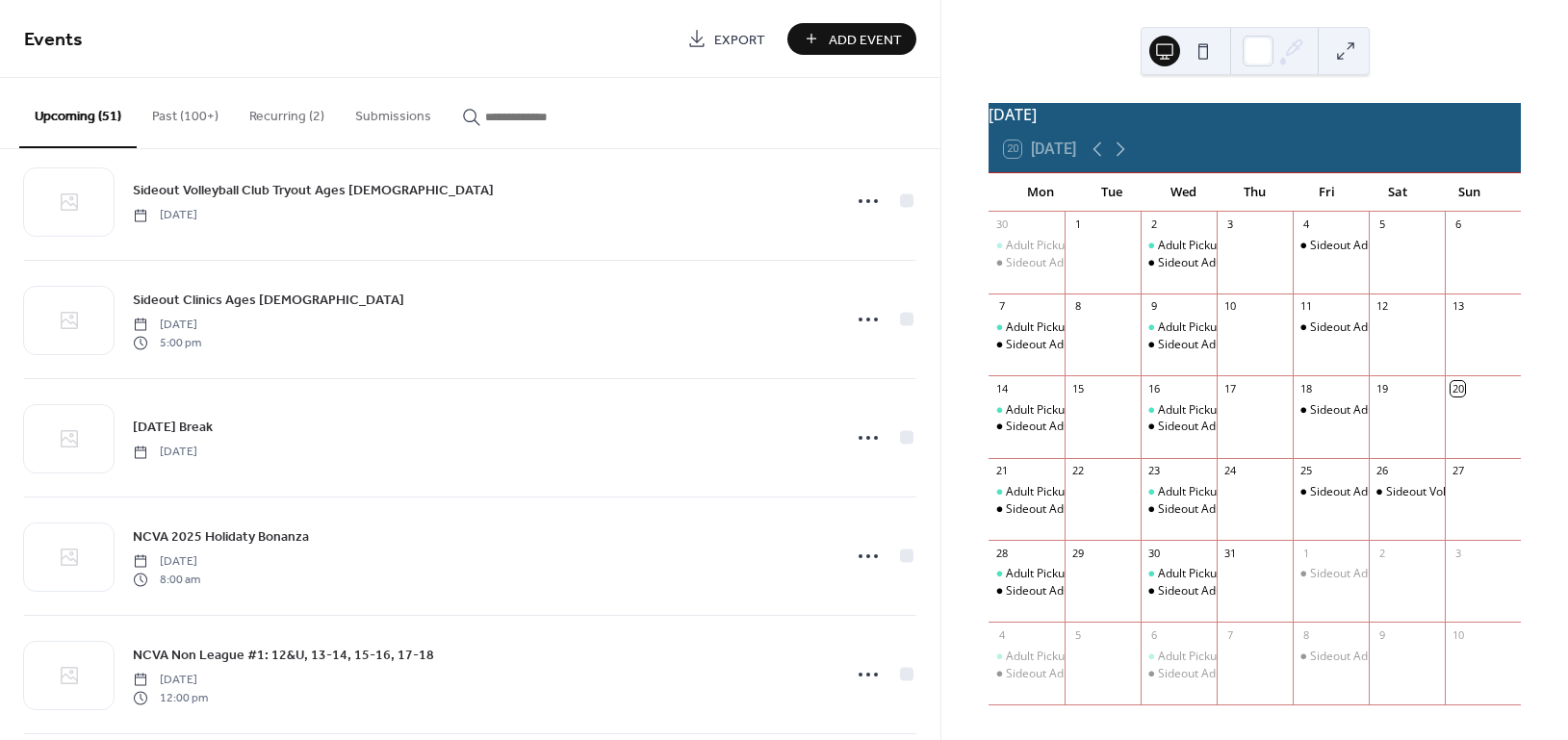 scroll, scrollTop: 513, scrollLeft: 0, axis: vertical 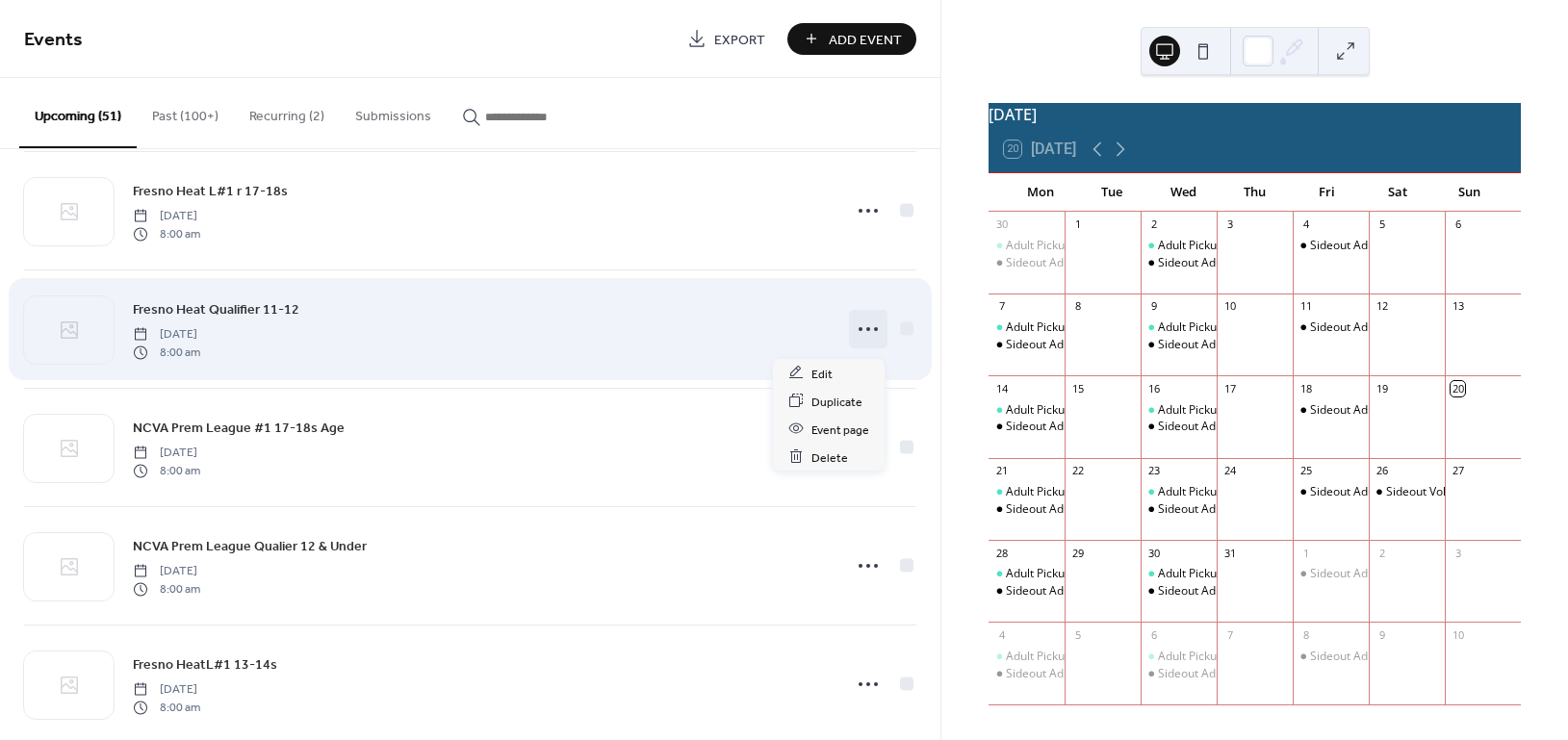 click 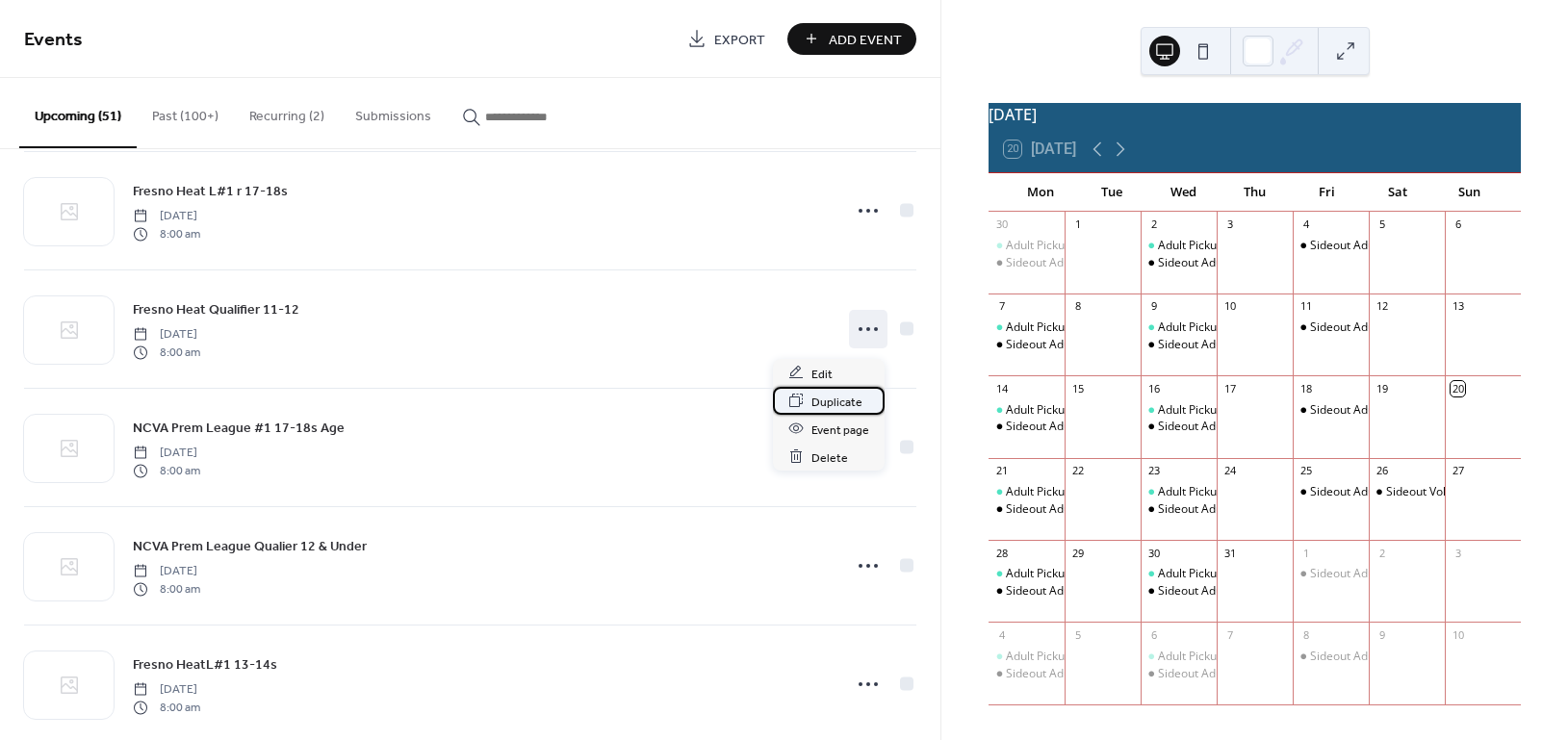 click on "Duplicate" at bounding box center [836, 401] 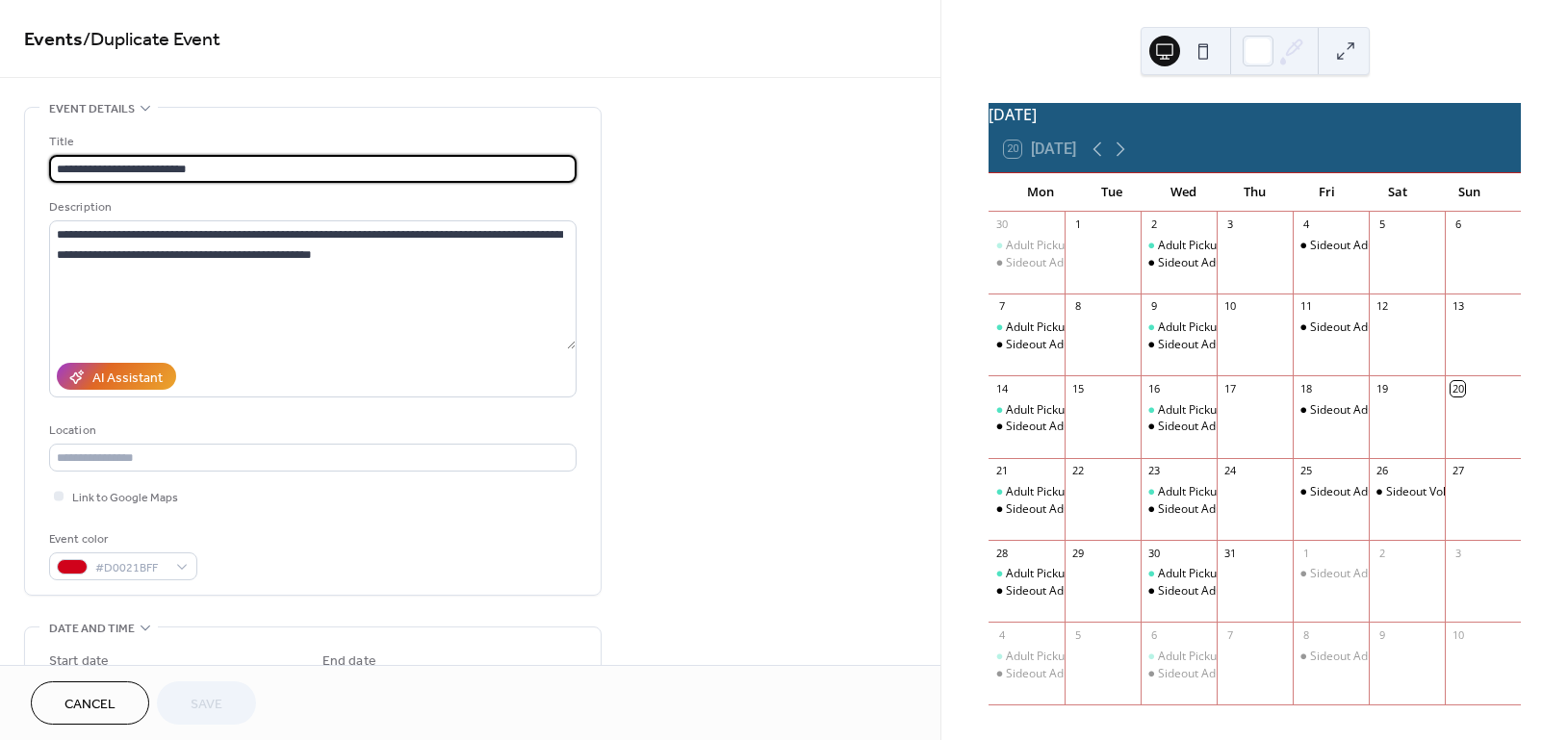 click on "**********" at bounding box center (313, 168) 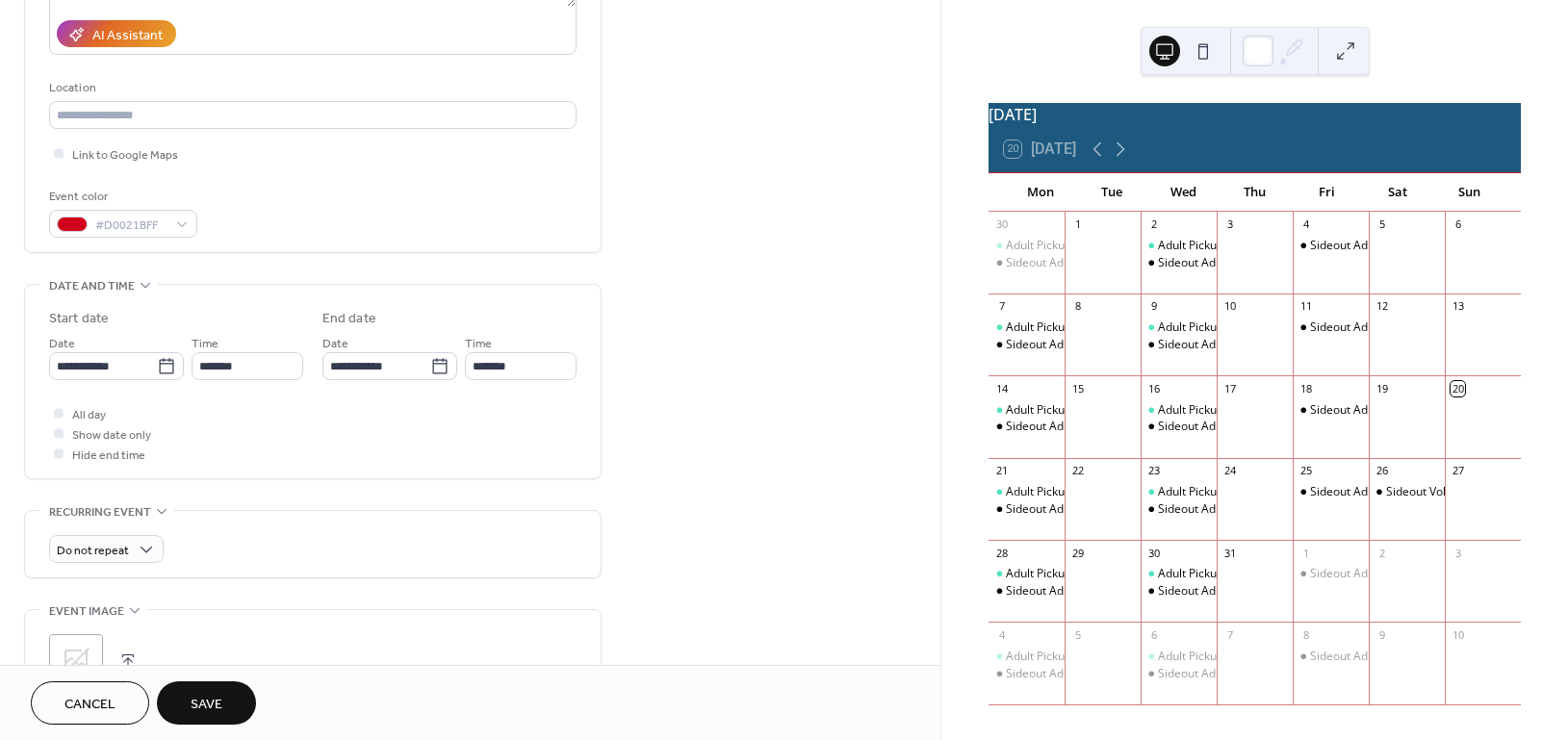 scroll, scrollTop: 385, scrollLeft: 0, axis: vertical 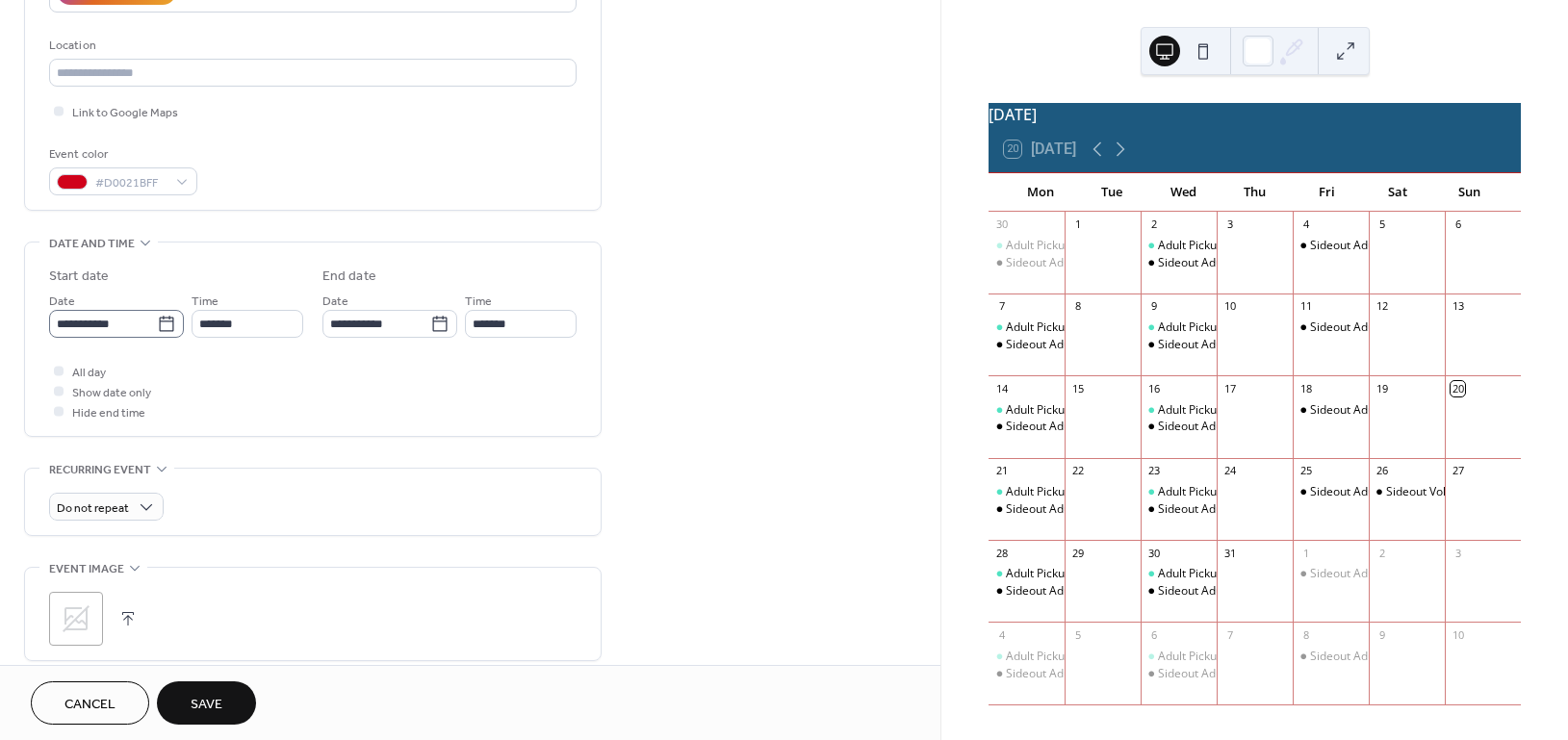 type on "**********" 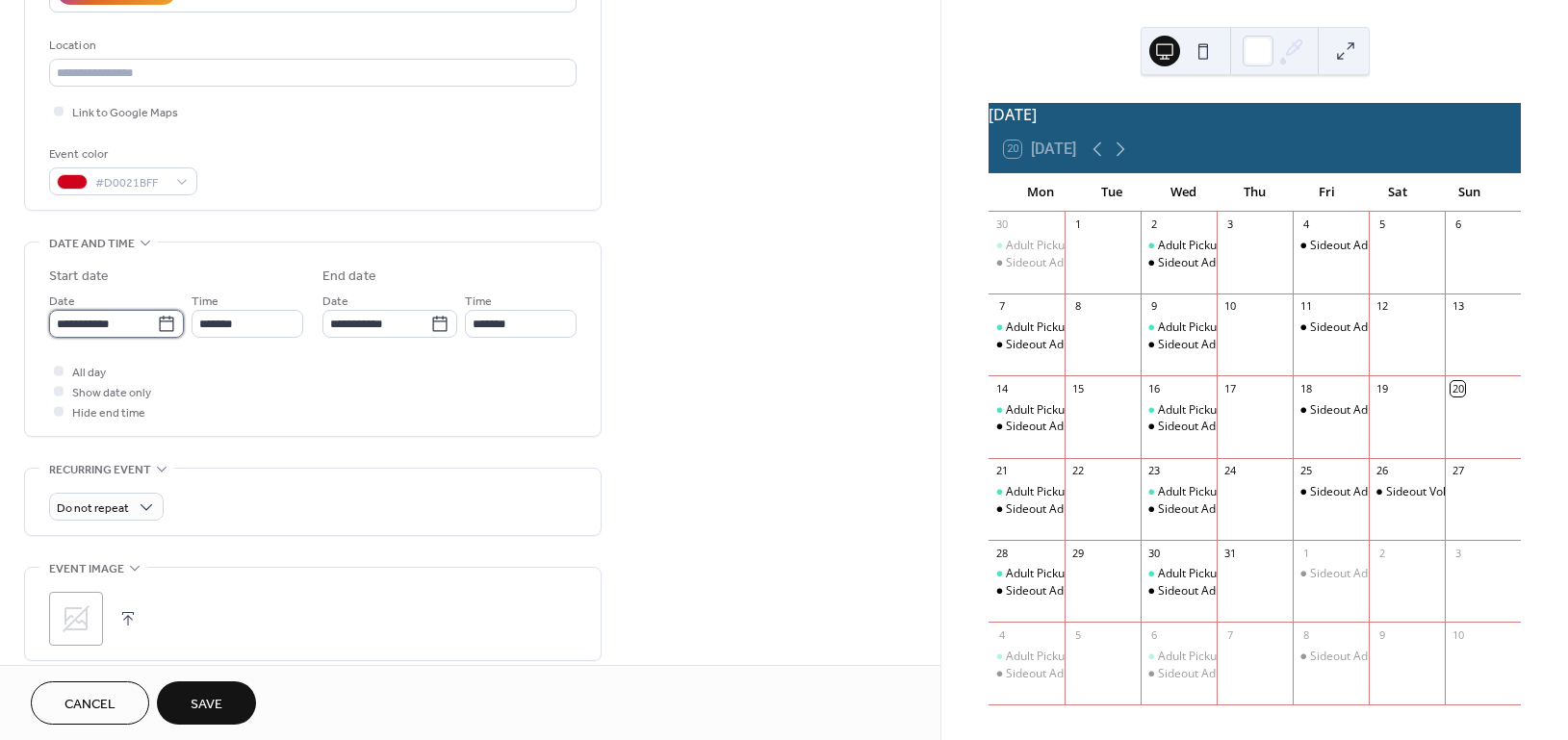 click on "**********" at bounding box center (103, 323) 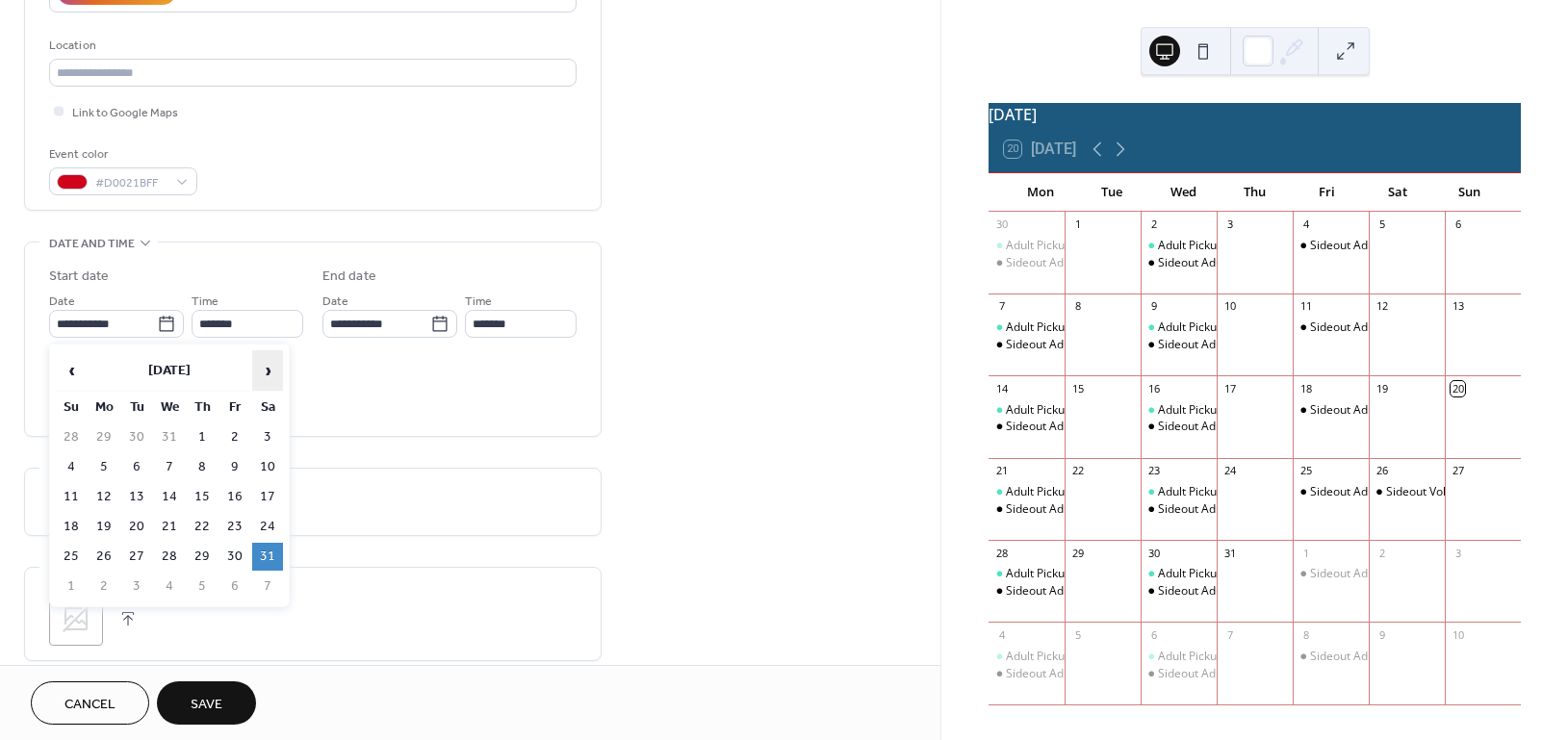 click on "›" at bounding box center [268, 370] 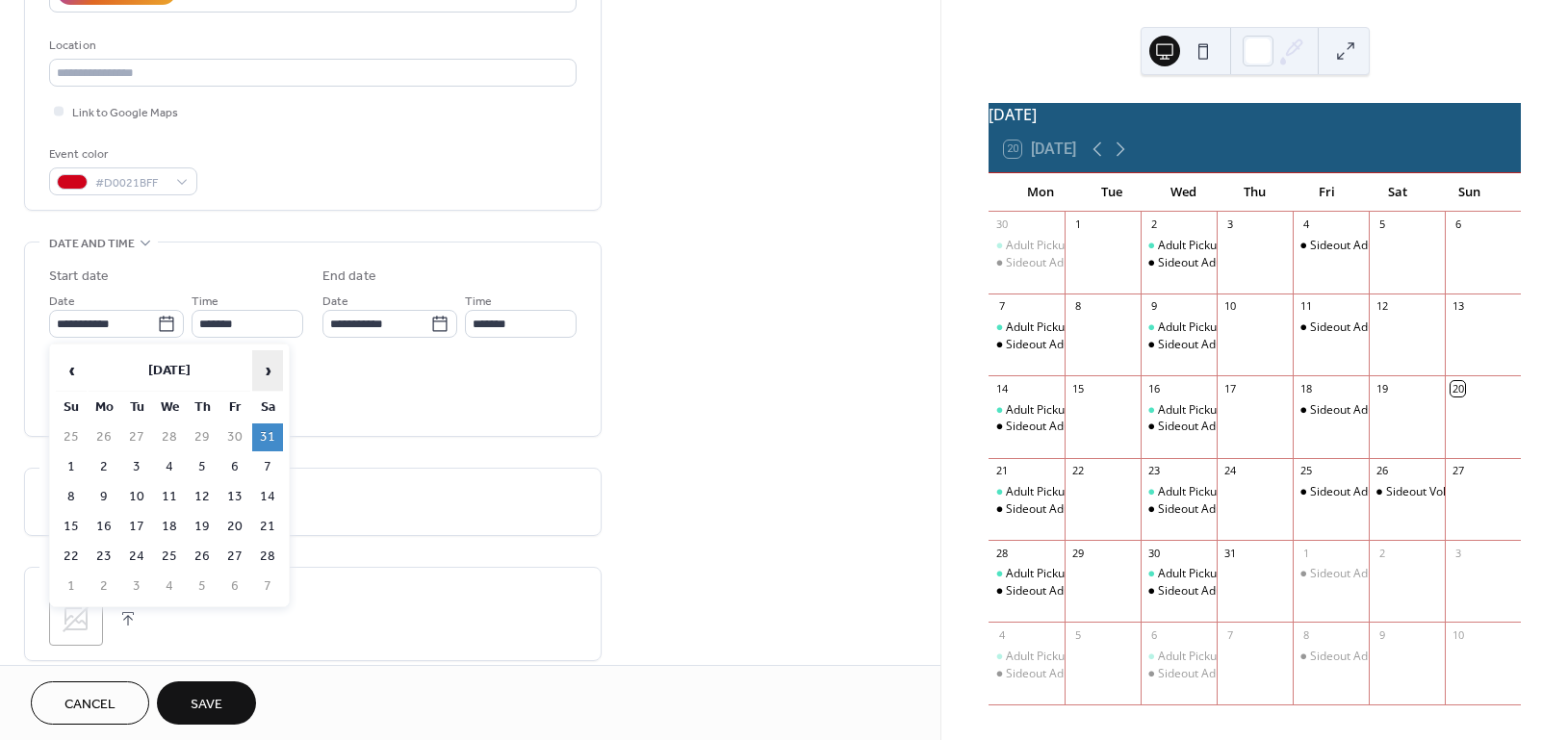 click on "›" at bounding box center (268, 370) 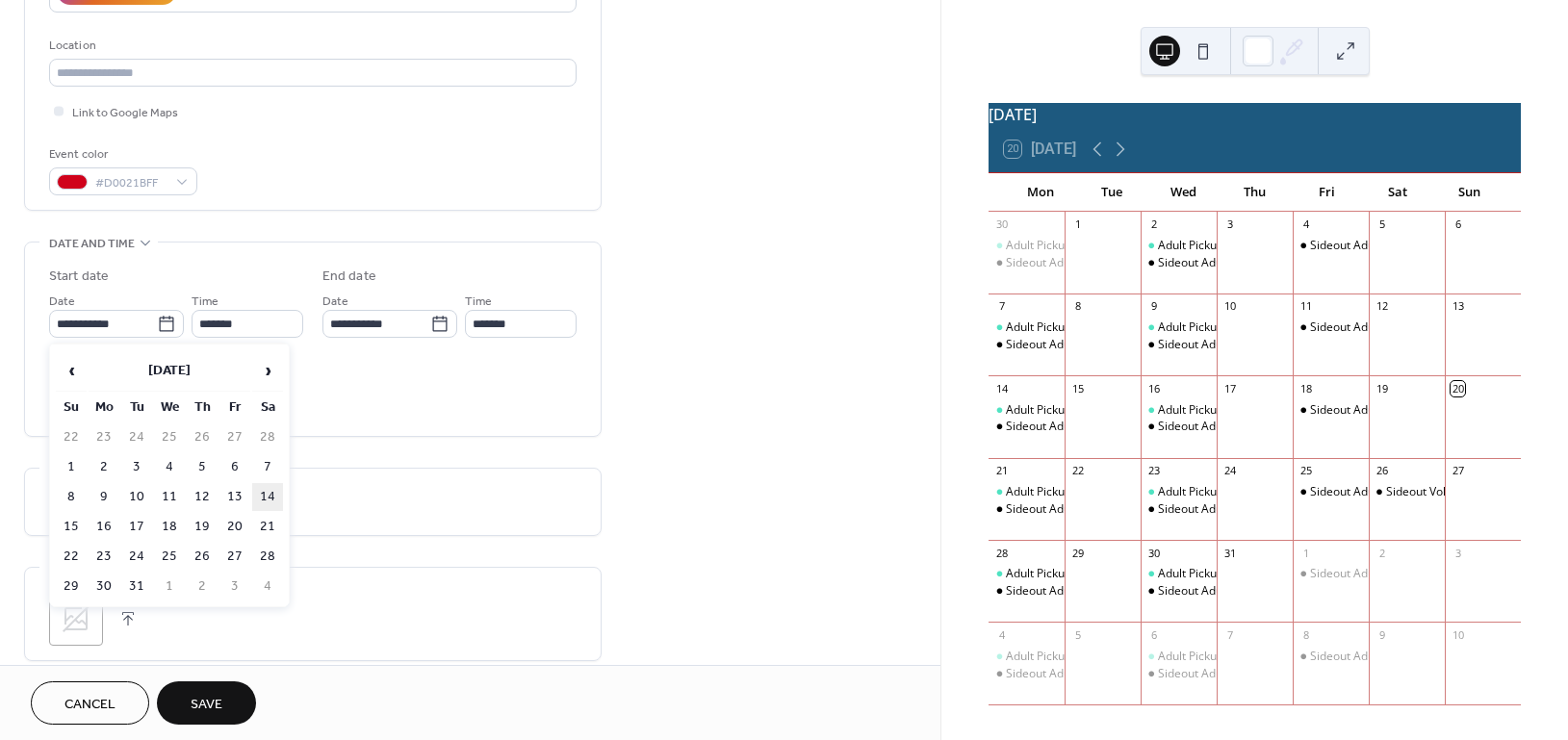 click on "14" at bounding box center [268, 497] 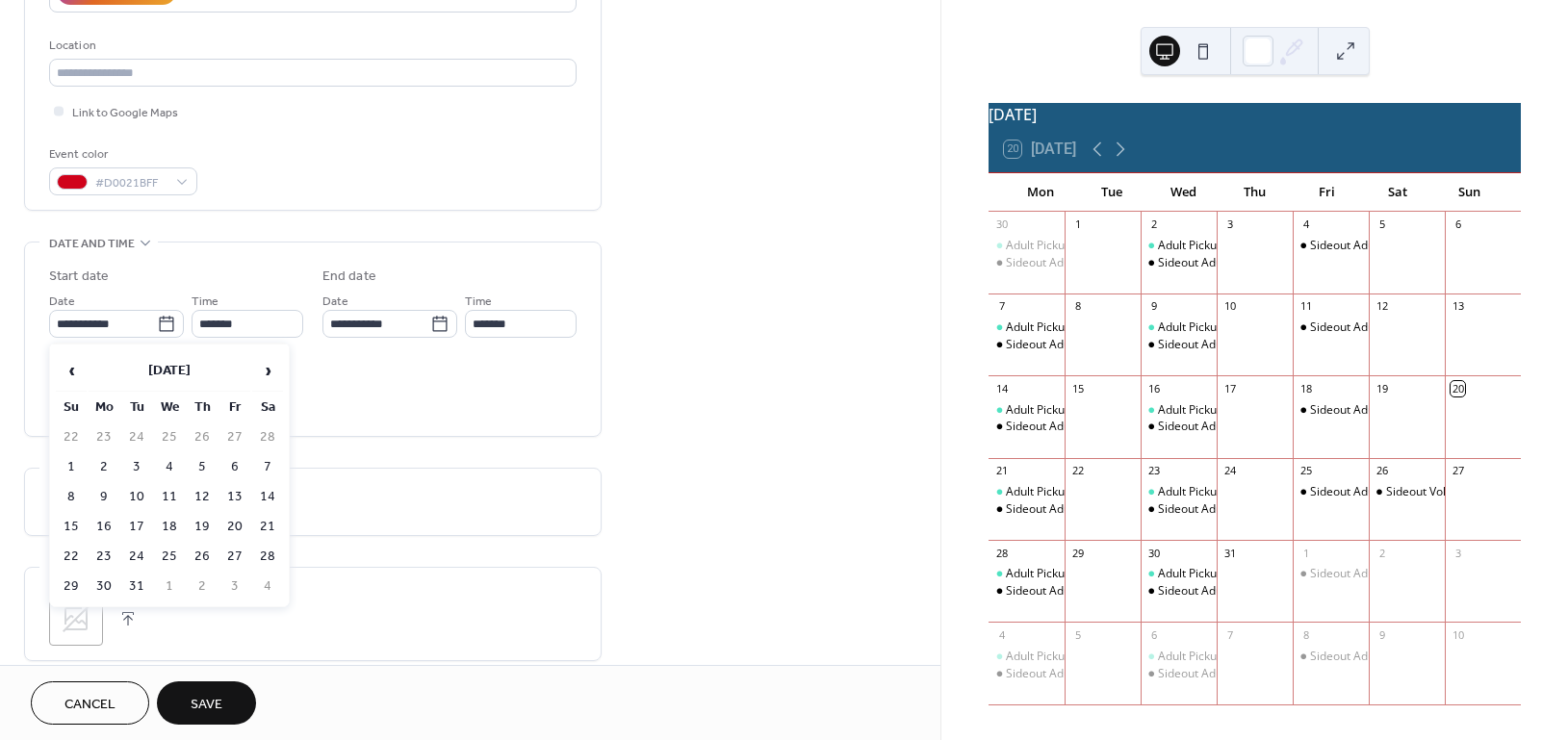 type on "**********" 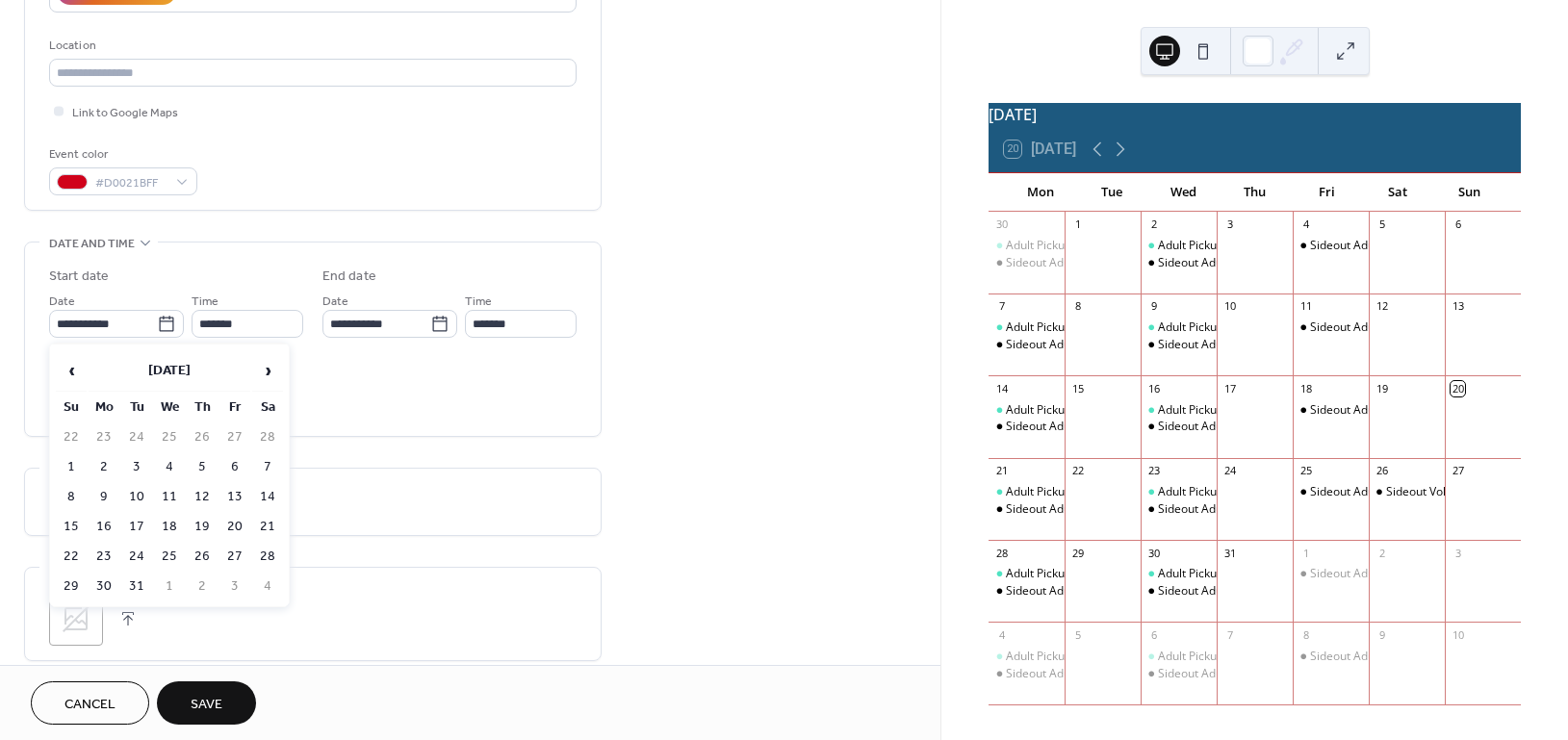 type on "**********" 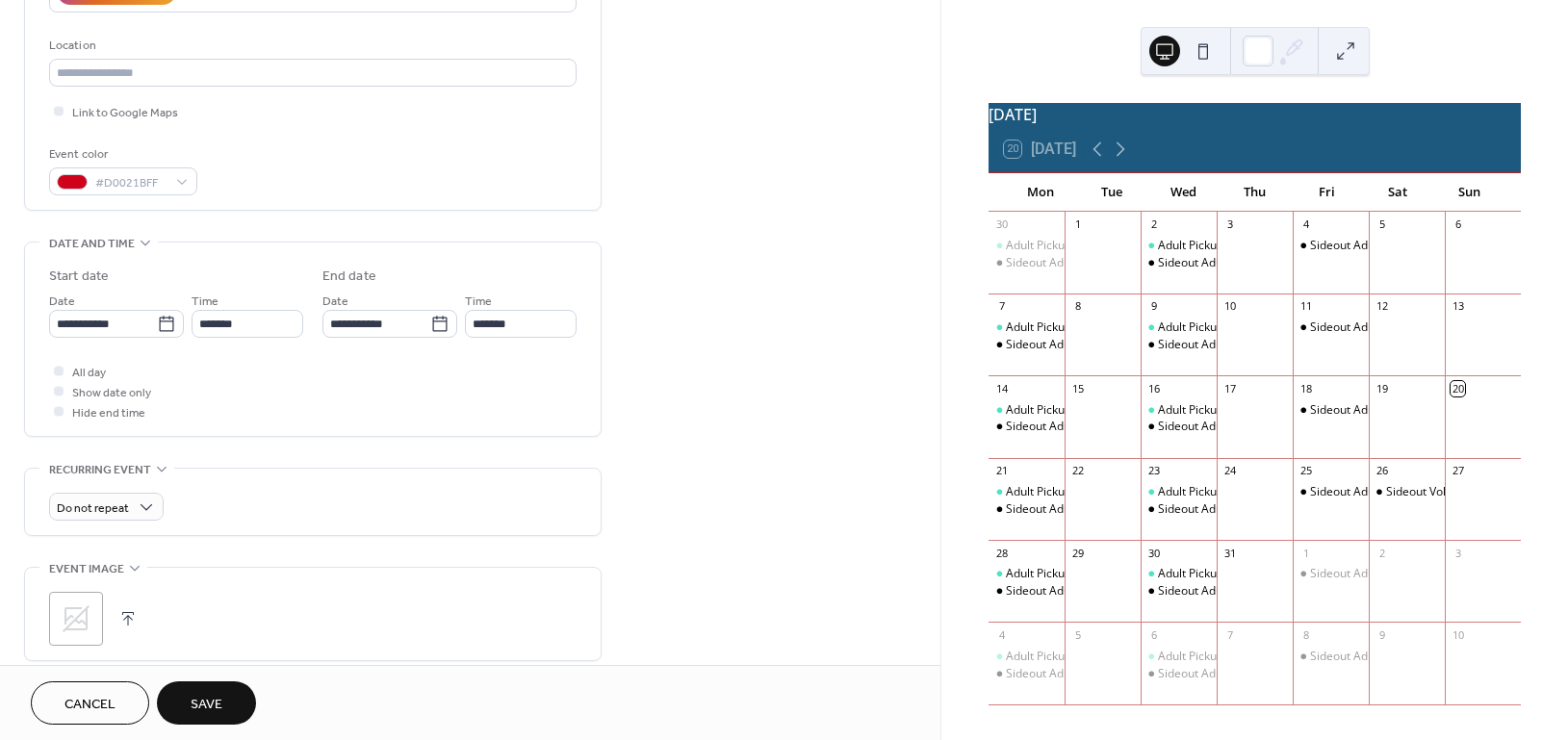 click on "Save" at bounding box center [206, 704] 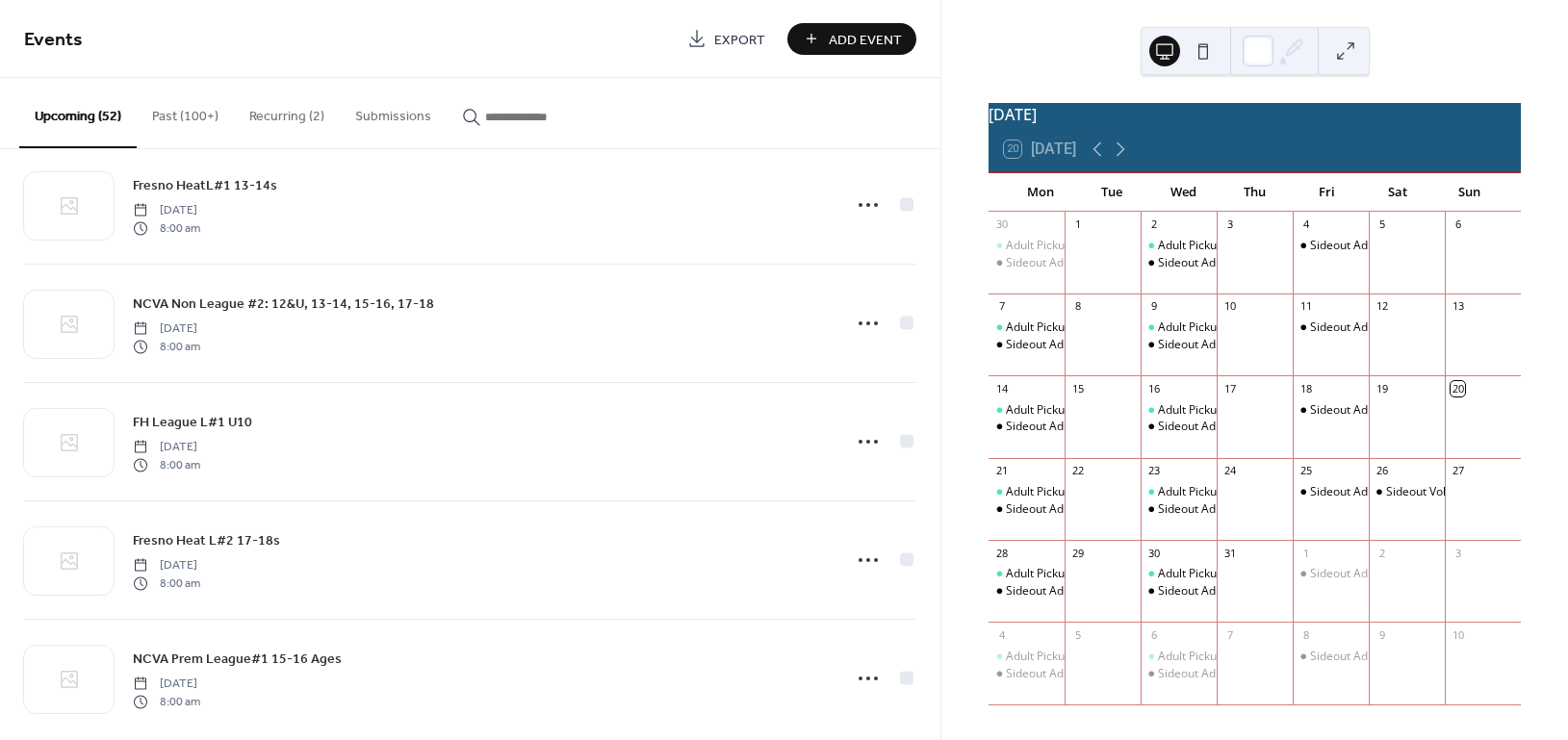 scroll, scrollTop: 3025, scrollLeft: 0, axis: vertical 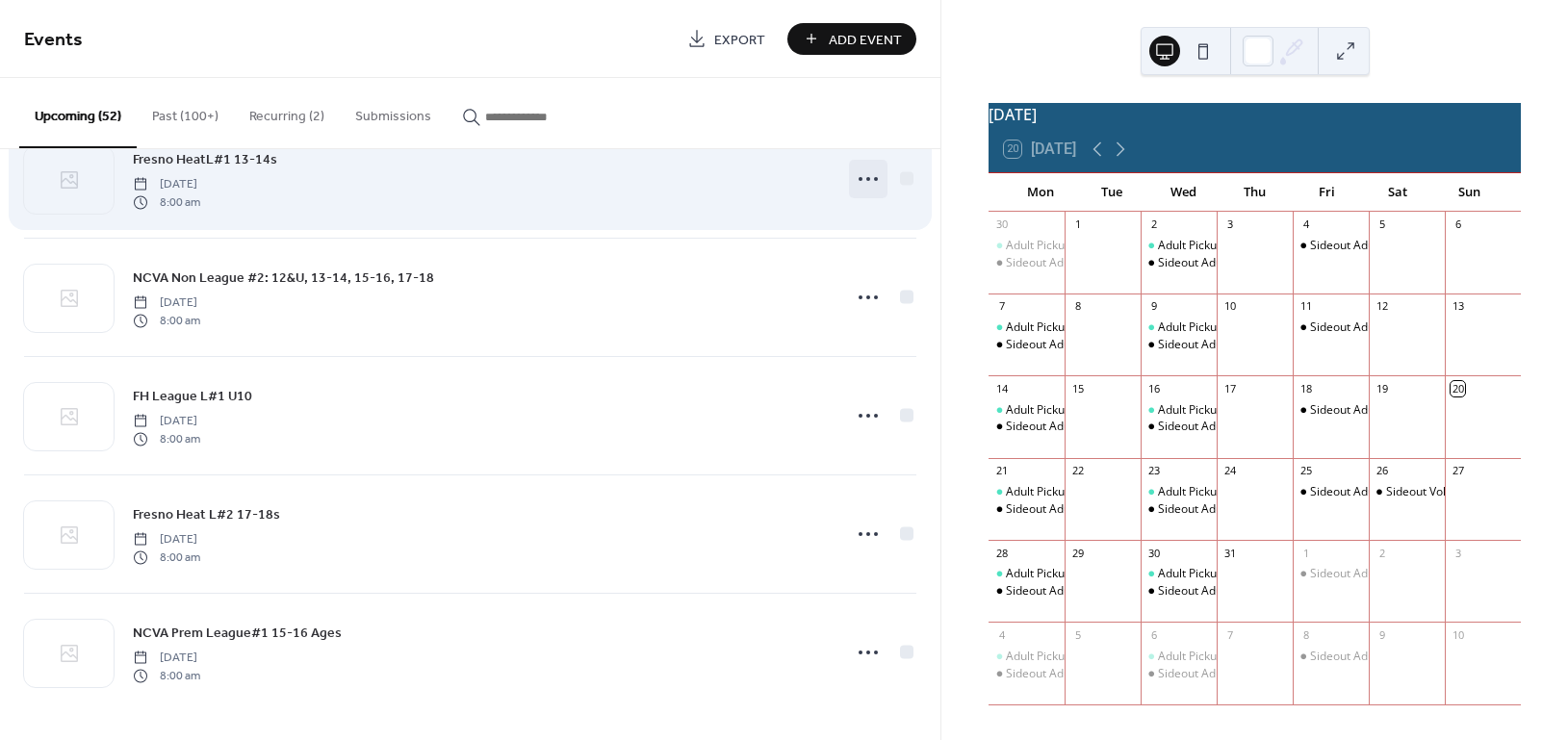 click 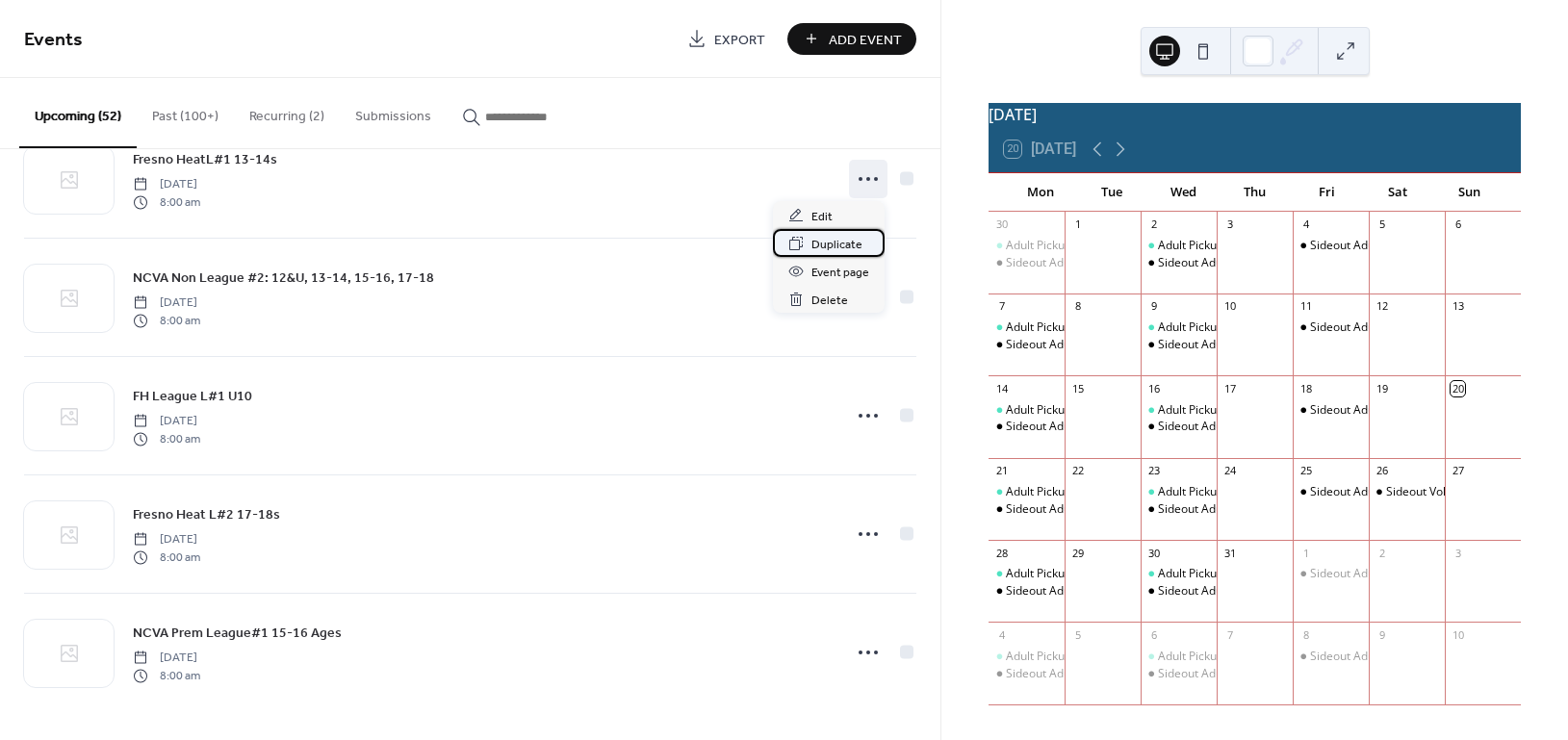 click on "Duplicate" at bounding box center (836, 244) 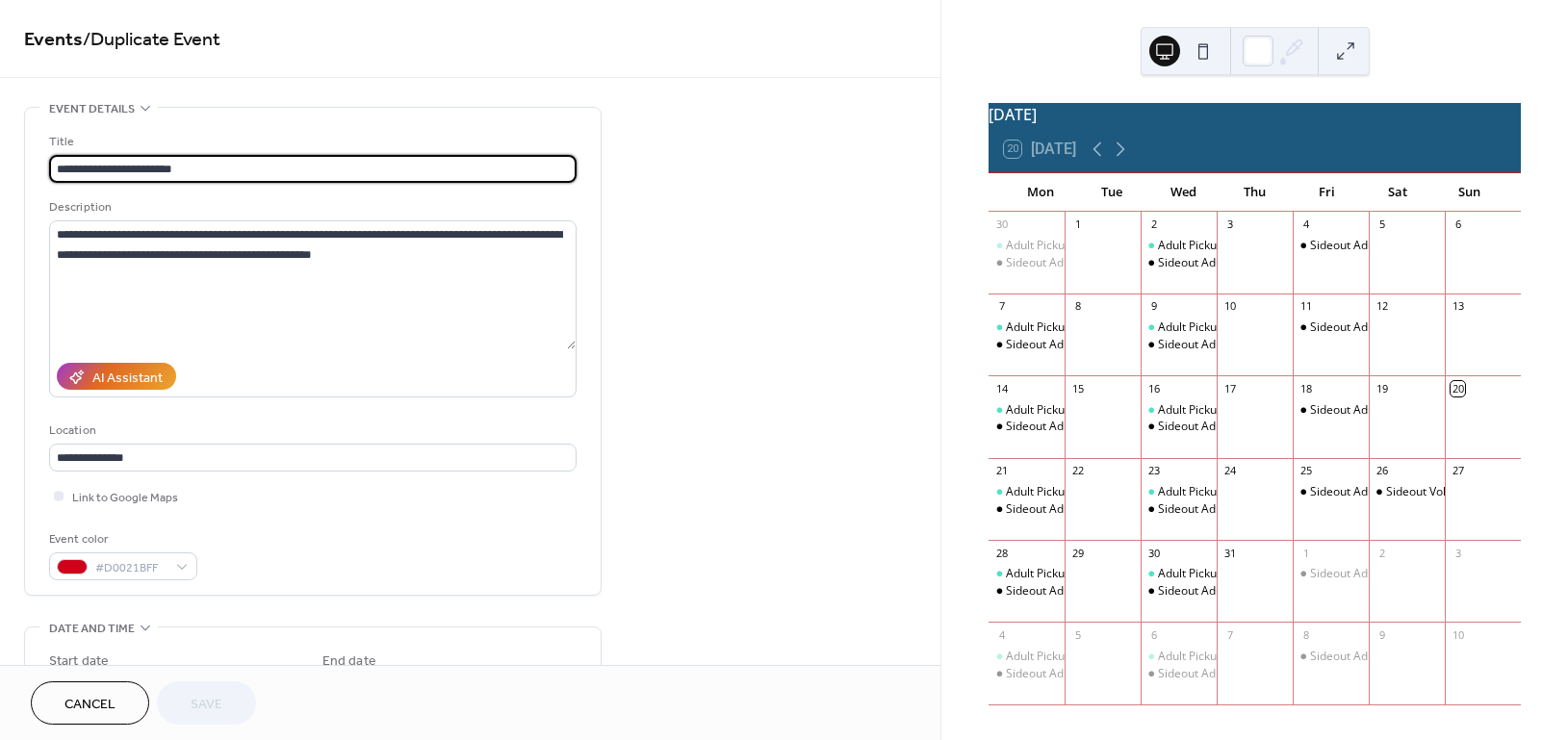 click on "**********" at bounding box center (313, 168) 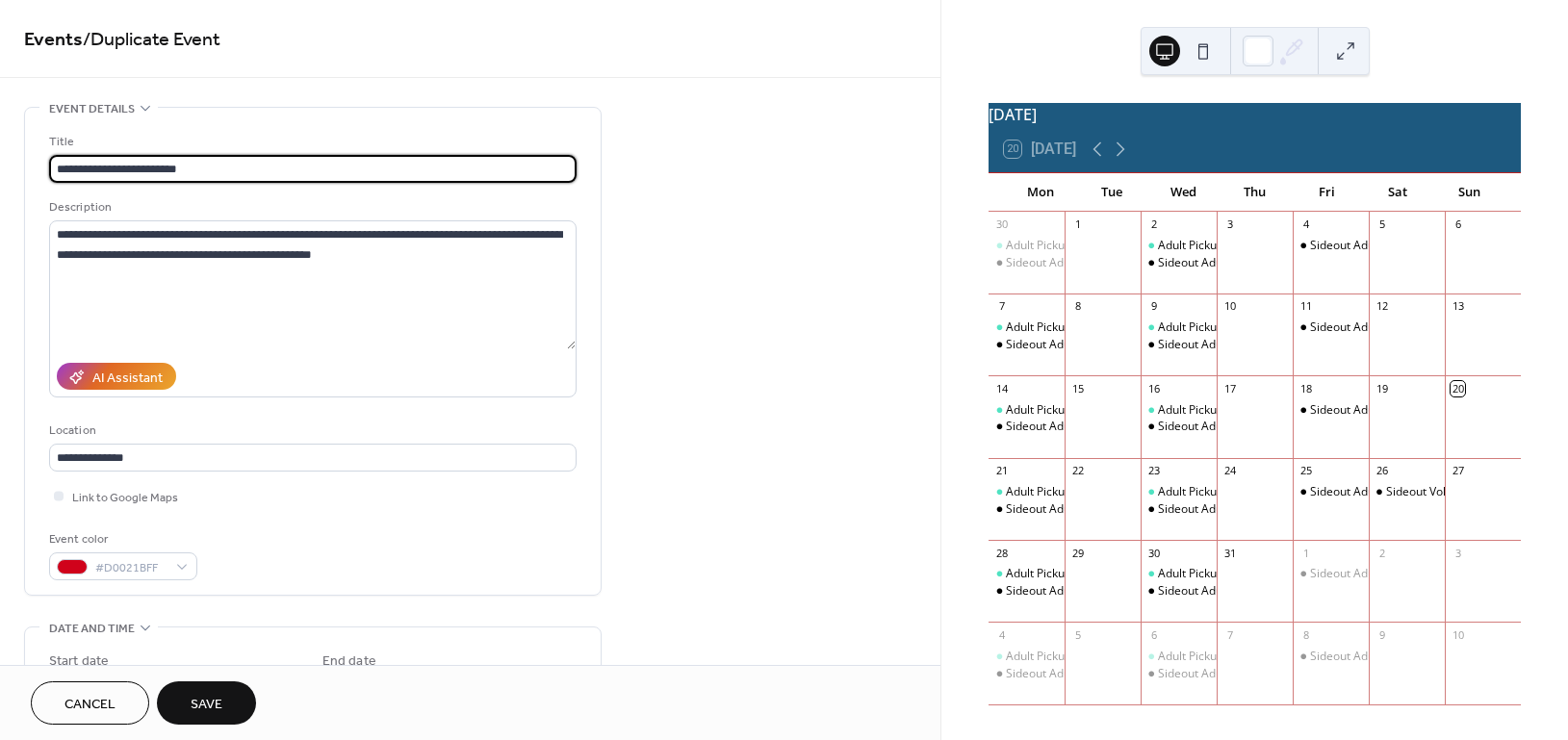 click on "**********" at bounding box center (313, 168) 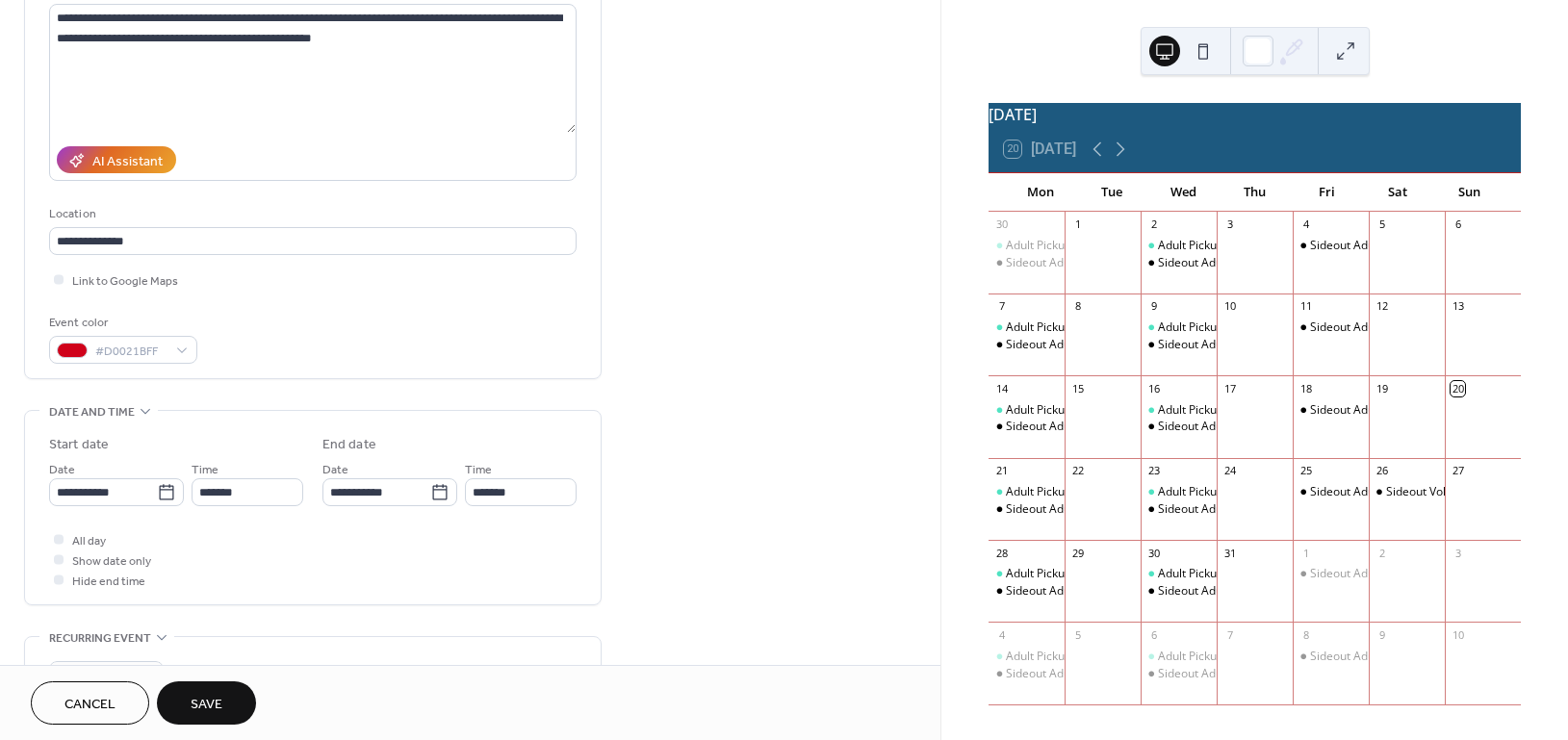 scroll, scrollTop: 256, scrollLeft: 0, axis: vertical 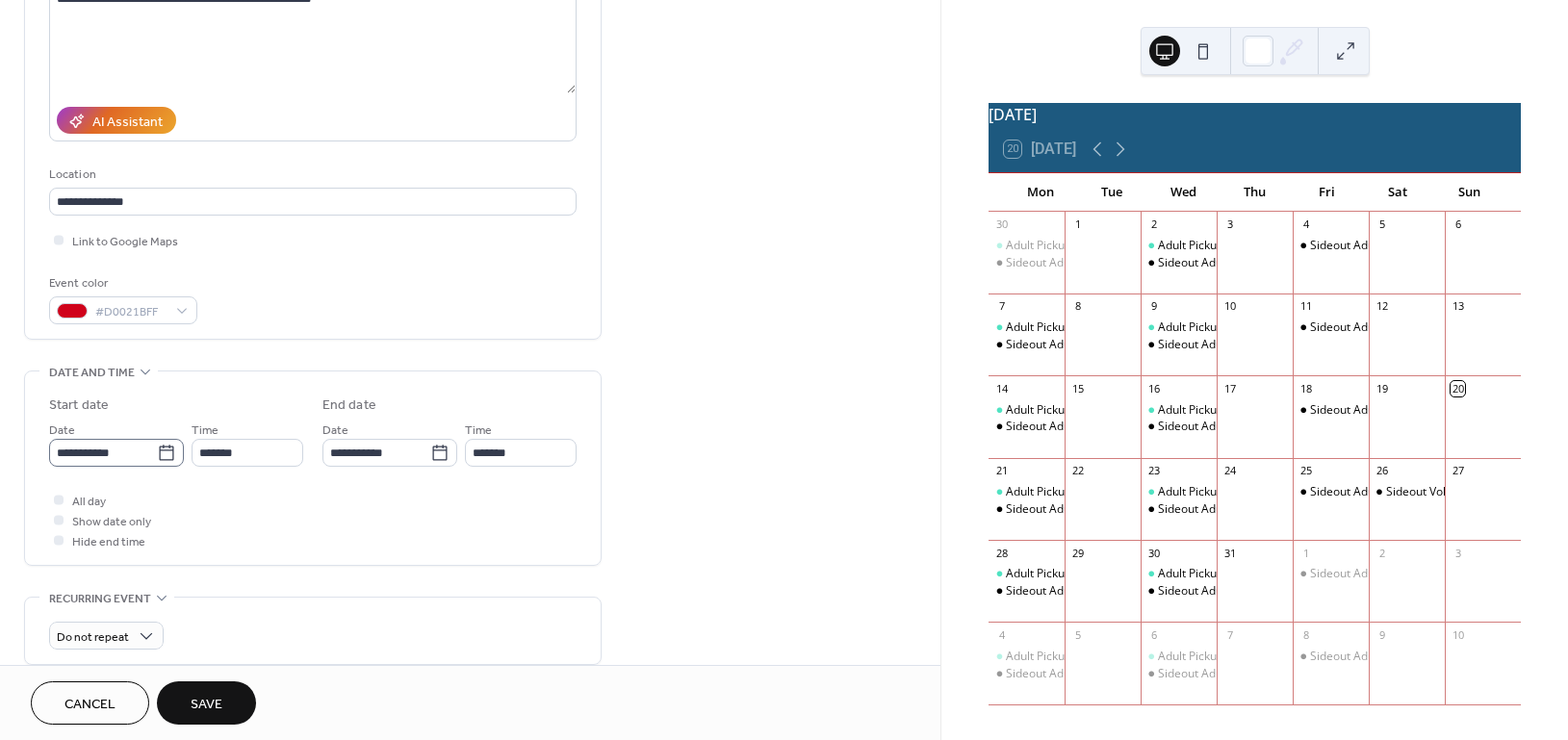 type on "**********" 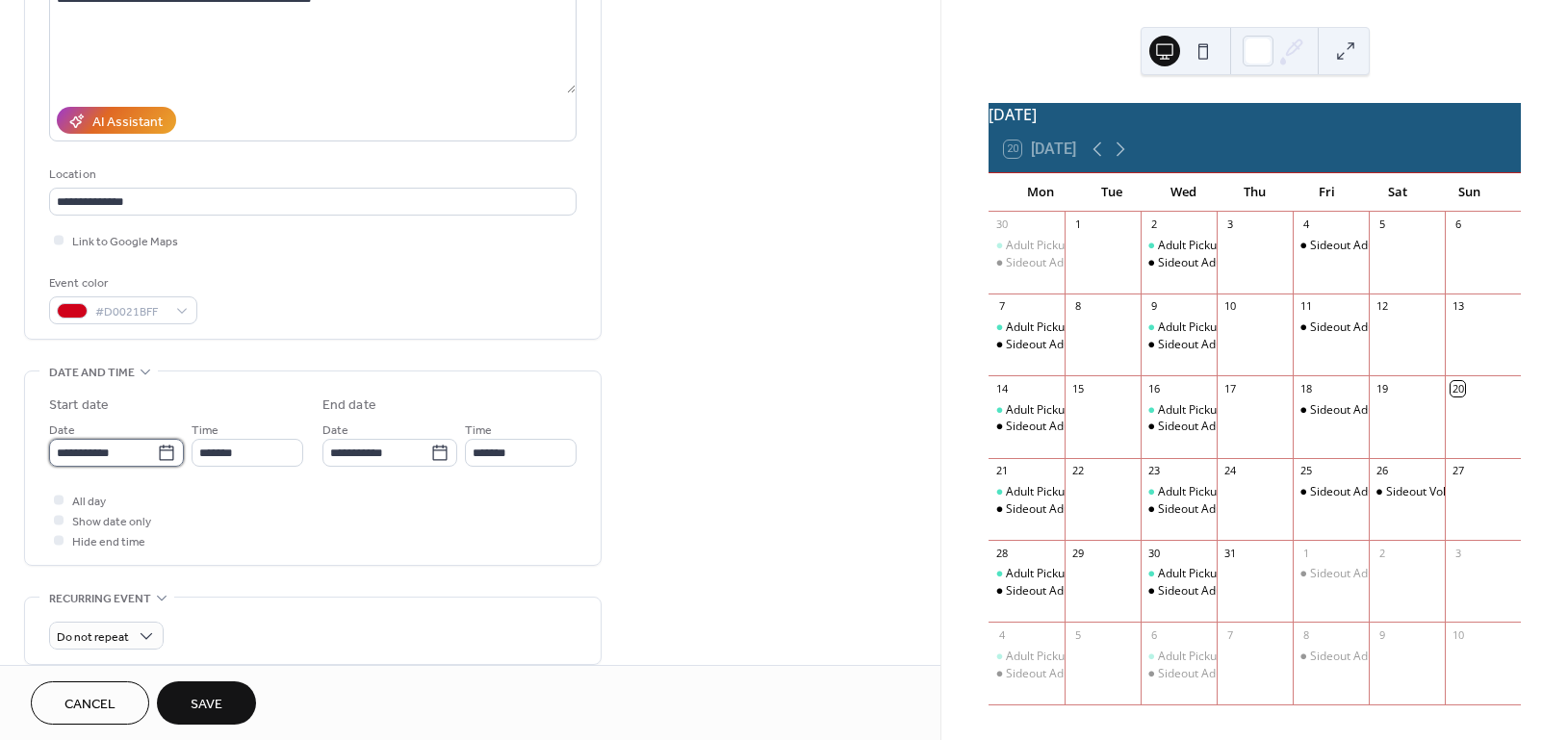 click on "**********" at bounding box center (103, 452) 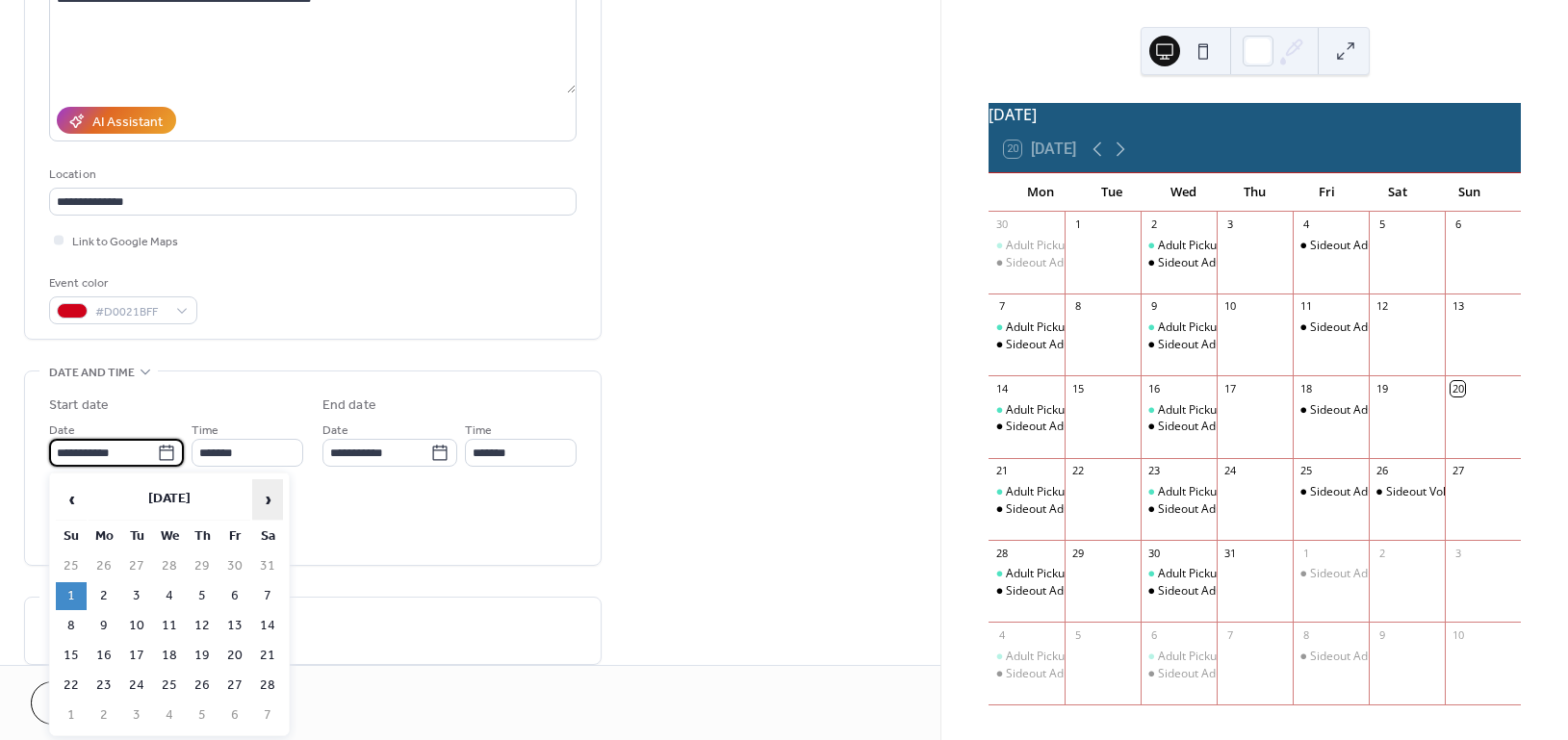 click on "›" at bounding box center [268, 499] 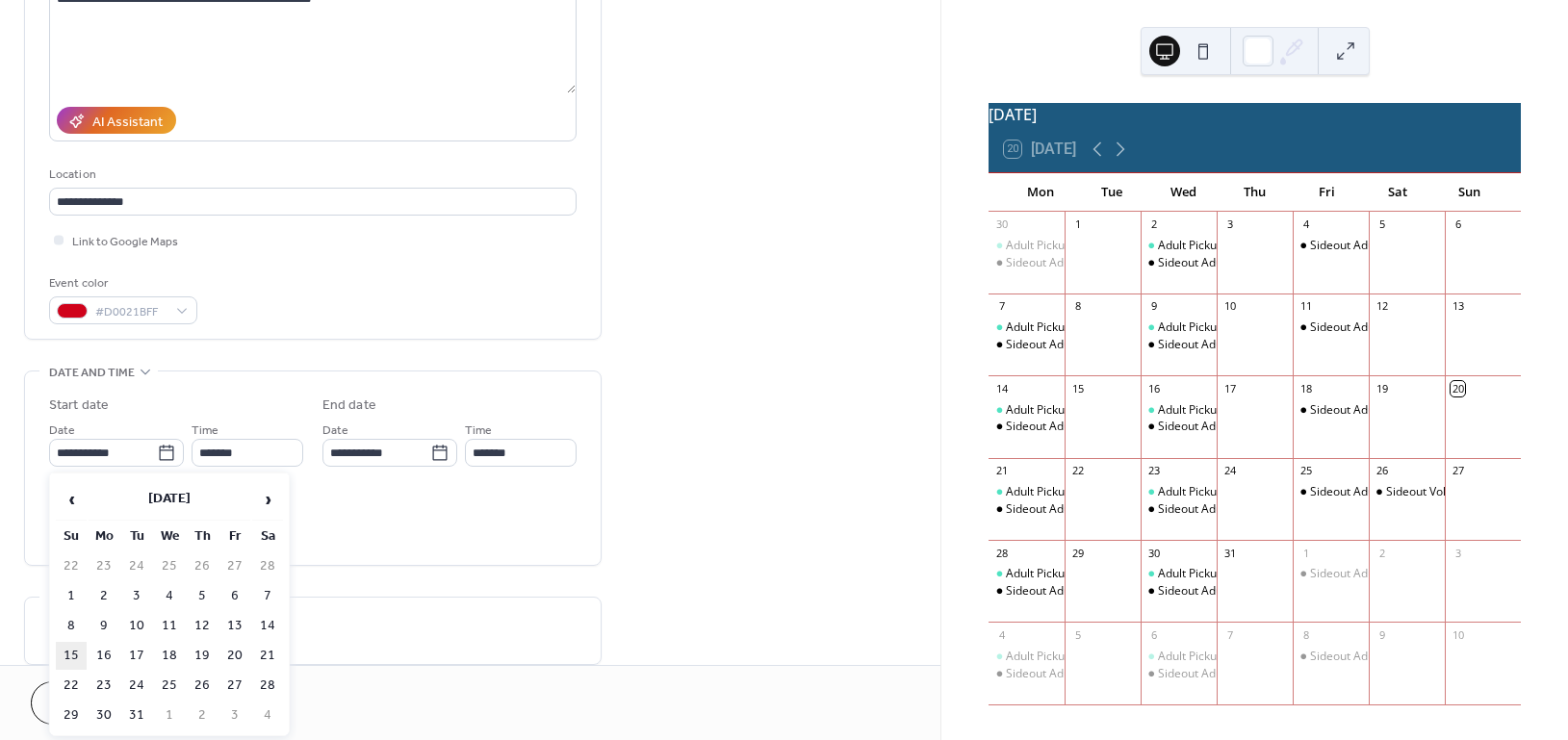 click on "15" at bounding box center (71, 655) 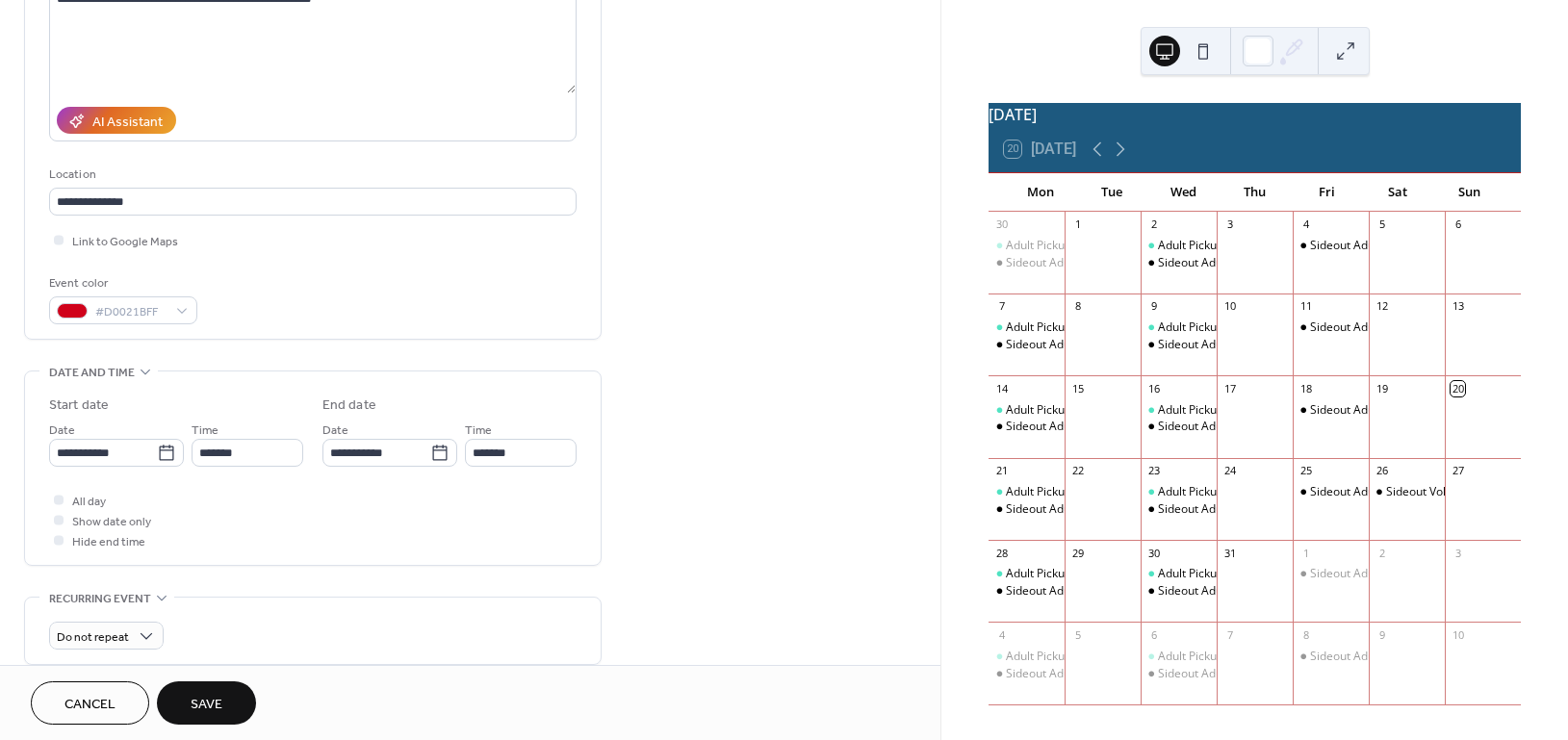 click on "Save" at bounding box center (206, 704) 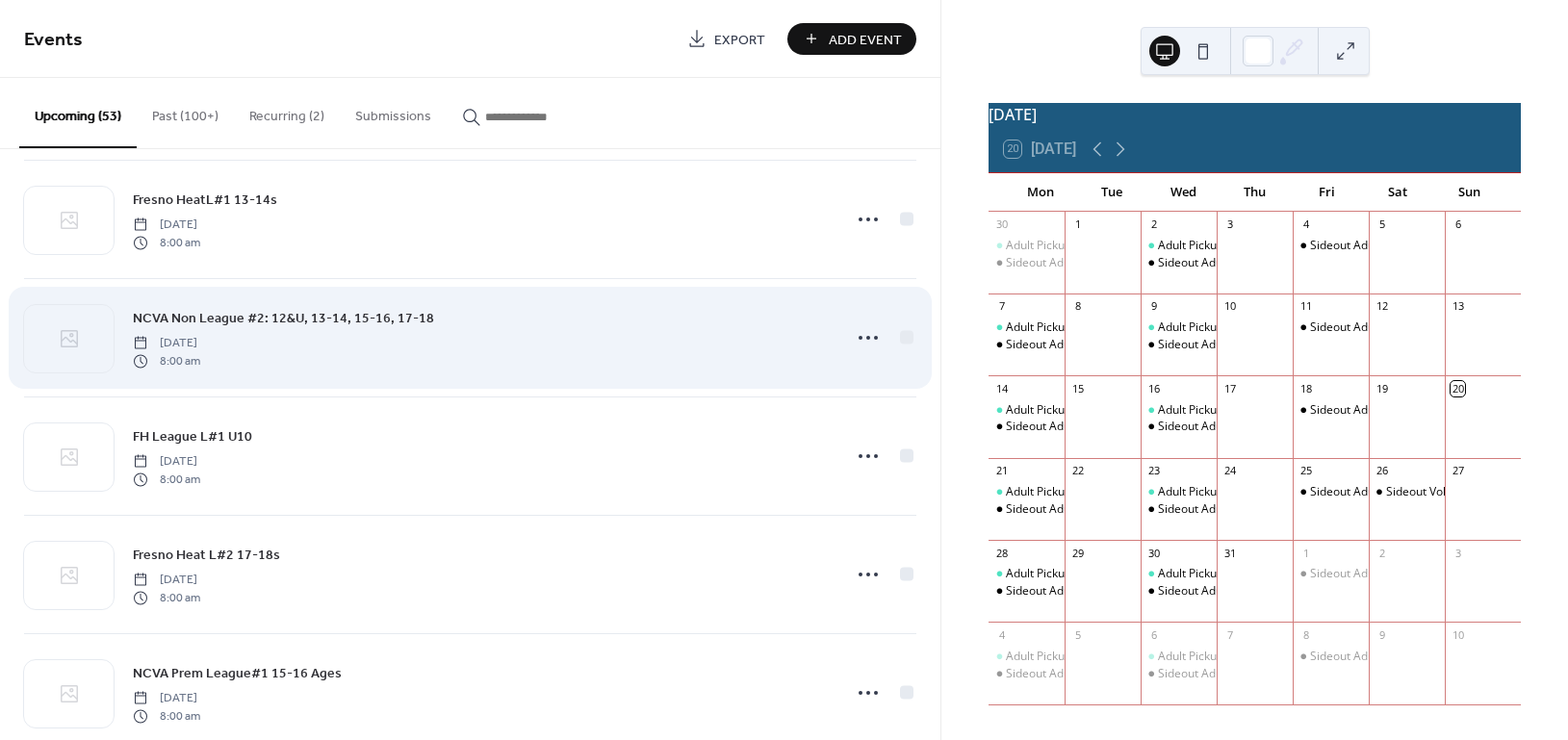 scroll, scrollTop: 3025, scrollLeft: 0, axis: vertical 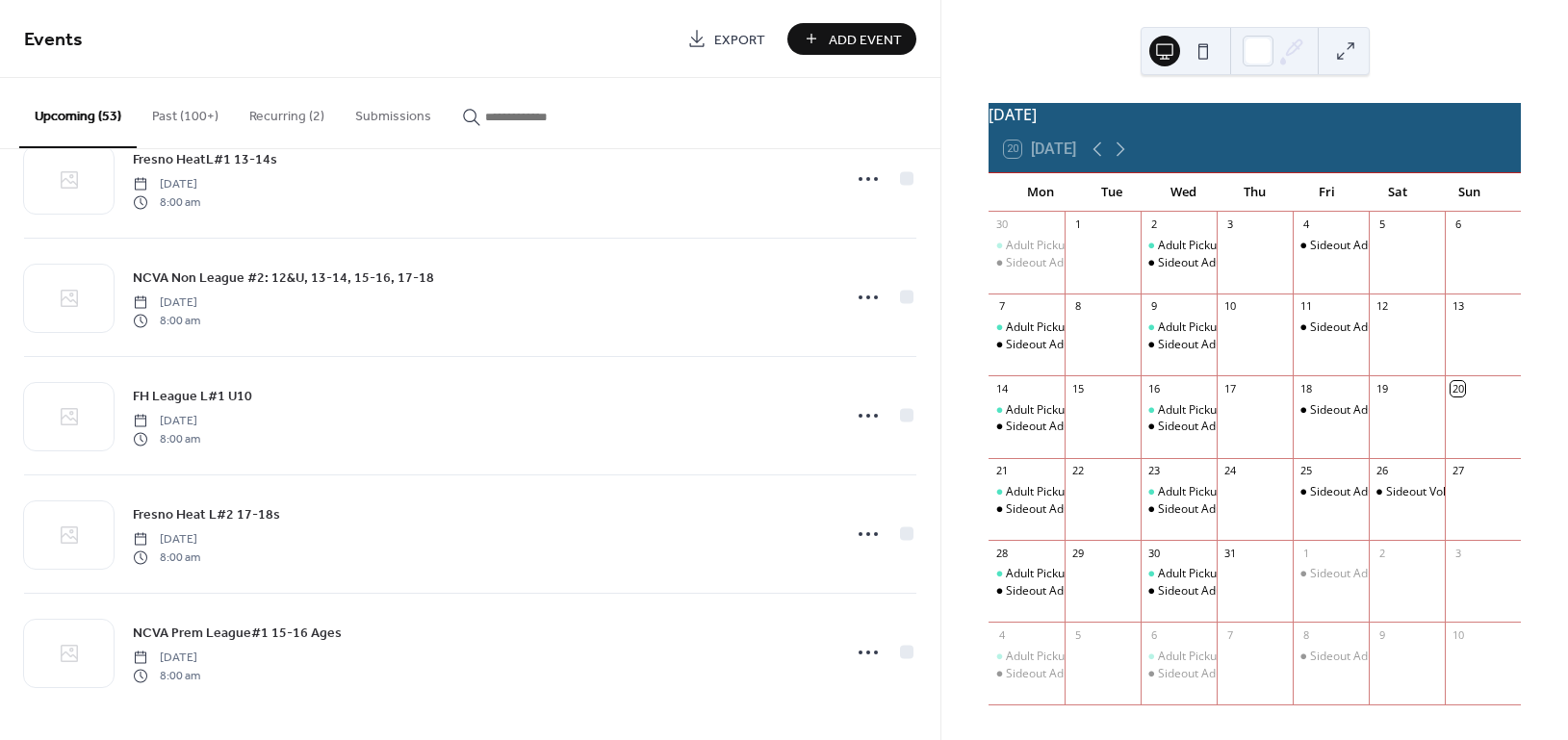 click at bounding box center (543, 116) 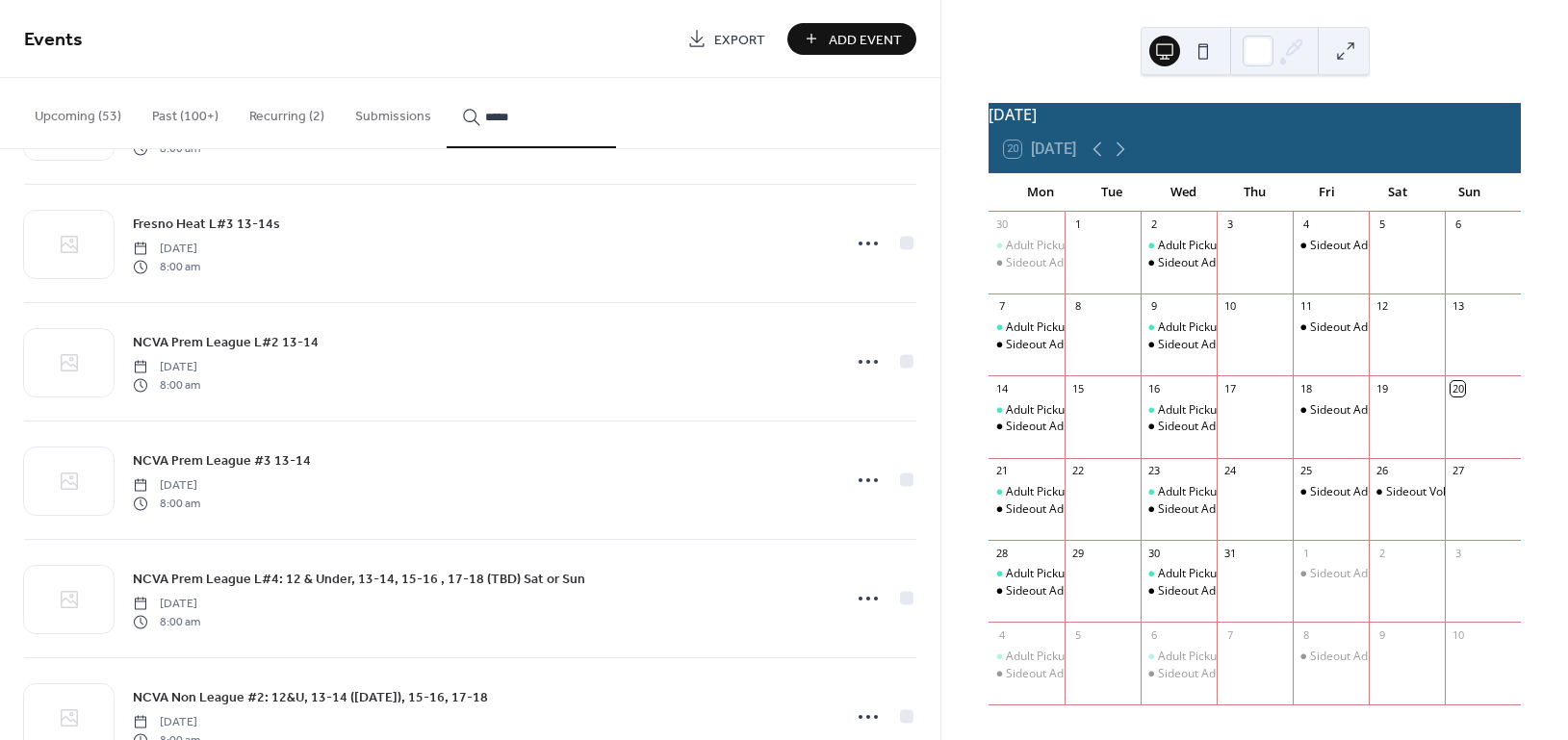 scroll, scrollTop: 12738, scrollLeft: 0, axis: vertical 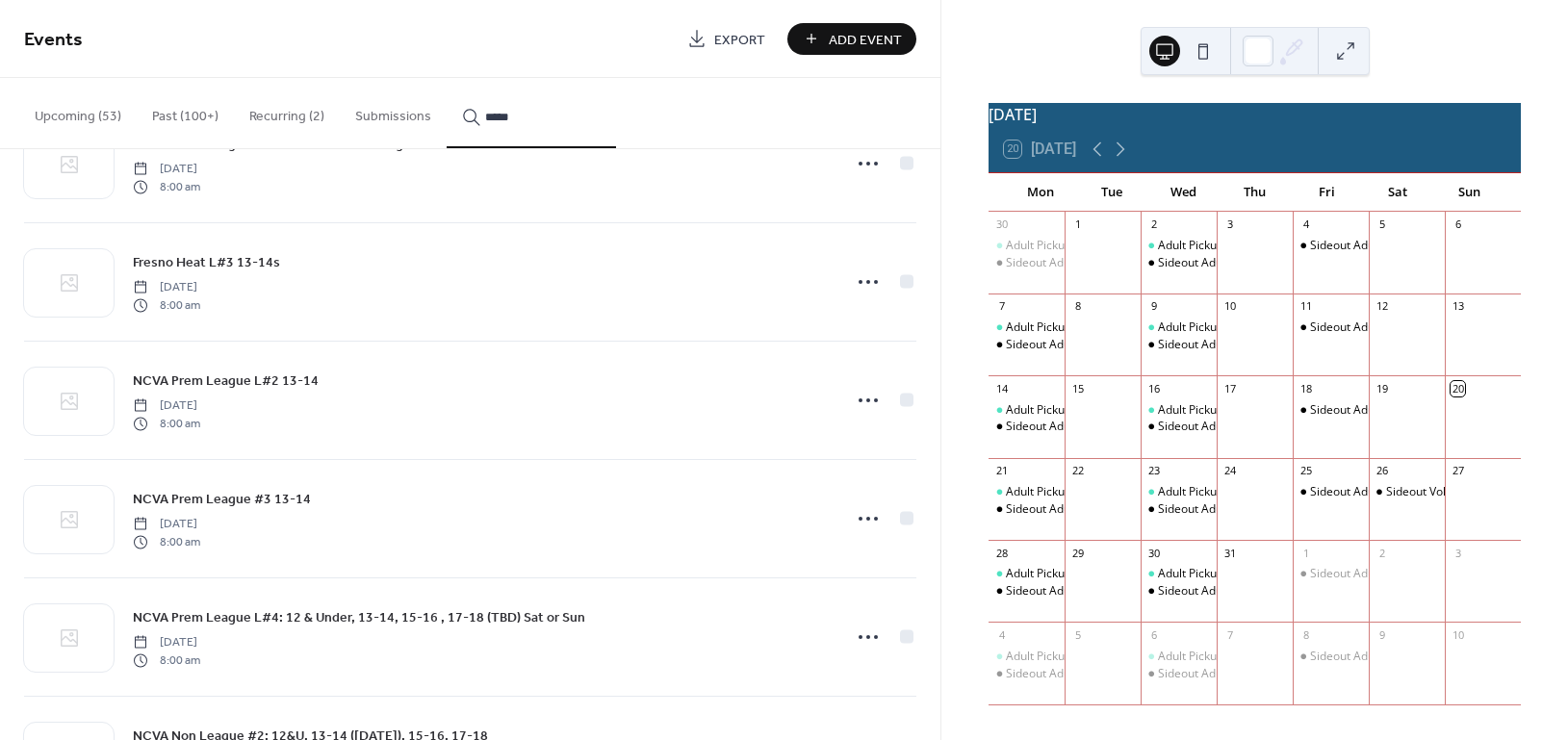 drag, startPoint x: 517, startPoint y: 115, endPoint x: 478, endPoint y: 116, distance: 39.01282 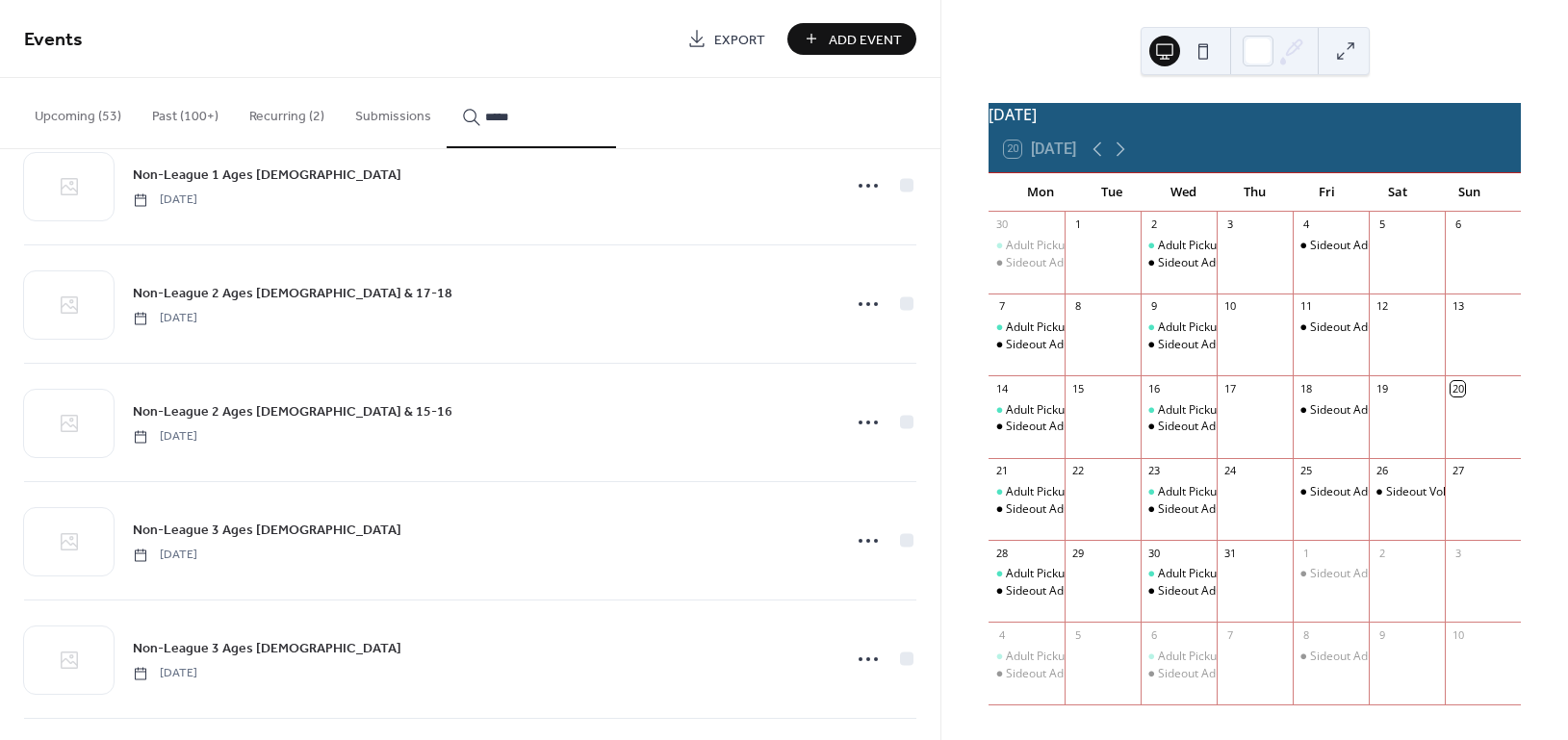 scroll, scrollTop: 1540, scrollLeft: 0, axis: vertical 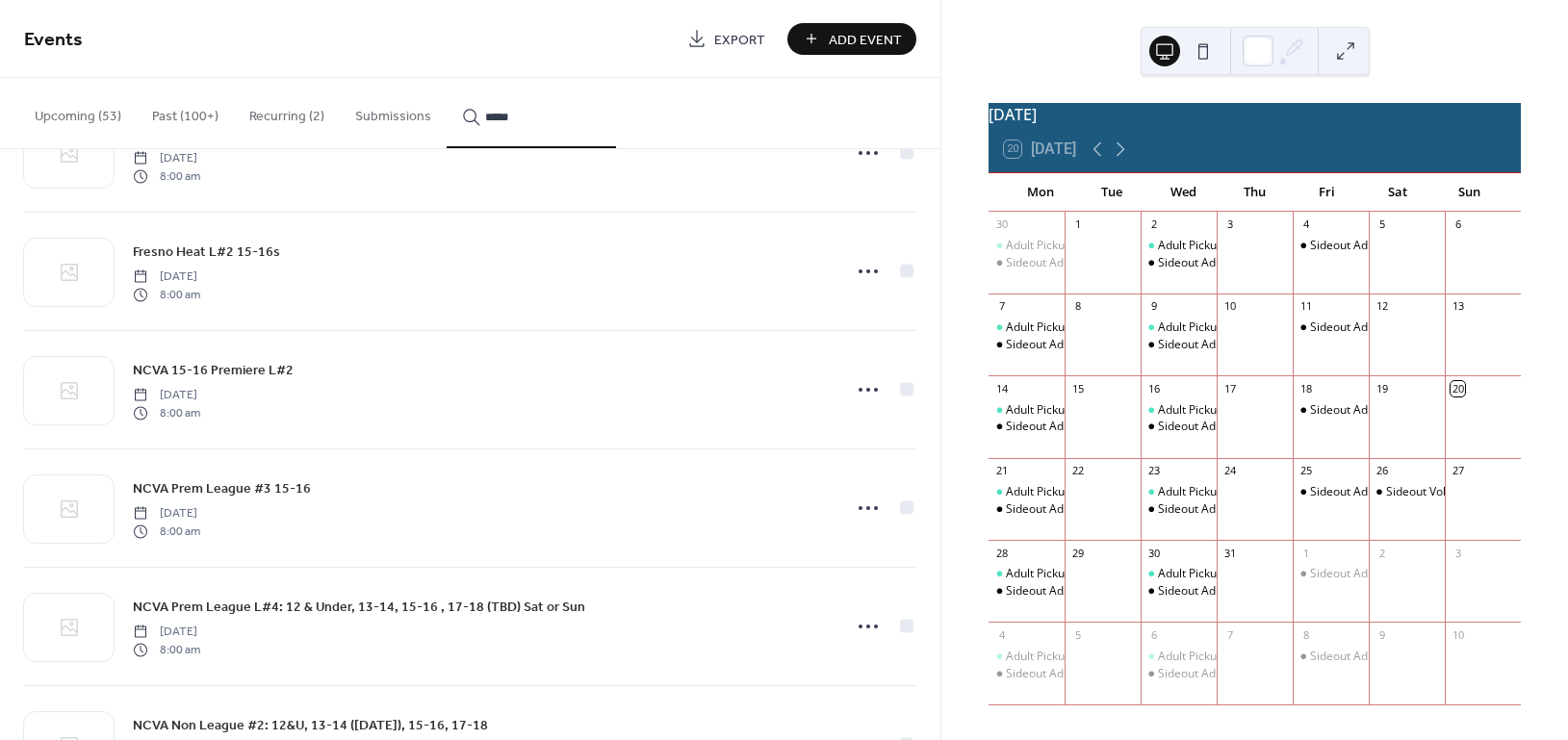 type on "*****" 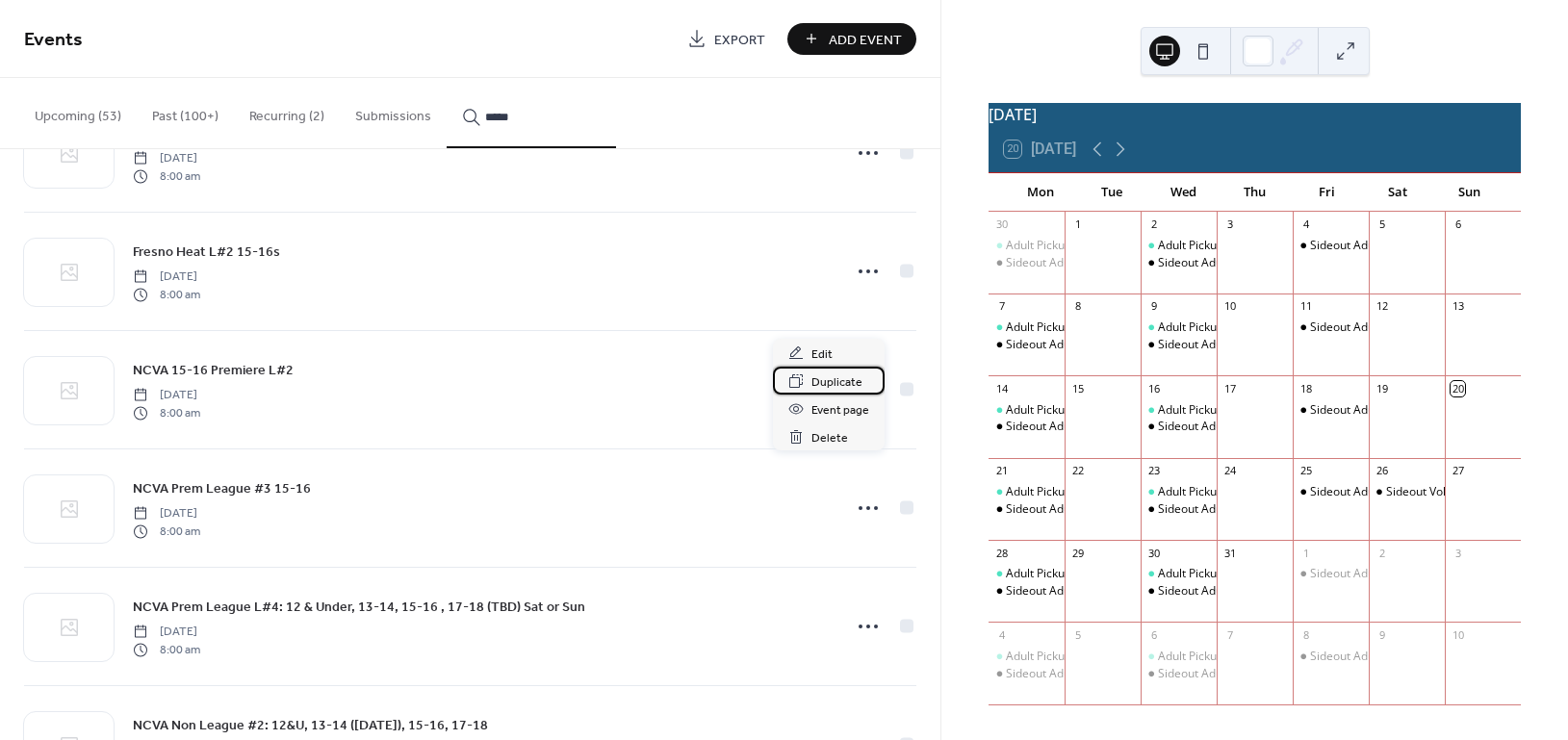 click on "Duplicate" at bounding box center [836, 382] 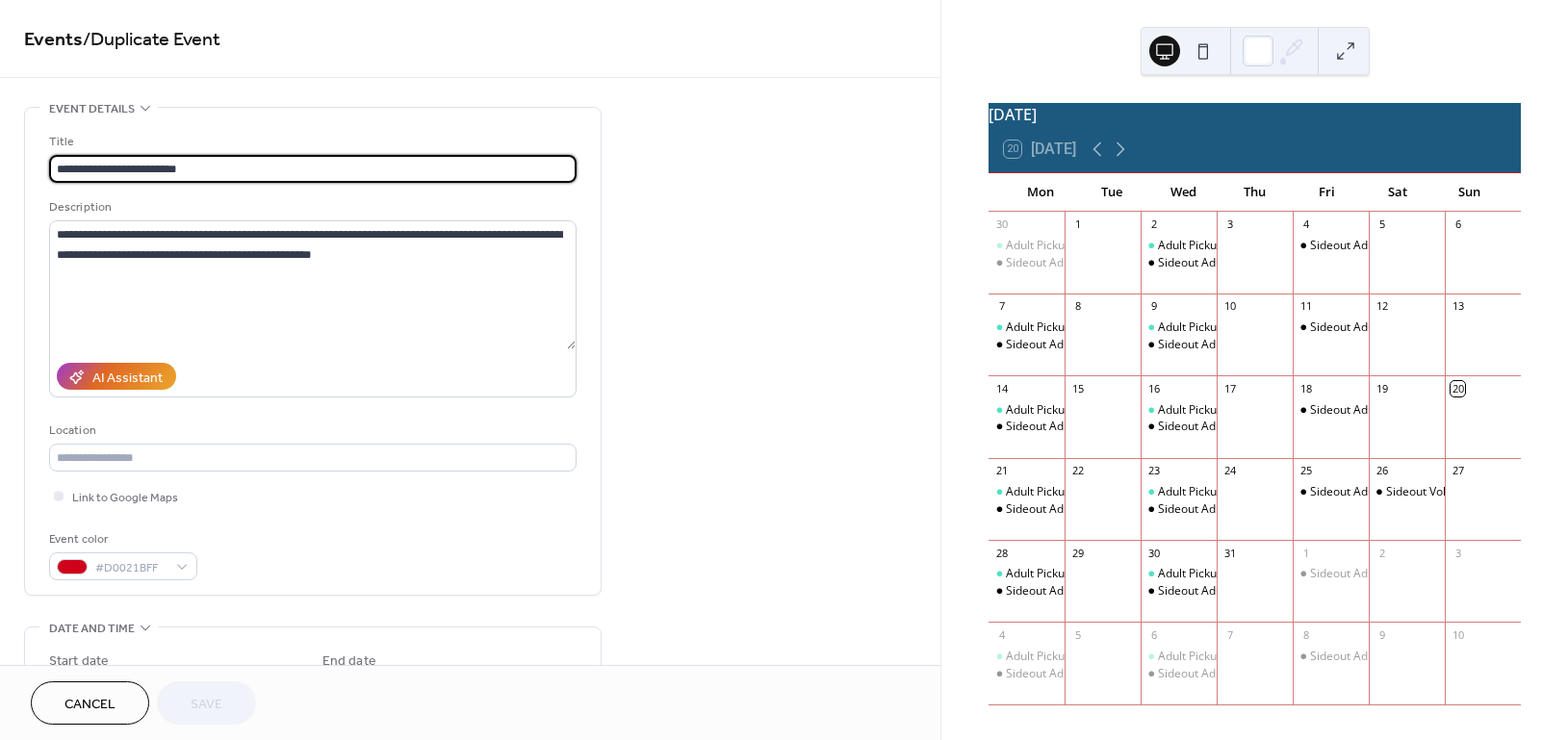 click on "**********" at bounding box center [313, 168] 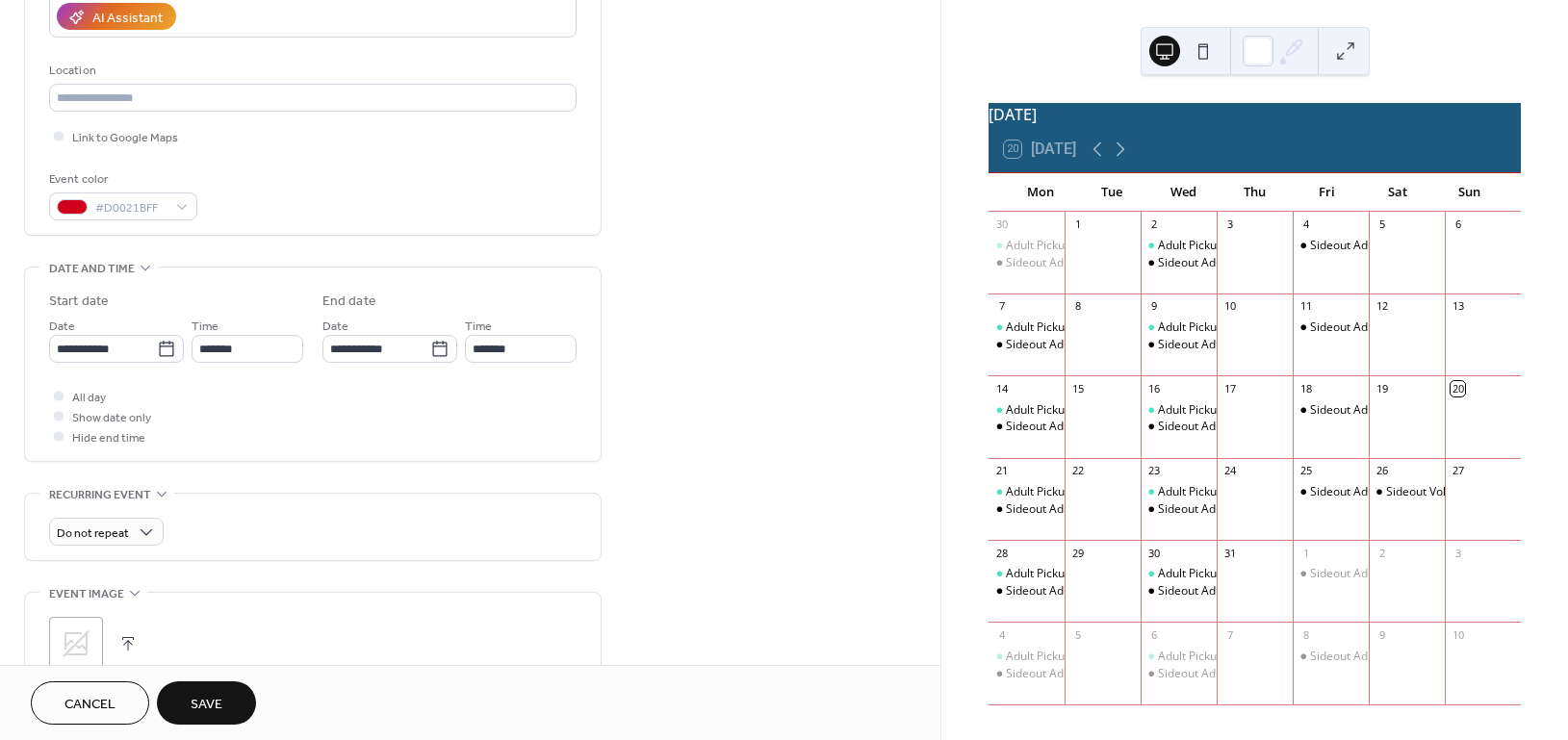 scroll, scrollTop: 385, scrollLeft: 0, axis: vertical 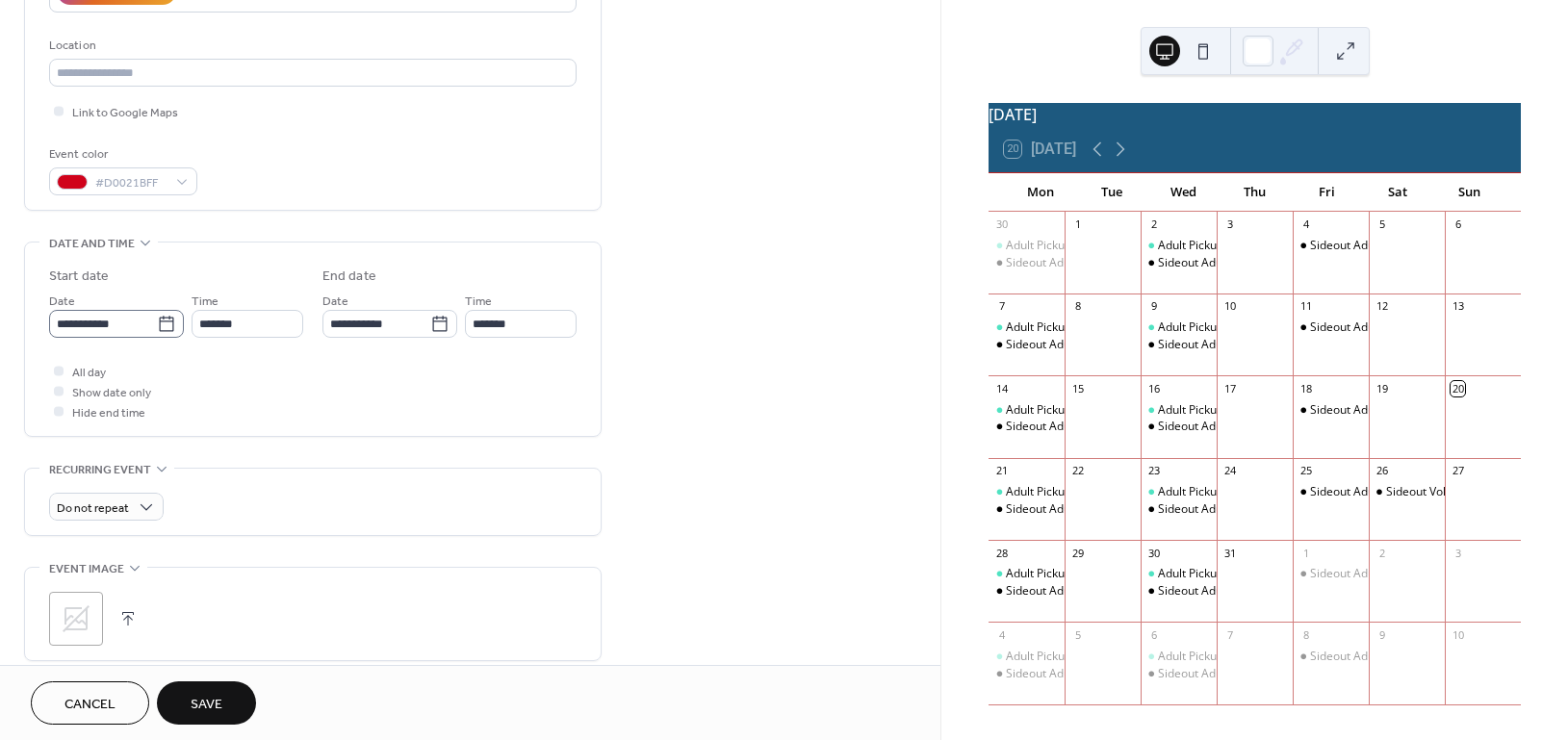 type on "**********" 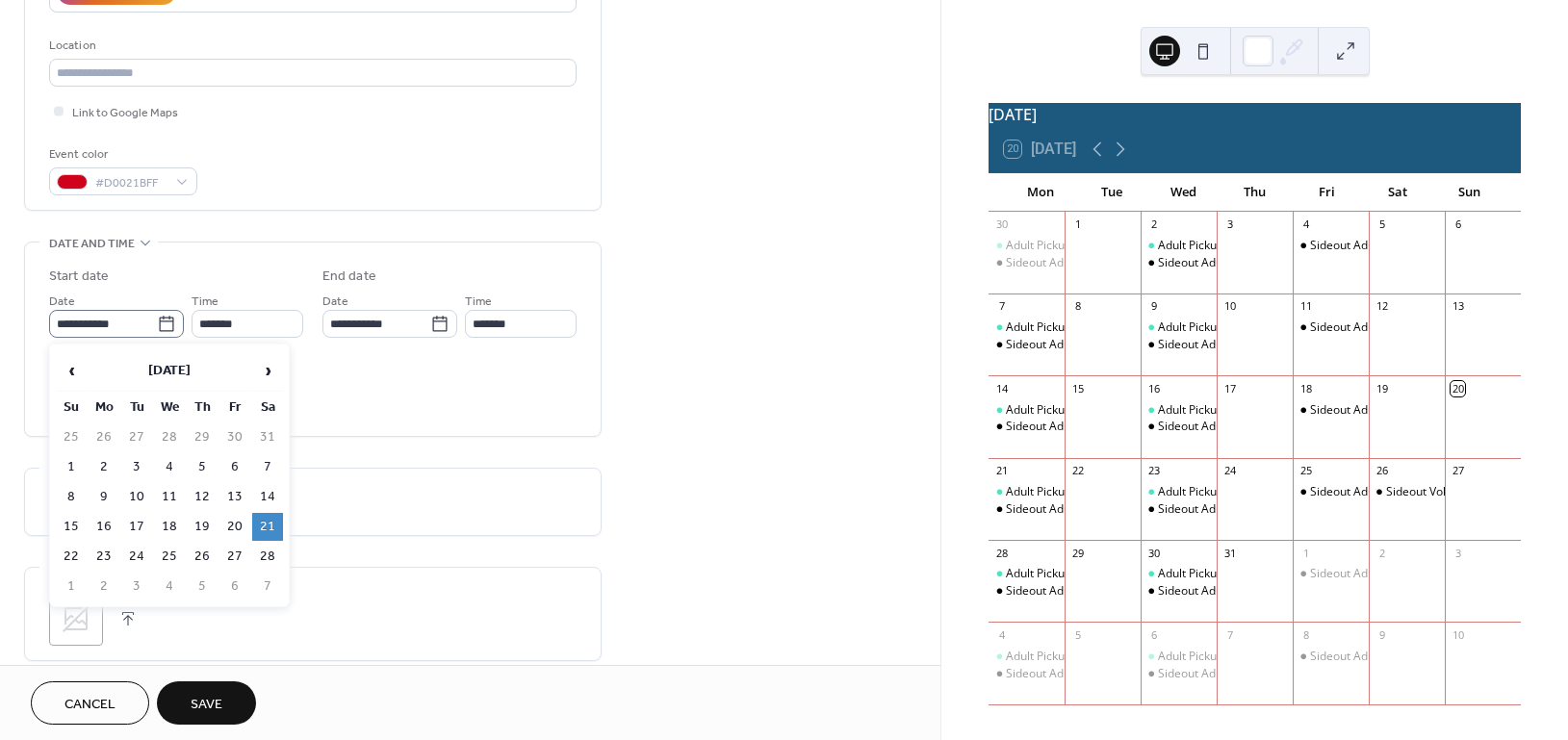 click 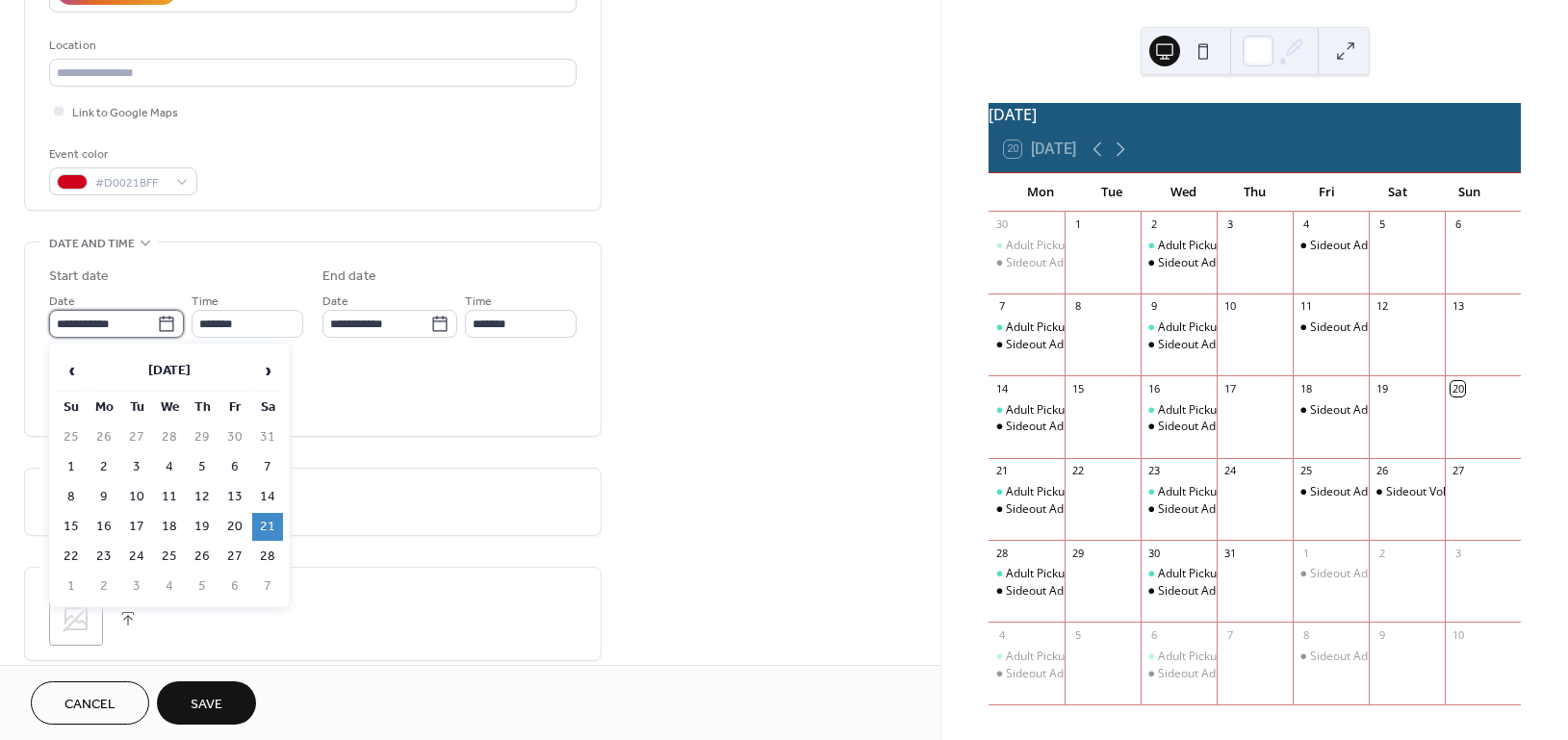 click on "**********" at bounding box center (103, 323) 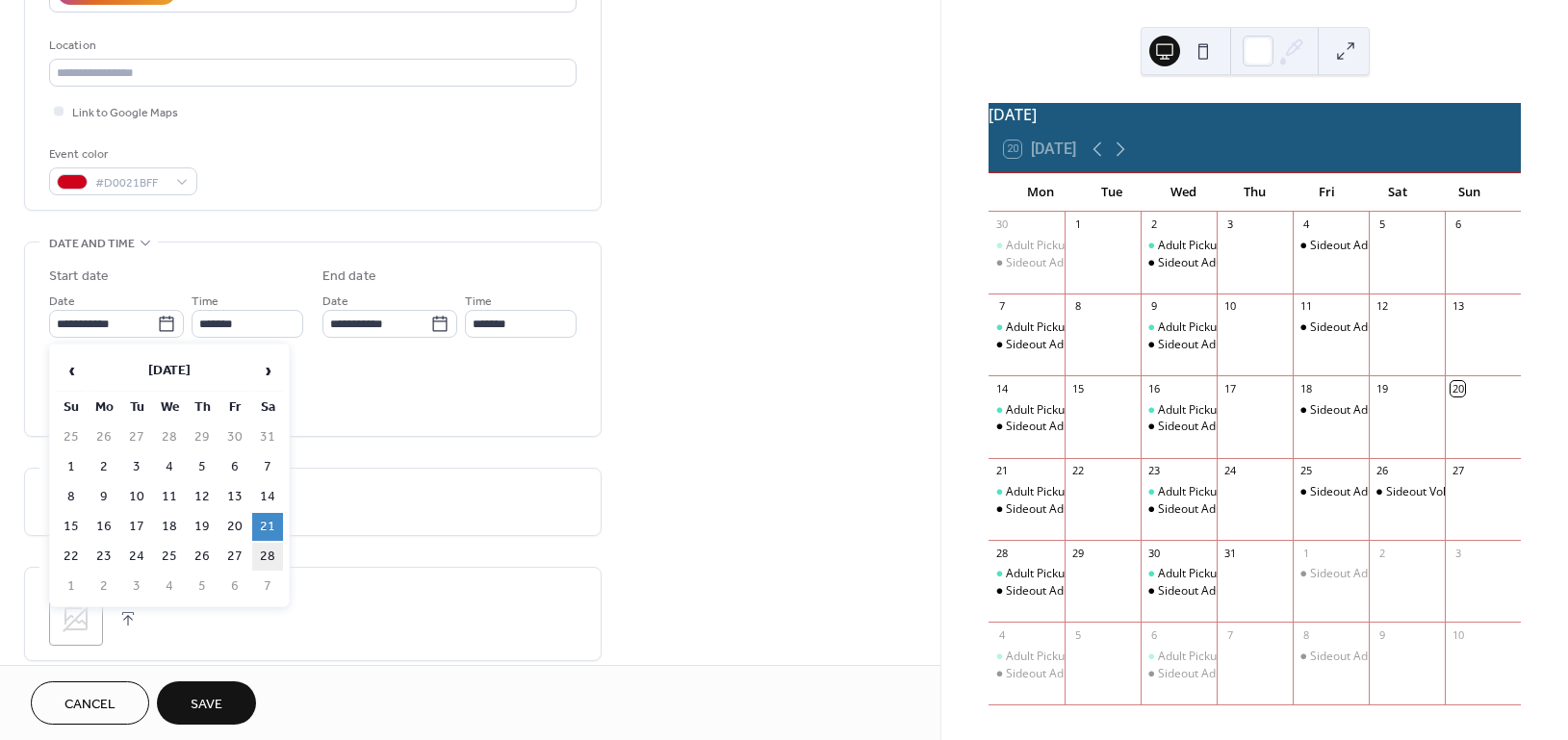 click on "28" at bounding box center (268, 556) 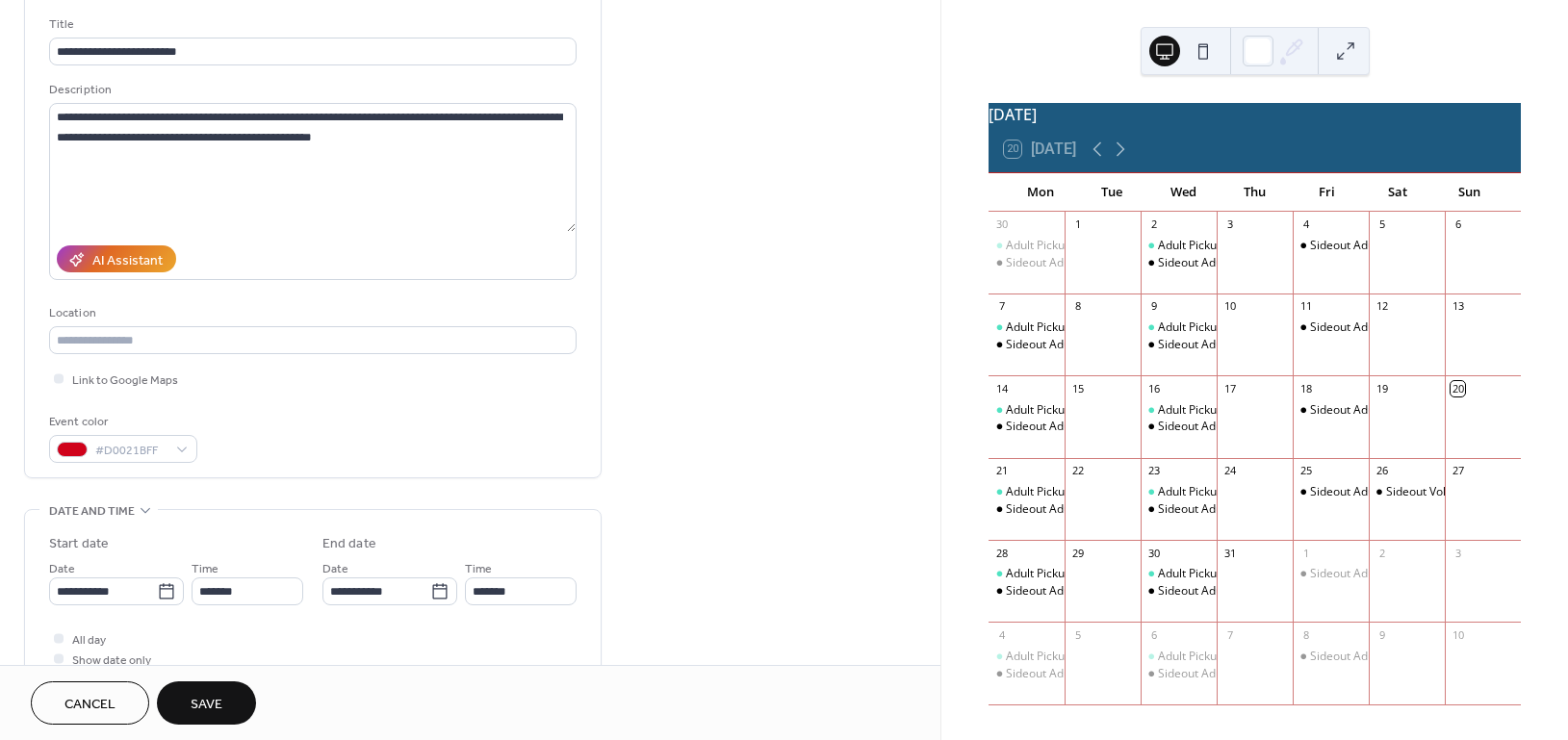 scroll, scrollTop: 0, scrollLeft: 0, axis: both 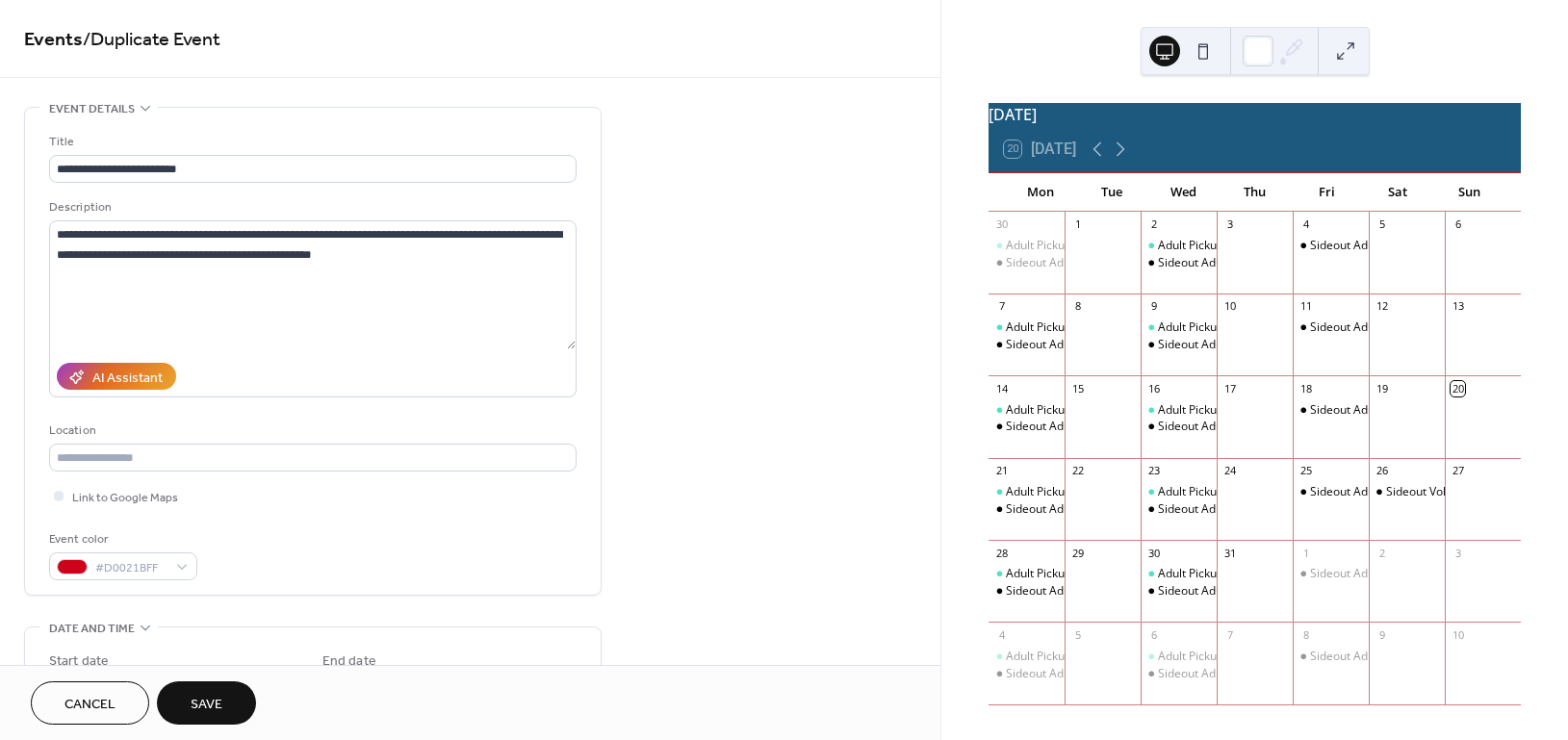 click on "Save" at bounding box center (206, 704) 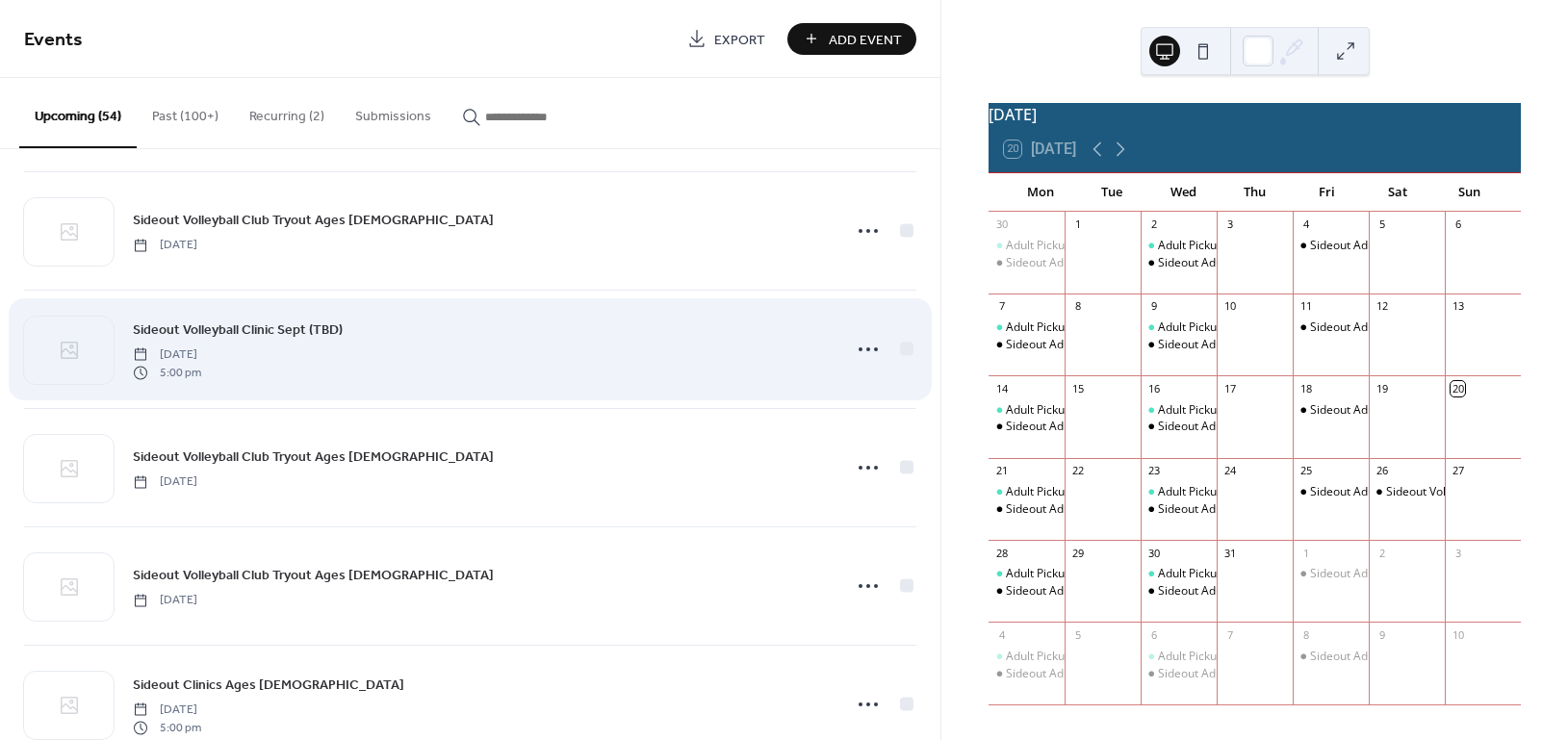 scroll, scrollTop: 128, scrollLeft: 0, axis: vertical 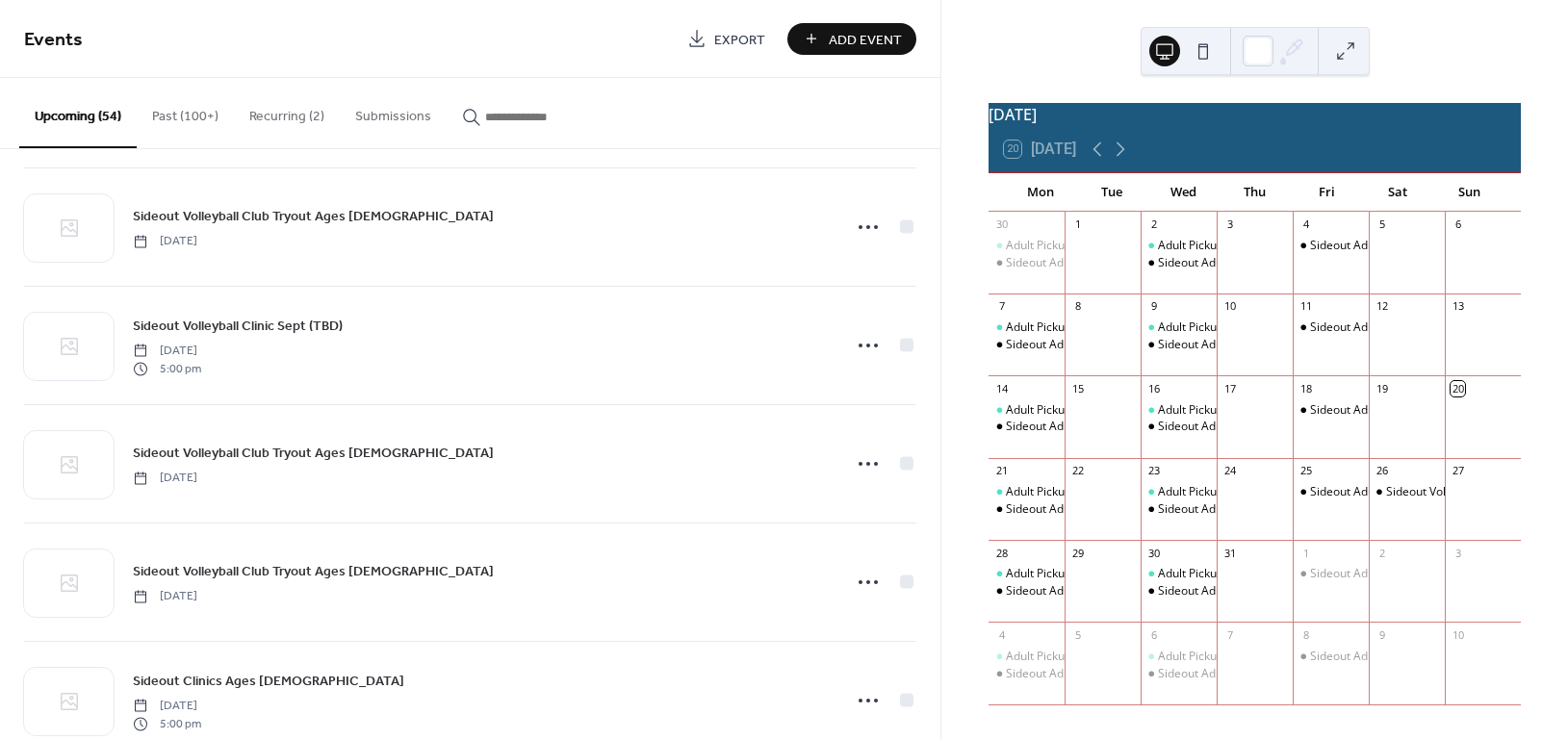 click at bounding box center (543, 116) 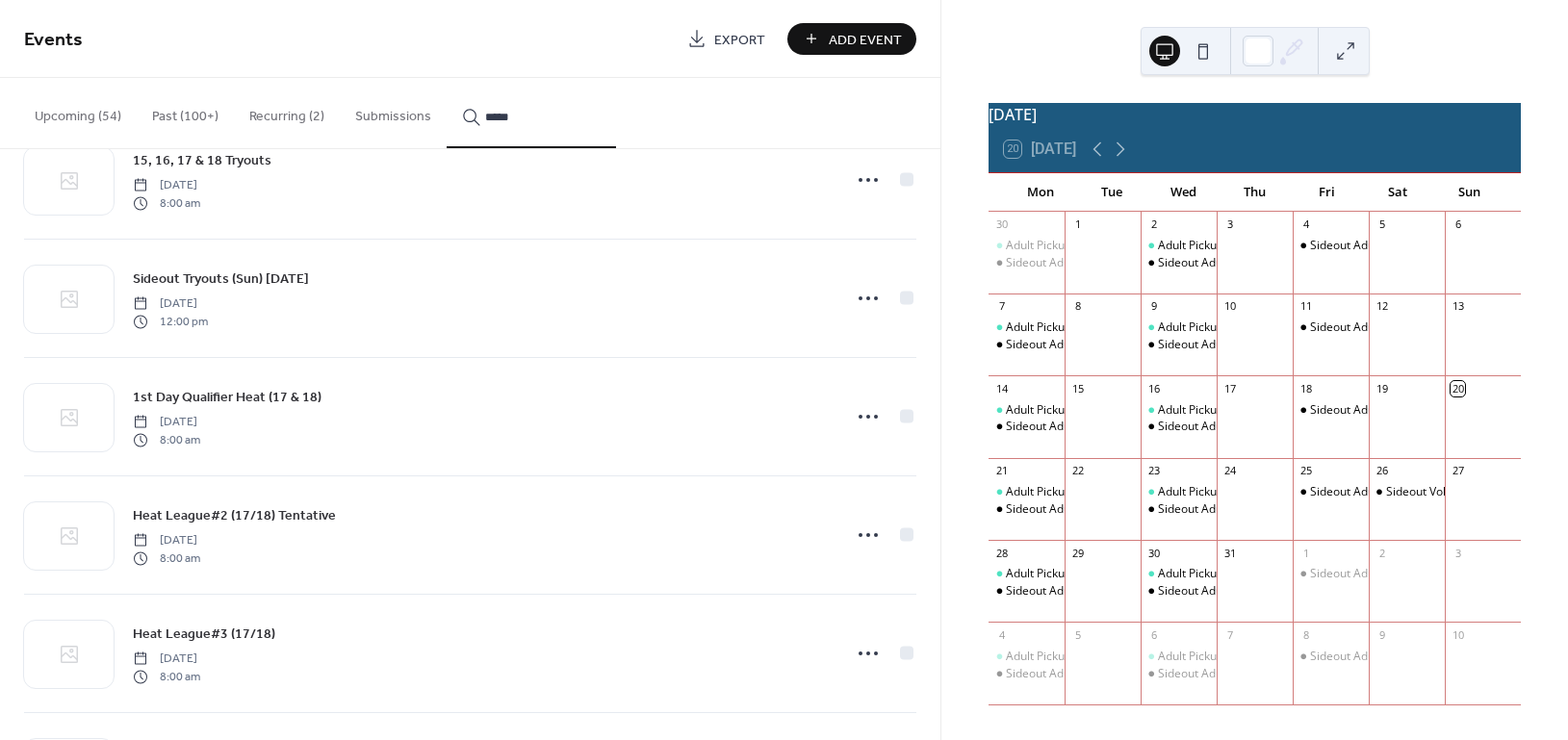 scroll, scrollTop: 770, scrollLeft: 0, axis: vertical 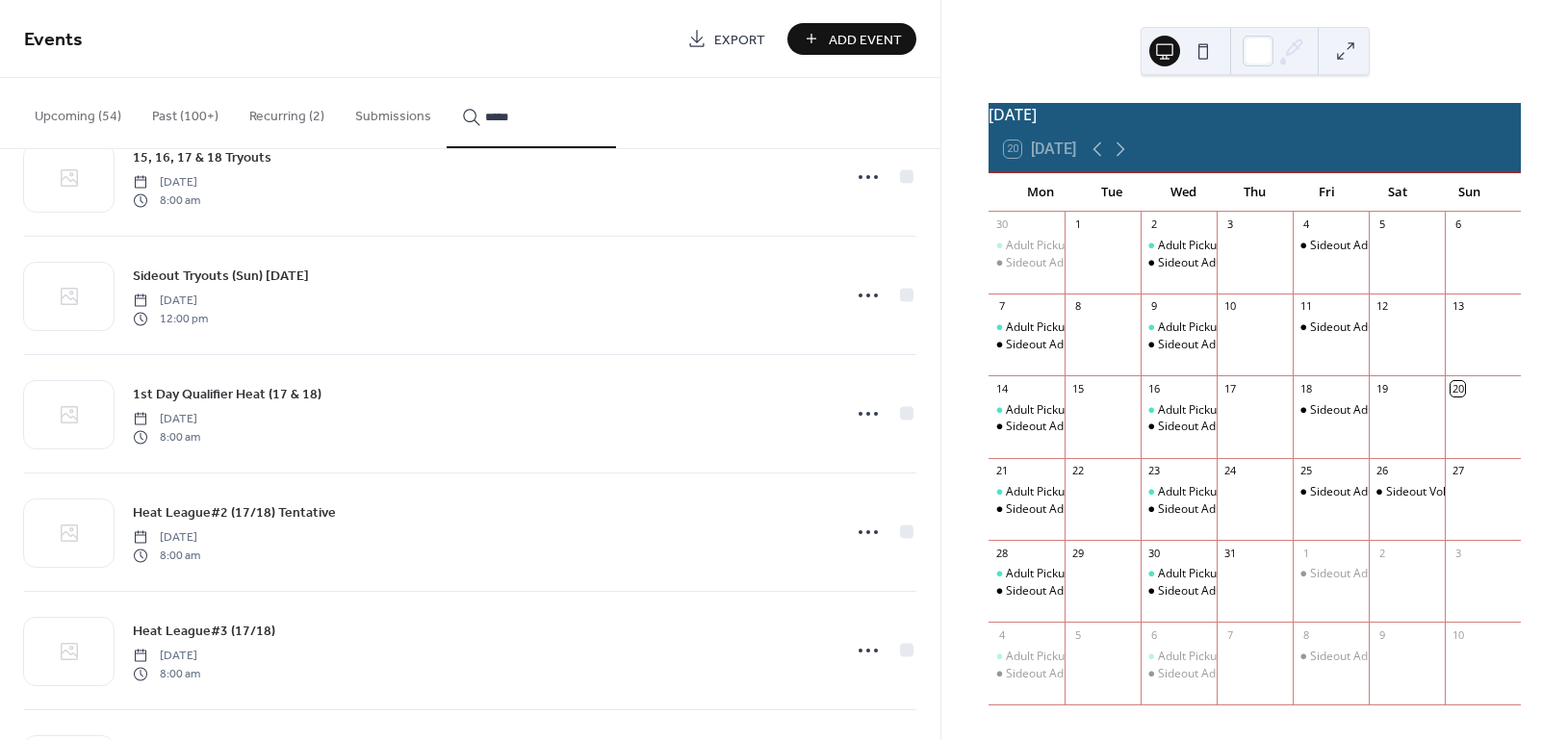 drag, startPoint x: 940, startPoint y: 223, endPoint x: 949, endPoint y: 278, distance: 55.731499 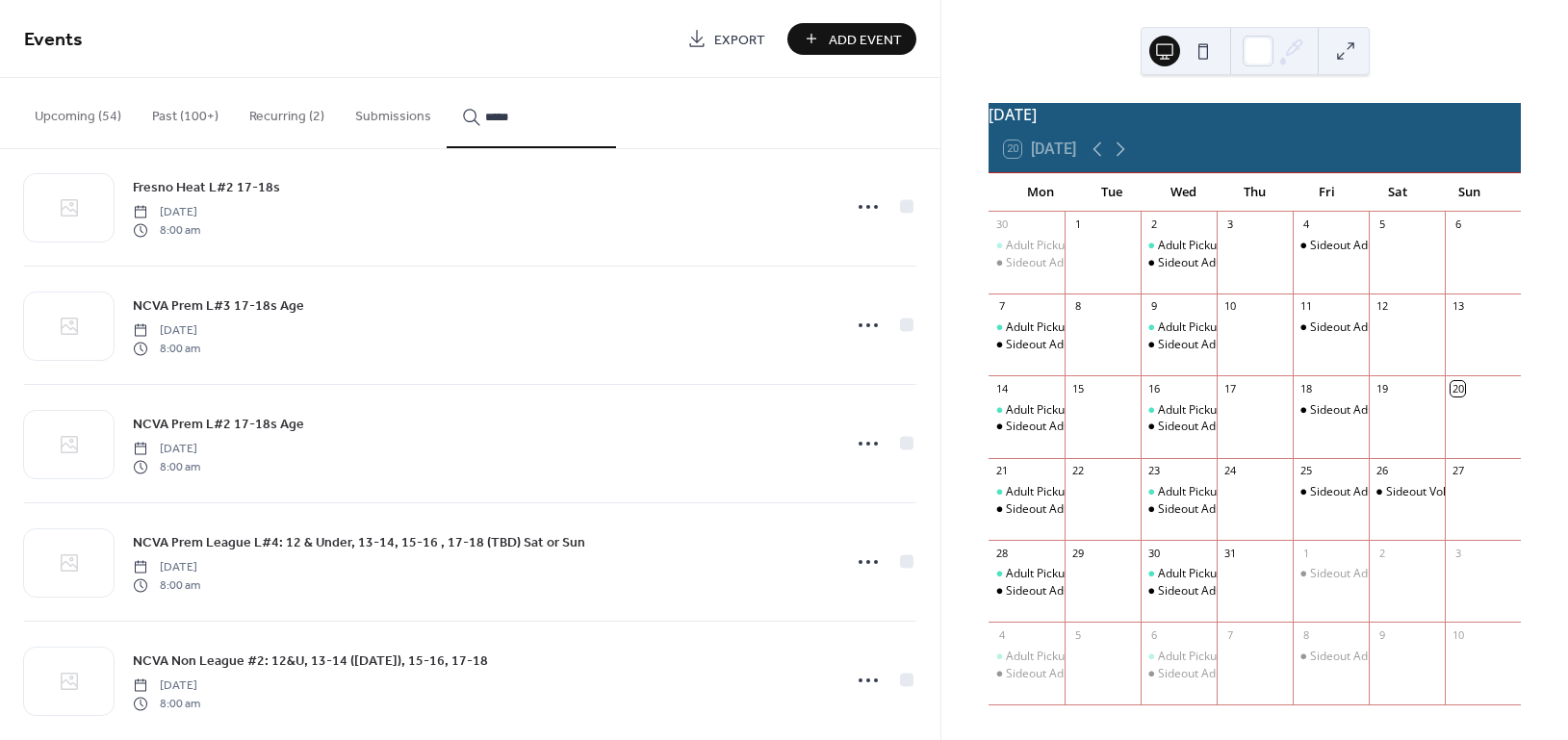 scroll, scrollTop: 6348, scrollLeft: 0, axis: vertical 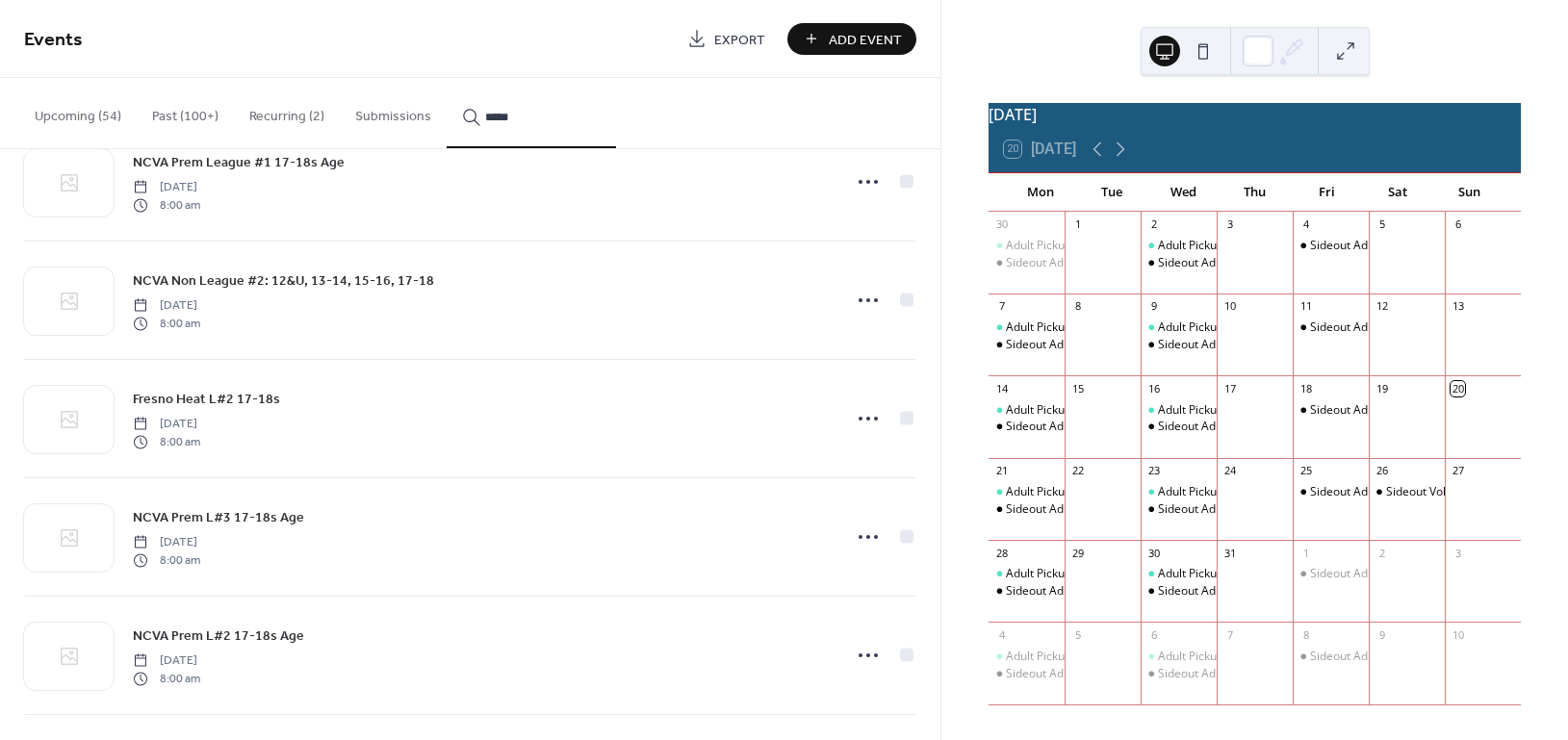 type on "*****" 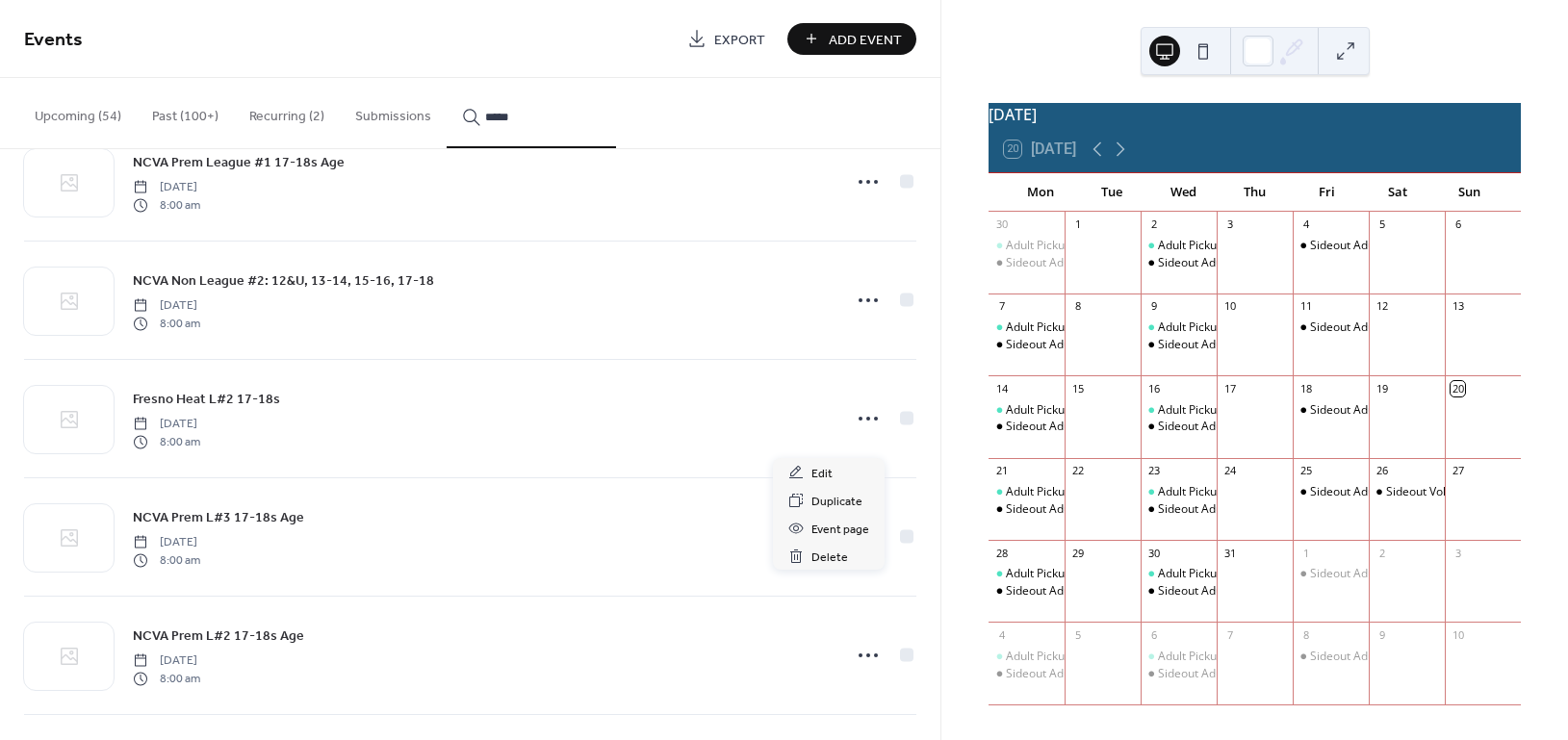 click 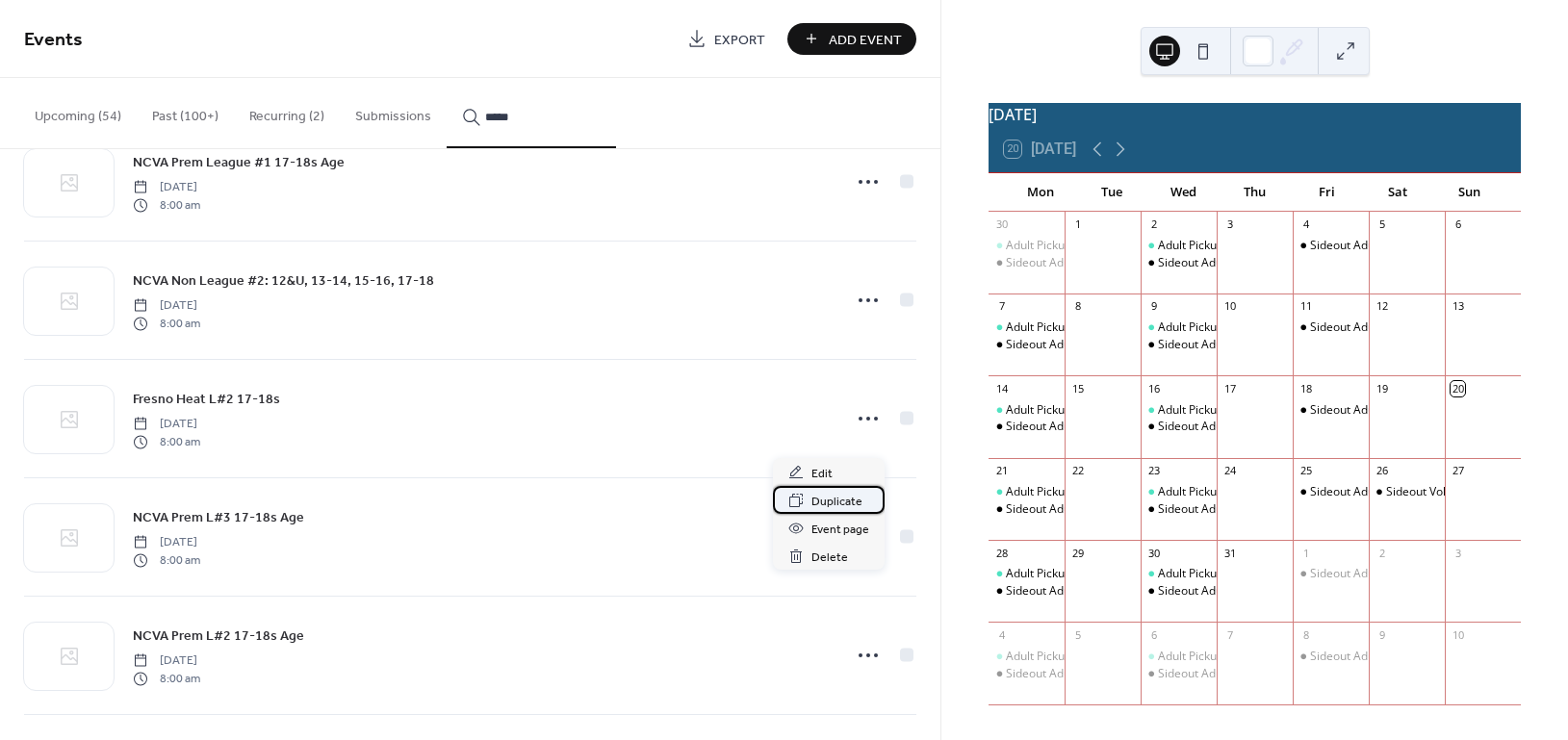 click on "Duplicate" at bounding box center (836, 501) 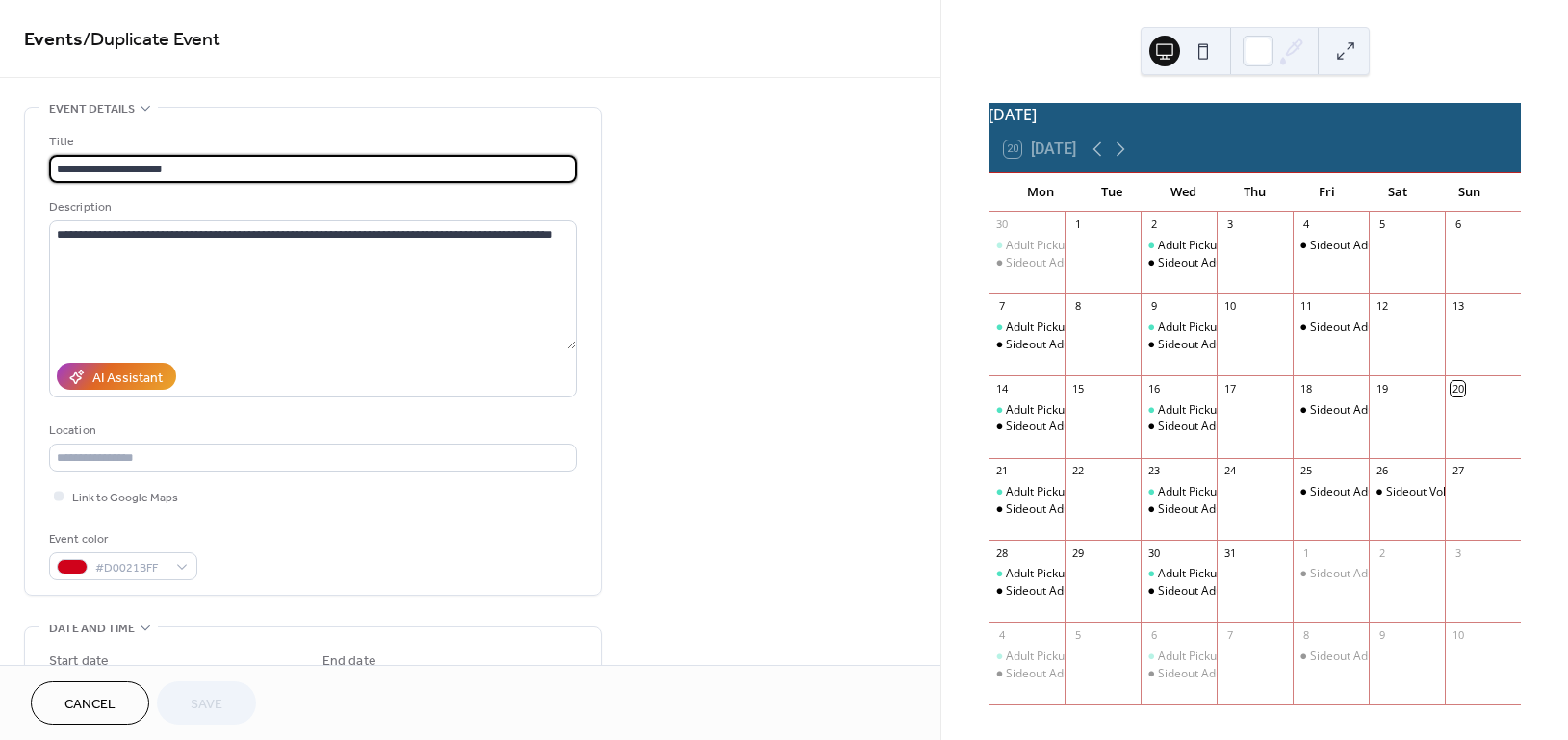 click on "**********" at bounding box center [313, 168] 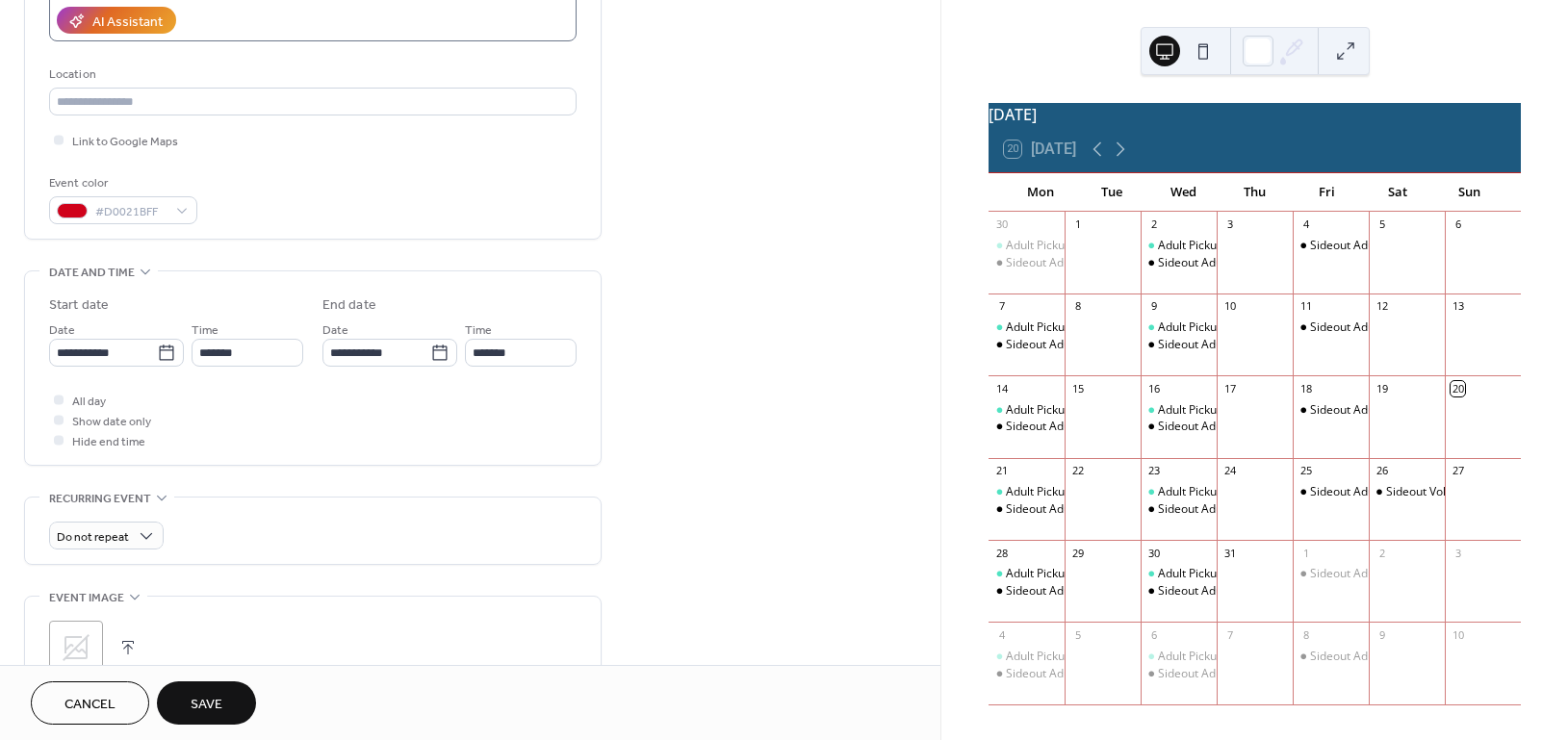 scroll, scrollTop: 385, scrollLeft: 0, axis: vertical 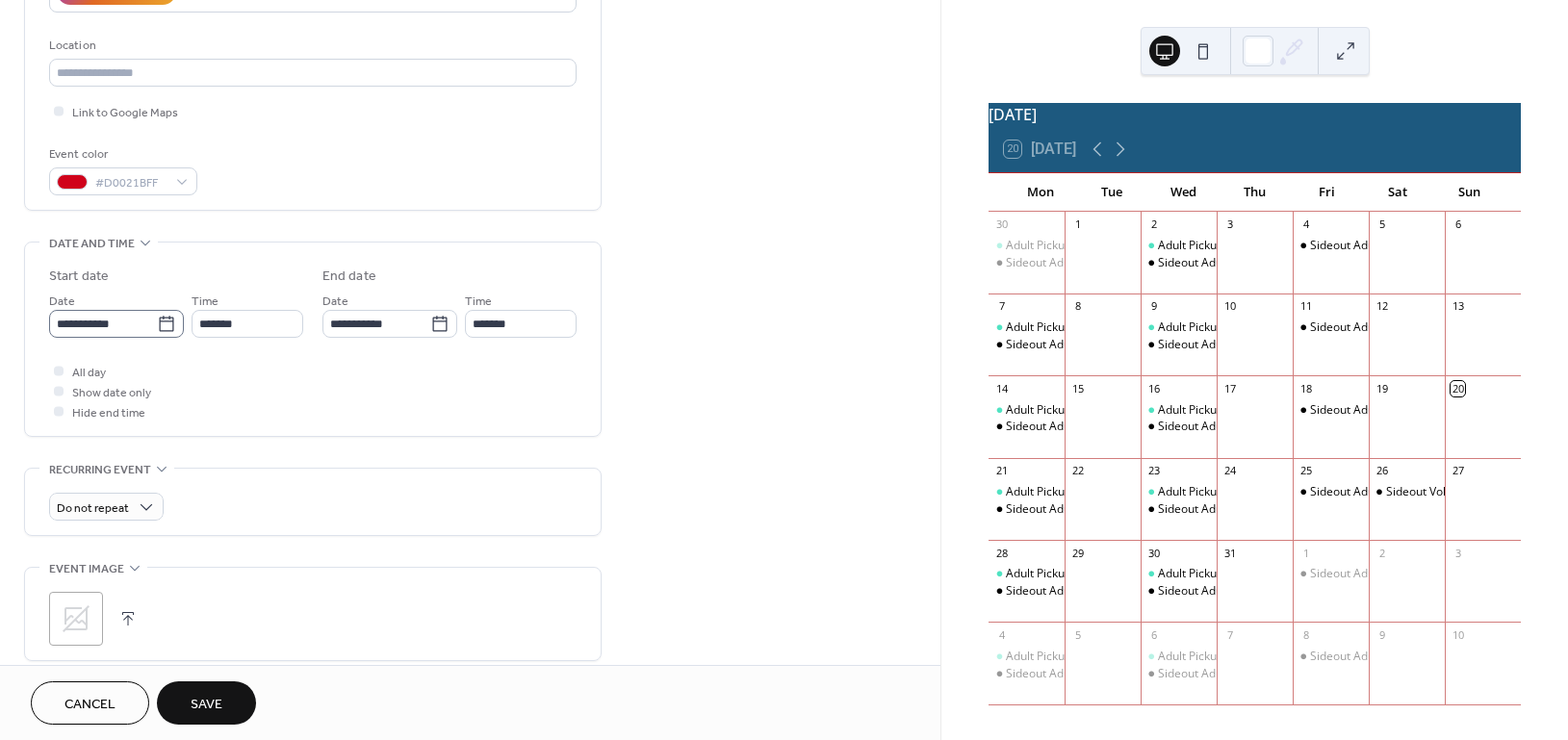type on "**********" 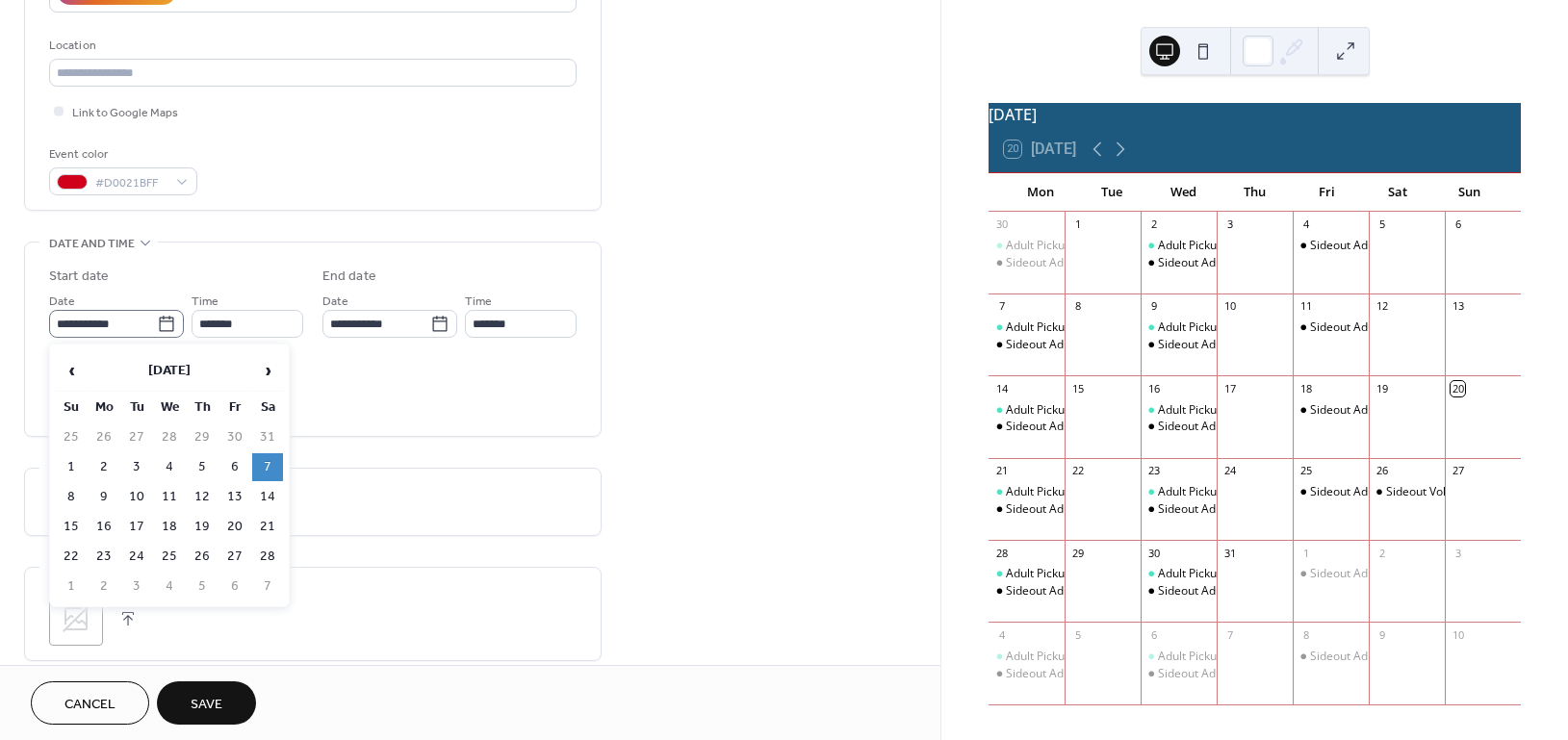 click 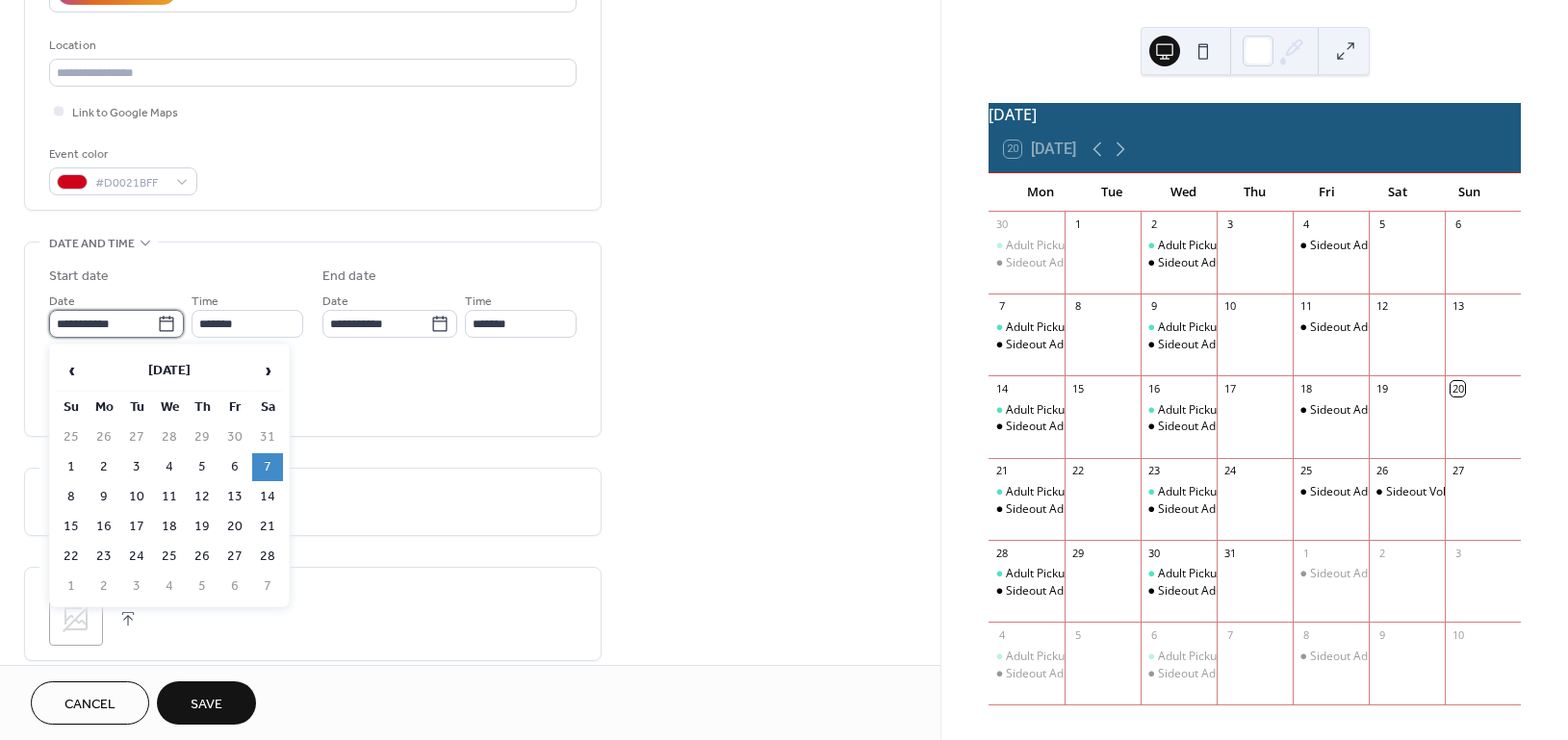 click on "**********" at bounding box center (103, 323) 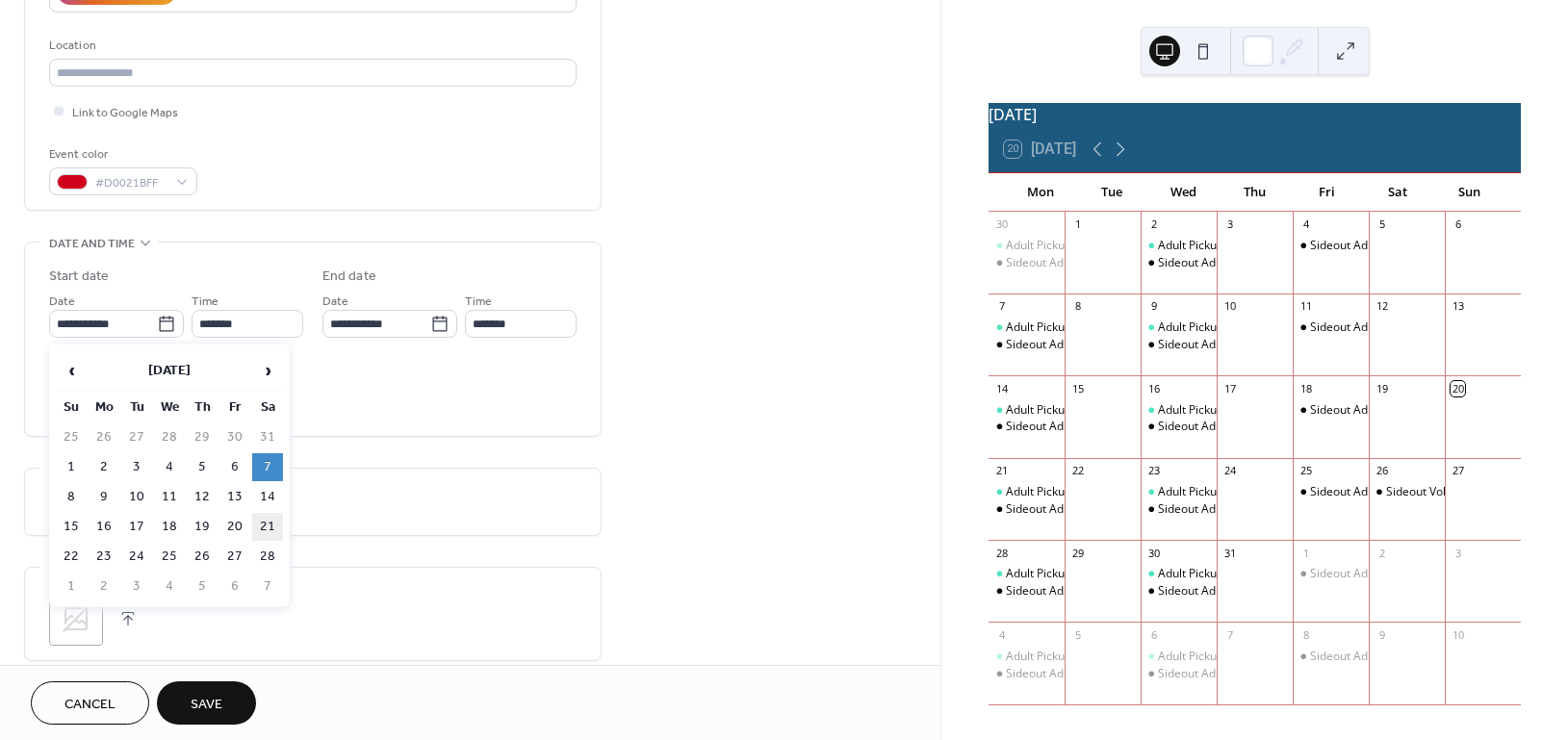 click on "21" at bounding box center (268, 526) 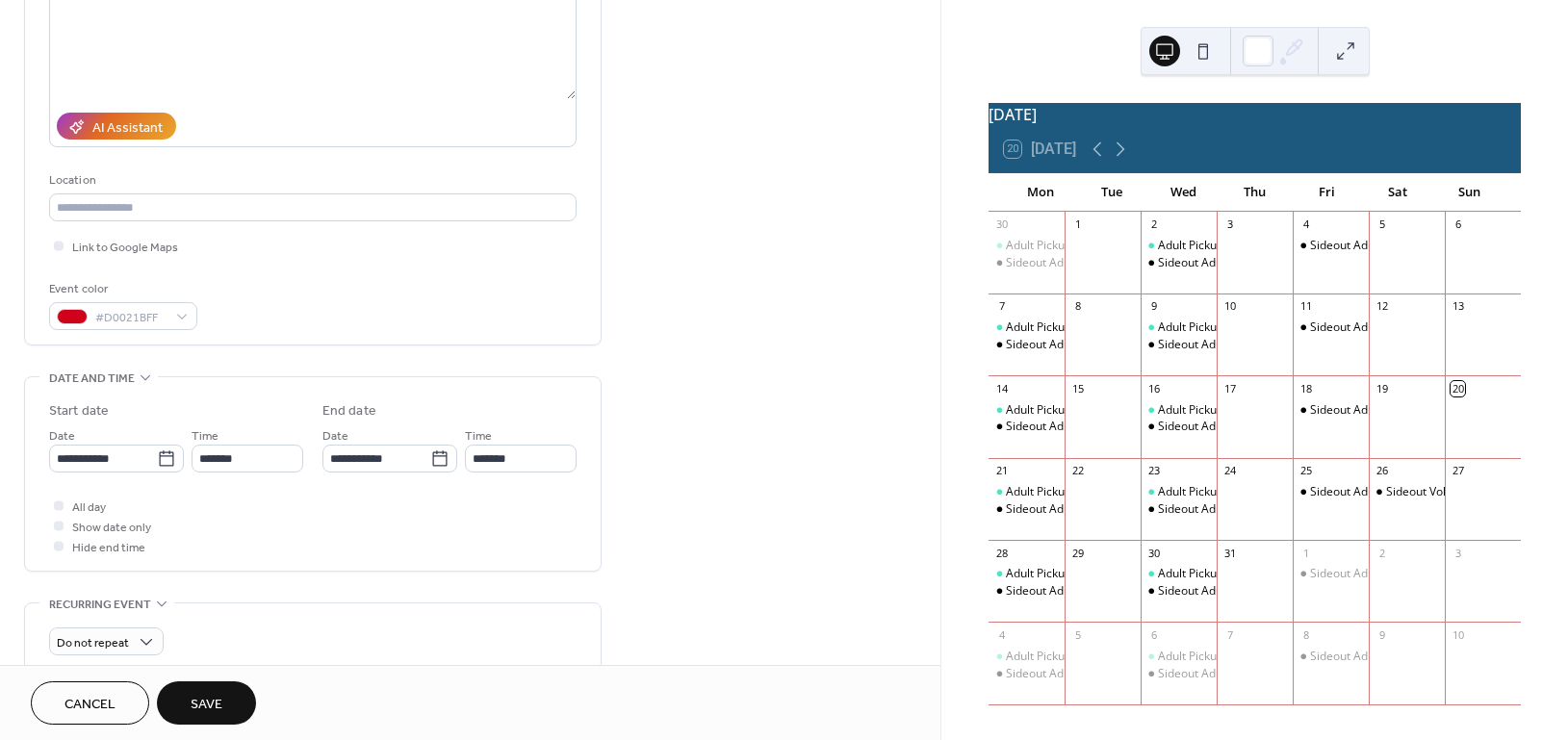 scroll, scrollTop: 0, scrollLeft: 0, axis: both 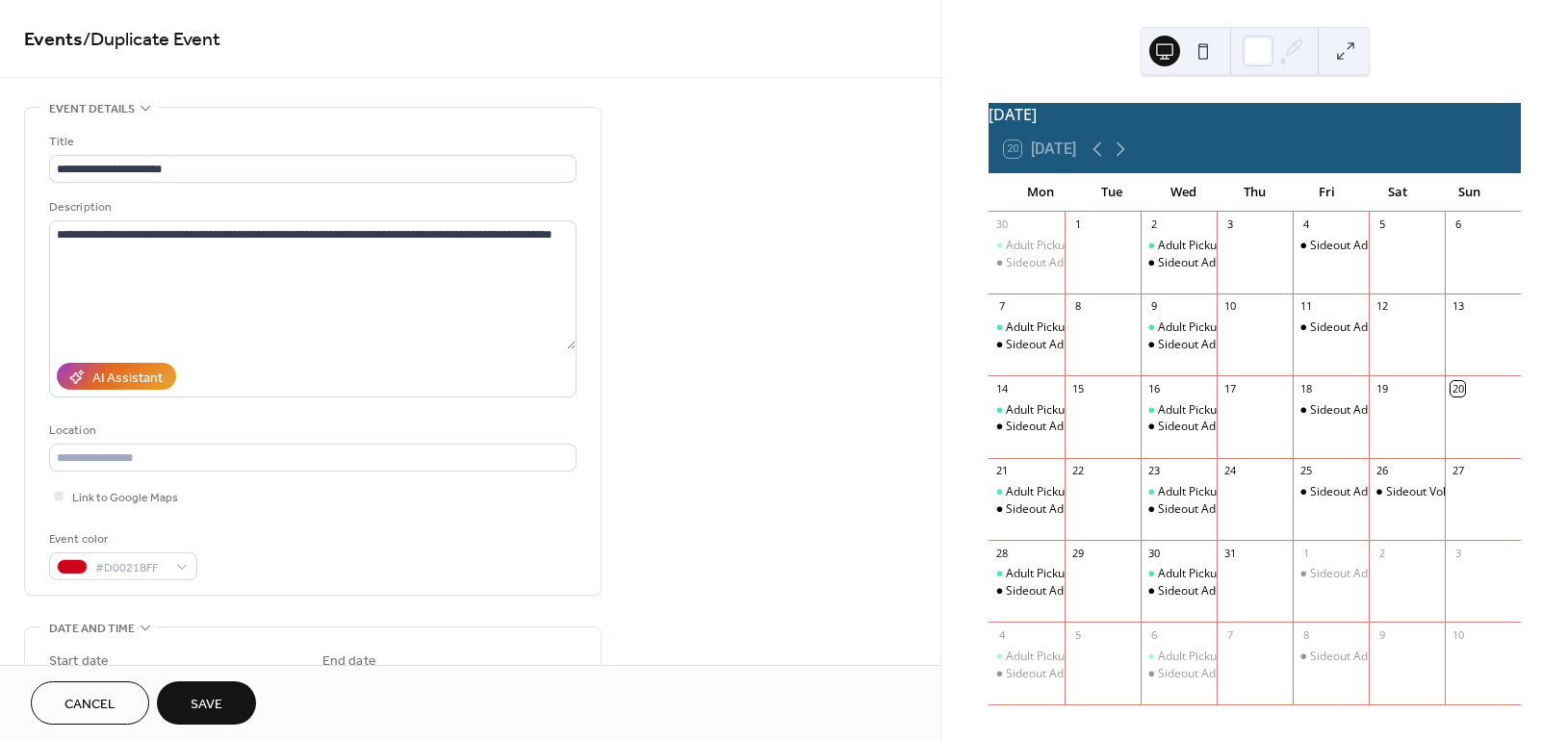 drag, startPoint x: 217, startPoint y: 707, endPoint x: 218, endPoint y: 692, distance: 15.0333 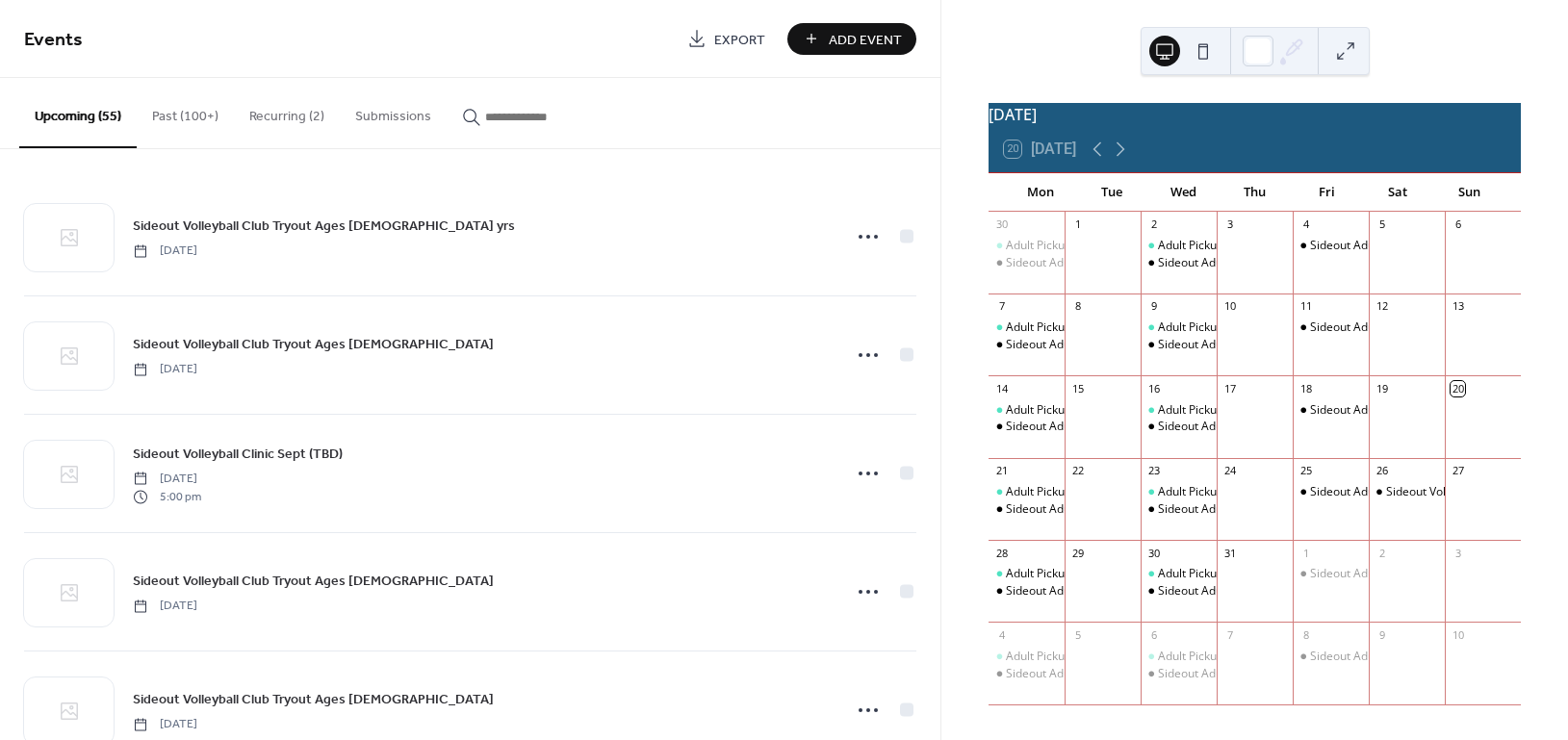 click at bounding box center (543, 116) 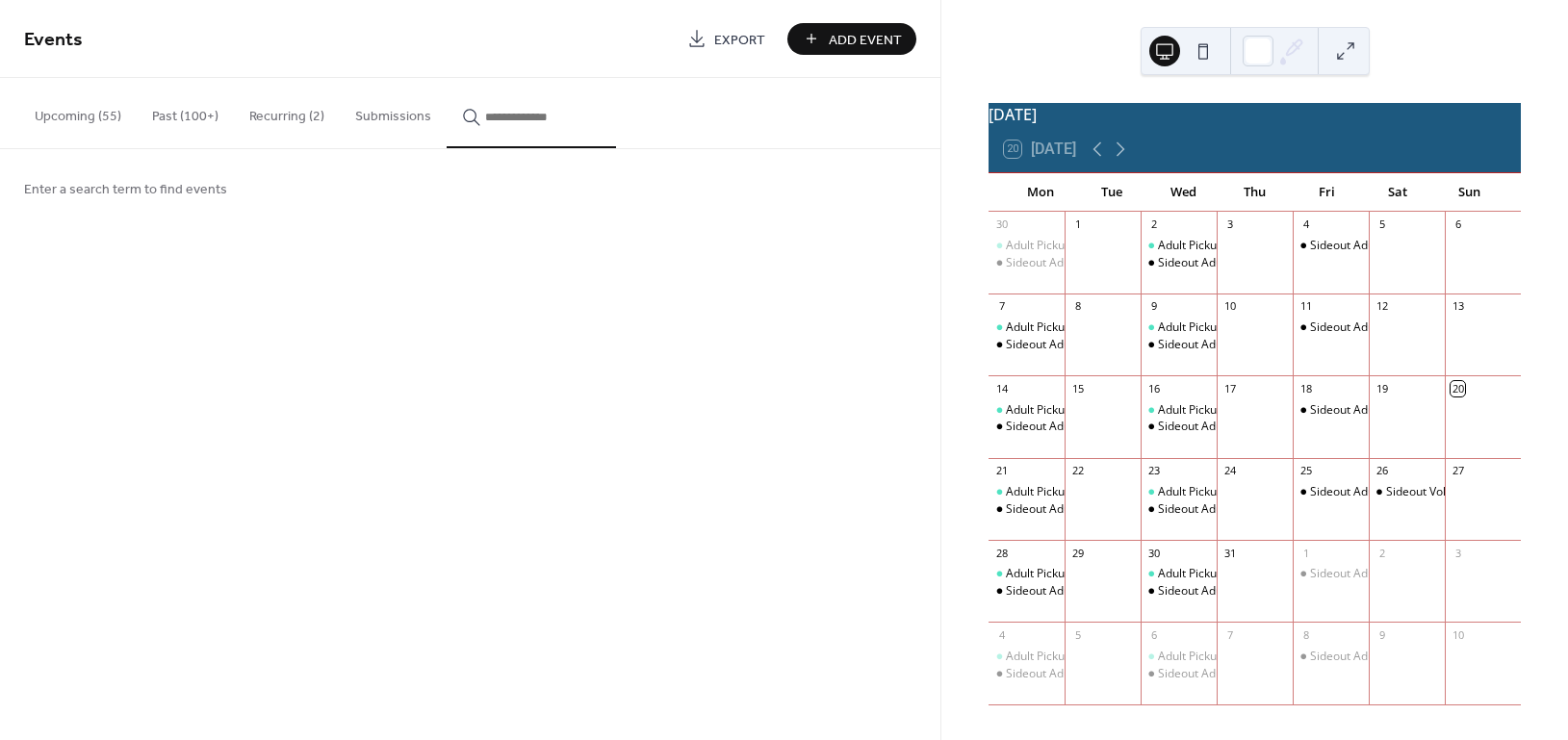 type on "*" 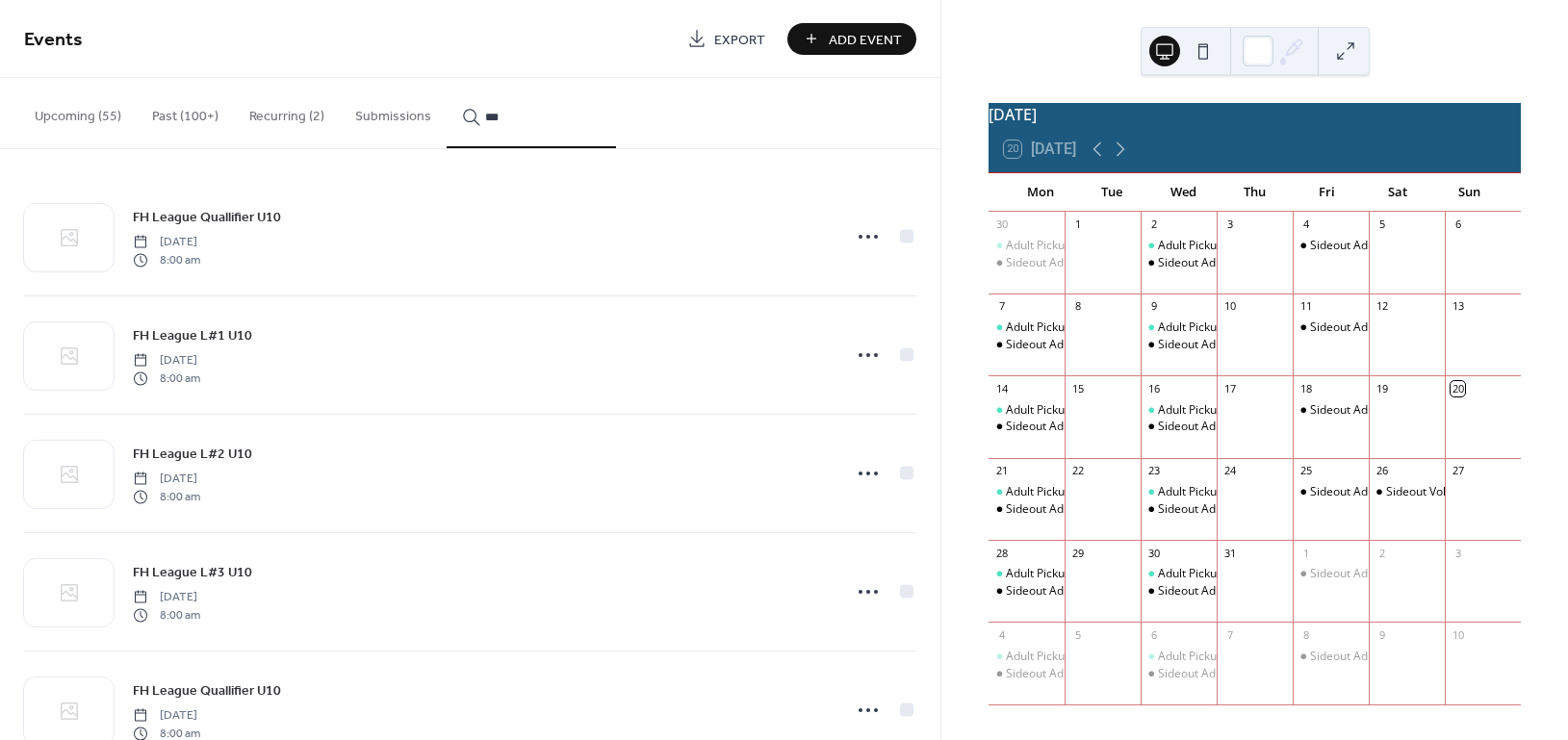 type on "***" 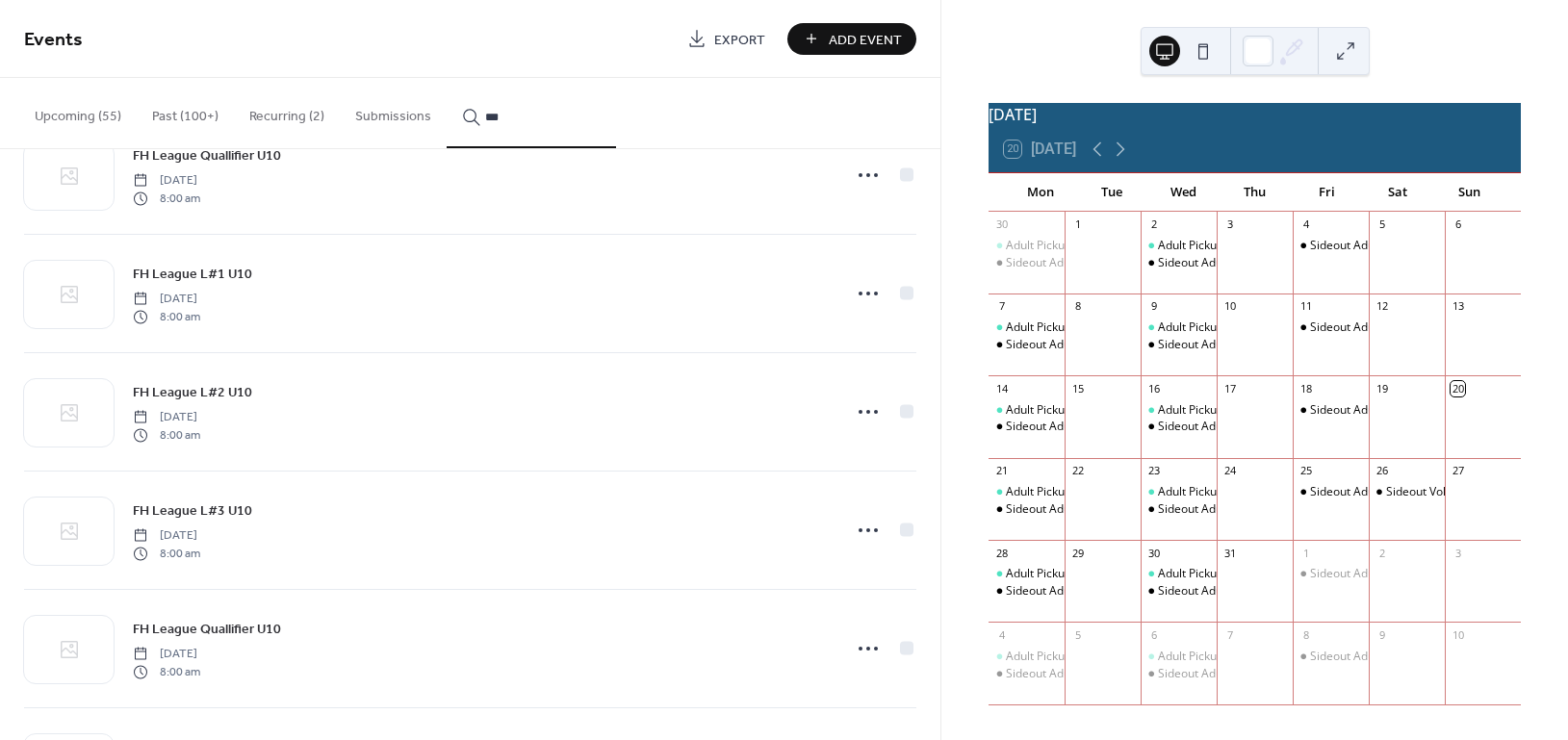 scroll, scrollTop: 40, scrollLeft: 0, axis: vertical 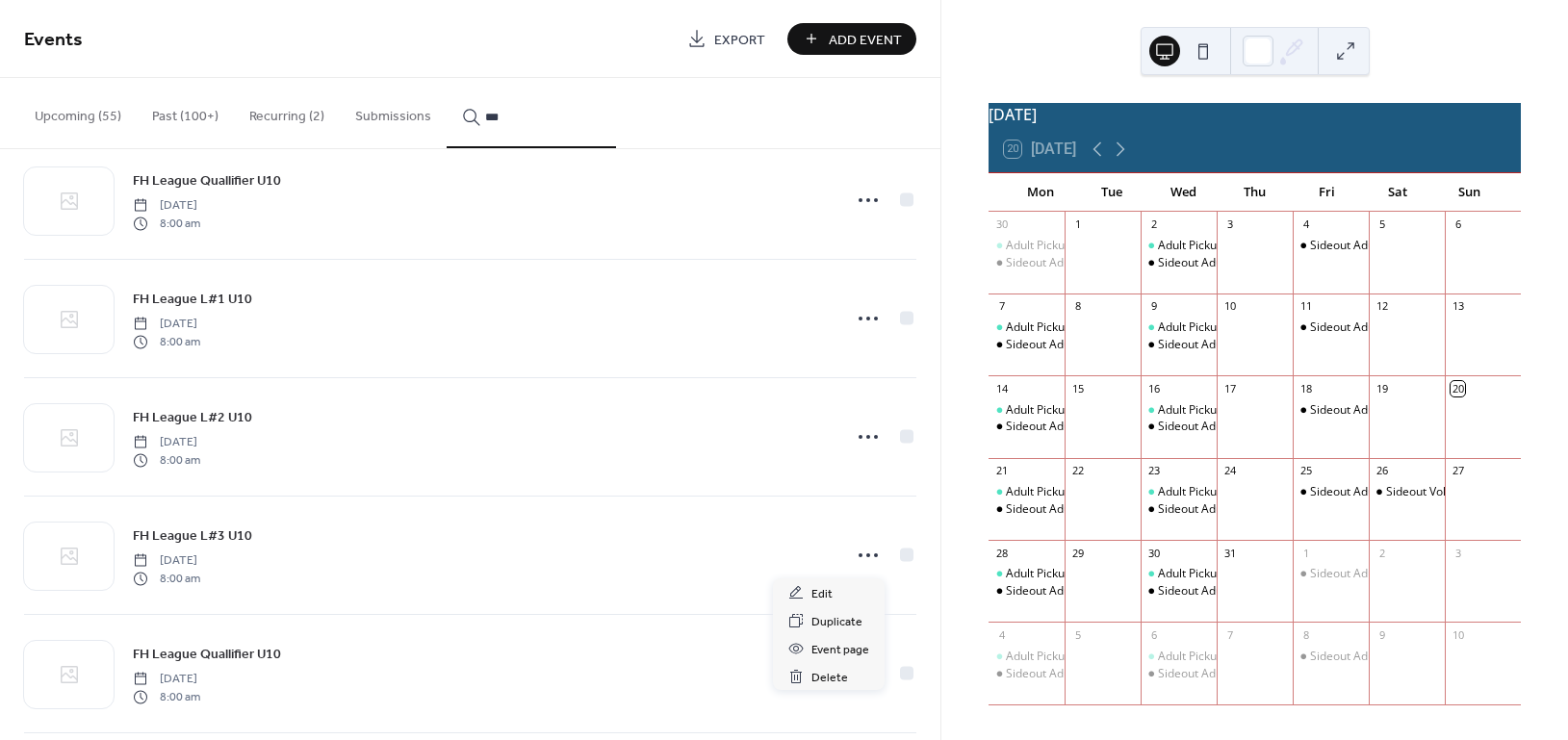 click 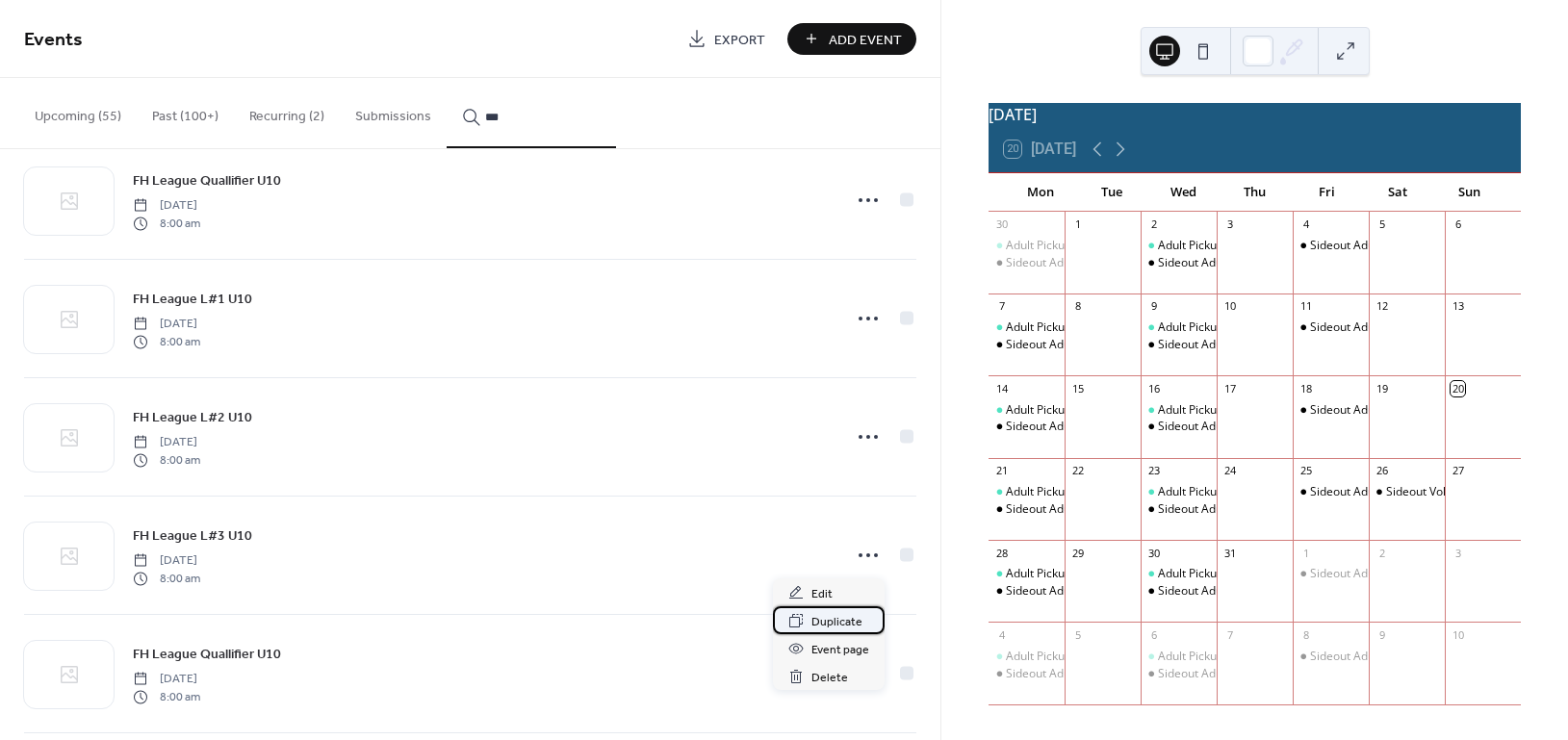 click on "Duplicate" at bounding box center [836, 622] 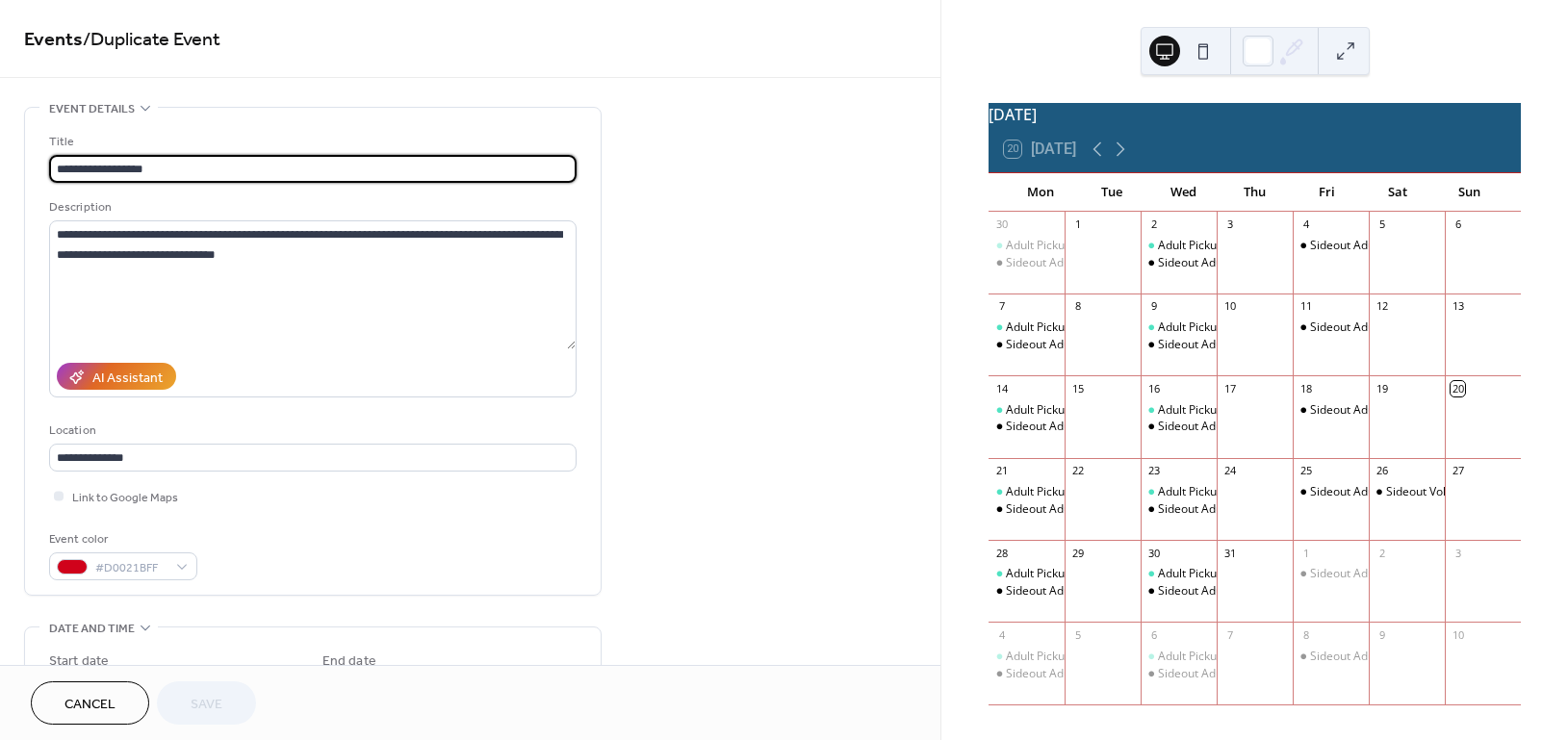 click on "**********" at bounding box center (313, 168) 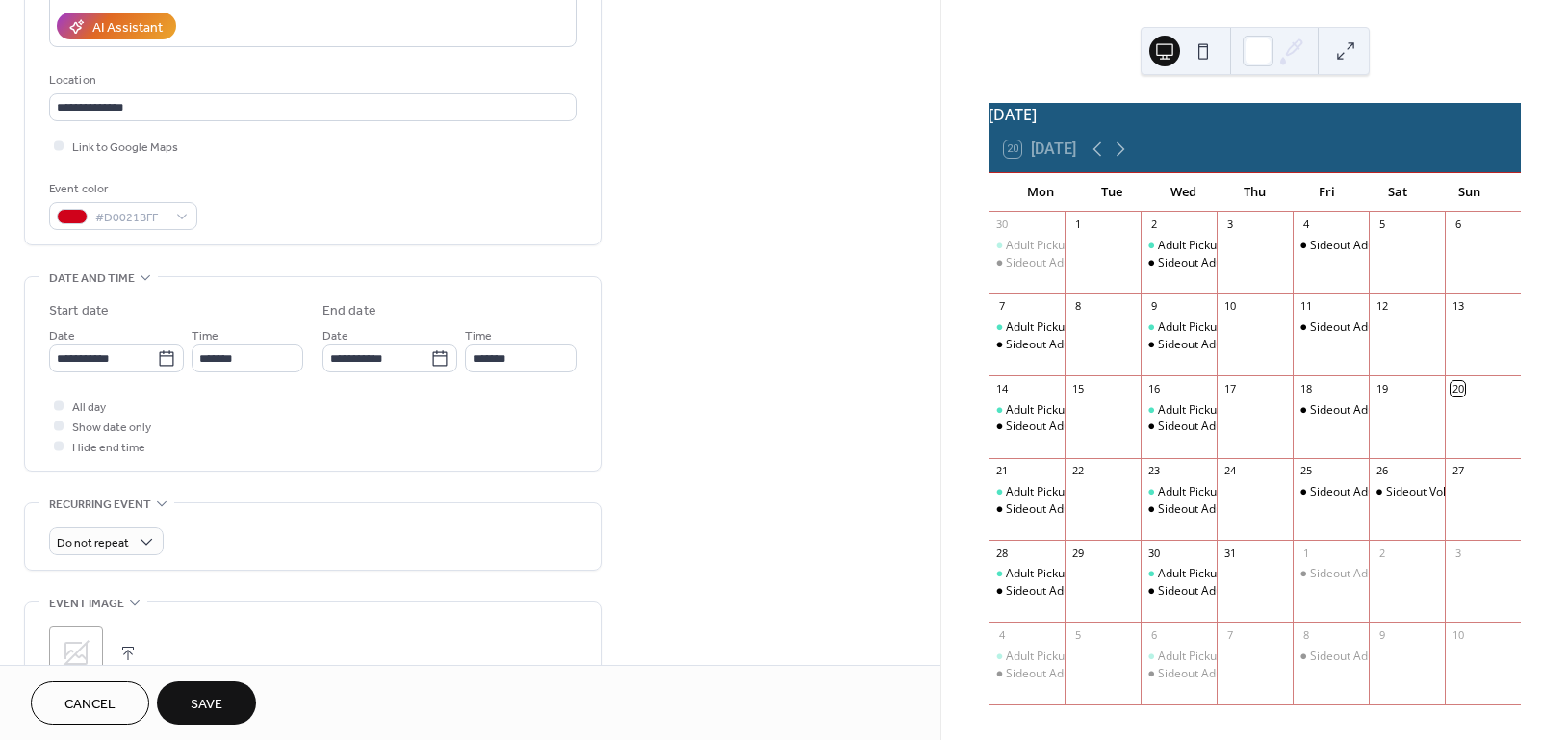 scroll, scrollTop: 385, scrollLeft: 0, axis: vertical 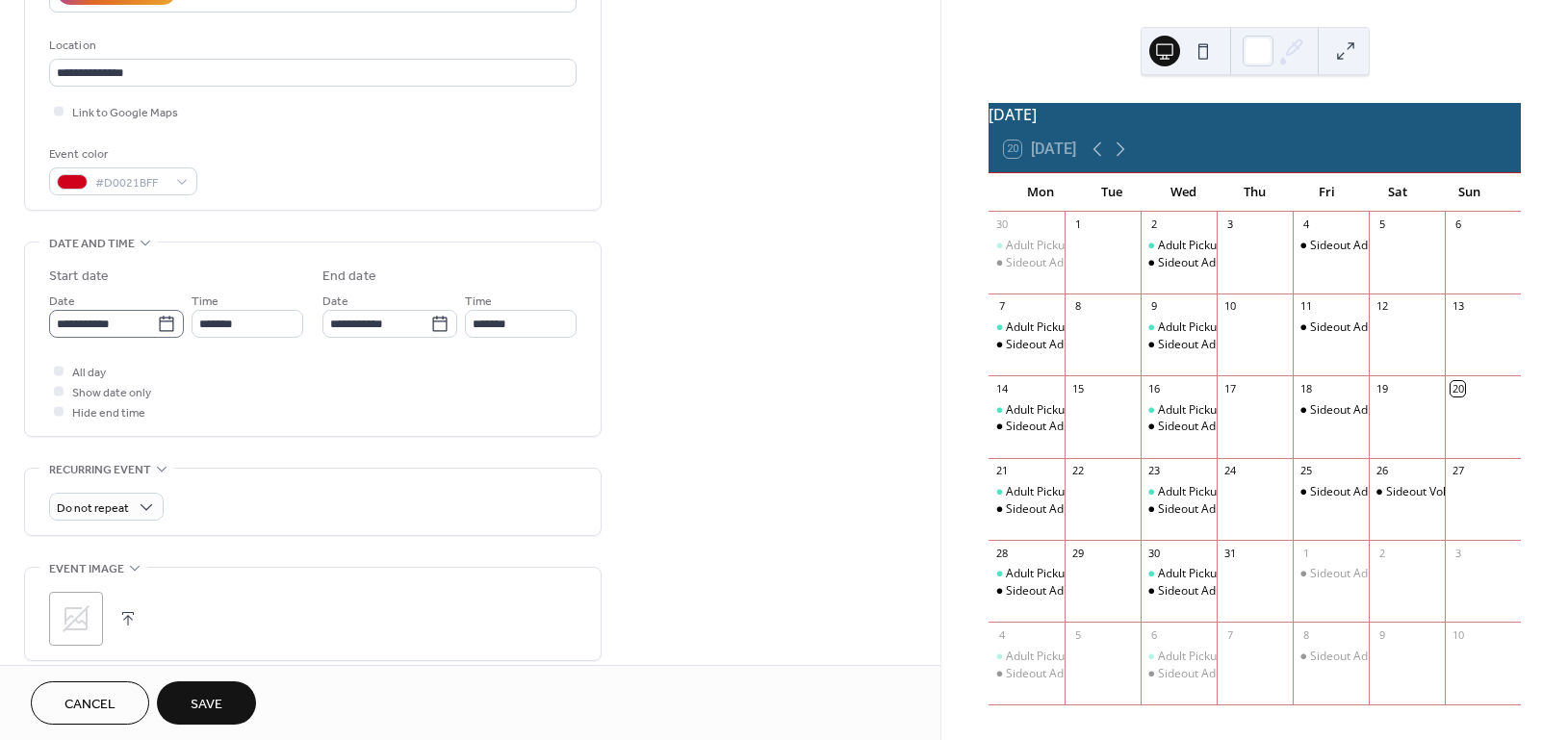 type on "**********" 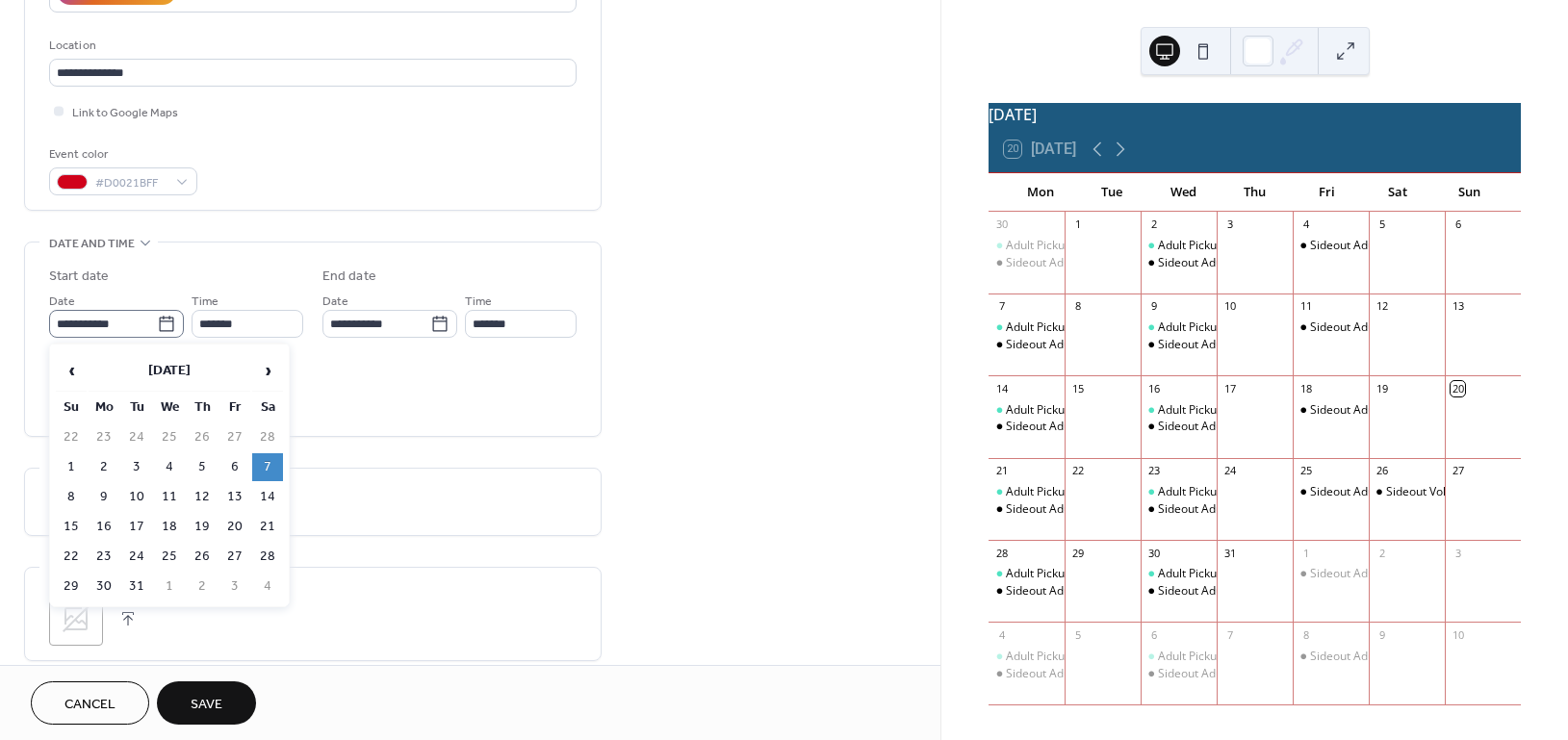 click 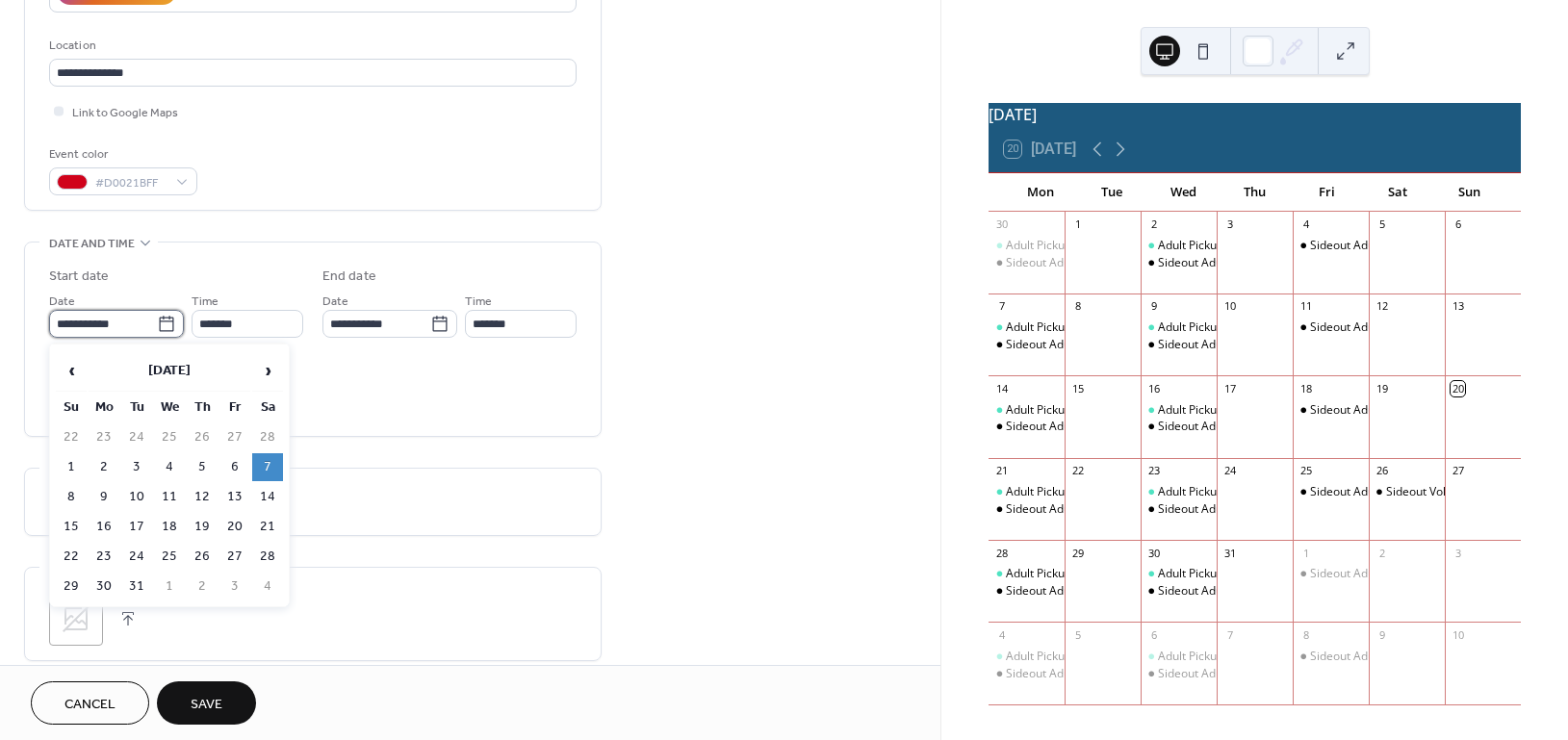 click on "**********" at bounding box center [103, 323] 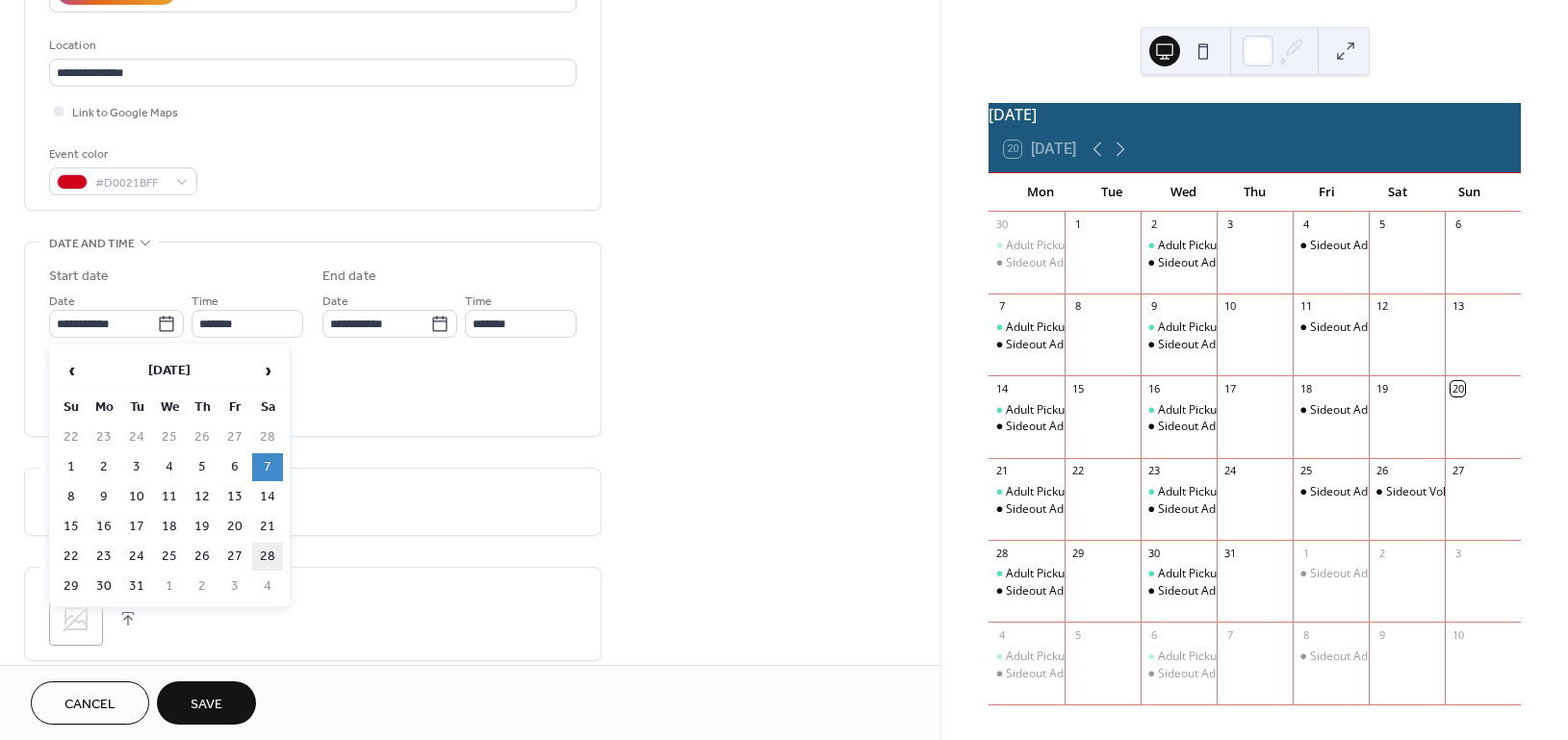 click on "28" at bounding box center [268, 556] 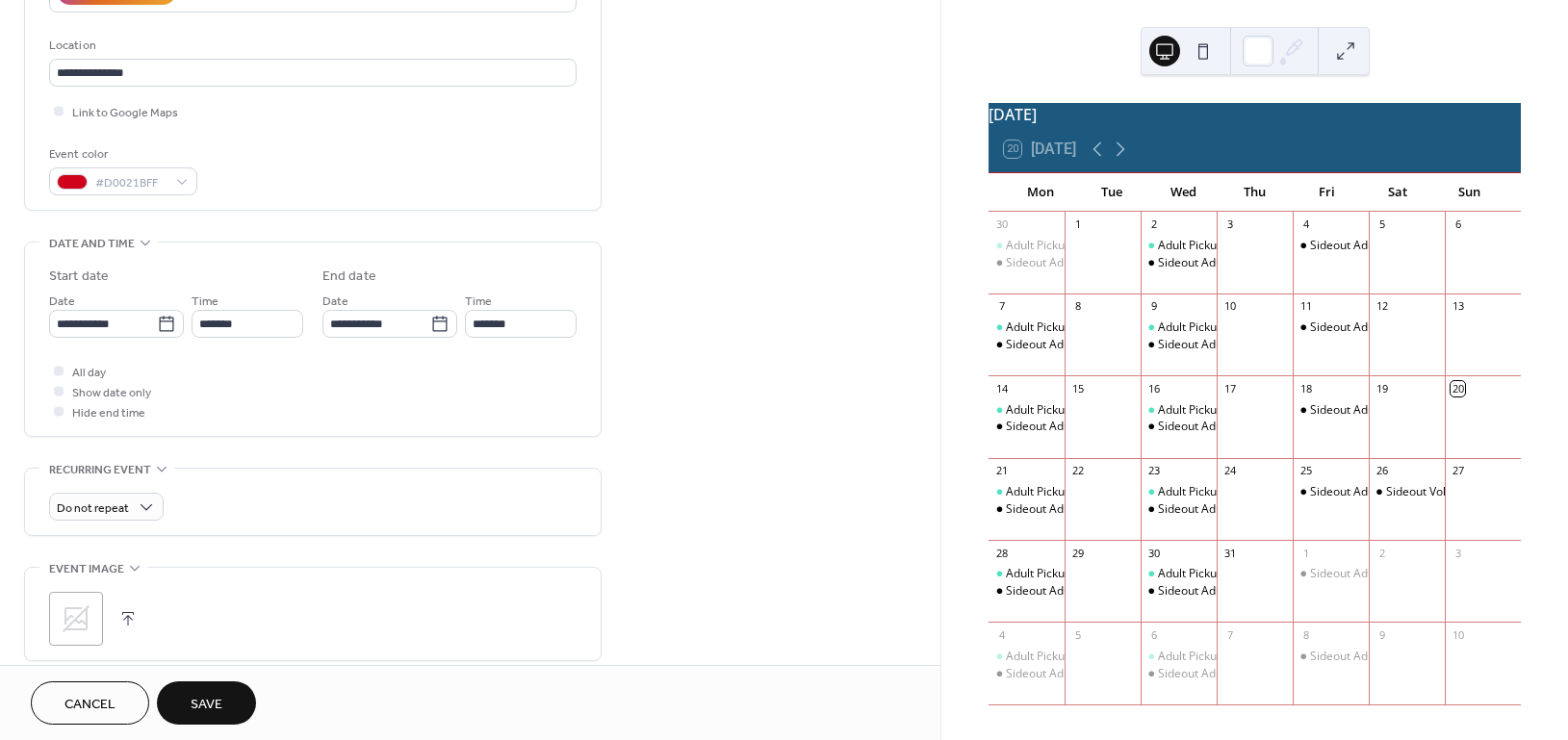 drag, startPoint x: 218, startPoint y: 707, endPoint x: 259, endPoint y: 682, distance: 48.02083 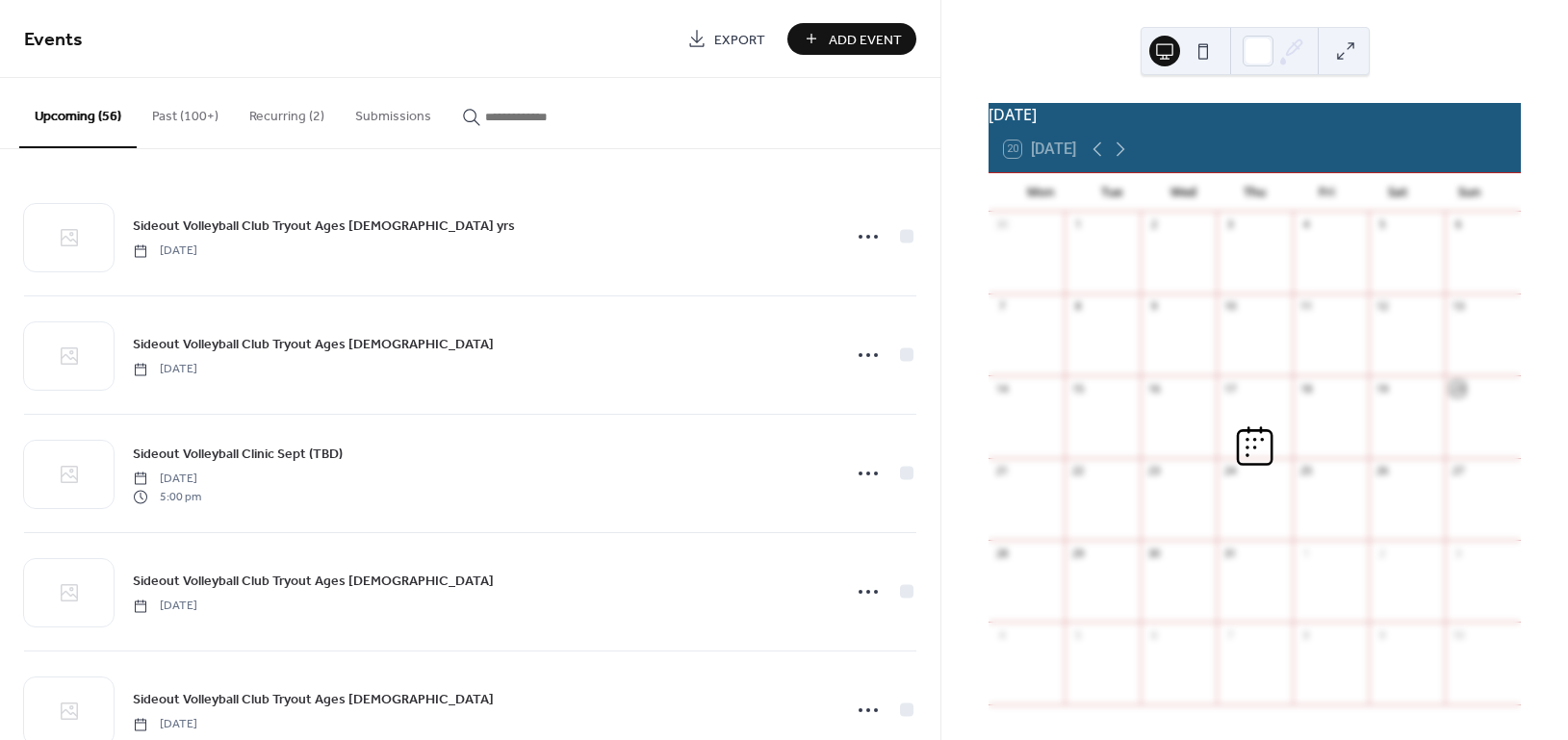 click at bounding box center (543, 116) 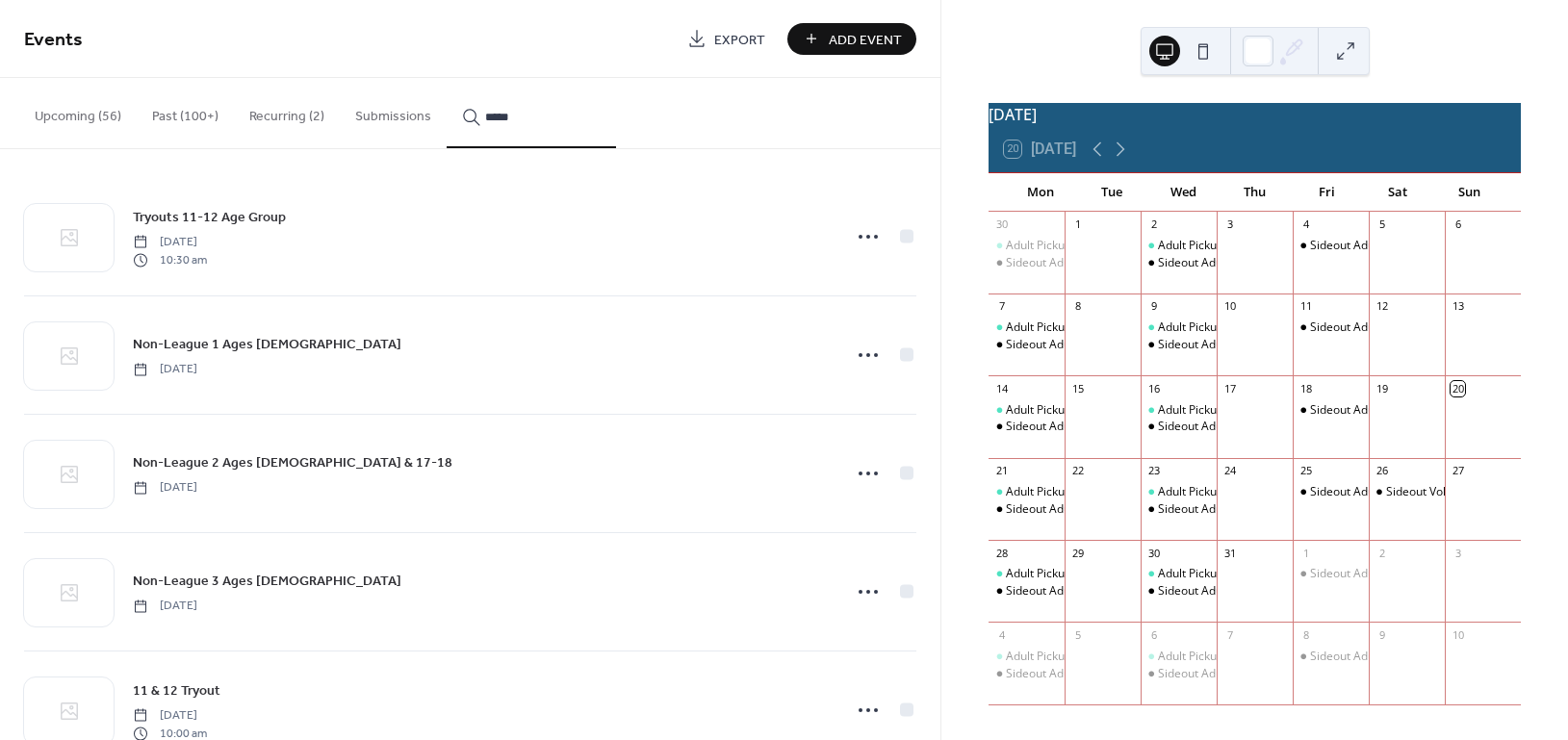 drag, startPoint x: 940, startPoint y: 190, endPoint x: 918, endPoint y: 397, distance: 208.1658 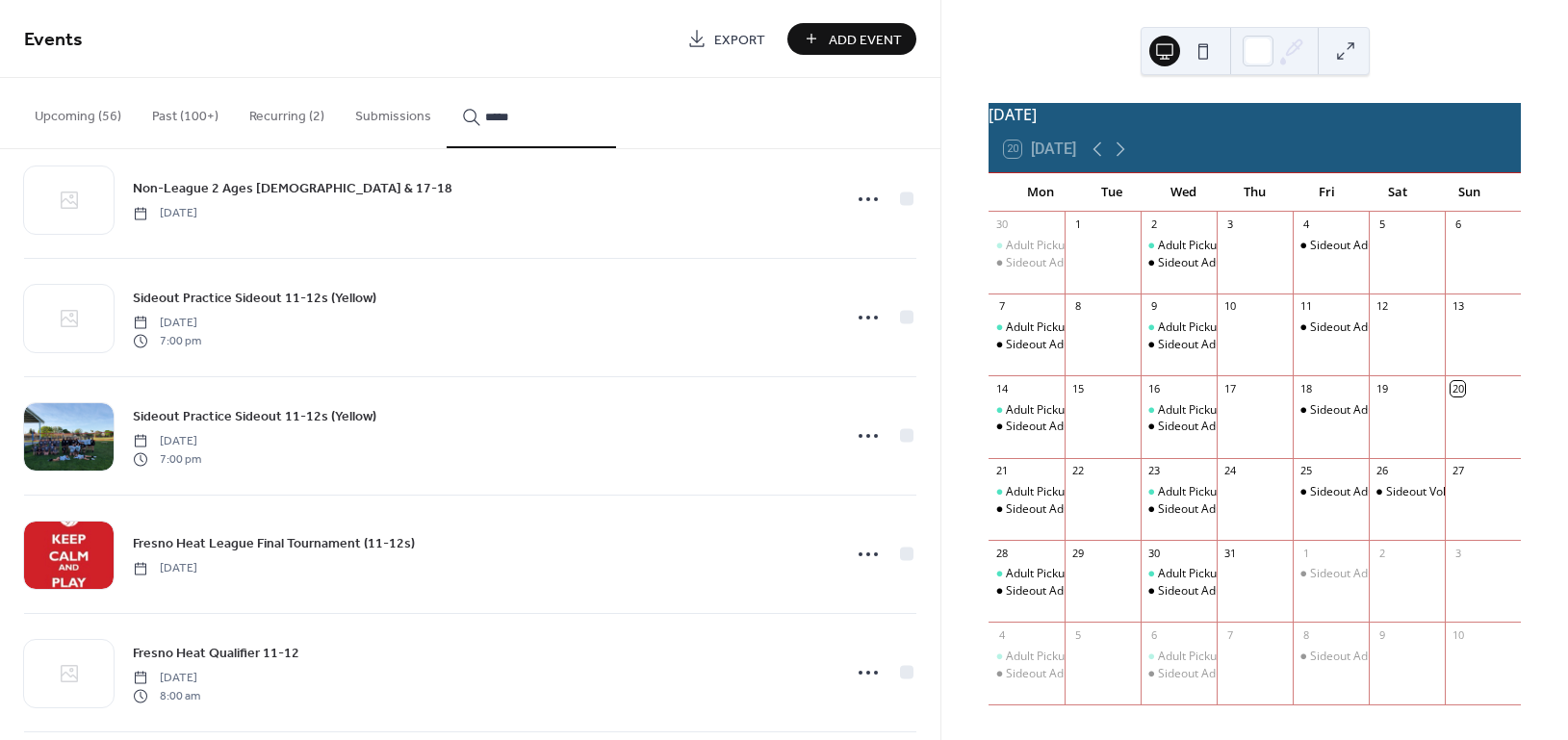 scroll, scrollTop: 5398, scrollLeft: 0, axis: vertical 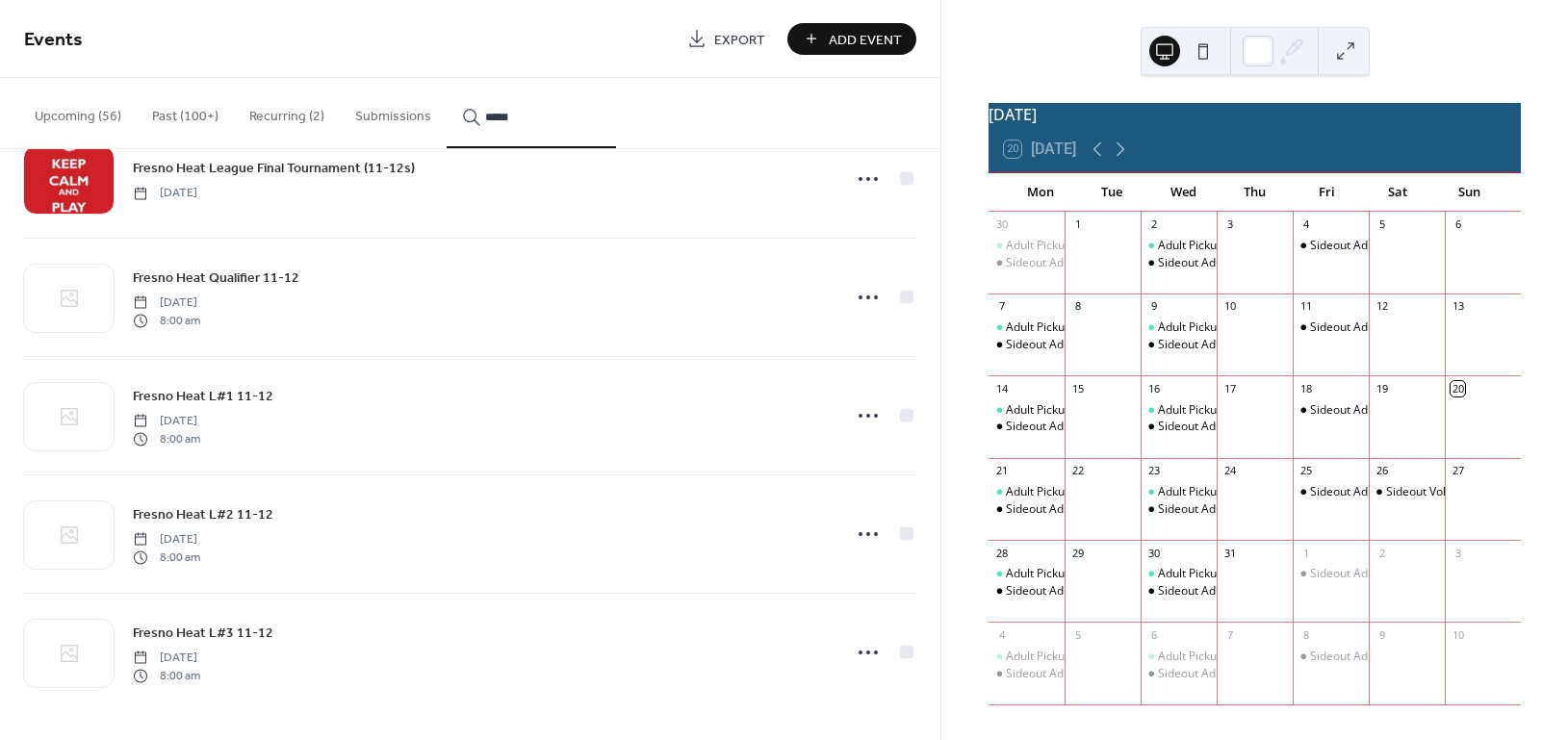 click 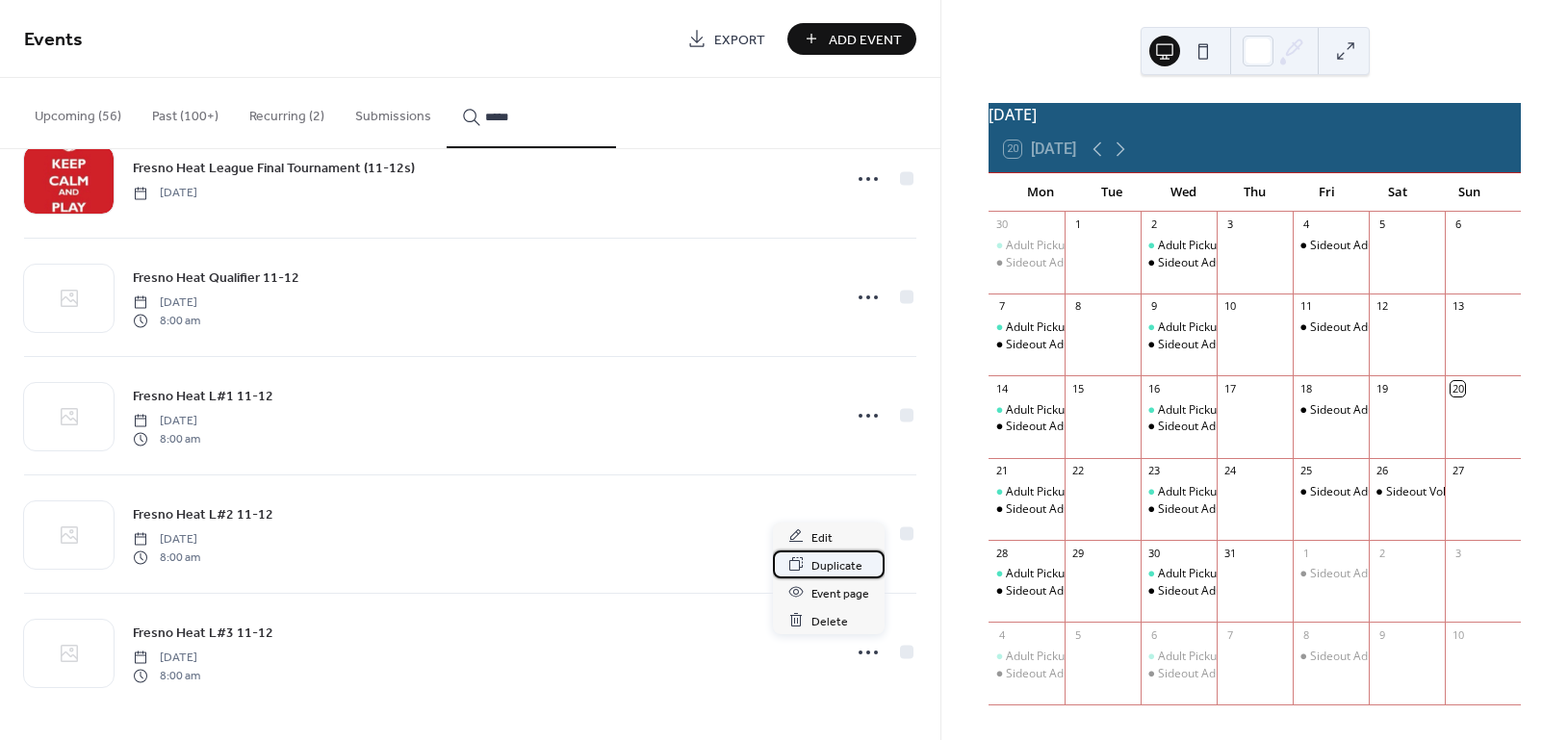 click on "Duplicate" at bounding box center [836, 565] 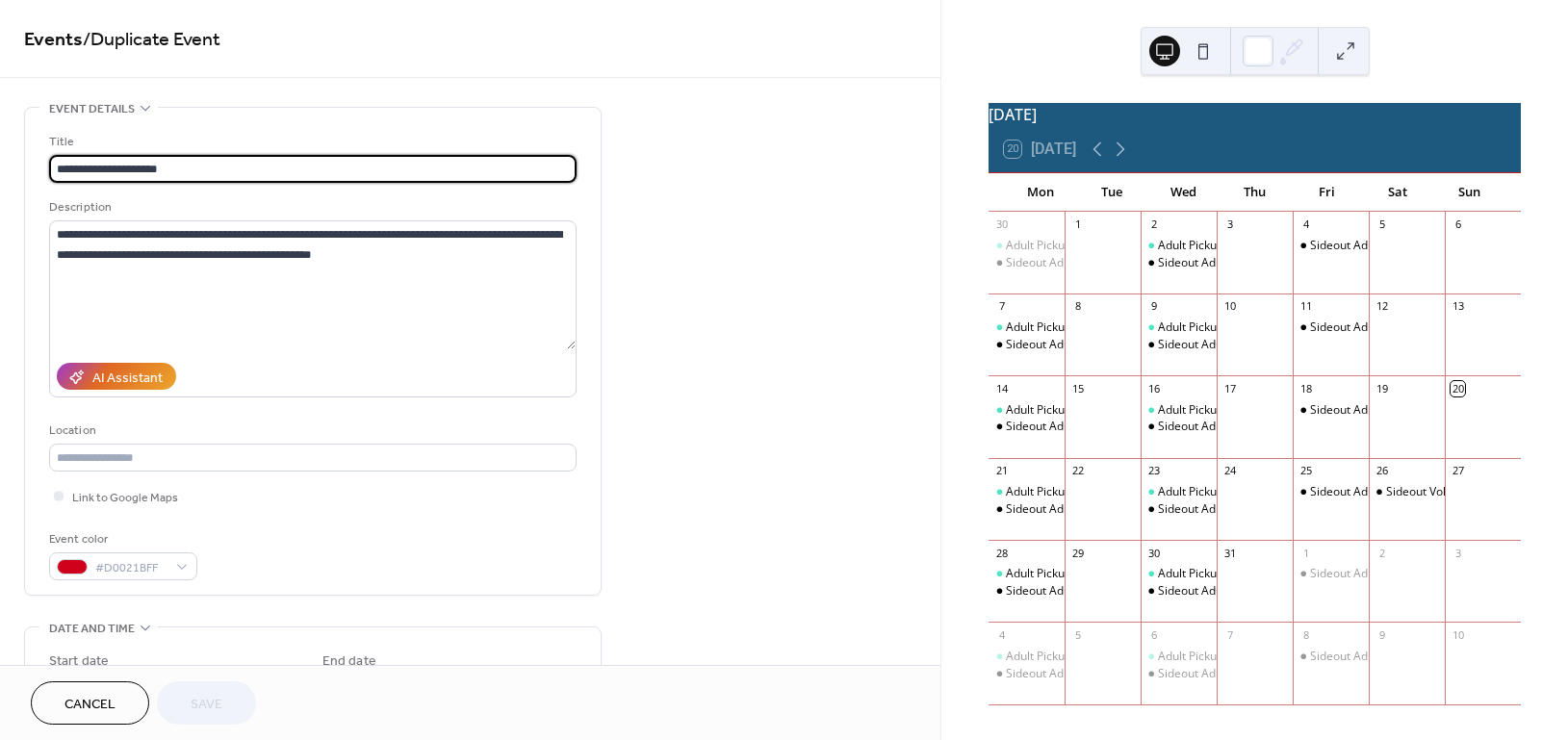 click on "**********" at bounding box center (313, 168) 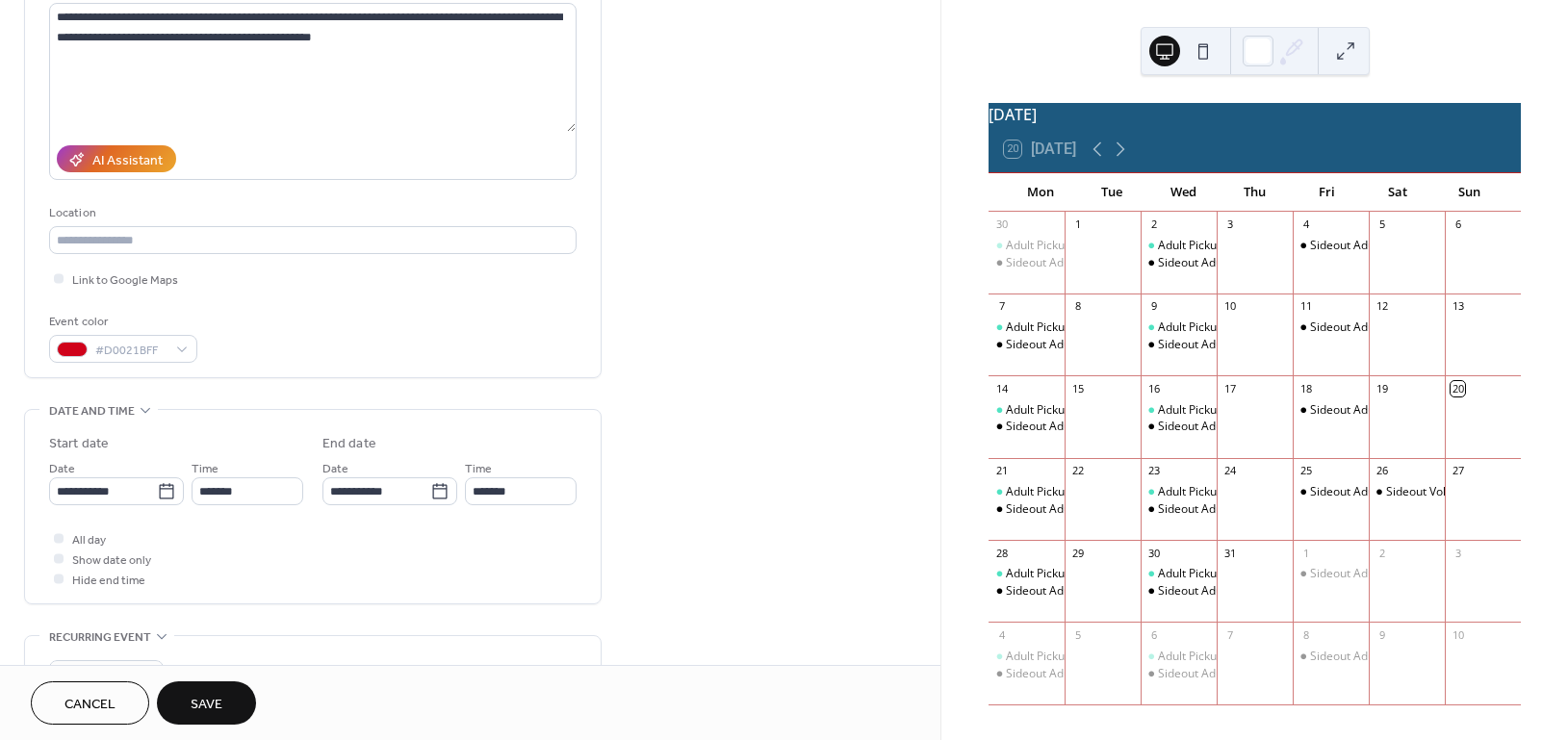 scroll, scrollTop: 385, scrollLeft: 0, axis: vertical 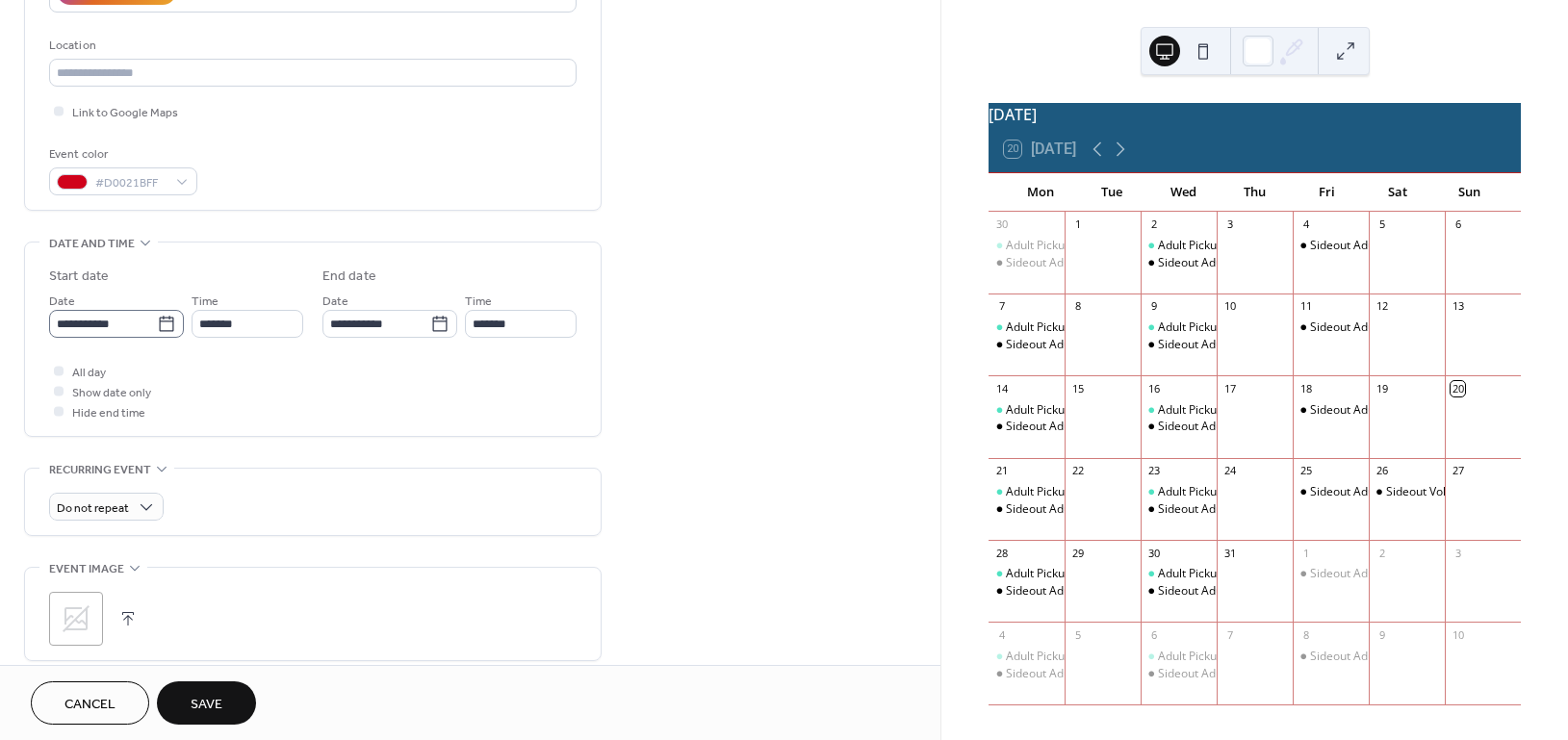 type on "**********" 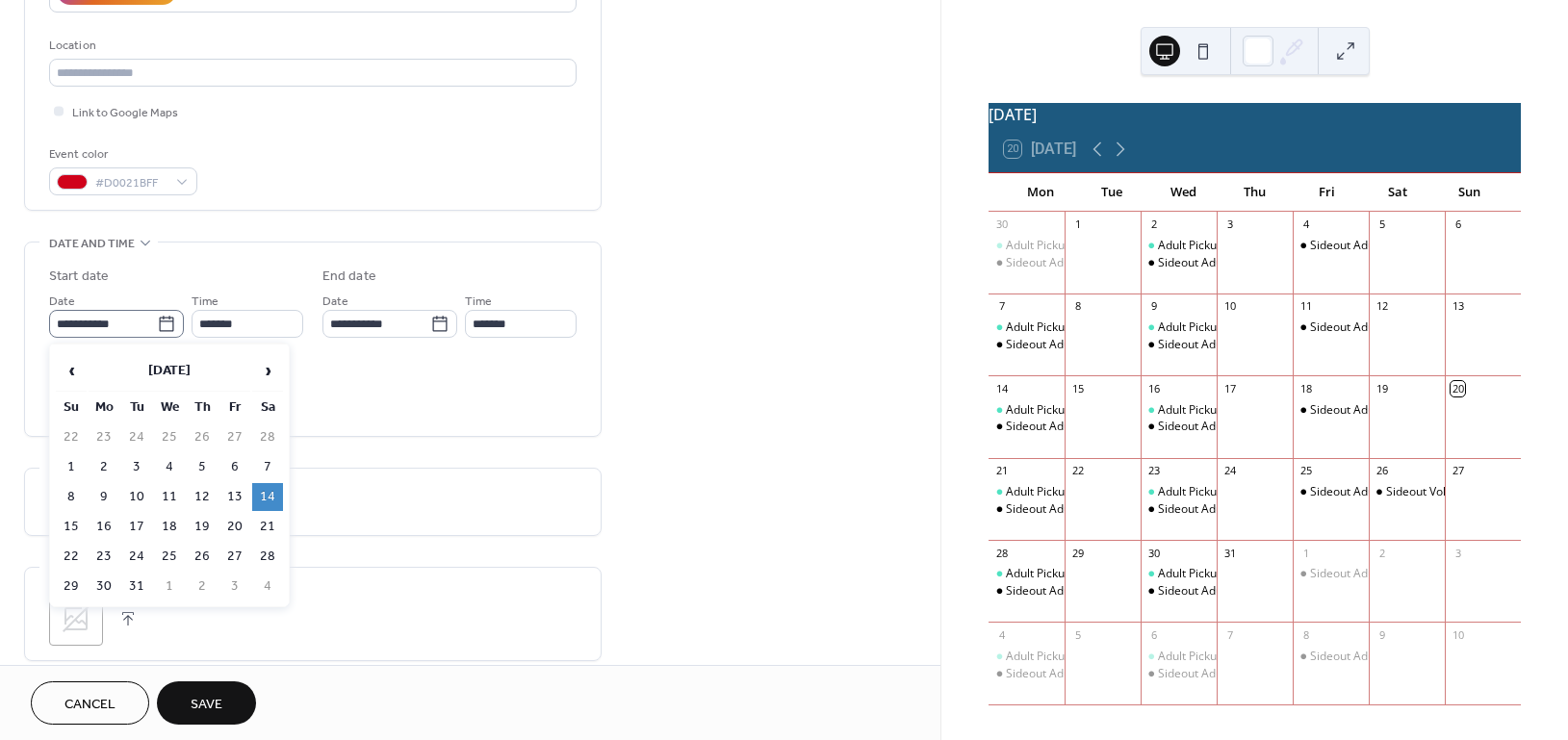 click 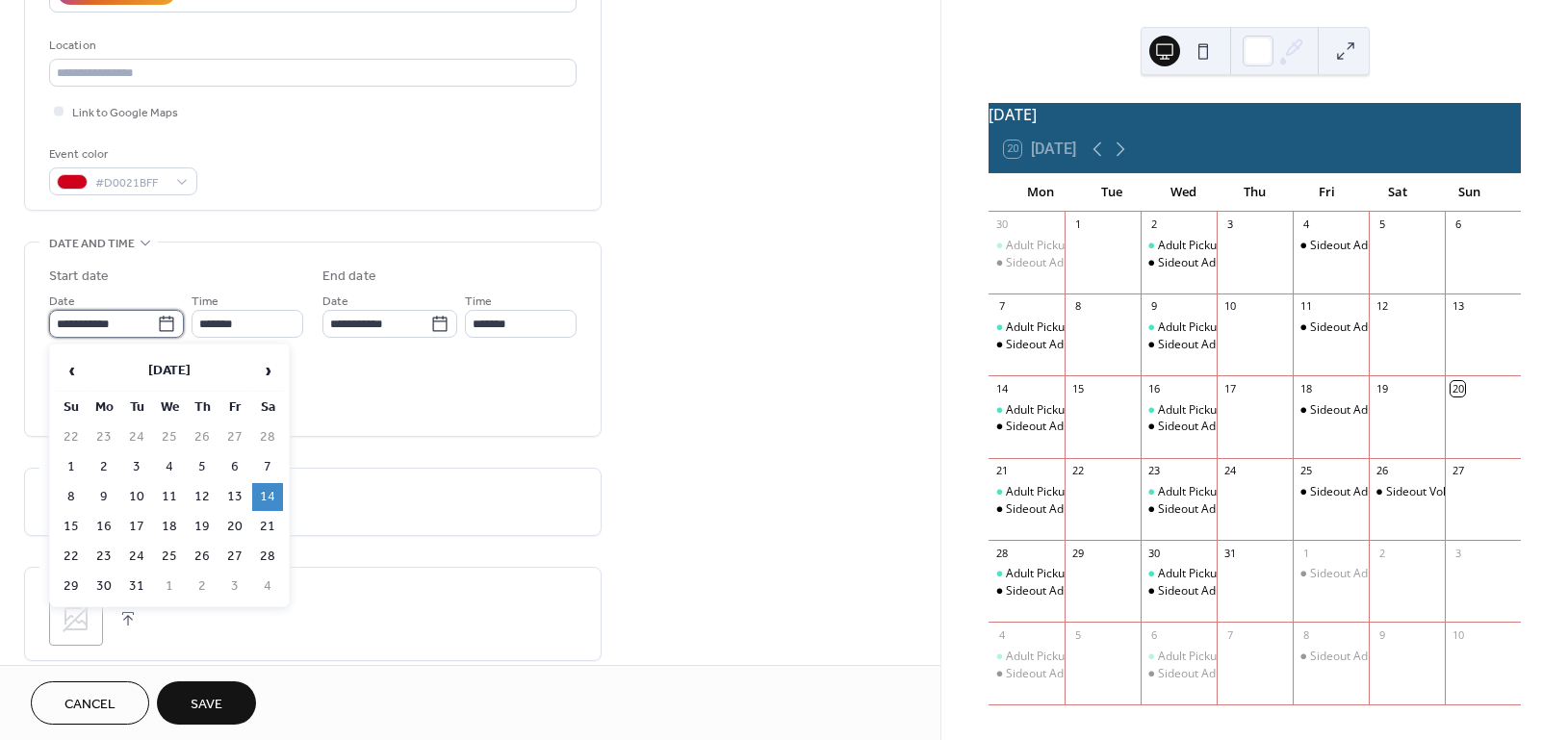 click on "**********" at bounding box center [103, 323] 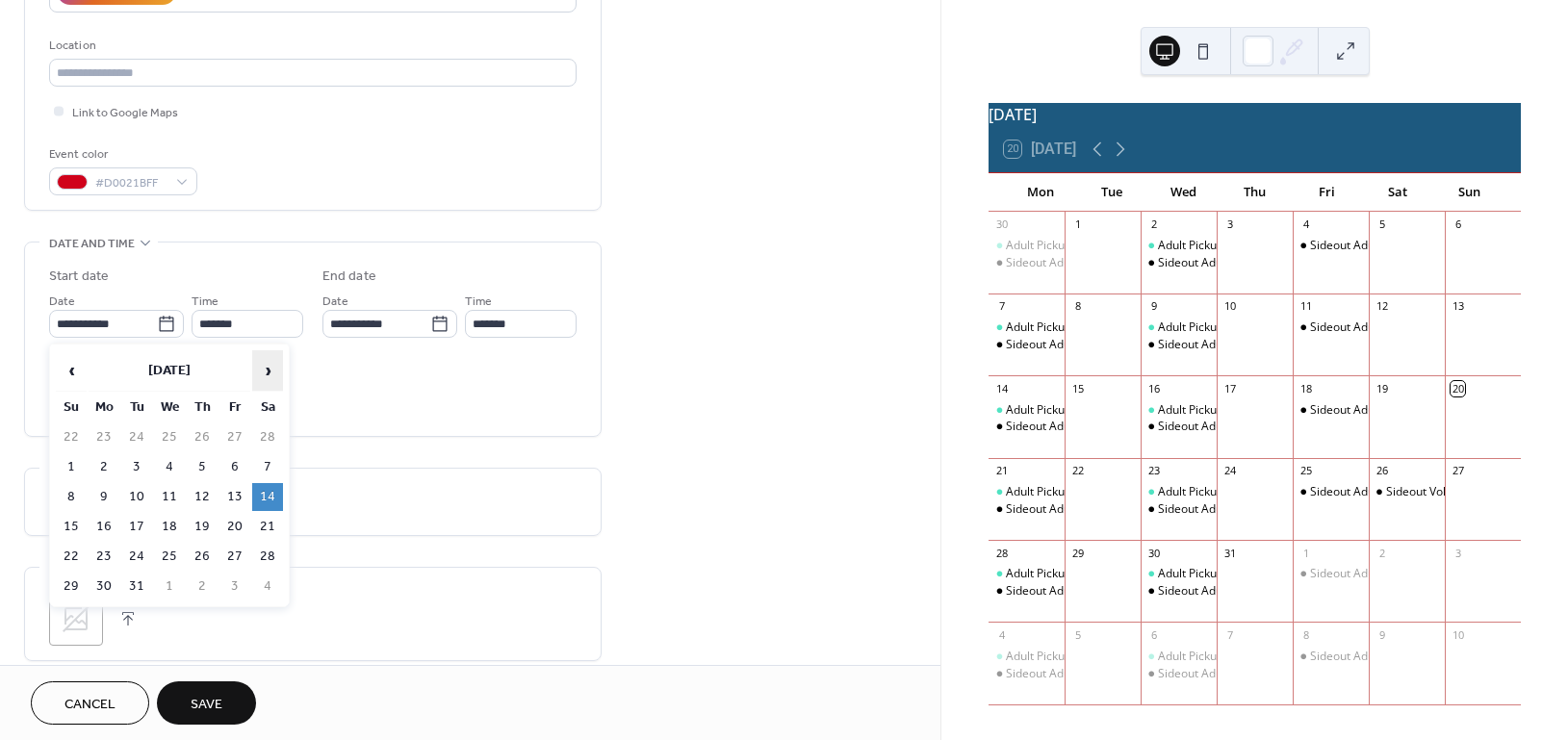 click on "›" at bounding box center (268, 370) 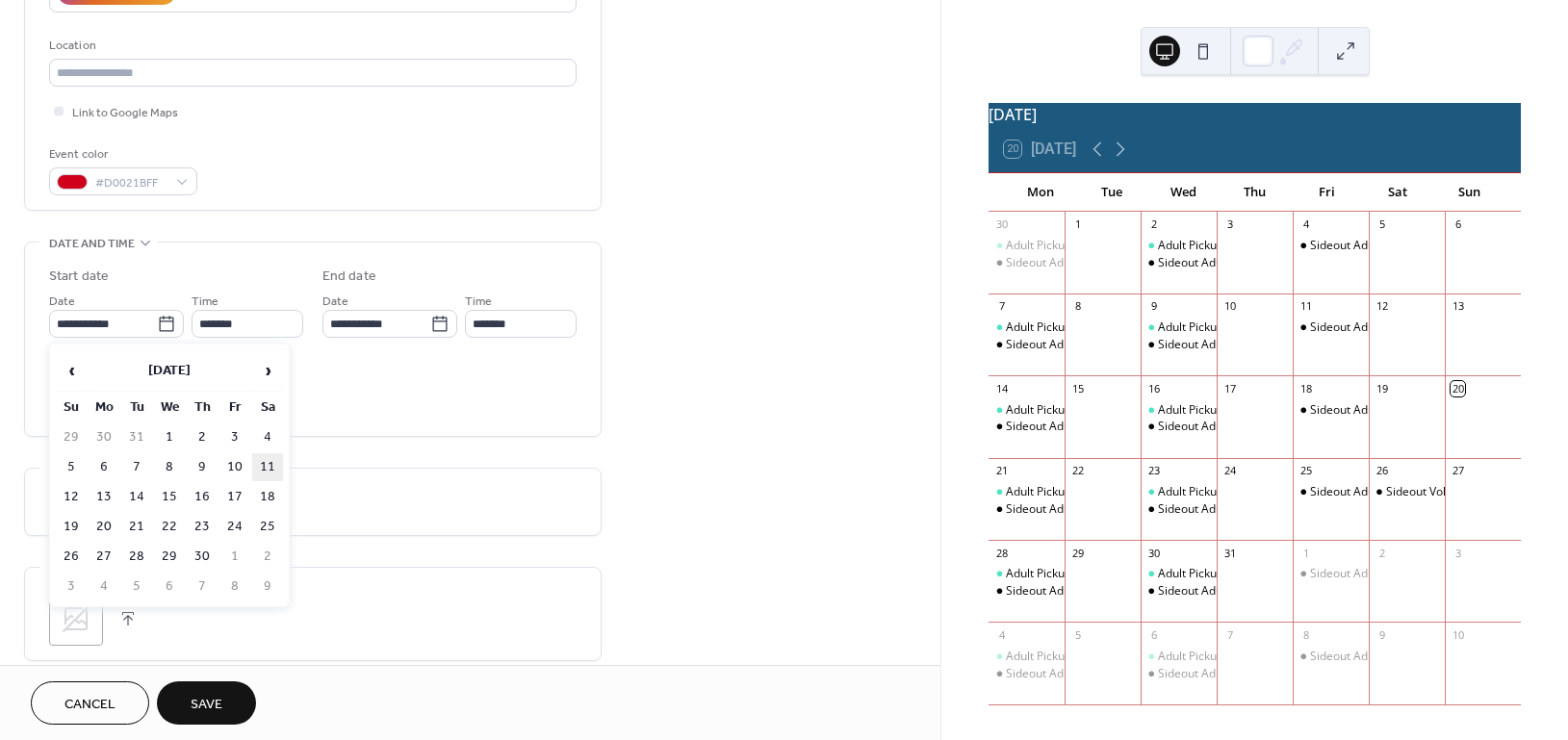 click on "11" at bounding box center (268, 467) 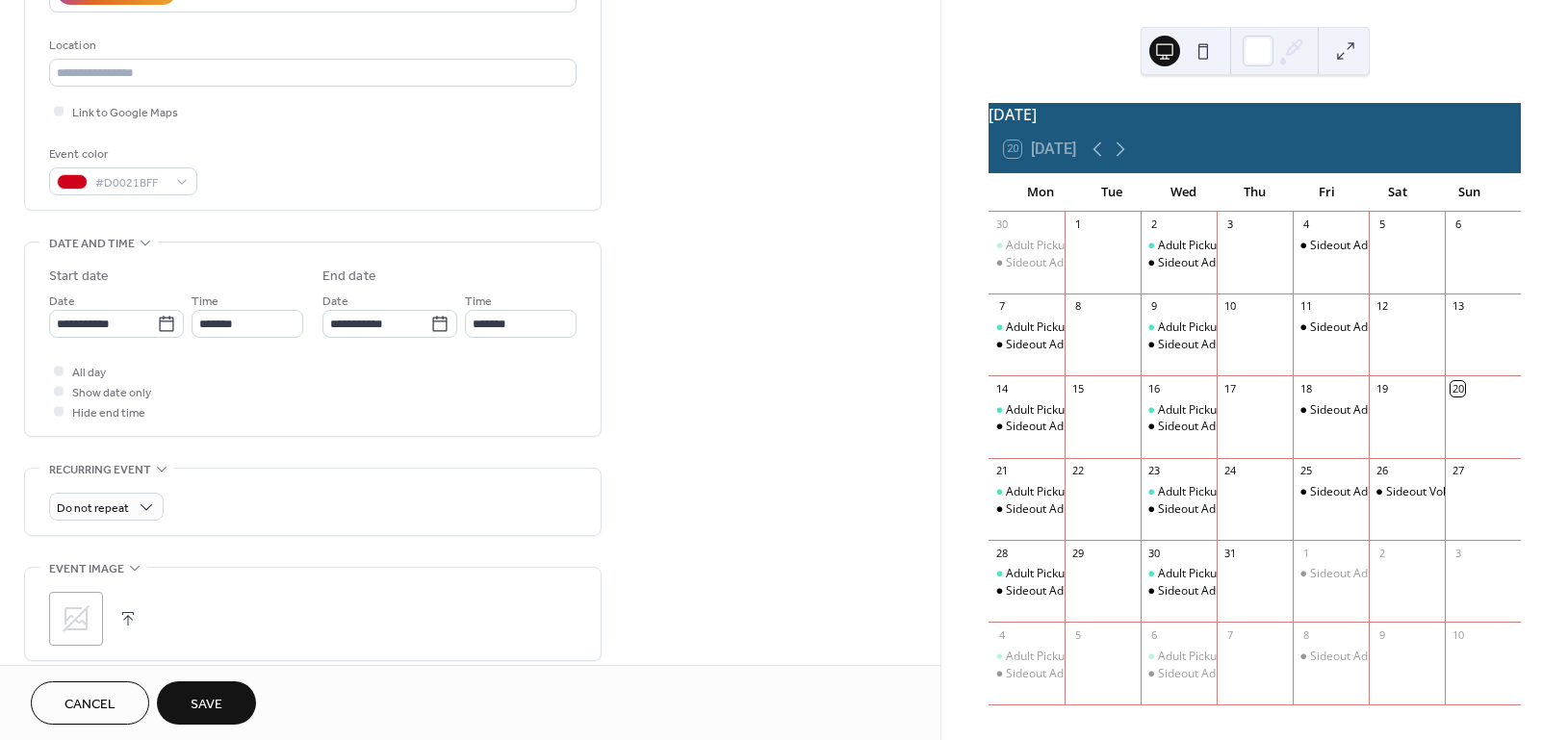 click on "Save" at bounding box center [206, 702] 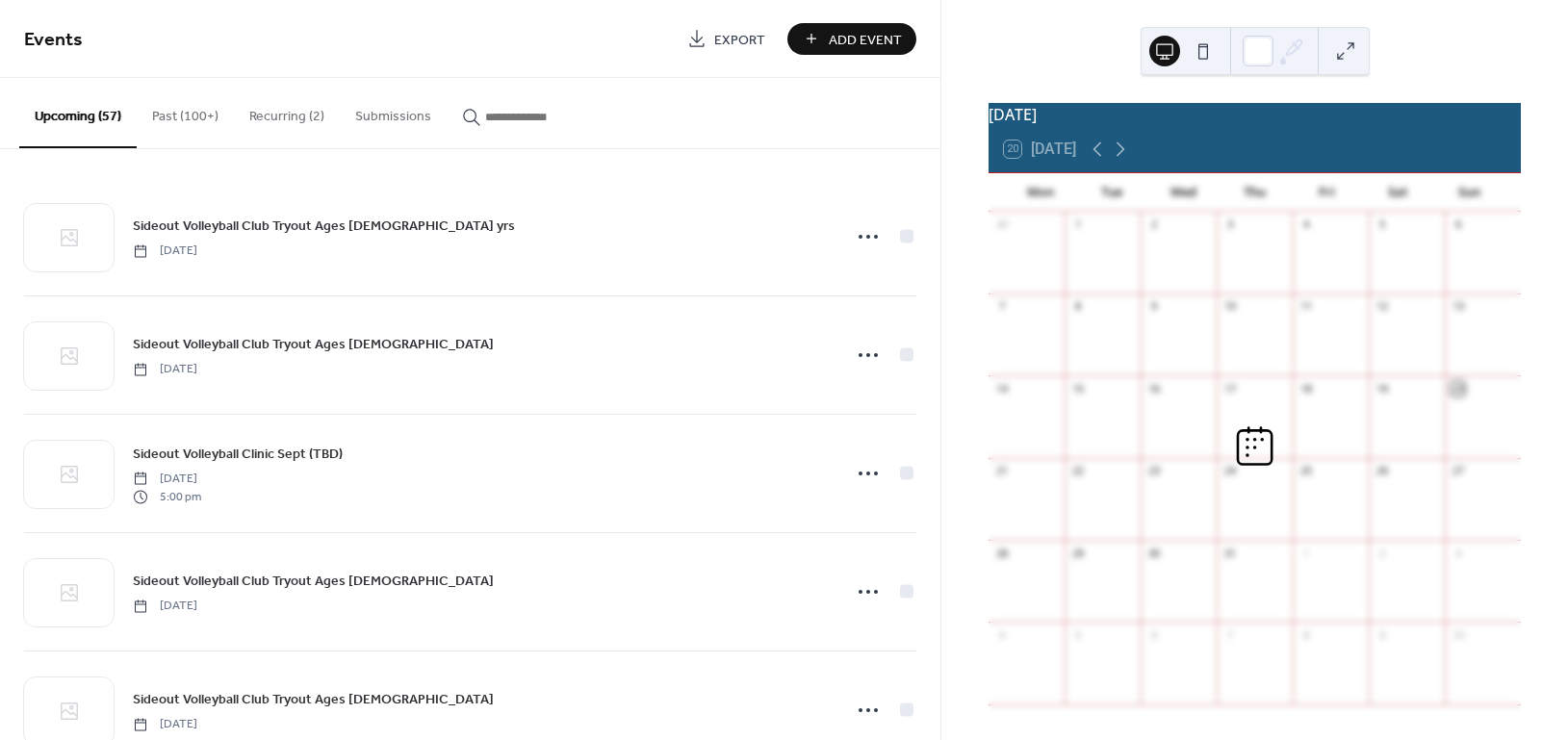 click at bounding box center [543, 116] 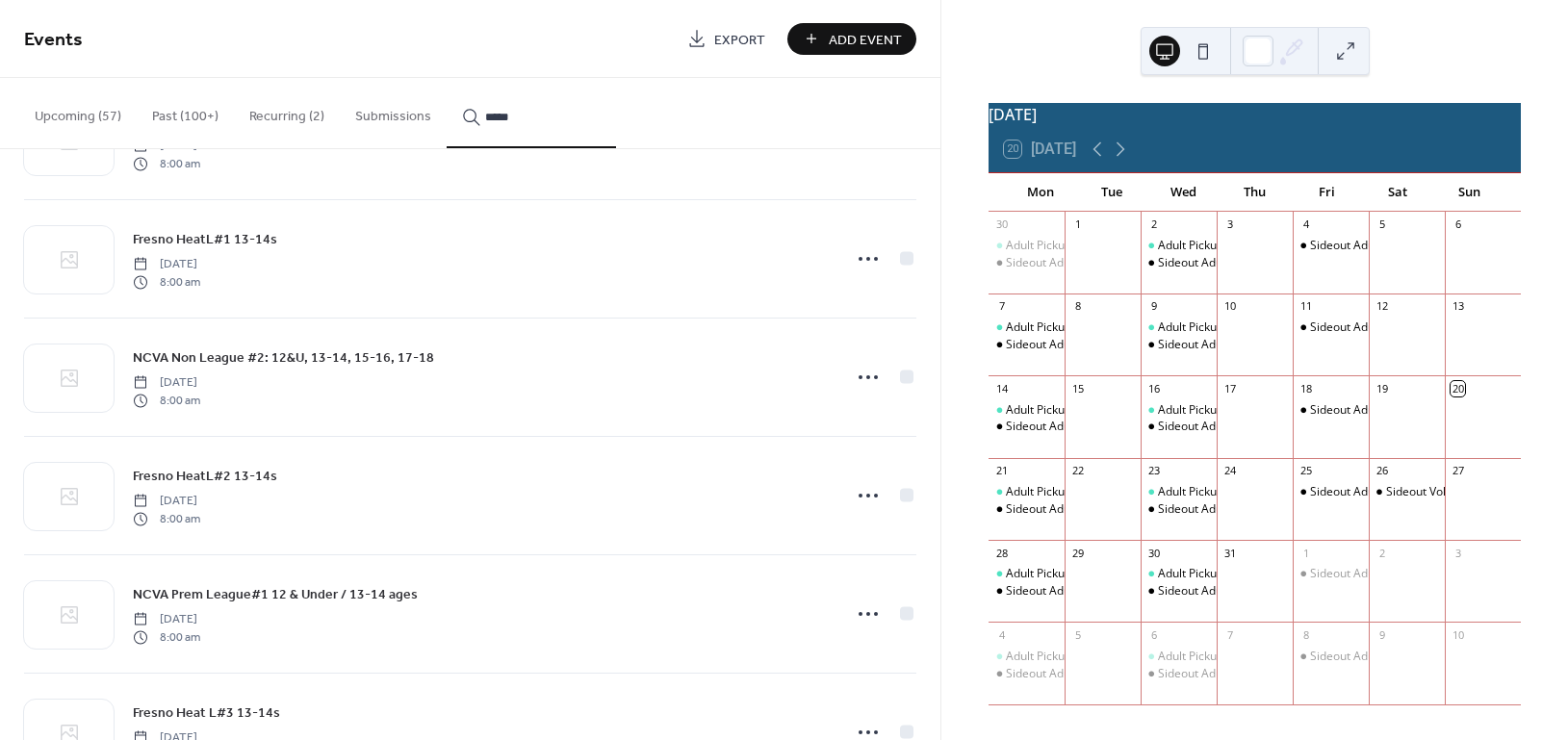 scroll, scrollTop: 12995, scrollLeft: 0, axis: vertical 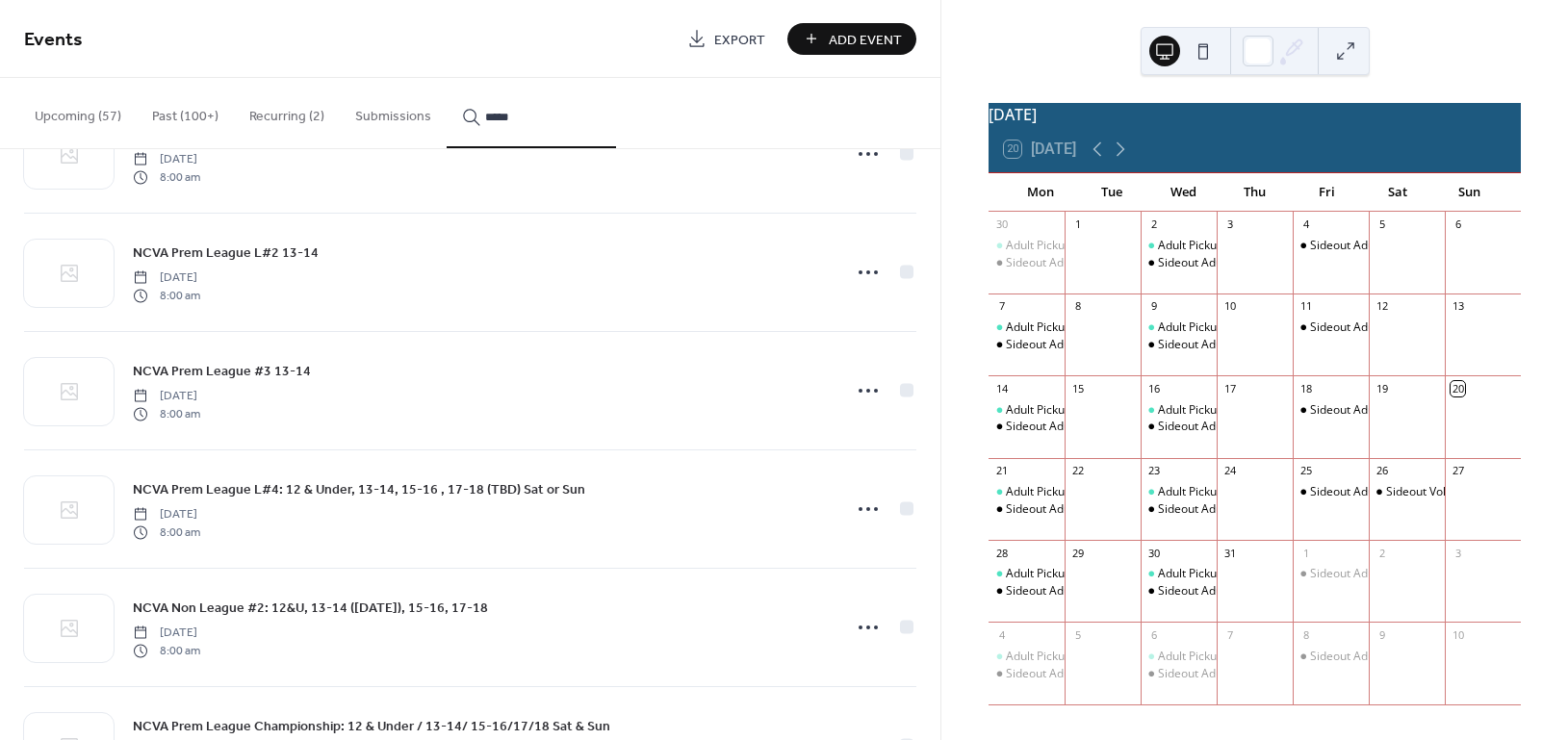 type on "*****" 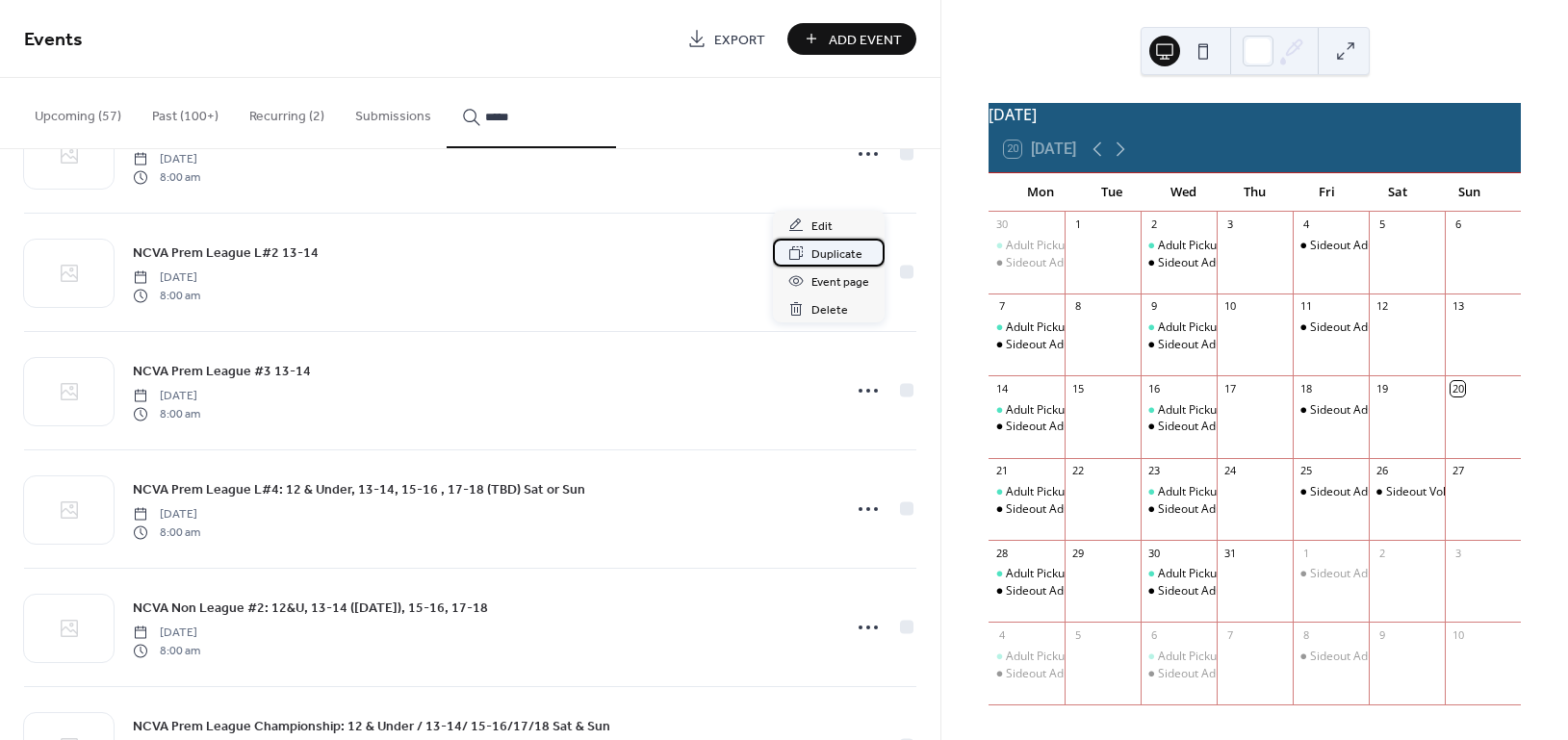 click on "Duplicate" at bounding box center [836, 254] 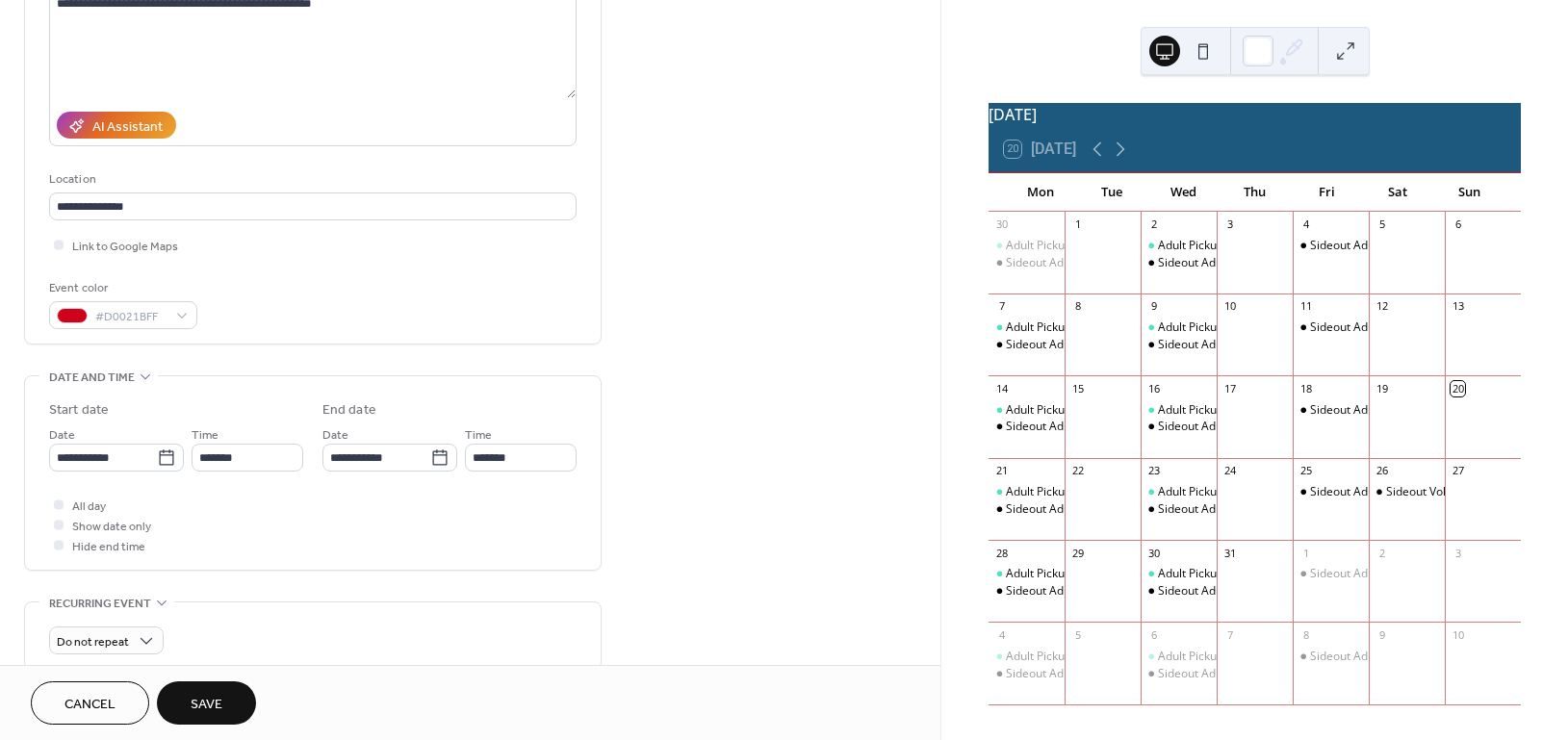 scroll, scrollTop: 385, scrollLeft: 0, axis: vertical 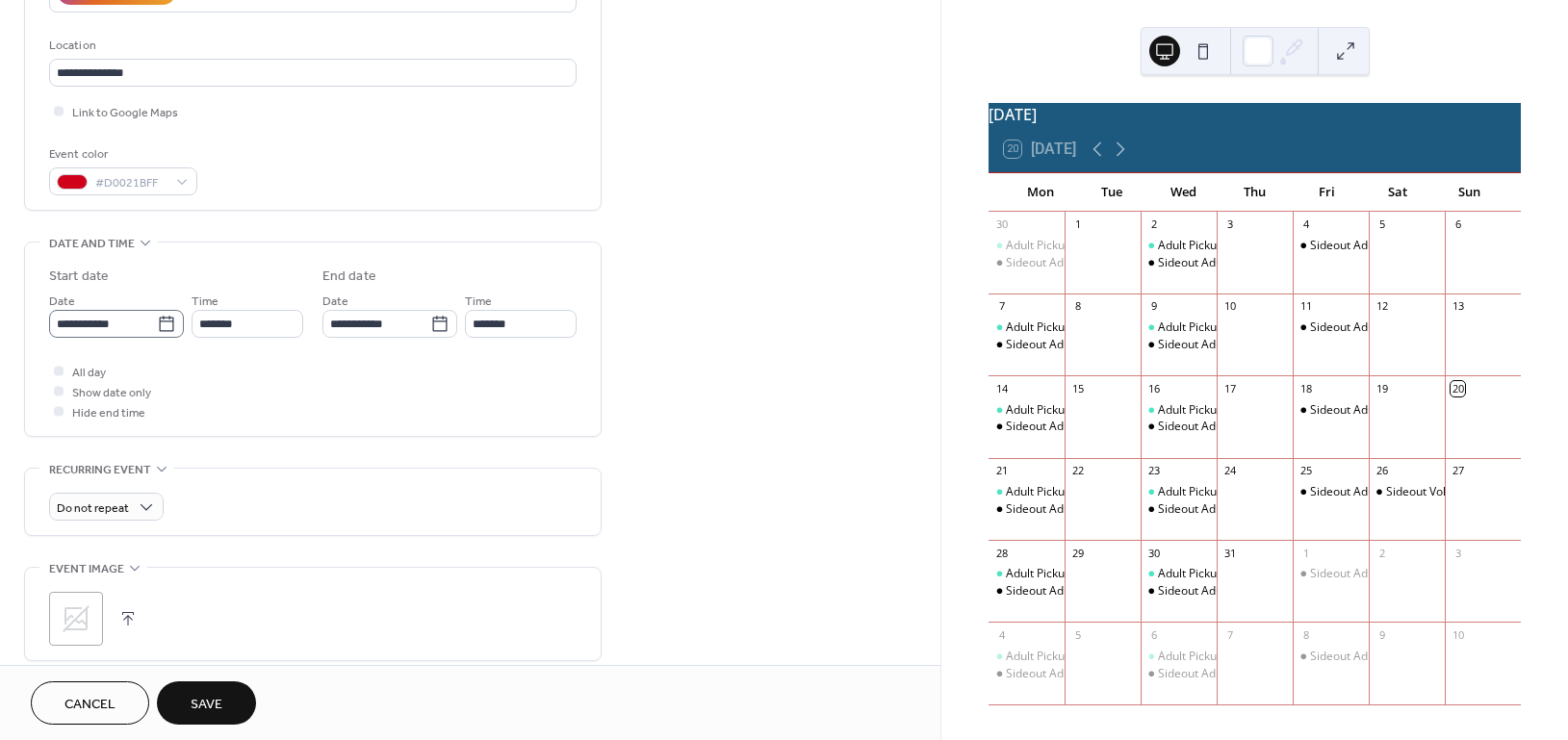 type on "**********" 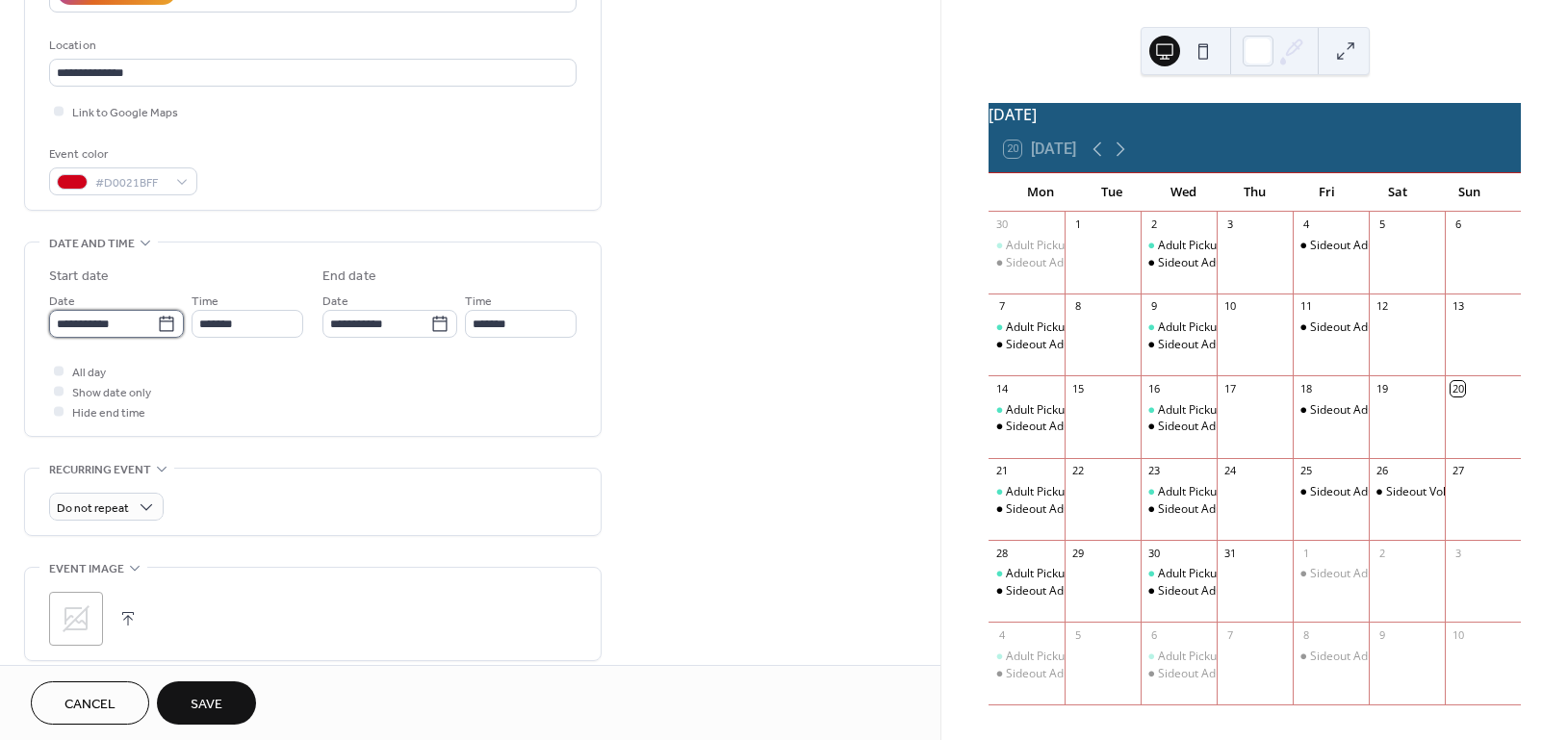 click on "**********" at bounding box center [103, 323] 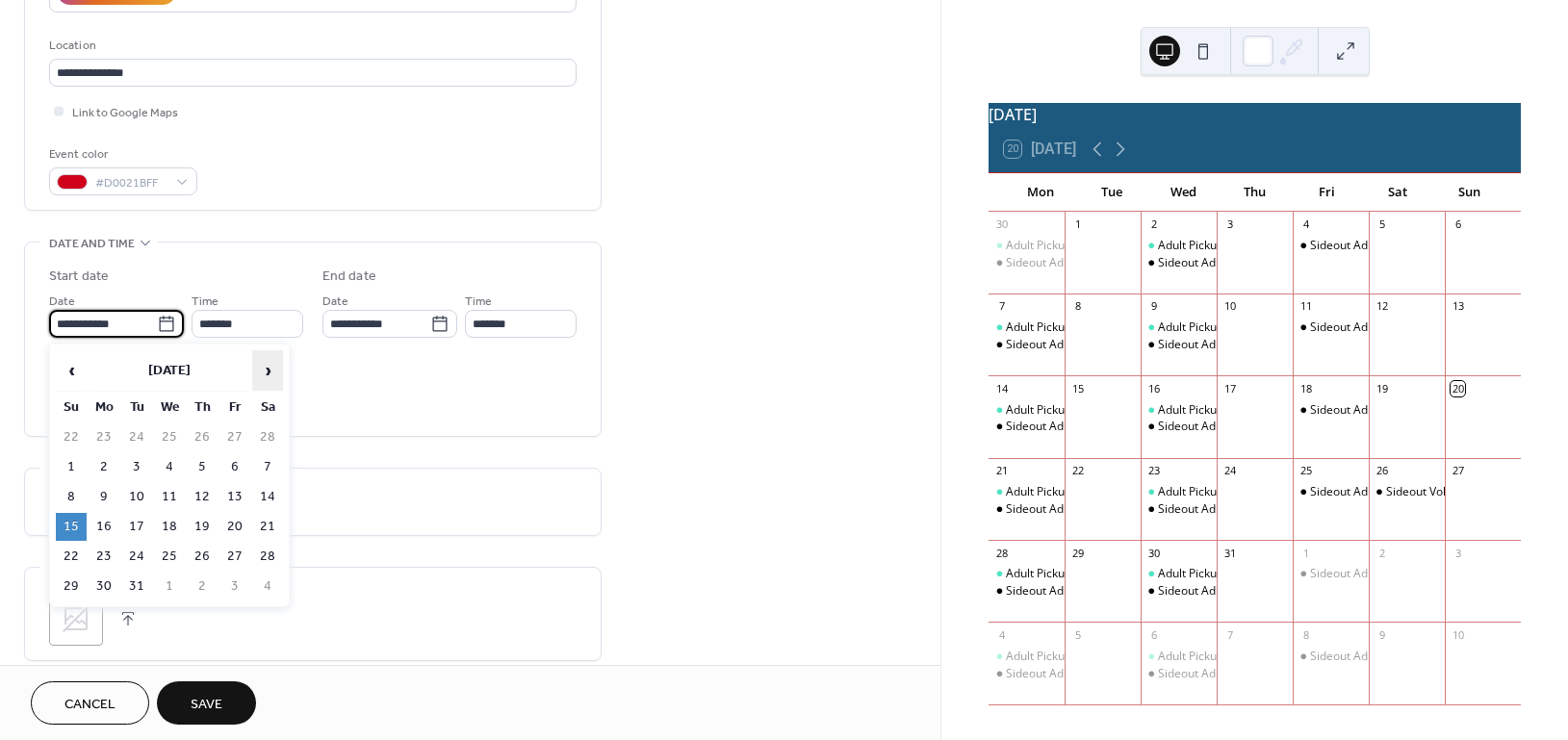 click on "›" at bounding box center (268, 370) 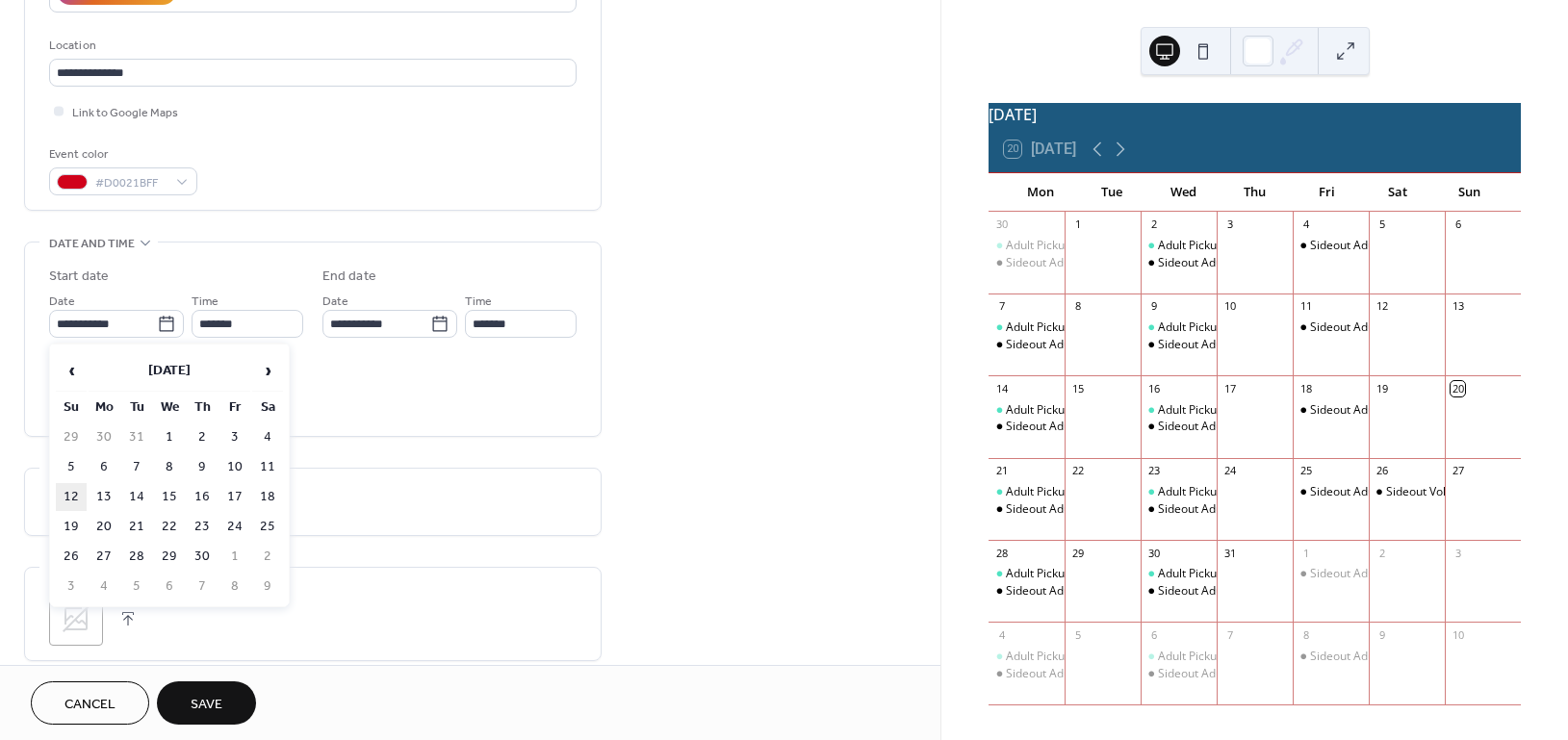 click on "12" at bounding box center (71, 497) 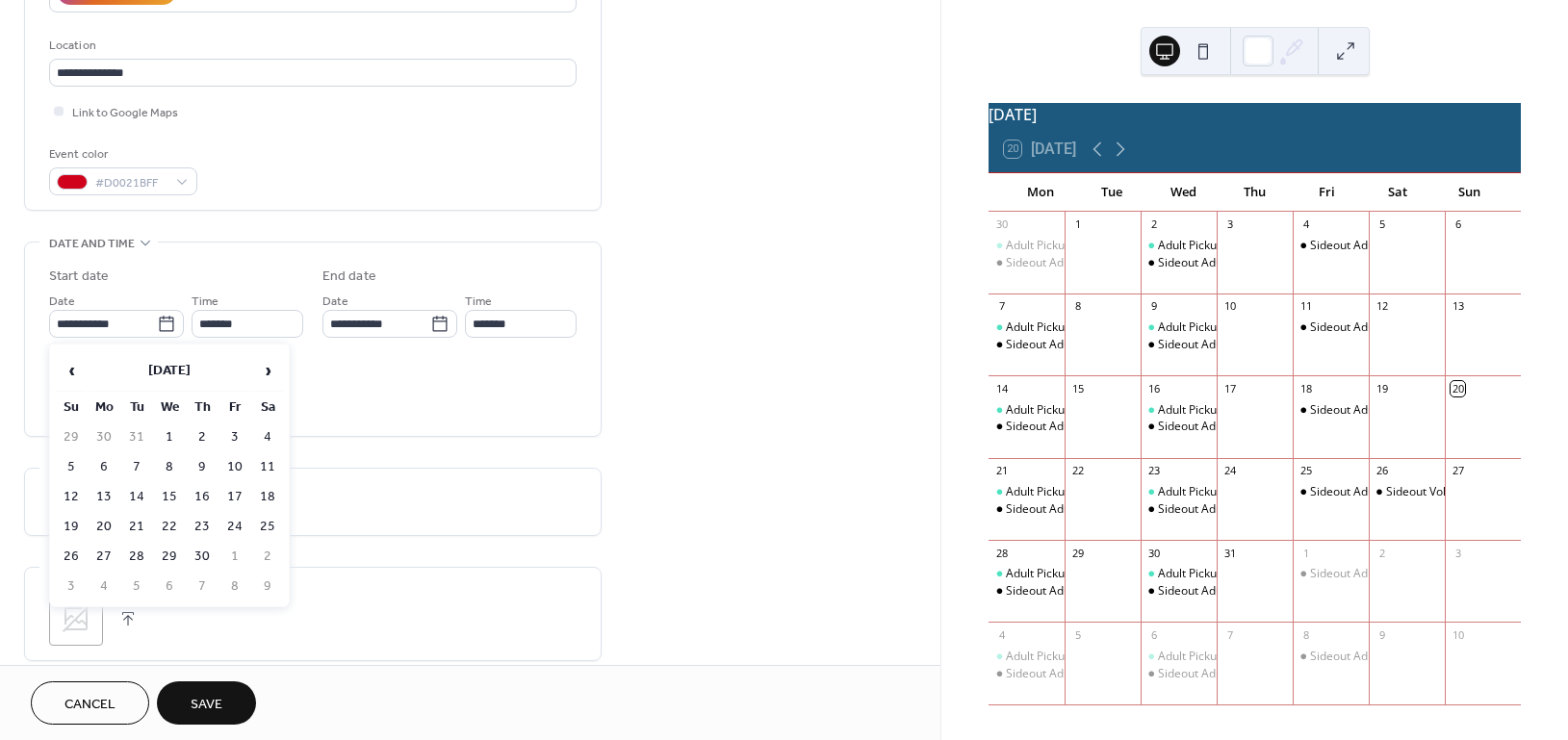 type on "**********" 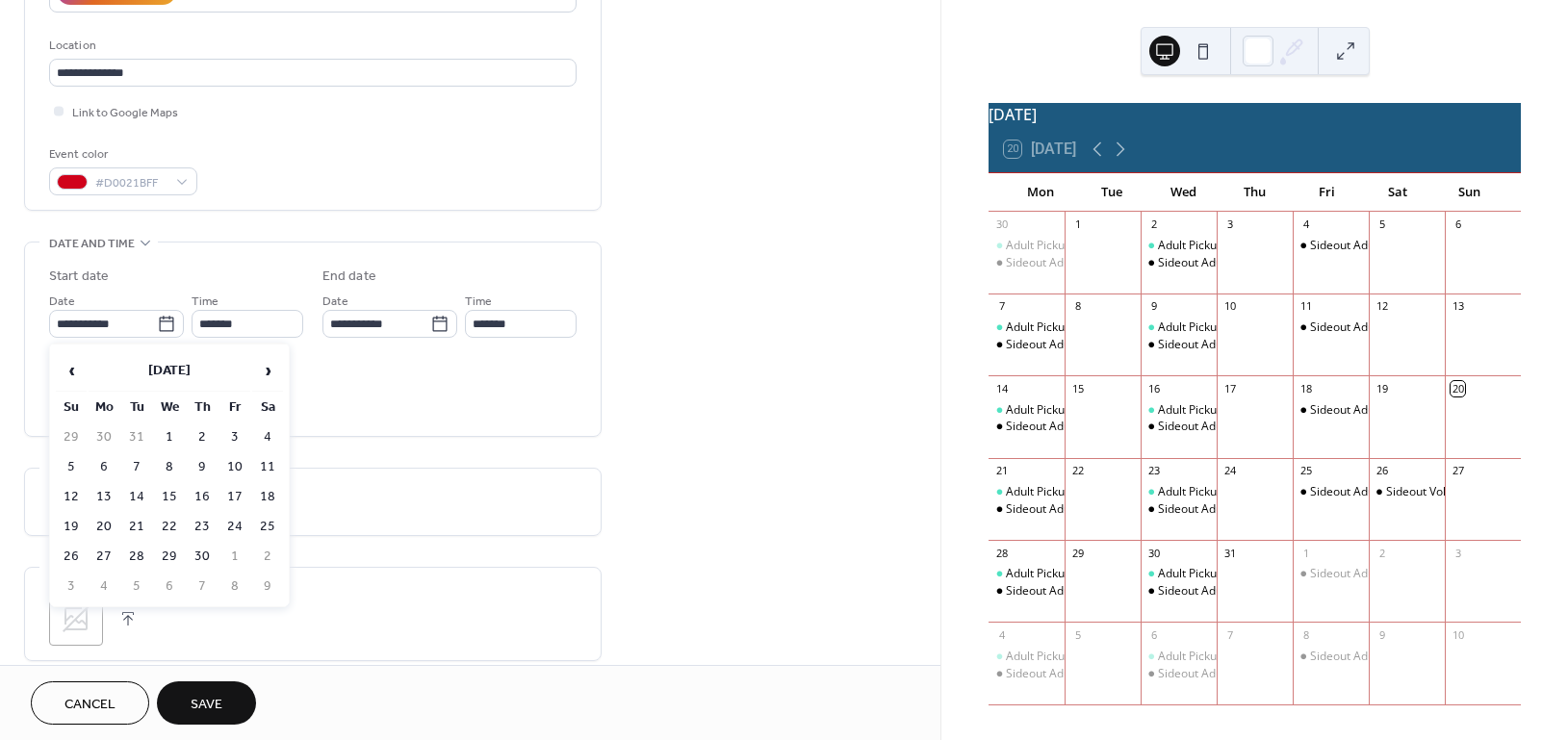 type on "**********" 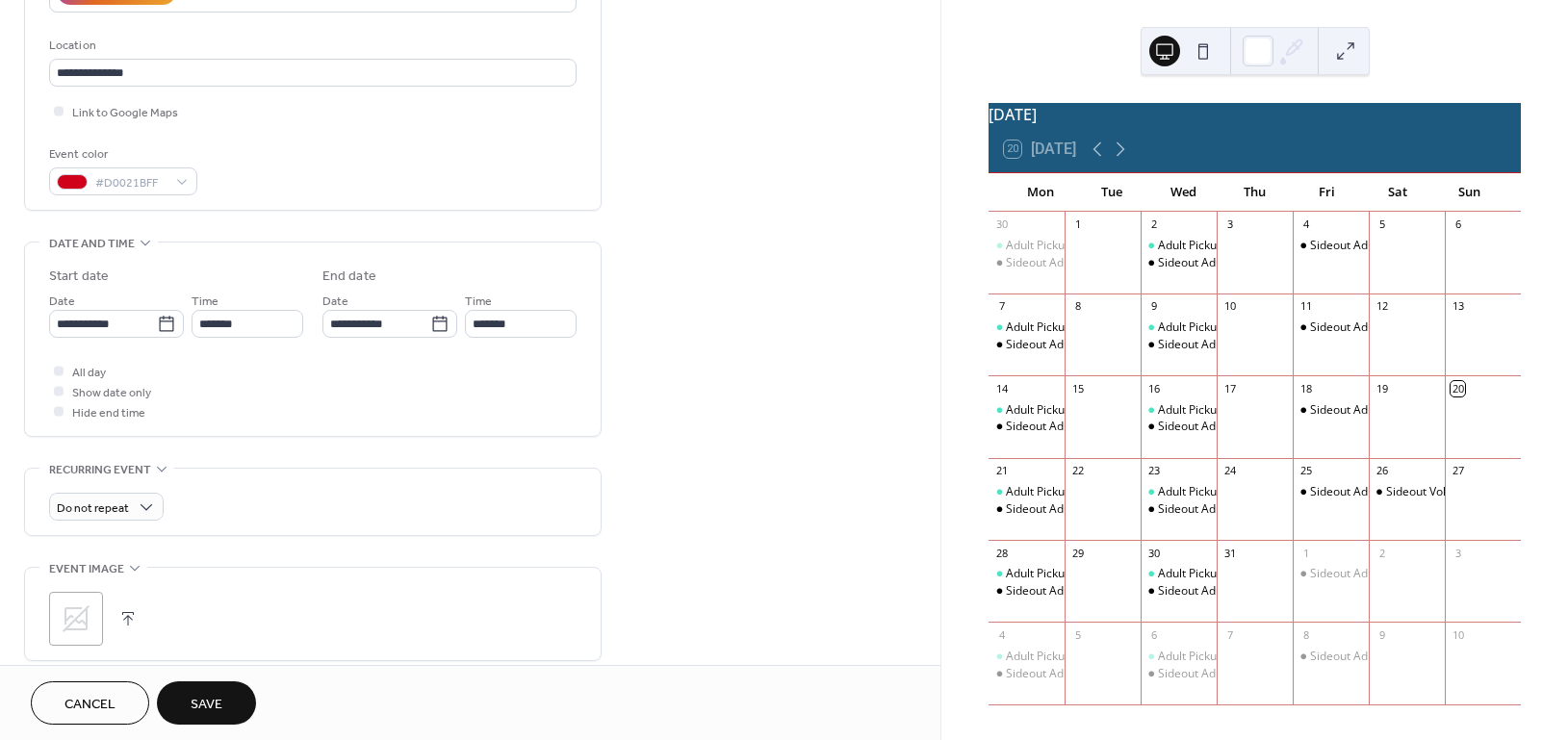 click on "Save" at bounding box center [206, 704] 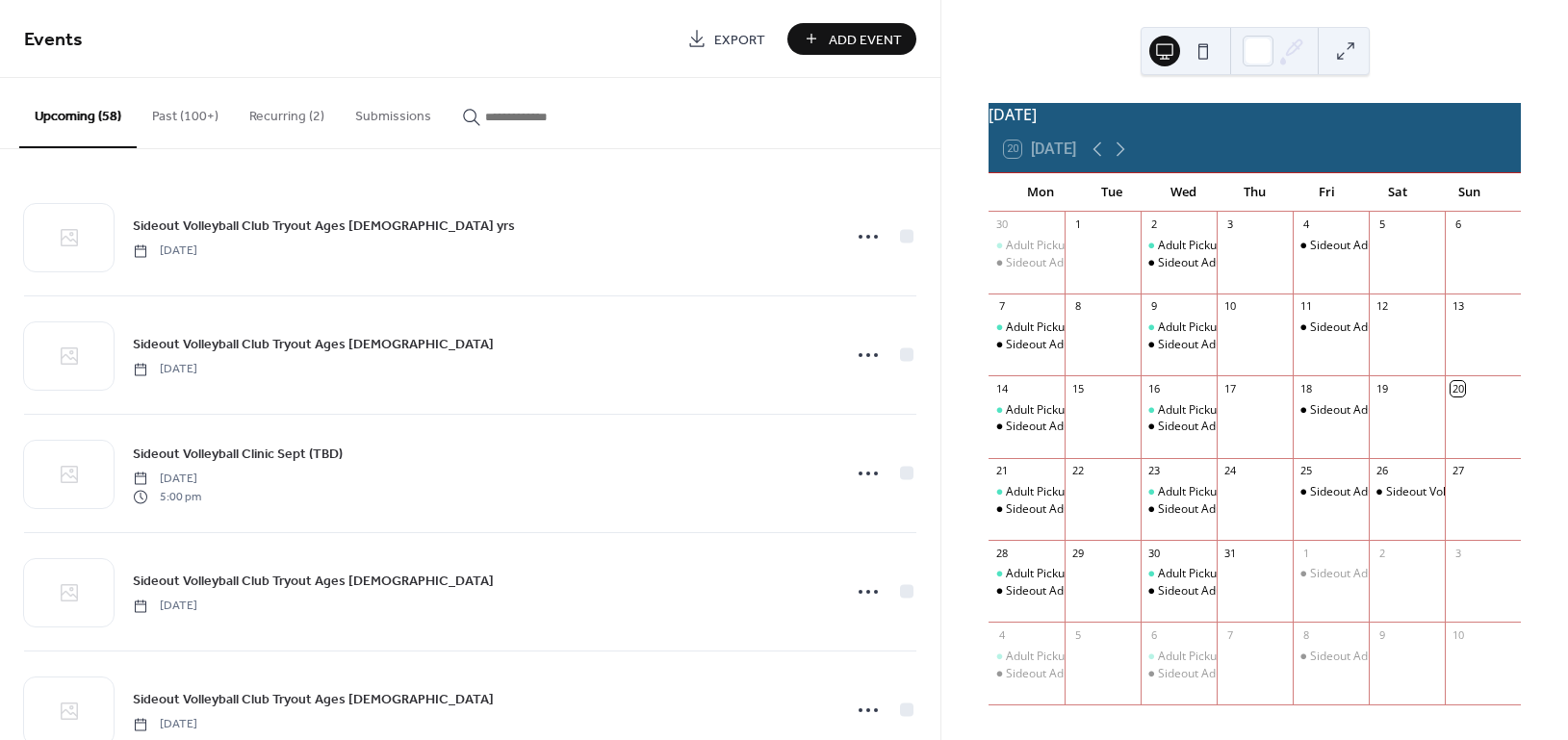 click at bounding box center (543, 116) 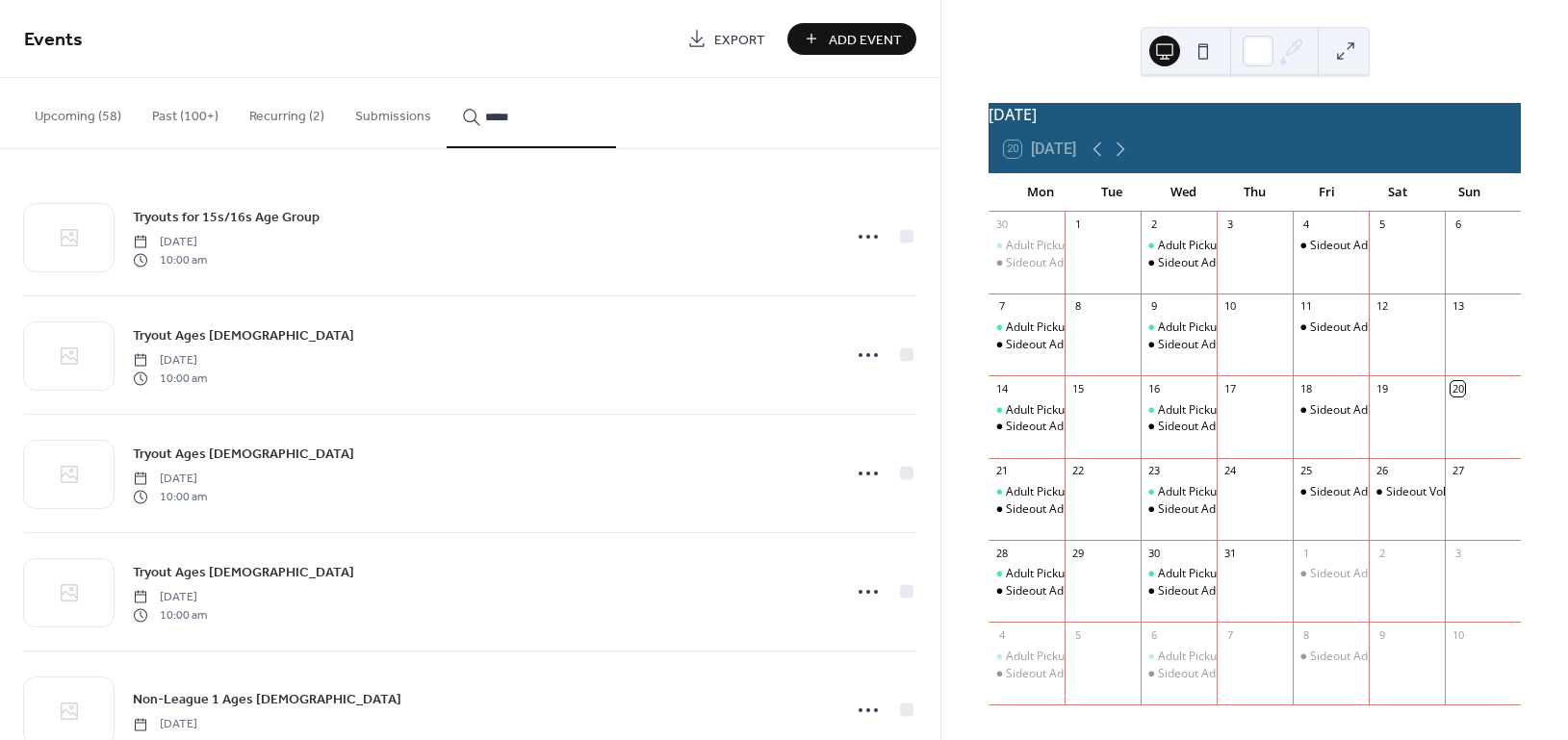 type on "*****" 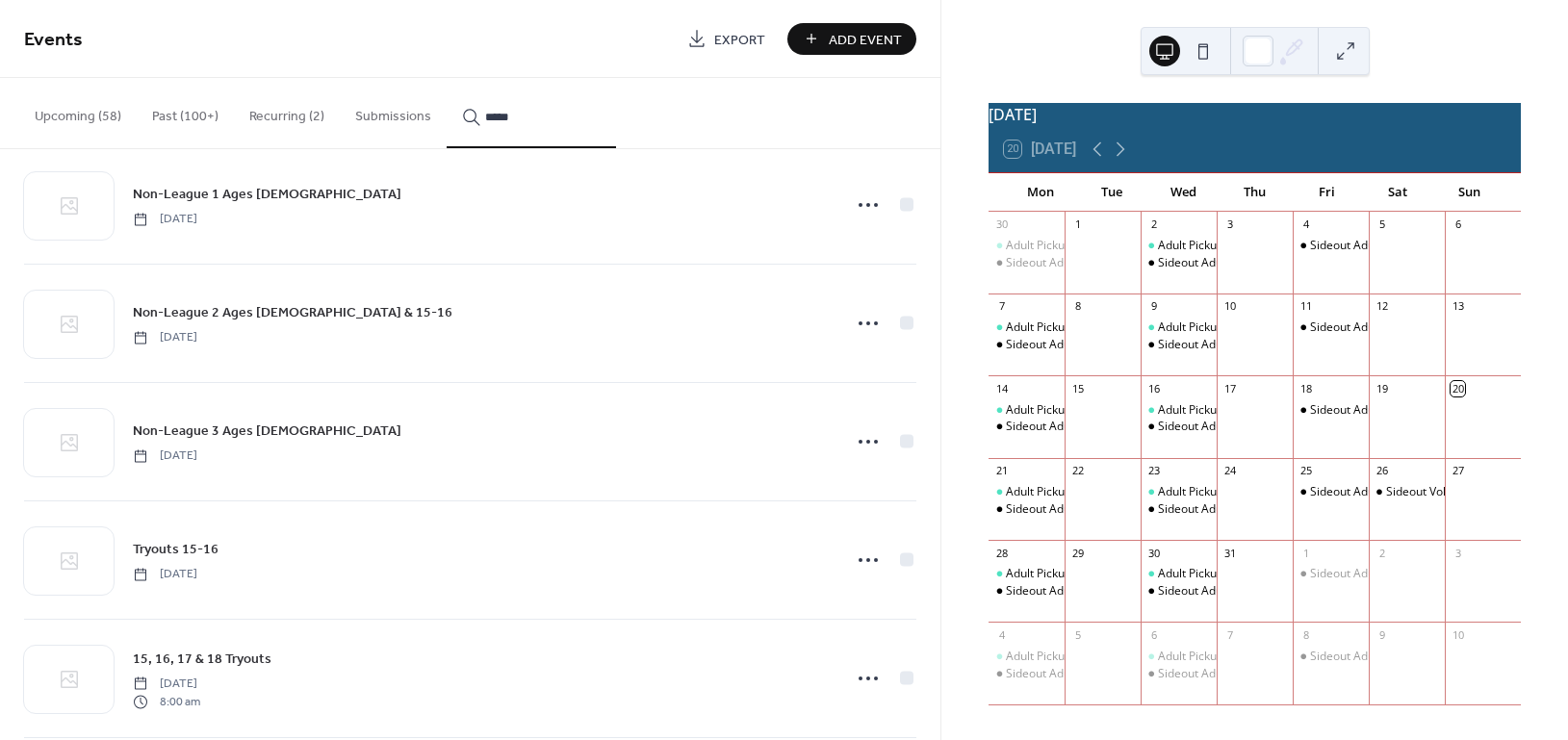 scroll, scrollTop: 513, scrollLeft: 0, axis: vertical 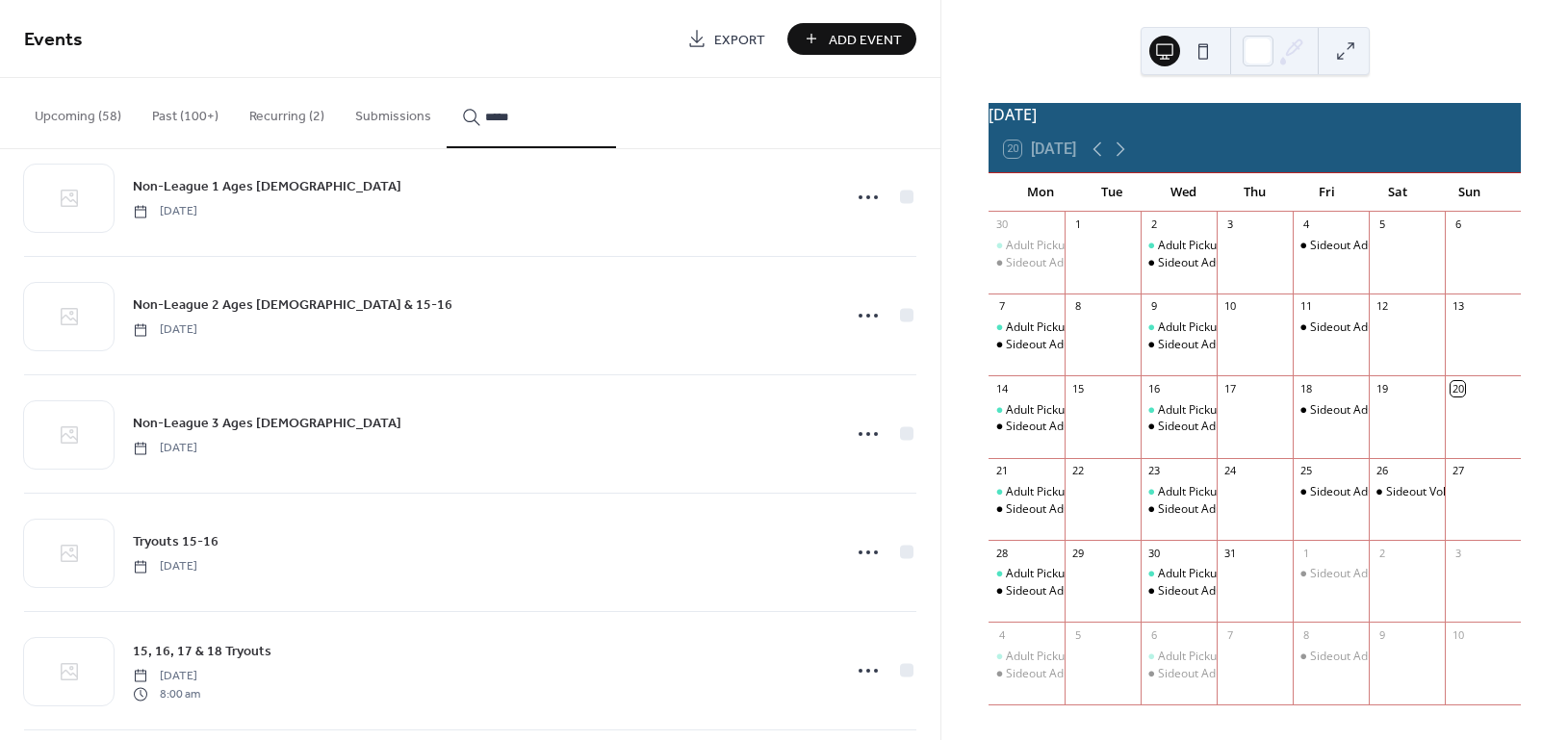 click on "July 2025 20 Today Mon Tue Wed Thu Fri Sat Sun 30 Adult Pickup Coed Sideout Adult Pickup Co-ed 1 2 Adult Pickup Coed Sideout Adult Pickup Co-ed 3 4 Sideout Adult Pickup Co-ed 5 6 7 Adult Pickup Coed Sideout Adult Pickup Co-ed 8 9 Adult Pickup Coed Sideout Adult Pickup Co-ed 10 11 Sideout Adult Pickup Co-ed 12 13 14 Adult Pickup Coed Sideout Adult Pickup Co-ed 15 16 Adult Pickup Coed Sideout Adult Pickup Co-ed 17 18 Sideout Adult Pickup Co-ed 19 20 21 Adult Pickup Coed Sideout Adult Pickup Co-ed 22 23 Adult Pickup Coed Sideout Adult Pickup Co-ed 24 25 Sideout Adult Pickup Co-ed 26 Sideout Volleyball Club Tryout Ages 15-18 yrs 27 28 Adult Pickup Coed Sideout Adult Pickup Co-ed 29 30 Adult Pickup Coed Sideout Adult Pickup Co-ed 31 1 Sideout Adult Pickup Co-ed 2 3 4 Adult Pickup Coed Sideout Adult Pickup Co-ed 5 6 Adult Pickup Coed Sideout Adult Pickup Co-ed 7 8 Sideout Adult Pickup Co-ed 9 10" at bounding box center [1254, 370] 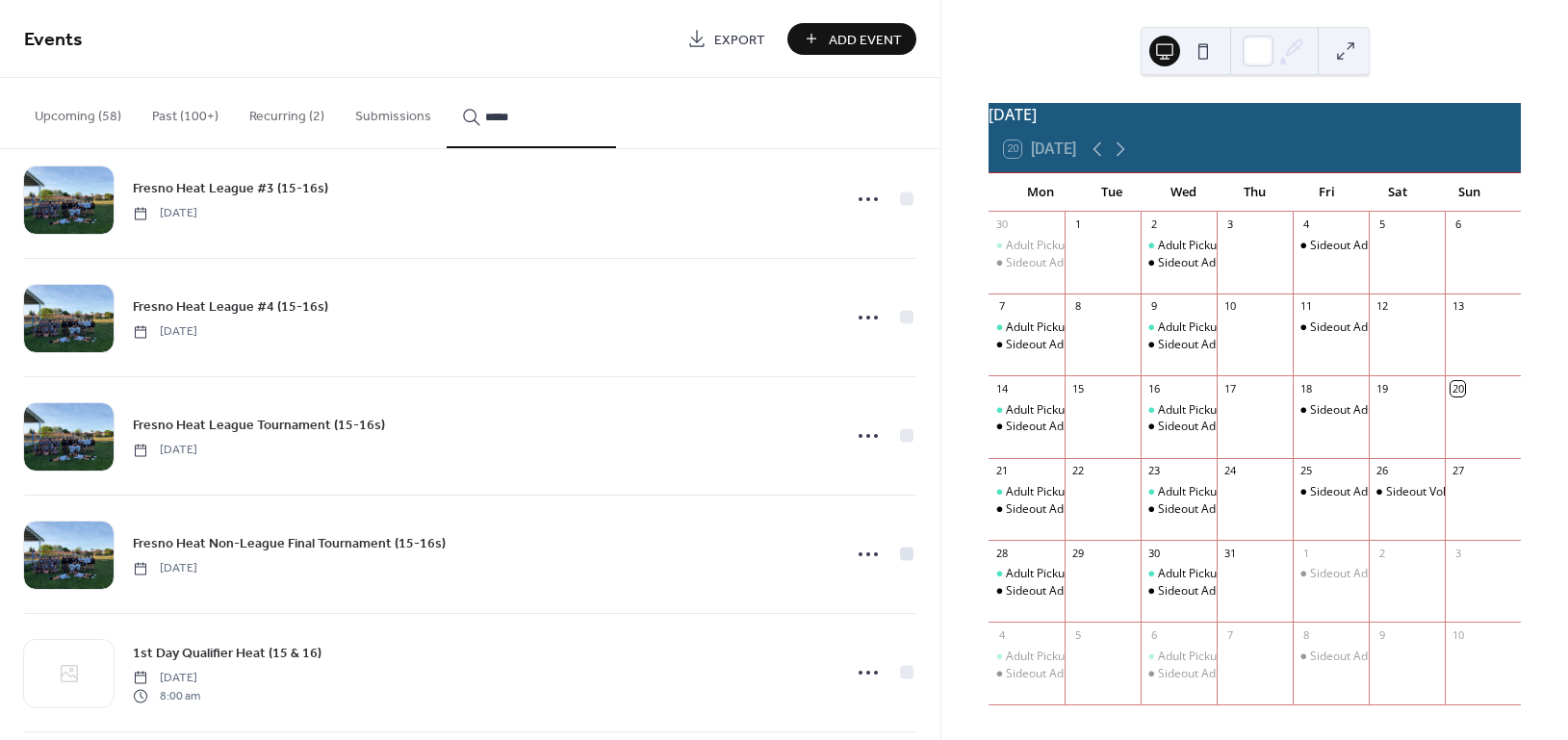 scroll, scrollTop: 1668, scrollLeft: 0, axis: vertical 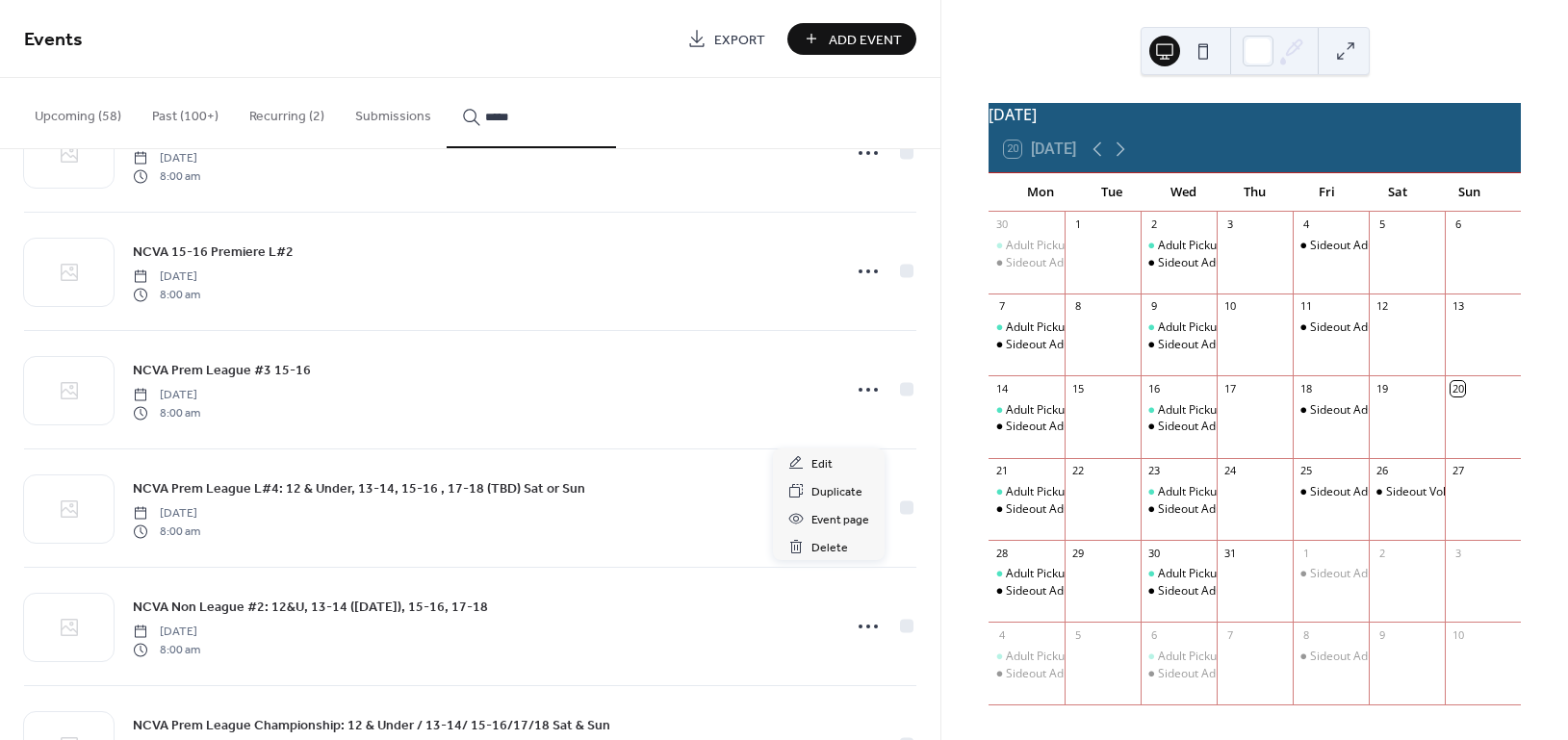 click 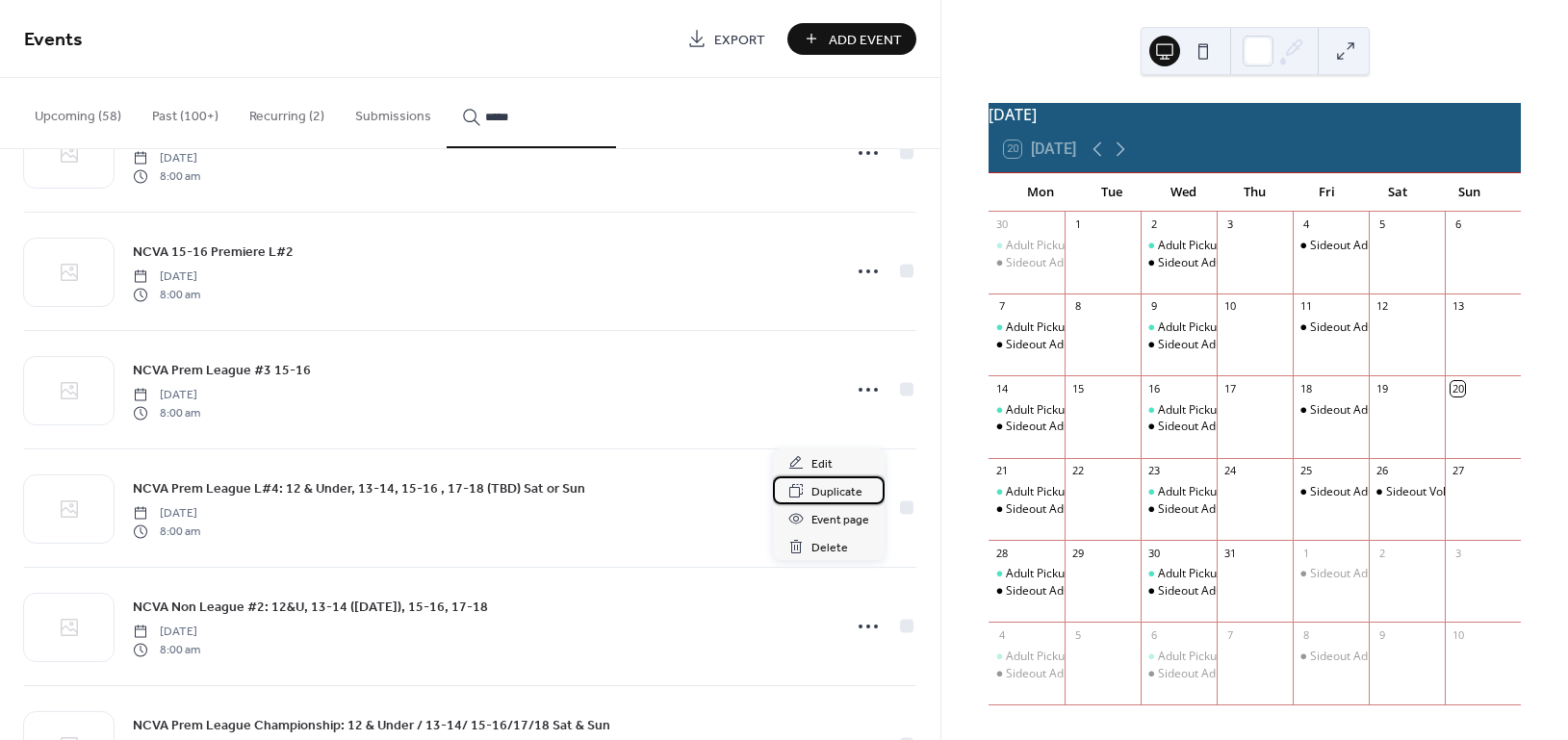 click on "Duplicate" at bounding box center [836, 492] 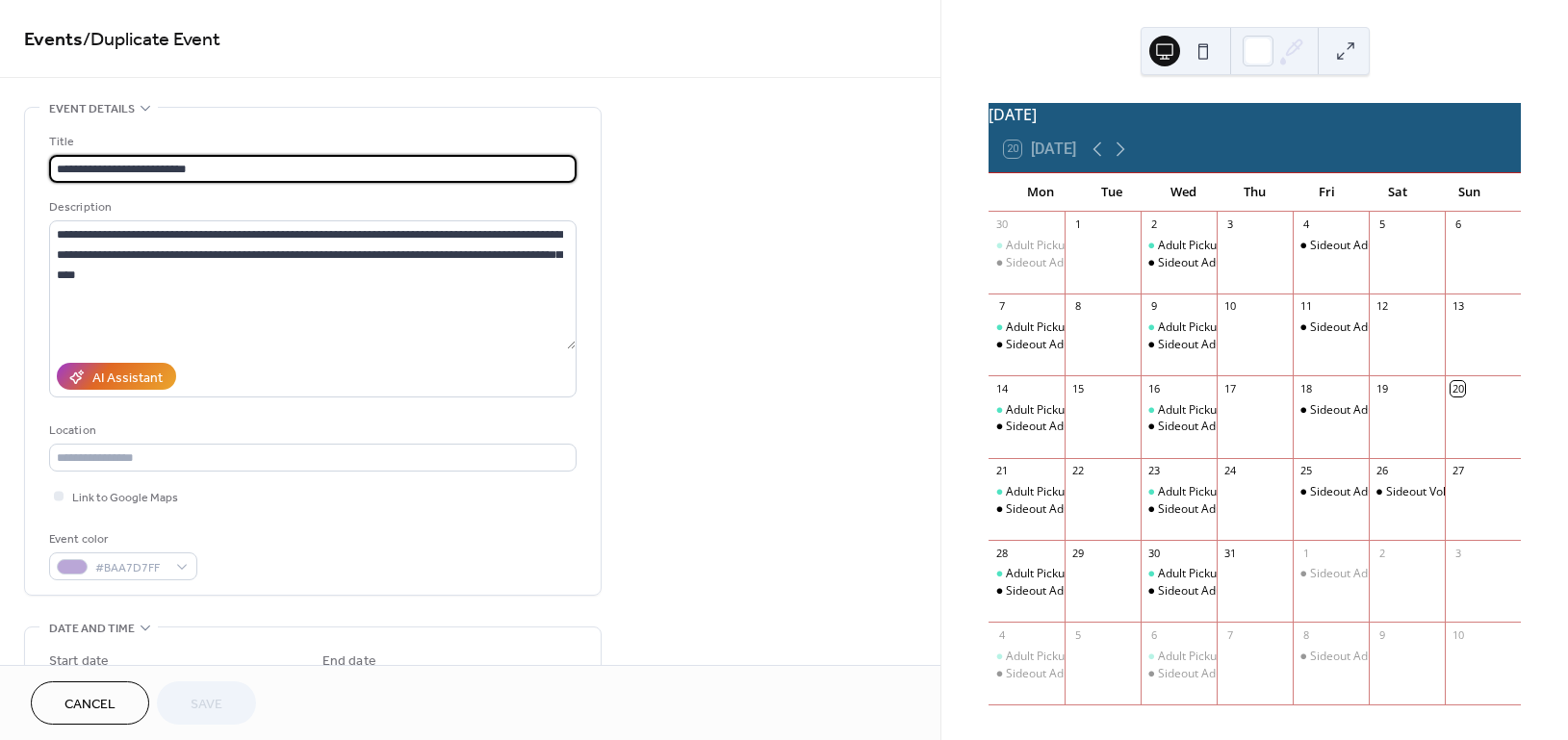 click on "**********" at bounding box center [313, 168] 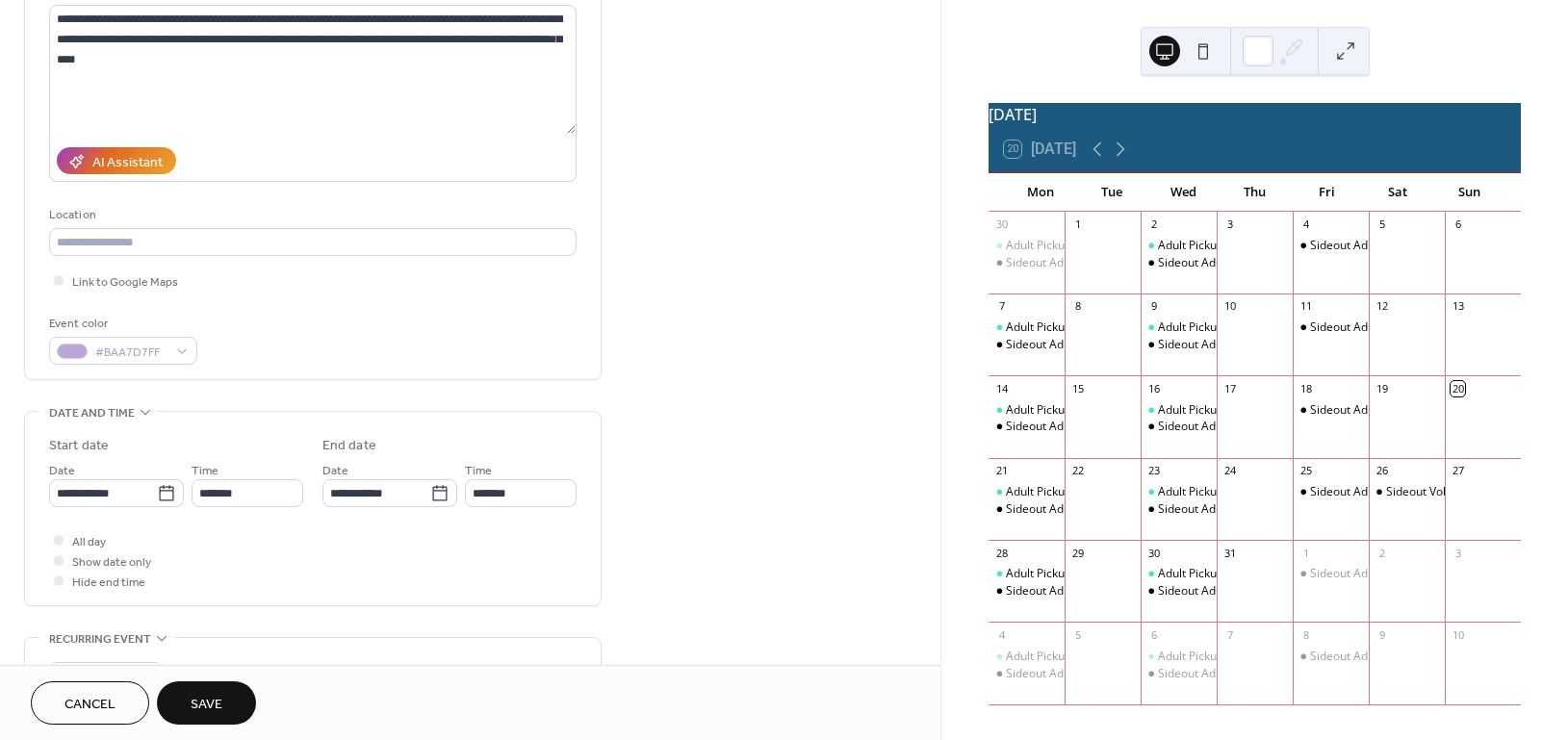 scroll, scrollTop: 128, scrollLeft: 0, axis: vertical 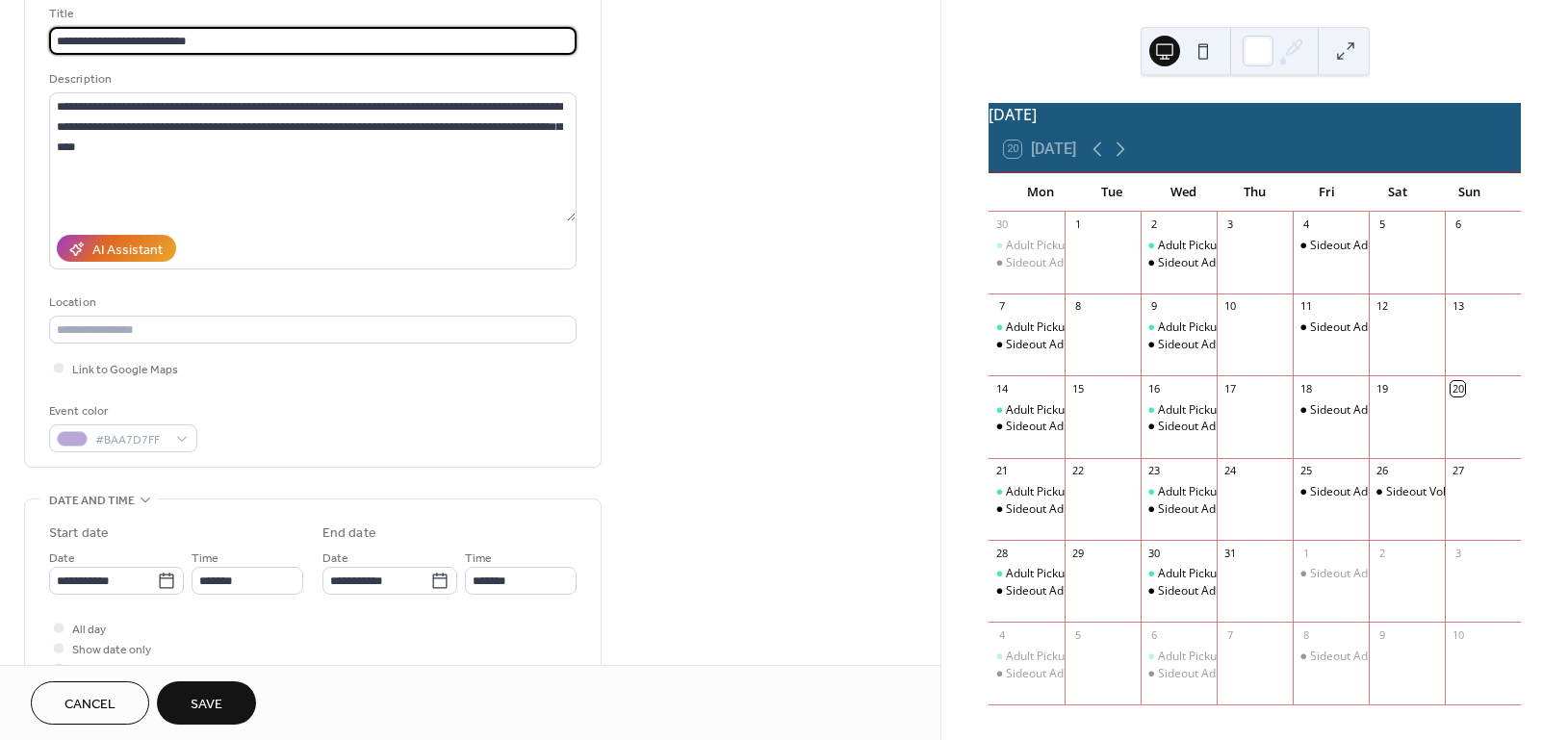 type on "**********" 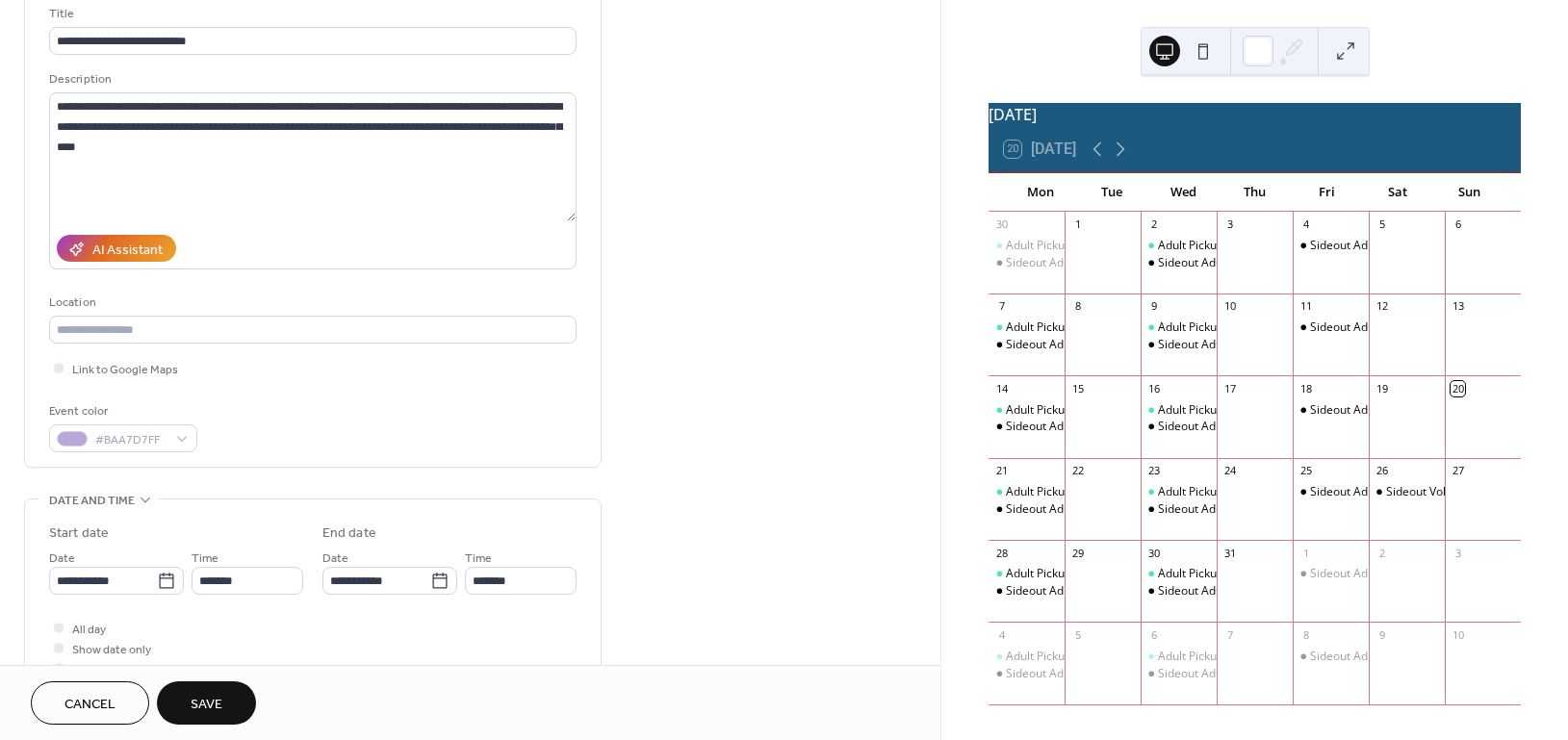 click on "Cancel" at bounding box center (90, 704) 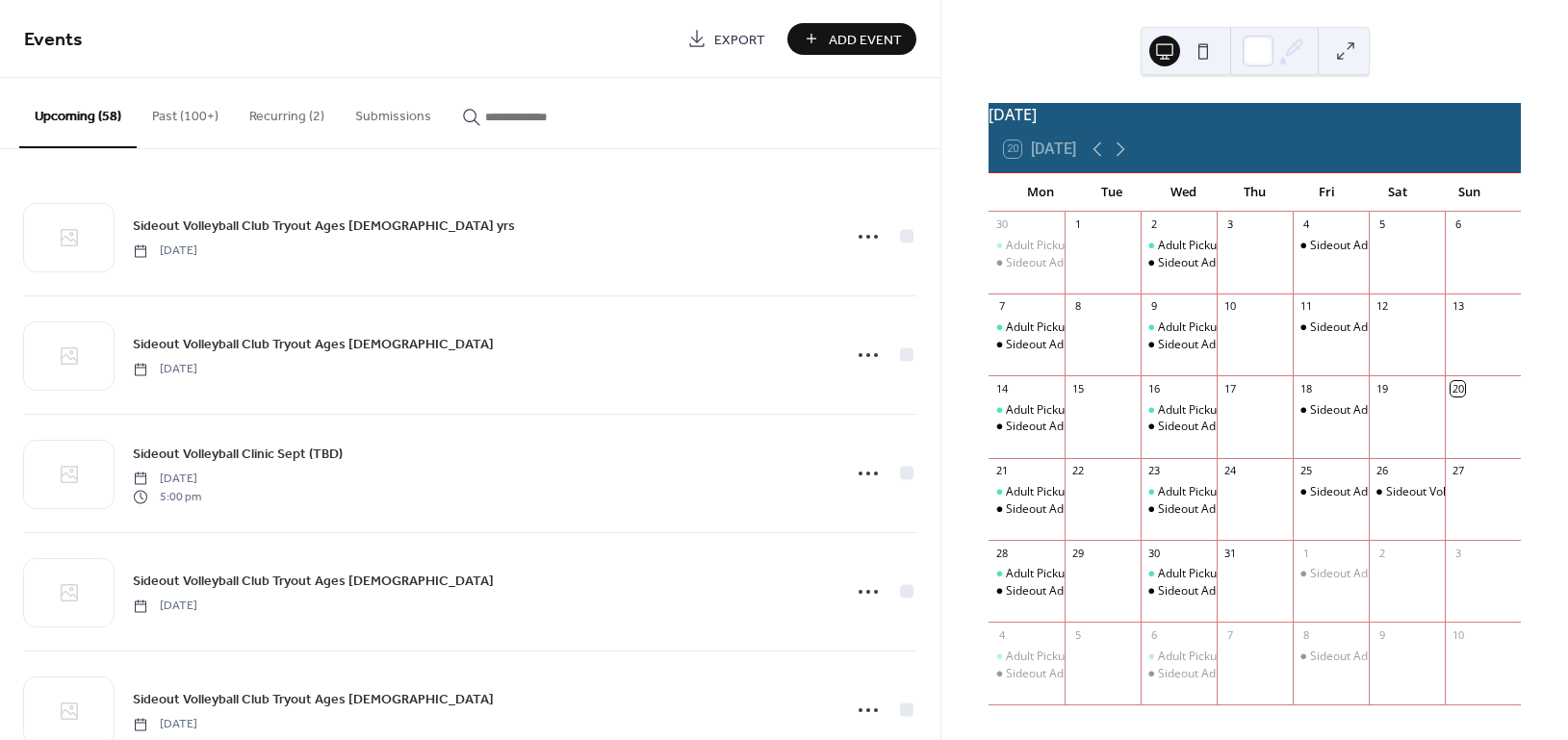 click at bounding box center [543, 116] 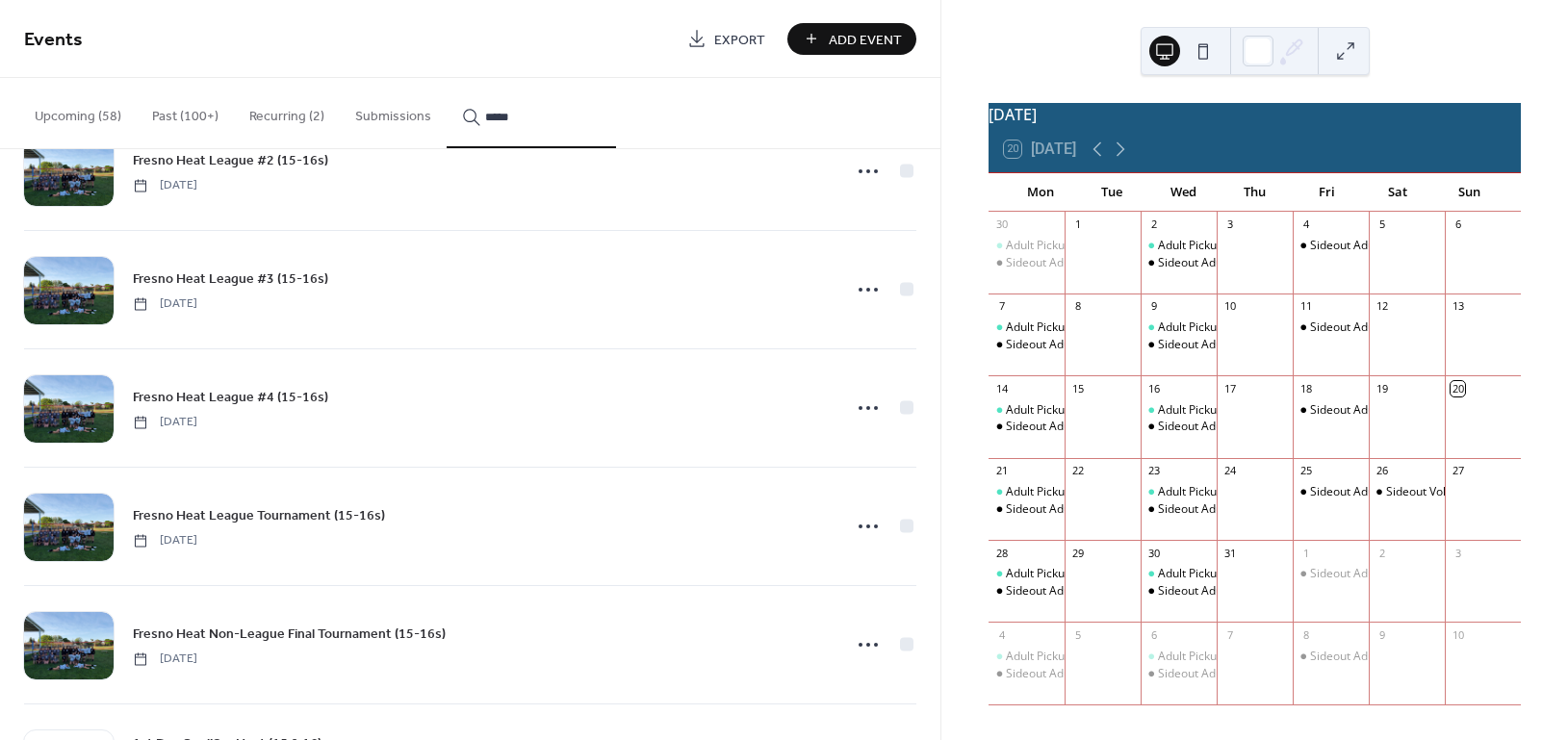 scroll, scrollTop: 1540, scrollLeft: 0, axis: vertical 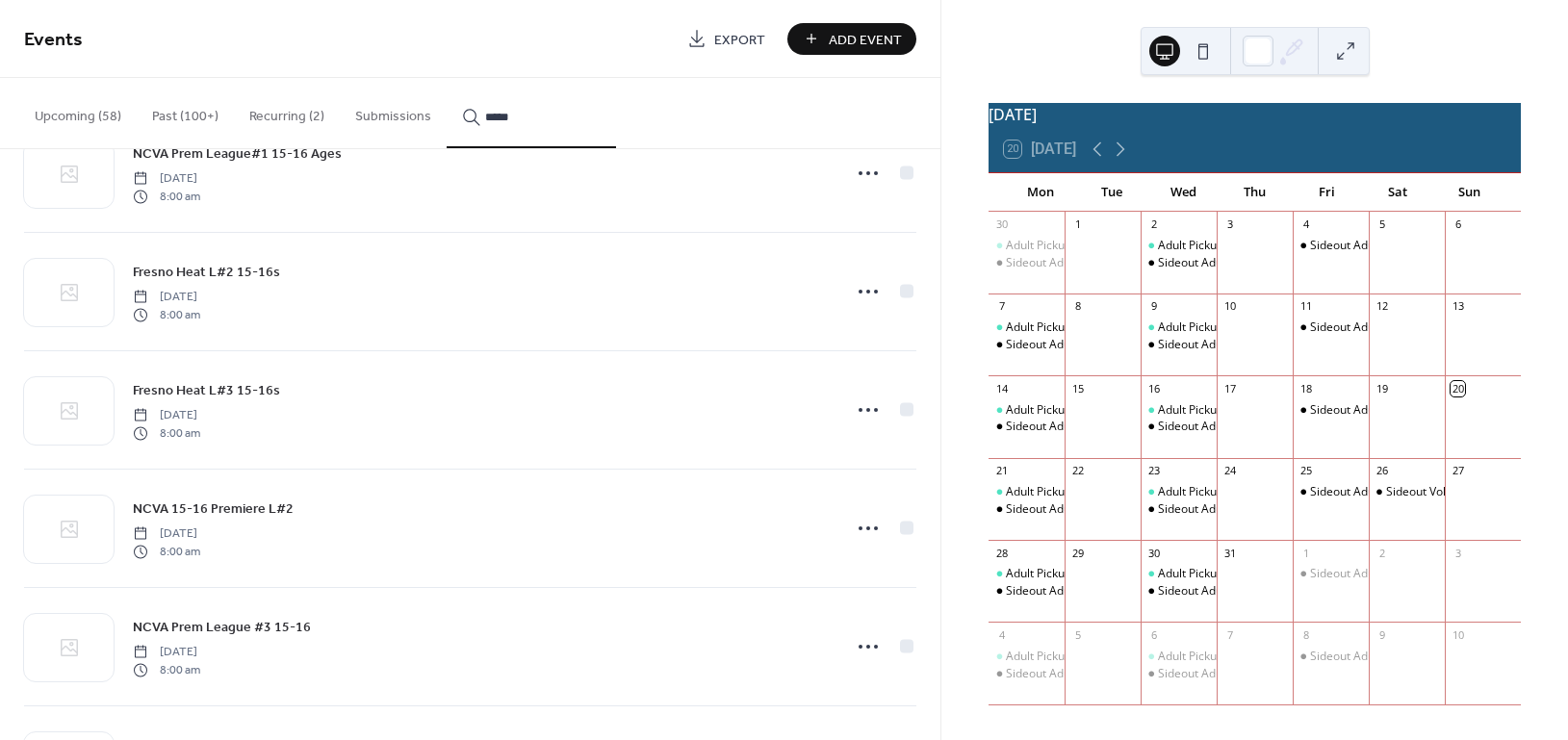 type on "*****" 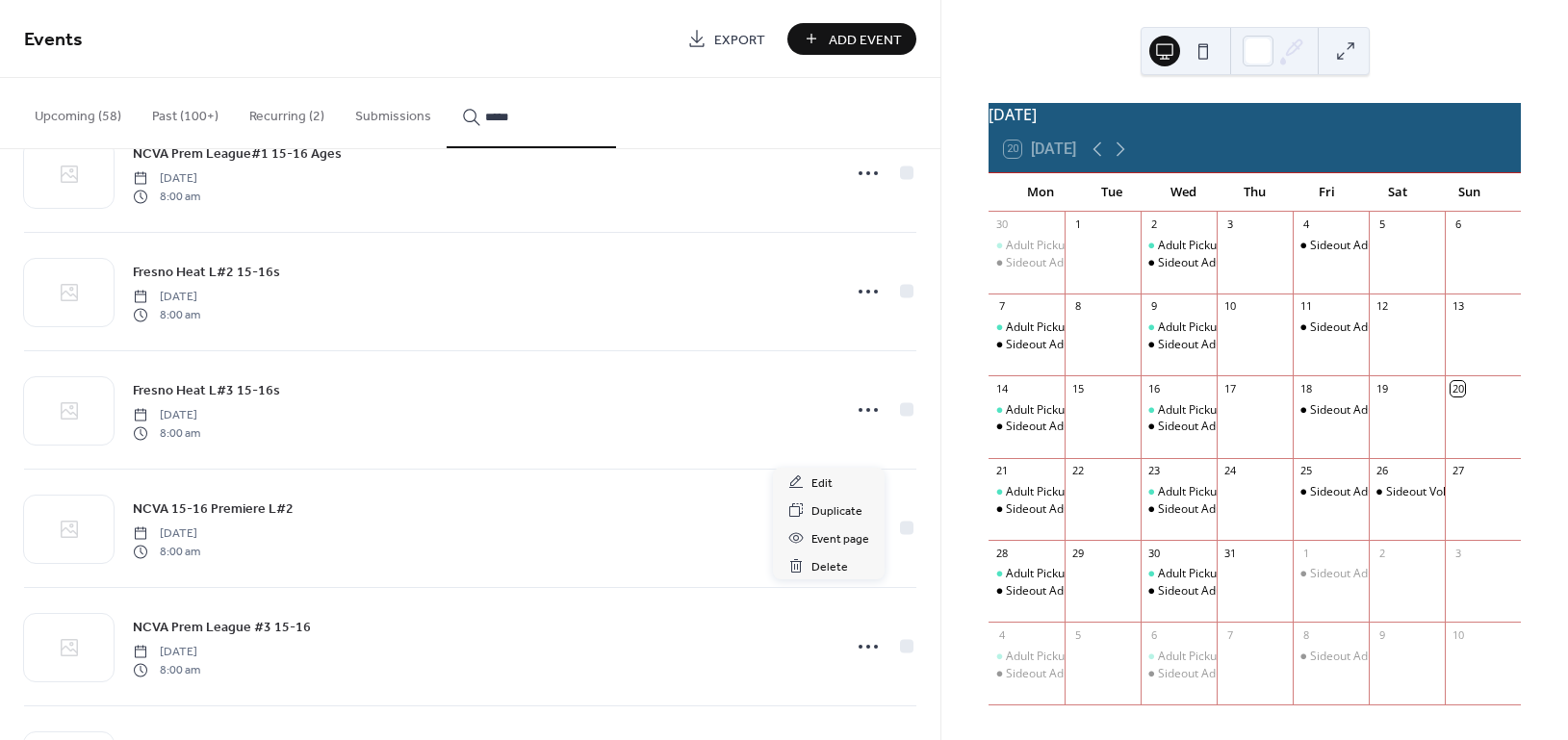 click 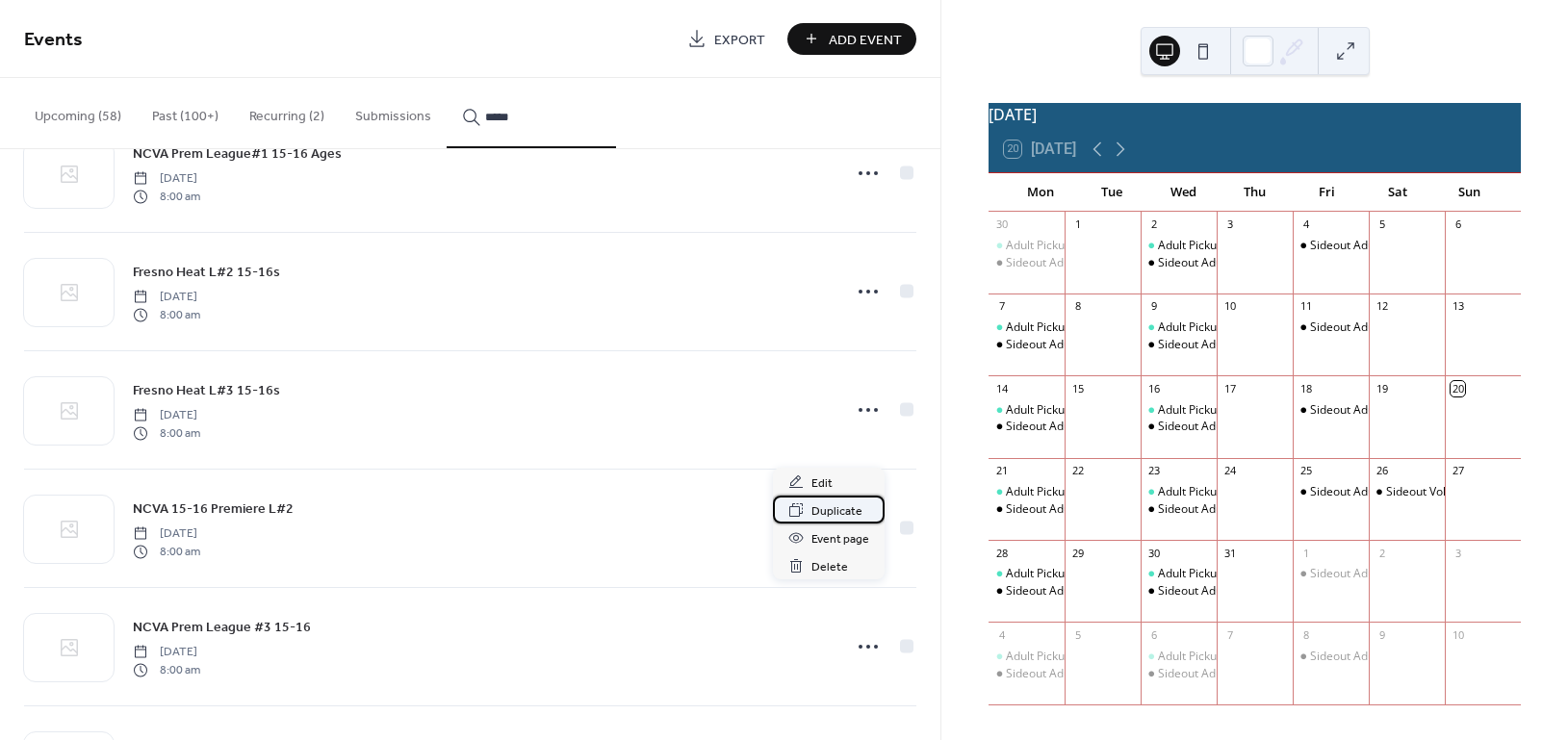 click on "Duplicate" at bounding box center [836, 511] 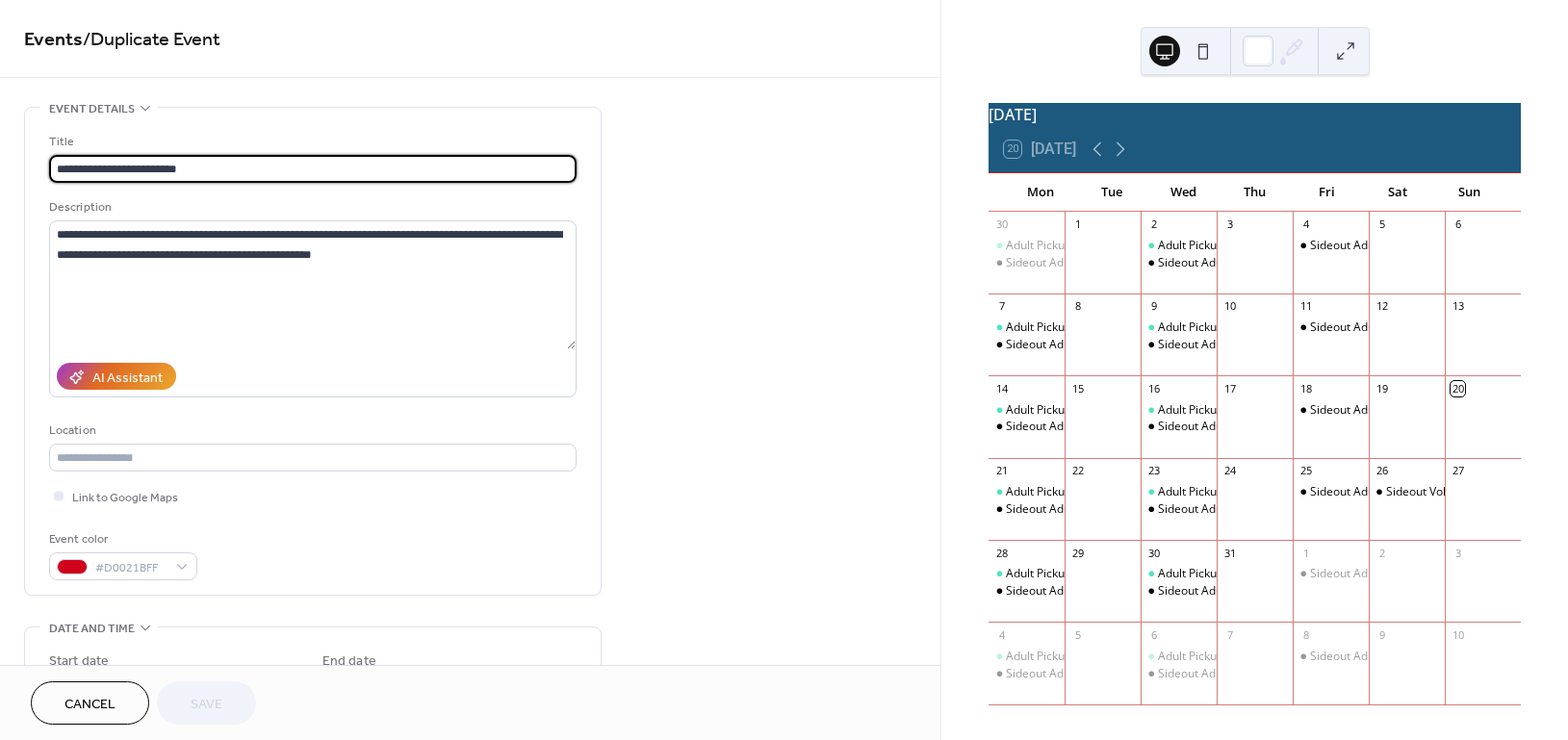 click on "**********" at bounding box center [313, 168] 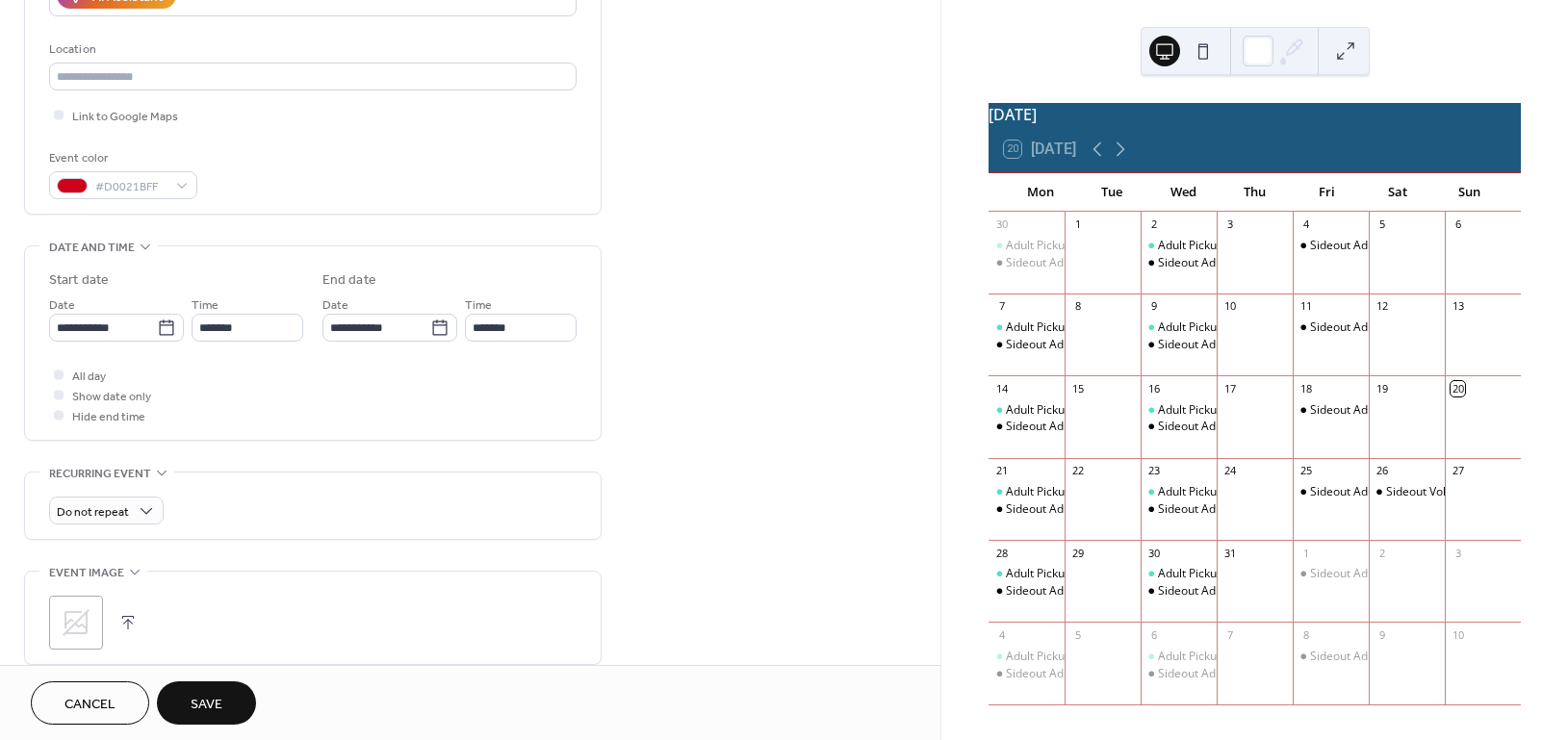 scroll, scrollTop: 385, scrollLeft: 0, axis: vertical 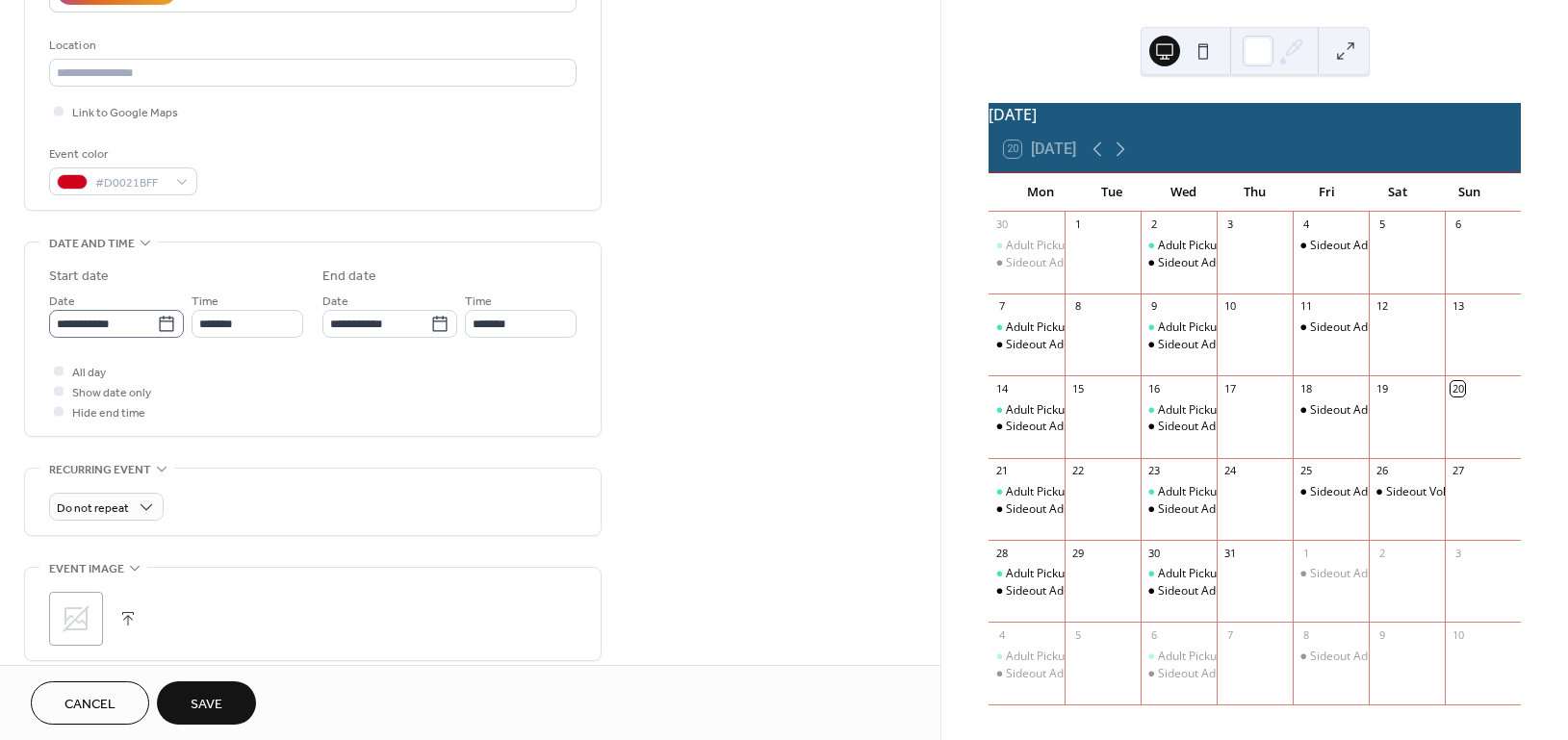 type on "**********" 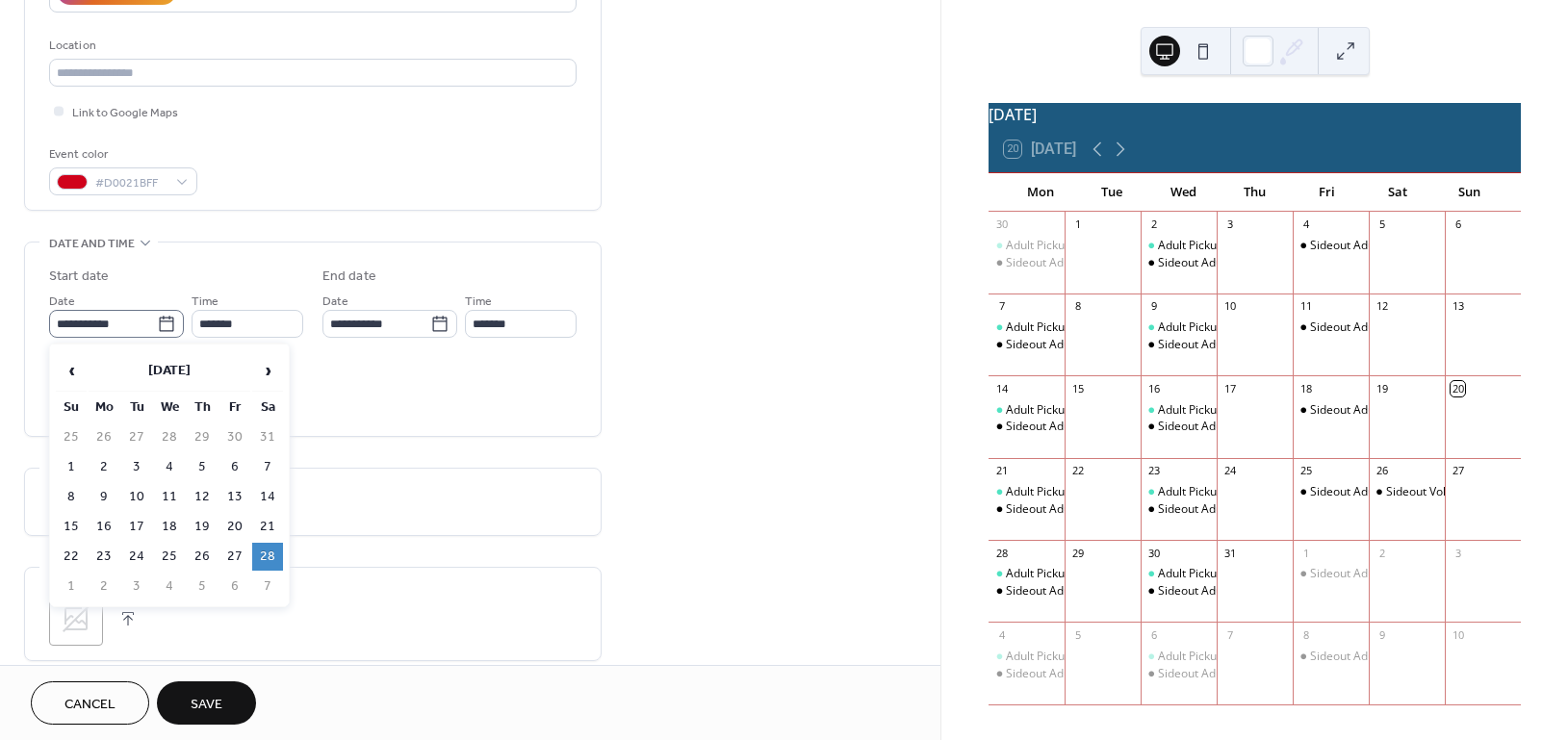 click 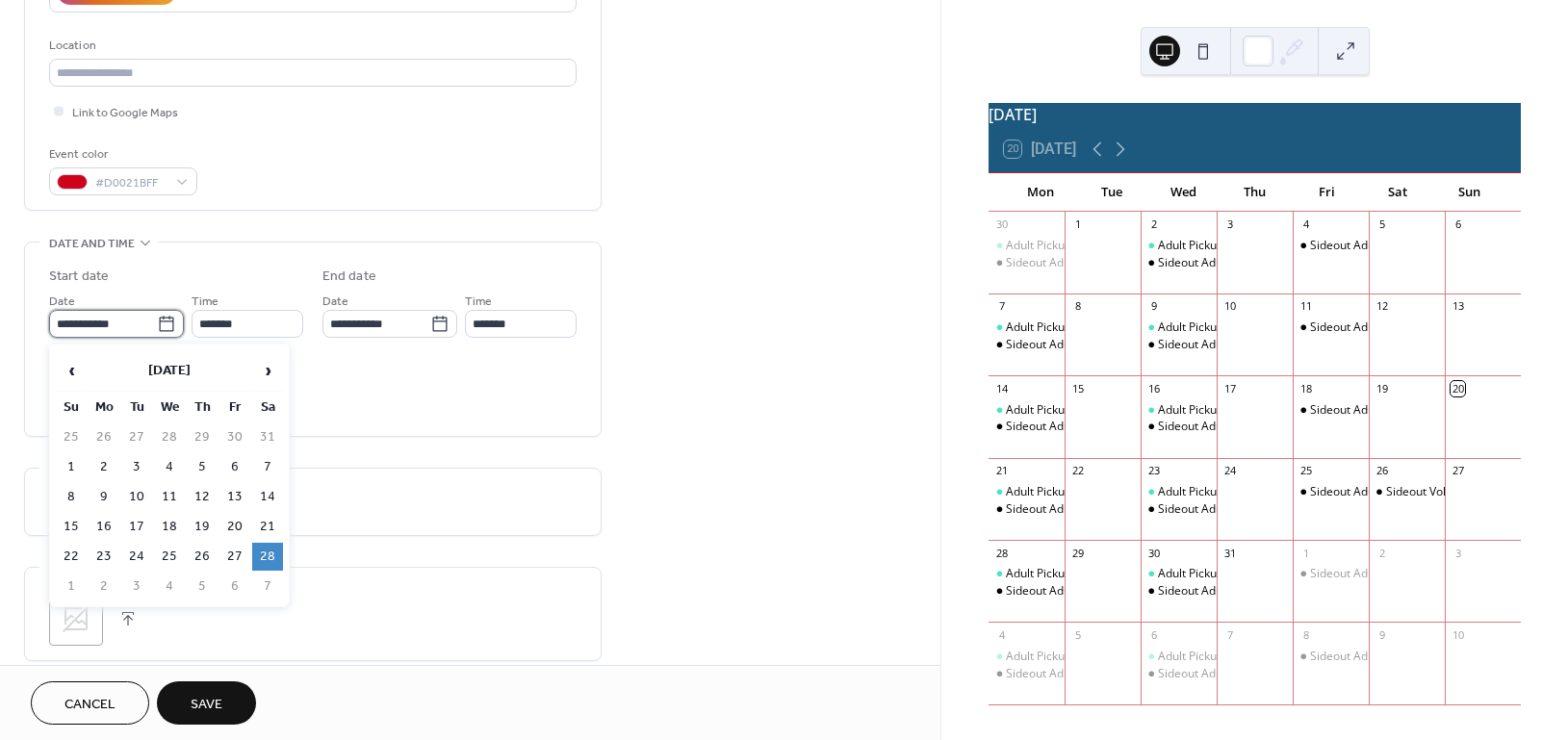 click on "**********" at bounding box center [103, 323] 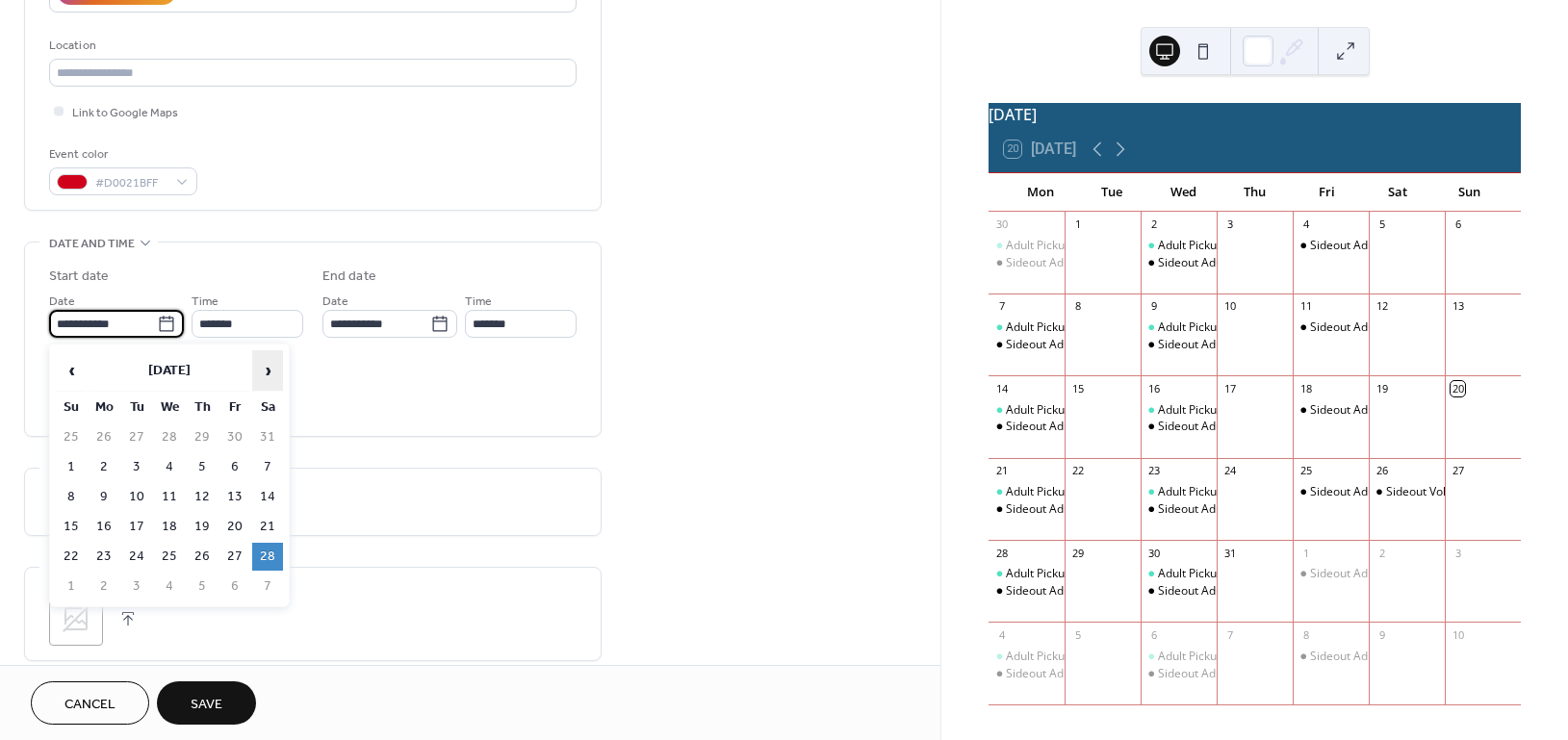 click on "›" at bounding box center [268, 370] 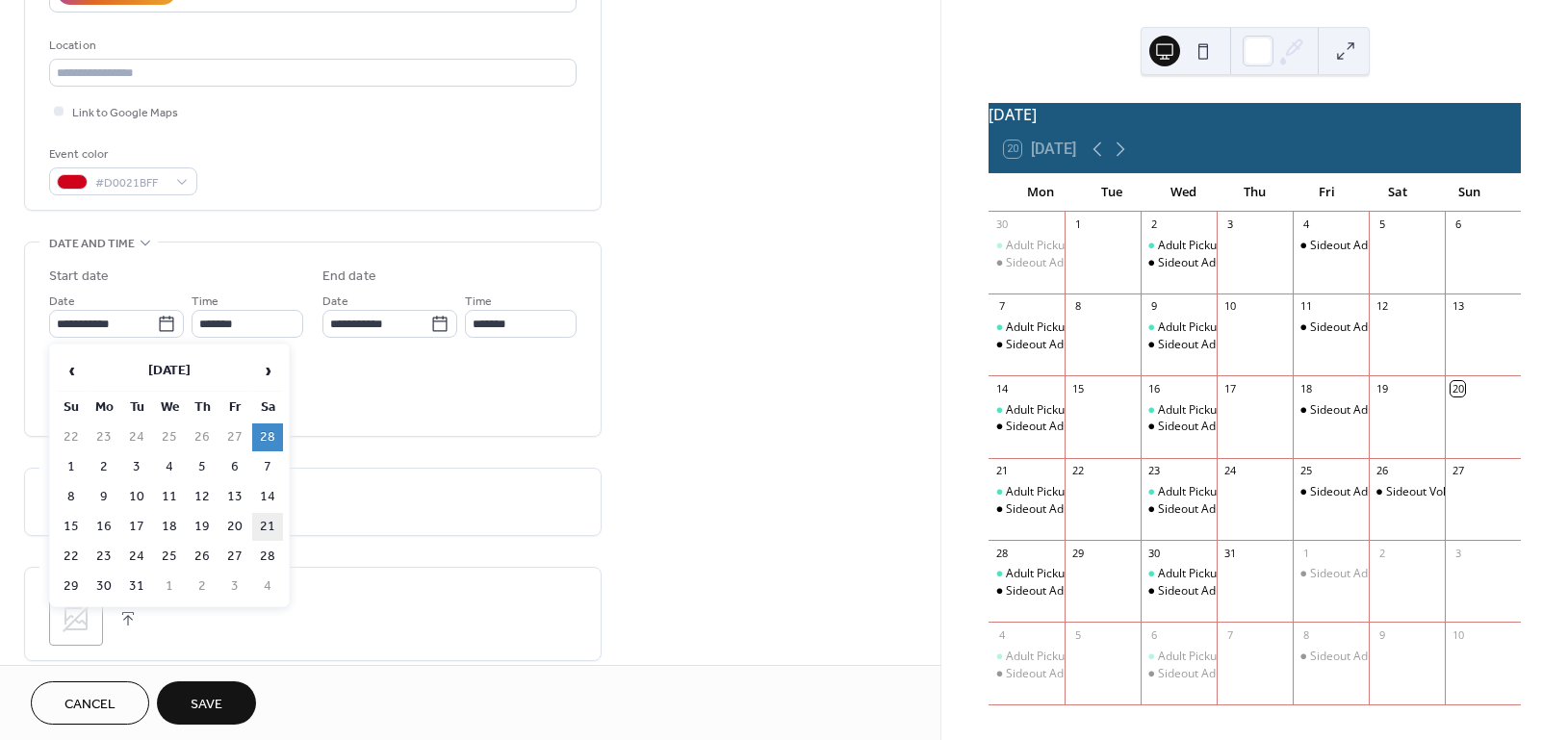 click on "21" at bounding box center [268, 526] 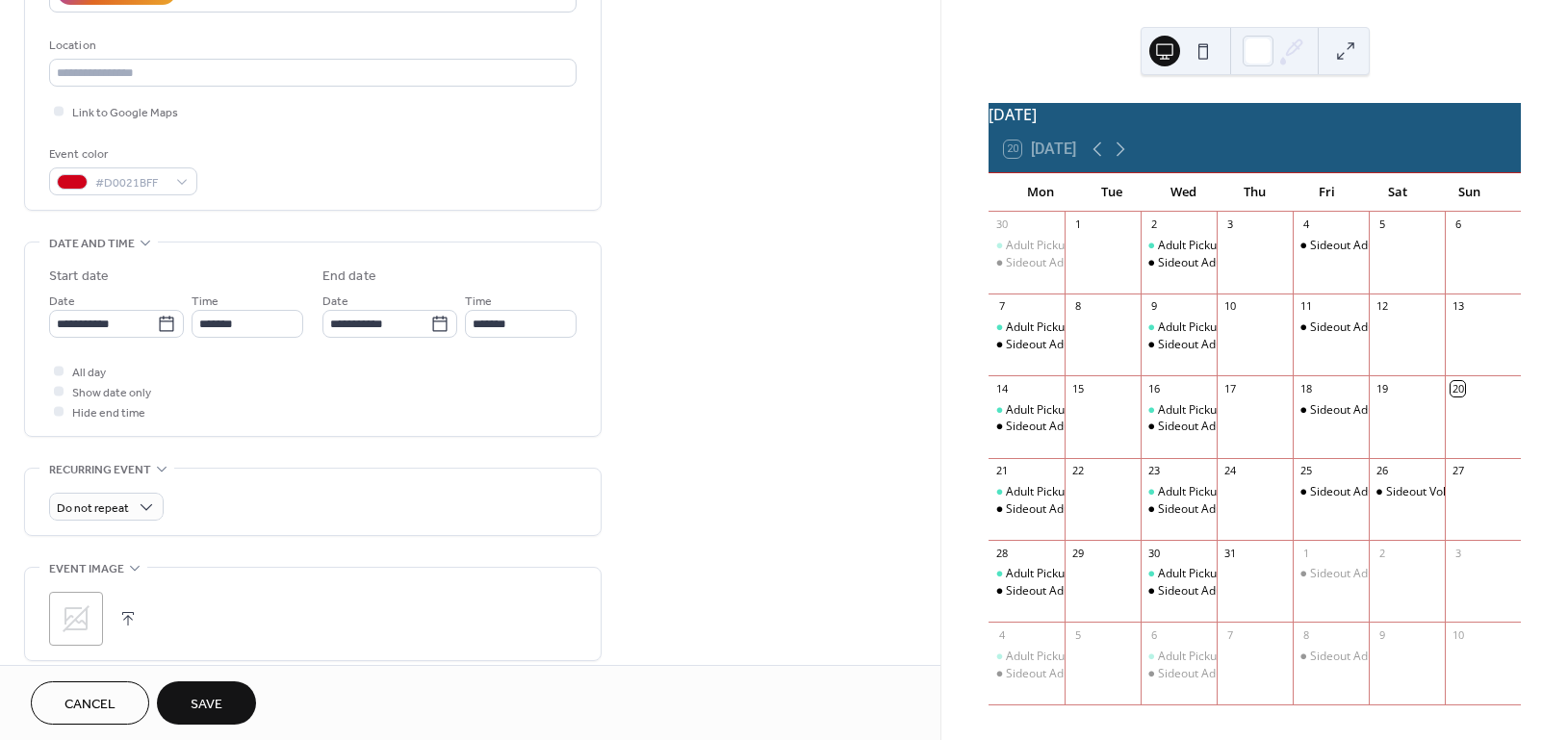 drag, startPoint x: 215, startPoint y: 697, endPoint x: 284, endPoint y: 563, distance: 150.7216 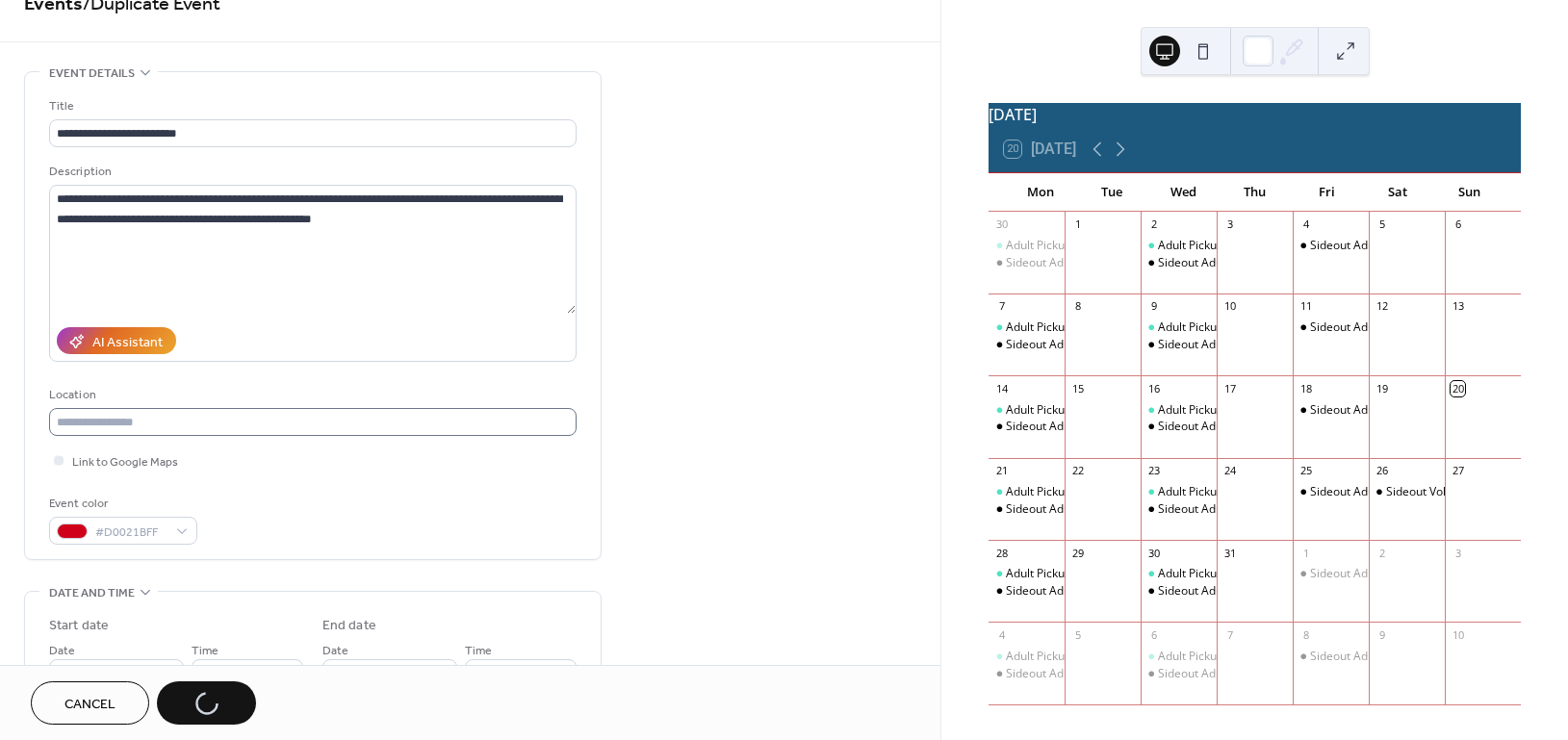 scroll, scrollTop: 0, scrollLeft: 0, axis: both 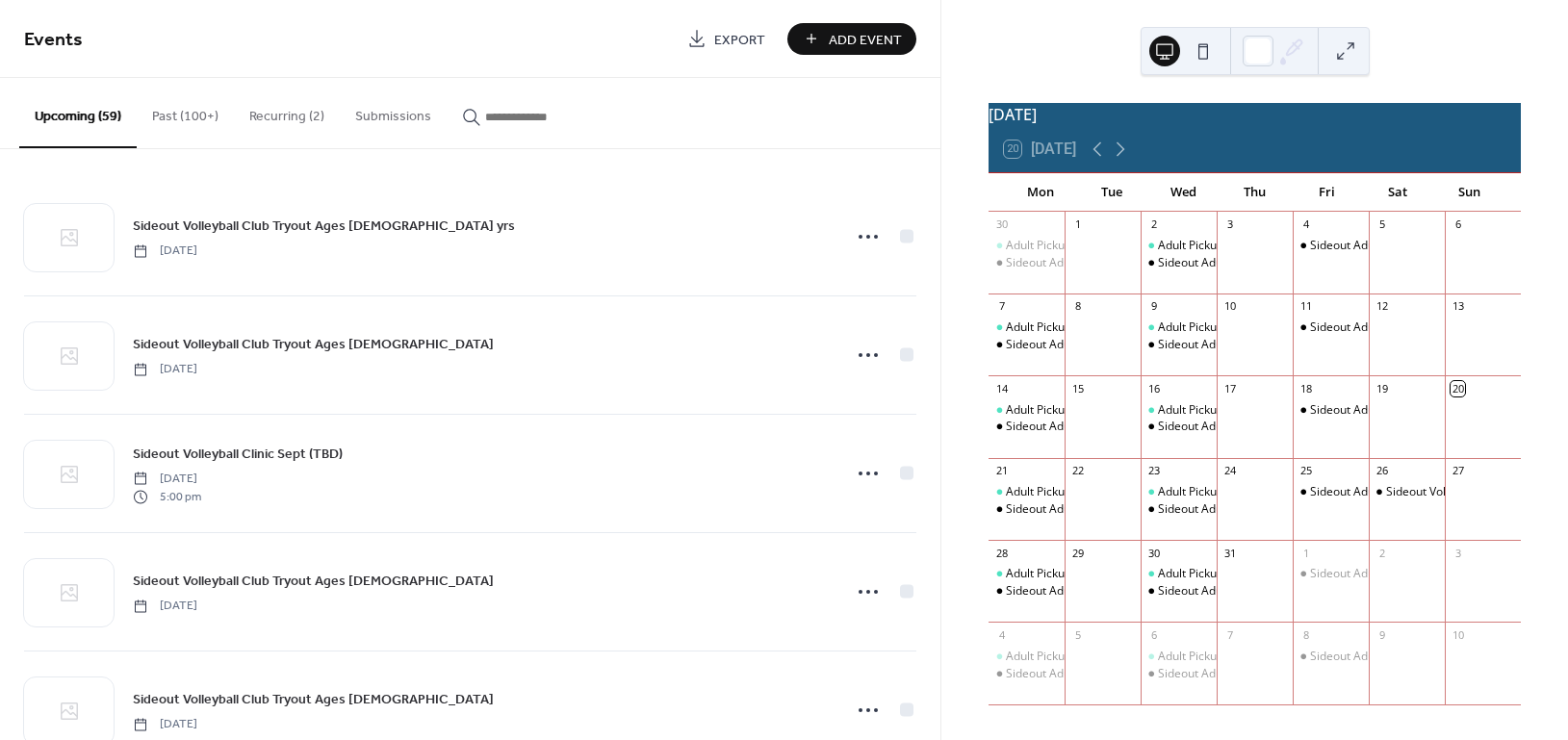 click at bounding box center [543, 116] 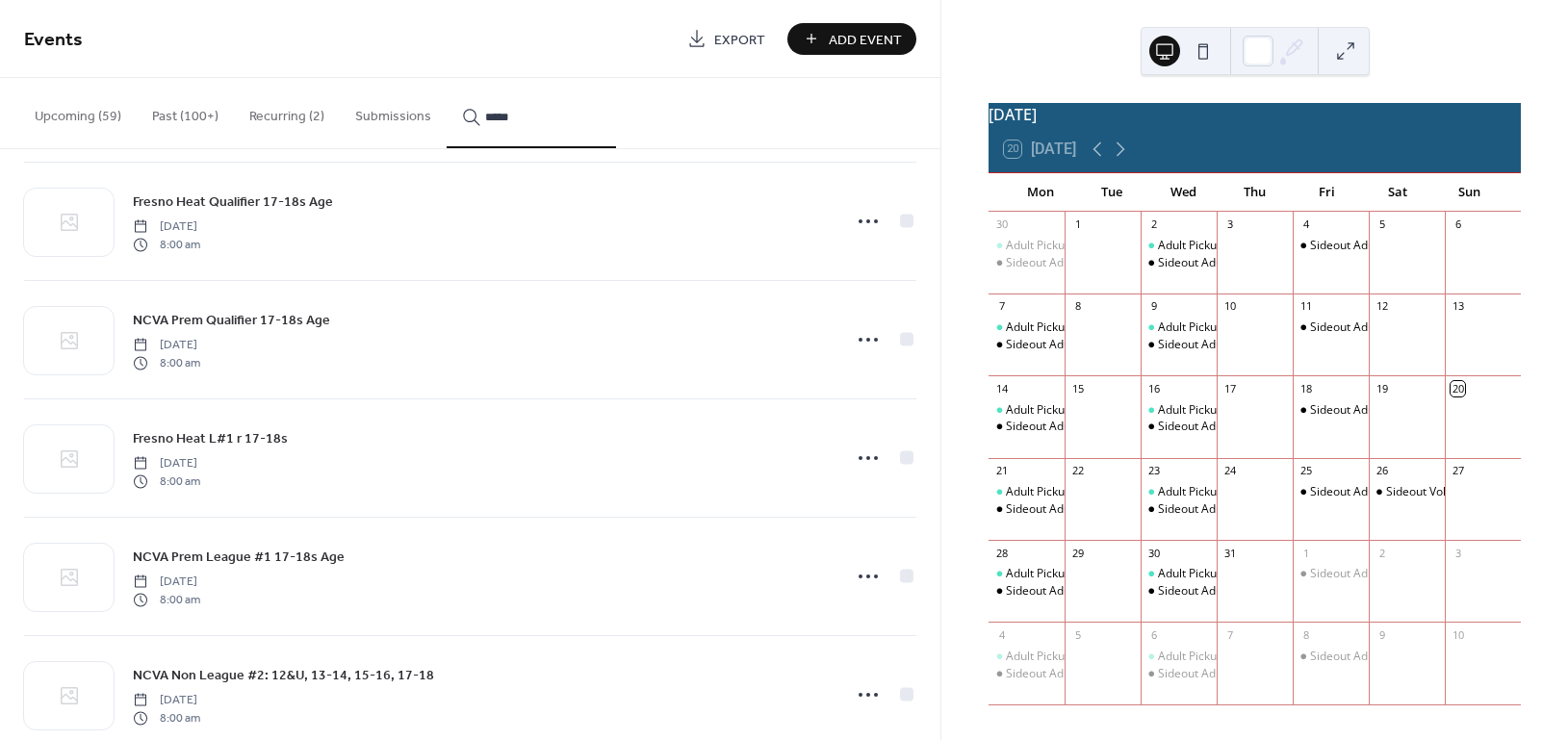 scroll, scrollTop: 8328, scrollLeft: 0, axis: vertical 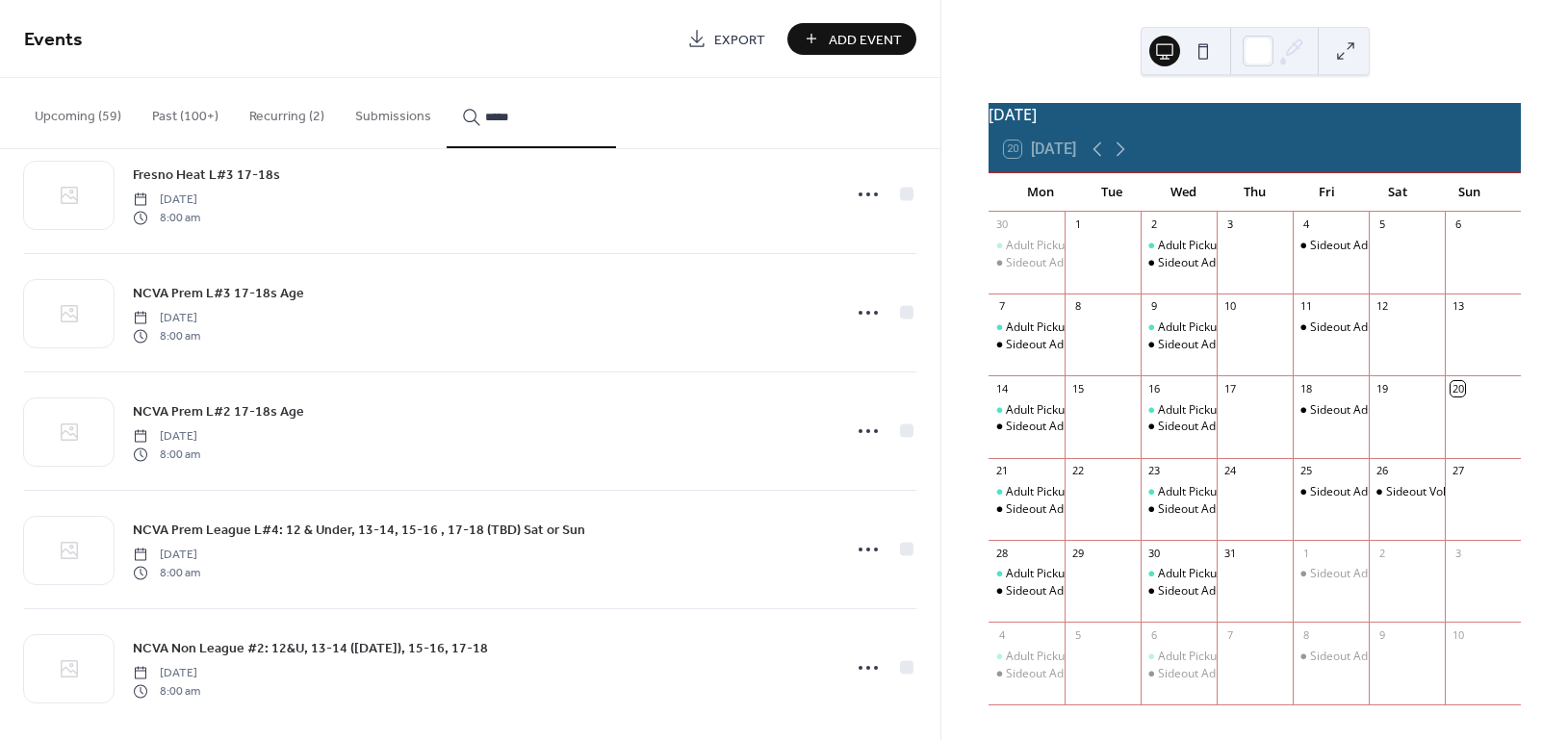 type on "*****" 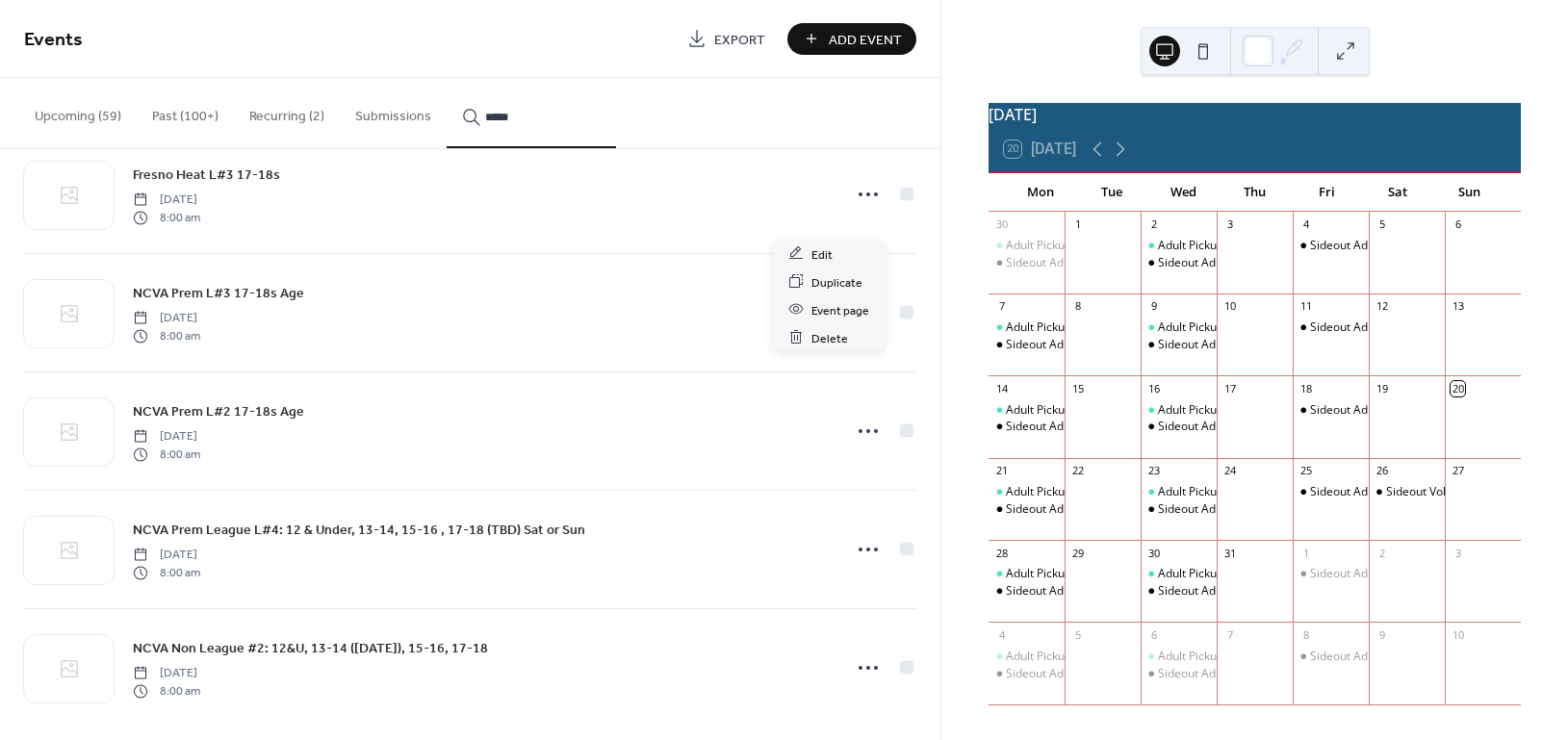 click 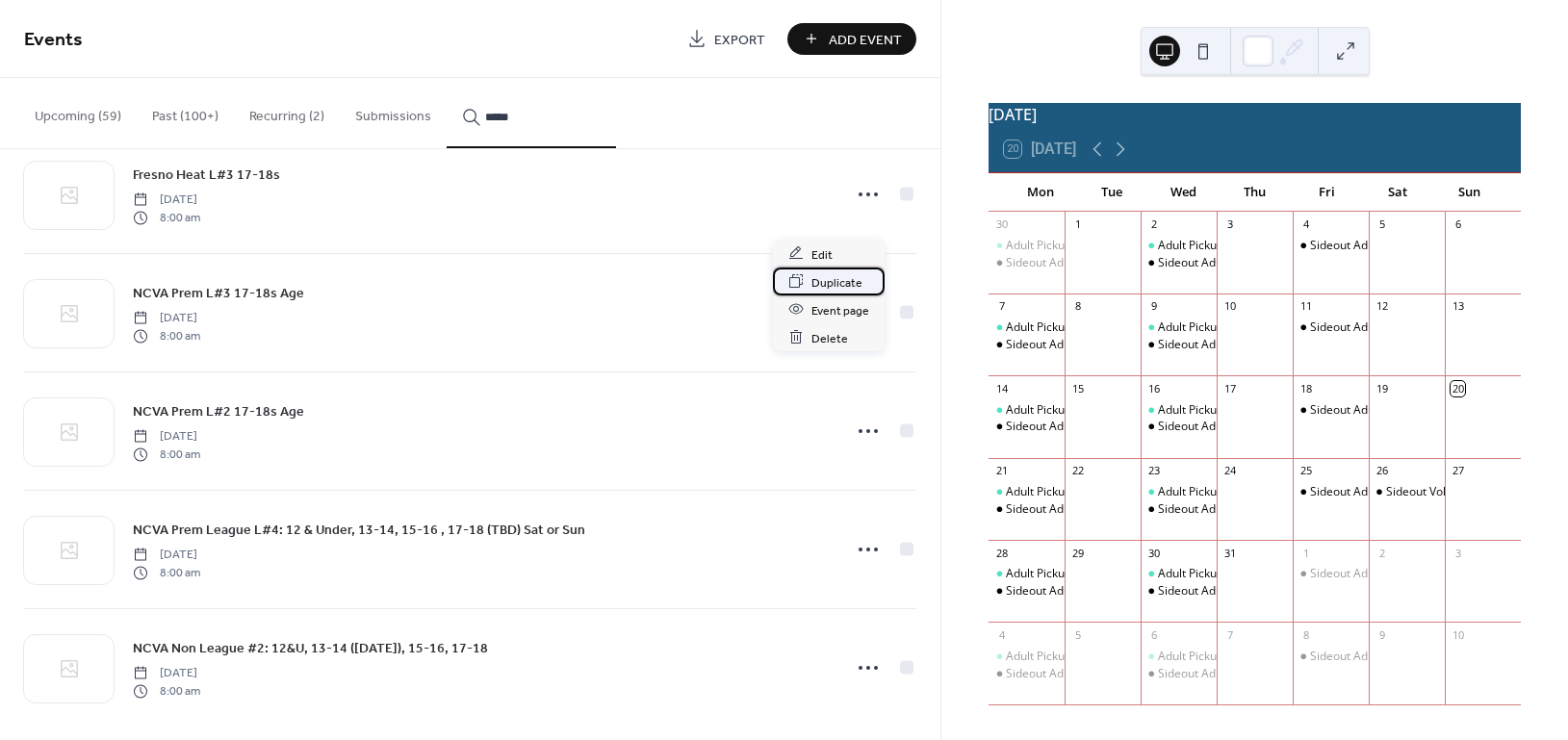 click on "Duplicate" at bounding box center (836, 282) 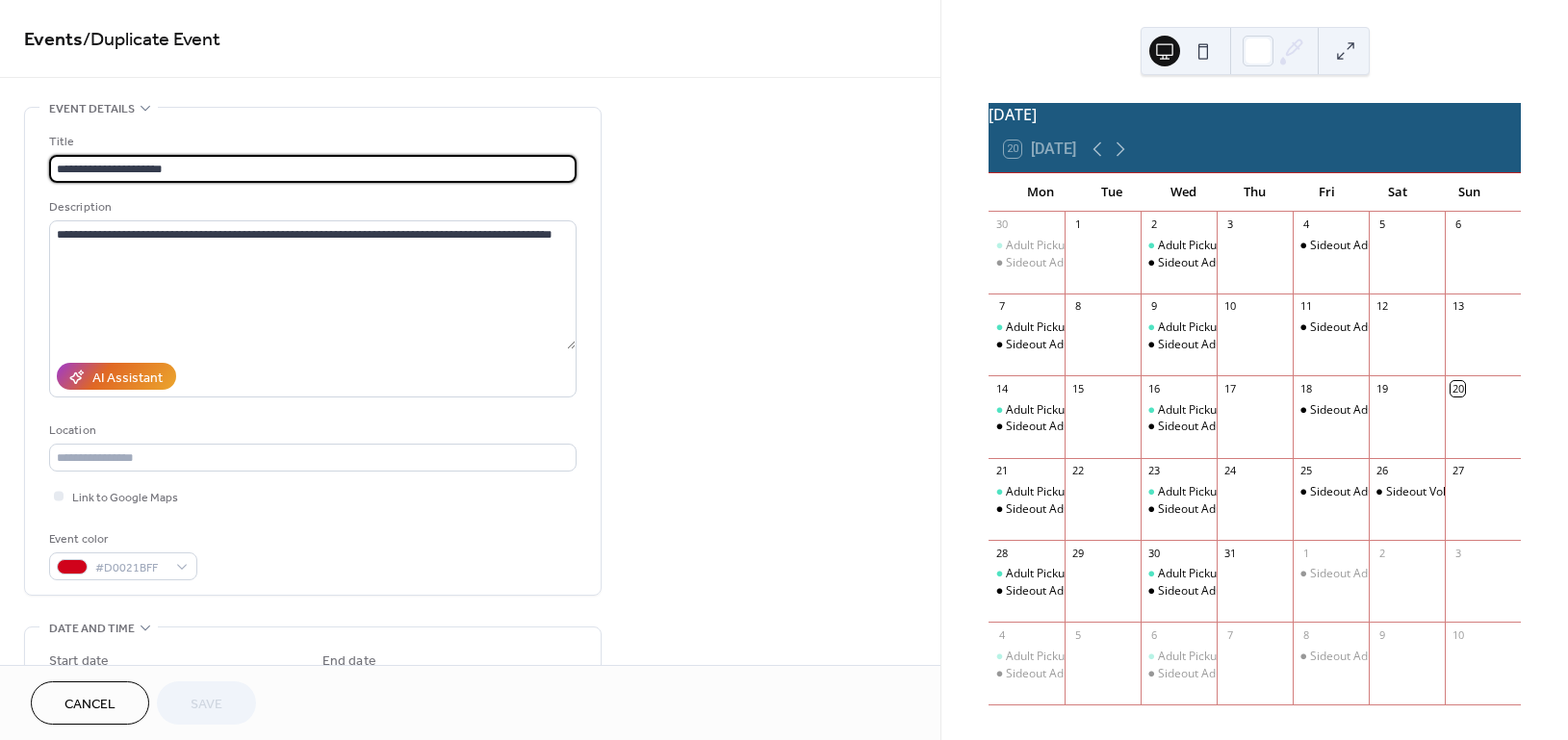 click on "**********" at bounding box center (313, 168) 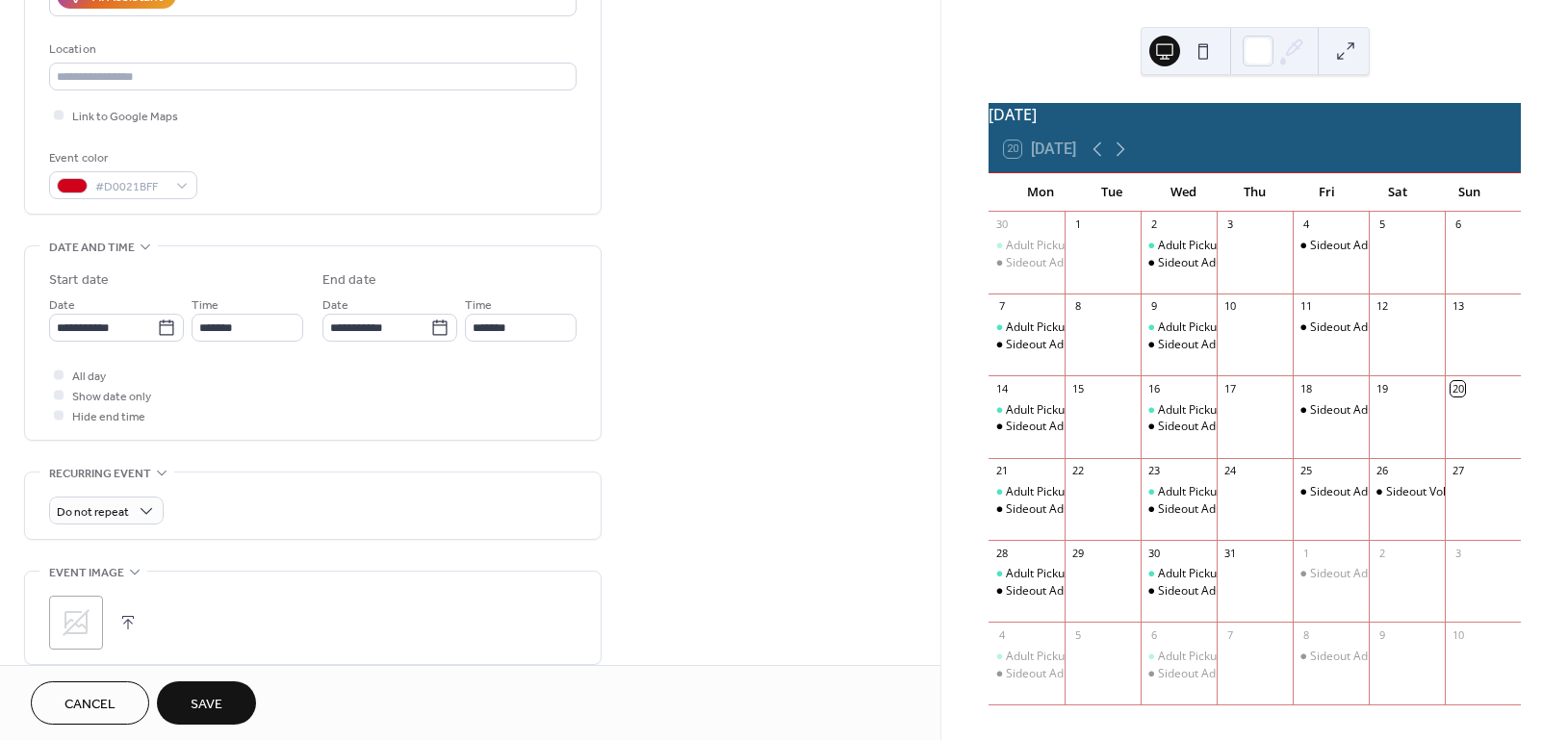 scroll, scrollTop: 385, scrollLeft: 0, axis: vertical 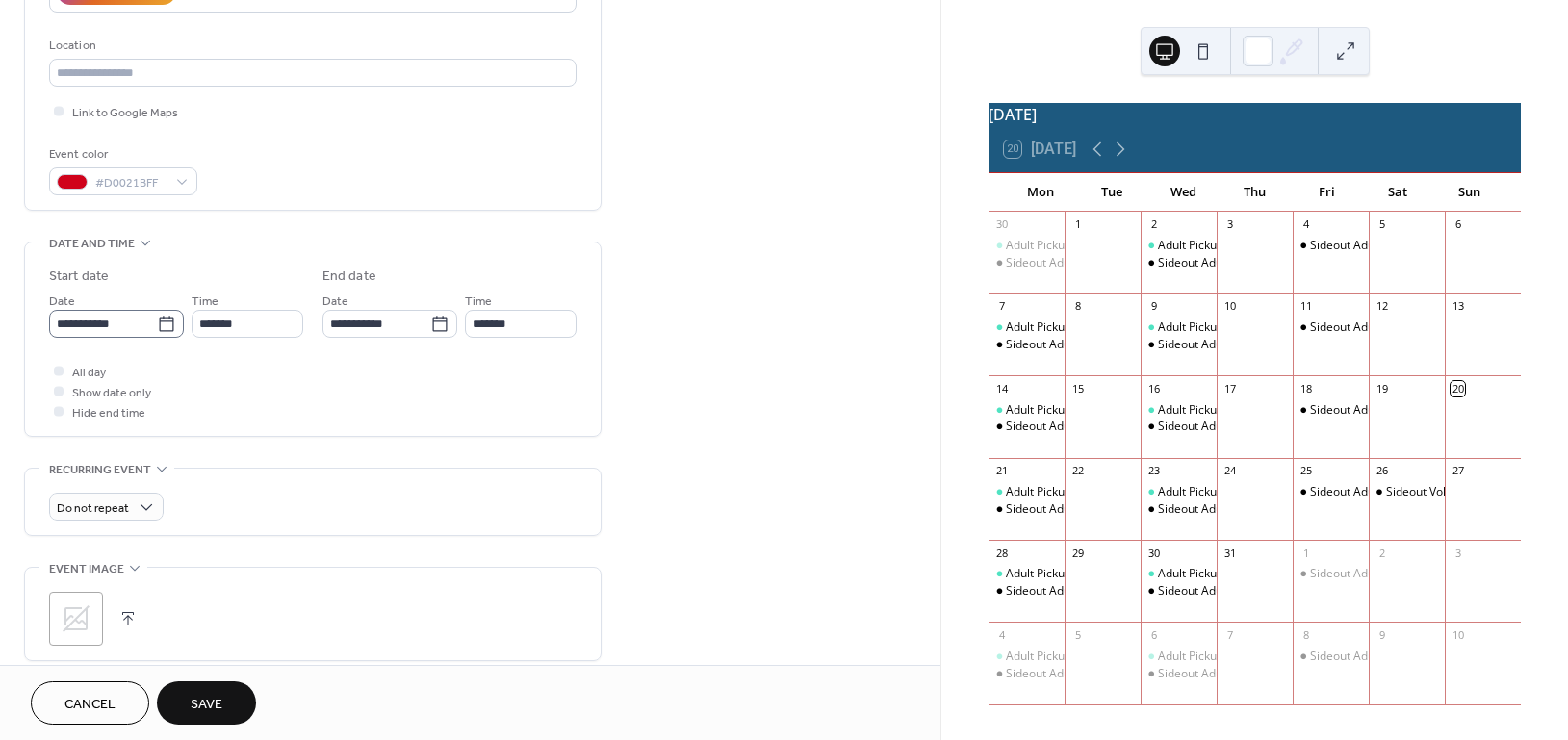 type on "**********" 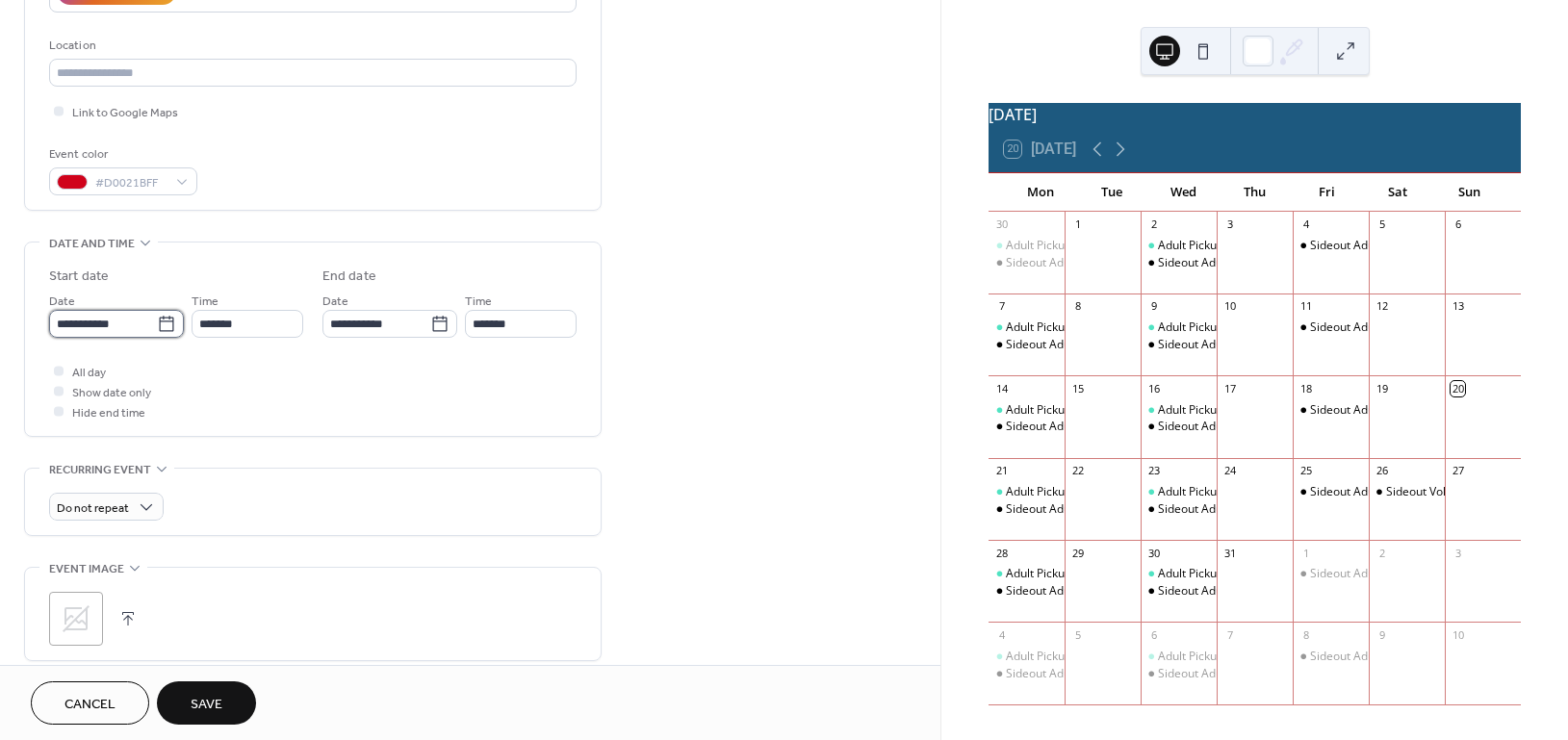 click on "**********" at bounding box center (103, 323) 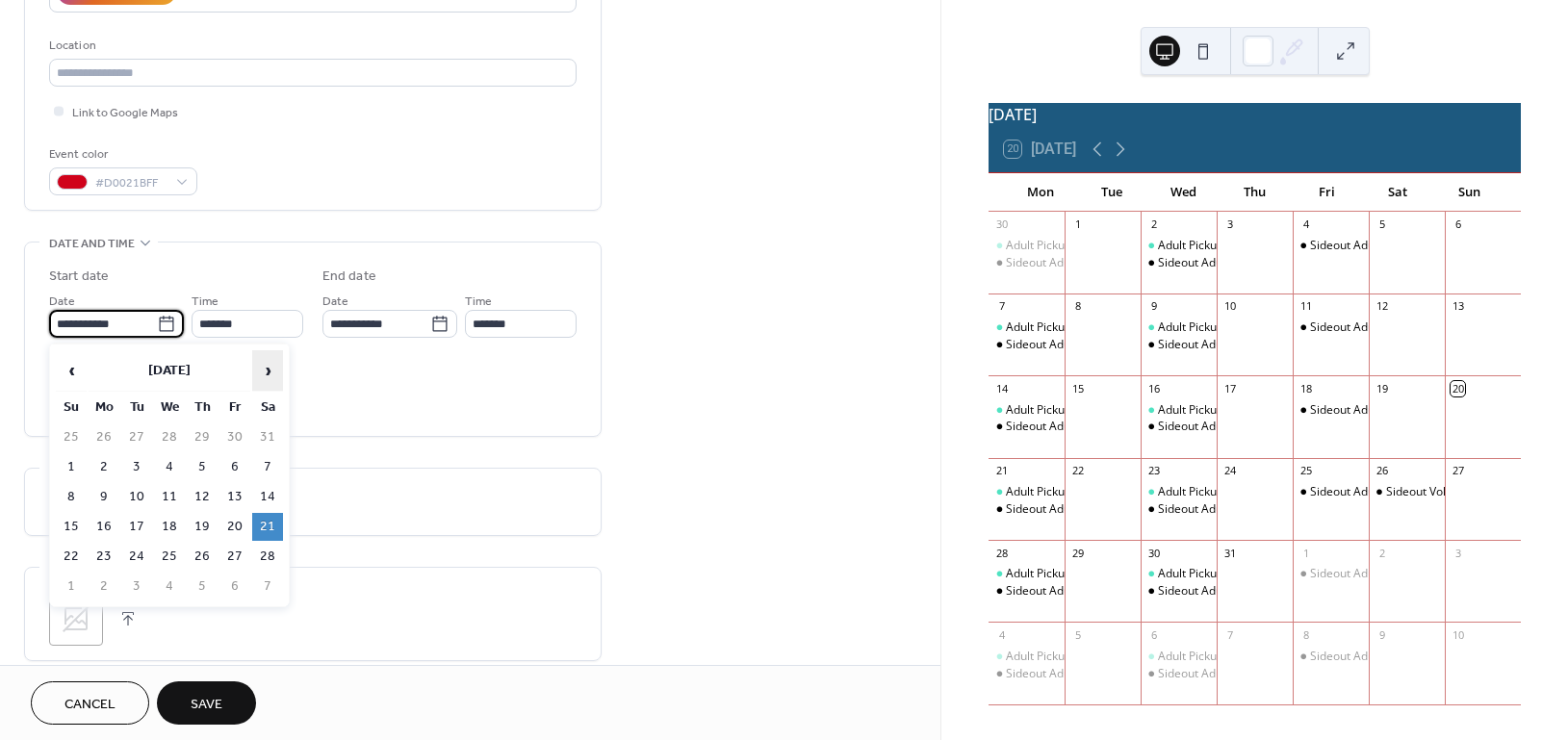 click on "›" at bounding box center (268, 370) 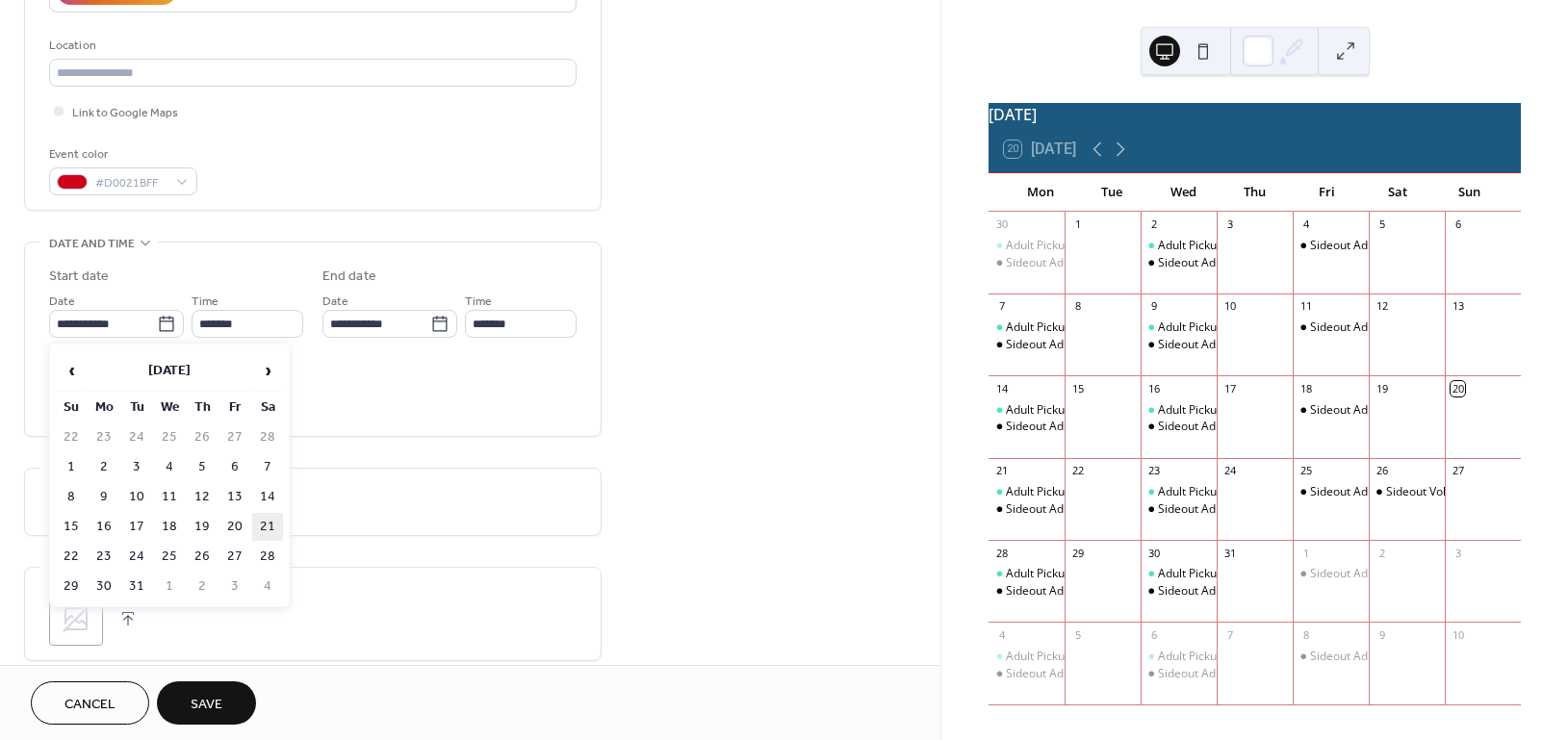 click on "21" at bounding box center (268, 526) 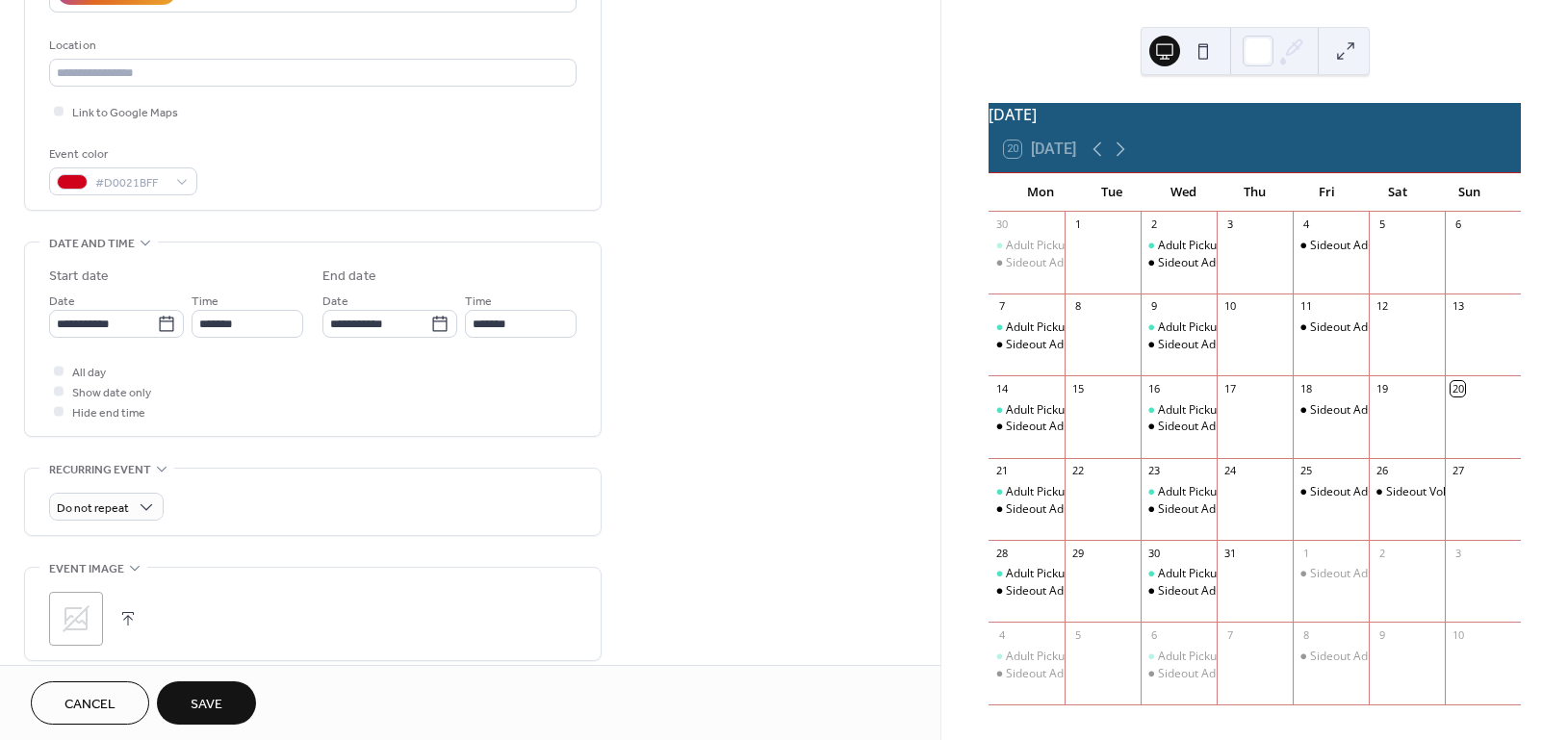 click on "Save" at bounding box center (206, 704) 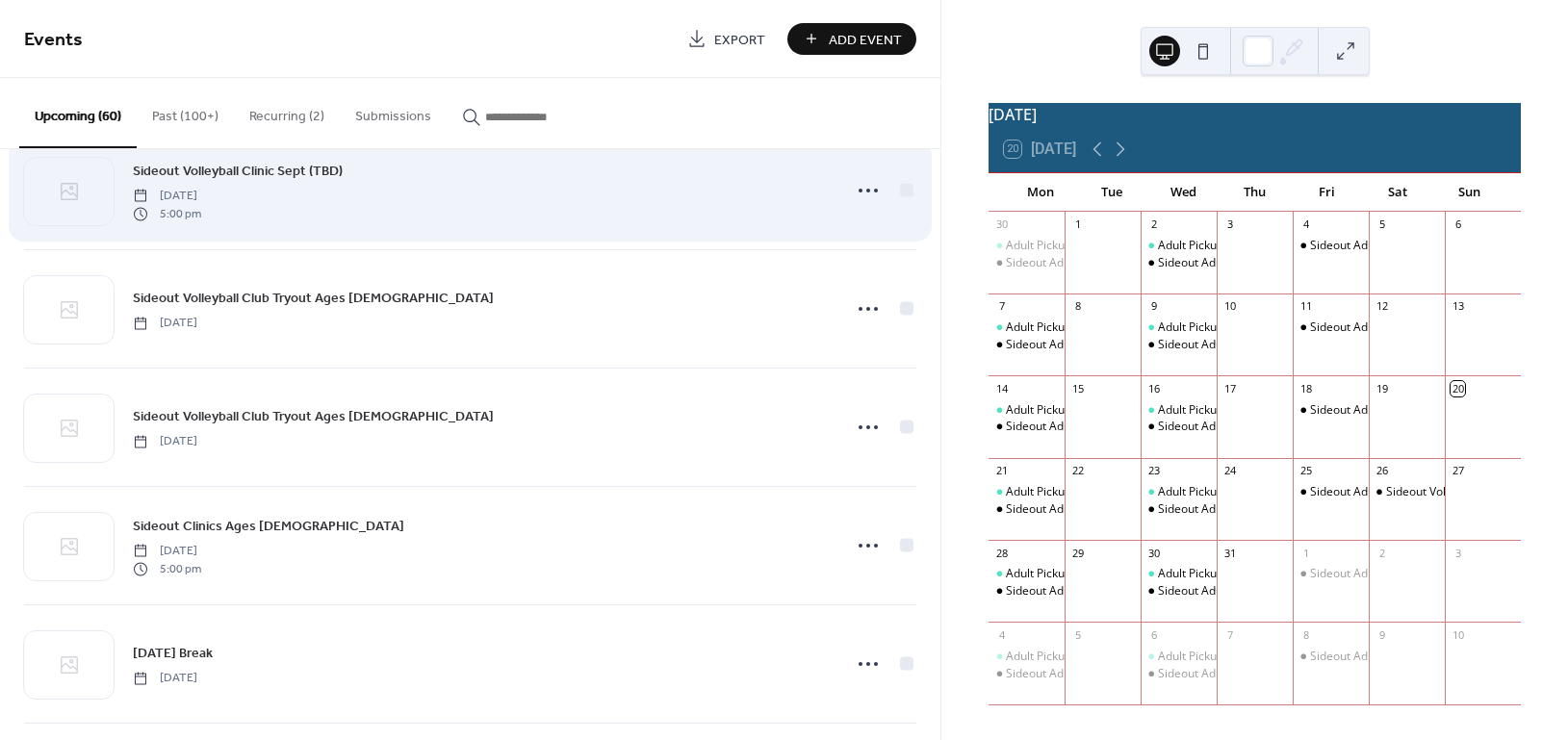 scroll, scrollTop: 385, scrollLeft: 0, axis: vertical 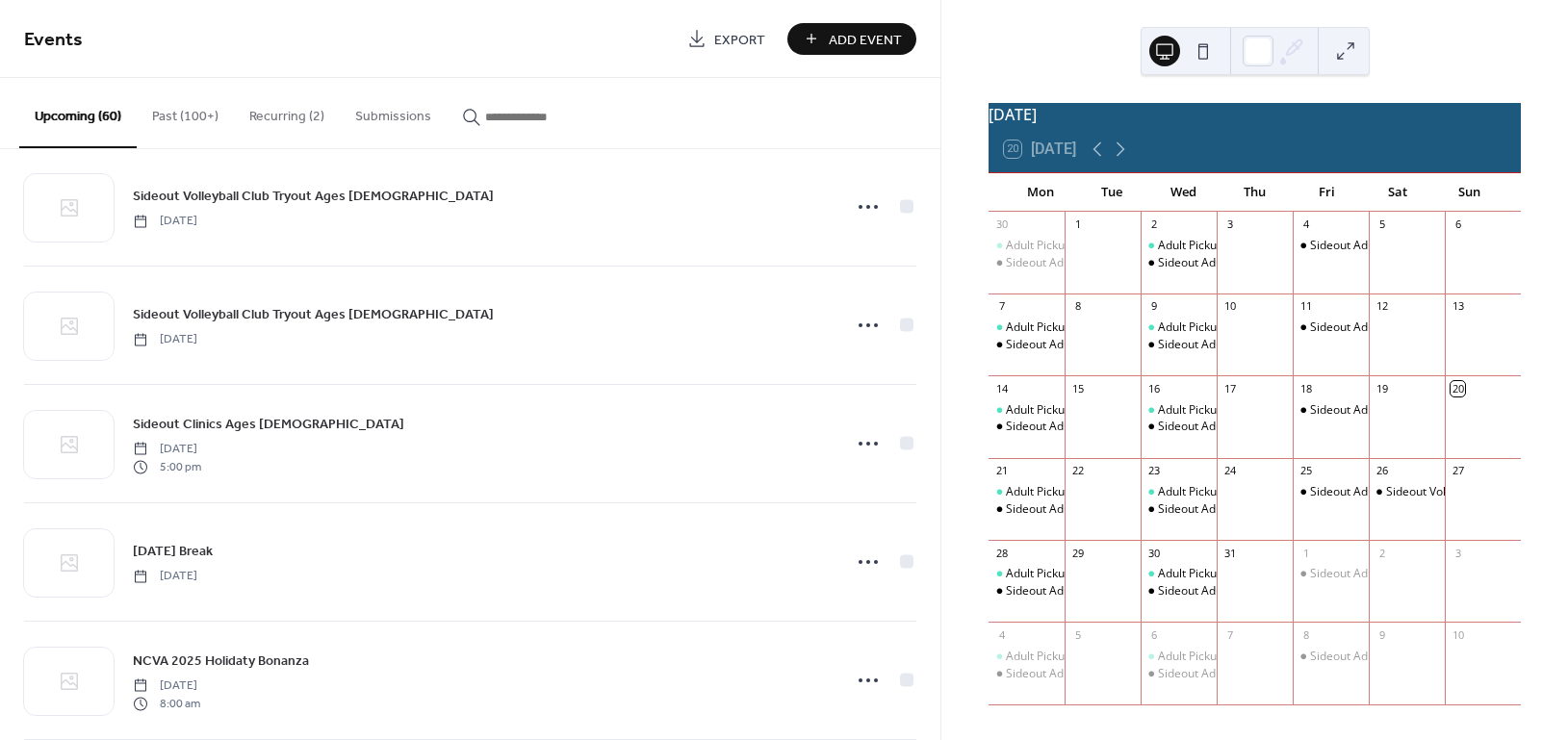 click at bounding box center [543, 116] 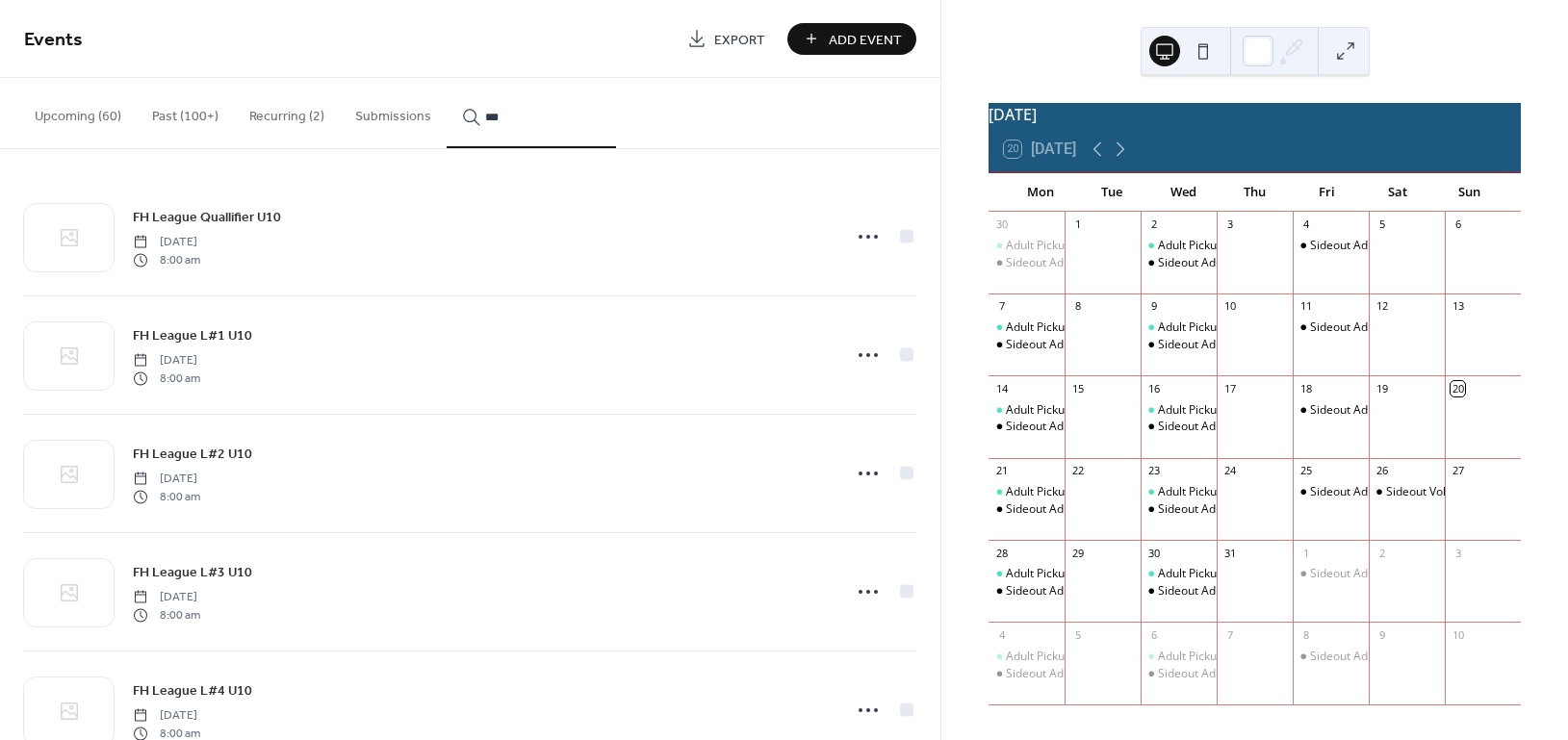 type on "***" 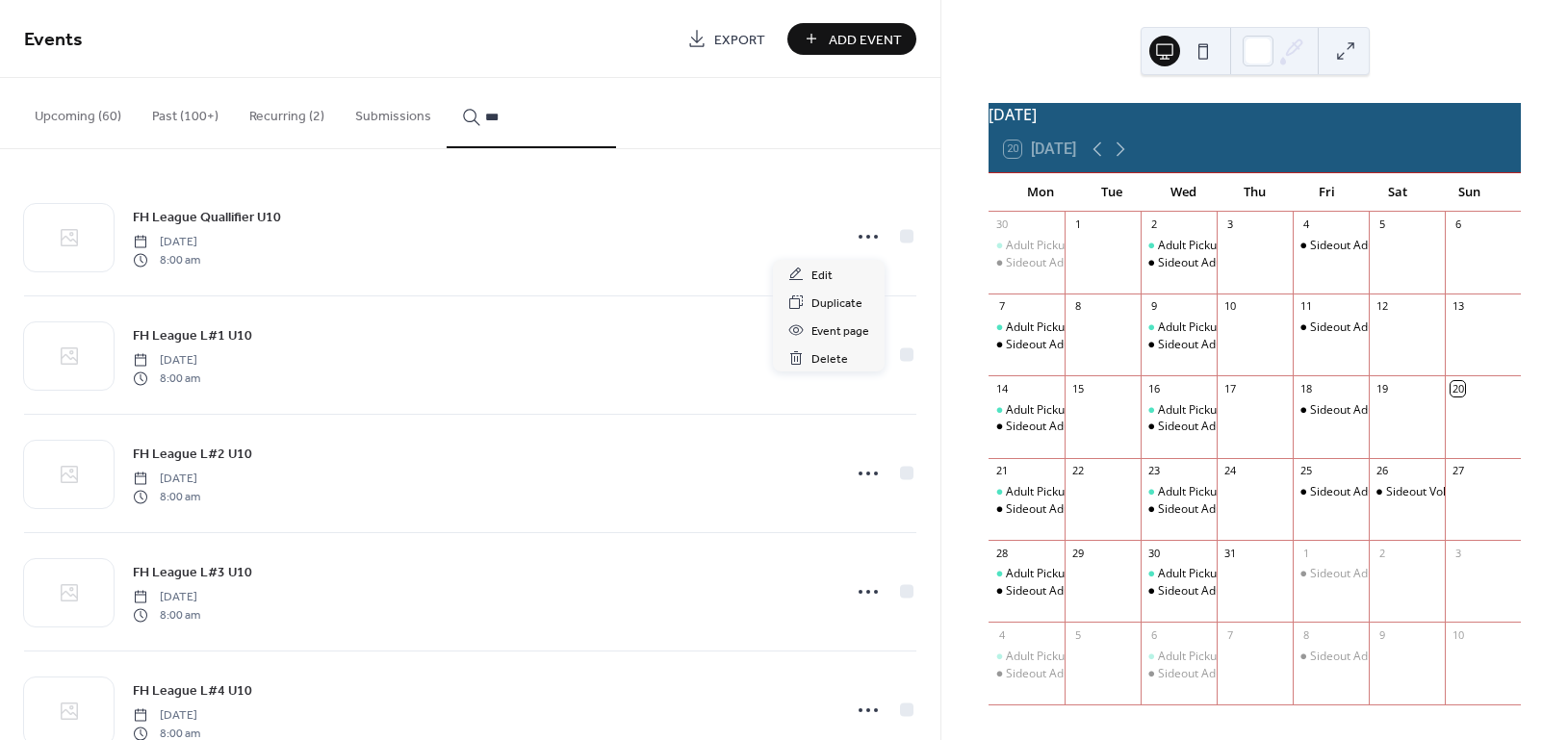 click 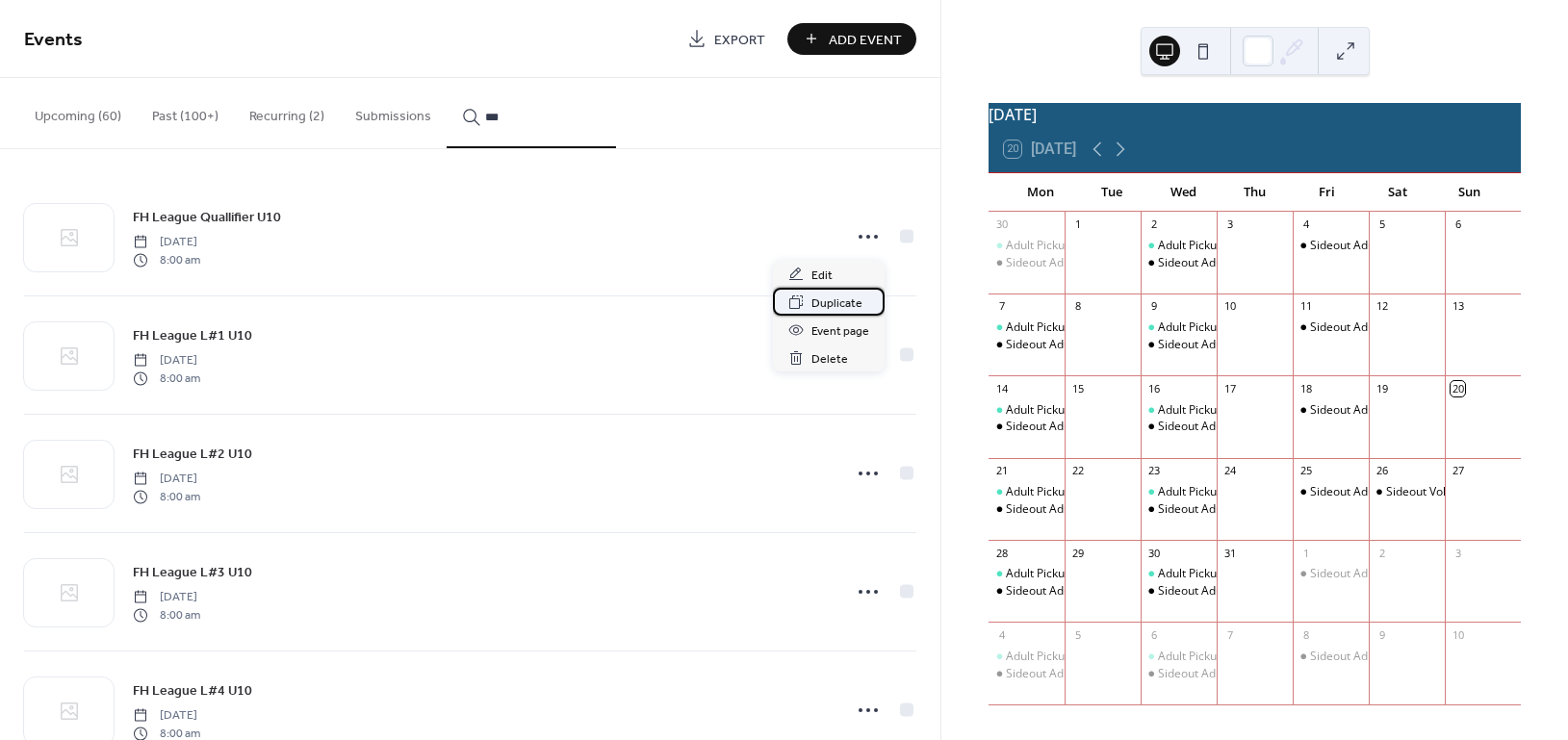 click on "Duplicate" at bounding box center [836, 303] 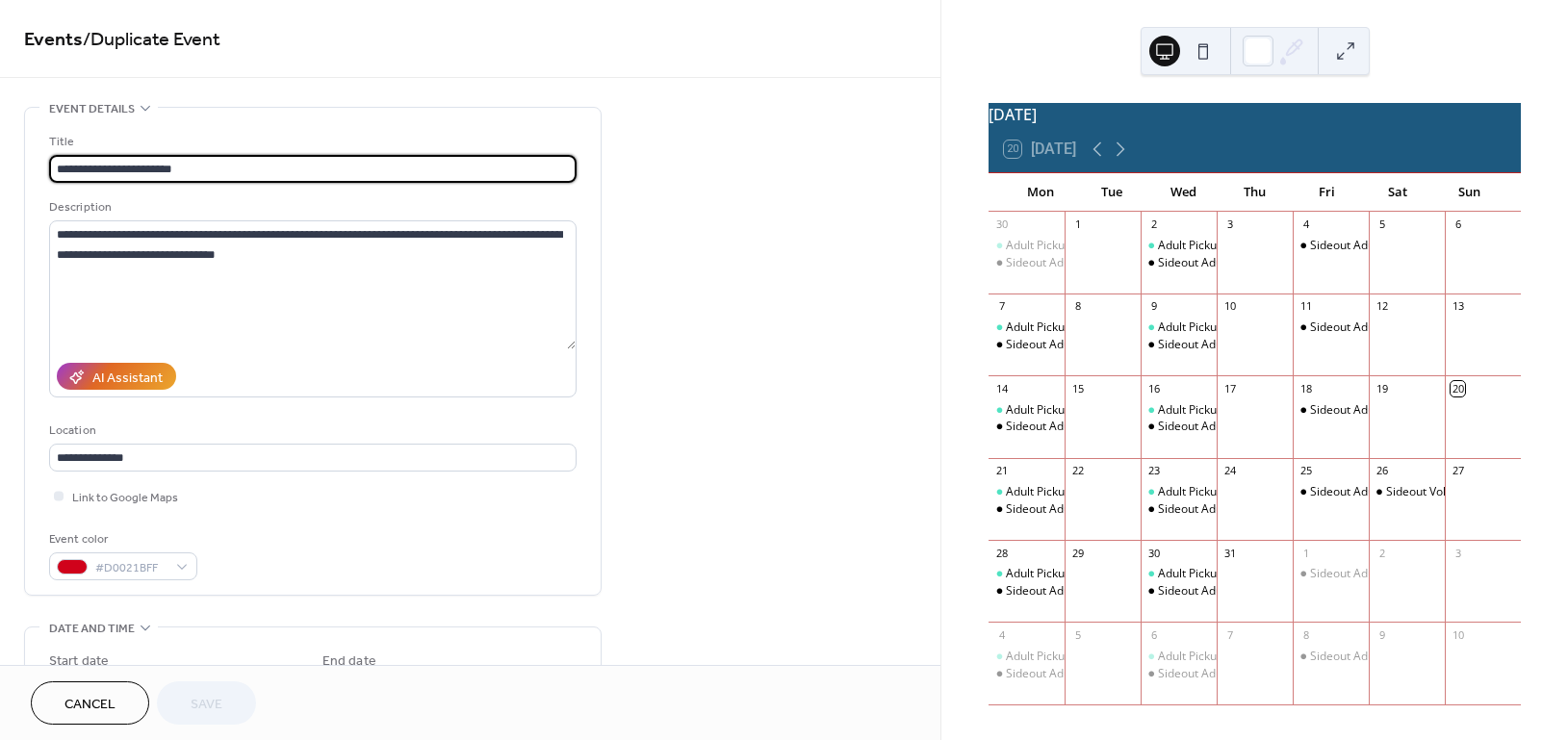drag, startPoint x: 157, startPoint y: 168, endPoint x: 116, endPoint y: 174, distance: 41.436699 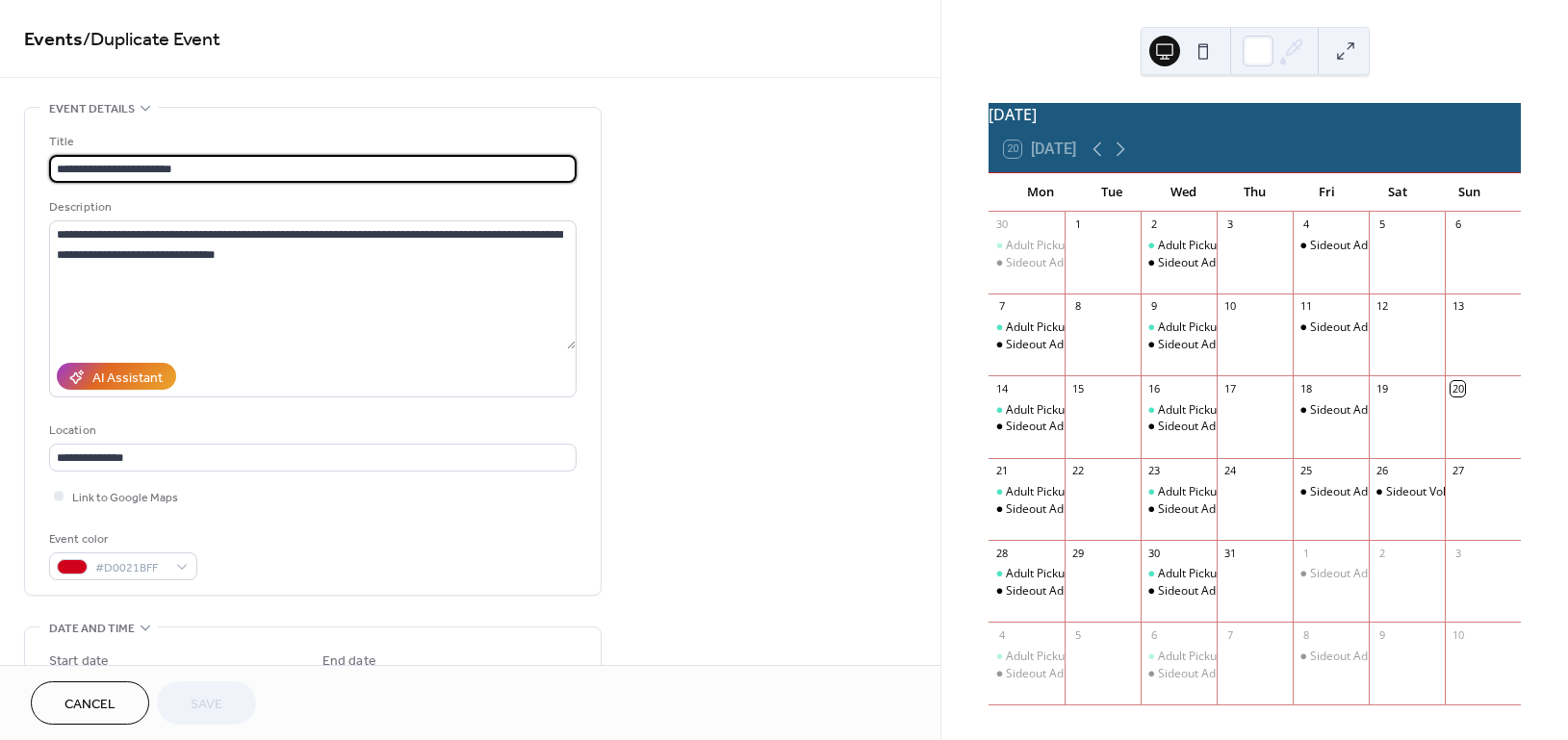 click on "**********" at bounding box center [313, 168] 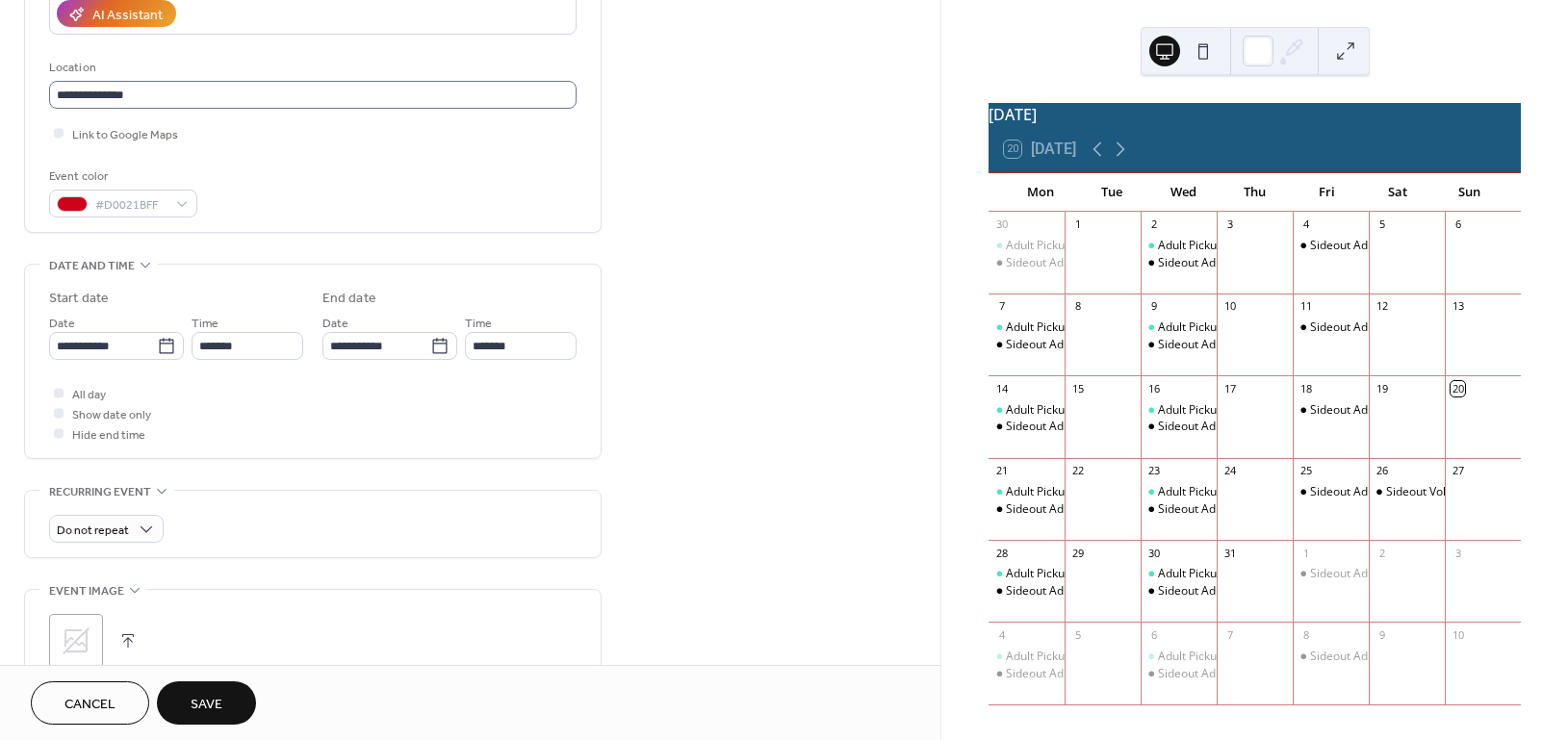 scroll, scrollTop: 385, scrollLeft: 0, axis: vertical 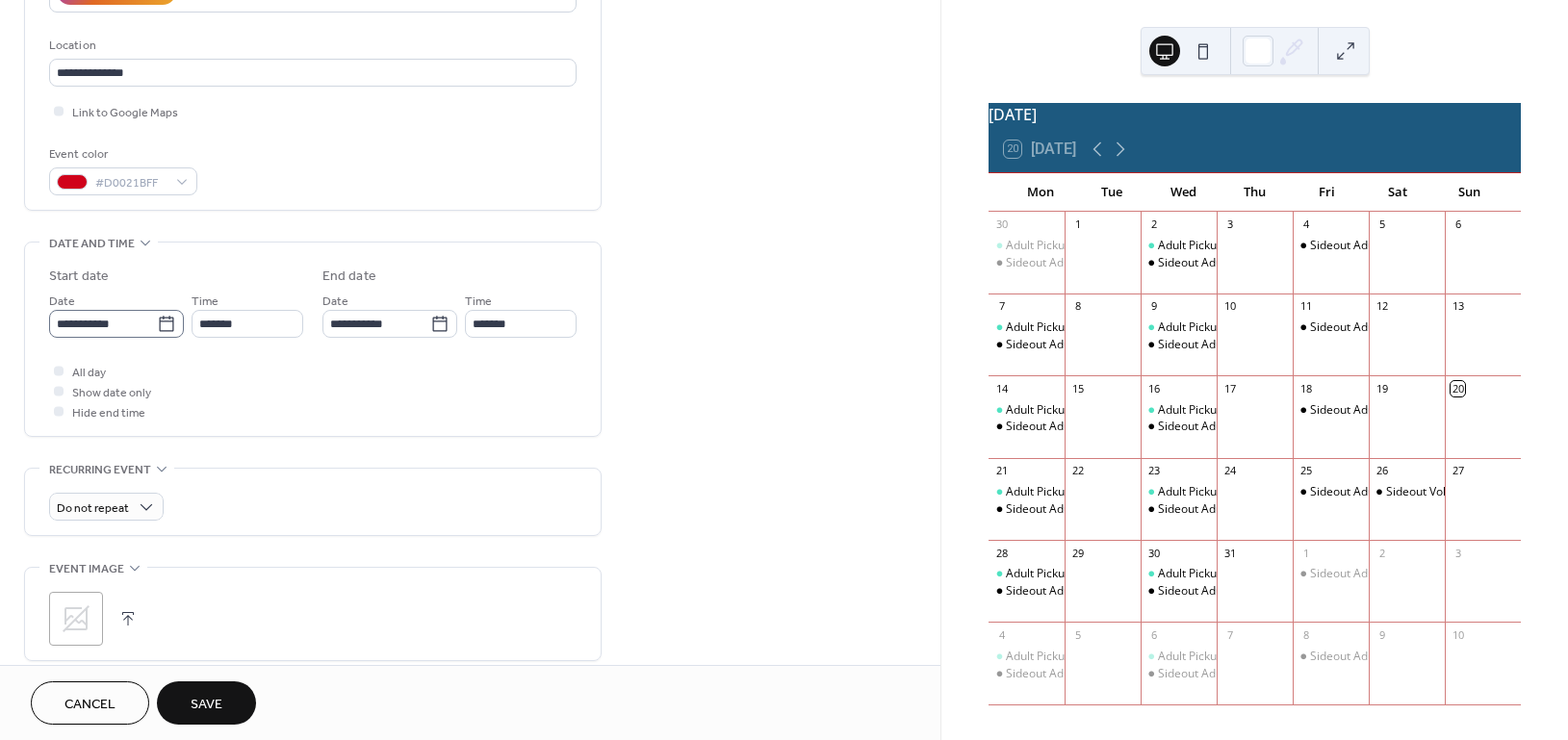type on "**********" 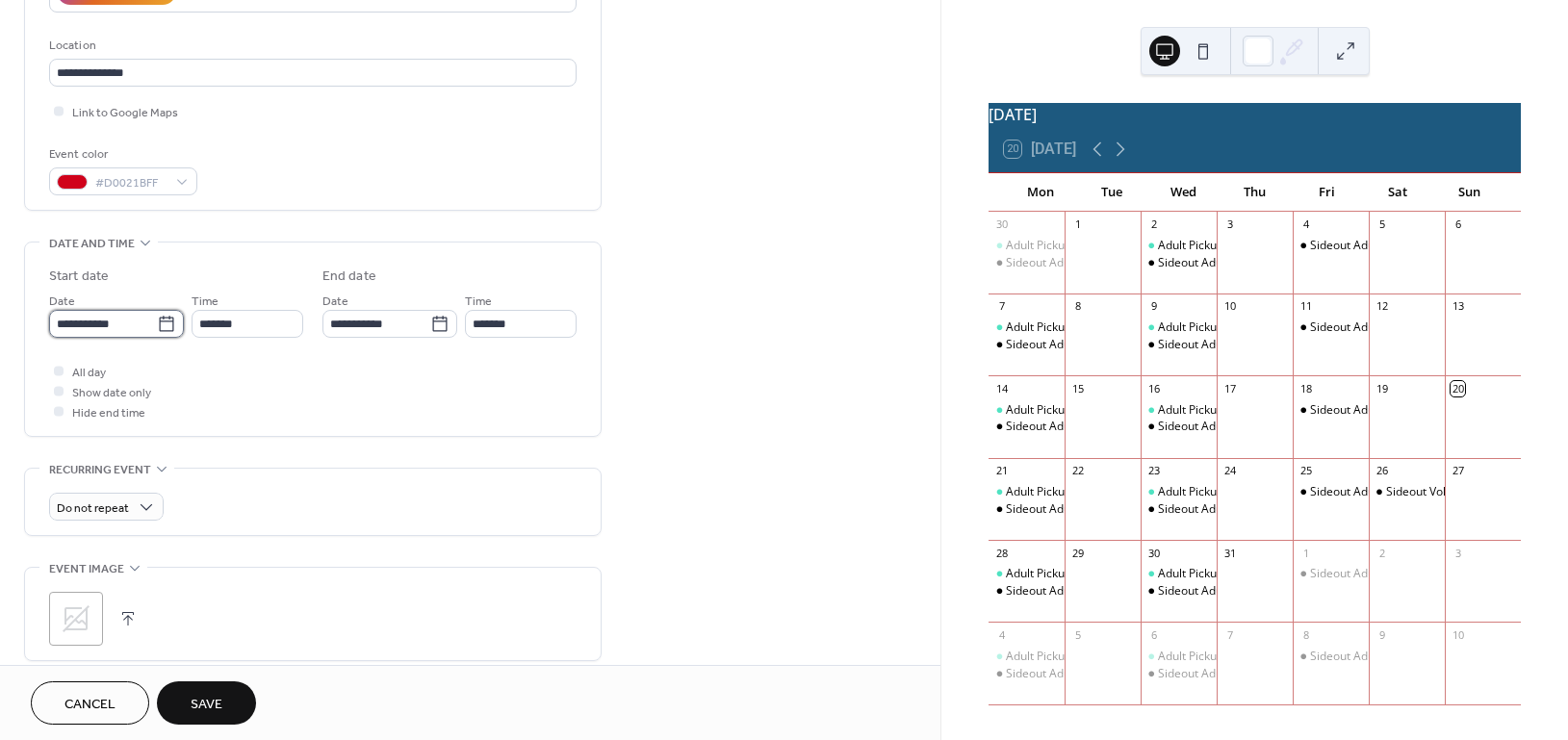click on "**********" at bounding box center (103, 323) 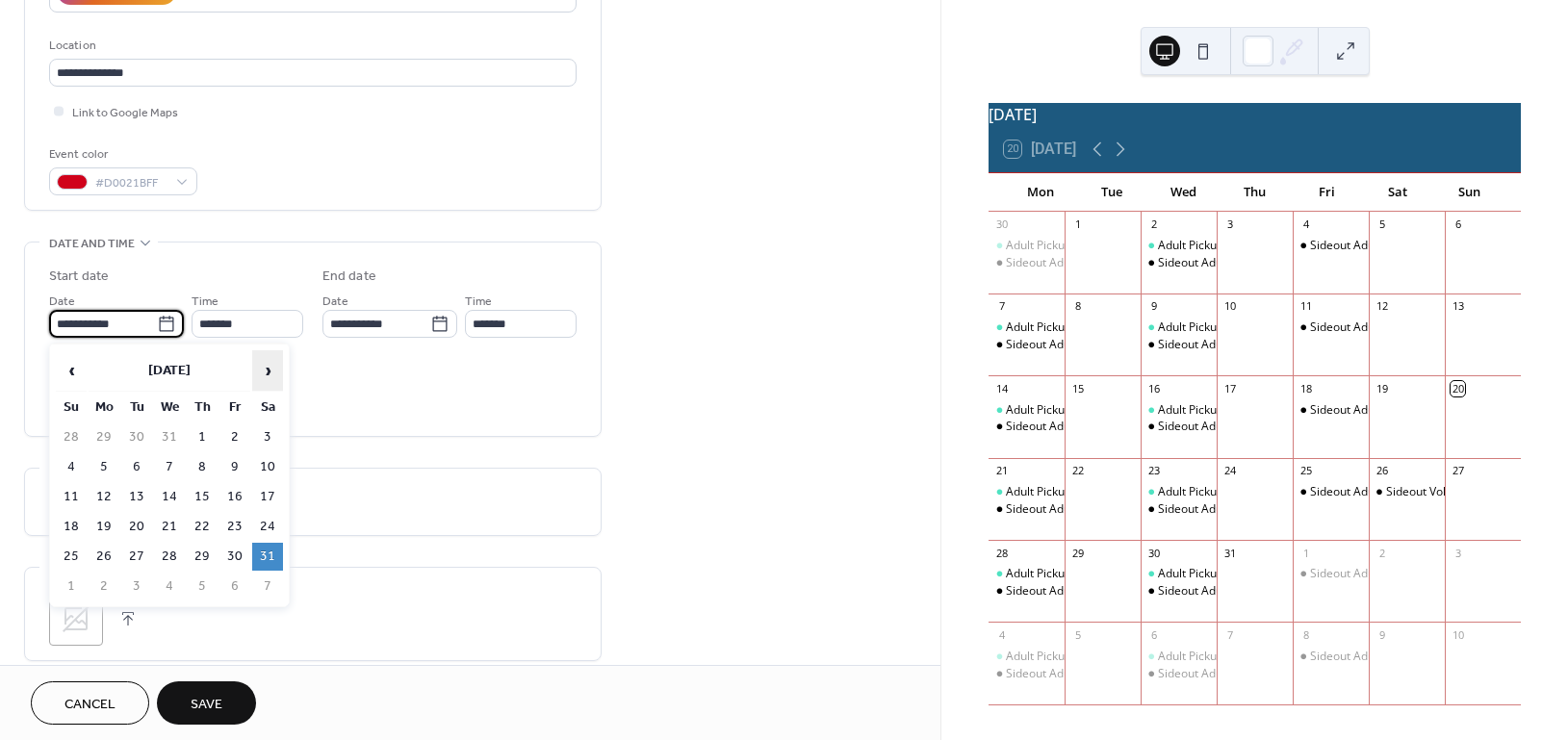 click on "›" at bounding box center (268, 370) 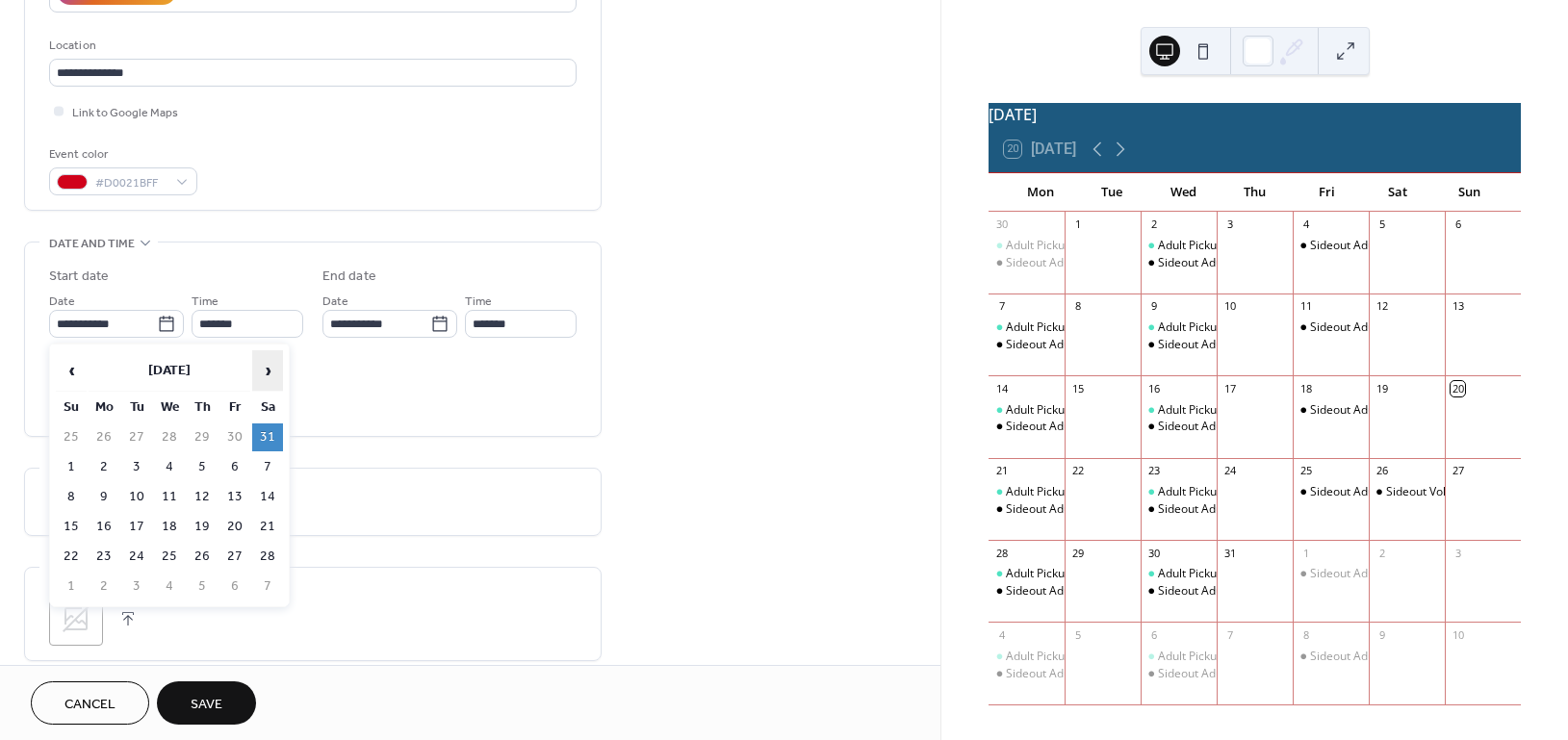 click on "›" at bounding box center [268, 370] 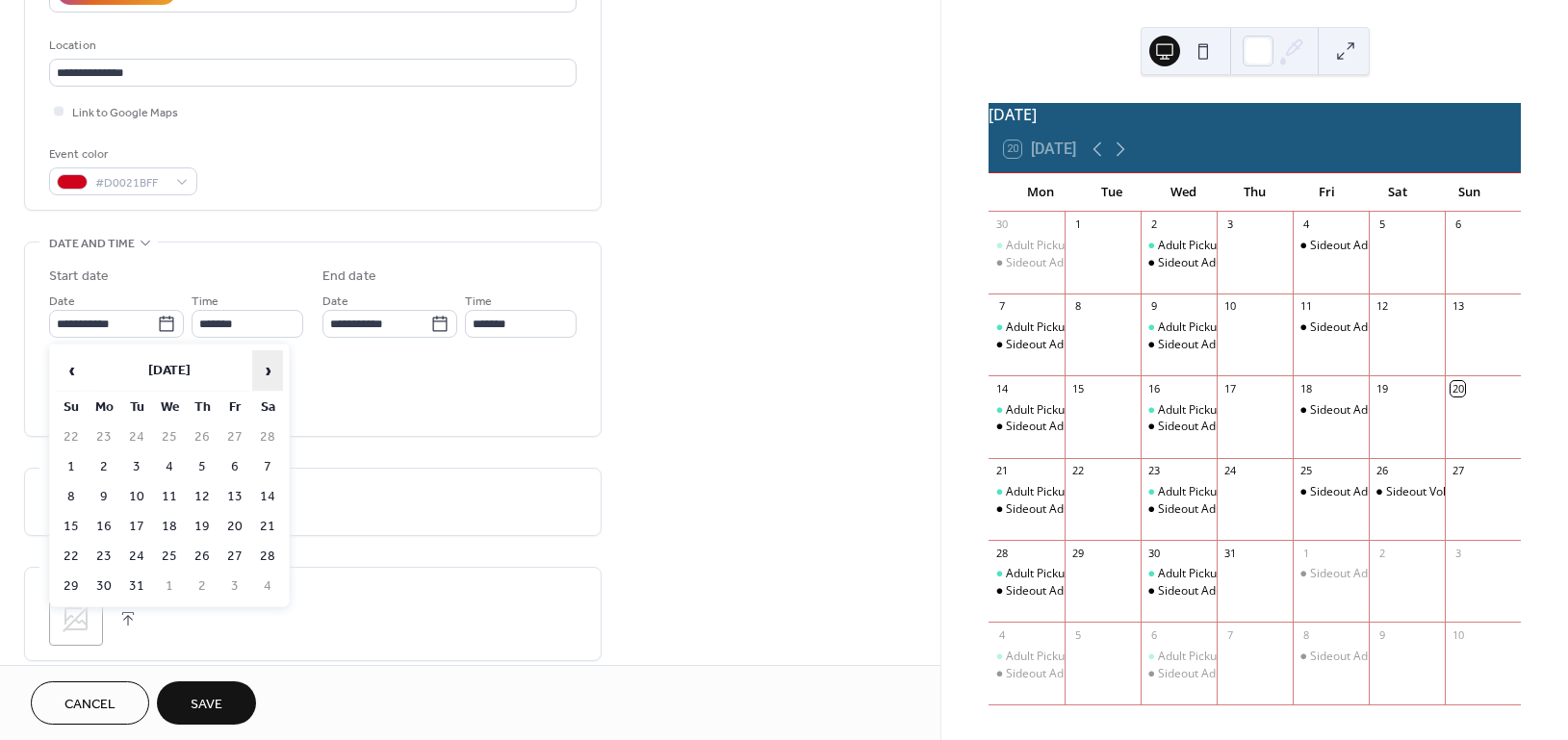 click on "›" at bounding box center [268, 370] 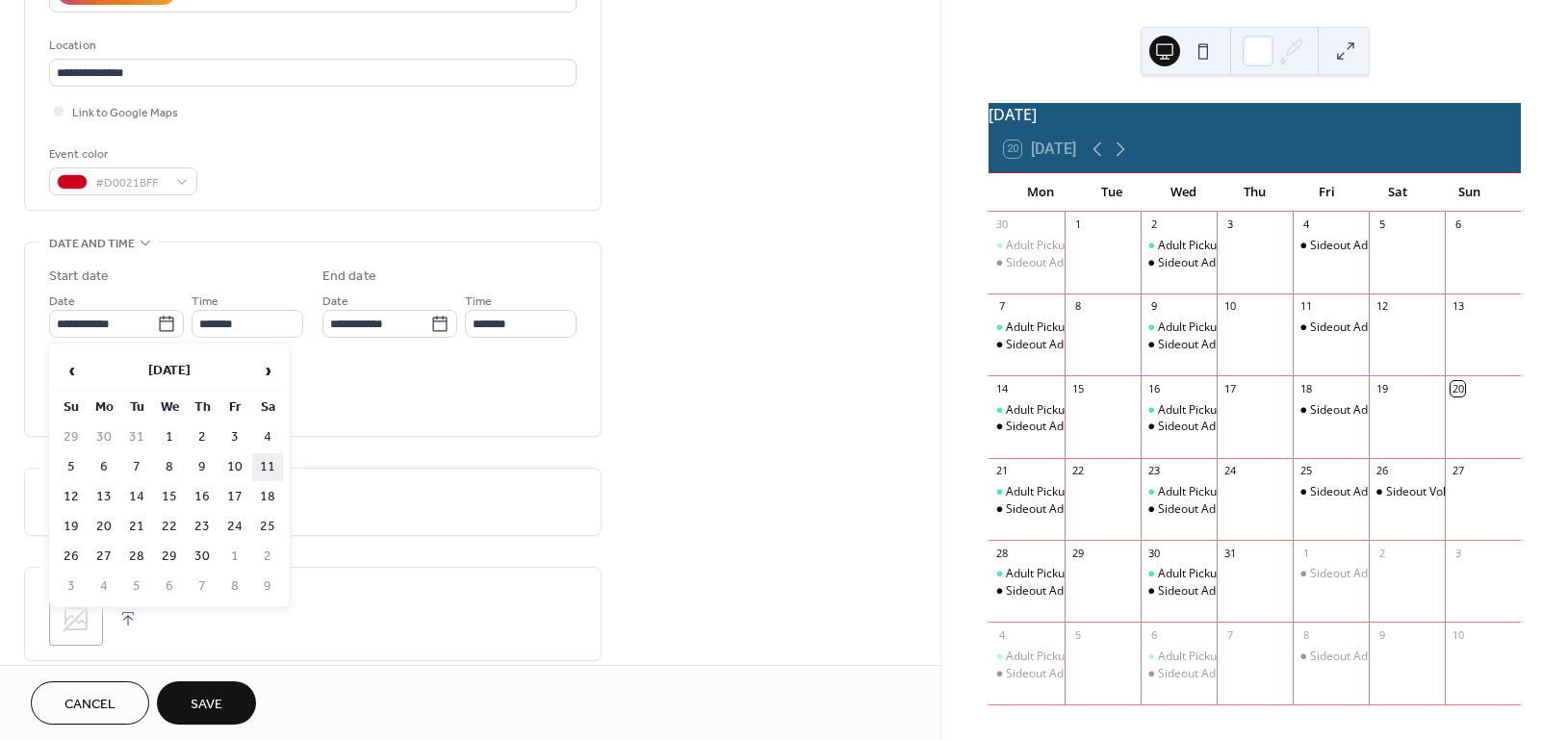 click on "11" at bounding box center (268, 467) 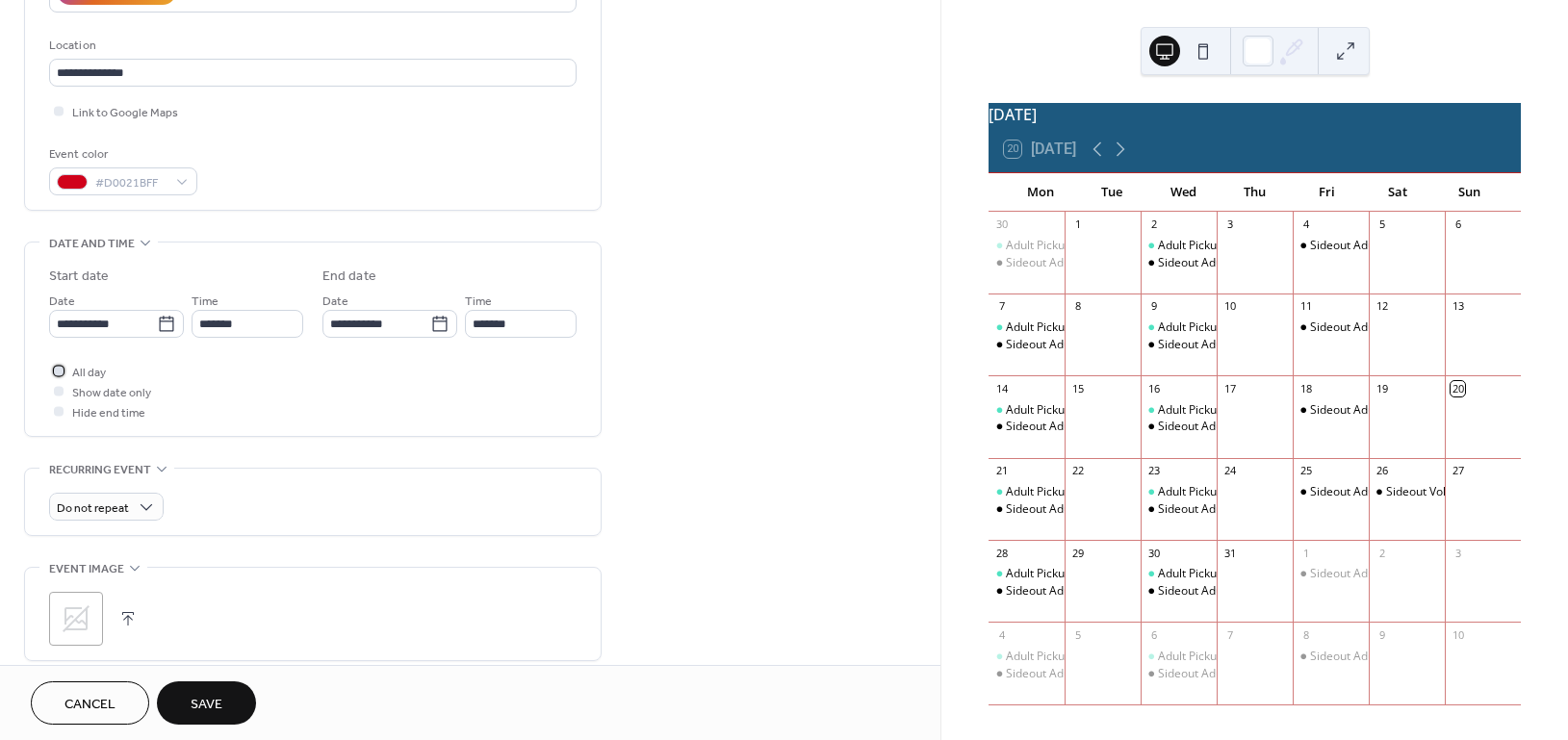 click at bounding box center (59, 370) 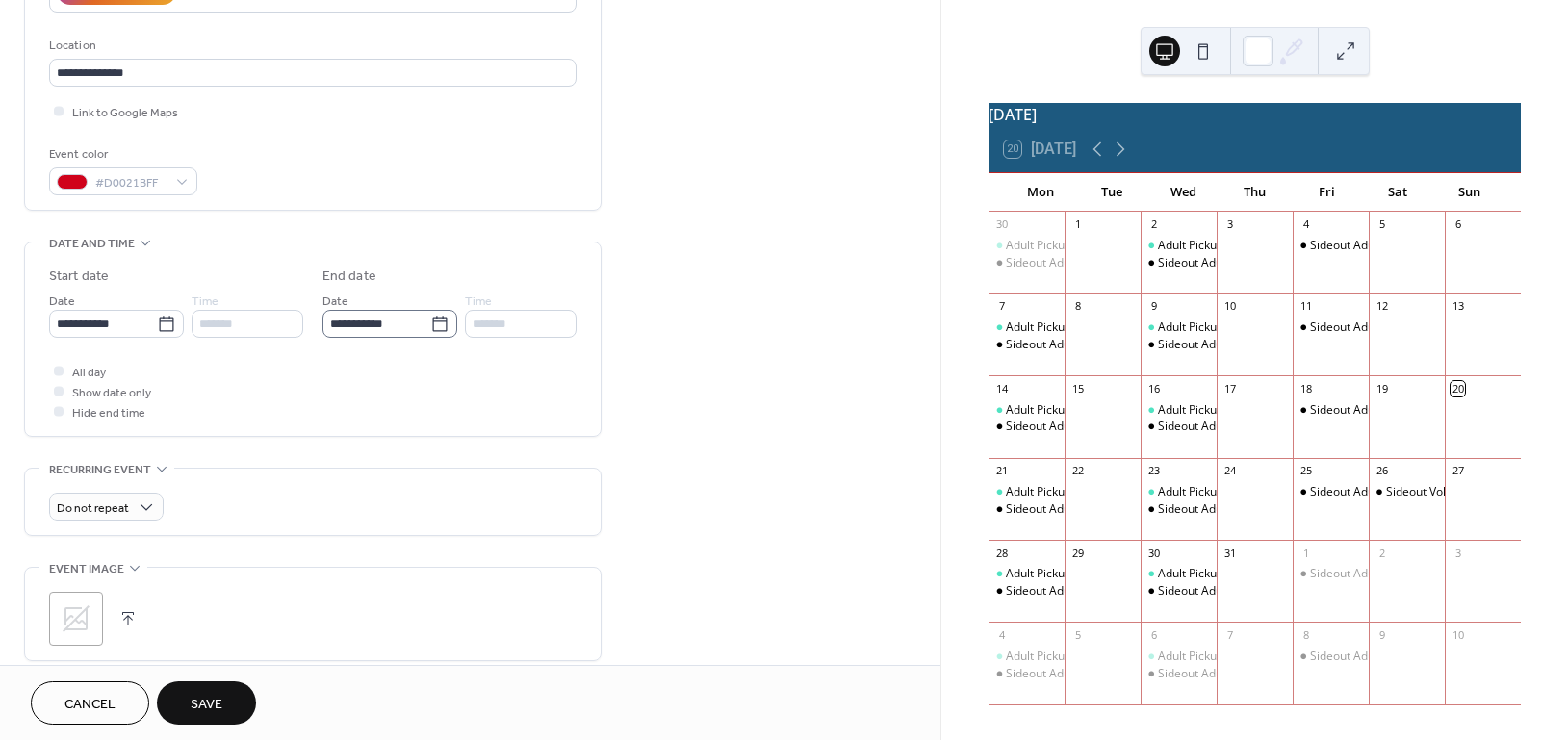 click 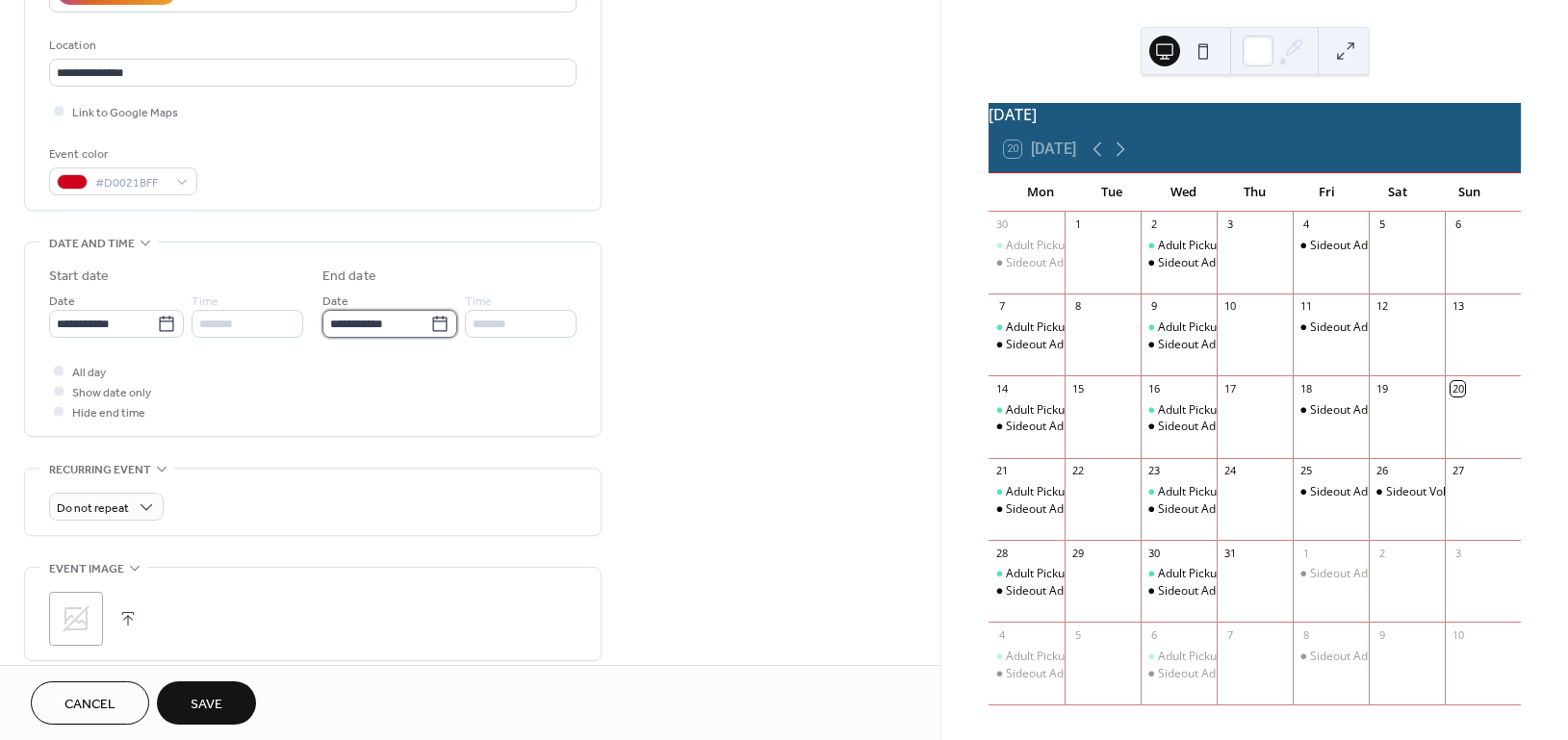 click on "**********" at bounding box center (376, 323) 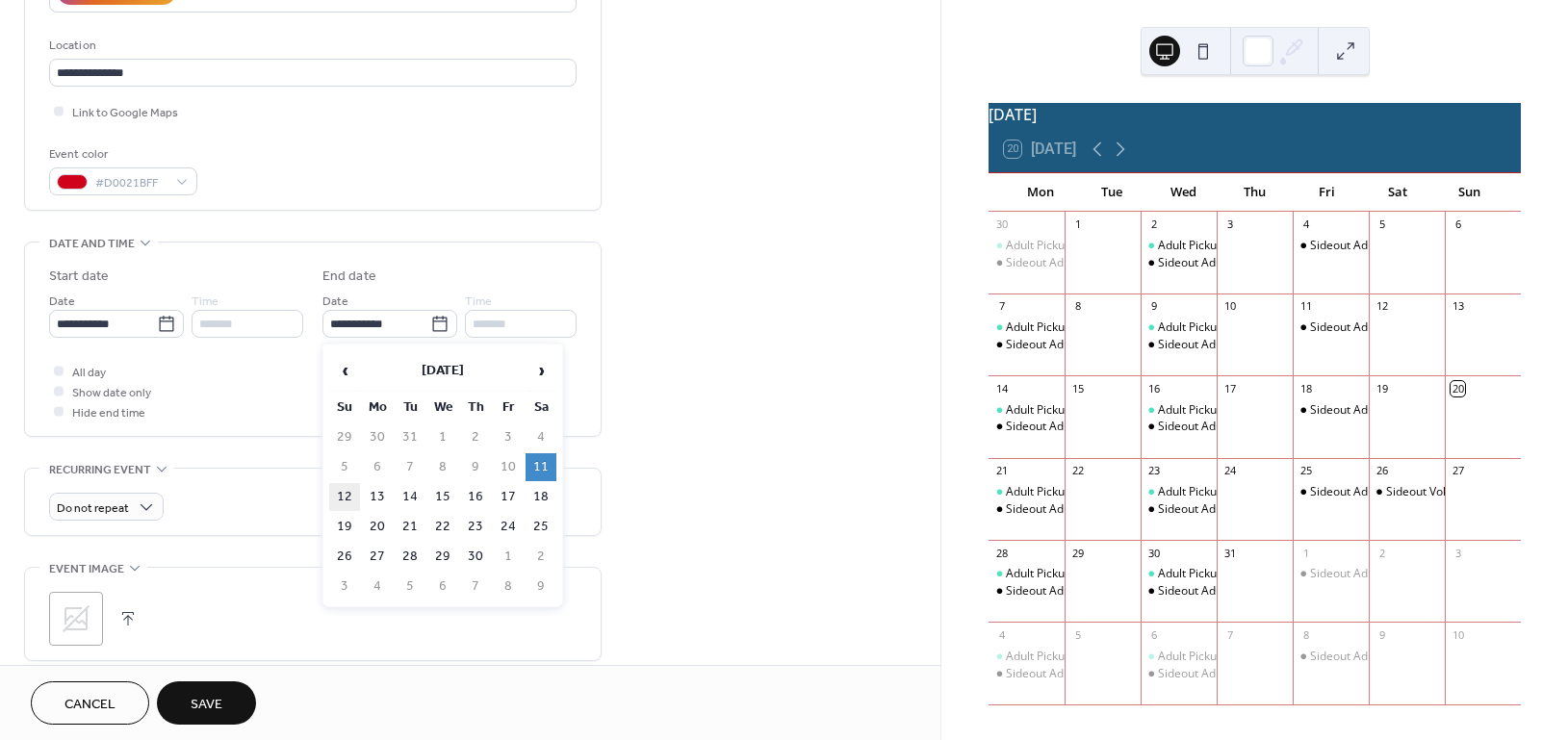 click on "12" at bounding box center (345, 497) 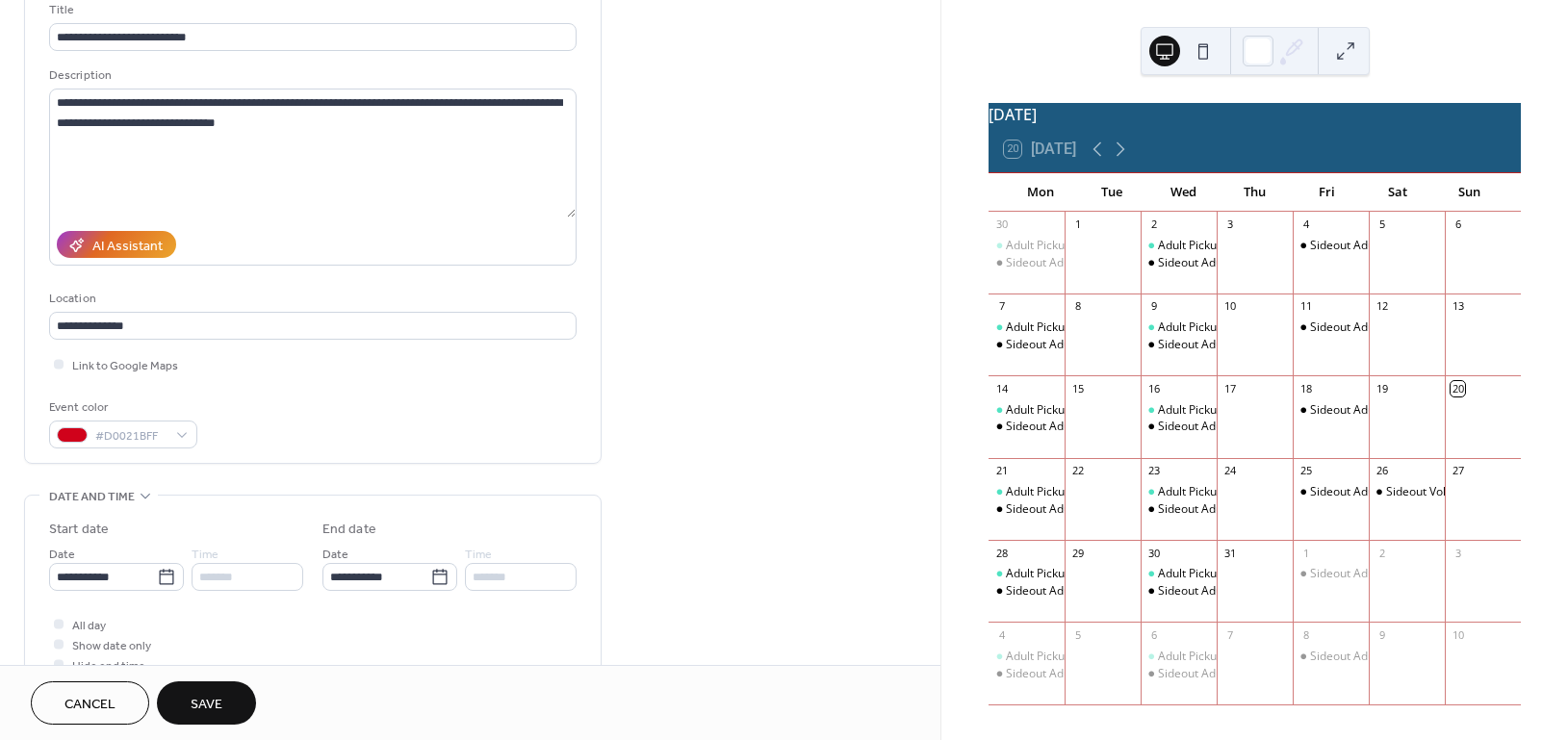 scroll, scrollTop: 0, scrollLeft: 0, axis: both 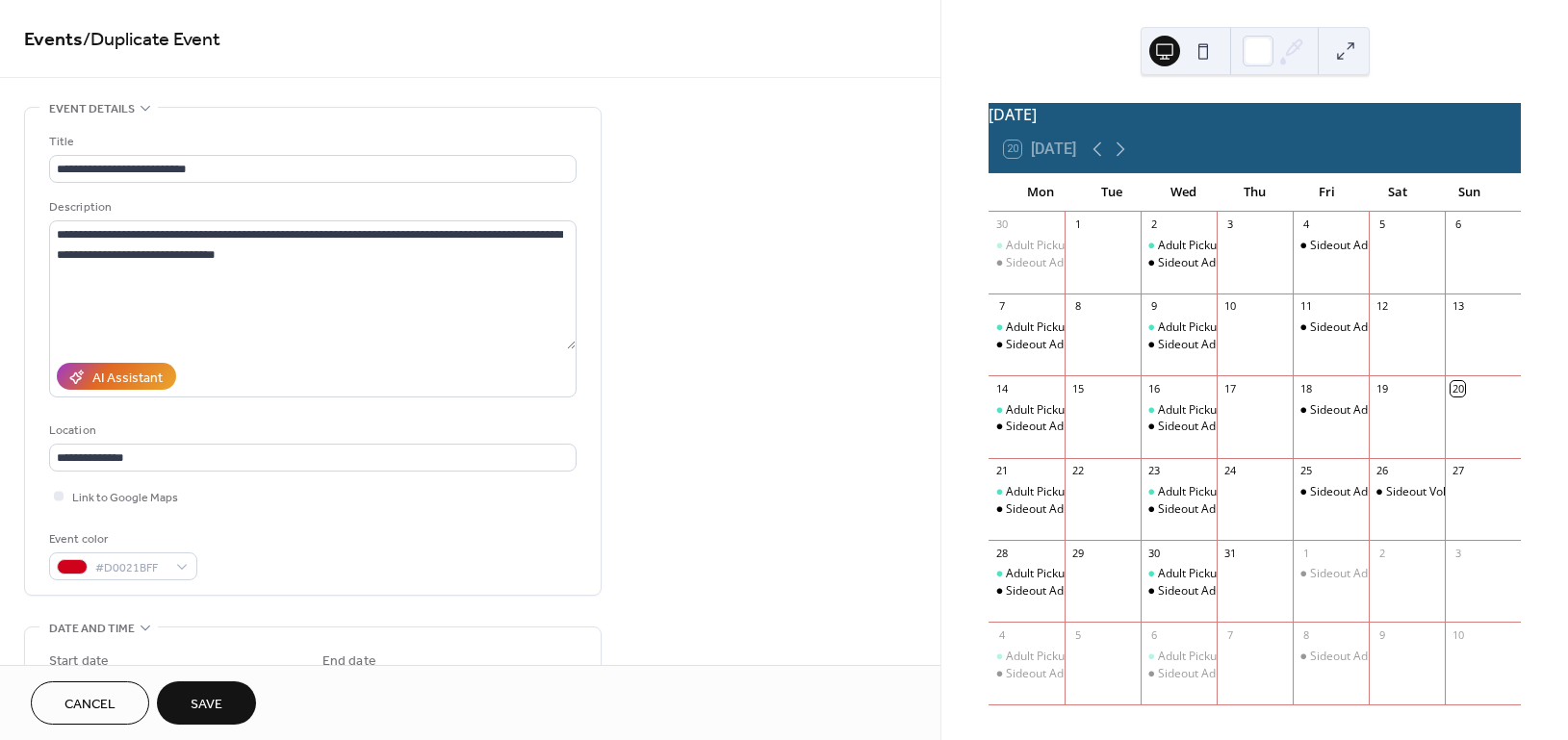 click on "Save" at bounding box center [206, 704] 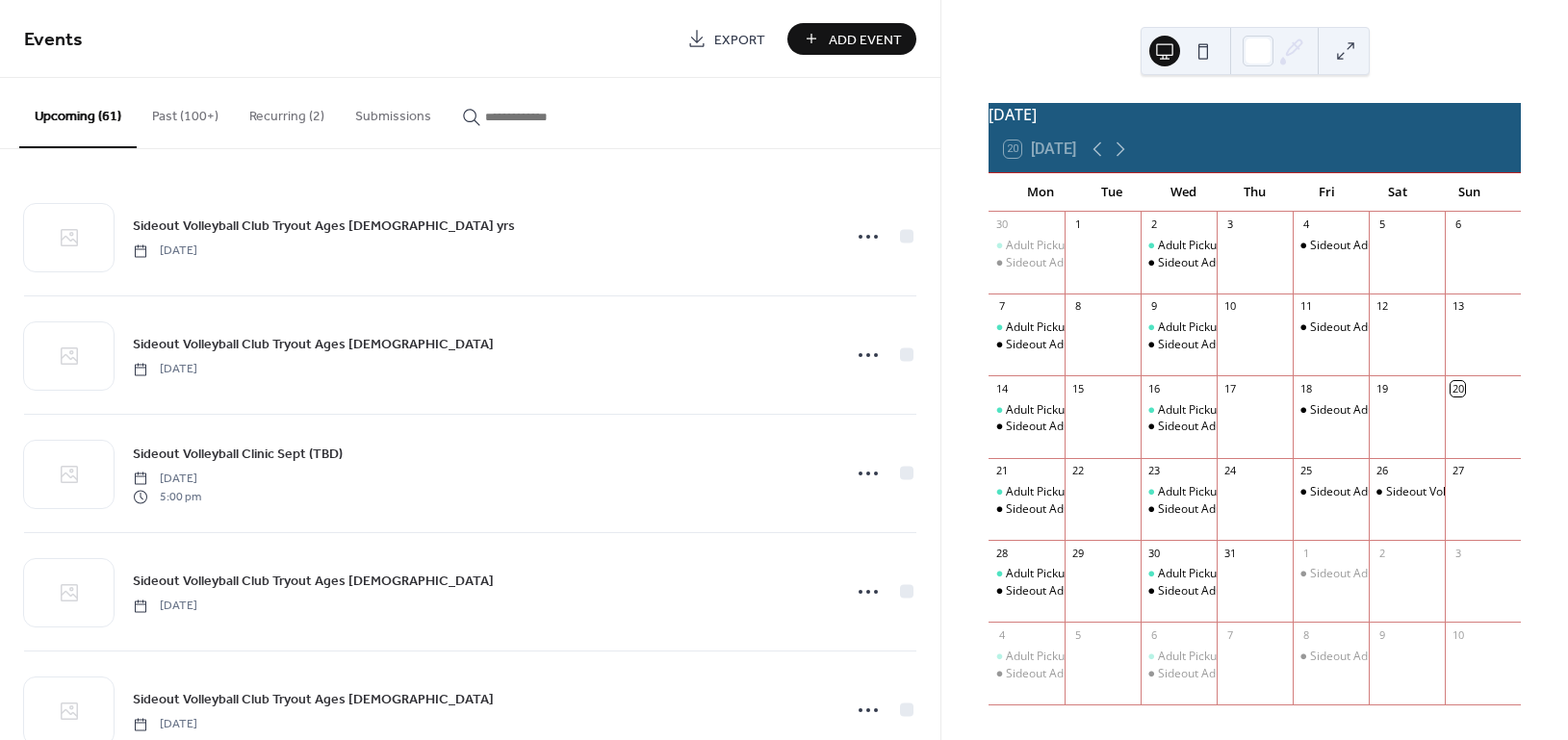 click at bounding box center (543, 116) 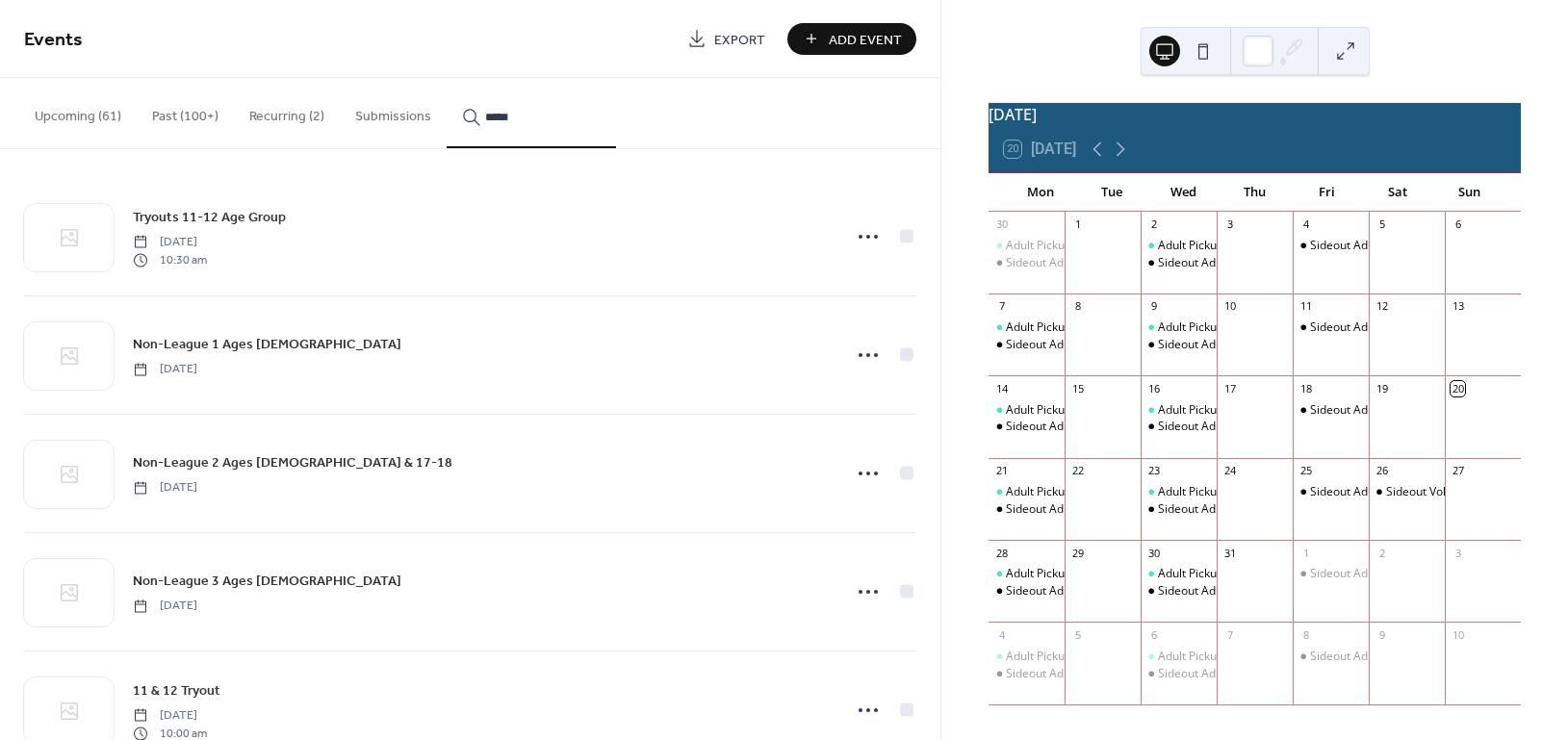 drag, startPoint x: 940, startPoint y: 197, endPoint x: 935, endPoint y: 228, distance: 31.40064 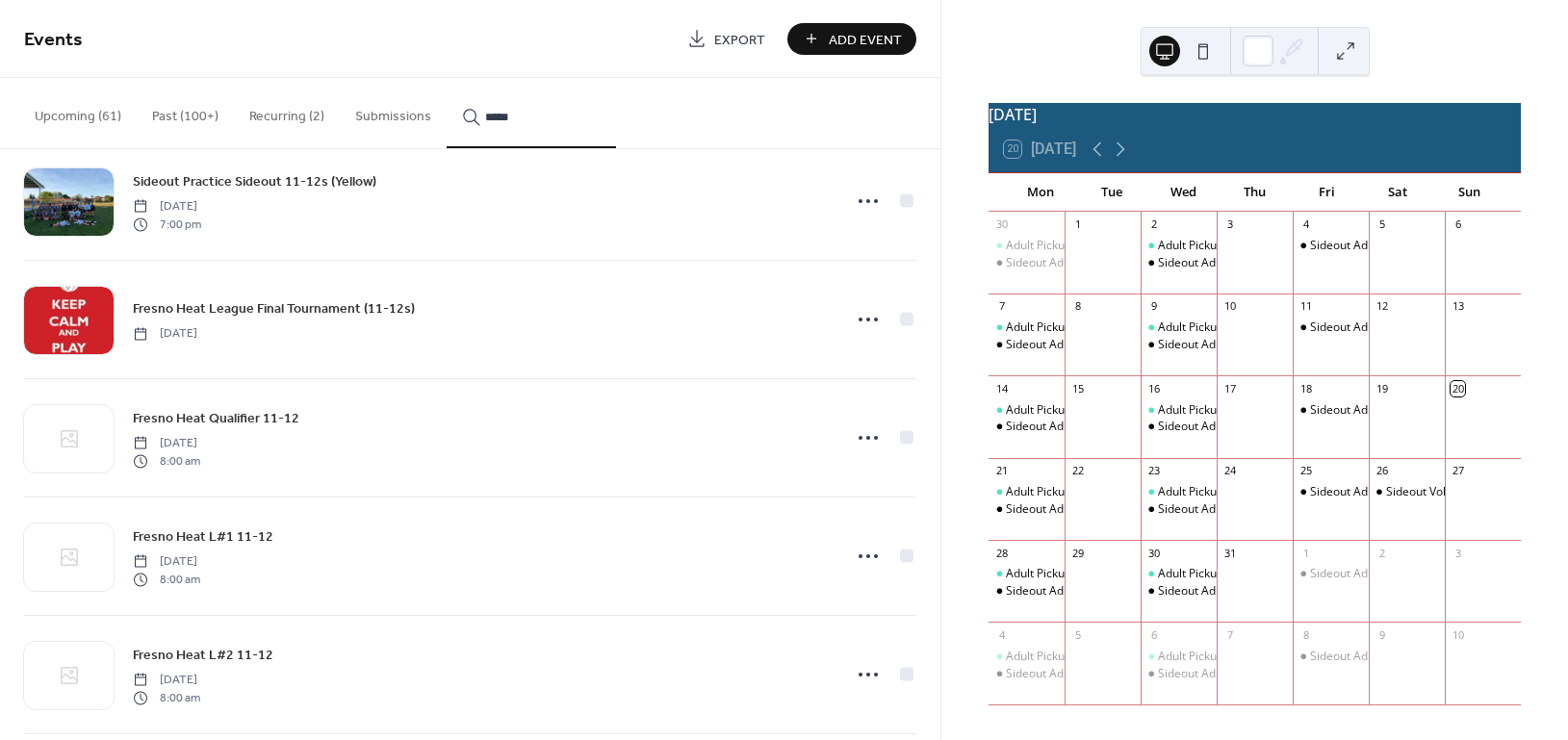 scroll, scrollTop: 4212, scrollLeft: 0, axis: vertical 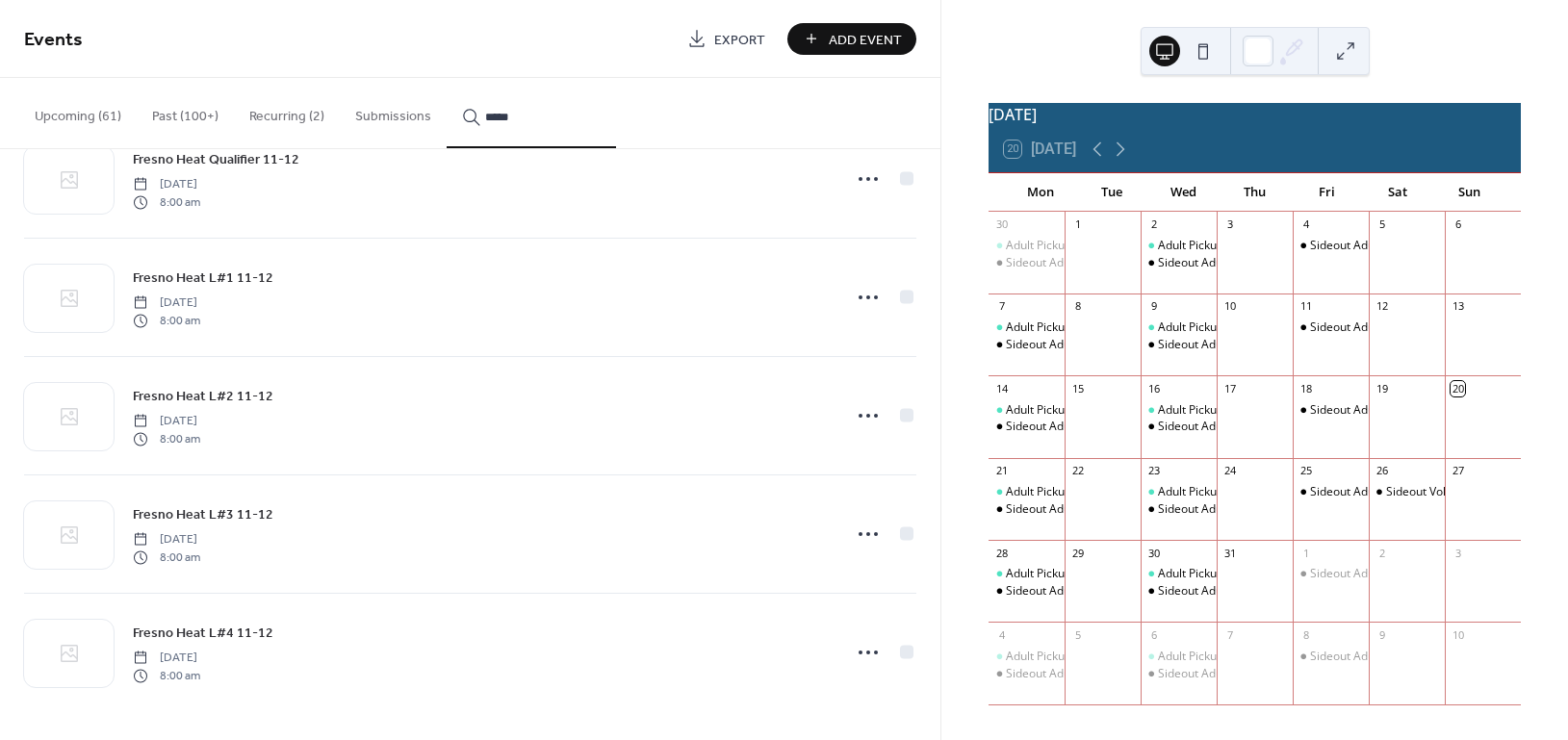 click 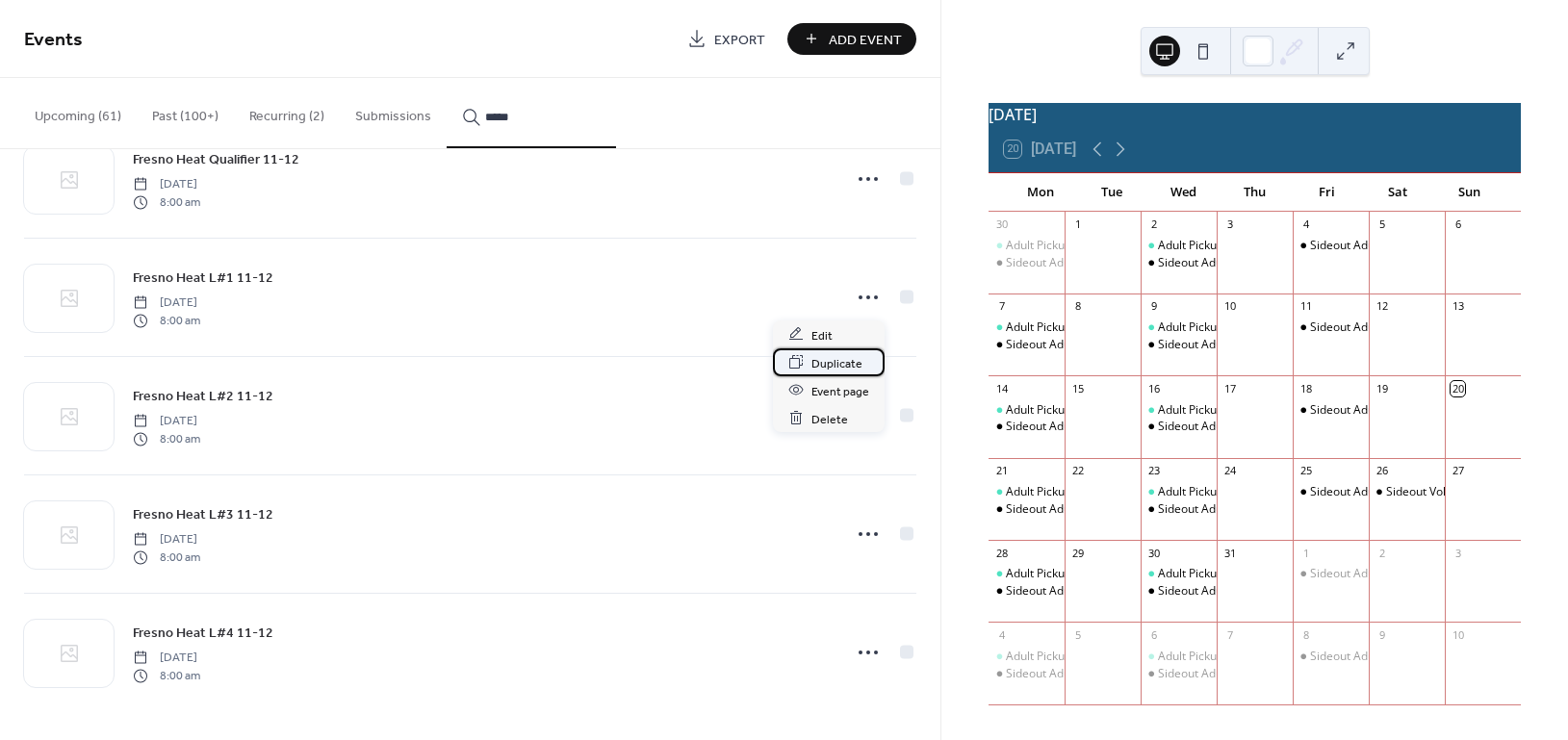 click on "Duplicate" at bounding box center [836, 363] 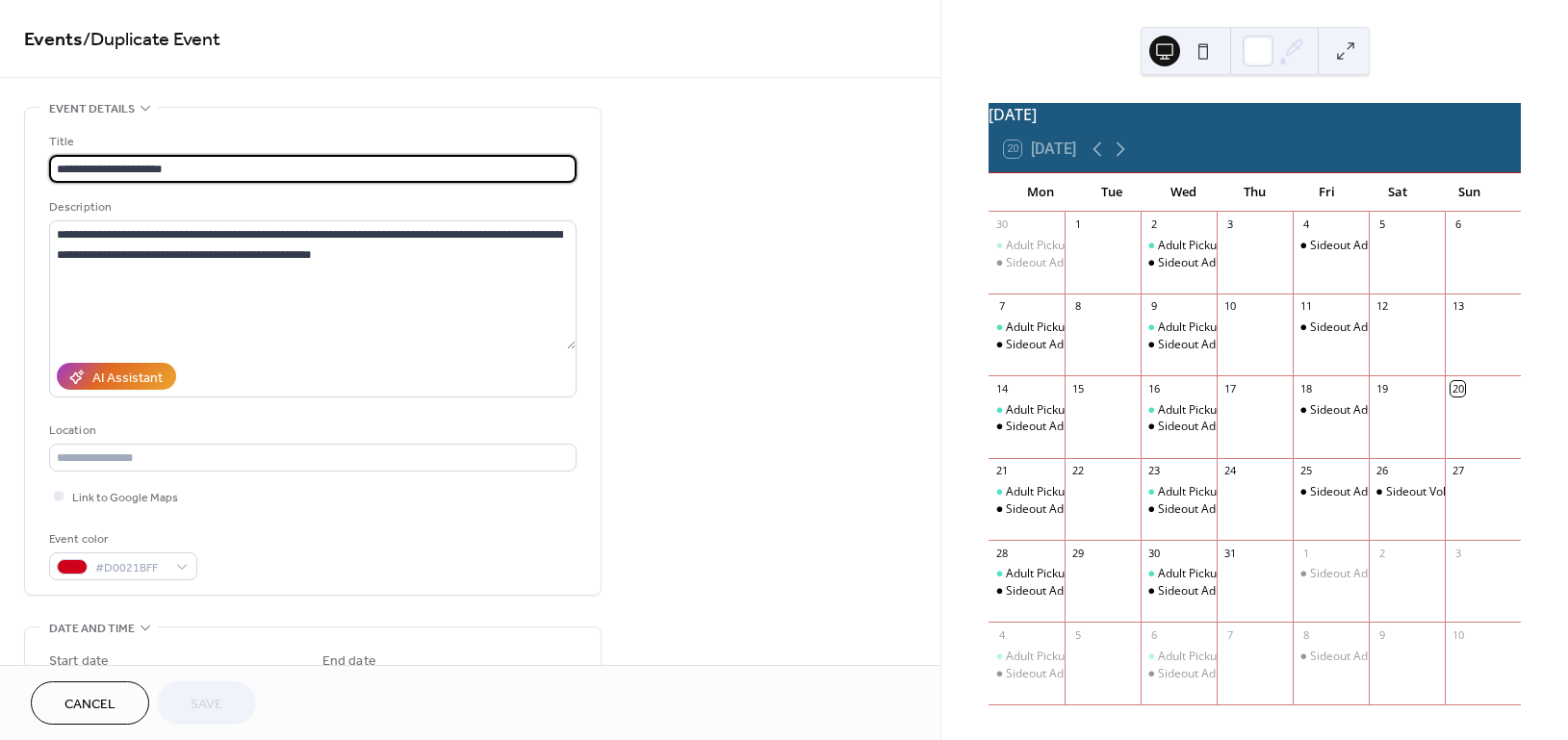 drag, startPoint x: 120, startPoint y: 163, endPoint x: 133, endPoint y: 163, distance: 13 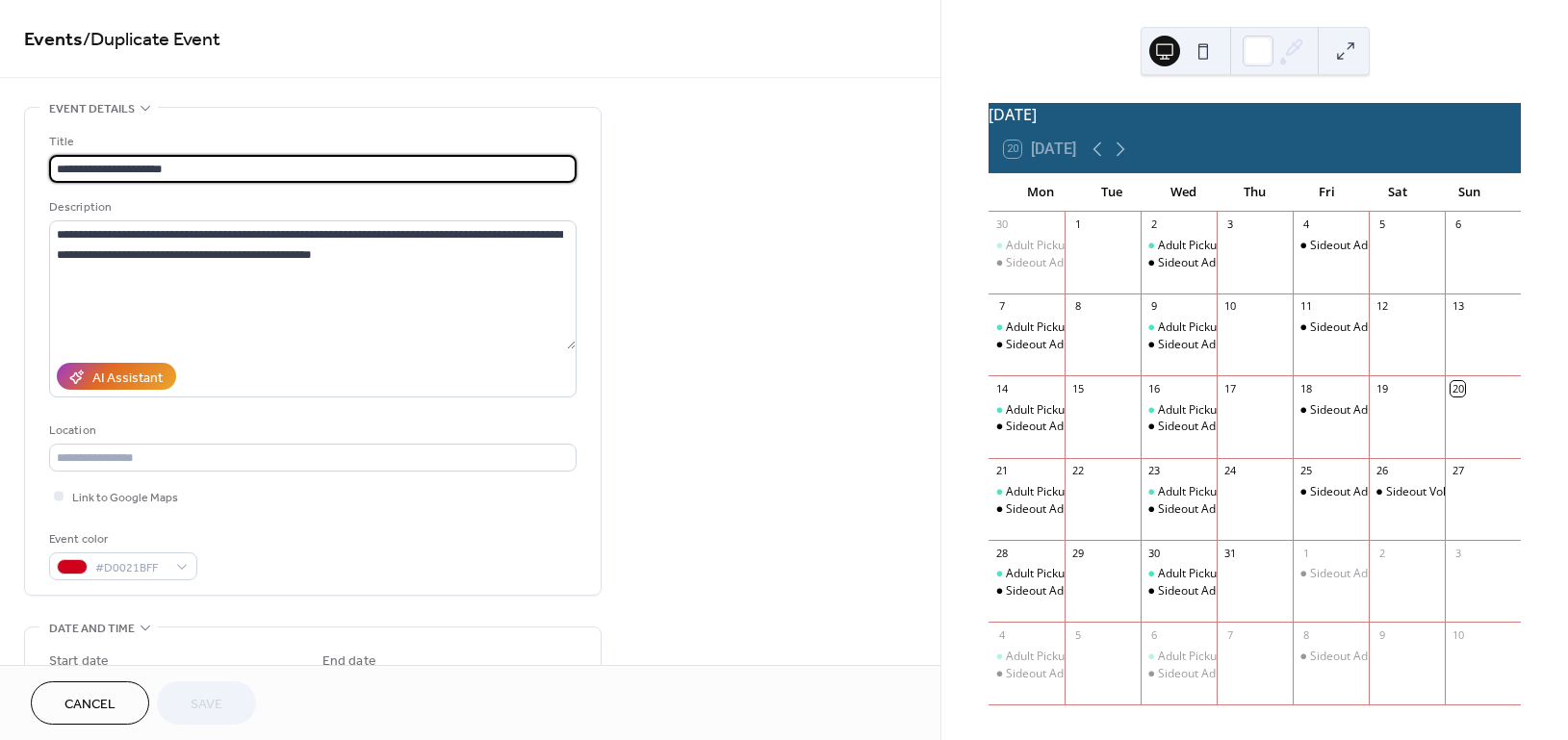 click on "**********" at bounding box center (313, 168) 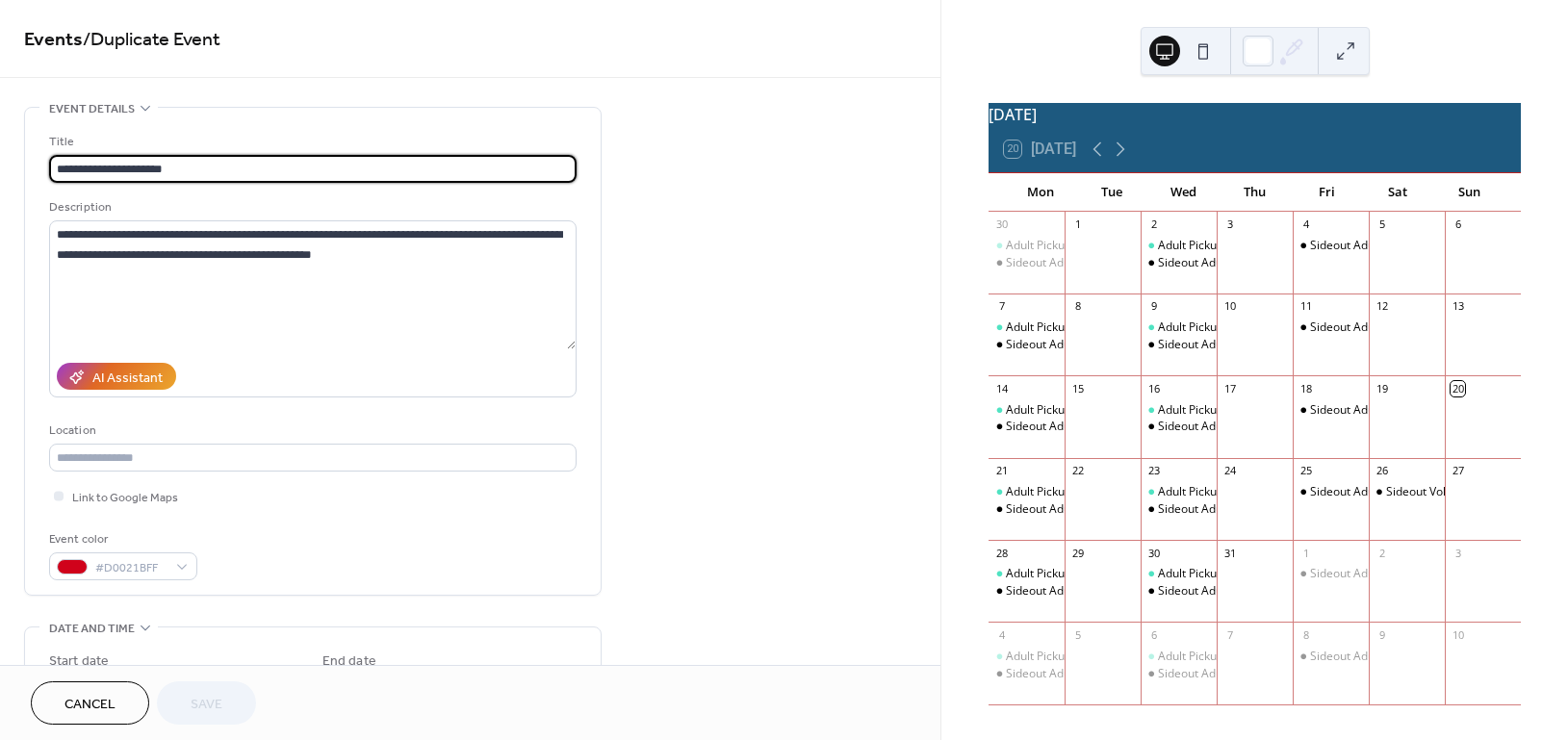 drag, startPoint x: 141, startPoint y: 166, endPoint x: 123, endPoint y: 170, distance: 18.439089 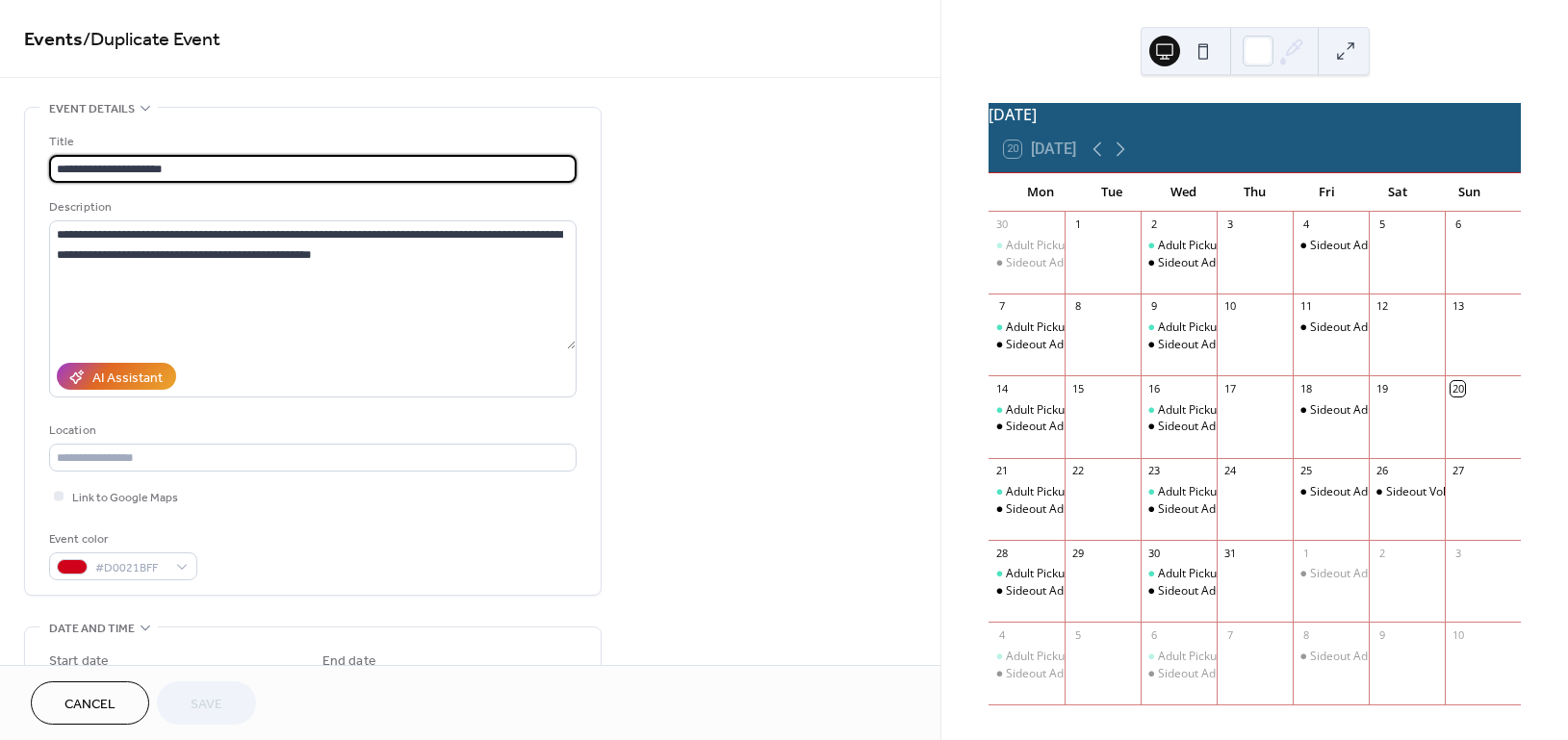 click on "**********" at bounding box center [313, 168] 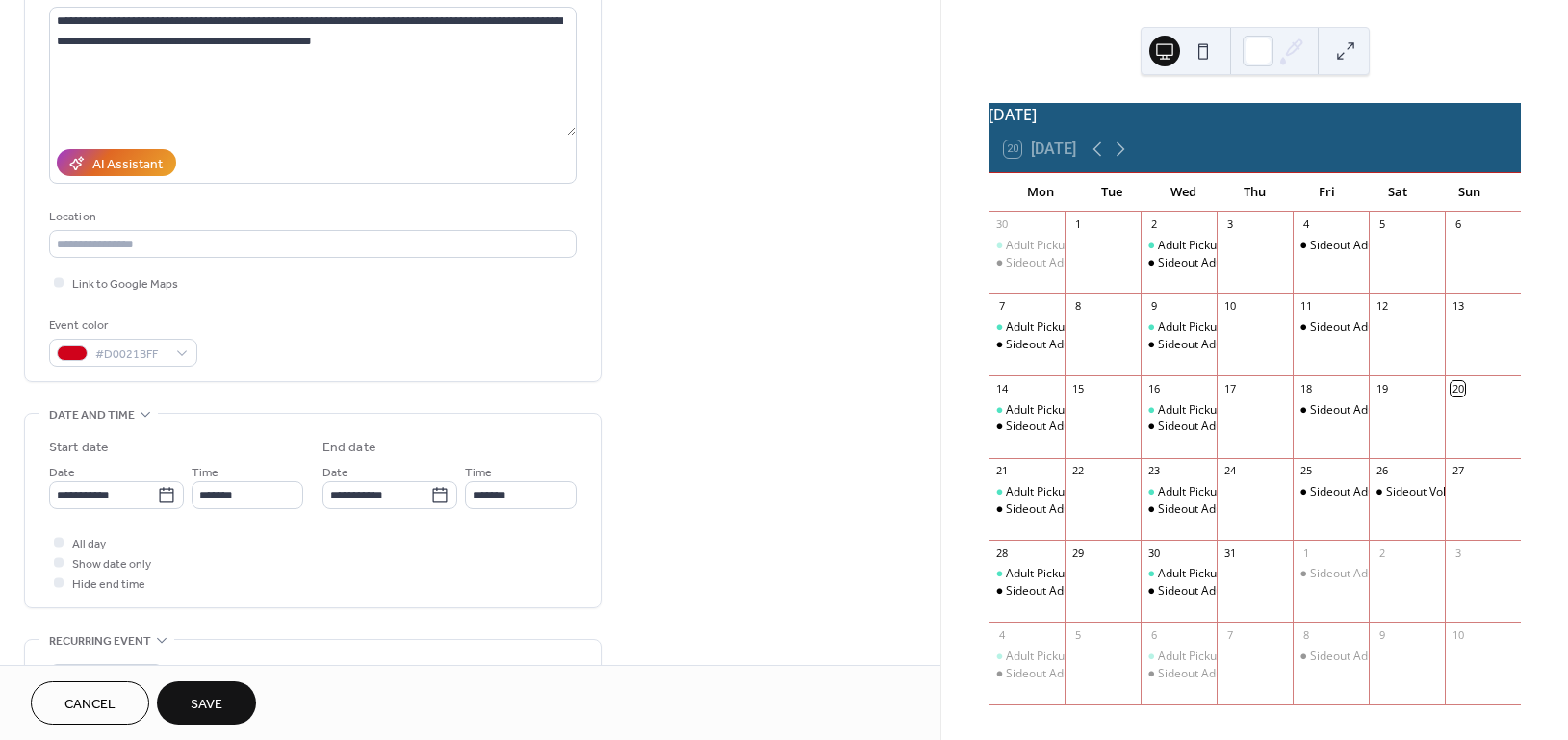 scroll, scrollTop: 256, scrollLeft: 0, axis: vertical 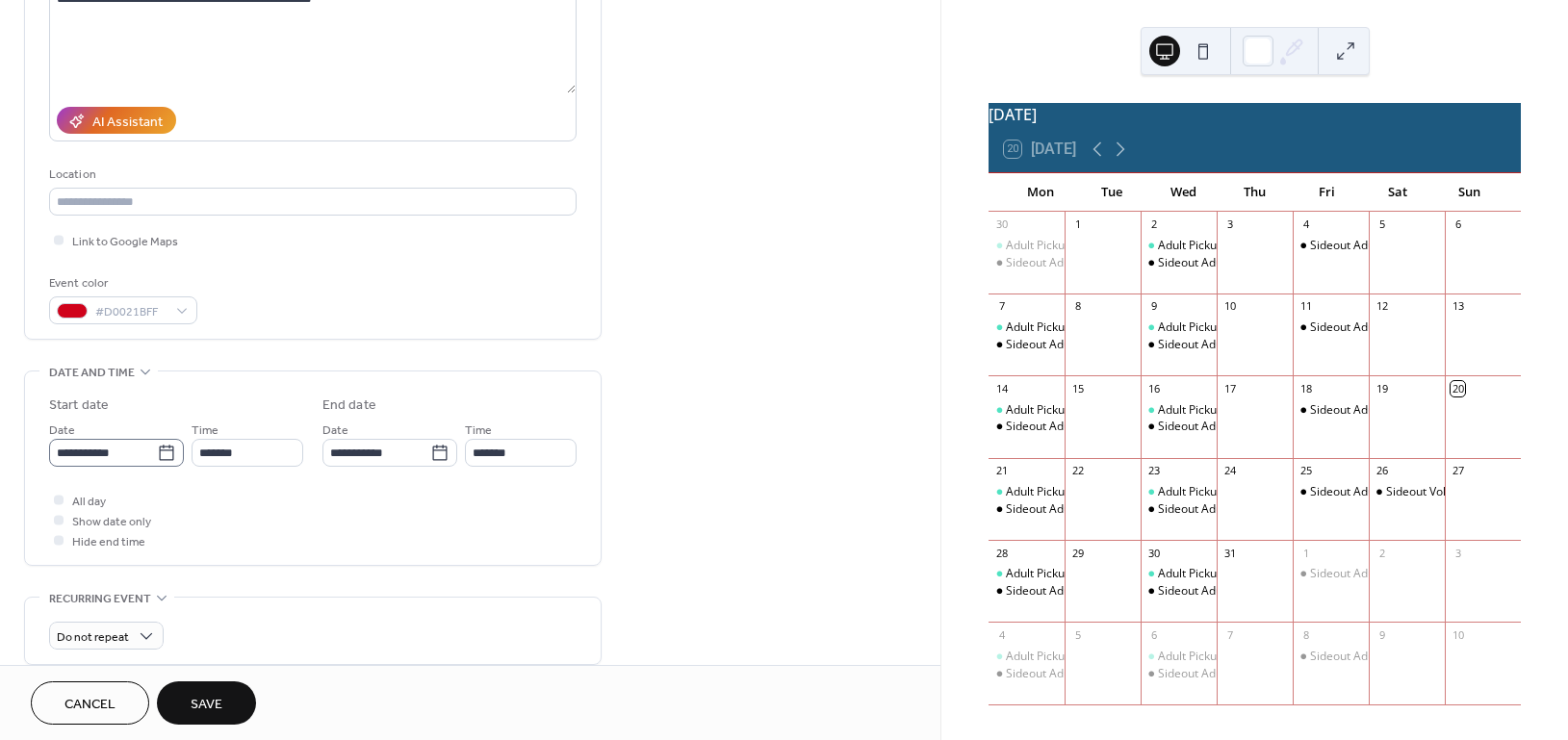 type on "**********" 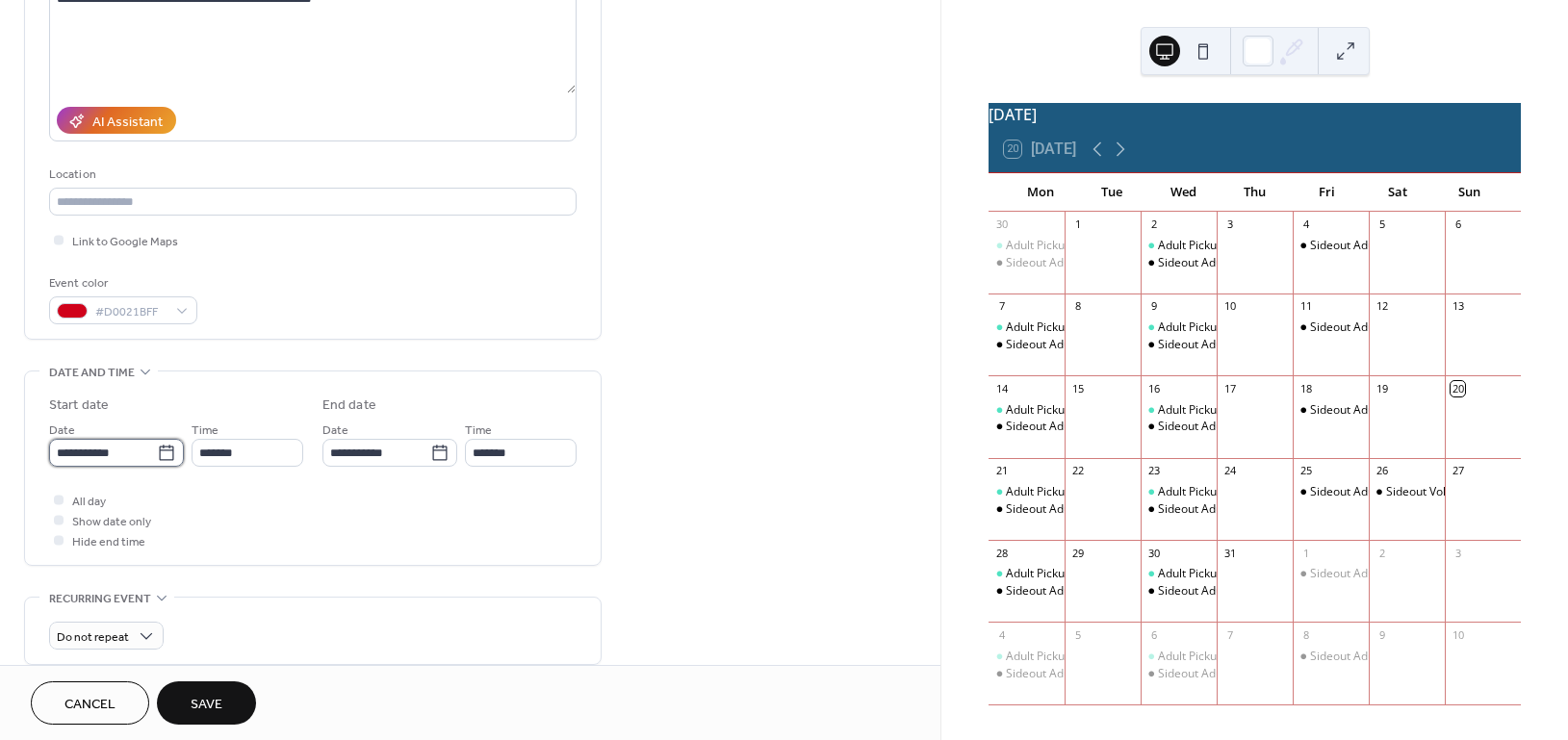click on "**********" at bounding box center (103, 452) 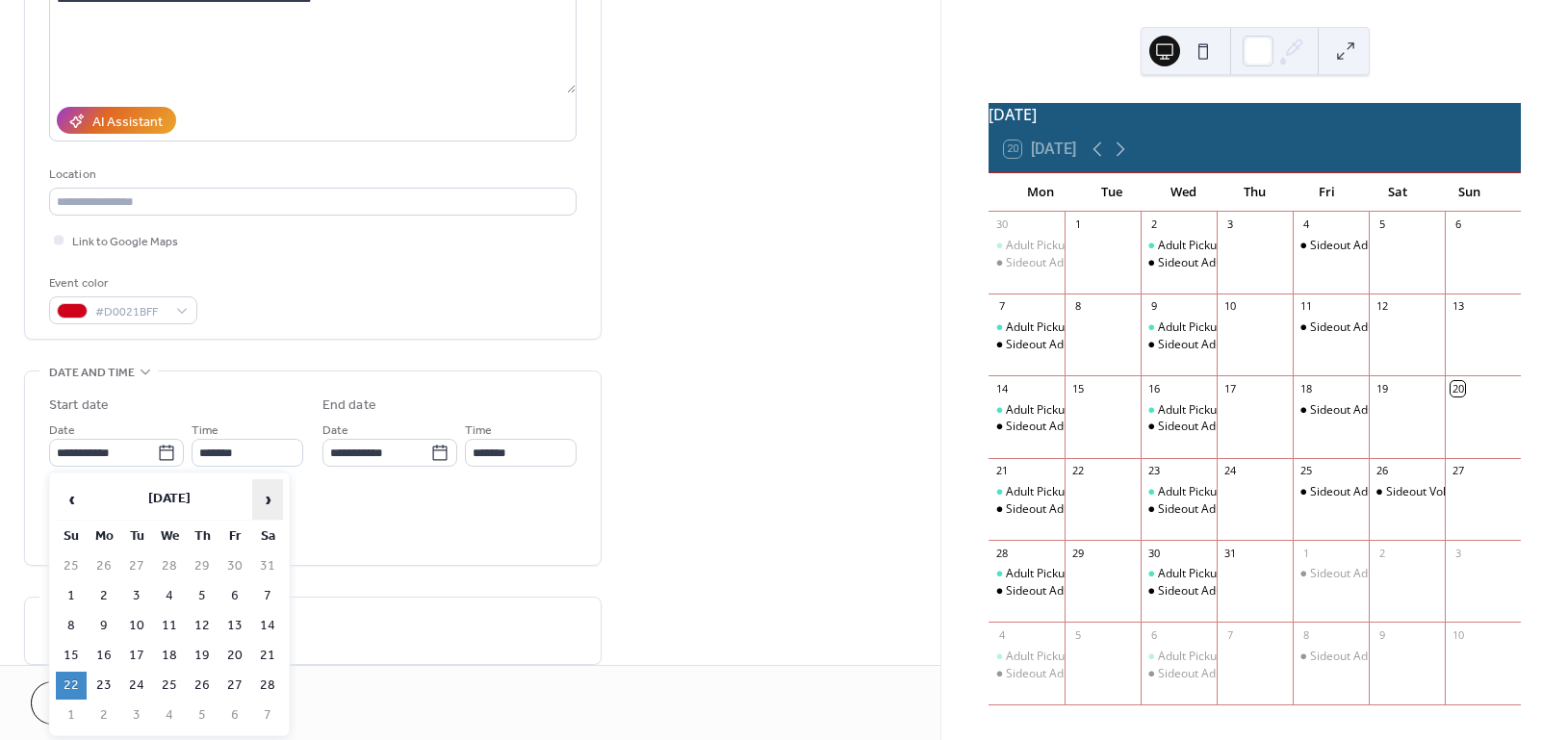 click on "›" at bounding box center (268, 499) 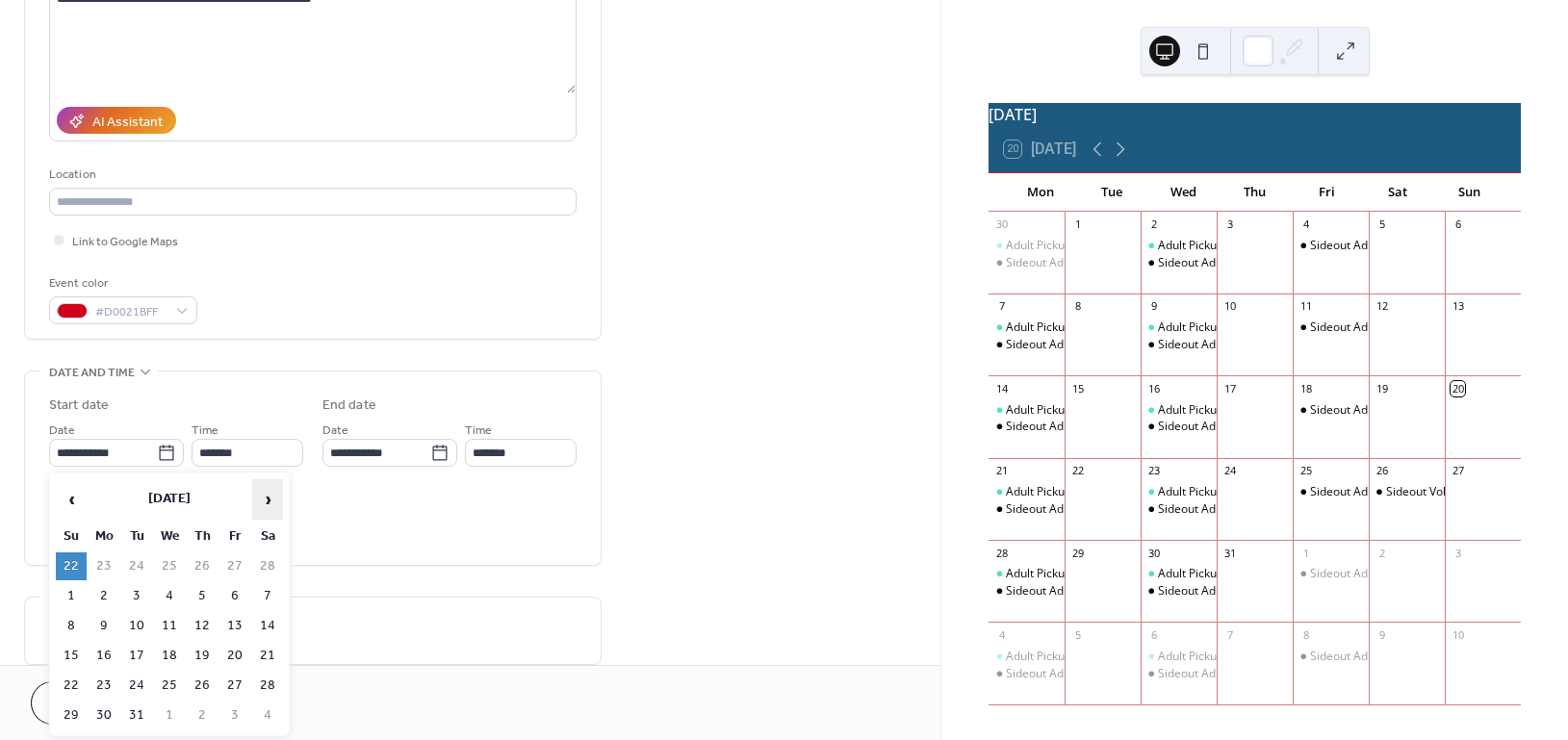 click on "›" at bounding box center (268, 499) 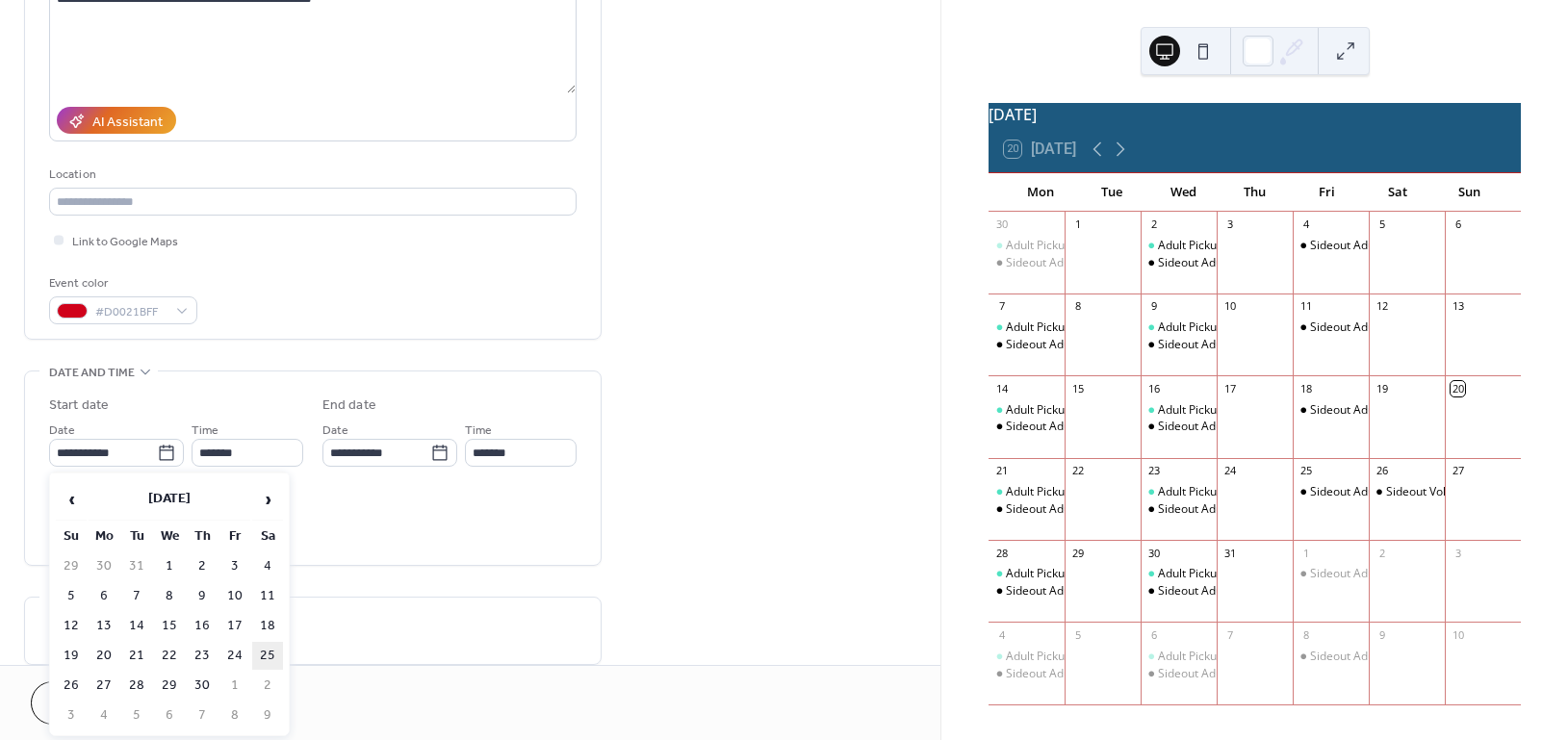 click on "25" at bounding box center [268, 655] 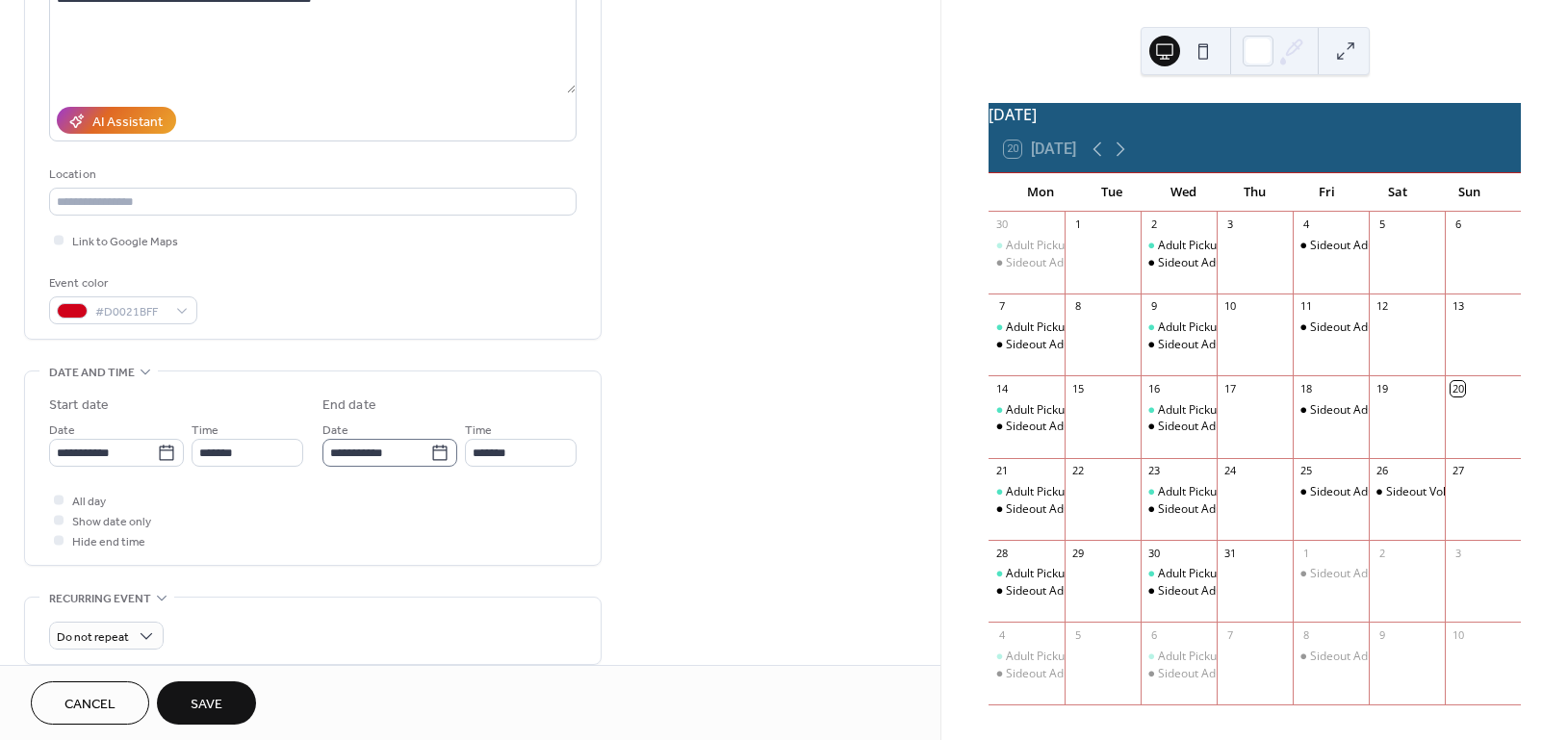 click 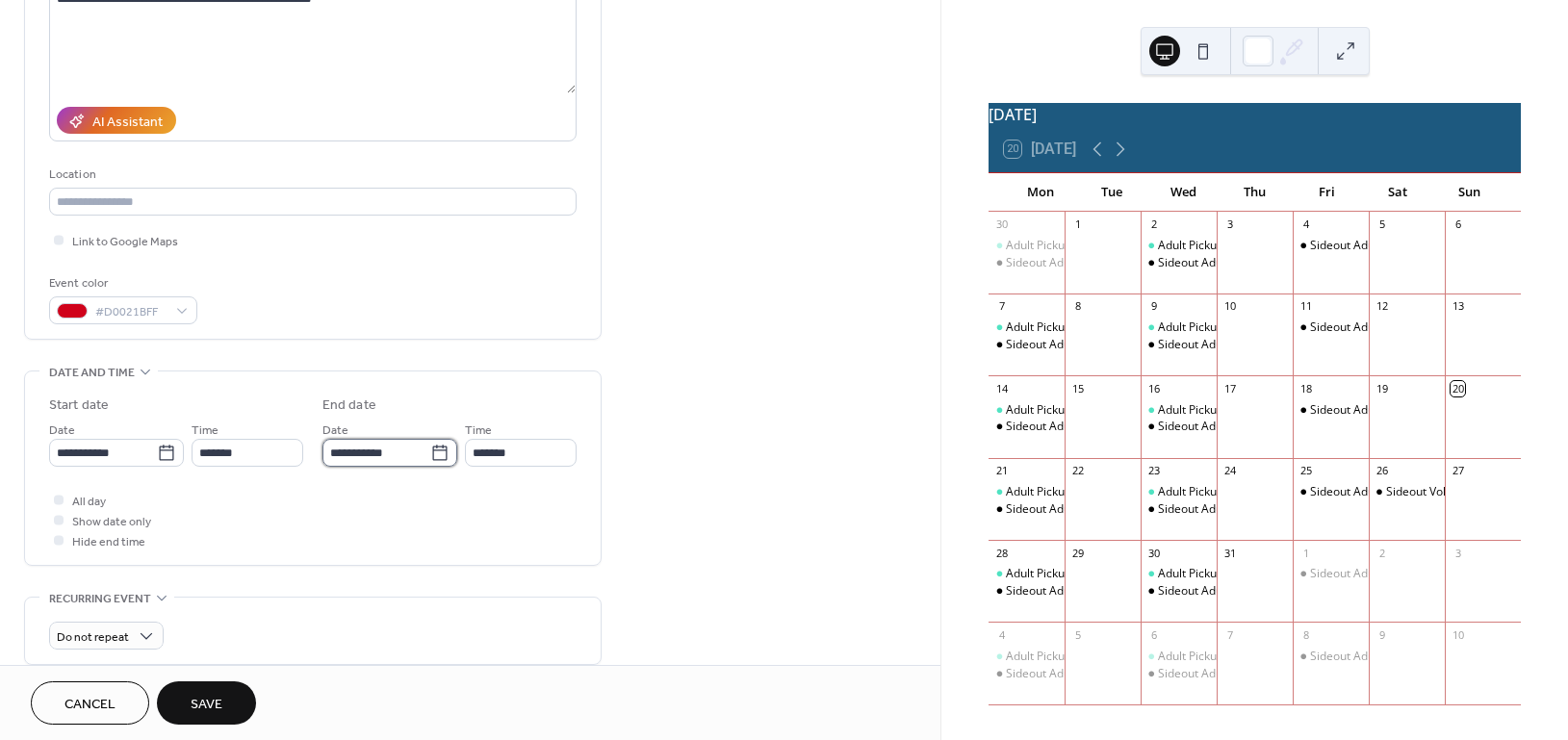 click on "**********" at bounding box center (376, 452) 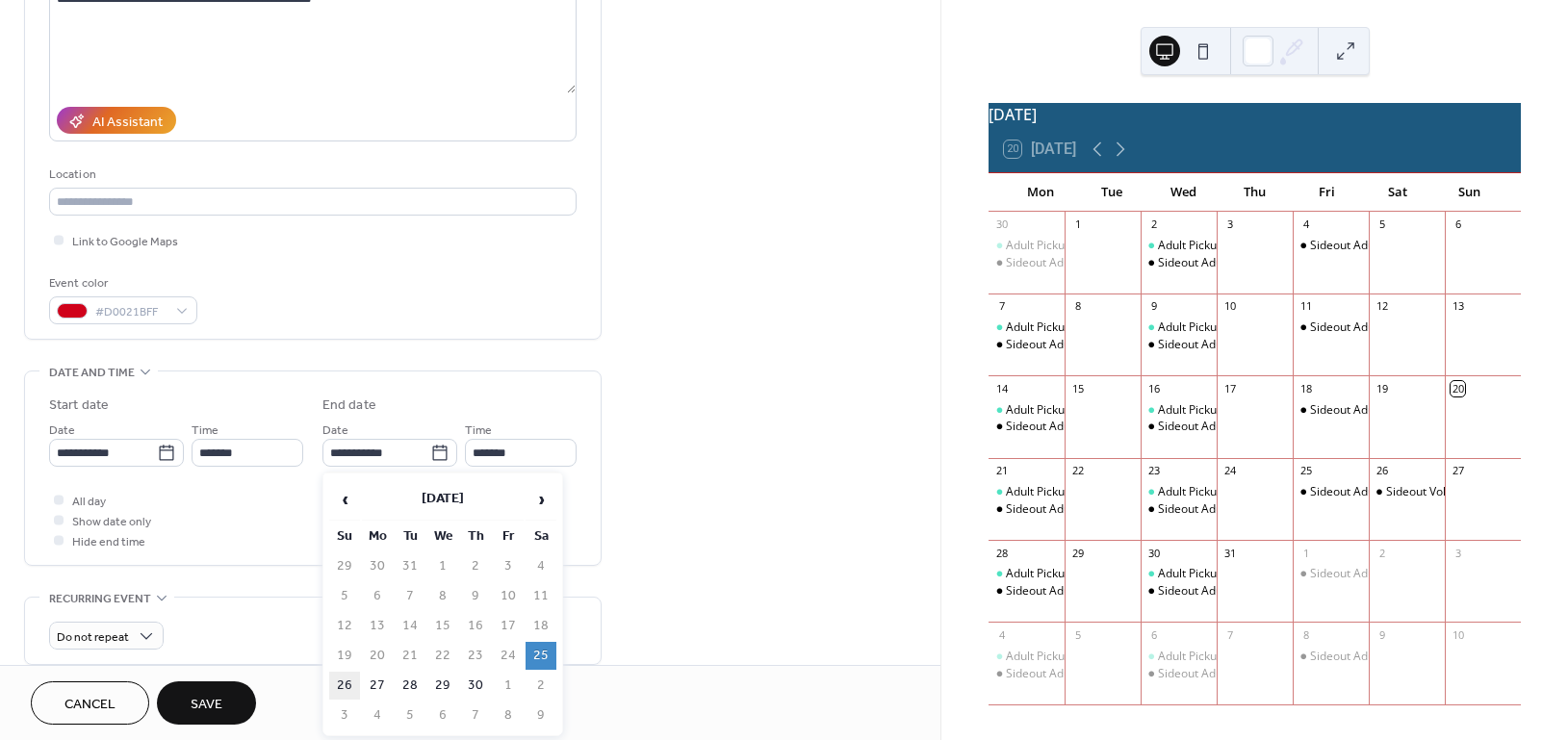 click on "26" at bounding box center [345, 685] 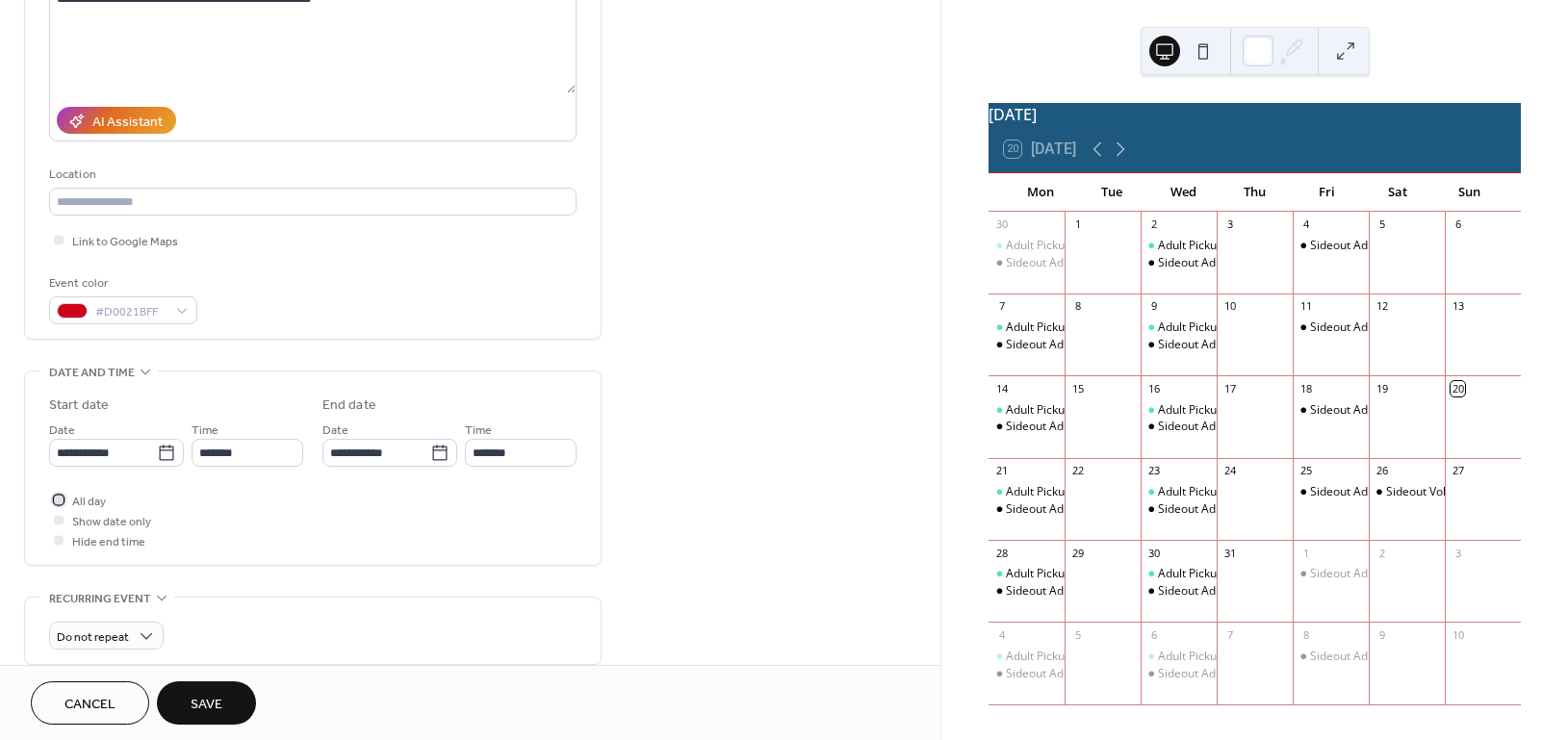 click at bounding box center (59, 499) 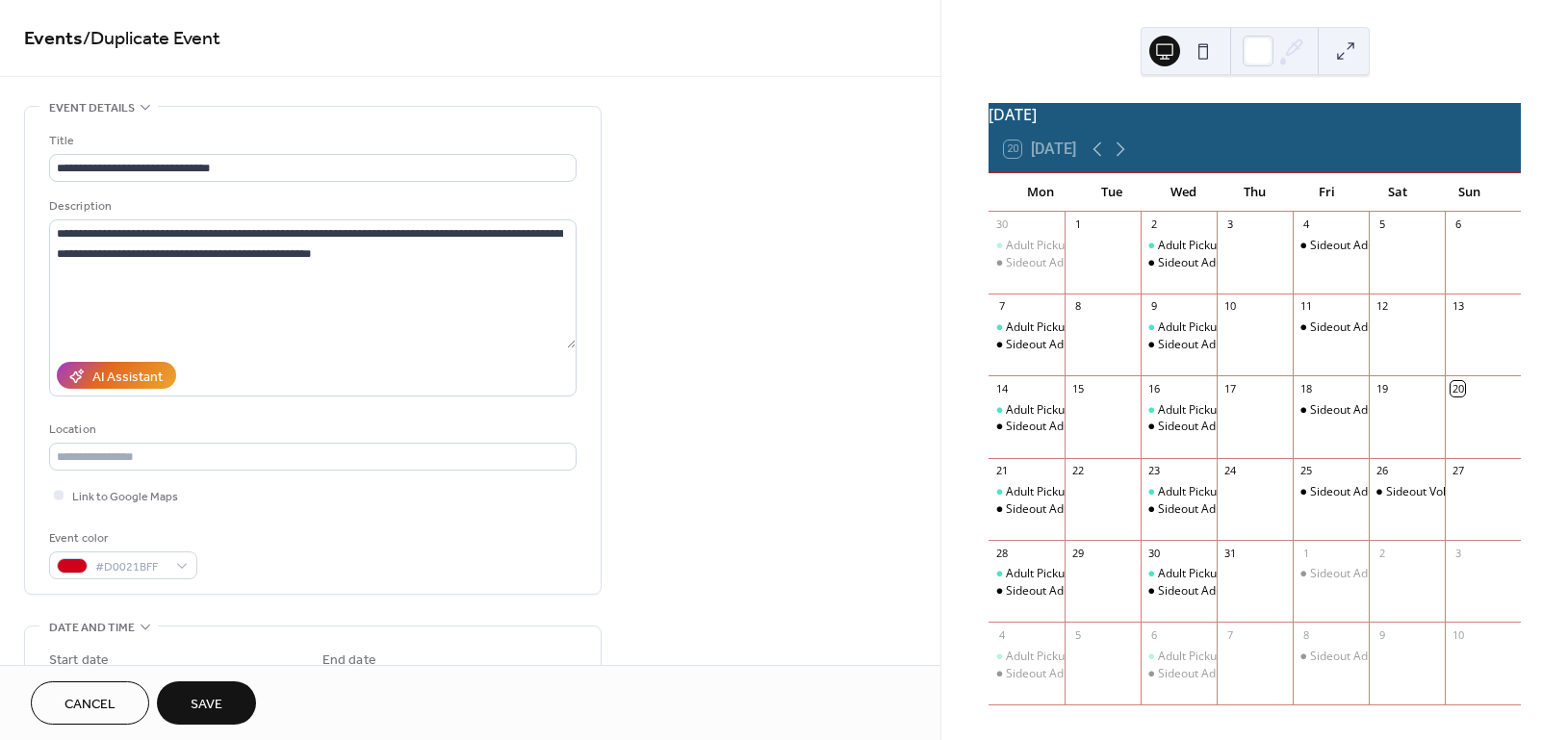 scroll, scrollTop: 0, scrollLeft: 0, axis: both 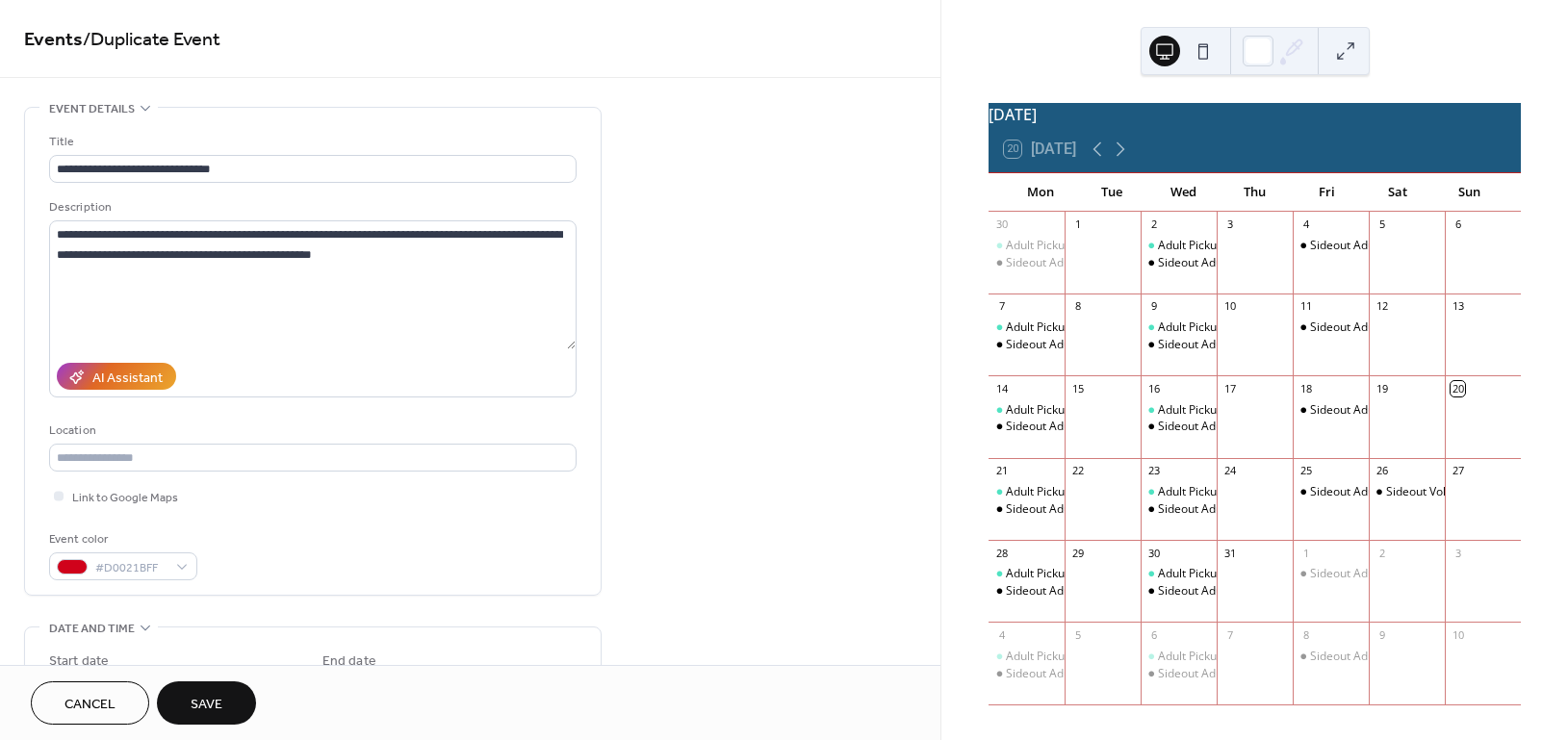 click on "Save" at bounding box center (206, 704) 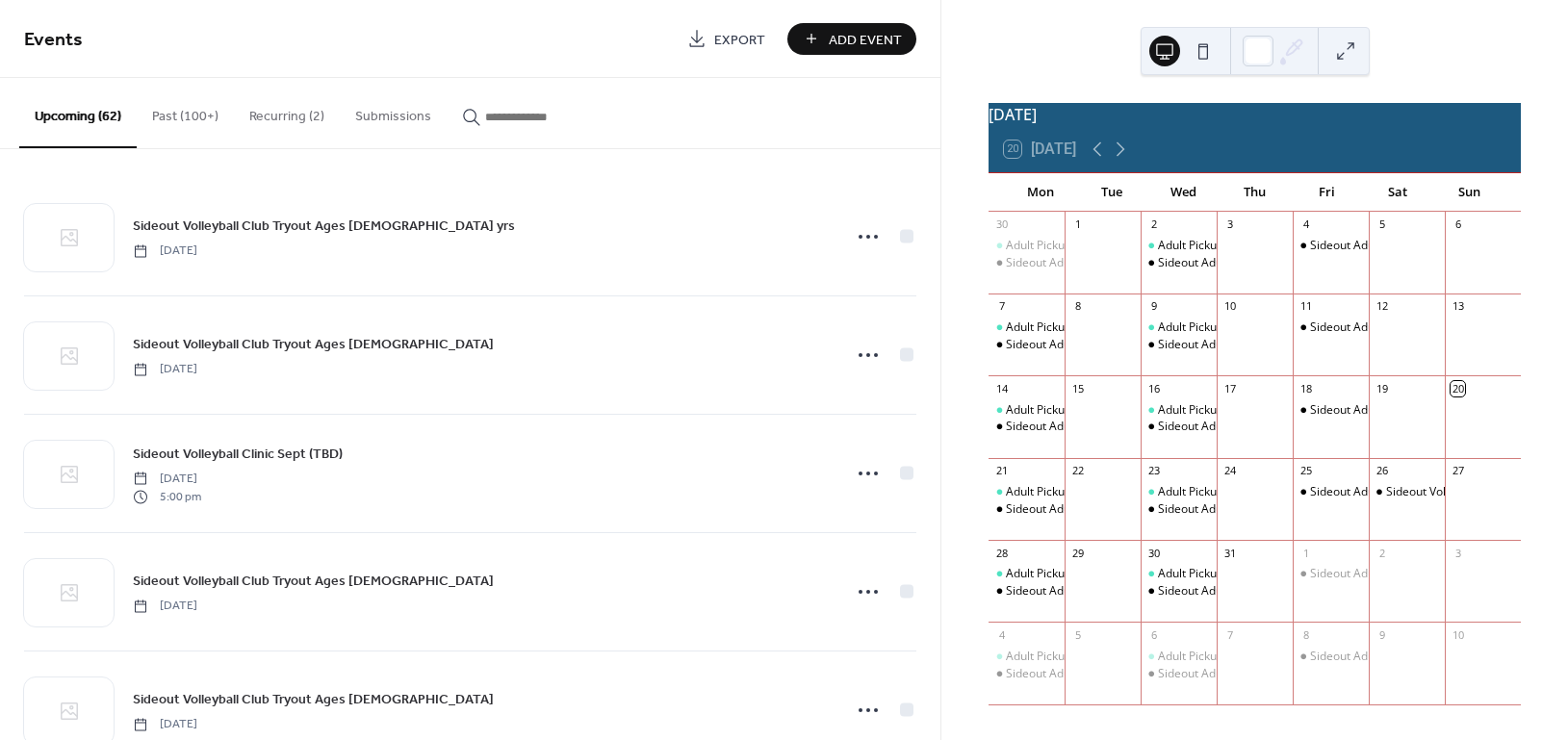 click at bounding box center [543, 116] 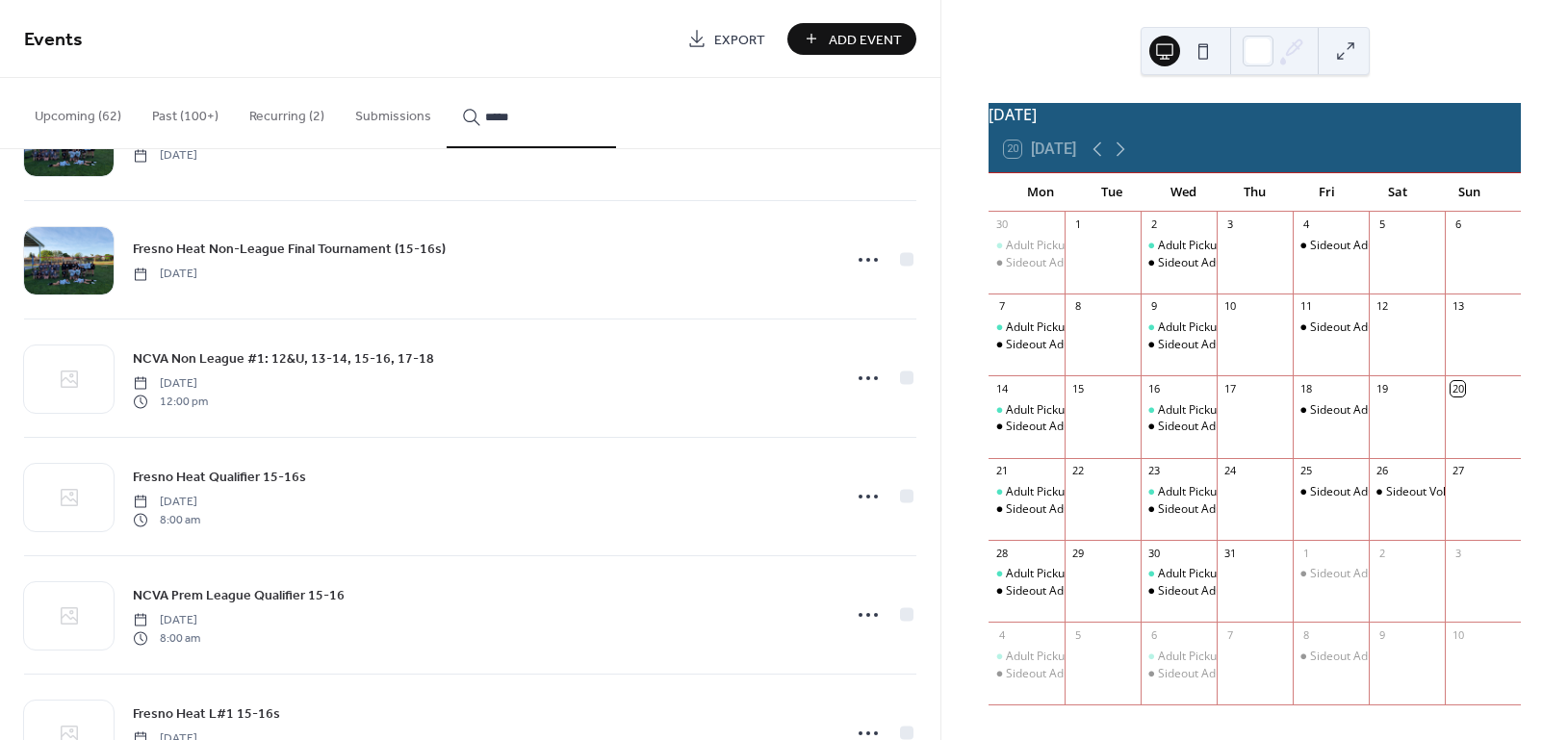 scroll, scrollTop: 13351, scrollLeft: 0, axis: vertical 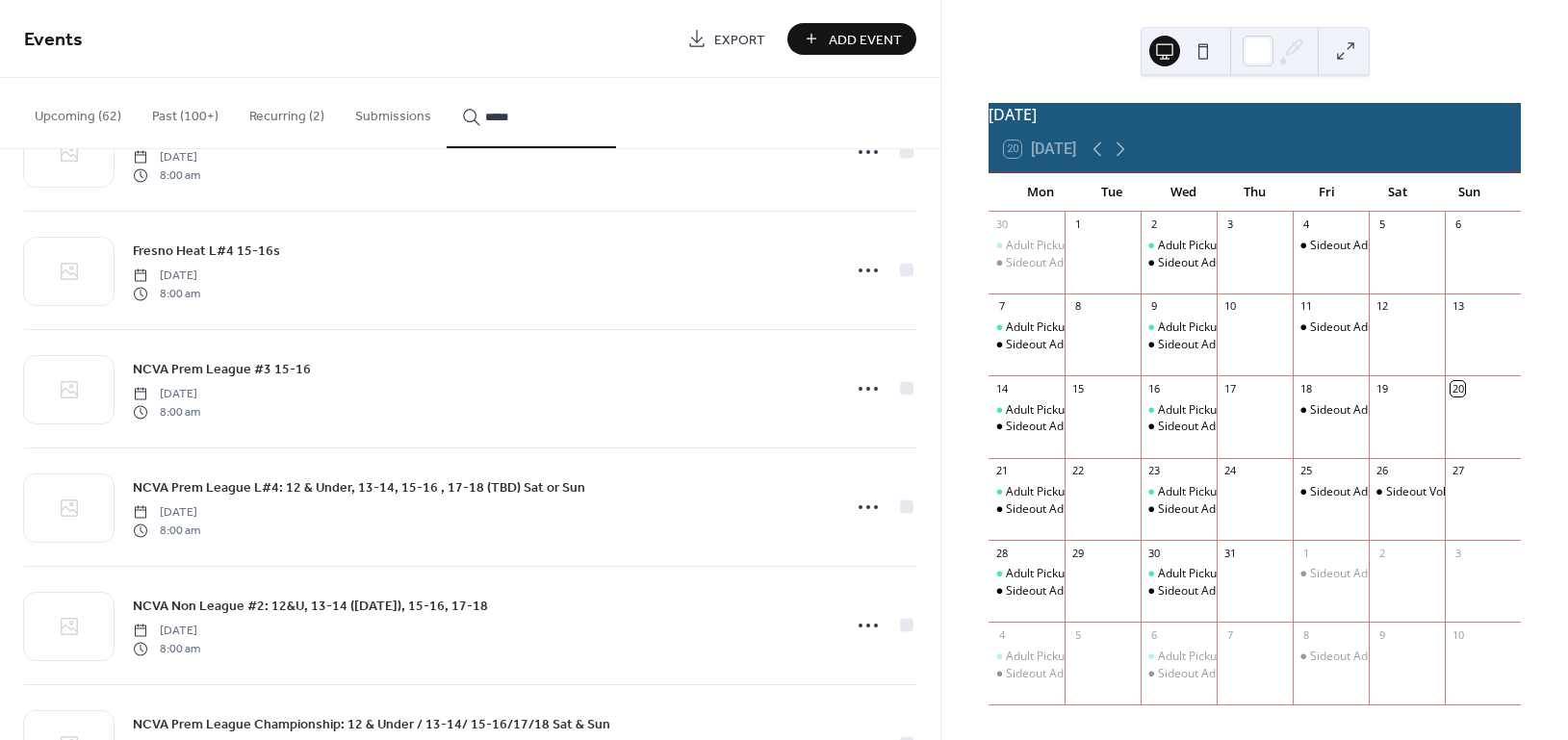 type on "*****" 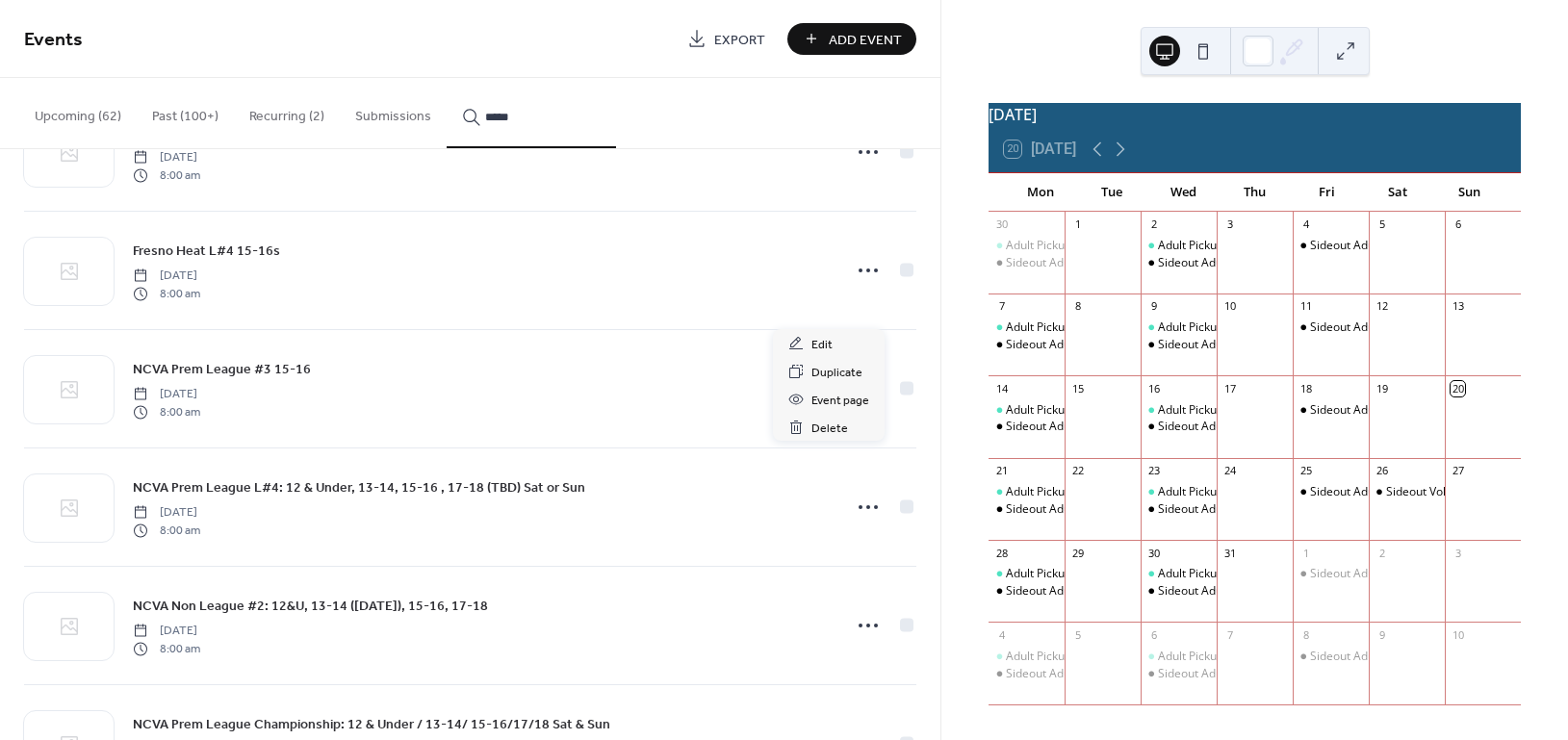 click 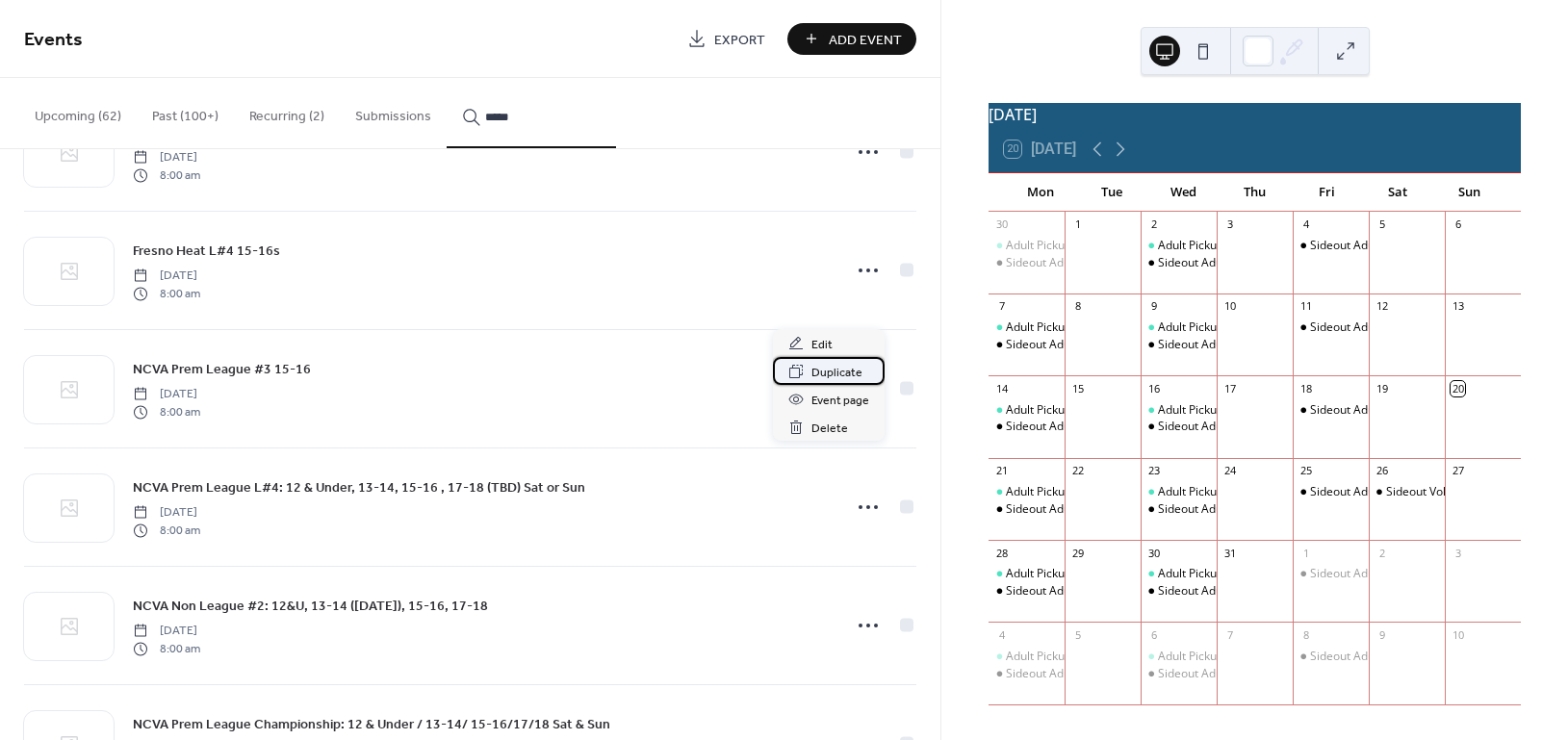 click on "Duplicate" at bounding box center (836, 372) 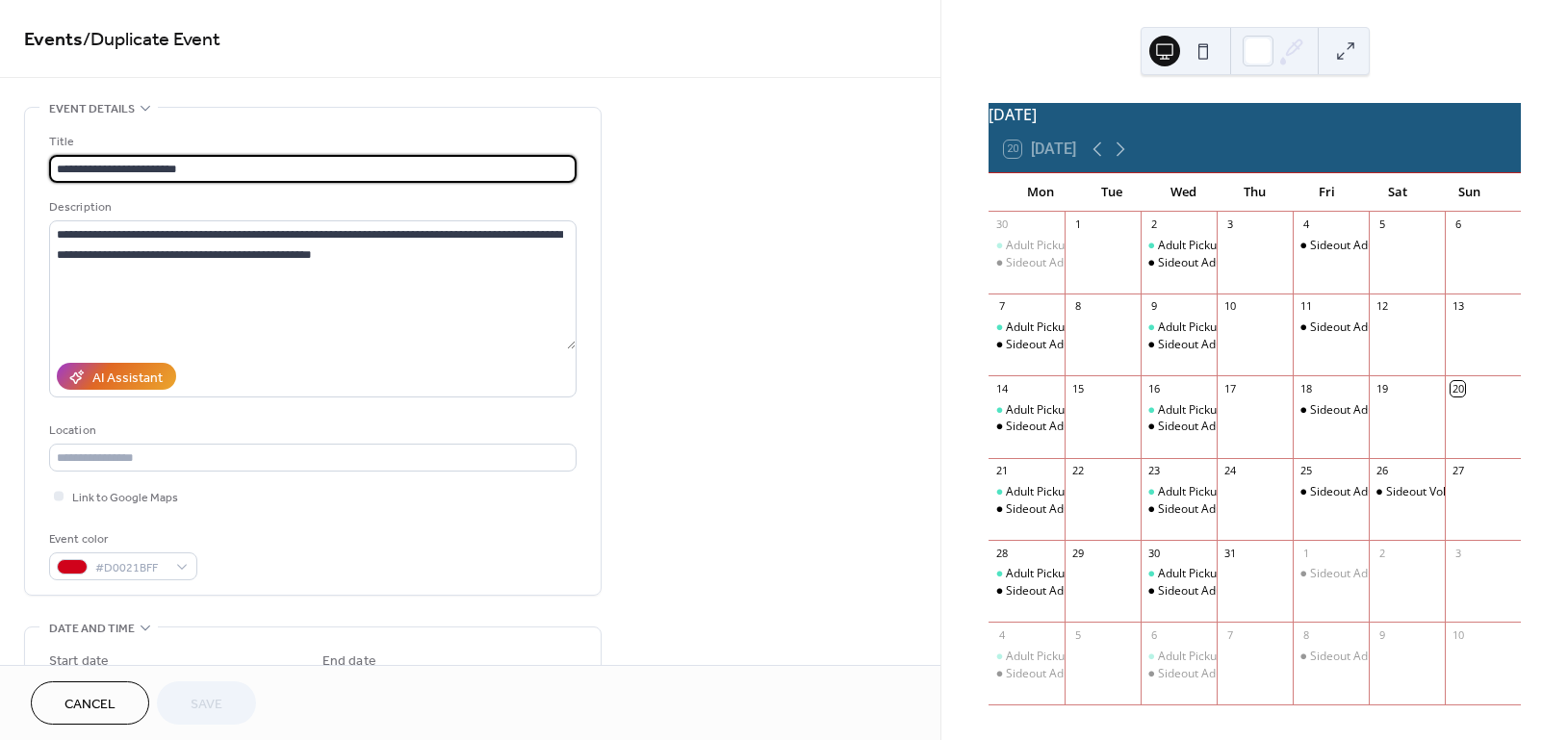drag, startPoint x: 143, startPoint y: 169, endPoint x: 119, endPoint y: 178, distance: 25.63201 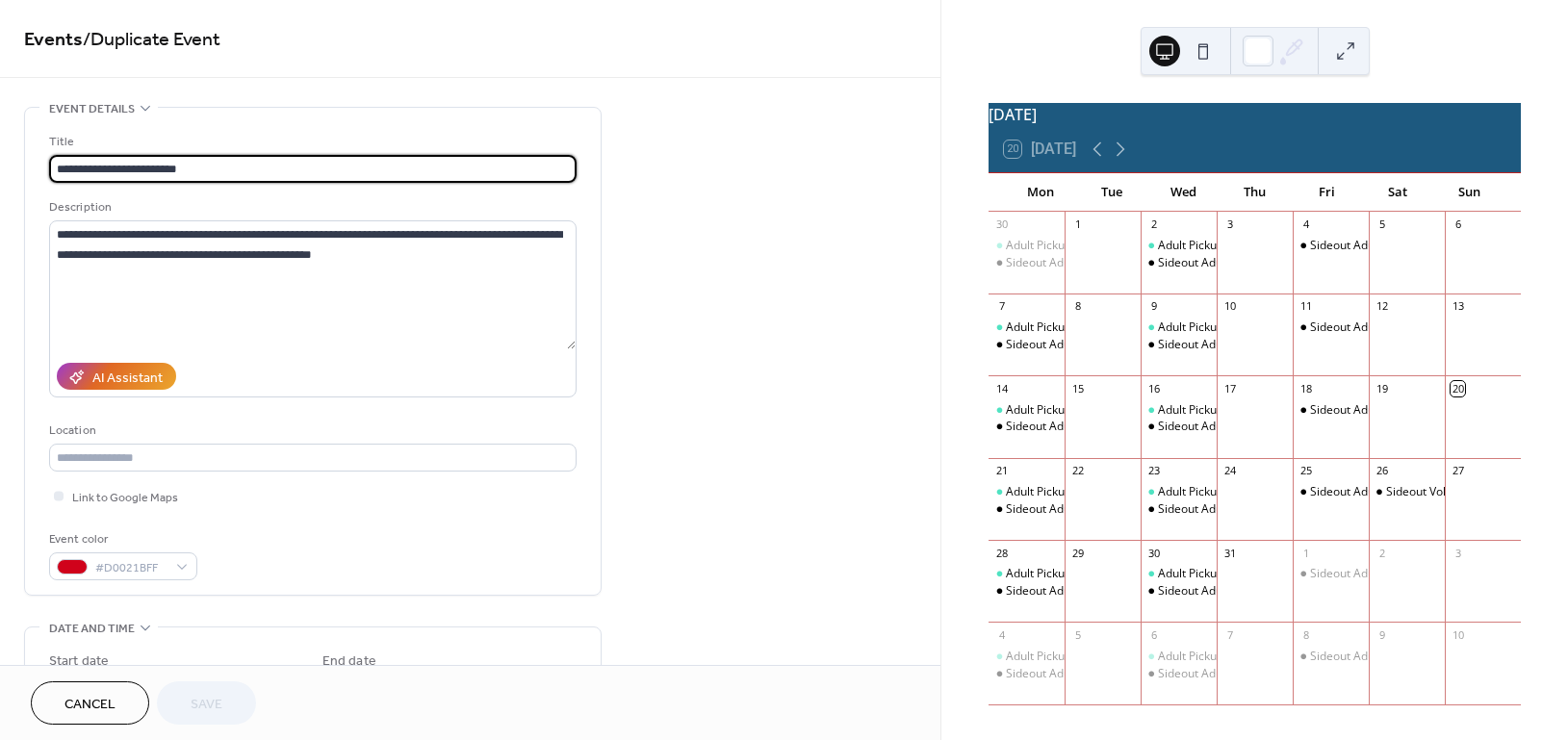 click on "**********" at bounding box center (313, 168) 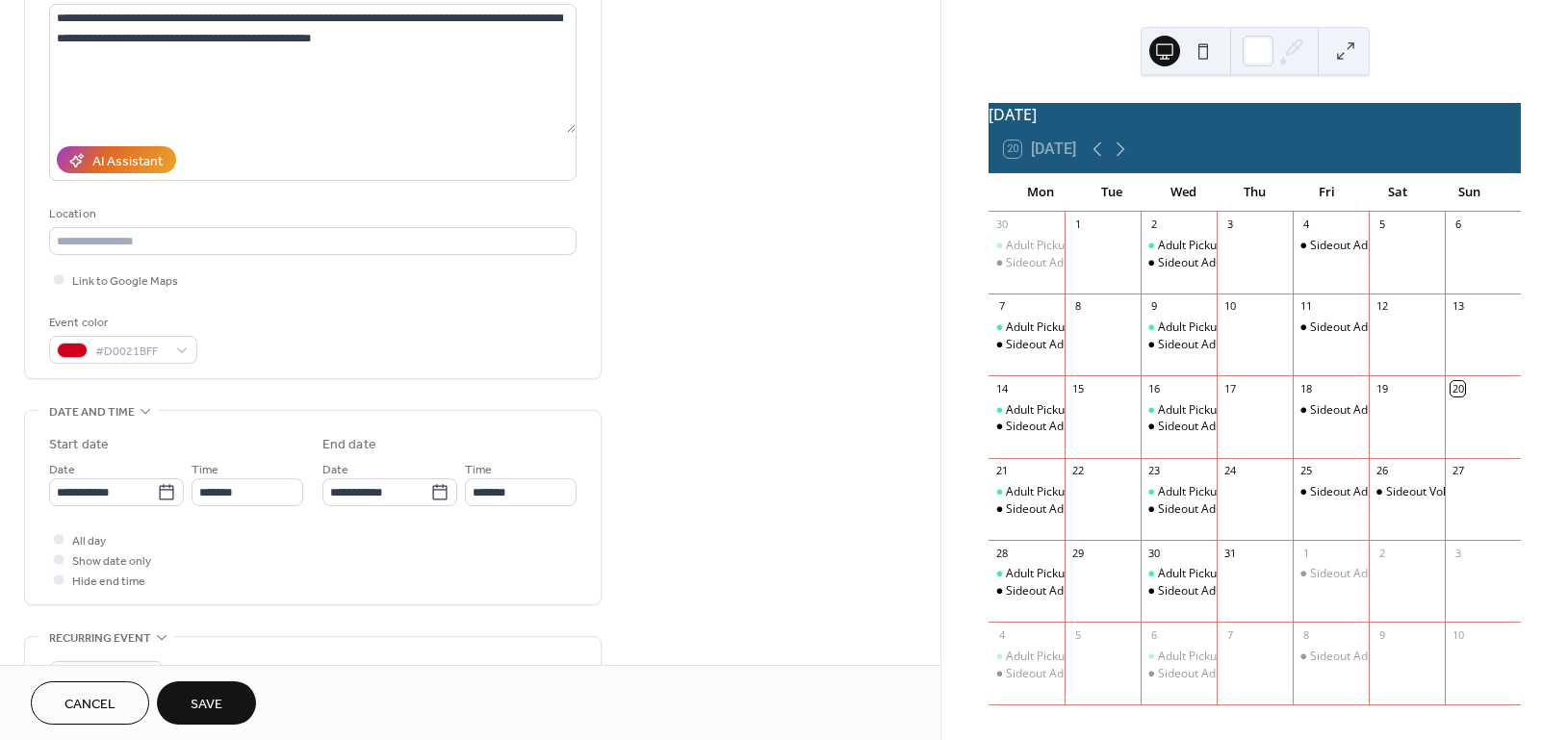 scroll, scrollTop: 256, scrollLeft: 0, axis: vertical 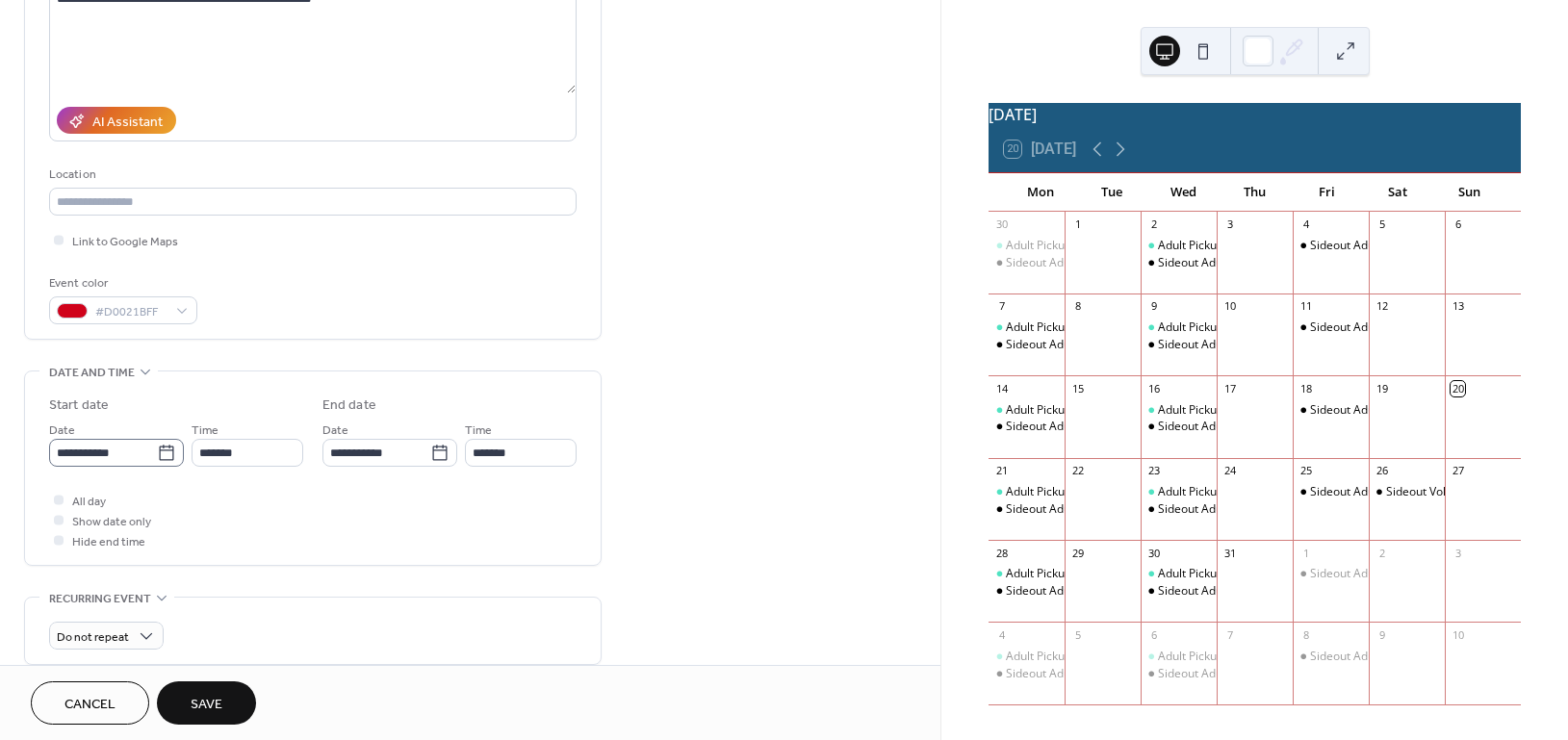 type on "**********" 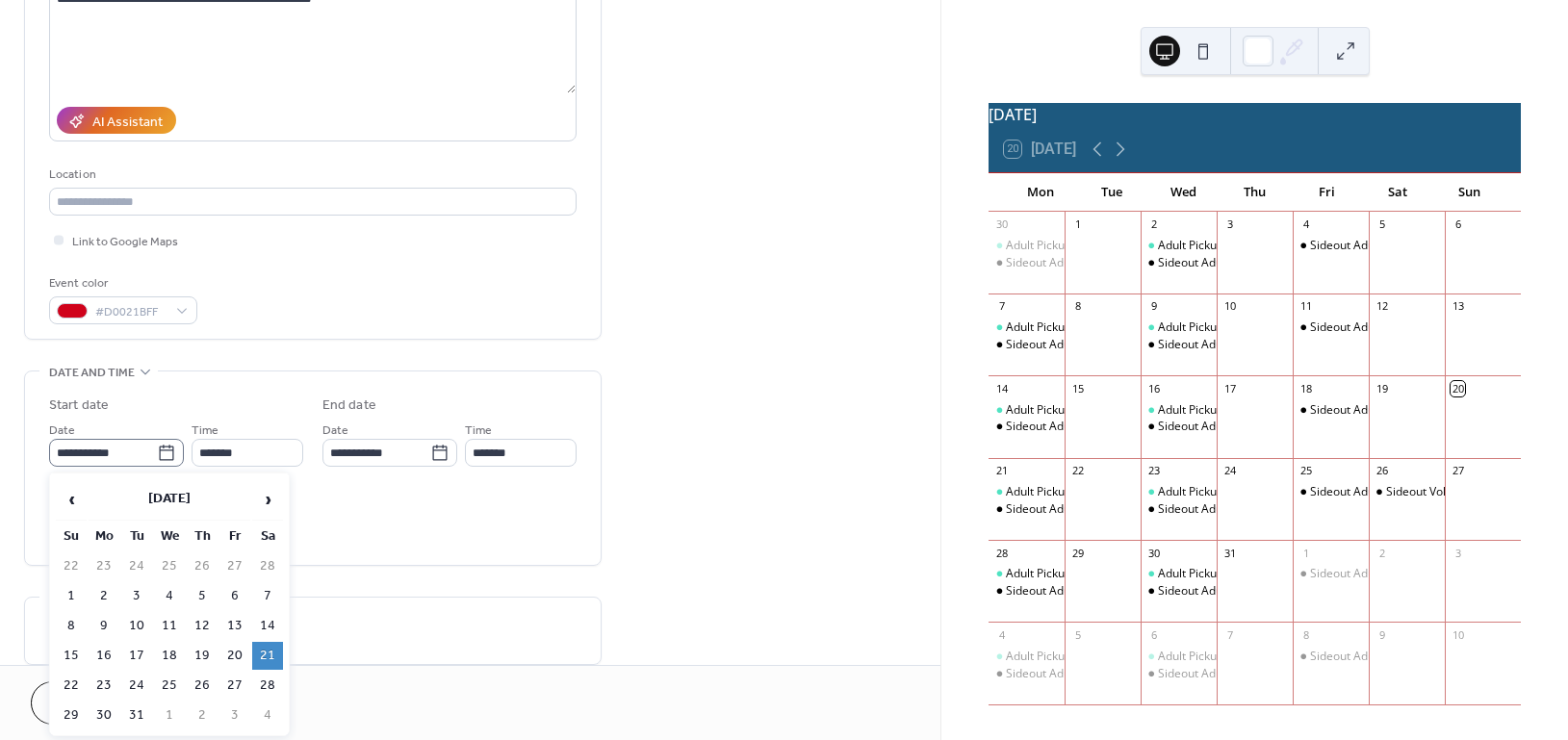 click 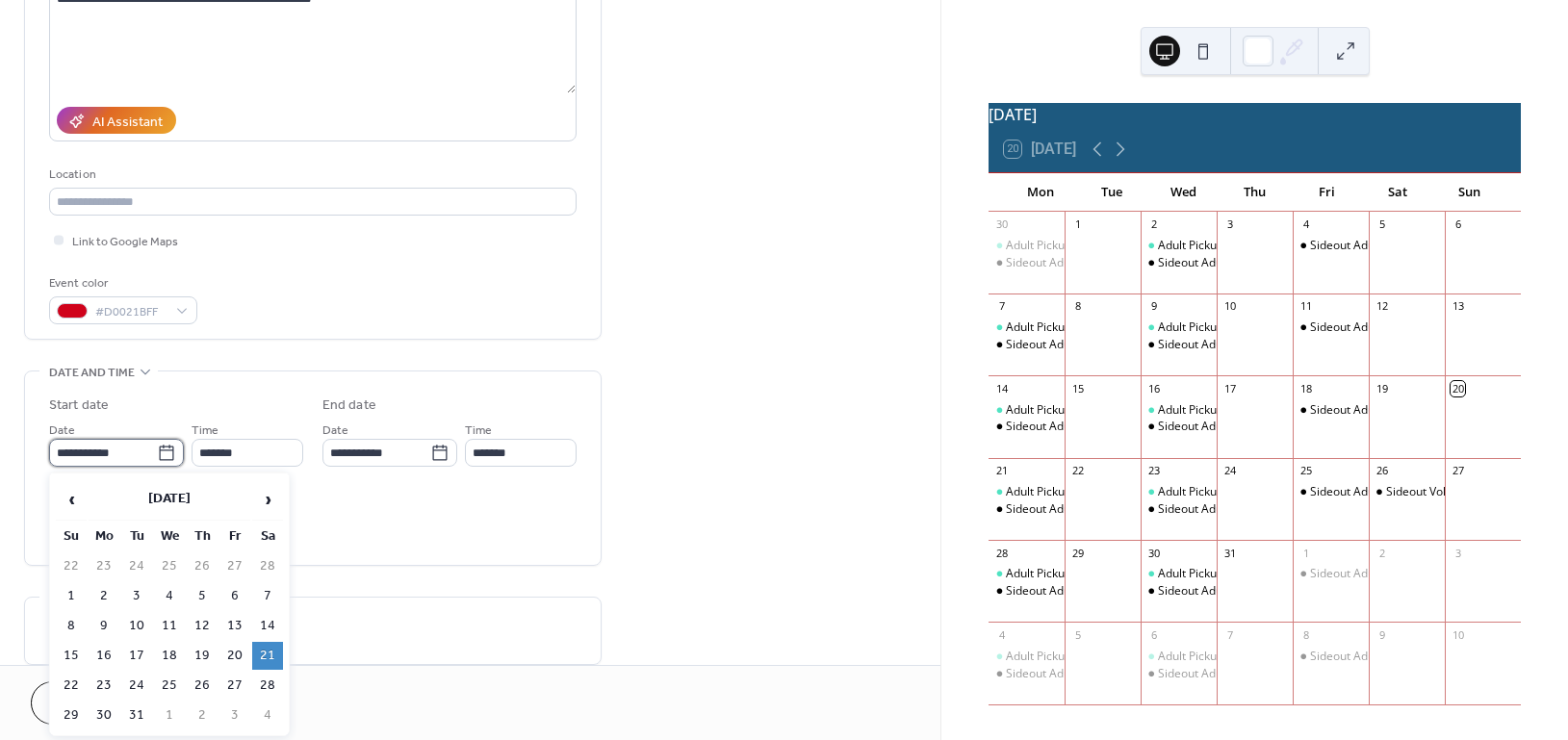 click on "**********" at bounding box center (103, 452) 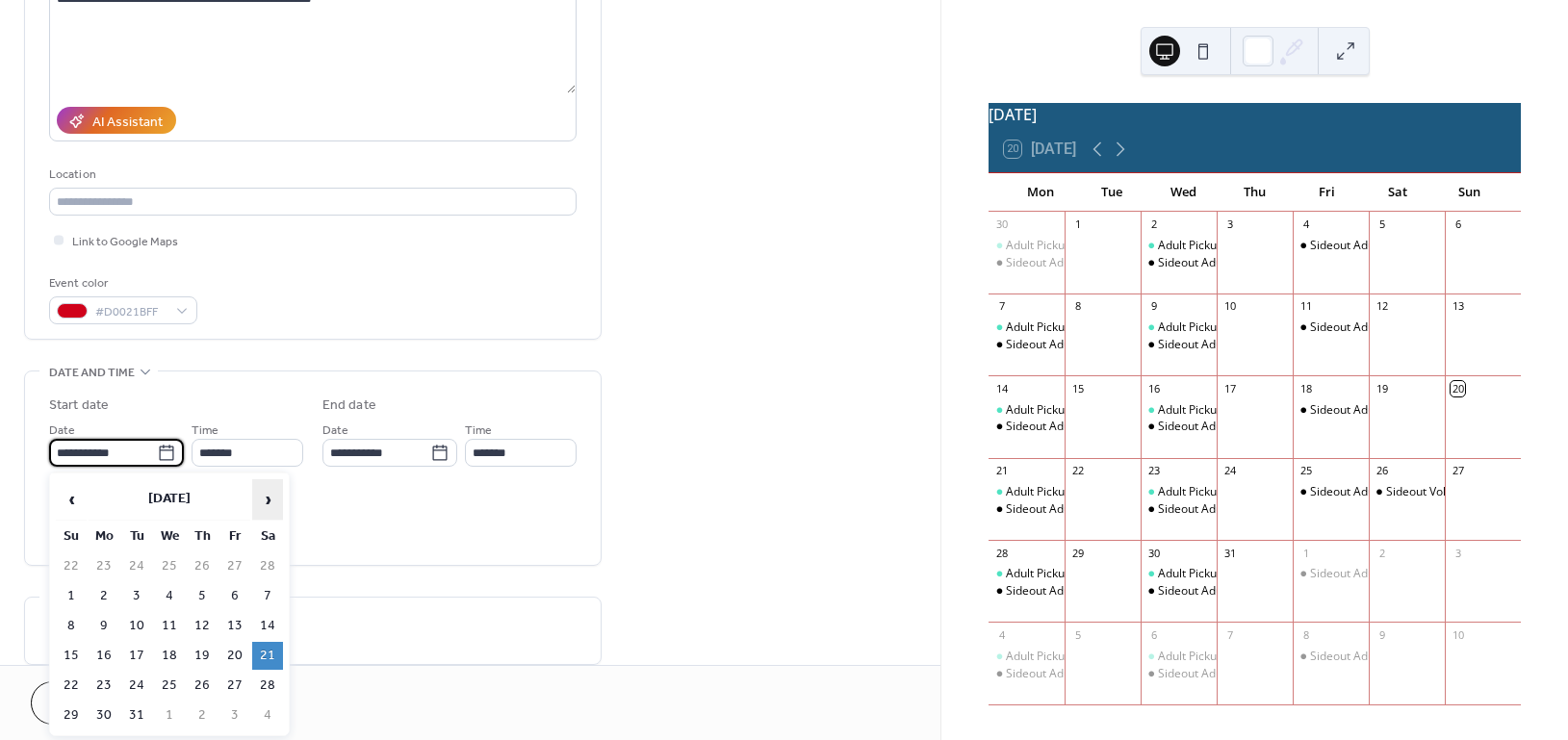 click on "›" at bounding box center (268, 499) 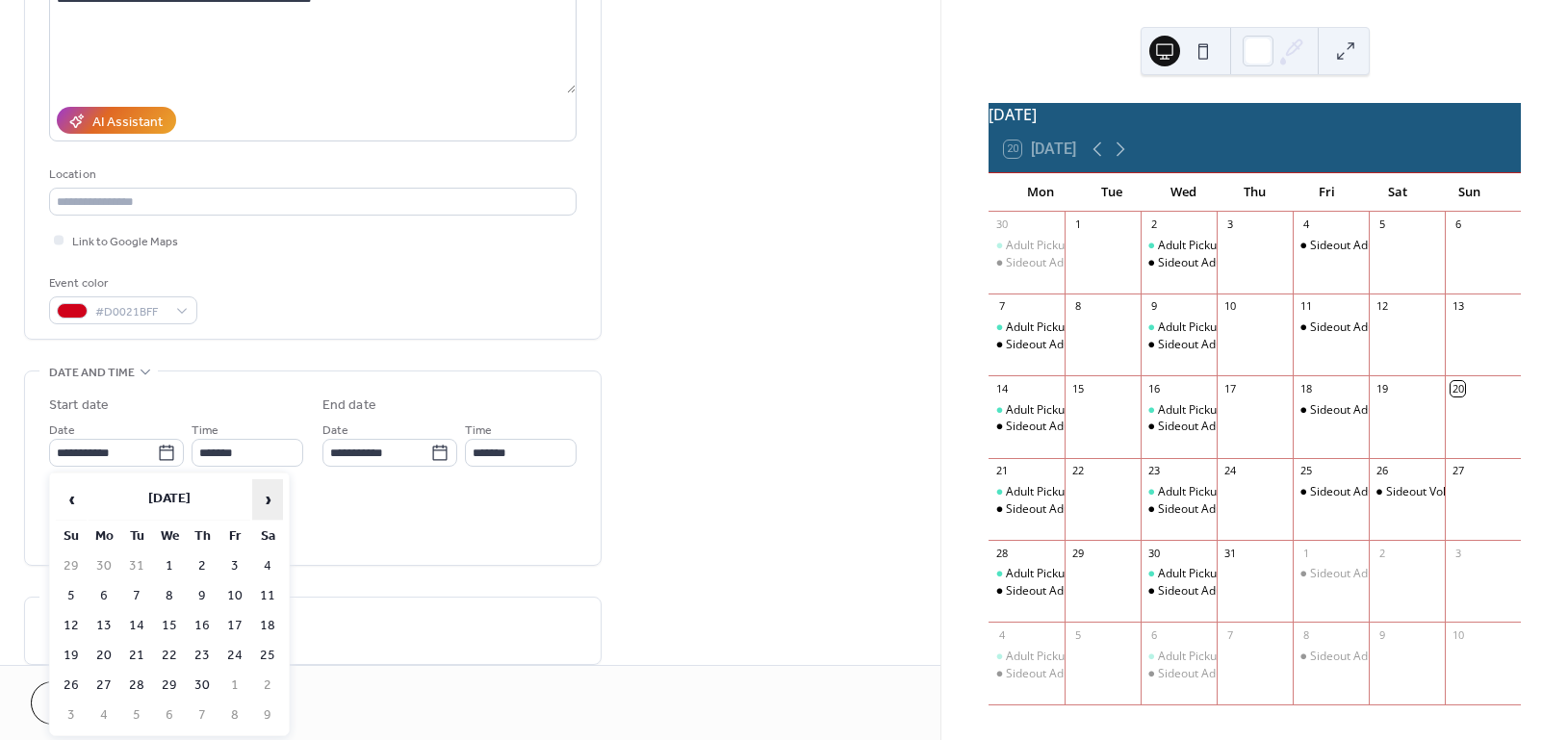 click on "›" at bounding box center (268, 499) 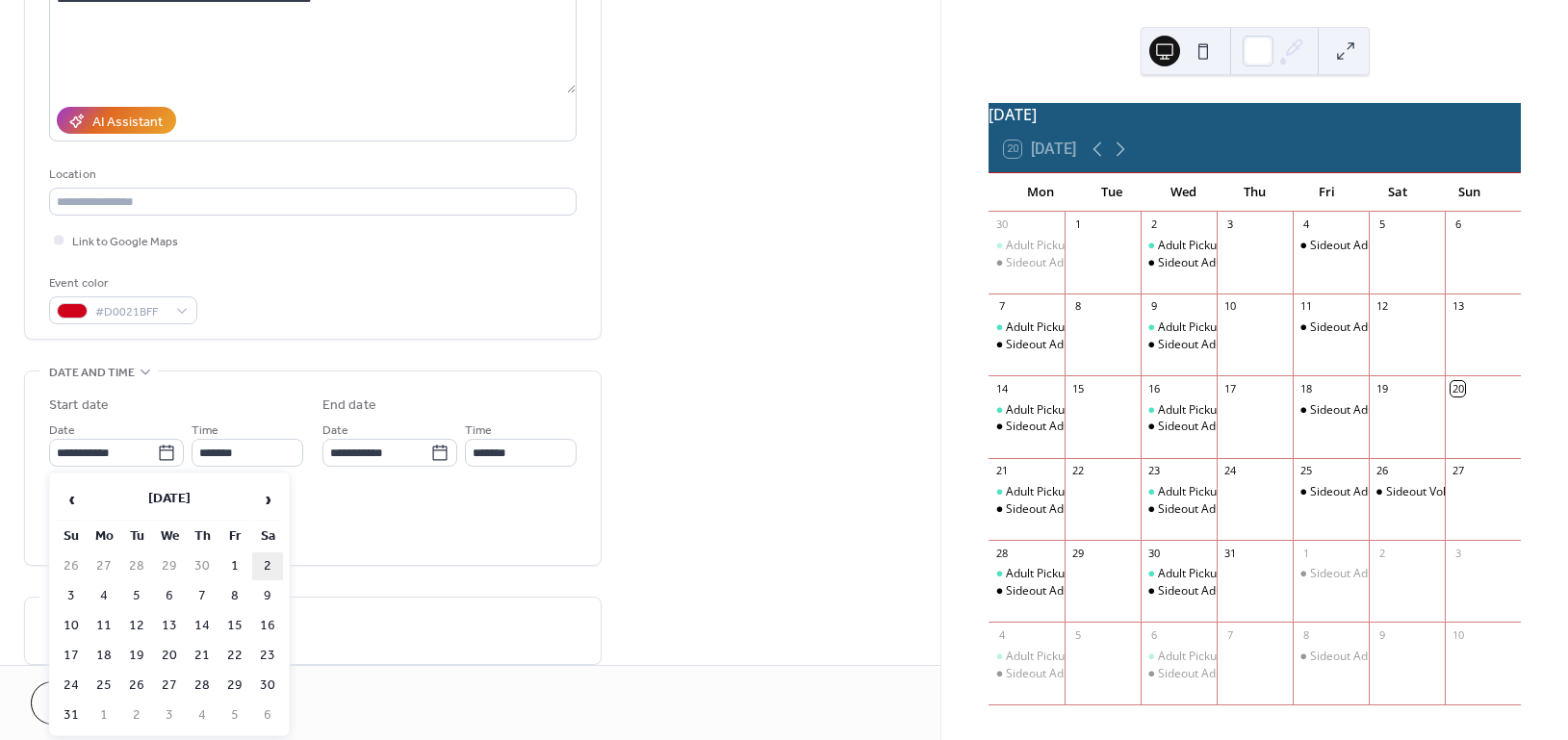 click on "2" at bounding box center (268, 566) 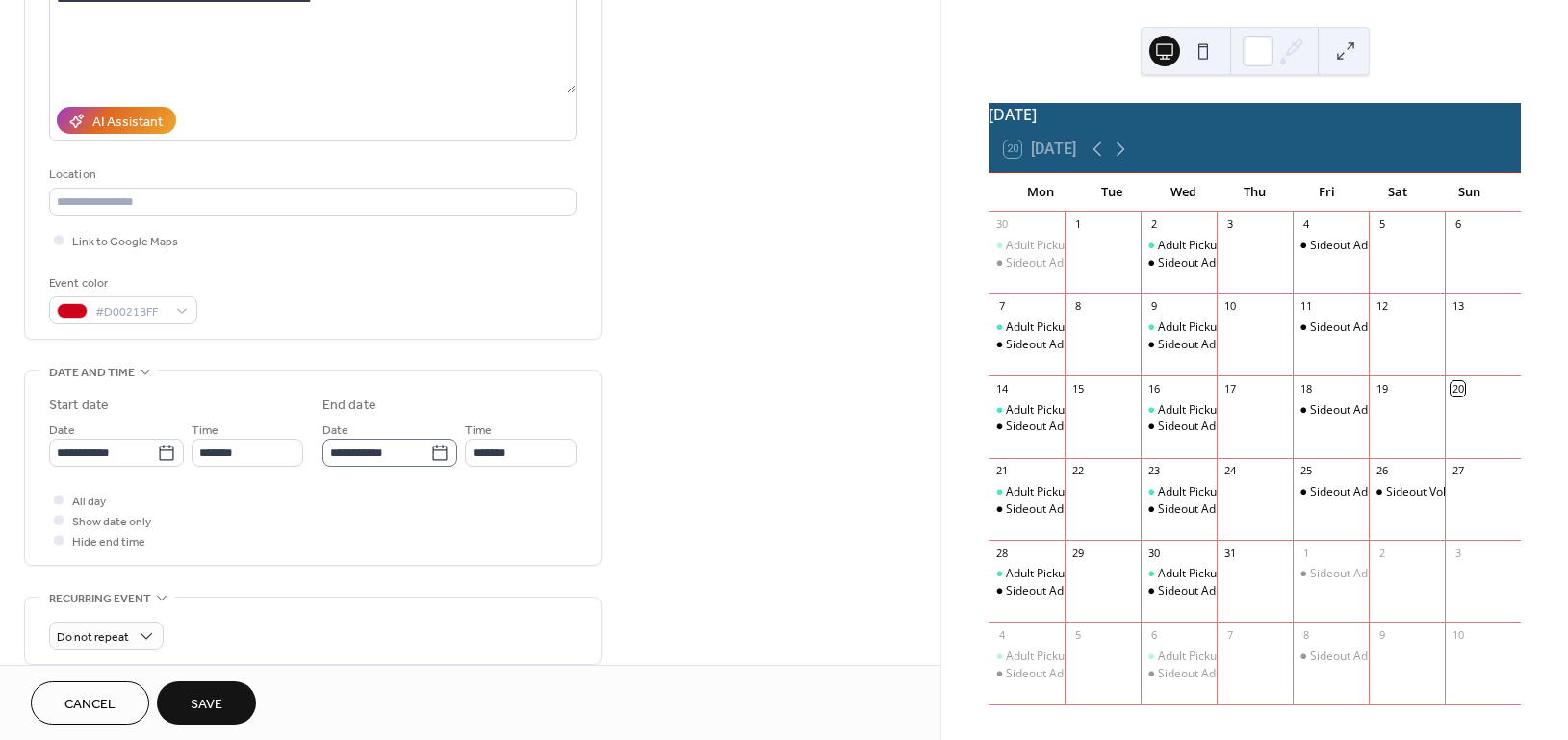 click 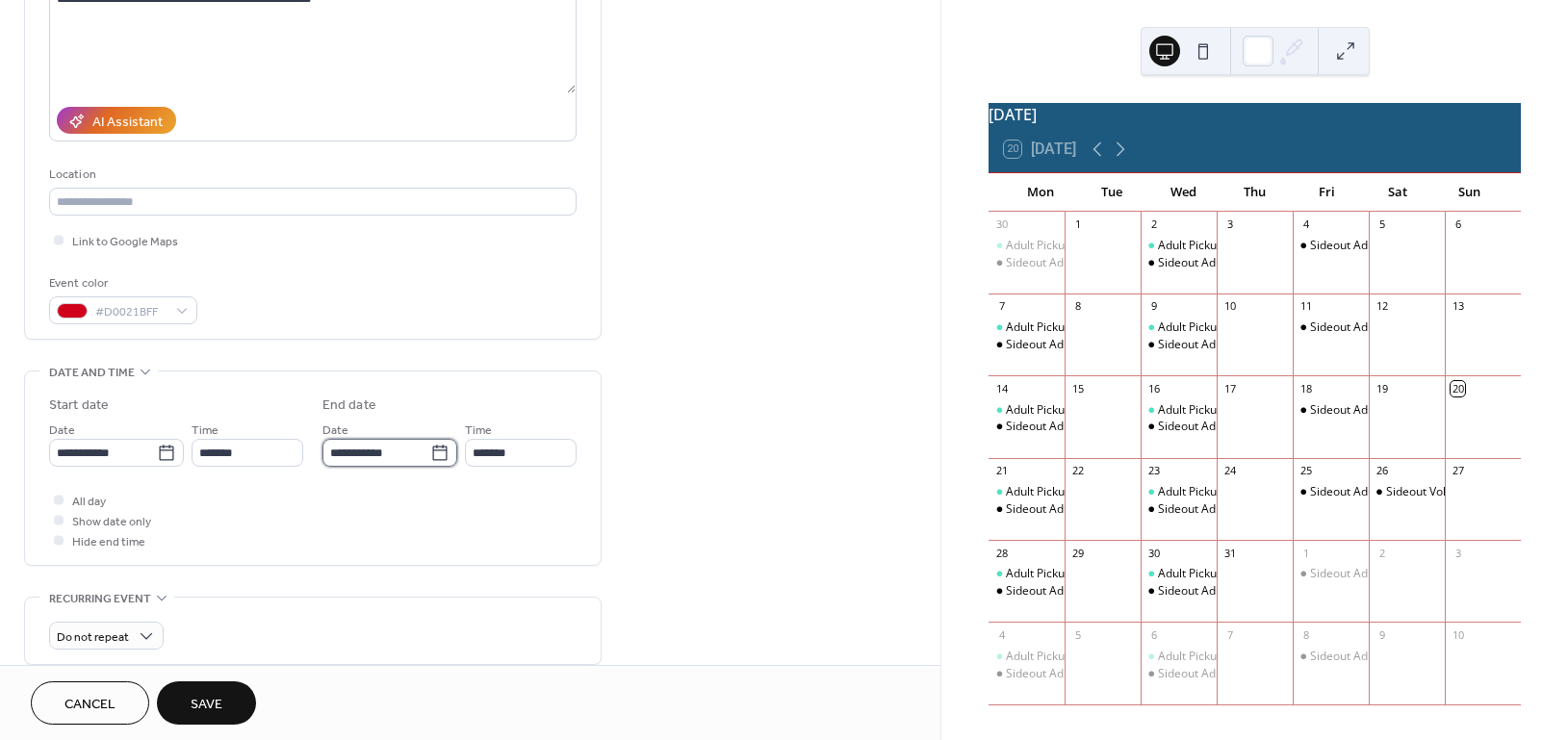 click on "**********" at bounding box center (376, 452) 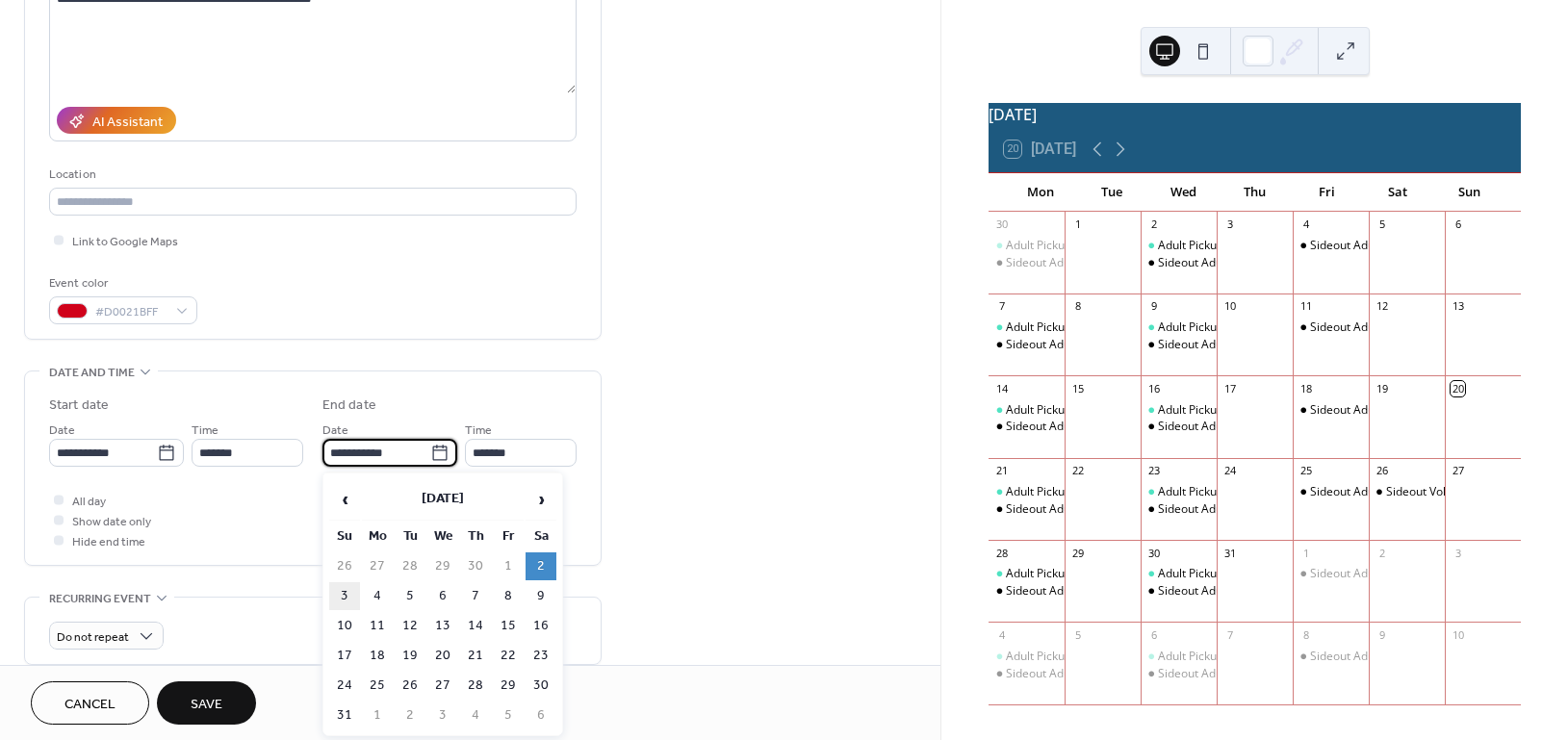 click on "3" at bounding box center [345, 596] 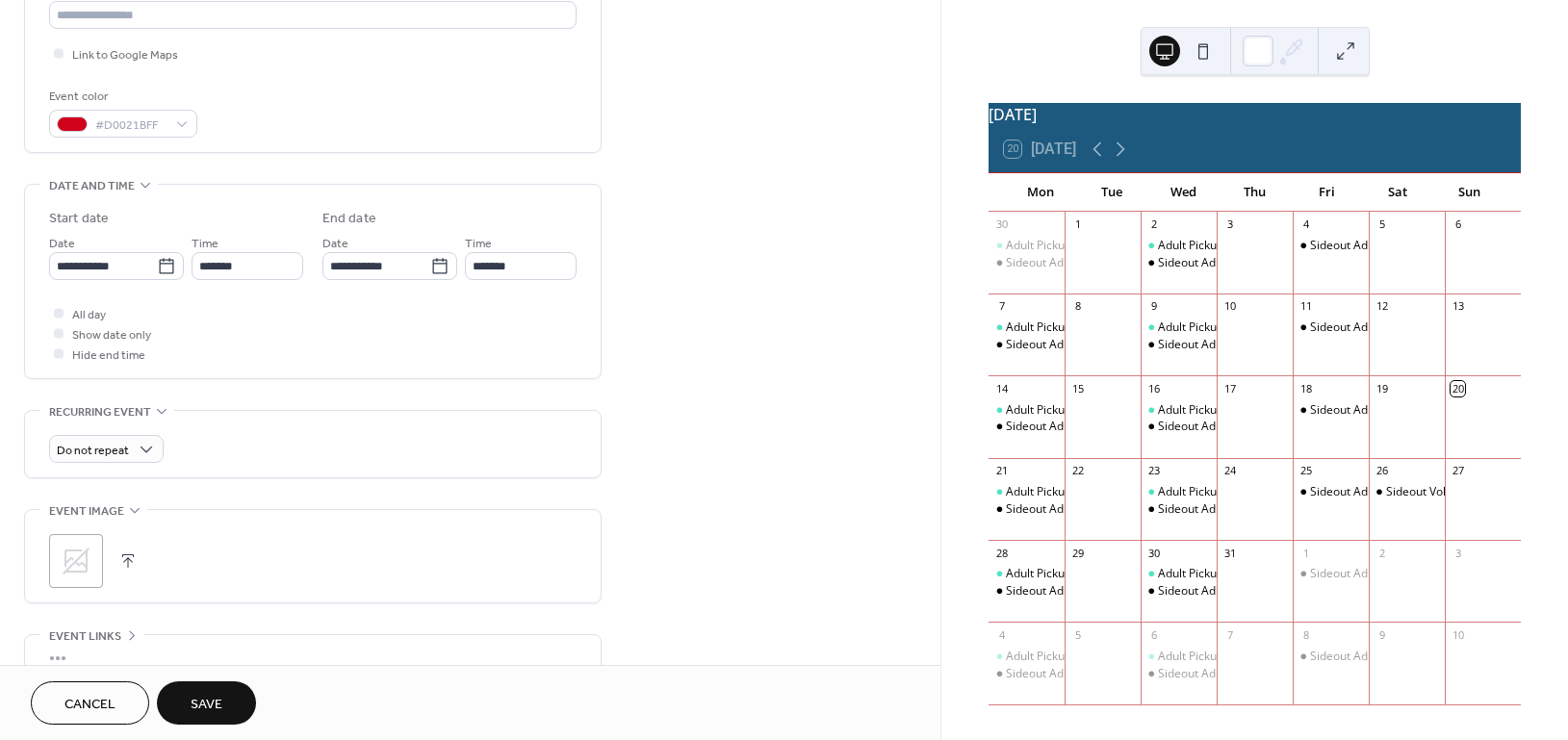 scroll, scrollTop: 108, scrollLeft: 0, axis: vertical 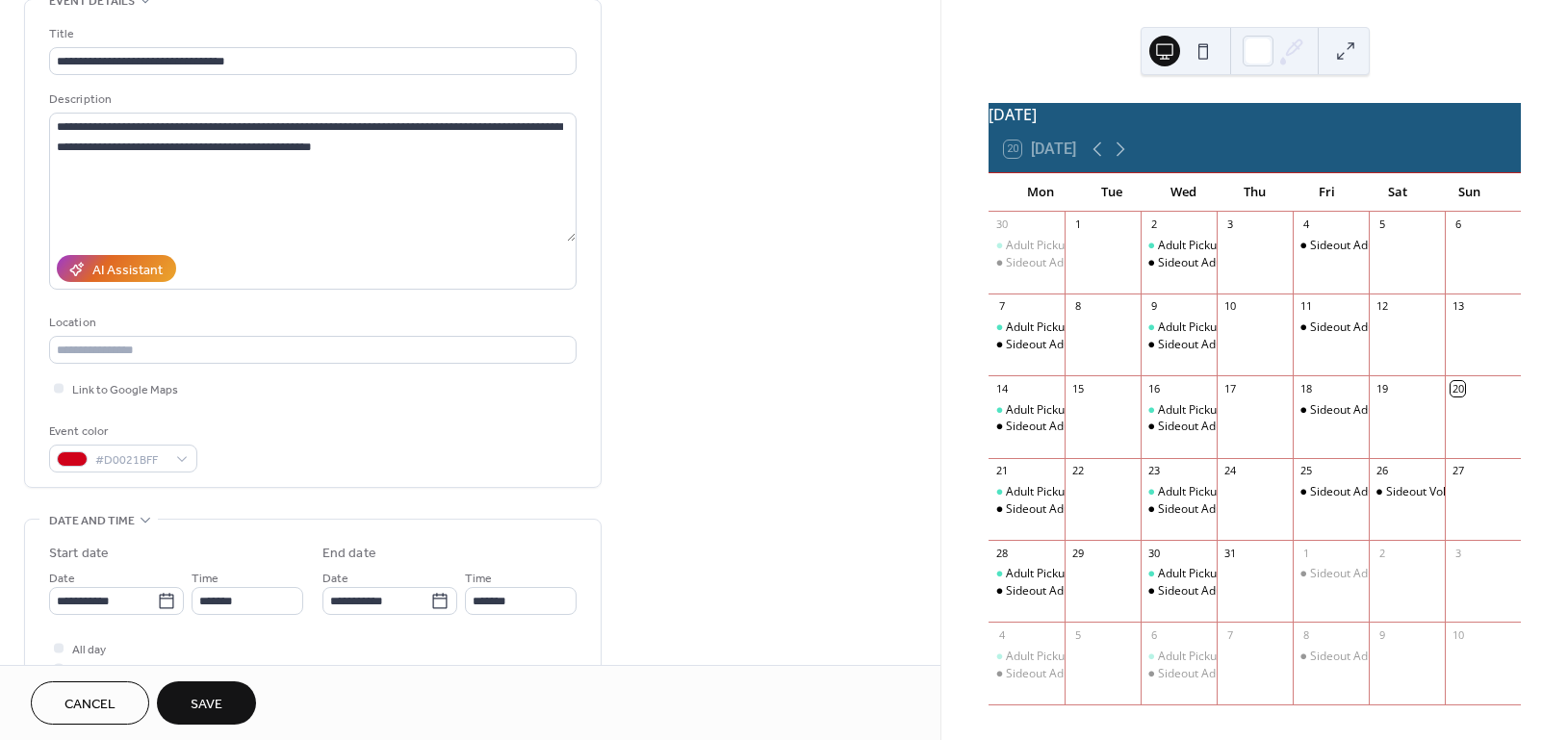 drag, startPoint x: 197, startPoint y: 702, endPoint x: 206, endPoint y: 681, distance: 22.847319 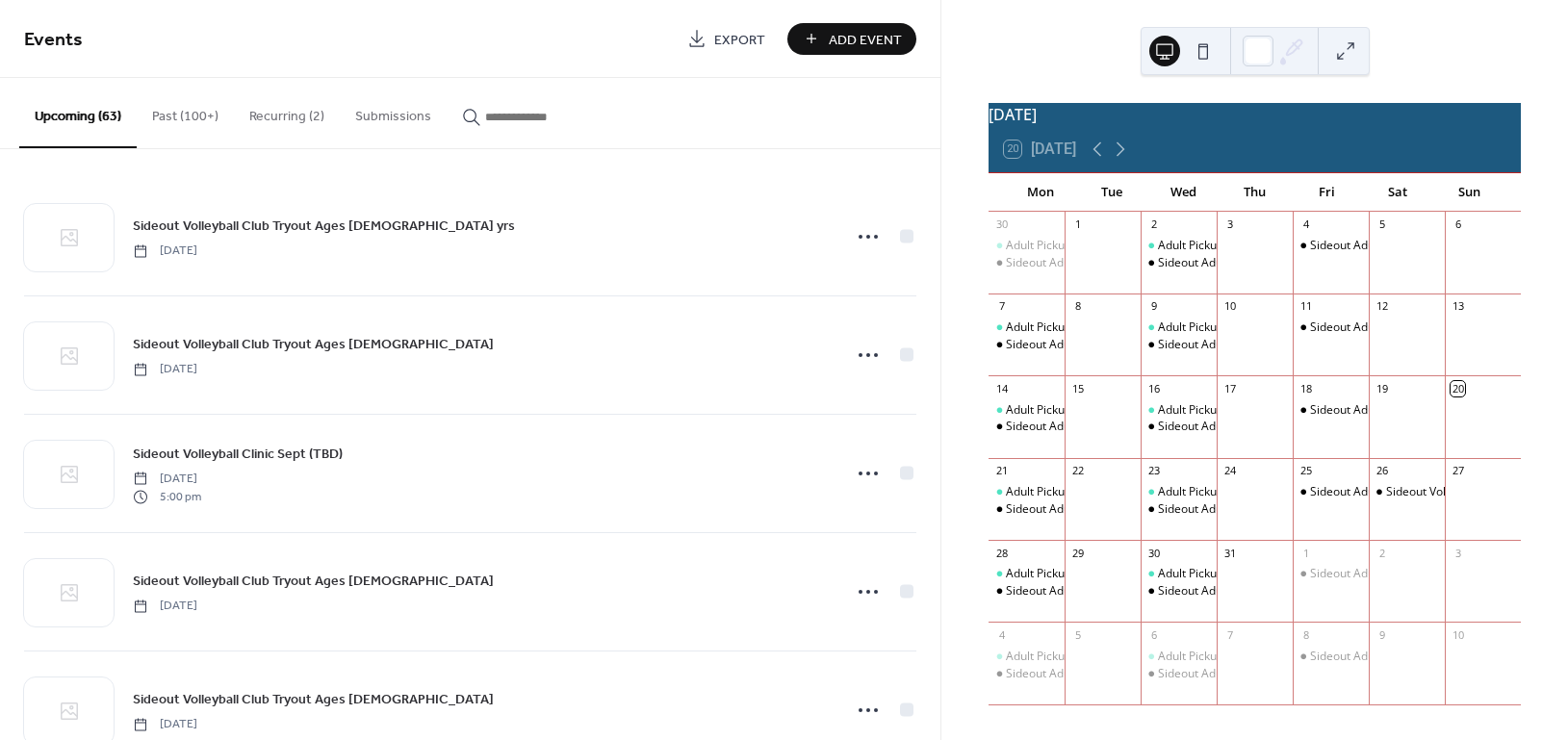 click at bounding box center [543, 116] 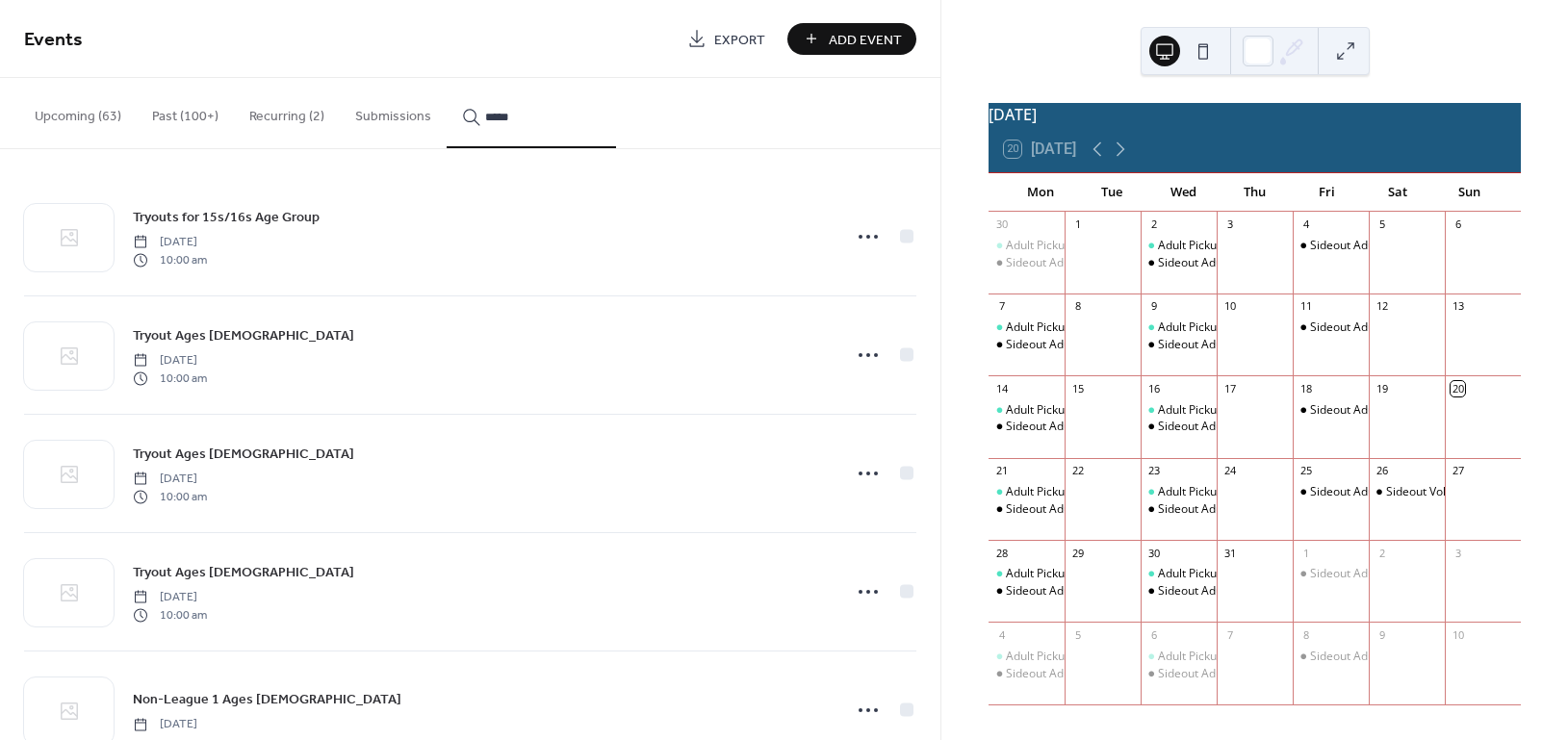 type on "*****" 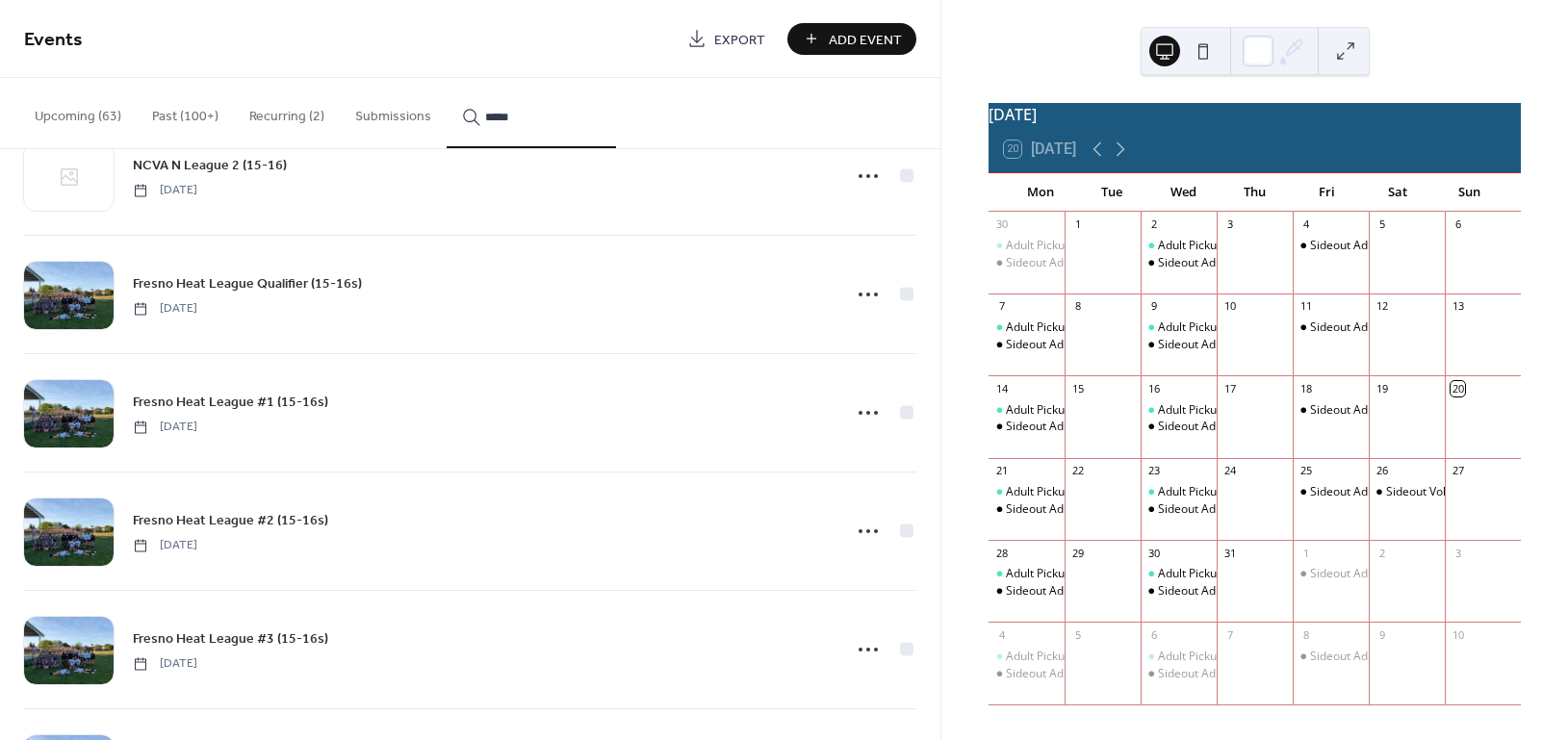 scroll, scrollTop: 13469, scrollLeft: 0, axis: vertical 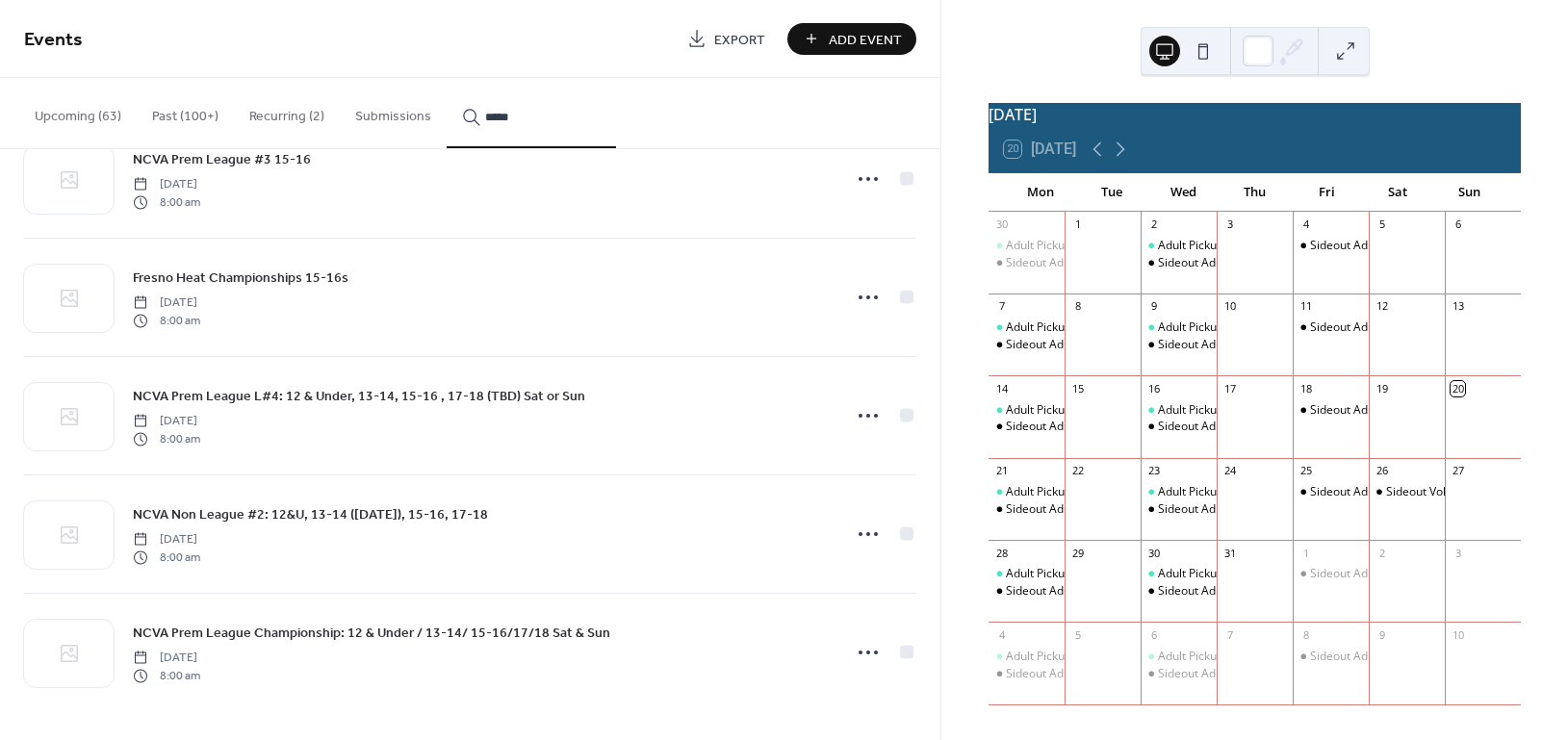 click 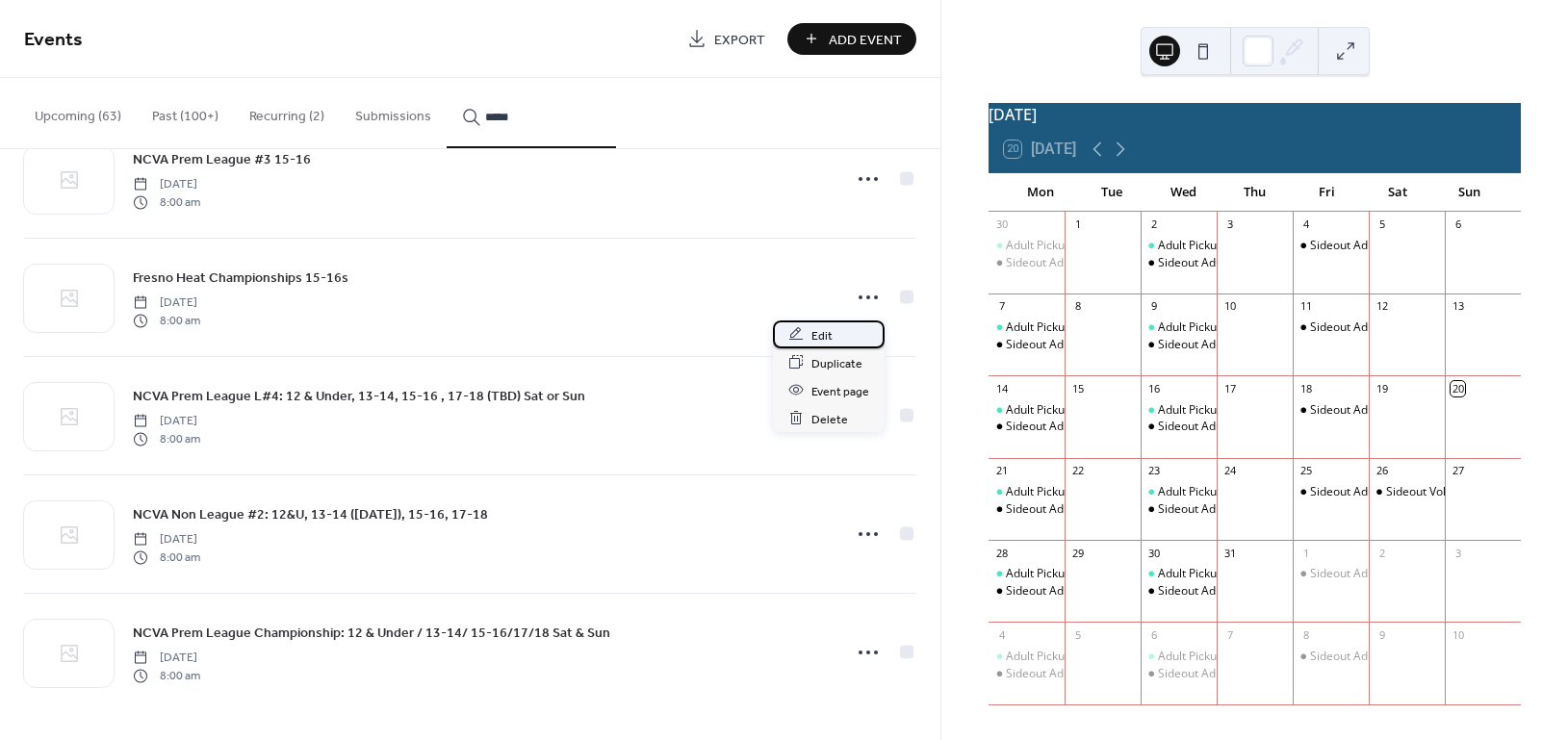 click on "Edit" at bounding box center (822, 335) 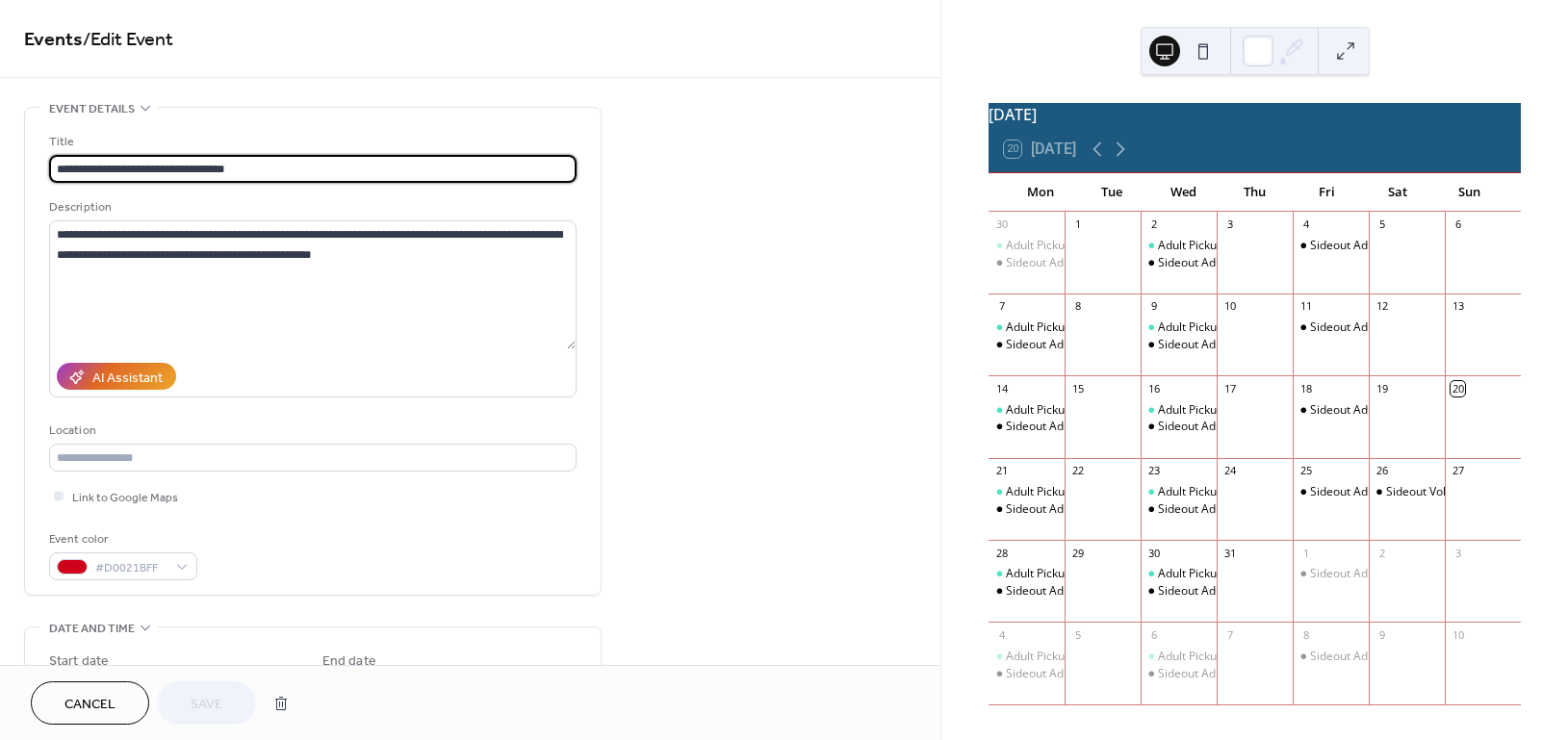 drag, startPoint x: 237, startPoint y: 168, endPoint x: 213, endPoint y: 173, distance: 24.515301 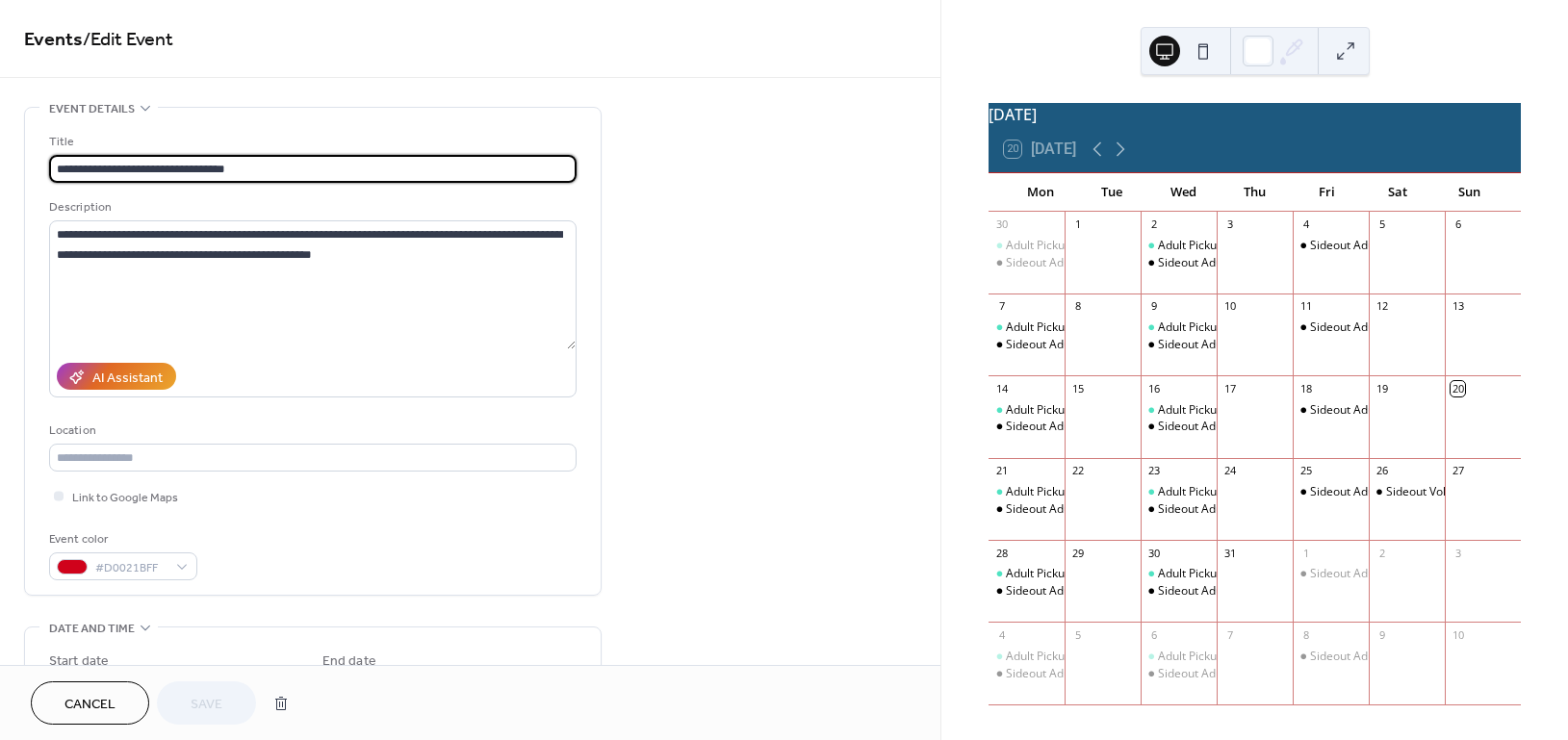 click on "**********" at bounding box center [313, 168] 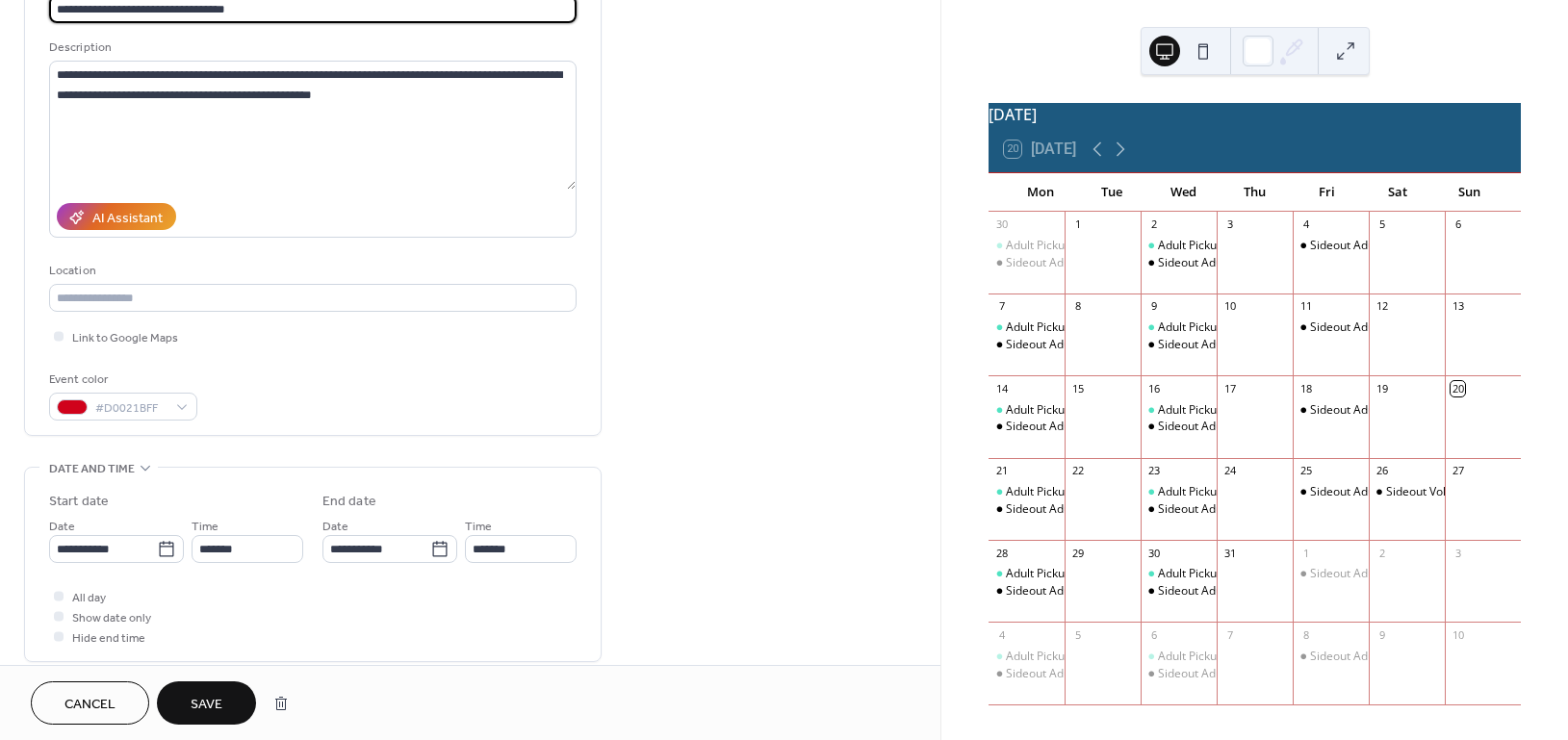 scroll, scrollTop: 256, scrollLeft: 0, axis: vertical 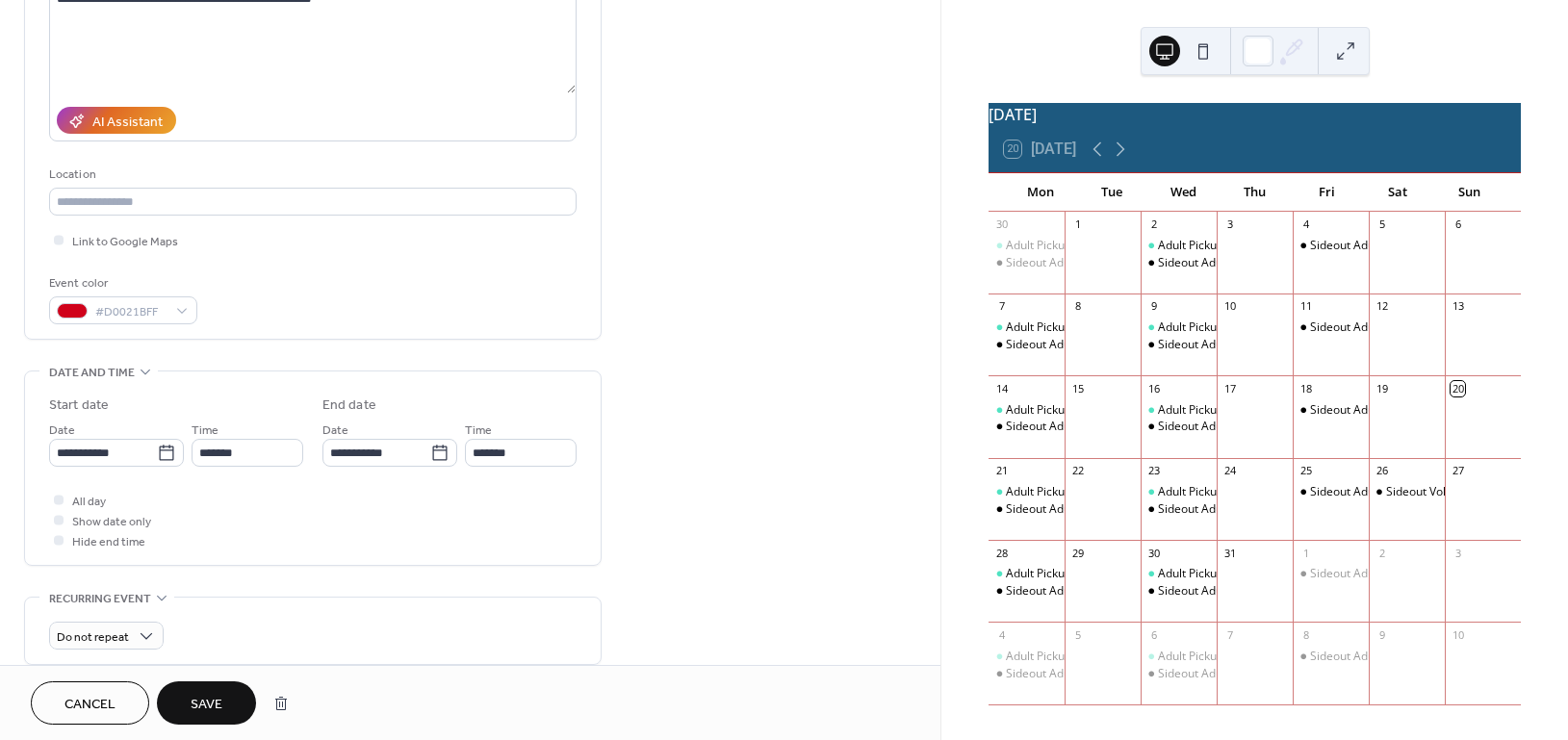type on "**********" 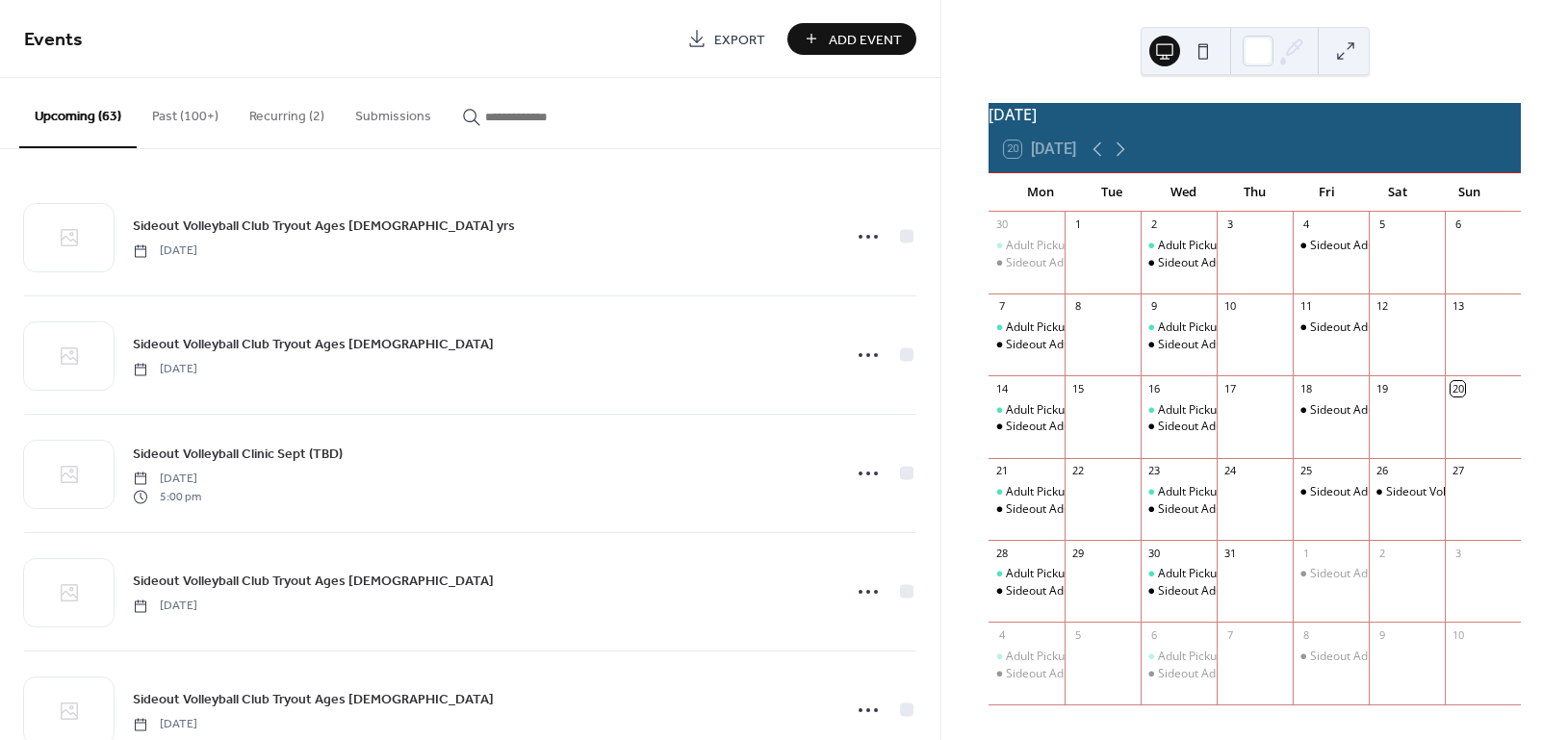 click at bounding box center [543, 116] 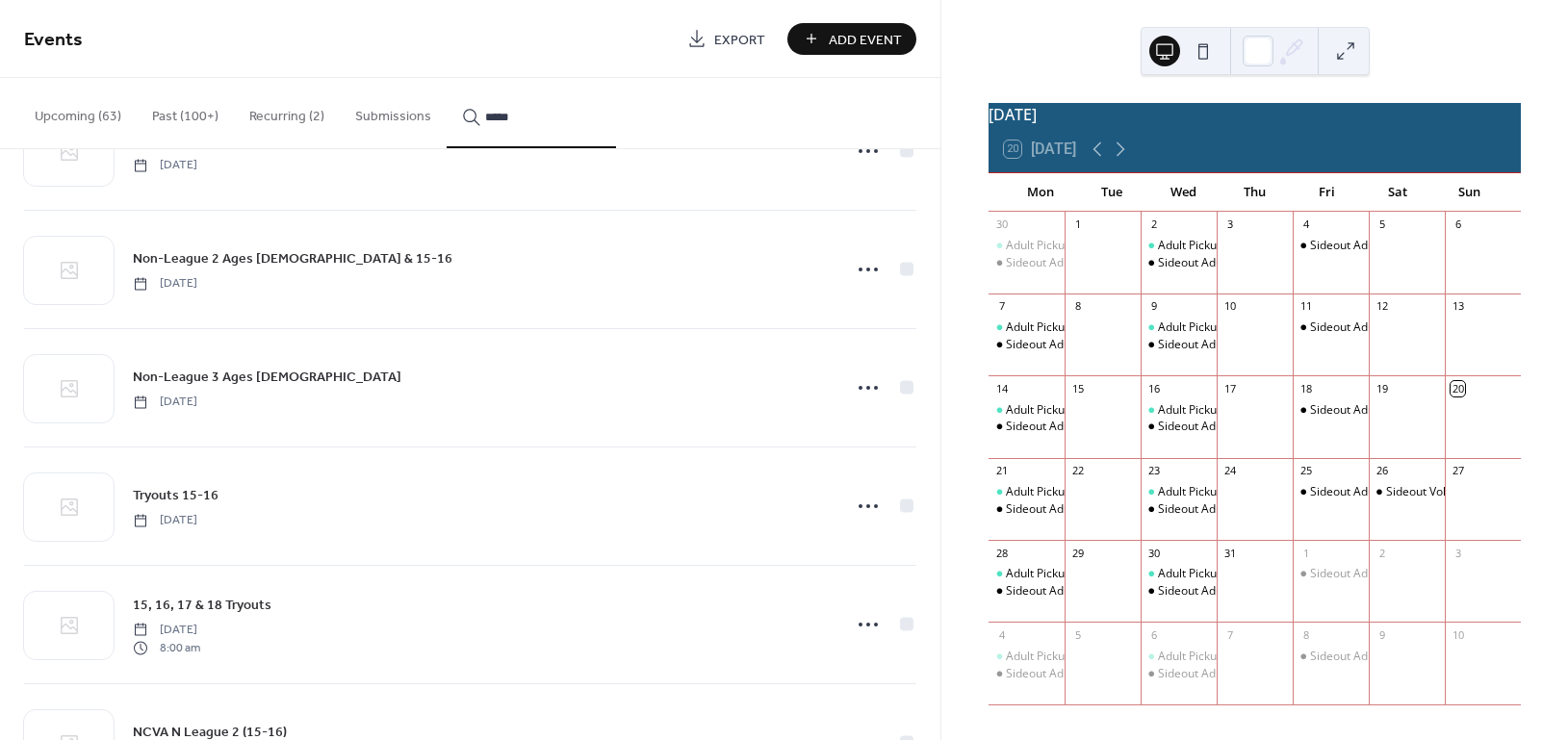 scroll, scrollTop: 641, scrollLeft: 0, axis: vertical 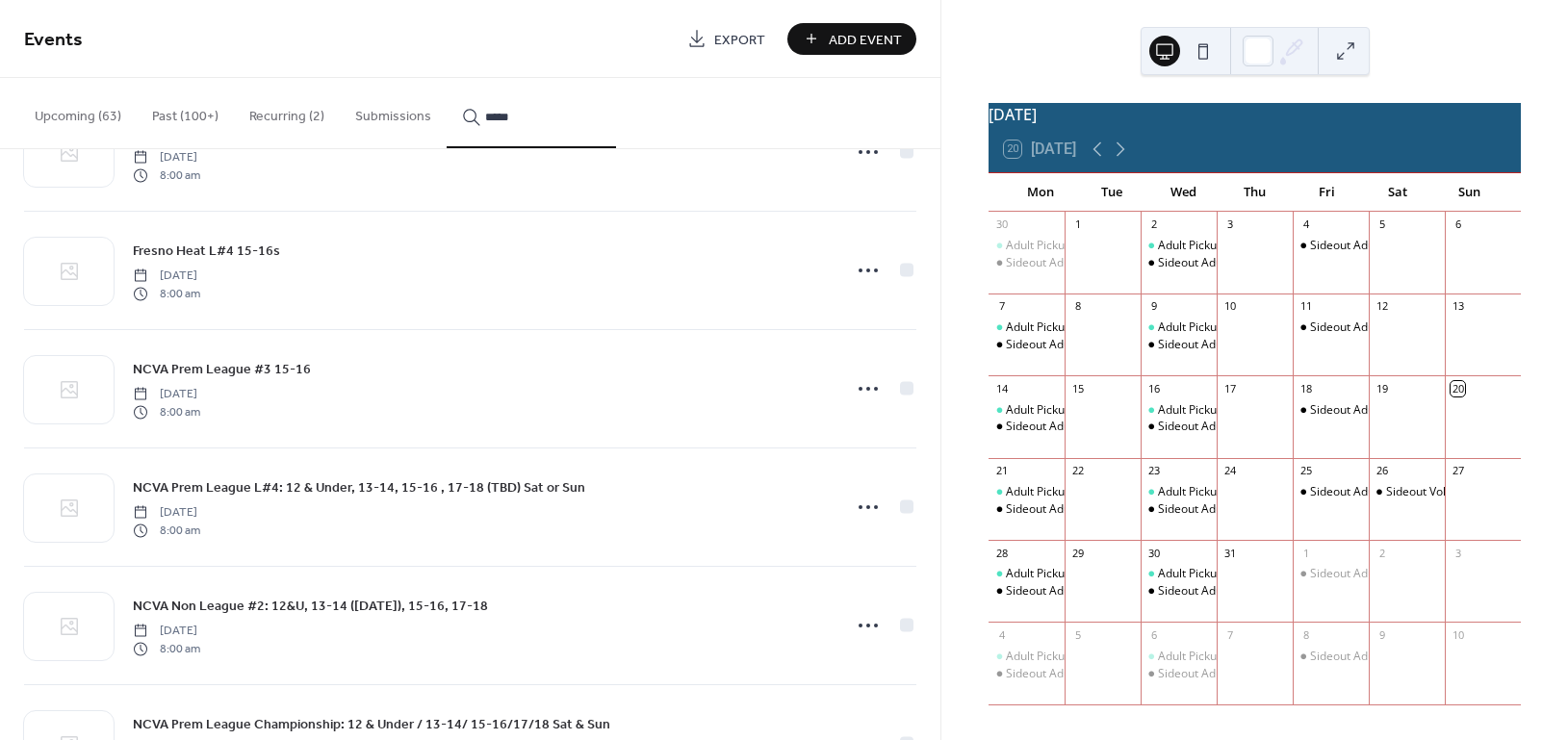 type on "*****" 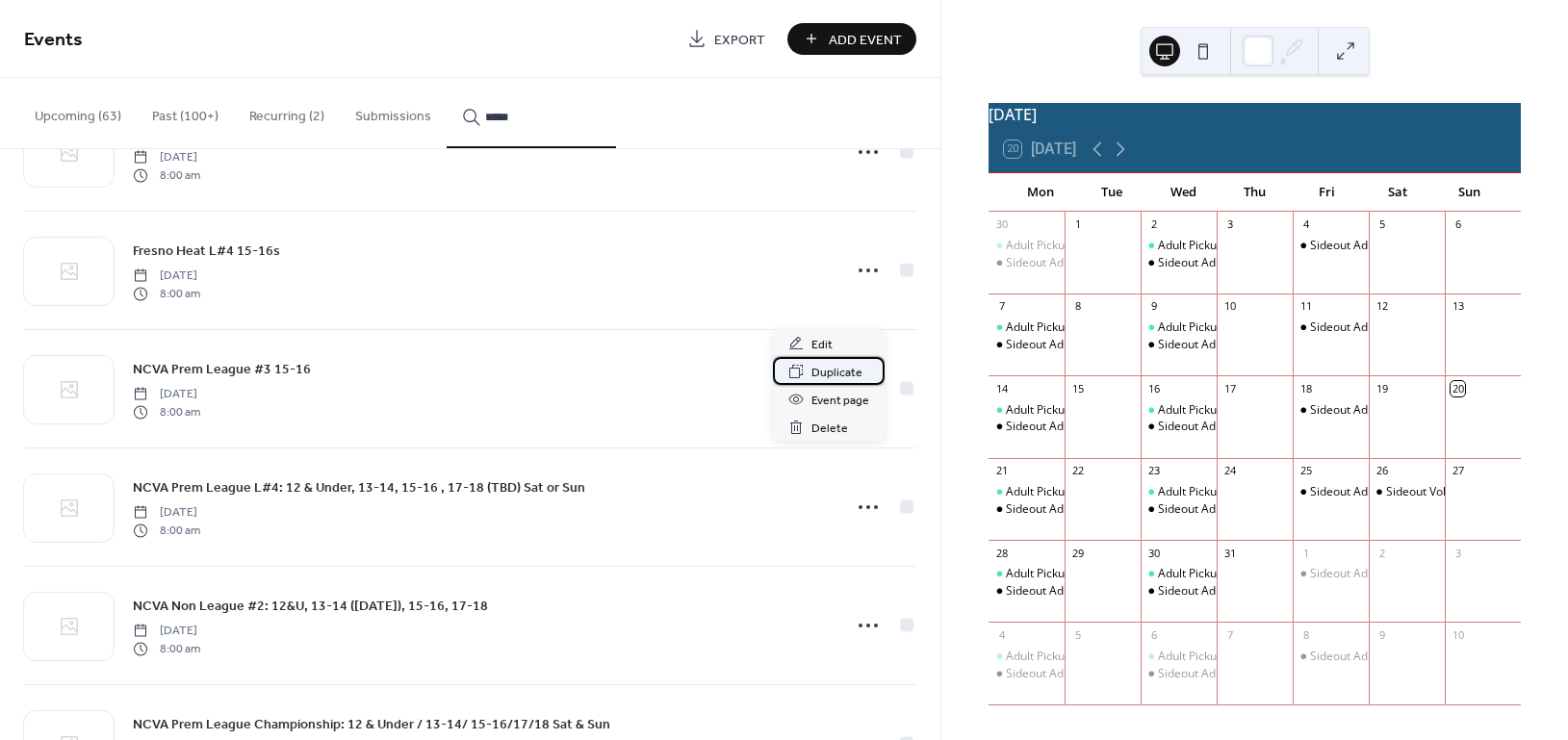 click on "Duplicate" at bounding box center (836, 372) 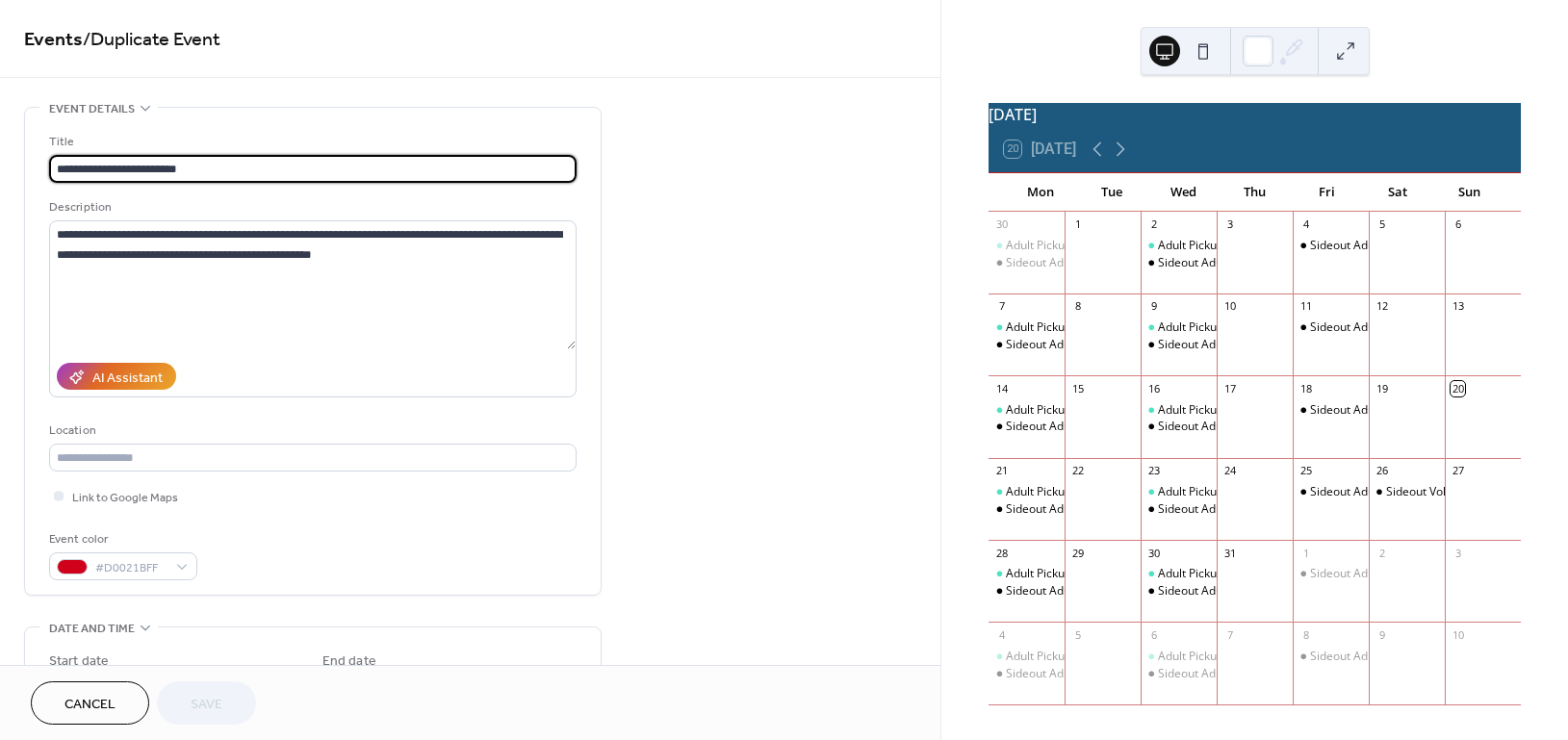 drag, startPoint x: 144, startPoint y: 169, endPoint x: 120, endPoint y: 178, distance: 25.63201 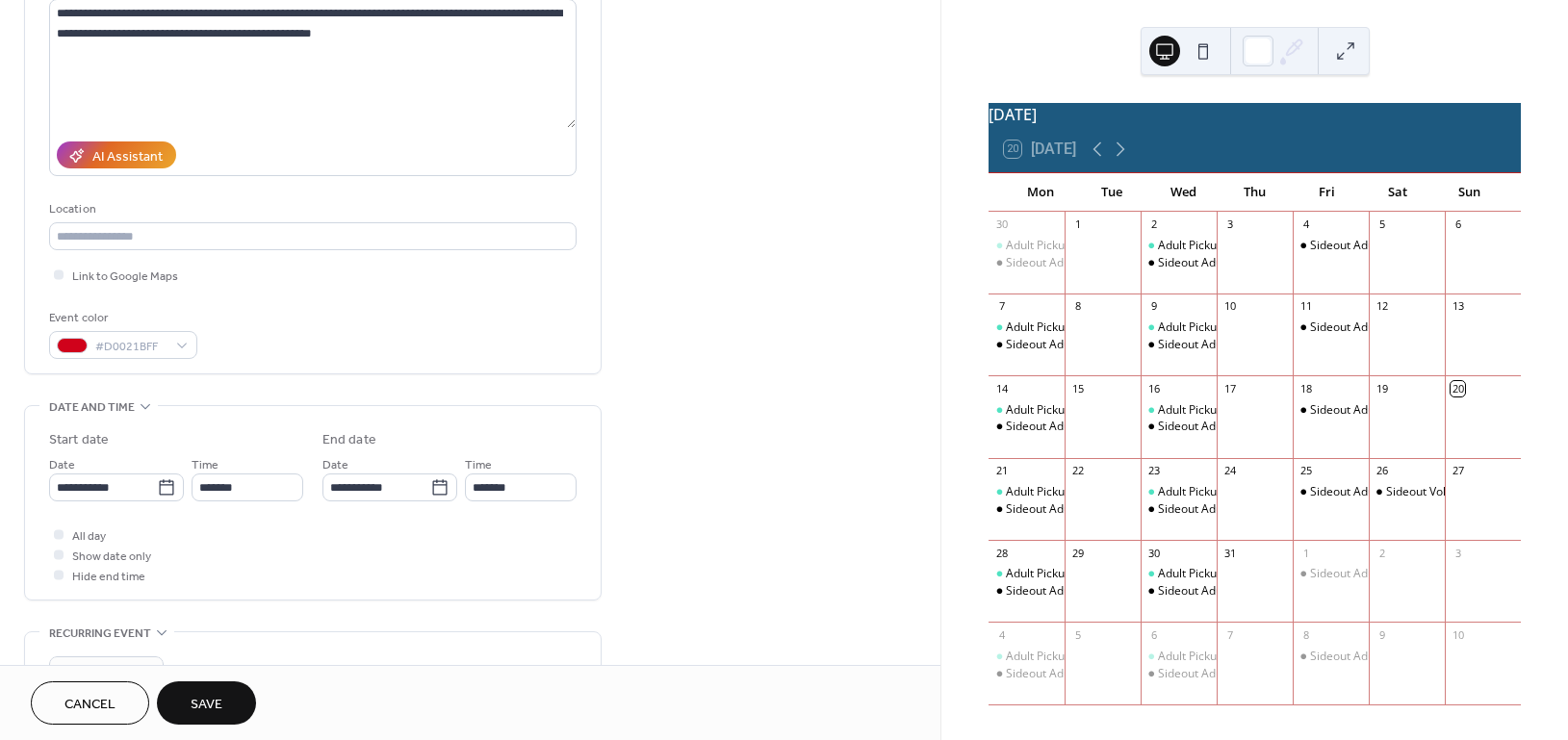 scroll, scrollTop: 256, scrollLeft: 0, axis: vertical 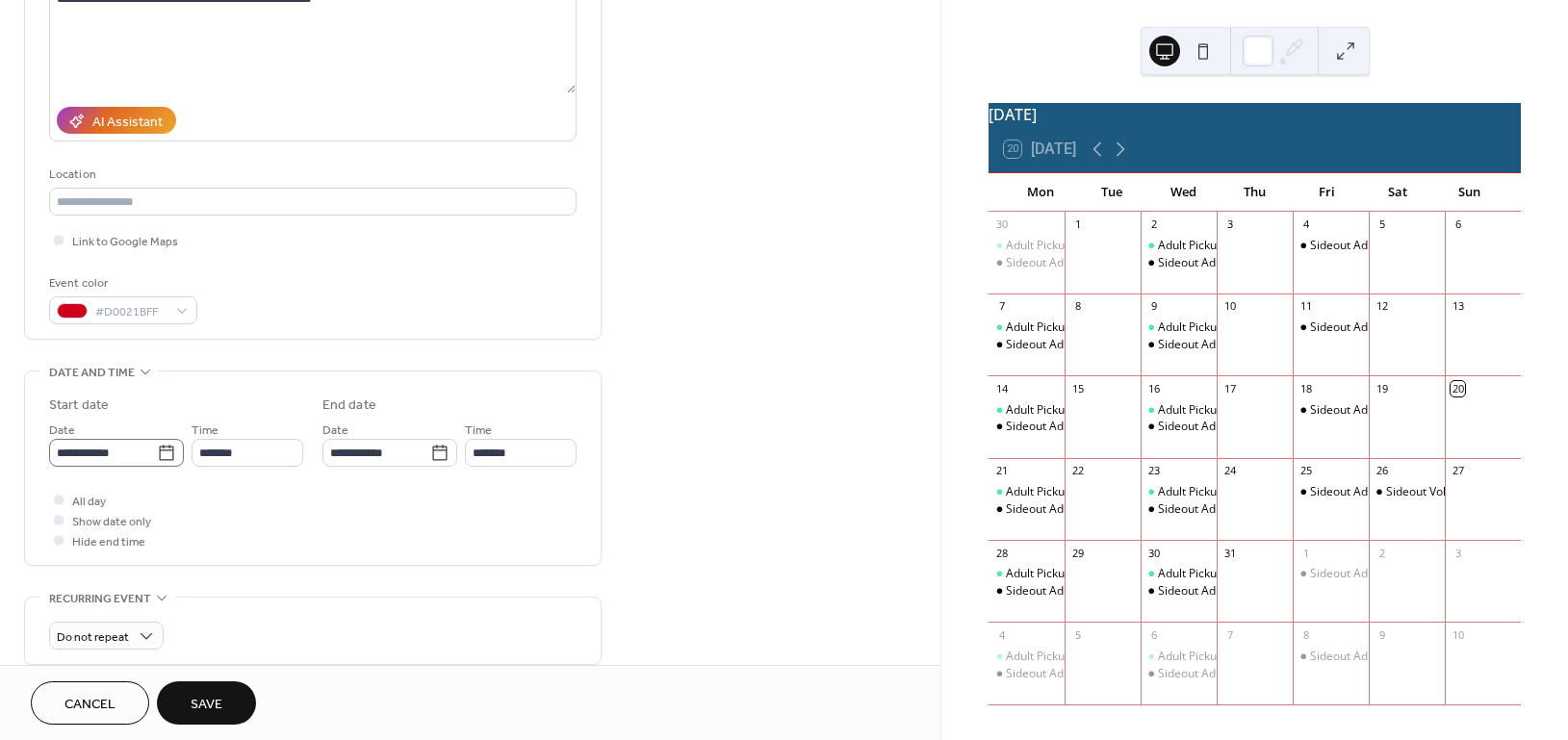 type on "**********" 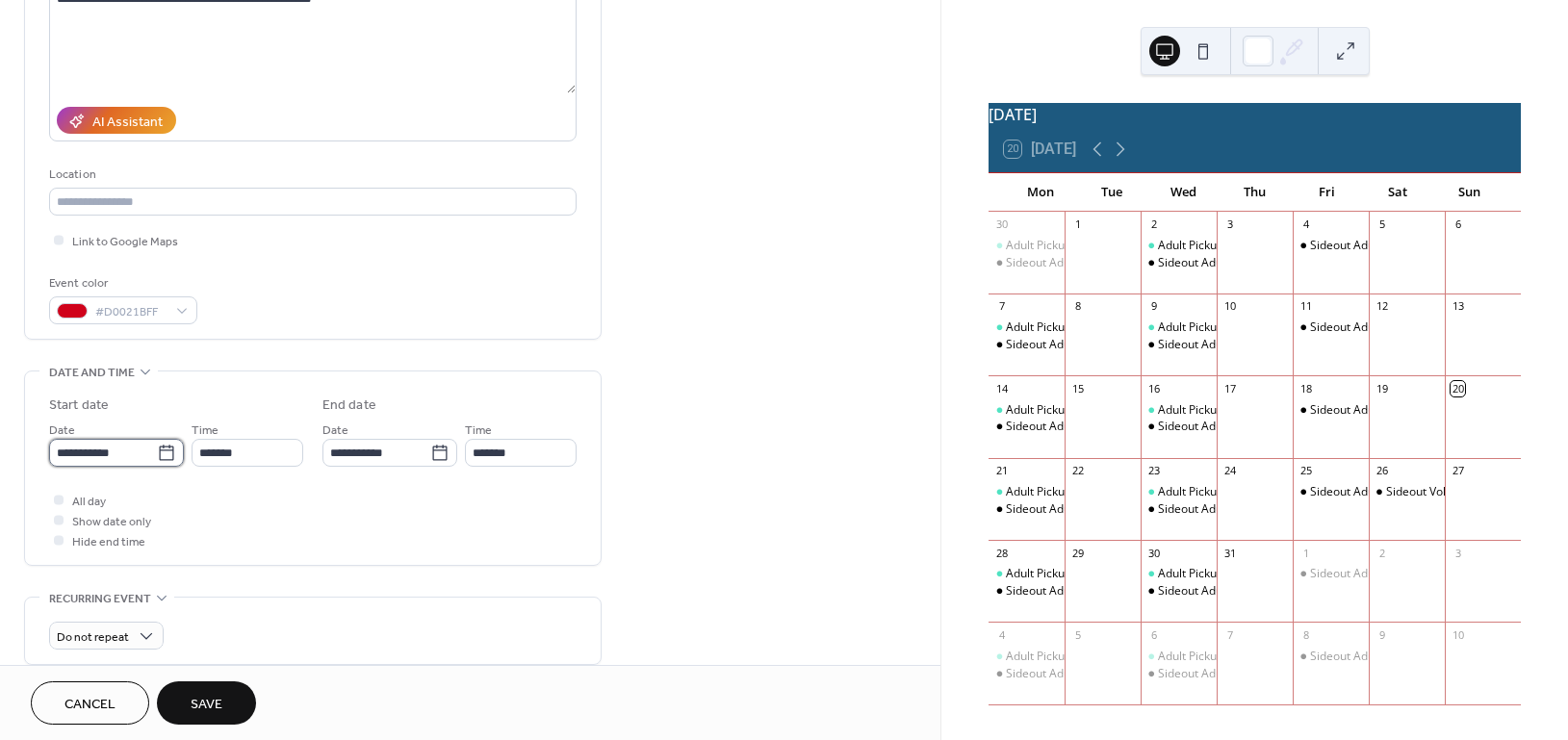 click on "**********" at bounding box center (103, 452) 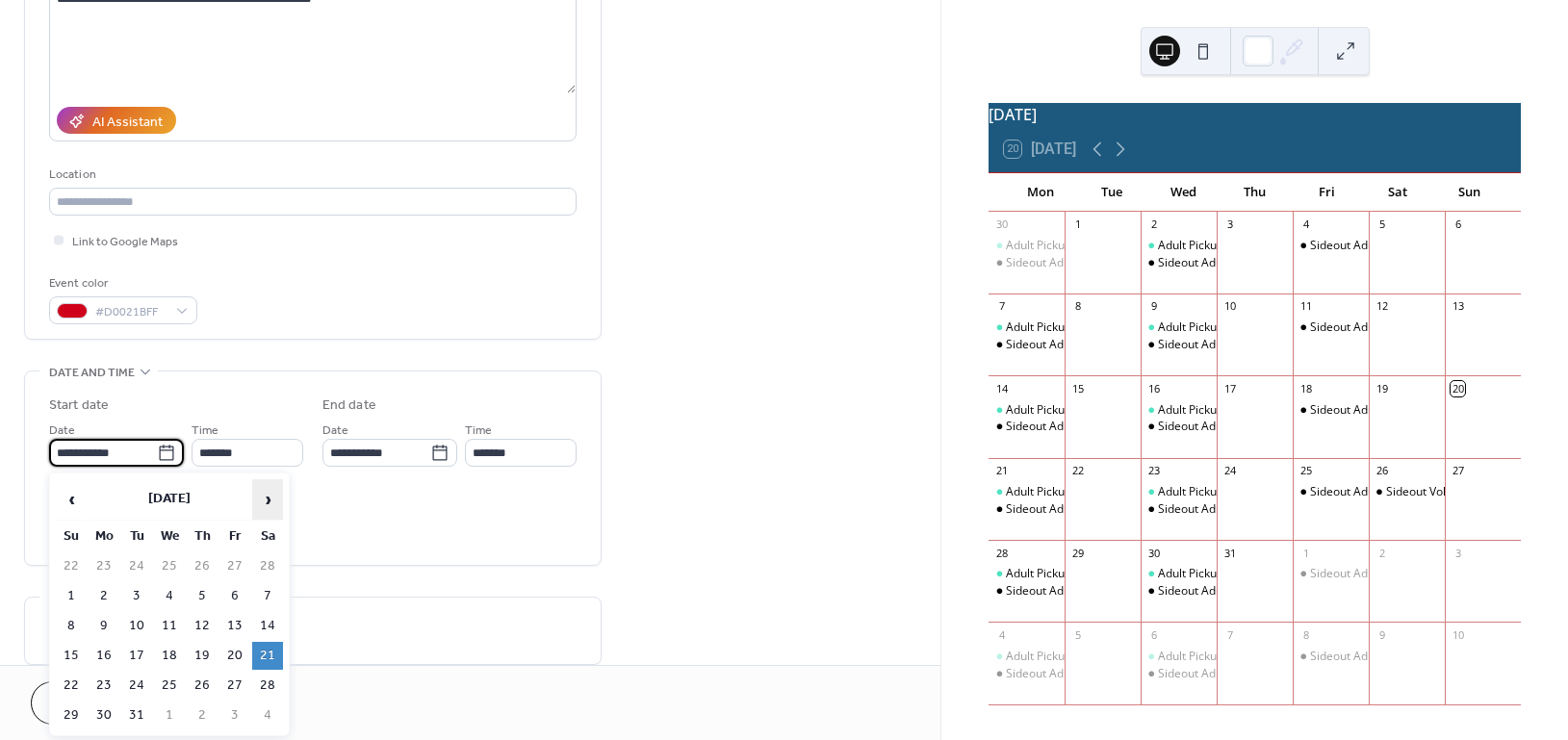 click on "›" at bounding box center (268, 499) 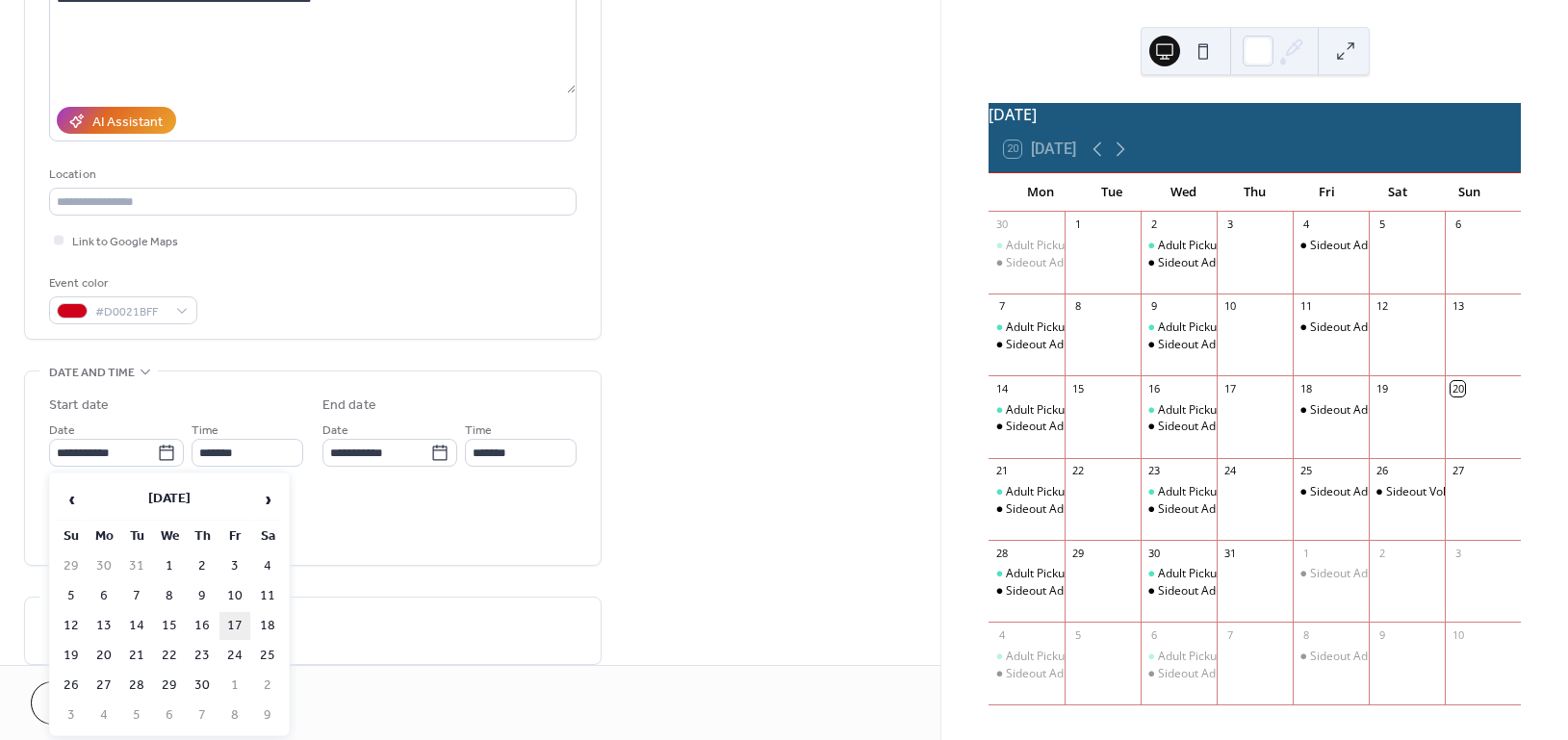 click on "17" at bounding box center (235, 625) 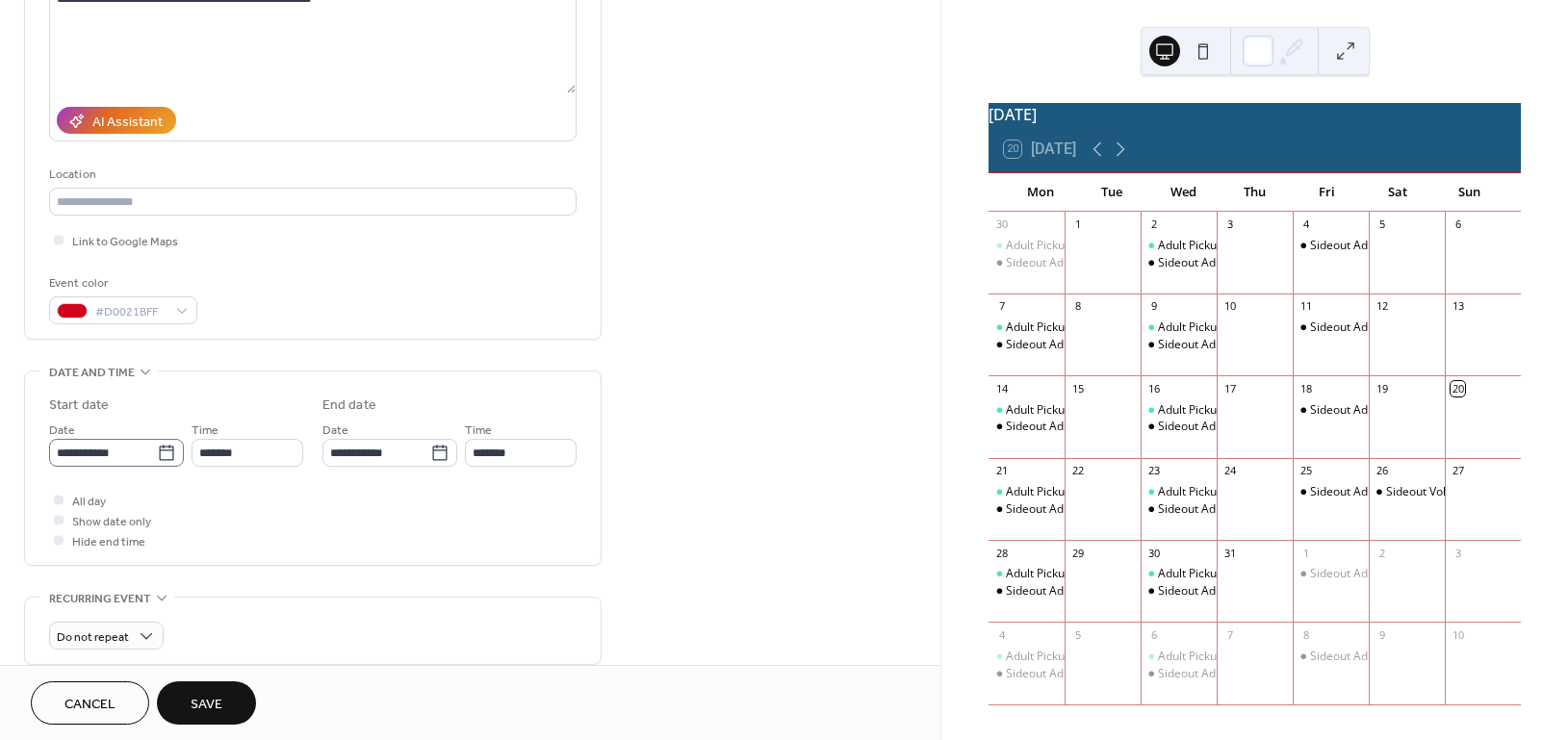 click on "**********" at bounding box center [116, 452] 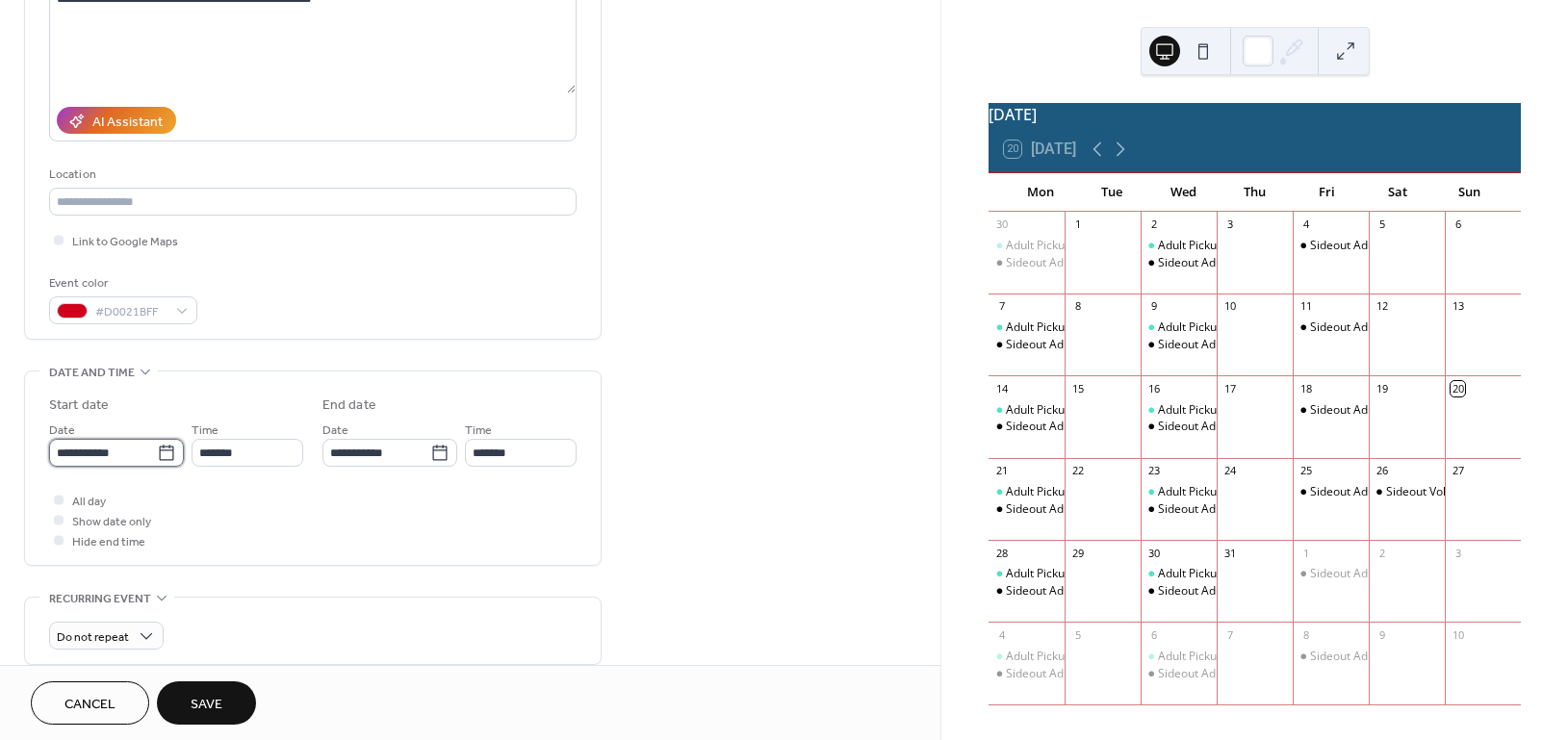 click on "**********" at bounding box center [103, 452] 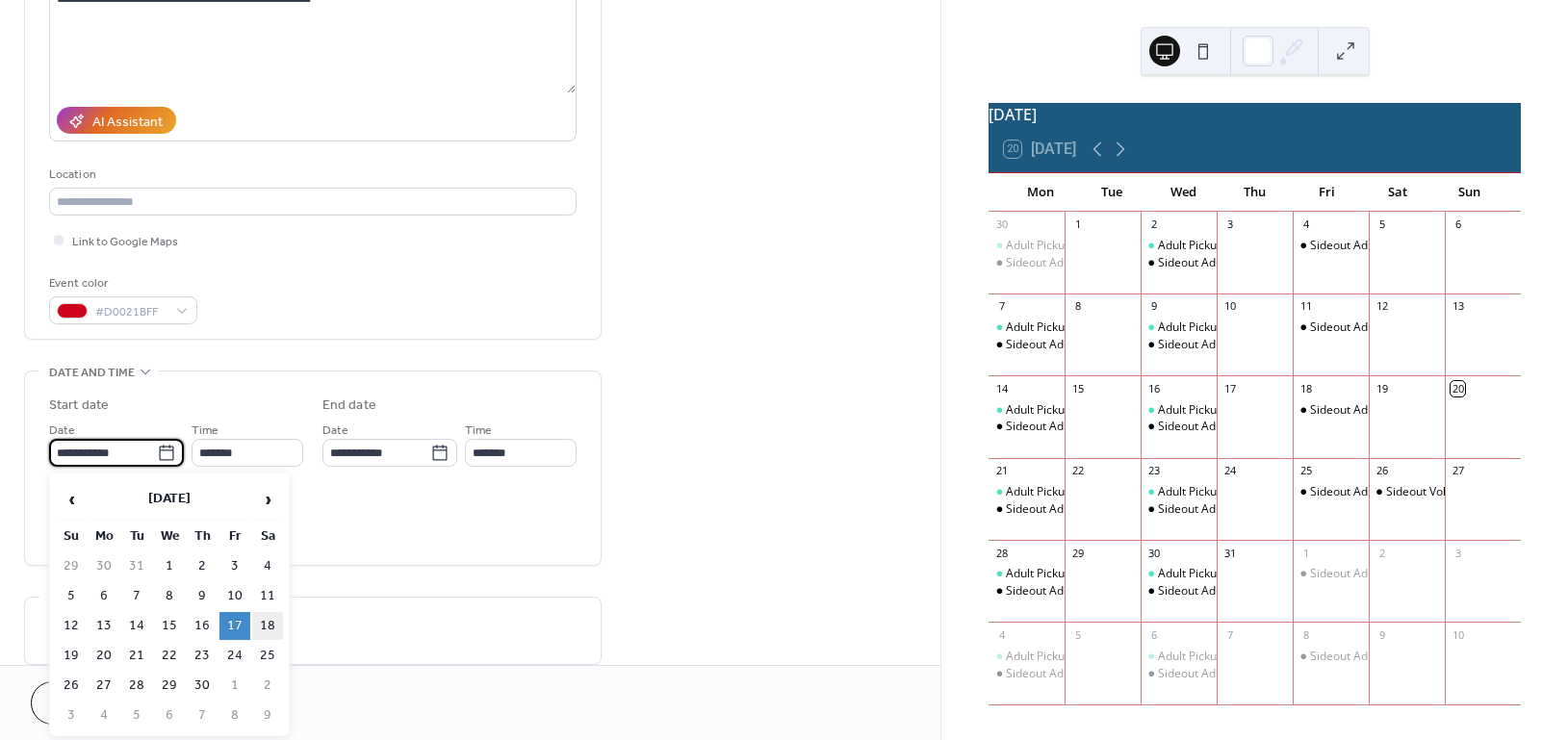 click on "18" at bounding box center [268, 625] 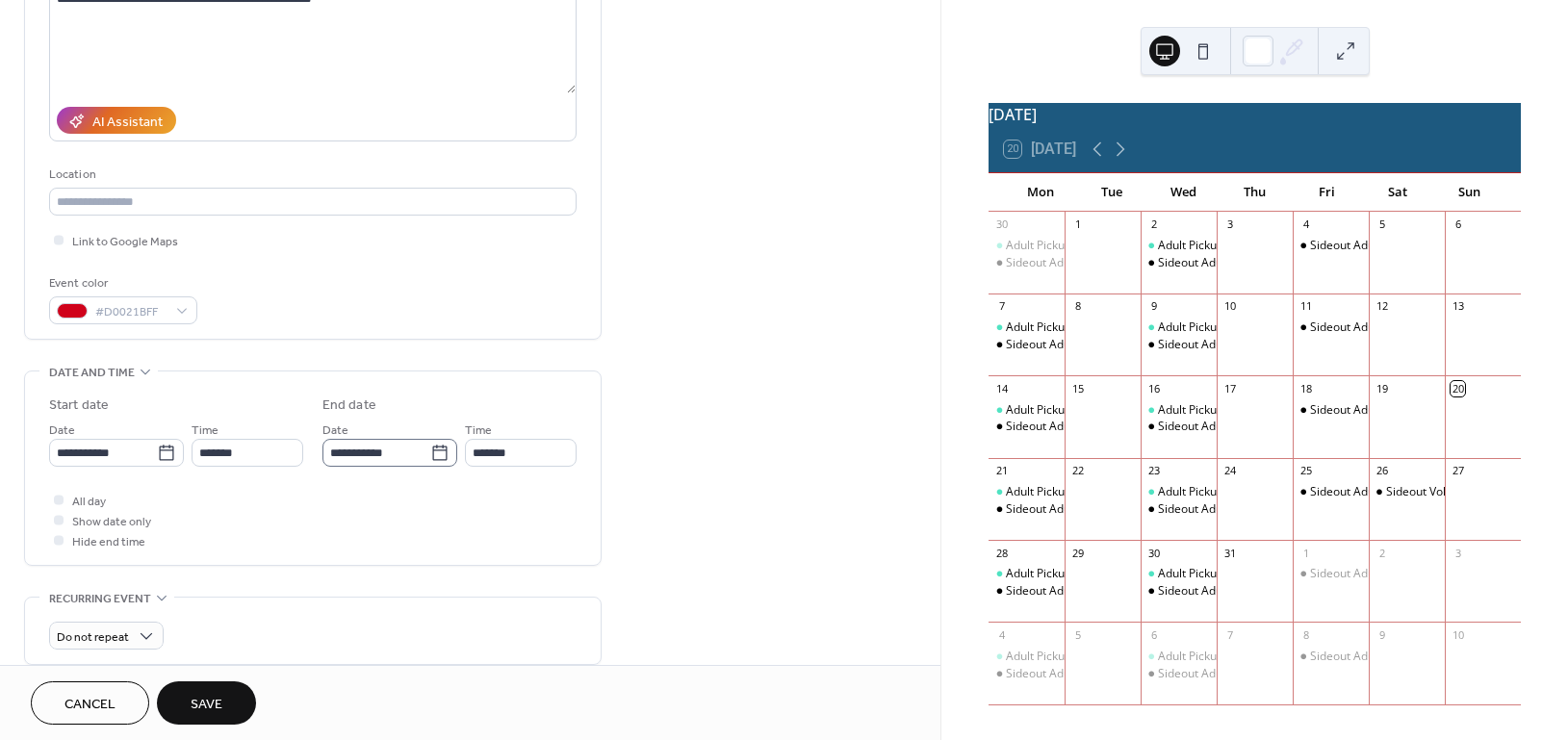 click 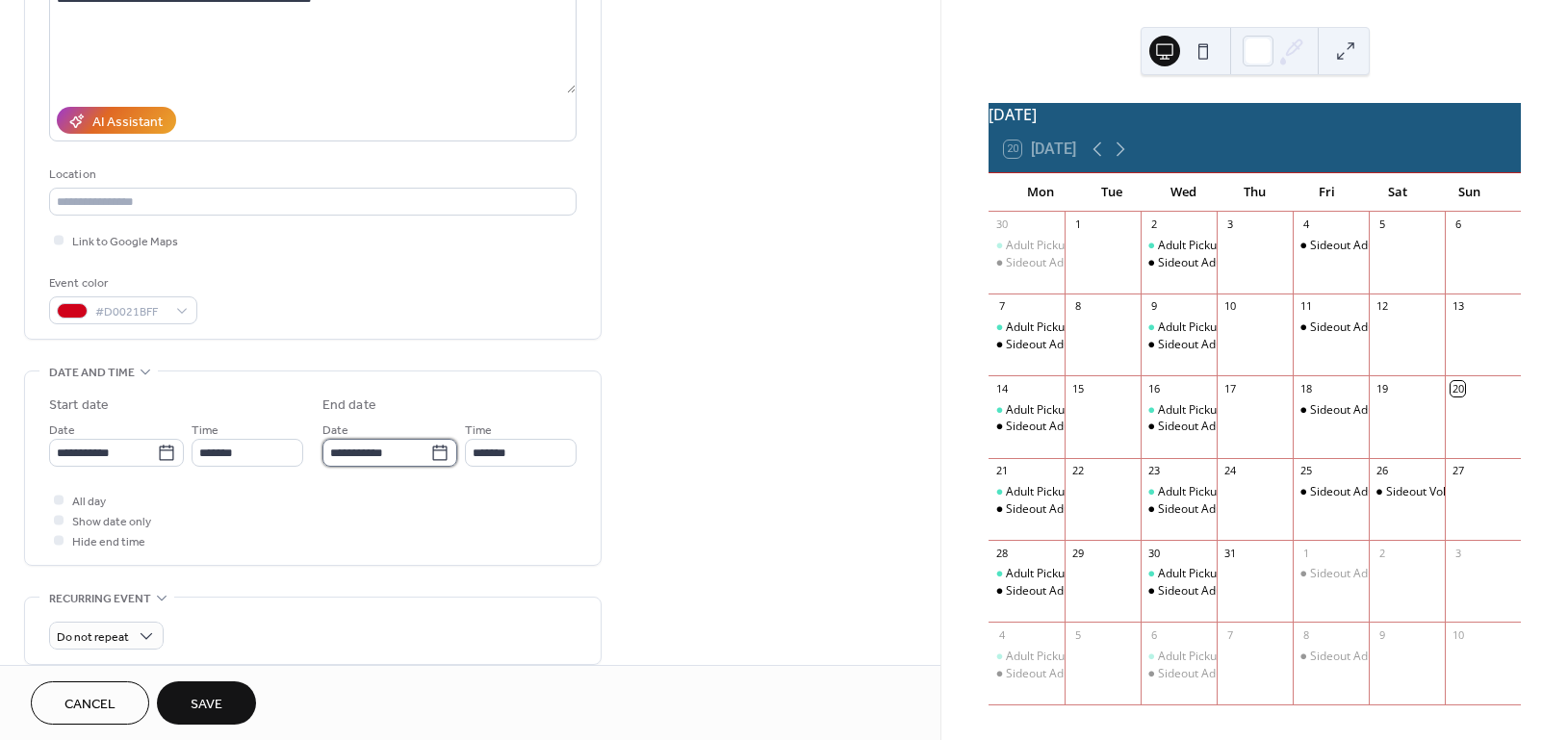 click on "**********" at bounding box center (376, 452) 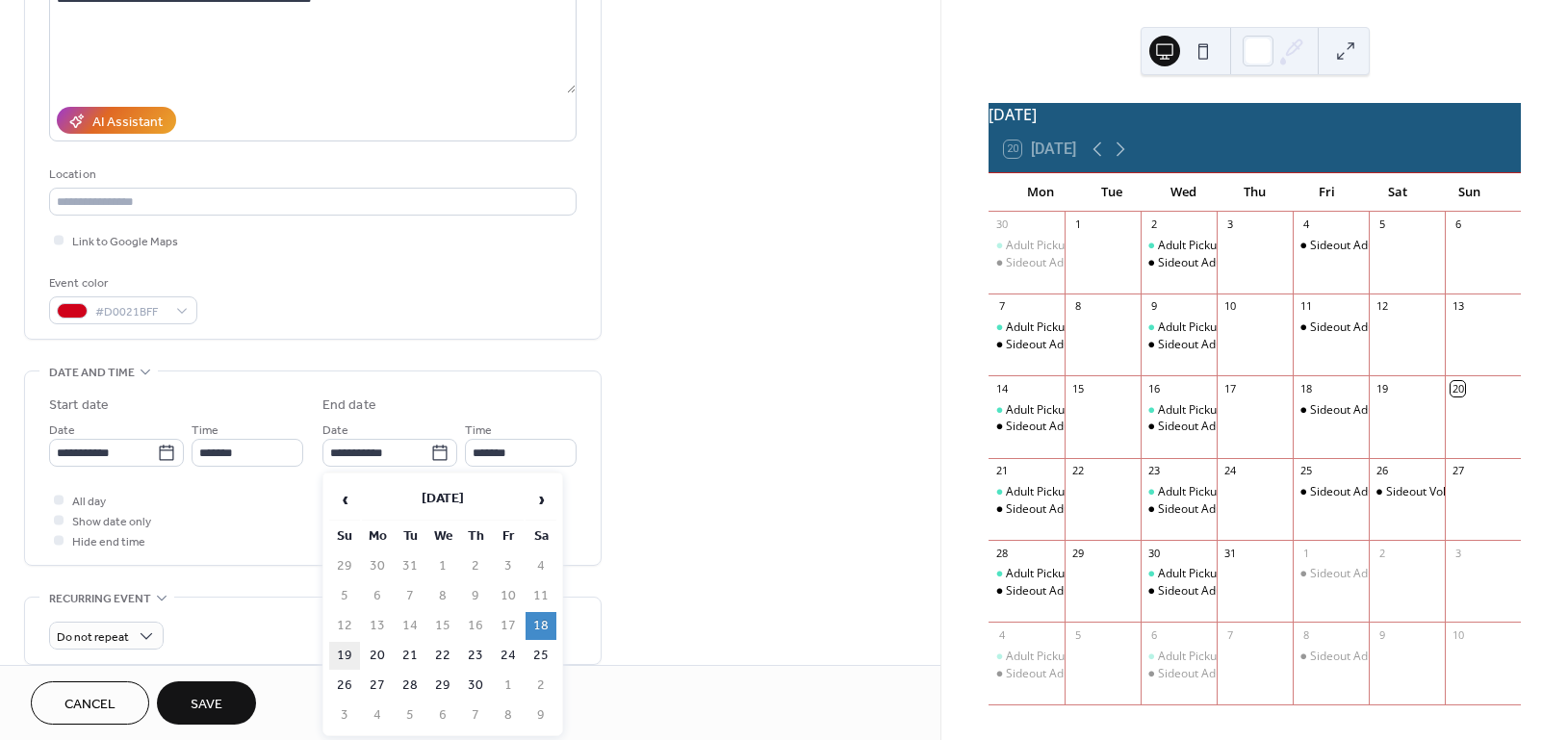 click on "19" at bounding box center [345, 655] 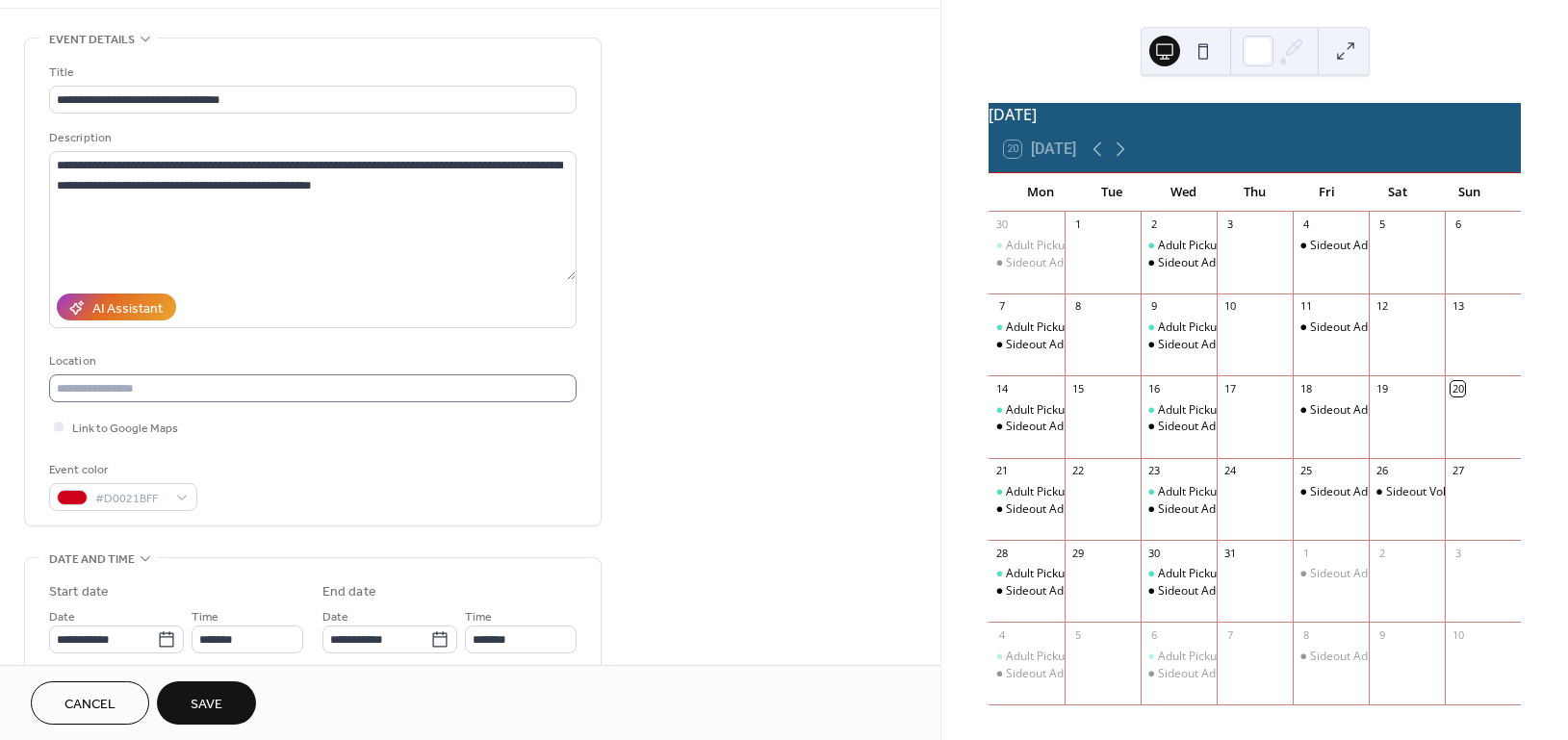 scroll, scrollTop: 0, scrollLeft: 0, axis: both 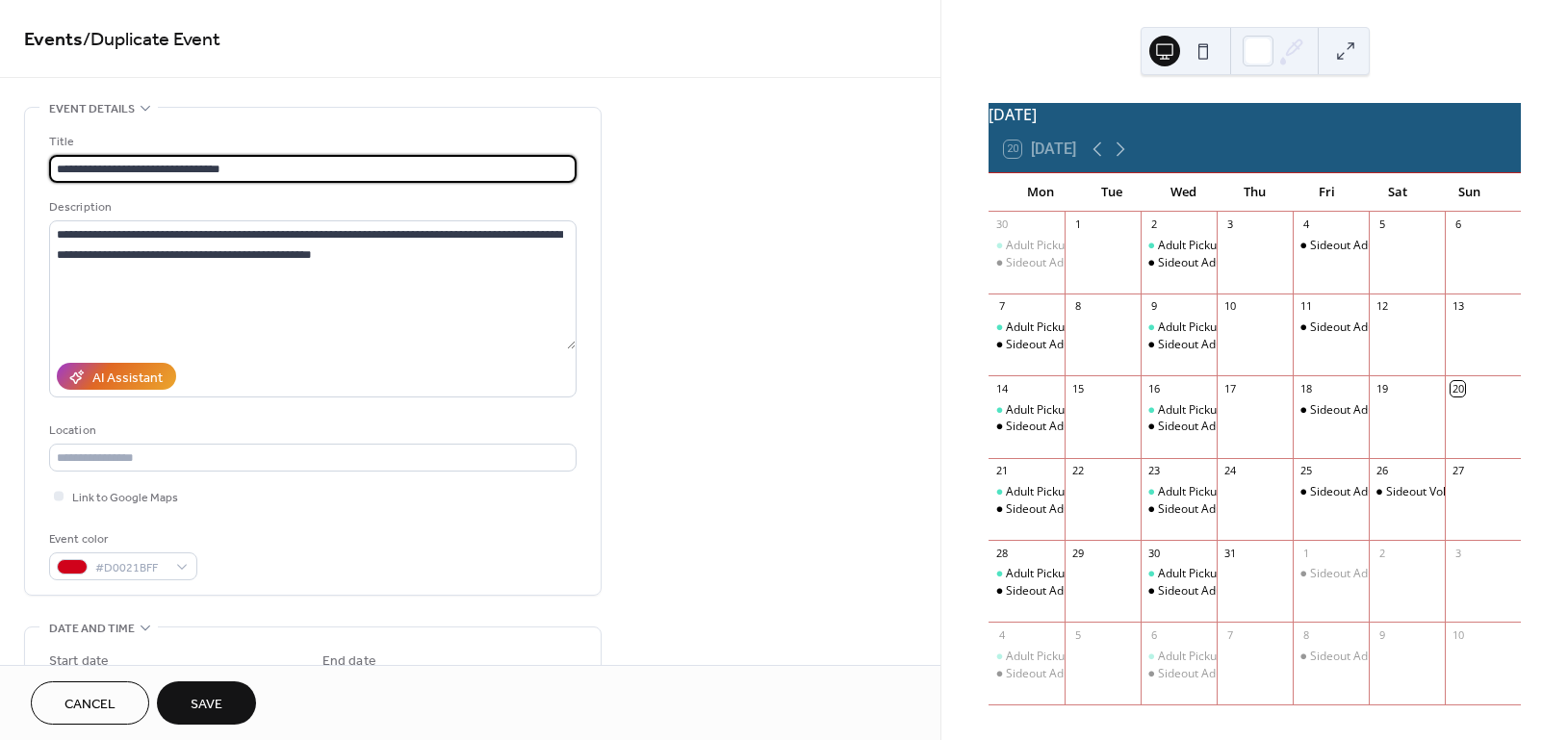 click on "**********" at bounding box center (313, 168) 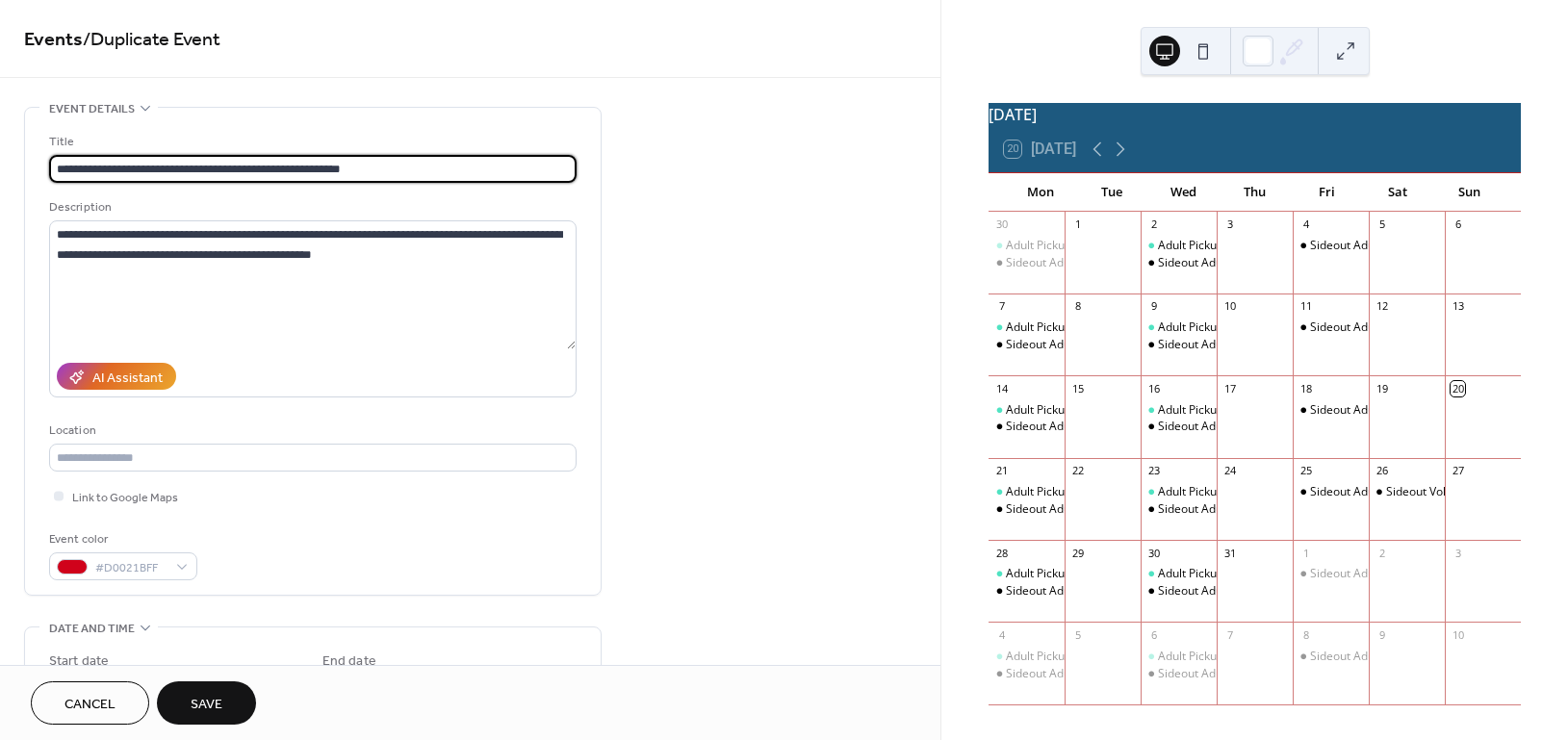 type on "**********" 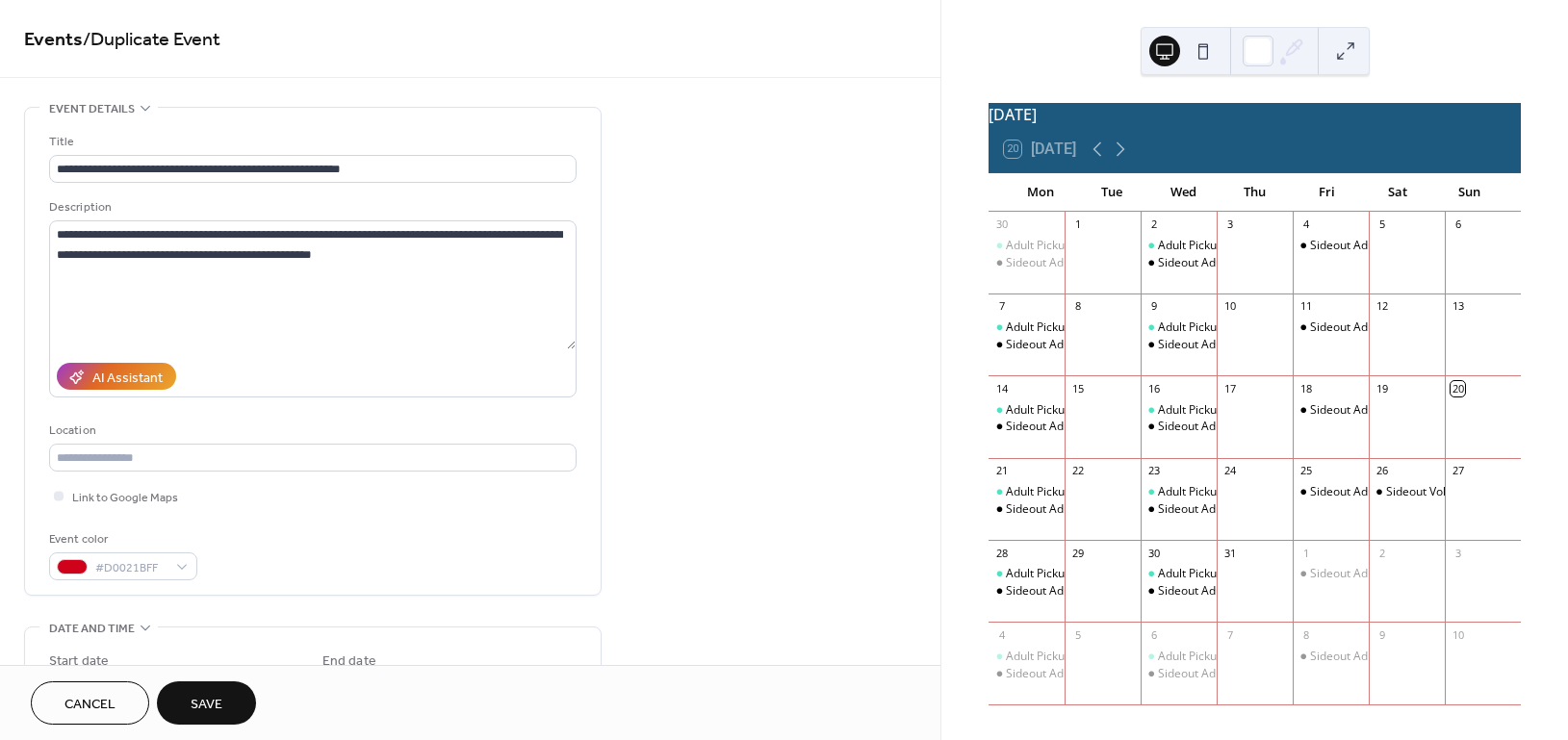 click on "Save" at bounding box center (206, 704) 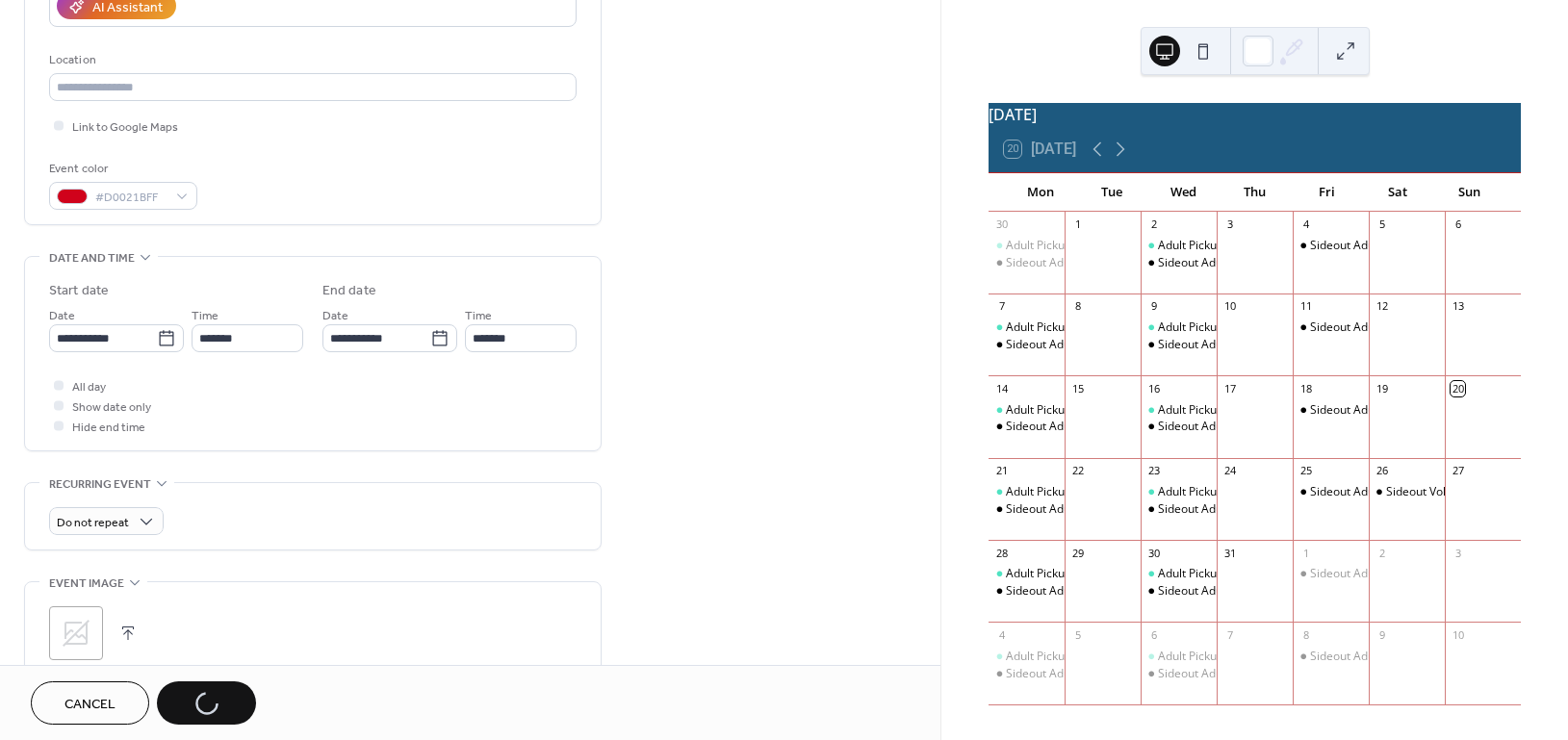 scroll, scrollTop: 385, scrollLeft: 0, axis: vertical 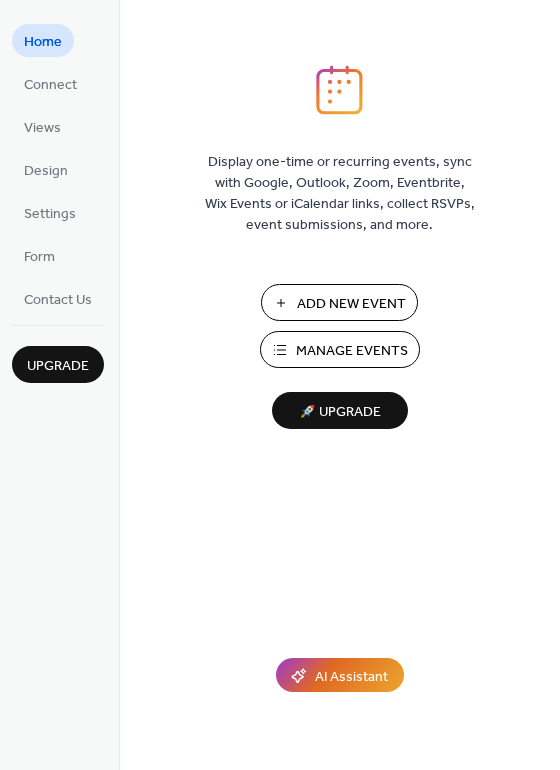 click on "Manage Events" at bounding box center (352, 351) 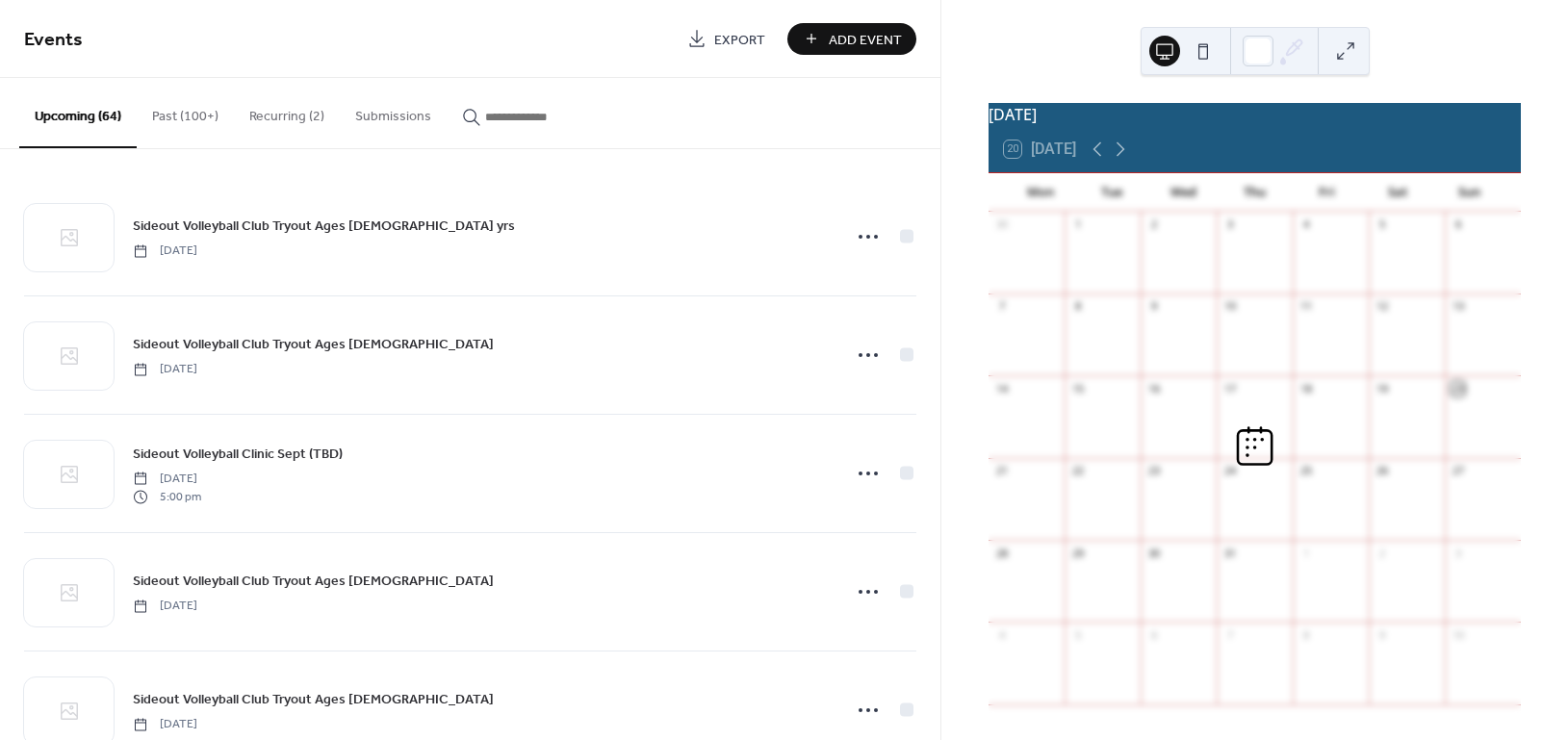scroll, scrollTop: 0, scrollLeft: 0, axis: both 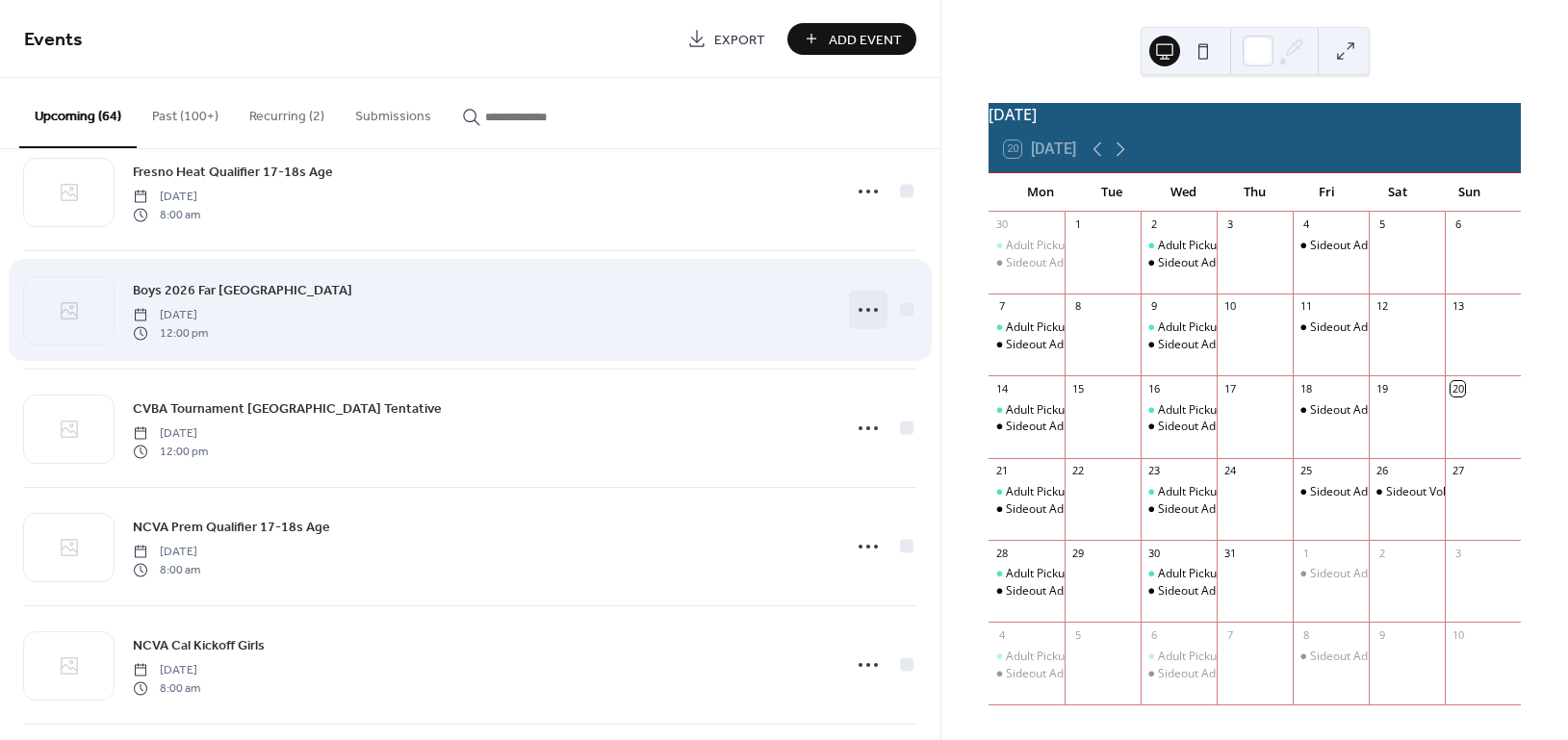 click 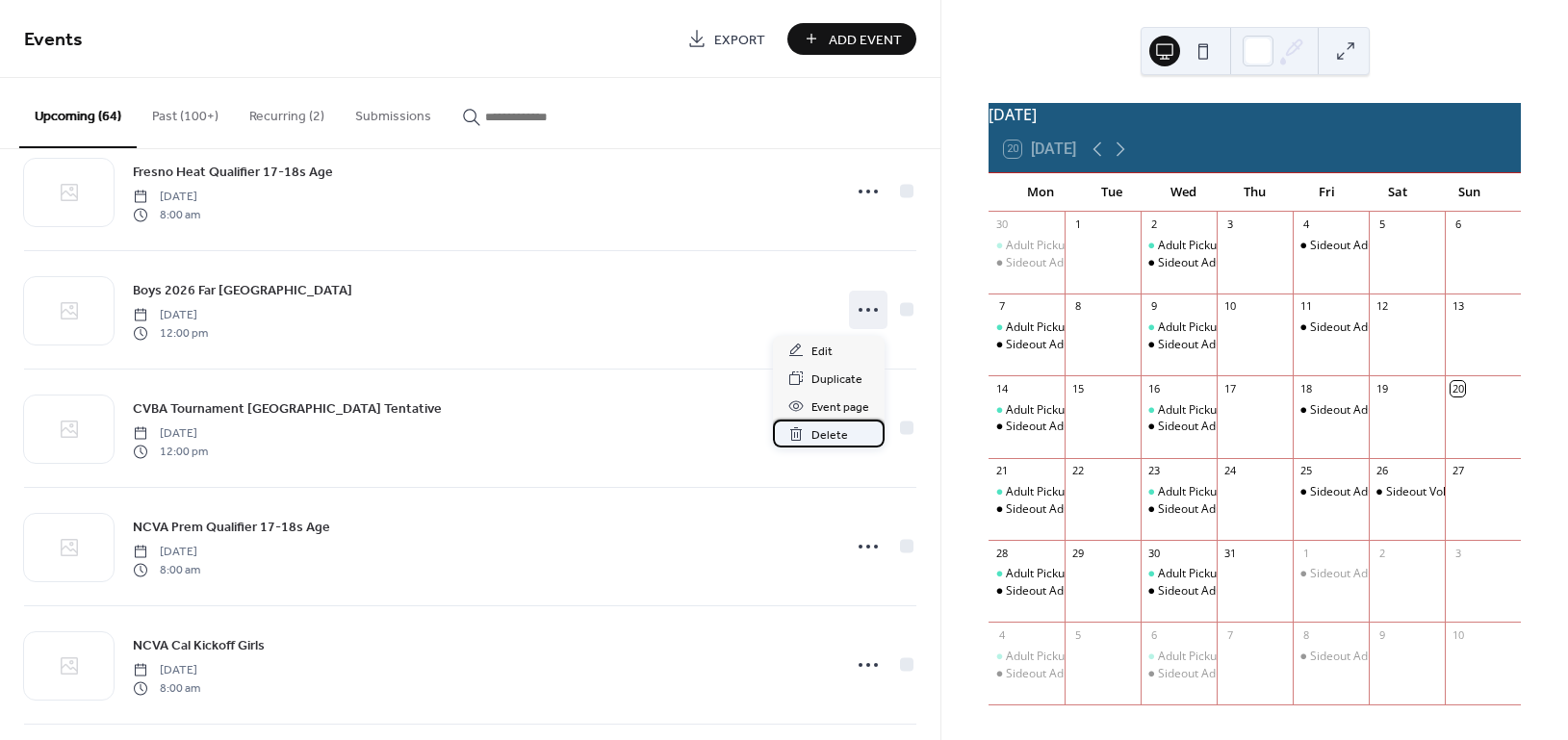 click on "Delete" at bounding box center (830, 435) 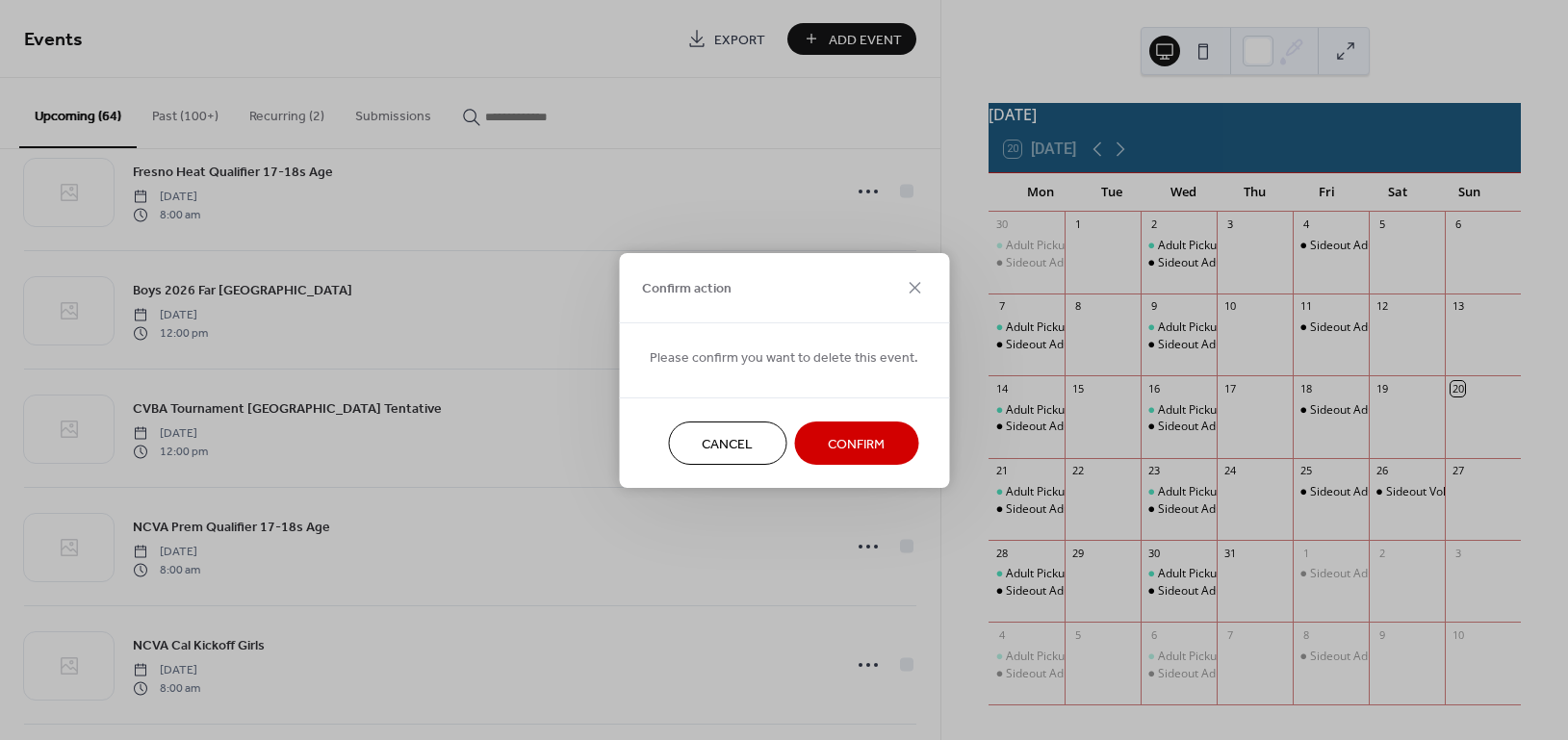 click on "Confirm" at bounding box center [856, 444] 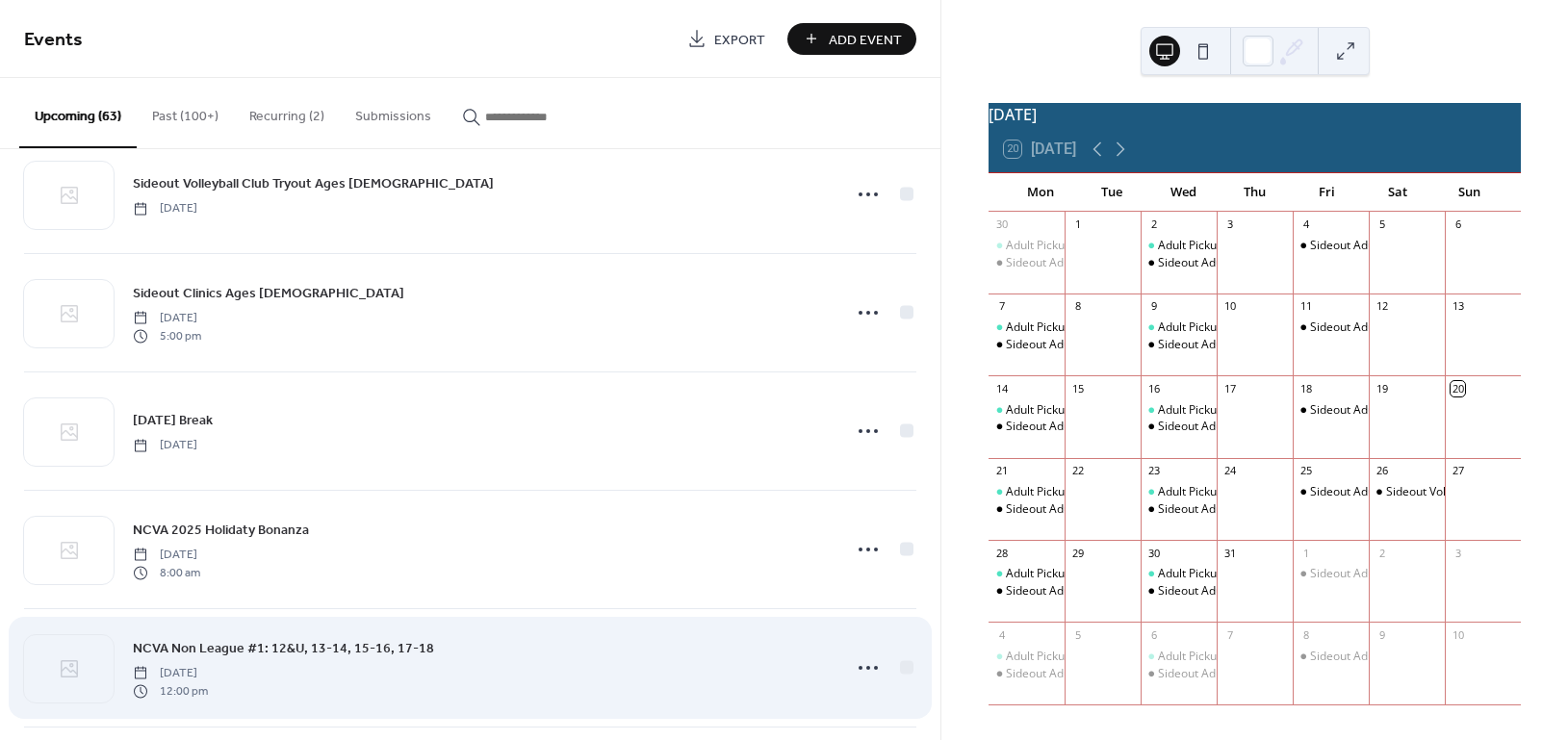 scroll, scrollTop: 459, scrollLeft: 0, axis: vertical 